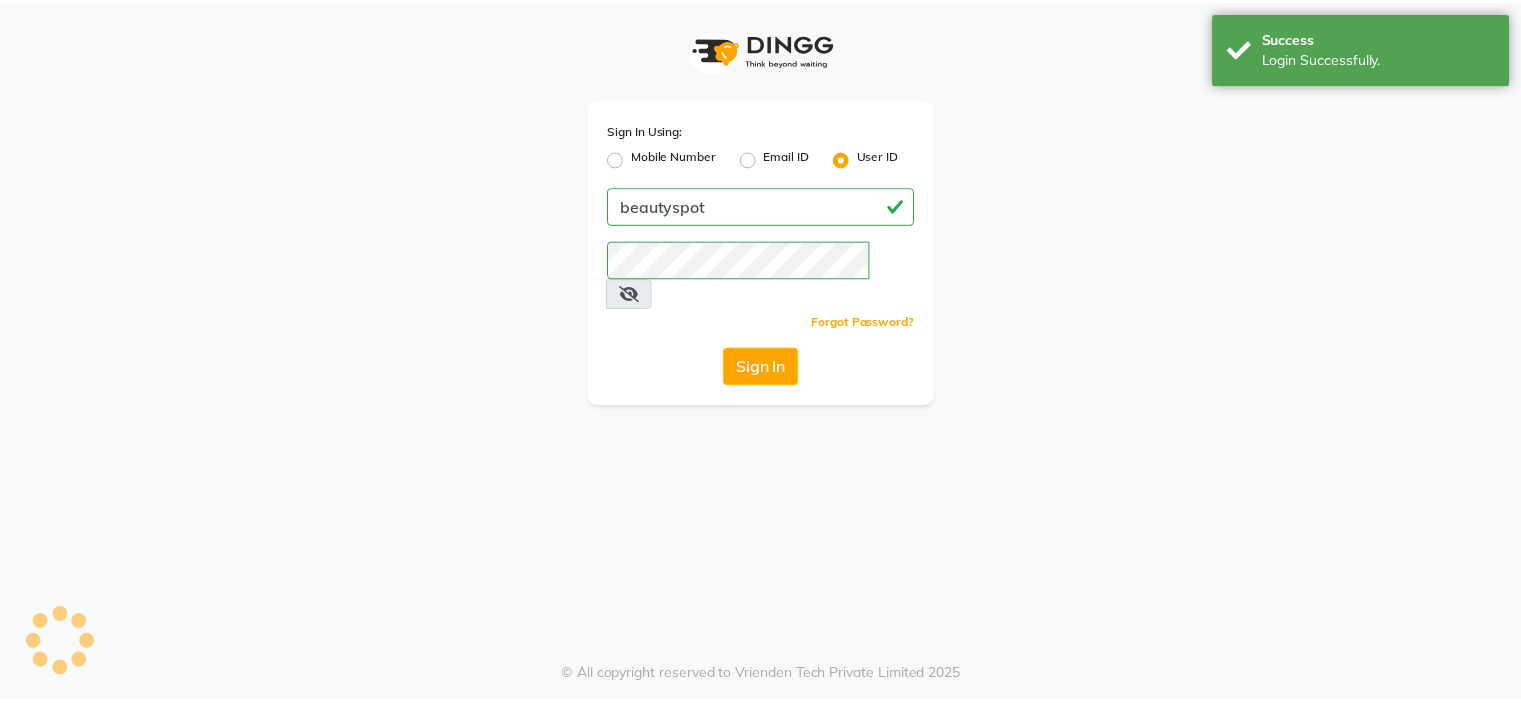 scroll, scrollTop: 0, scrollLeft: 0, axis: both 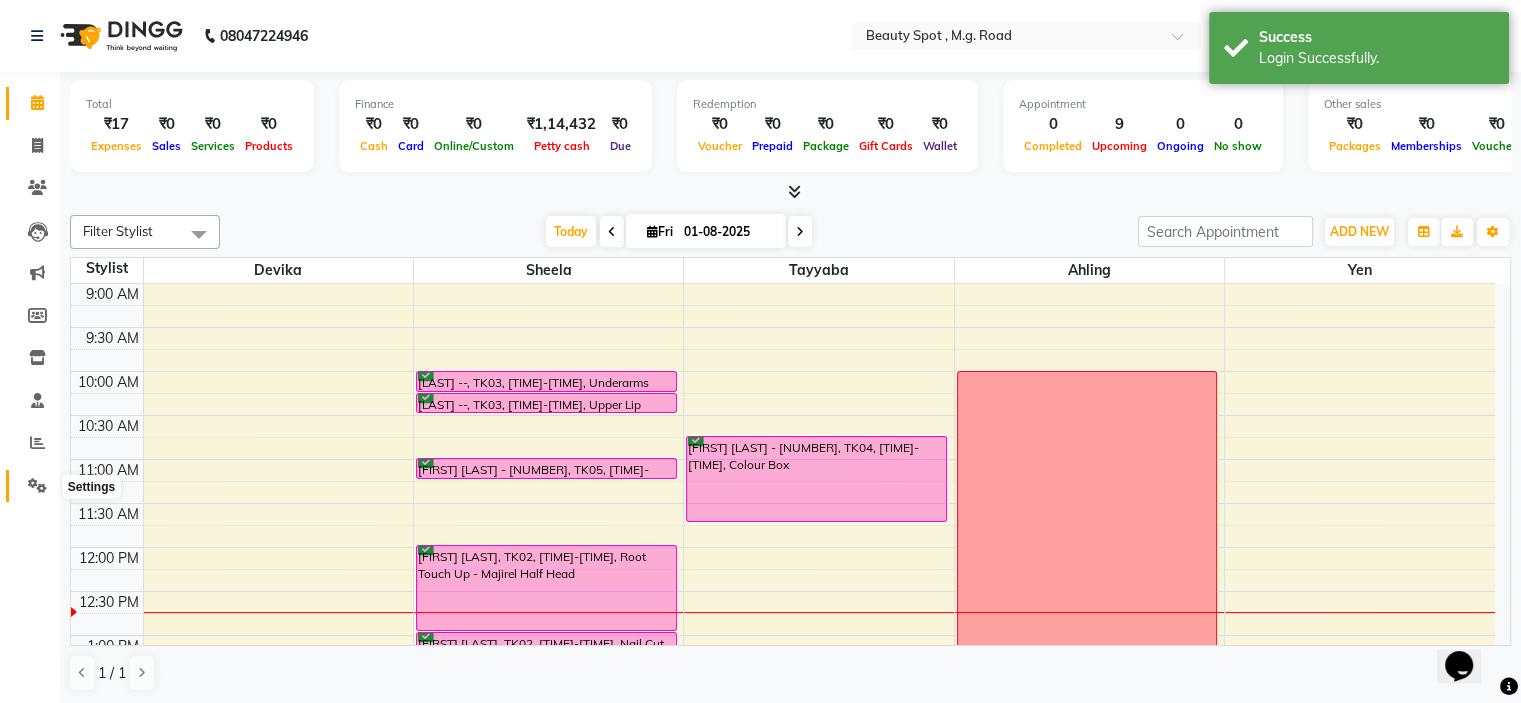 click 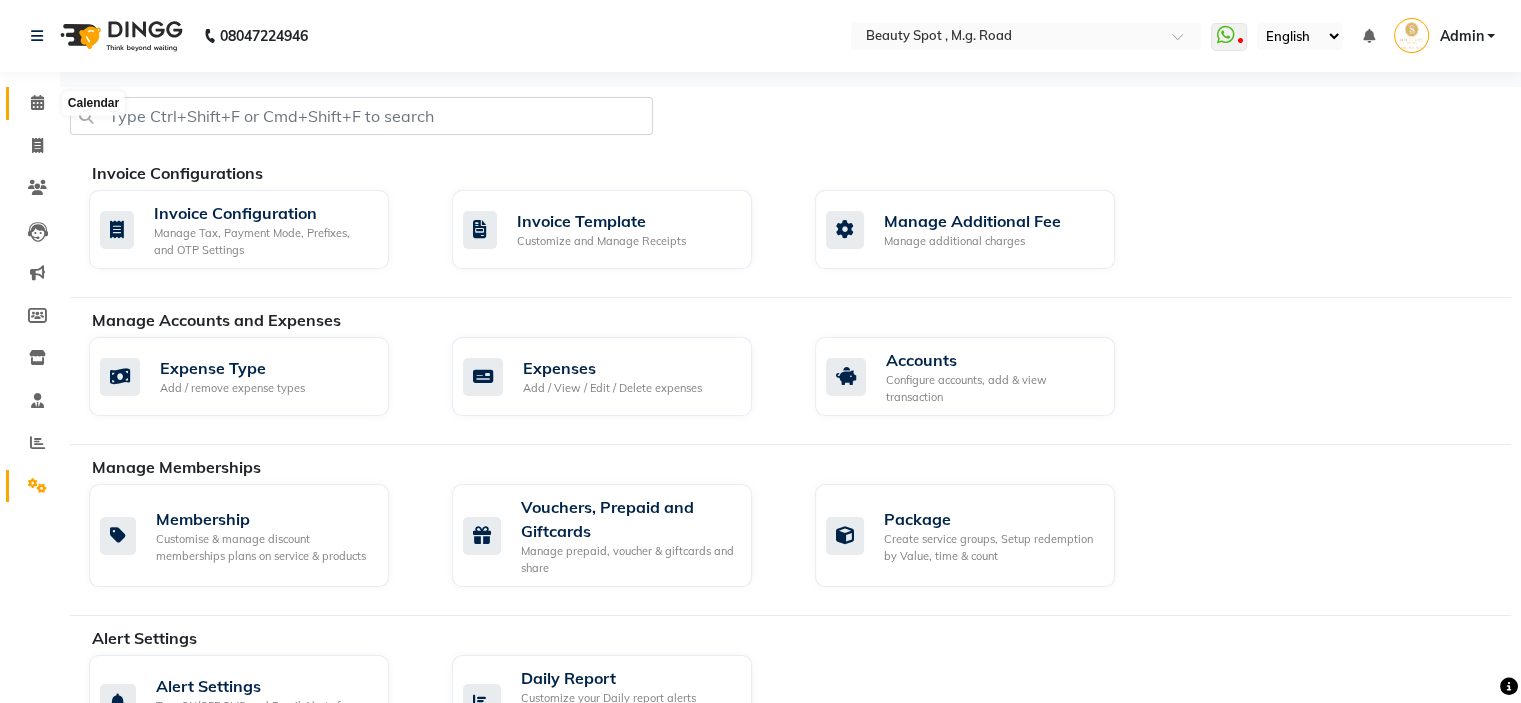 click 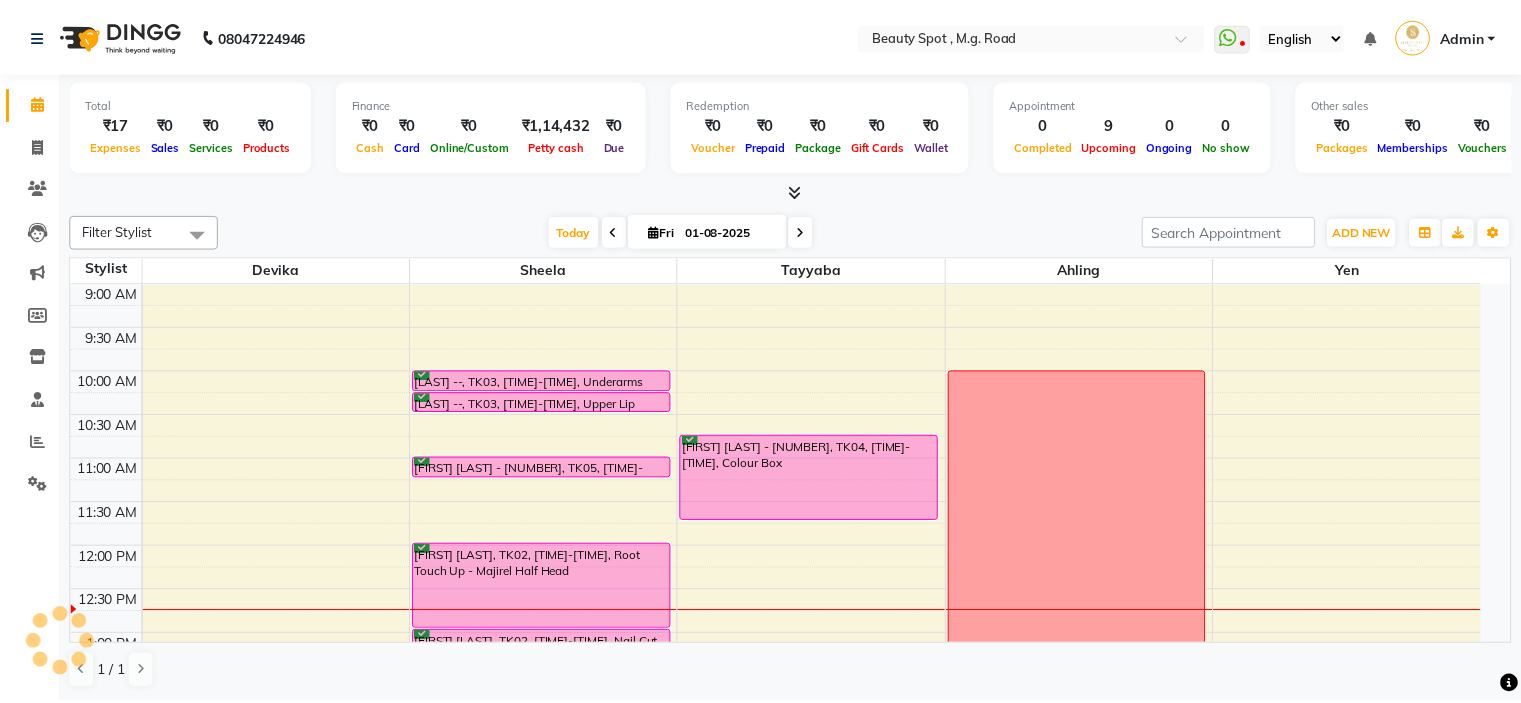 scroll, scrollTop: 0, scrollLeft: 0, axis: both 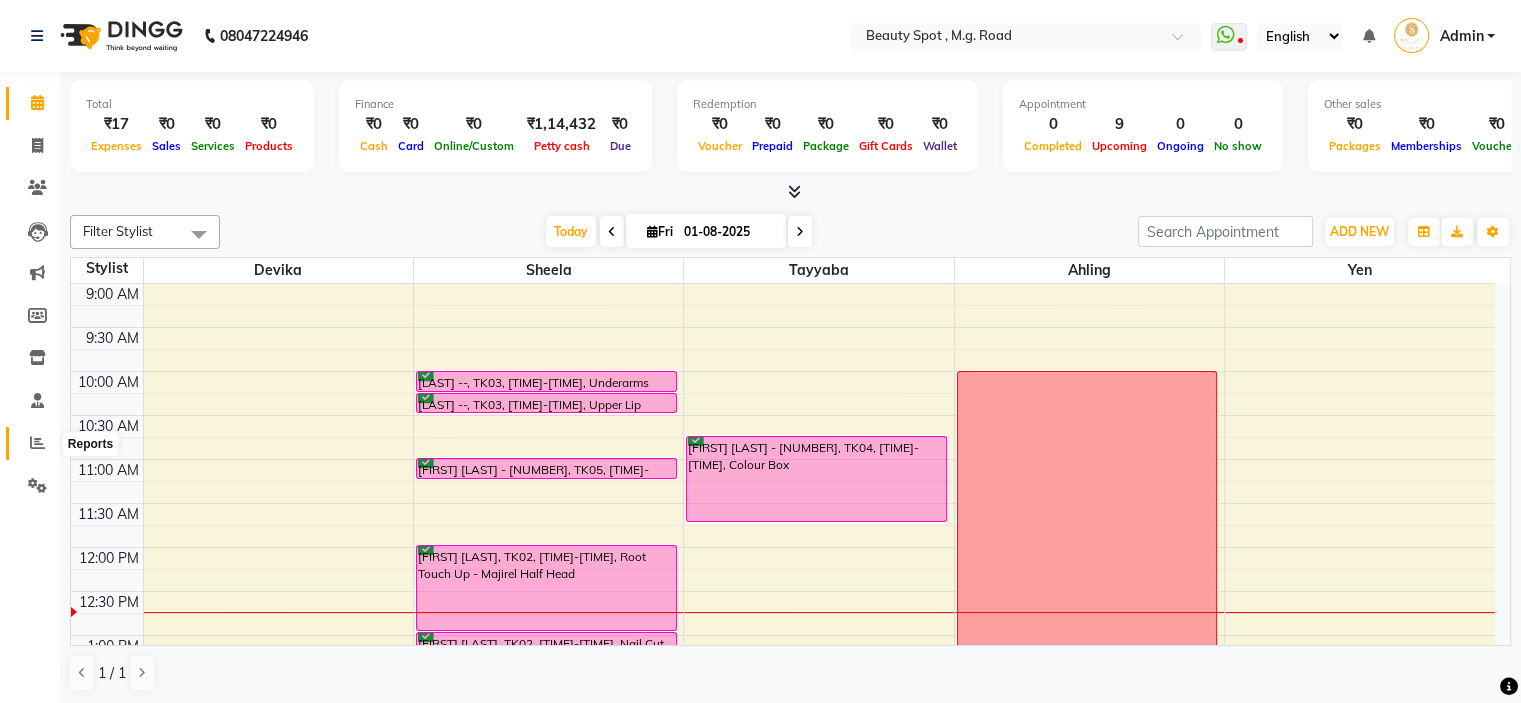 click 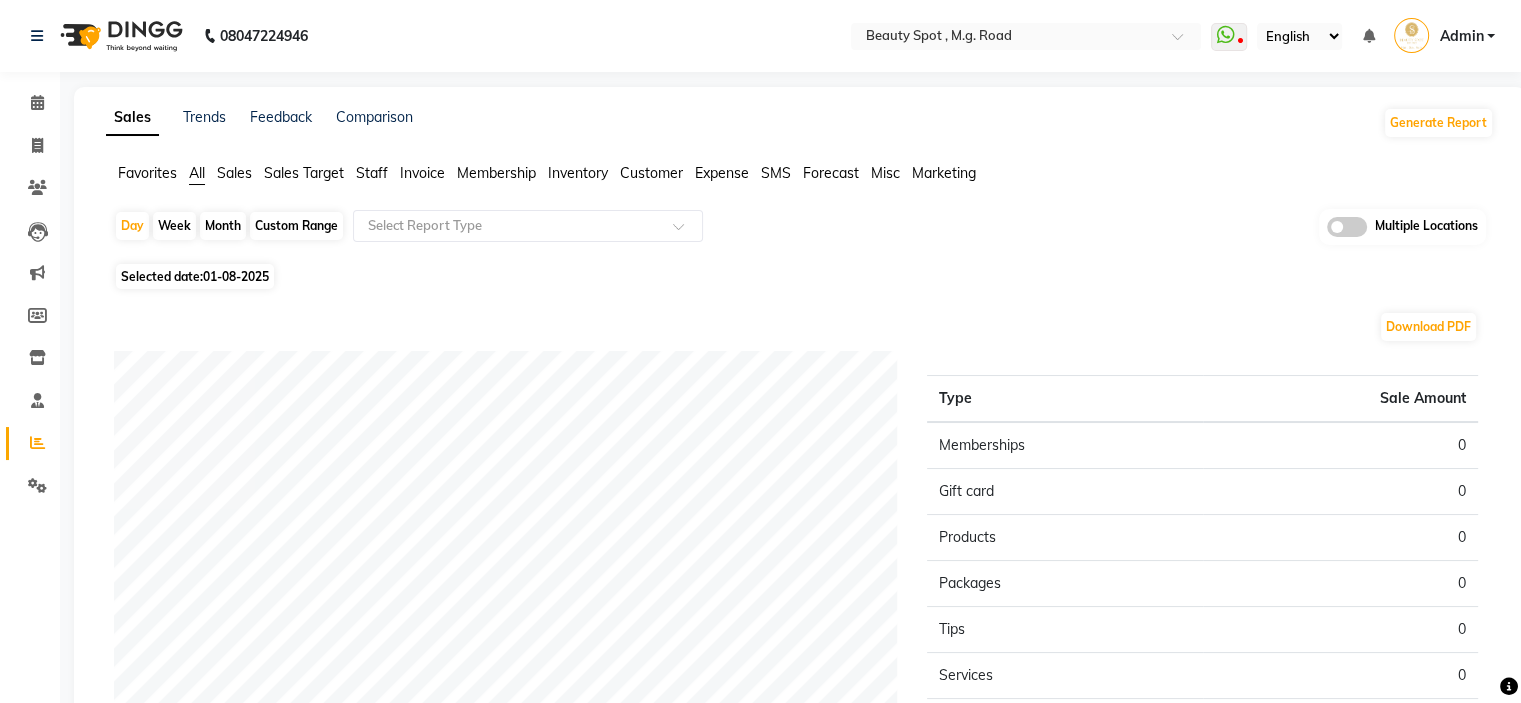 click on "Month" 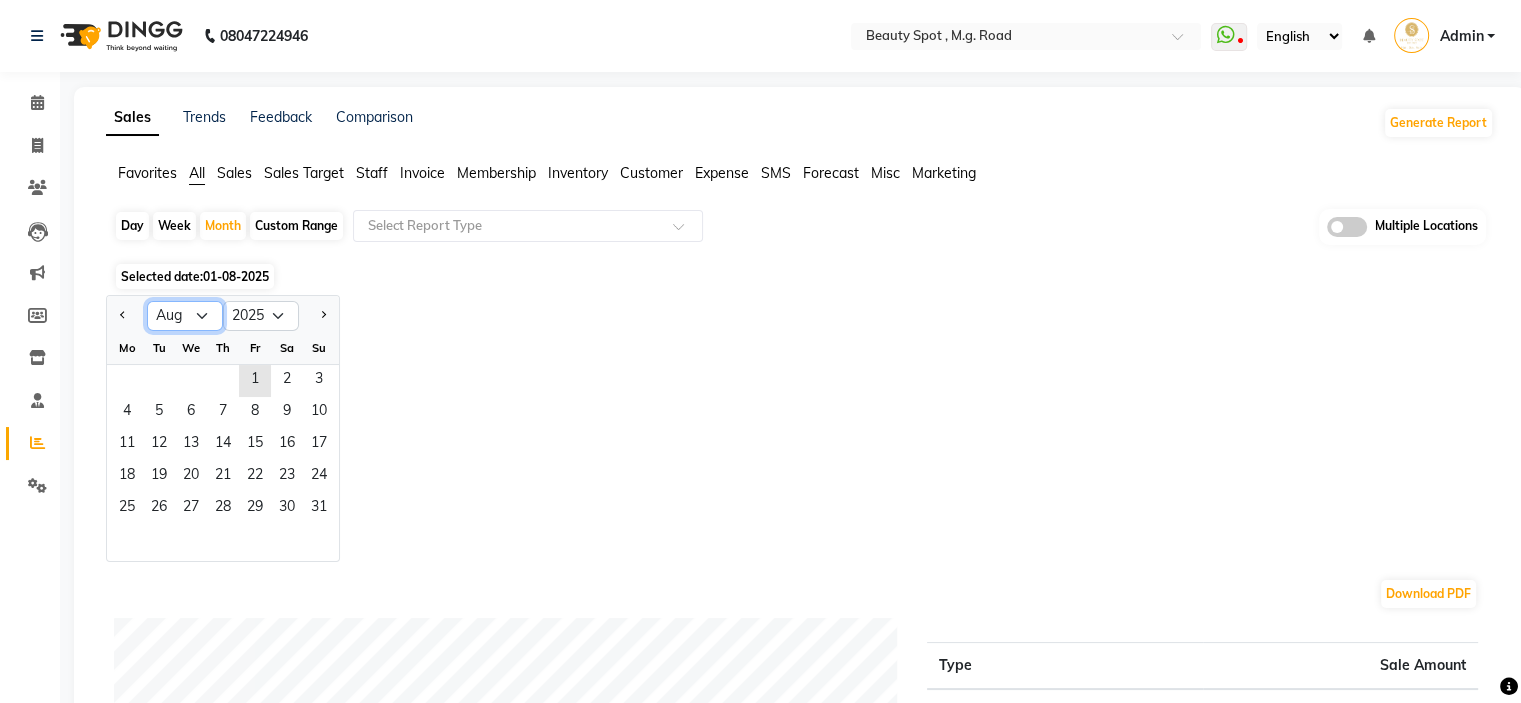 click on "Jan Feb Mar Apr May Jun Jul Aug Sep Oct Nov Dec" 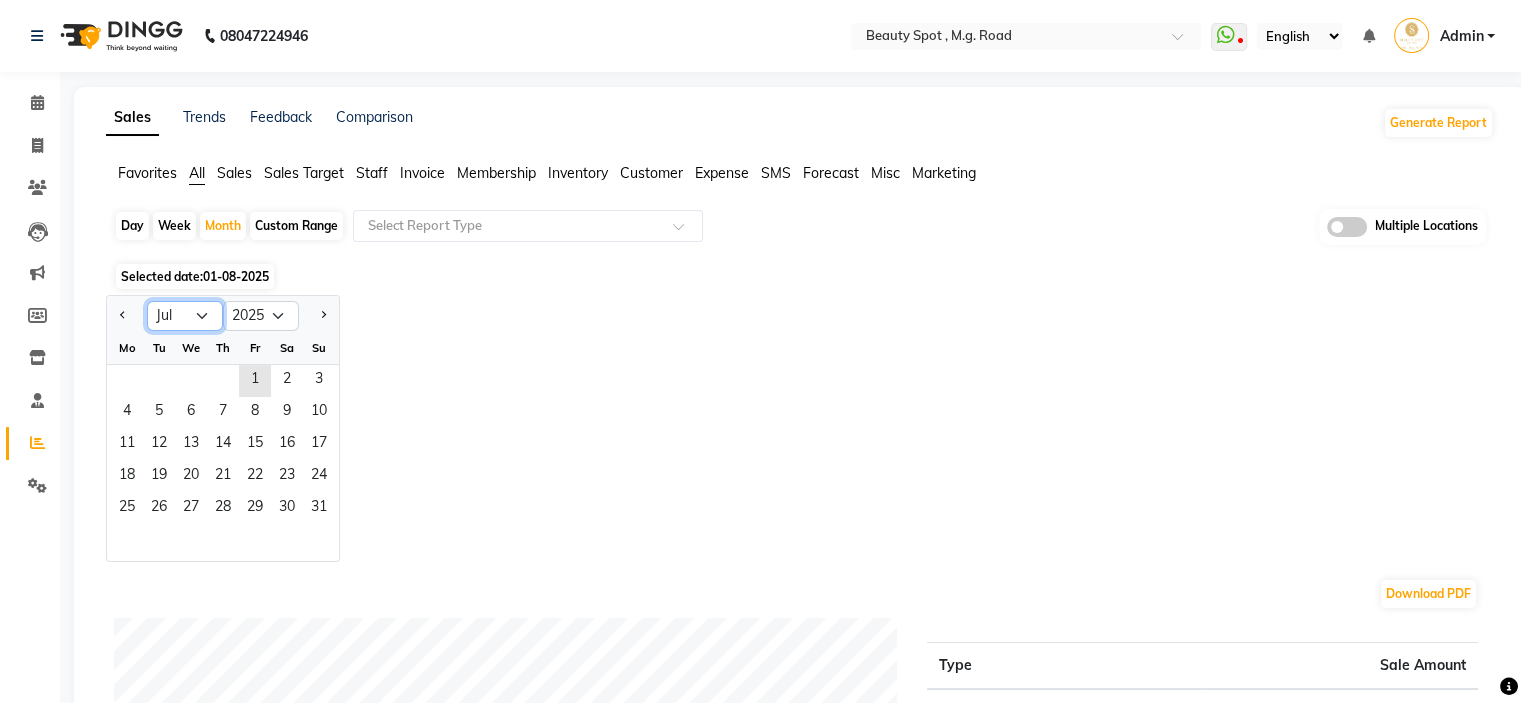 click on "Jan Feb Mar Apr May Jun Jul Aug Sep Oct Nov Dec" 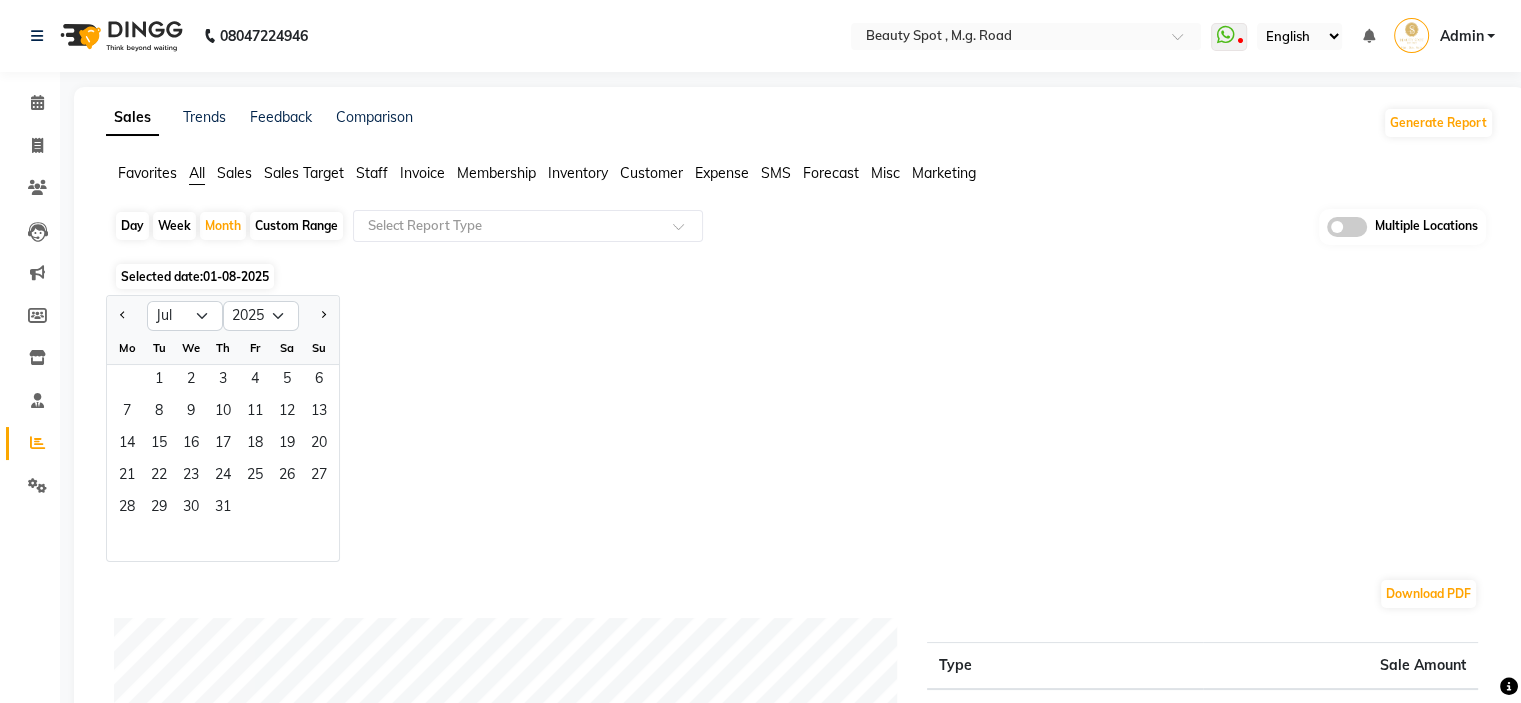 click 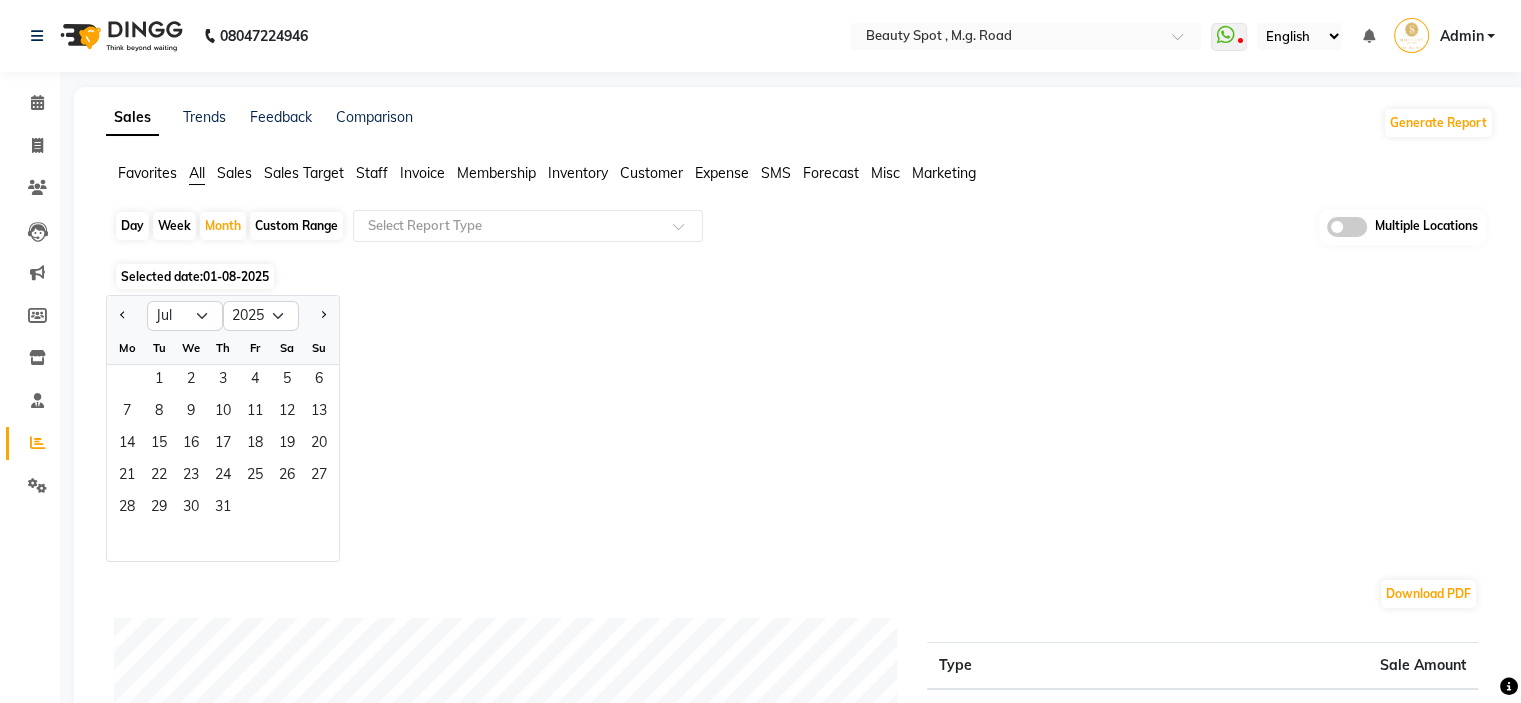 click 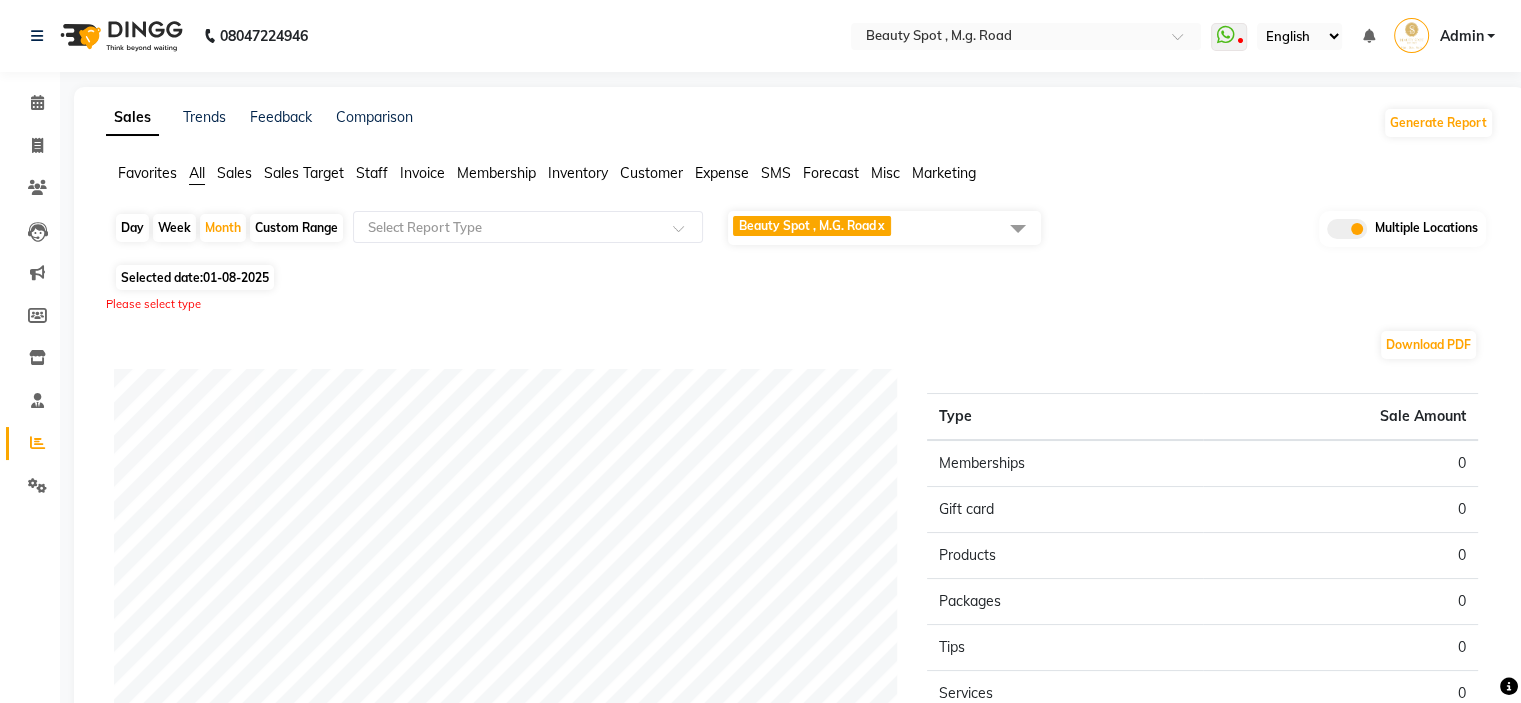 click on "Selected date:  01-08-2025" 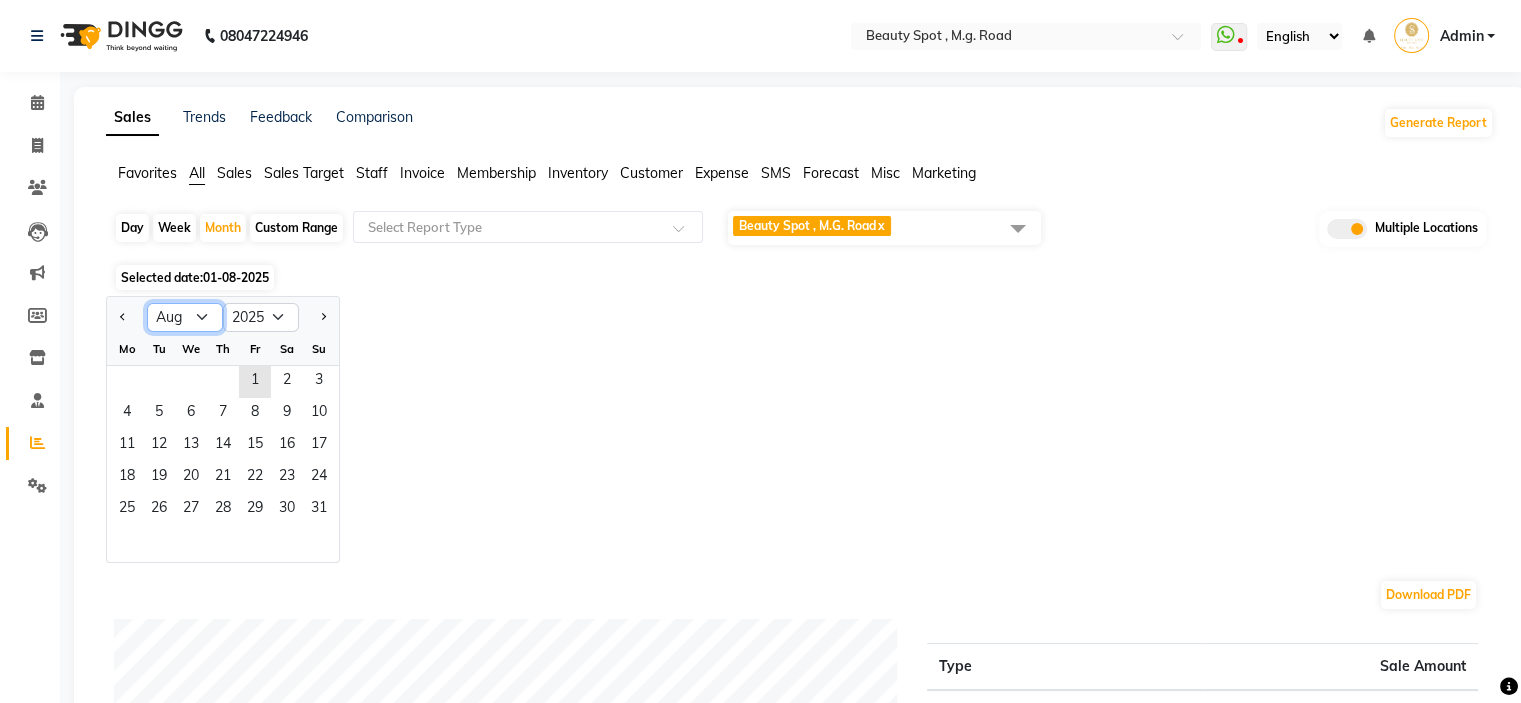 click on "Jan Feb Mar Apr May Jun Jul Aug Sep Oct Nov Dec" 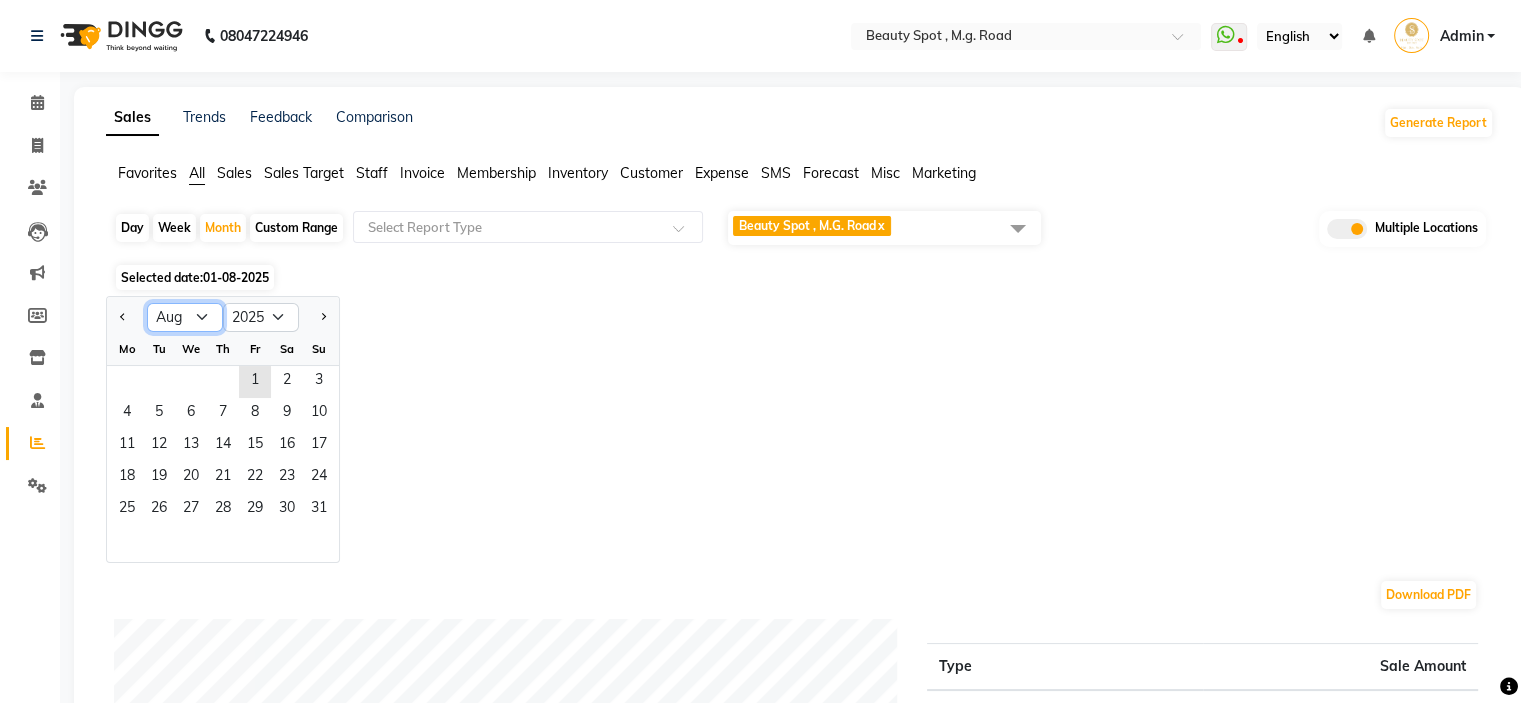 select on "7" 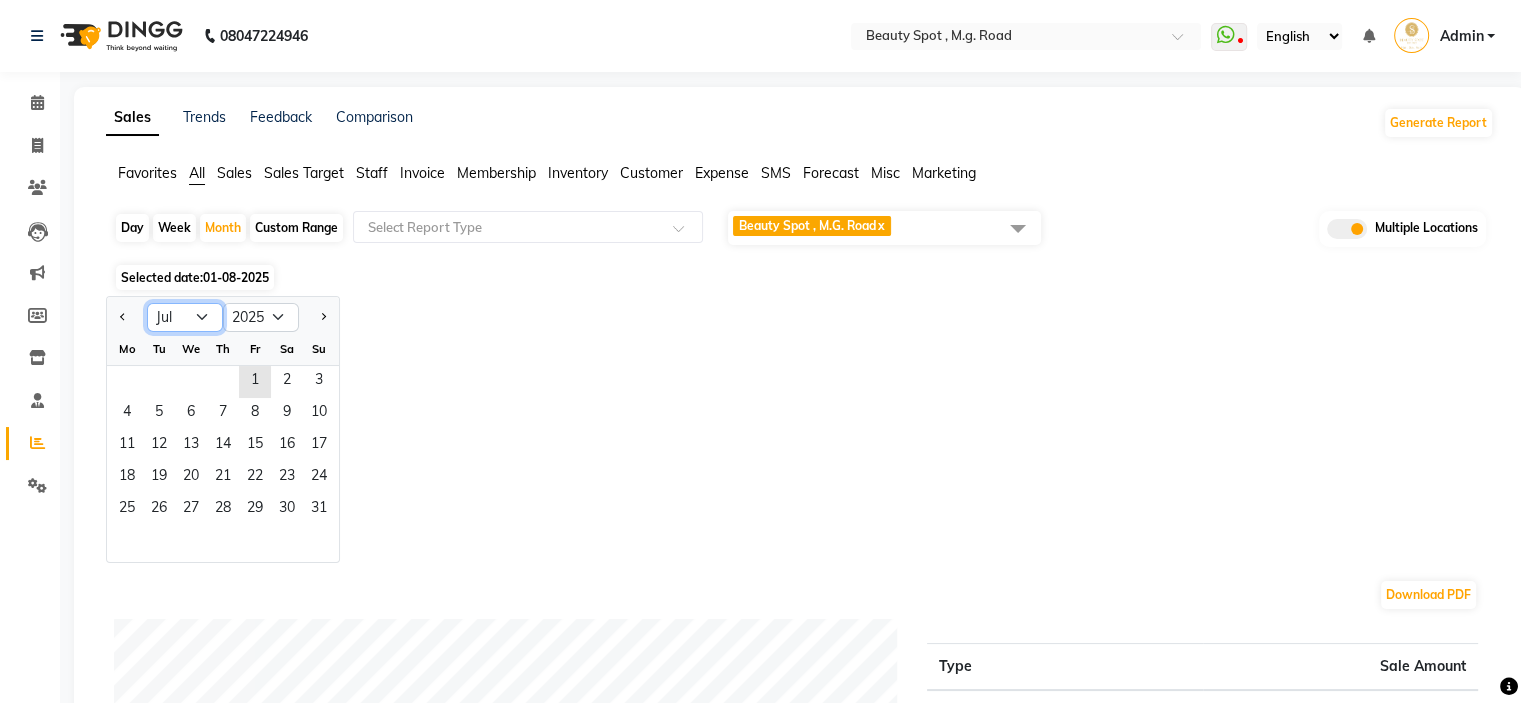 click on "Jan Feb Mar Apr May Jun Jul Aug Sep Oct Nov Dec" 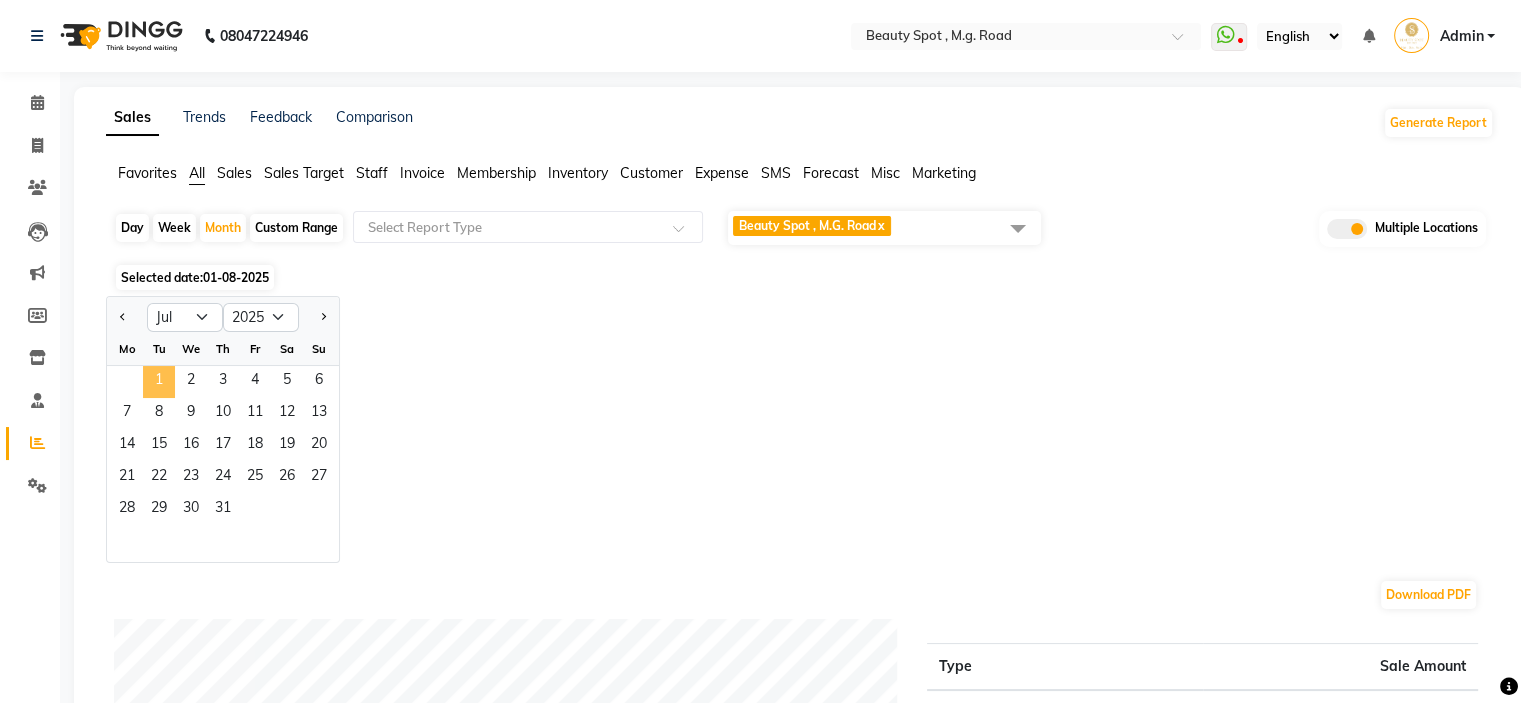 click on "1" 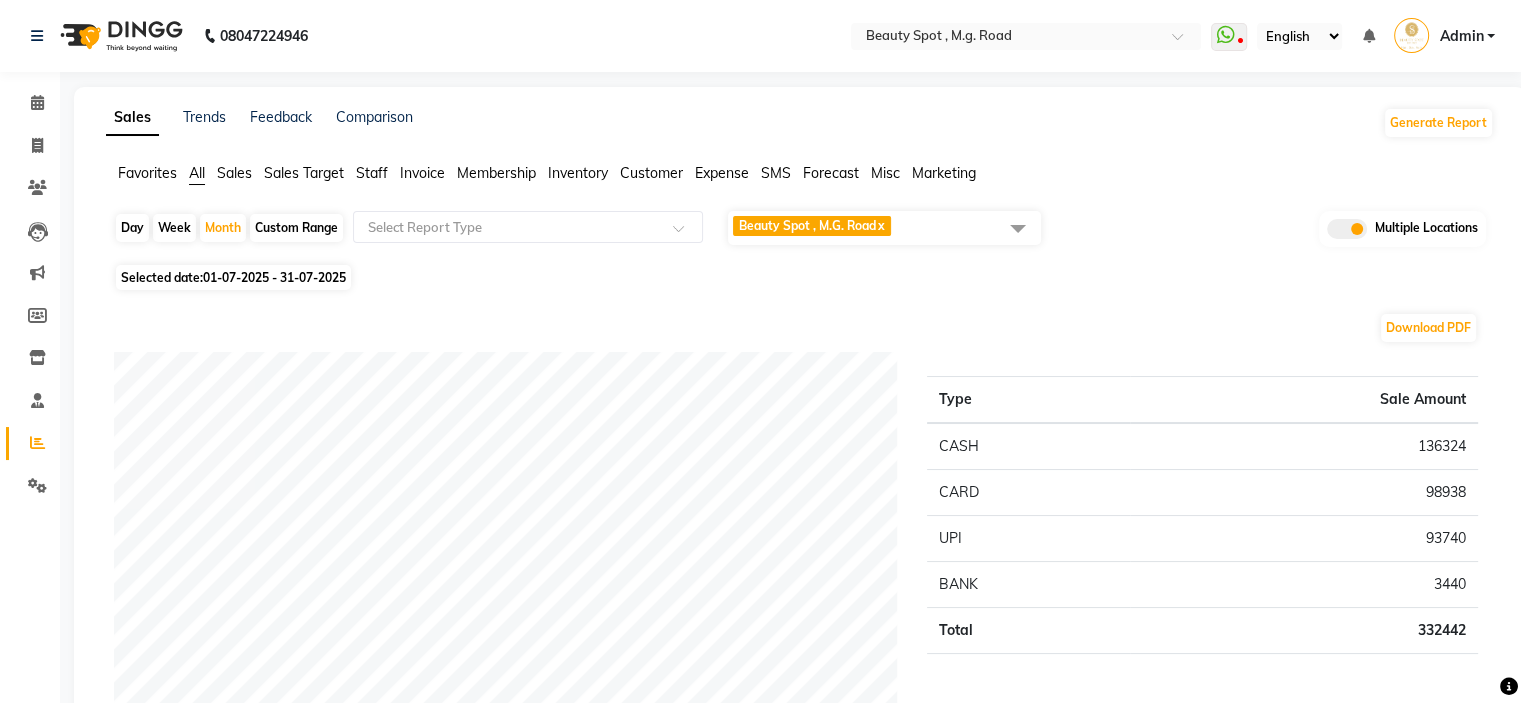click on "Expense" 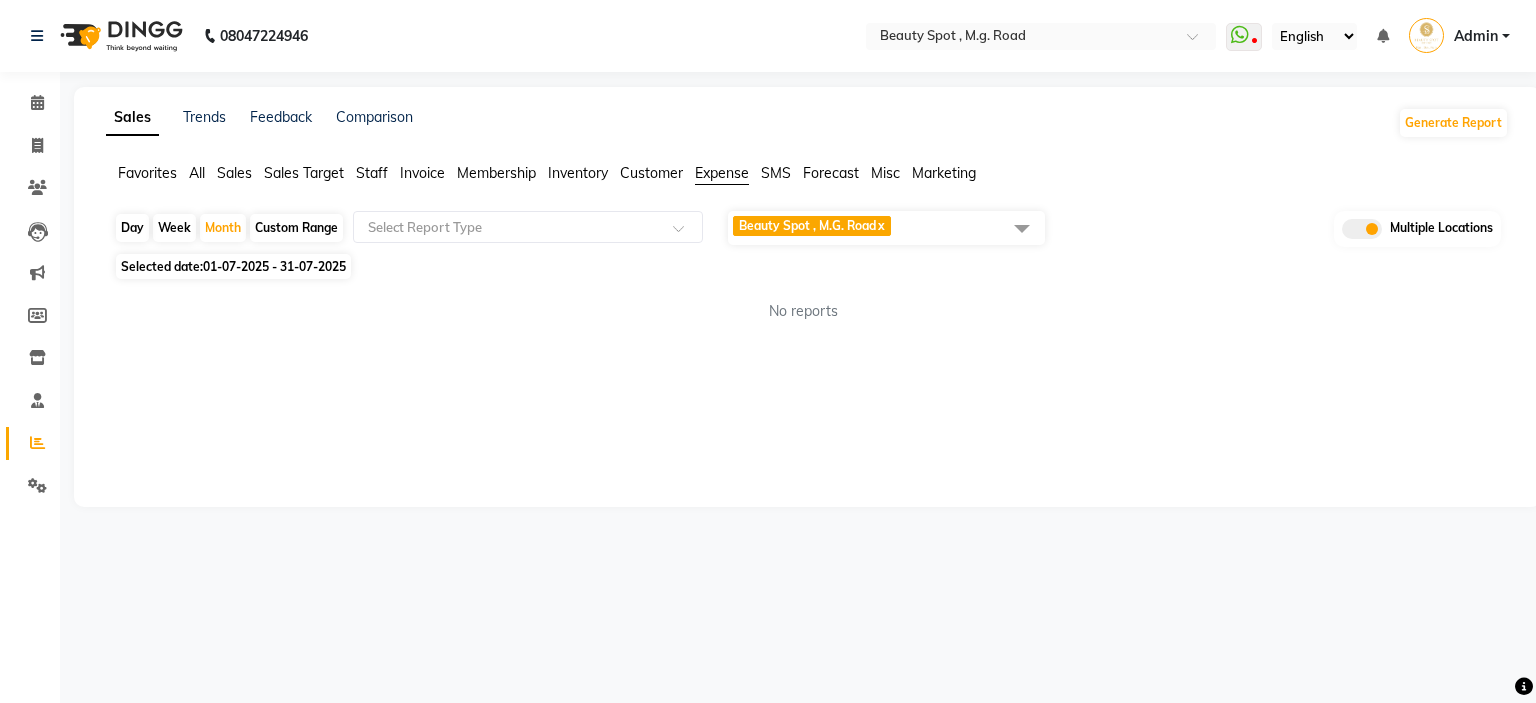 click 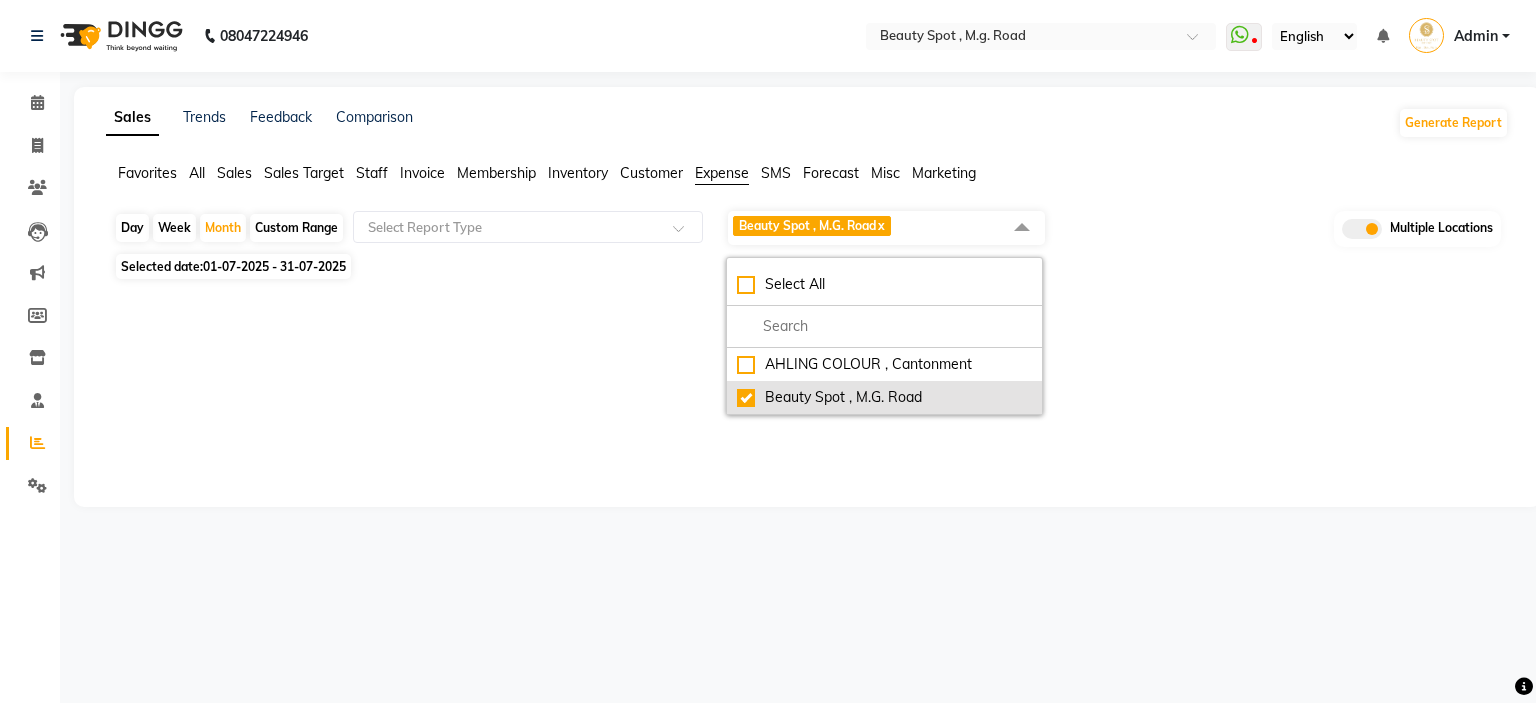 click on "Beauty Spot , M.G. Road" 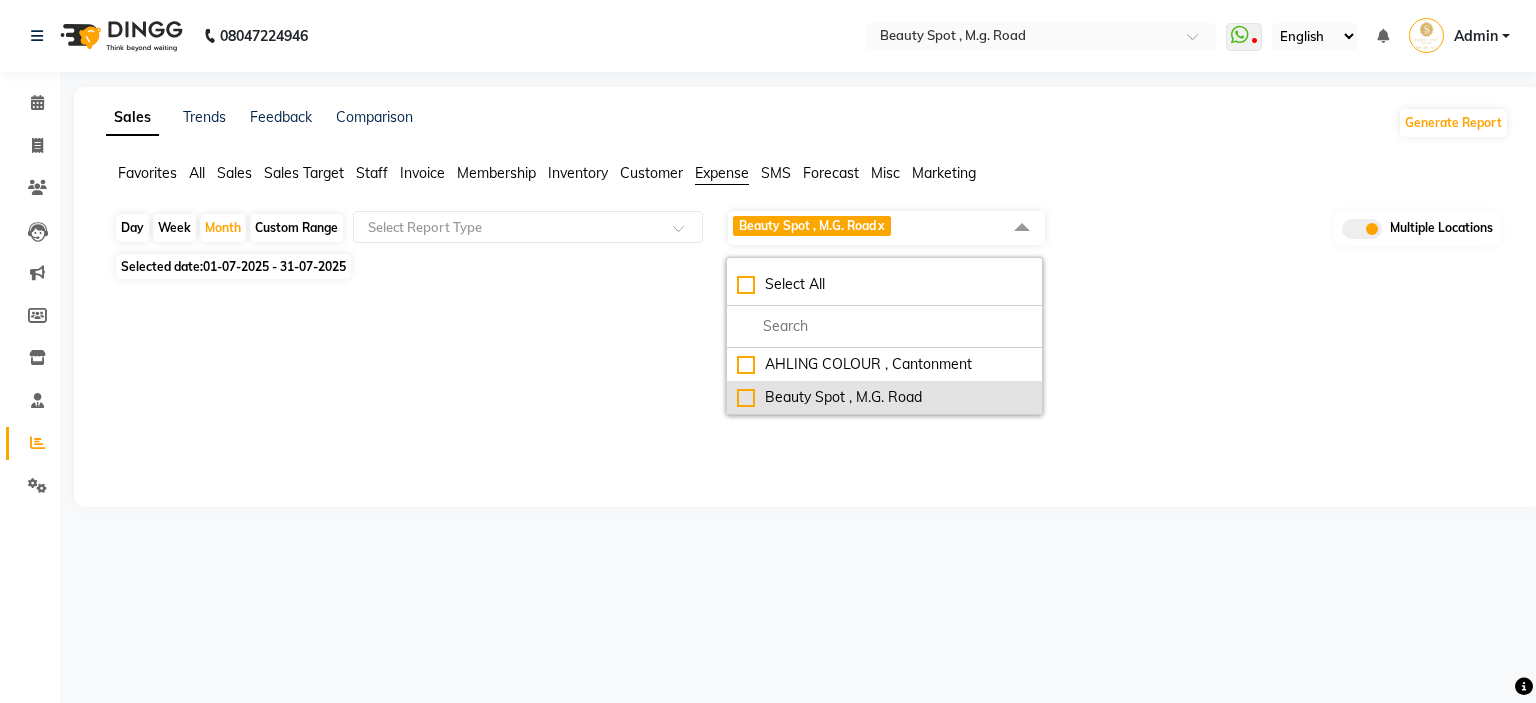 checkbox on "false" 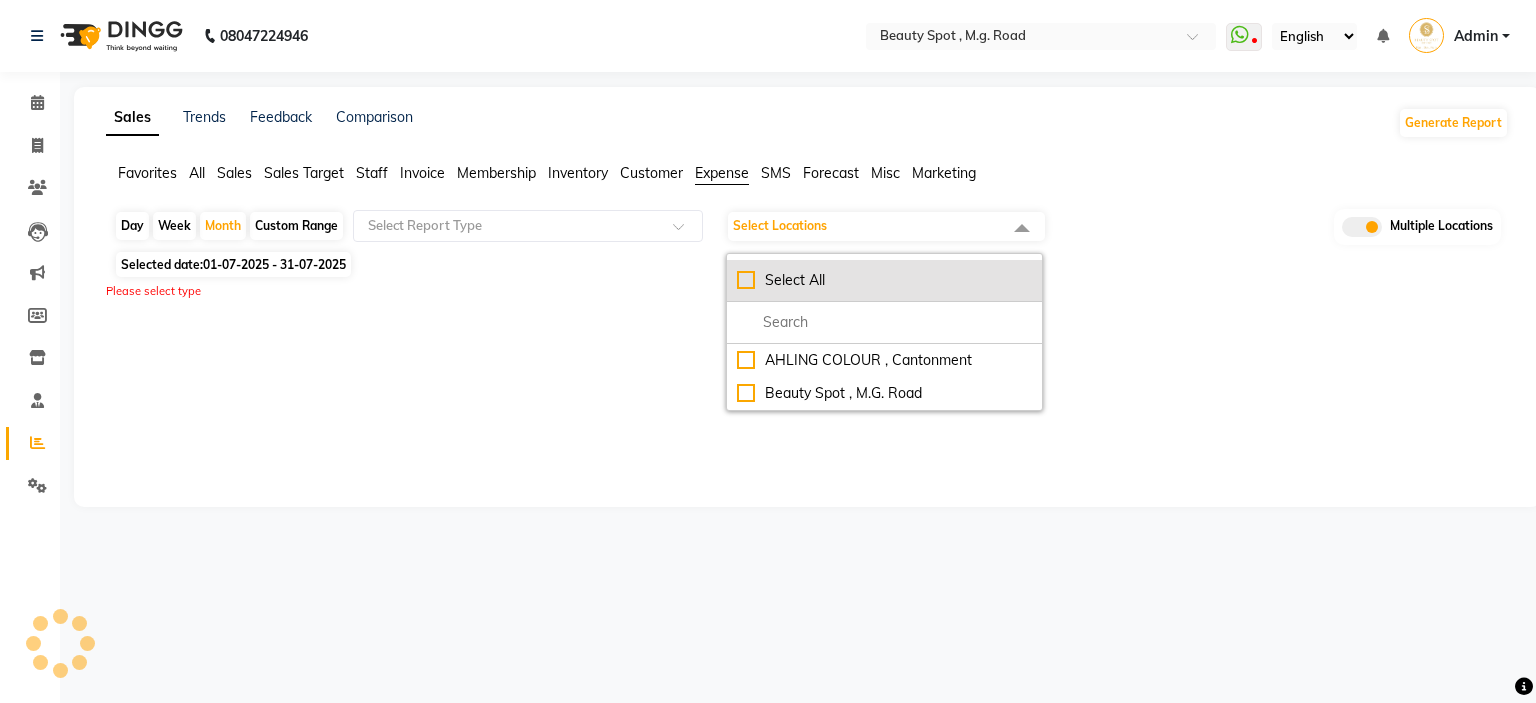 click on "Select All" 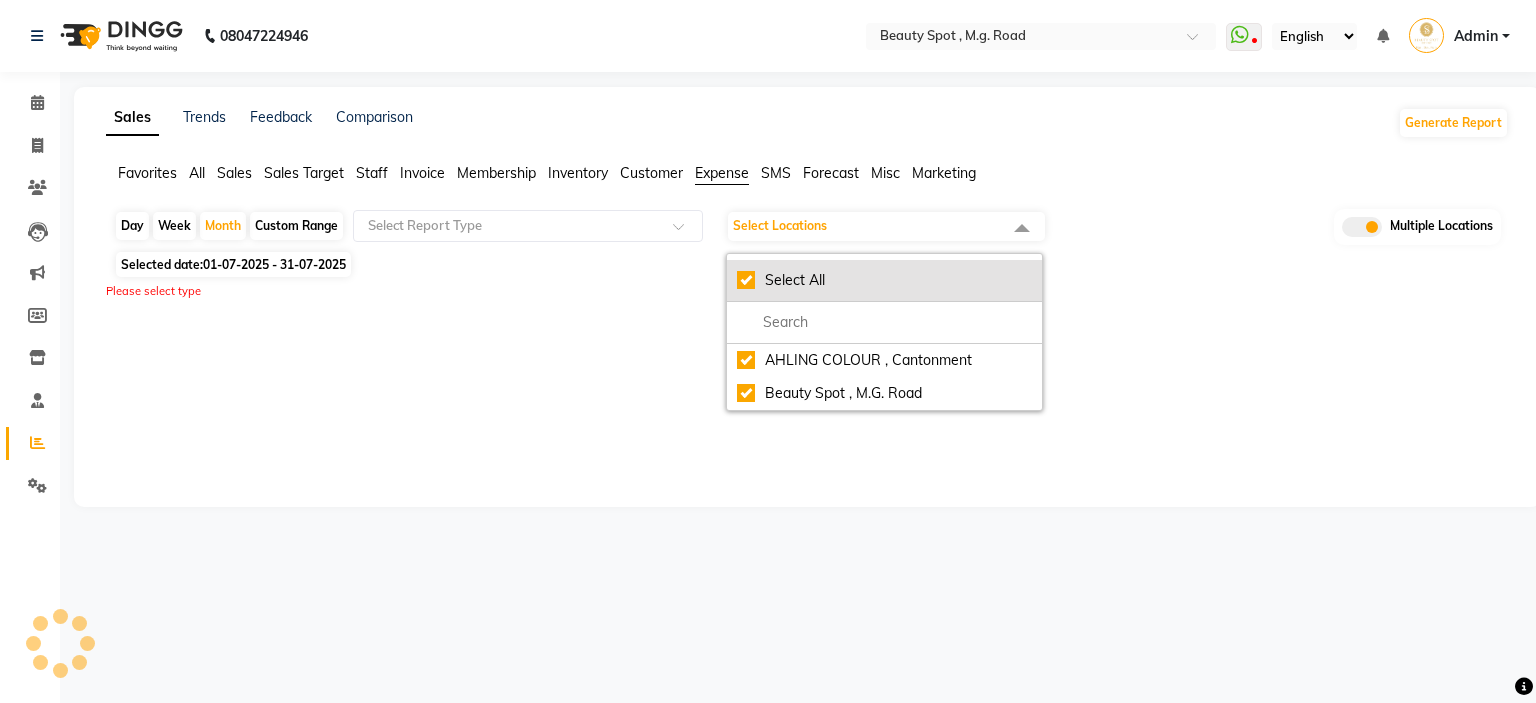 checkbox on "true" 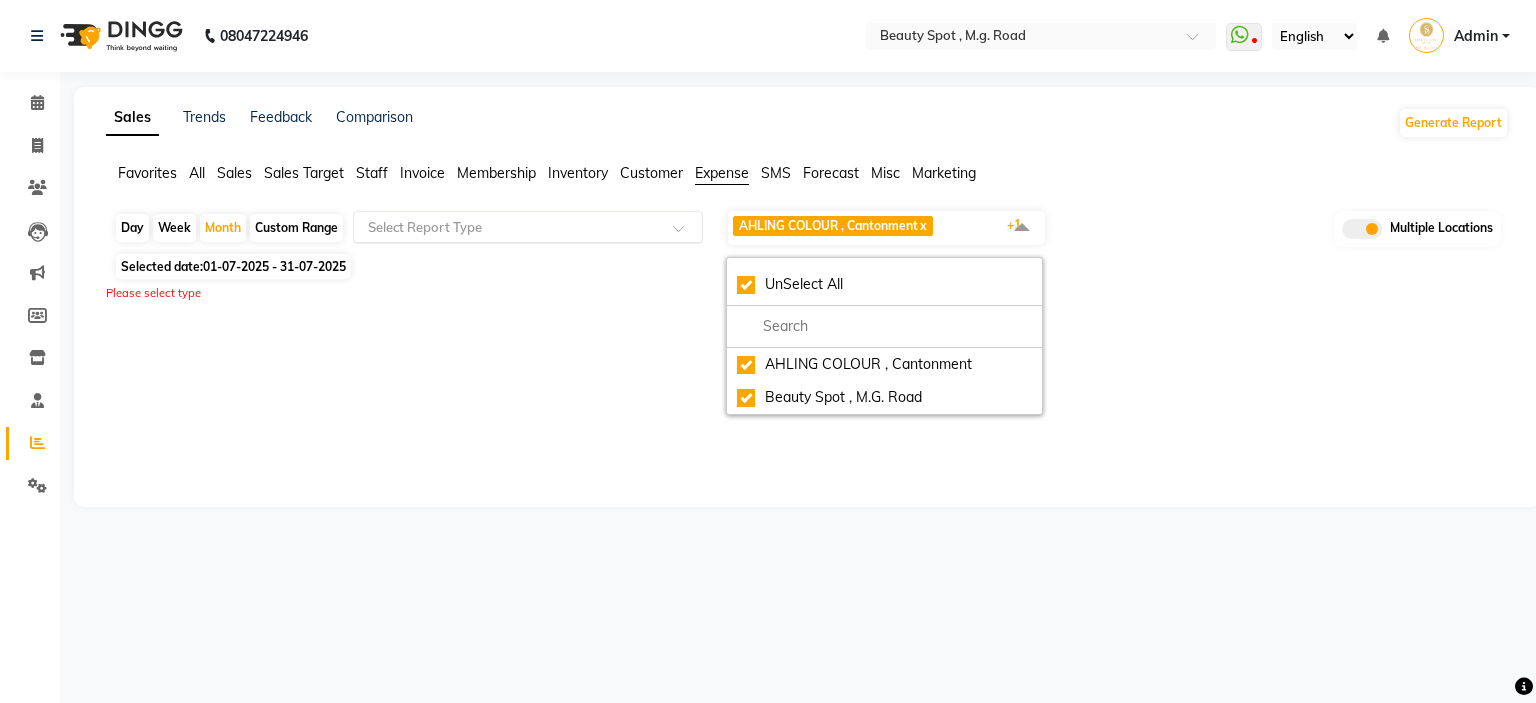 click 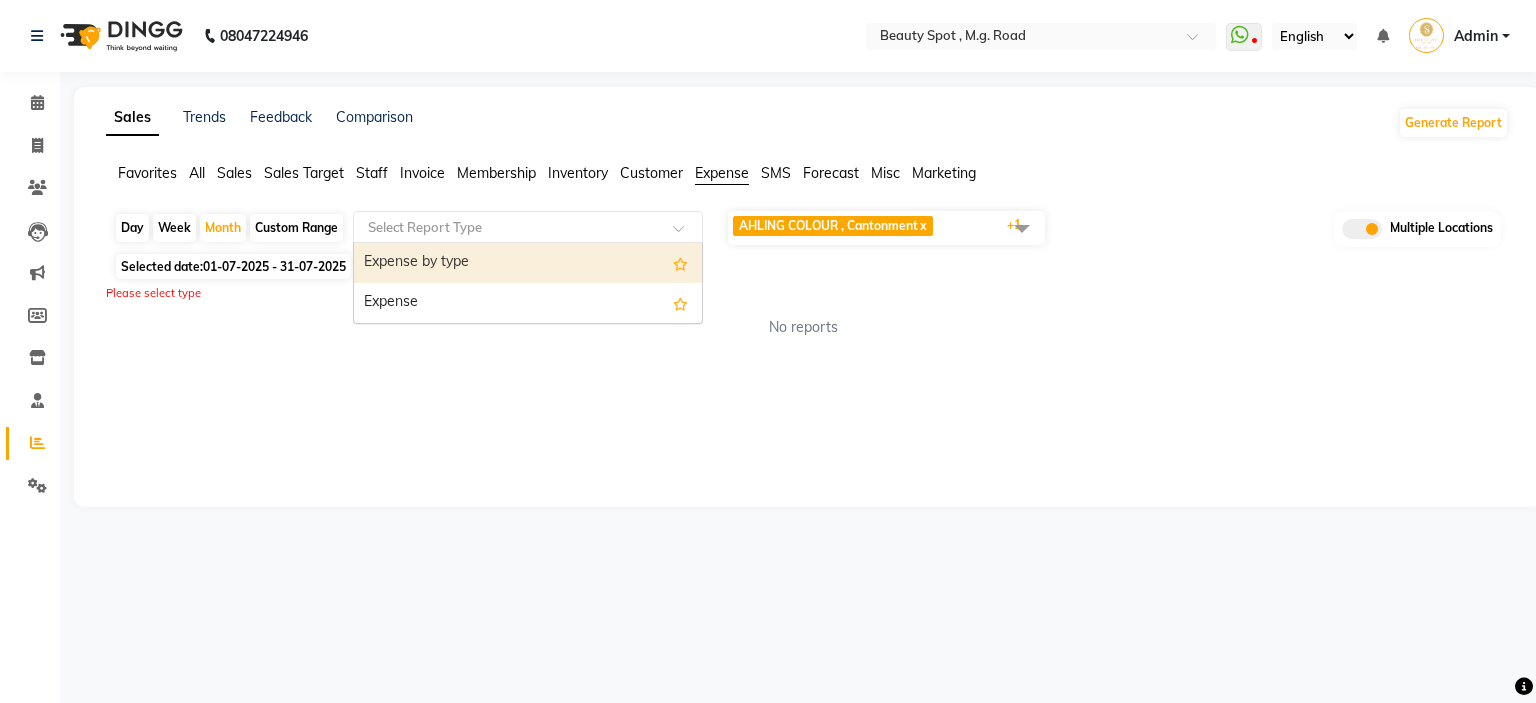 click on "Expense by type" at bounding box center (528, 263) 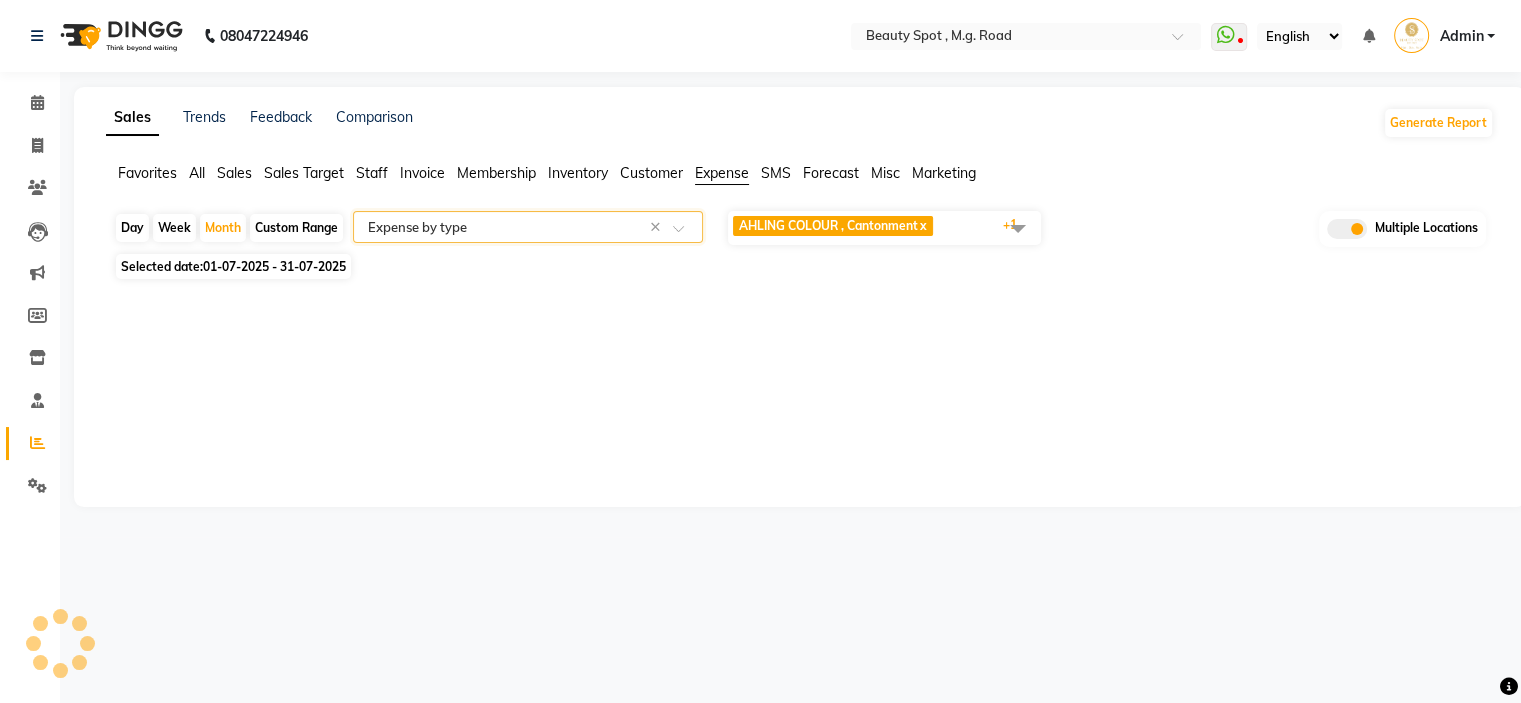 select on "full_report" 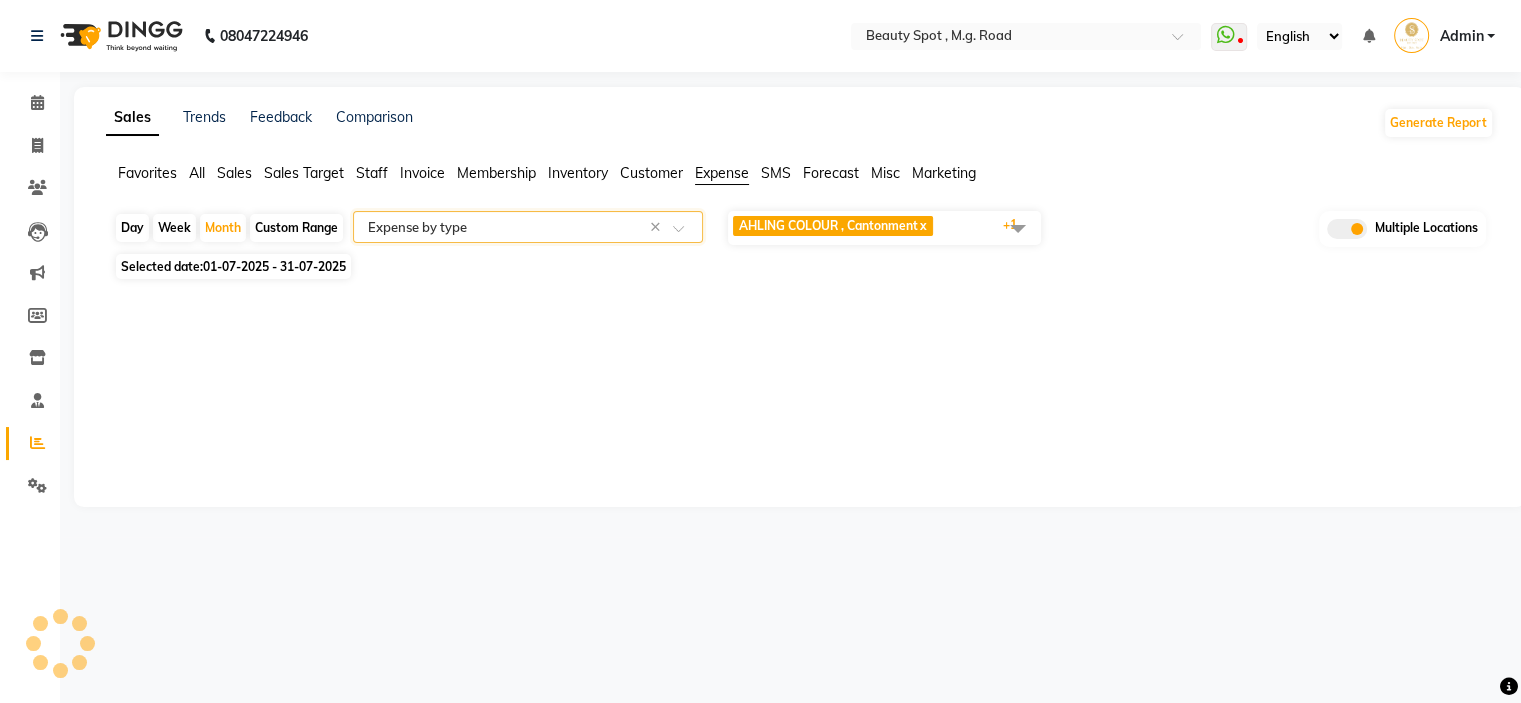 select on "csv" 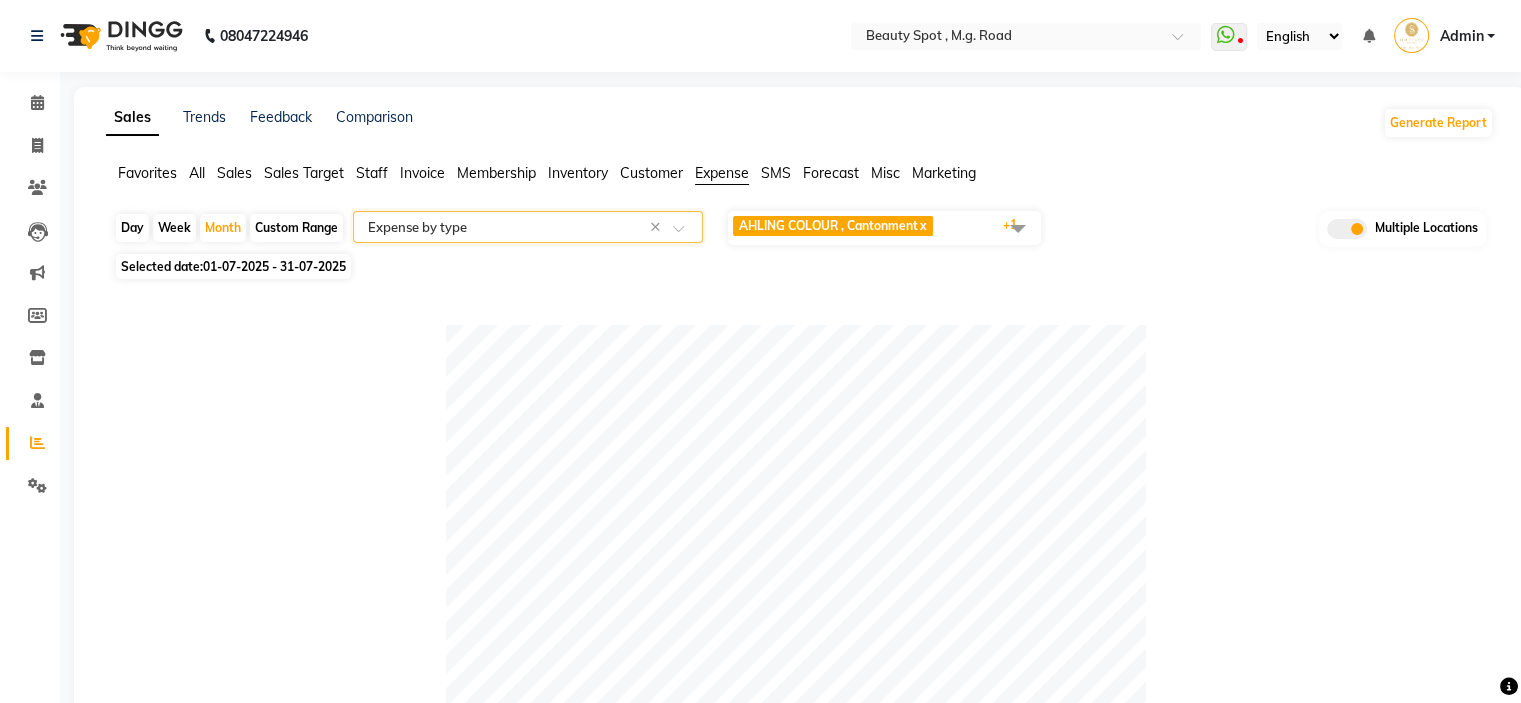 click on "AHLING COLOUR , Cantonment" 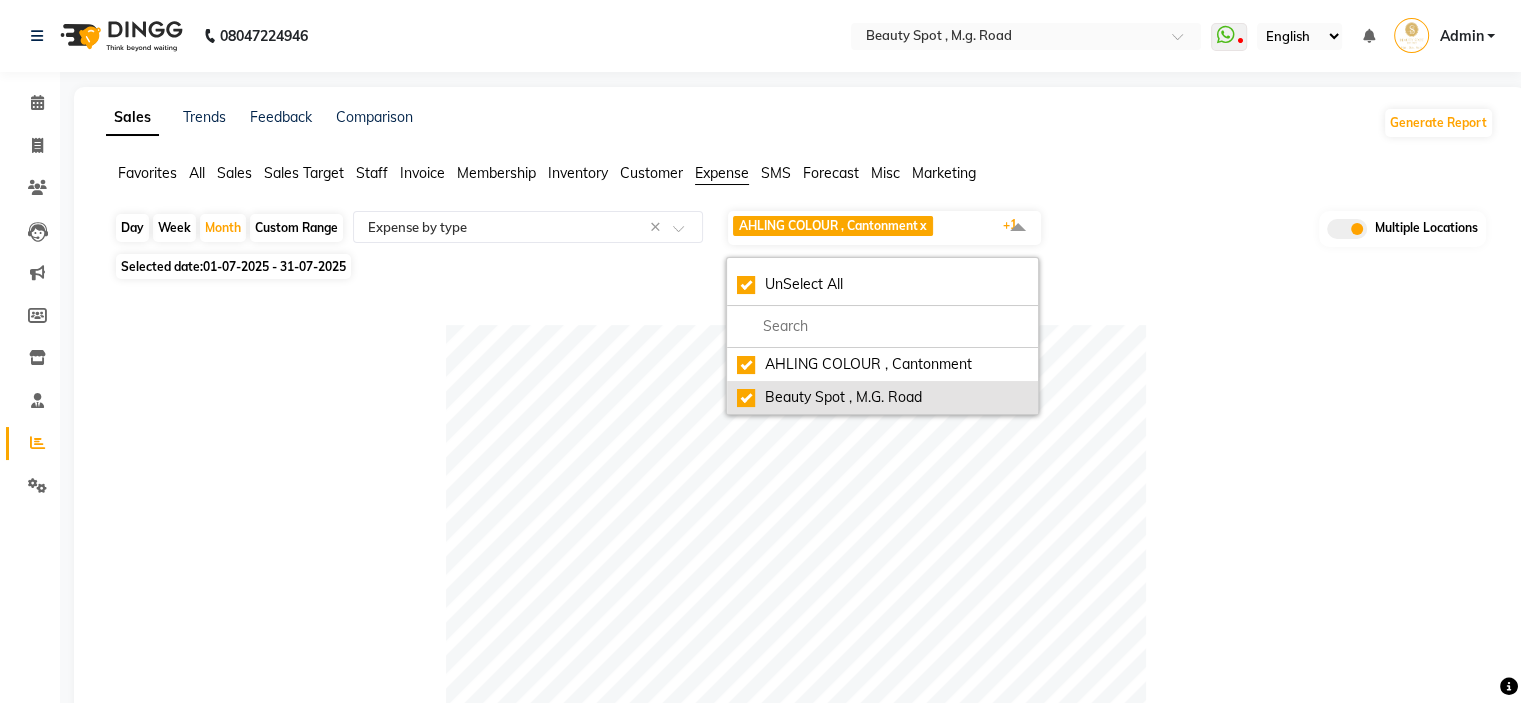click on "Beauty Spot , M.G. Road" 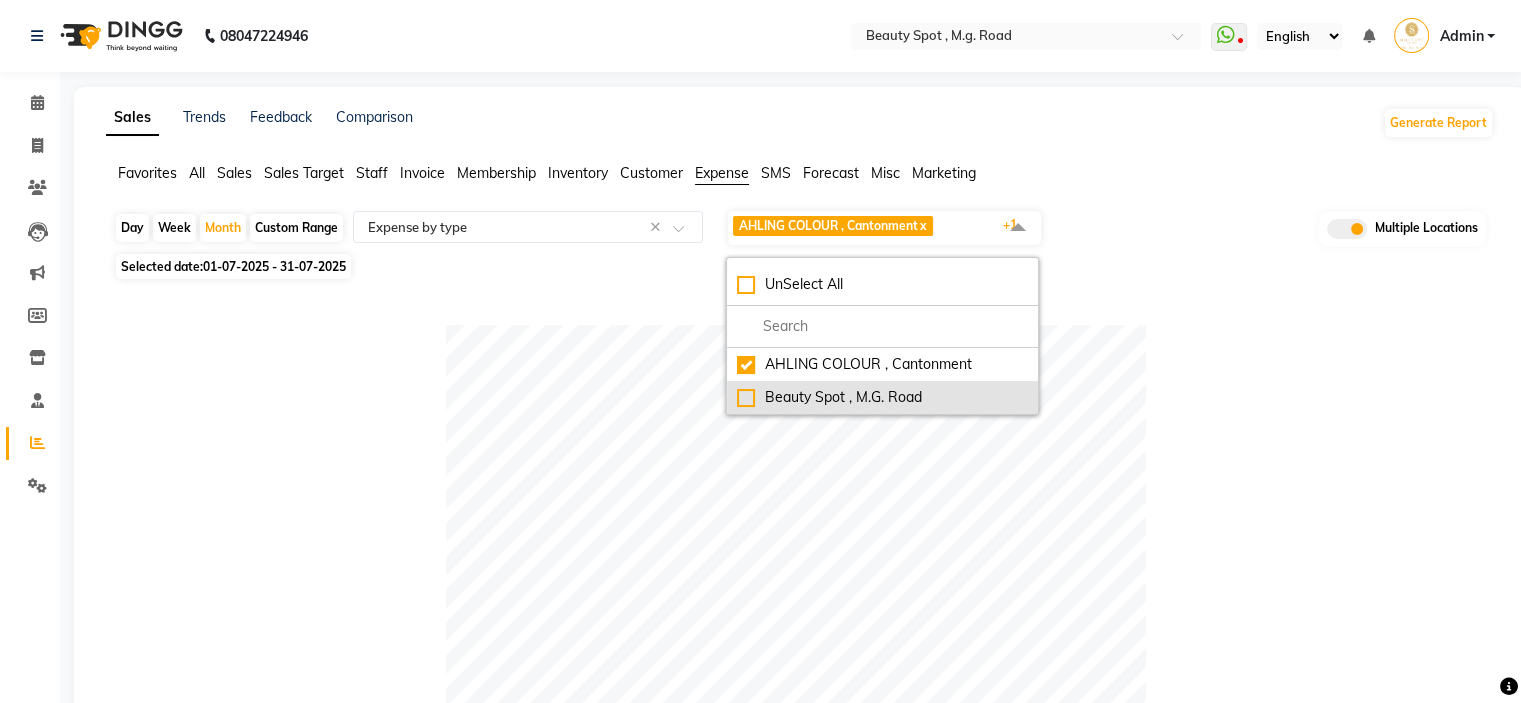 checkbox on "false" 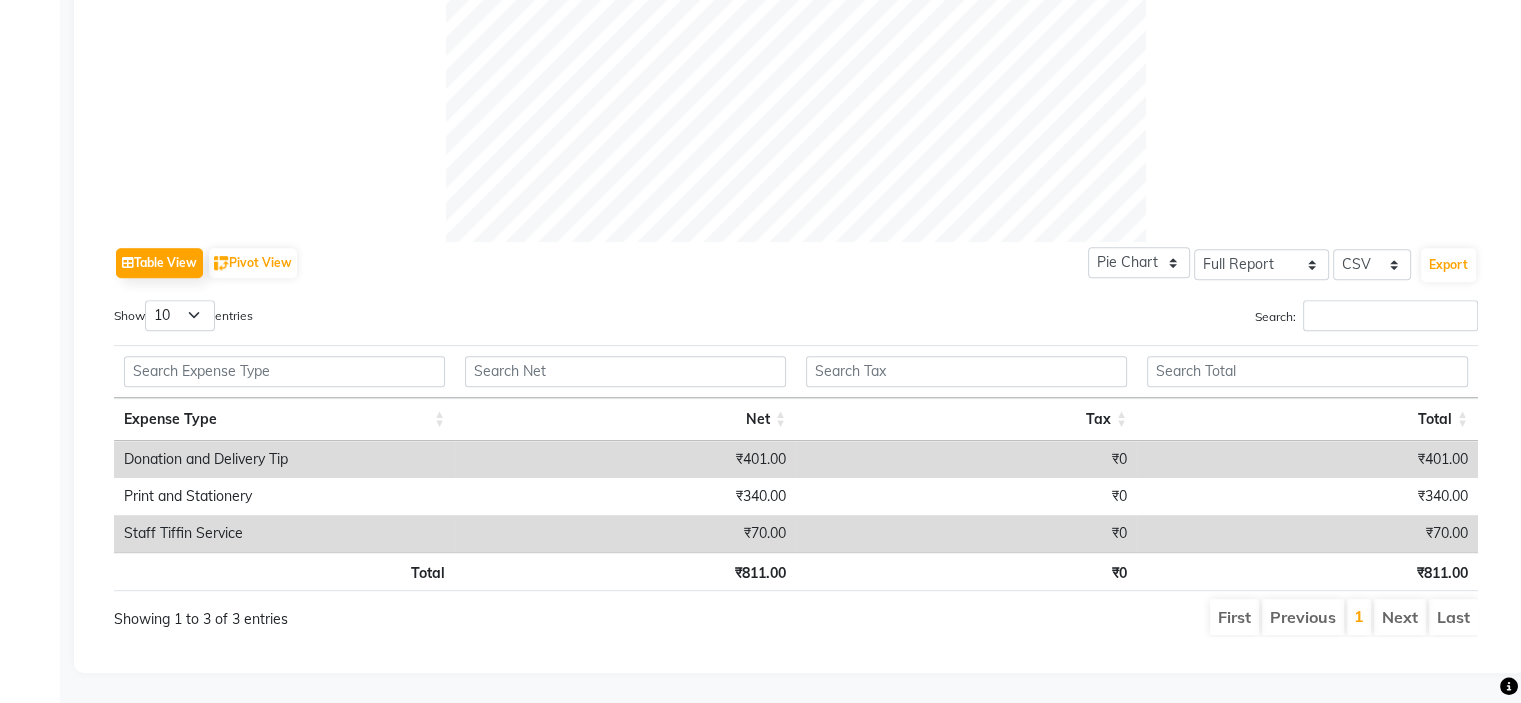 scroll, scrollTop: 795, scrollLeft: 0, axis: vertical 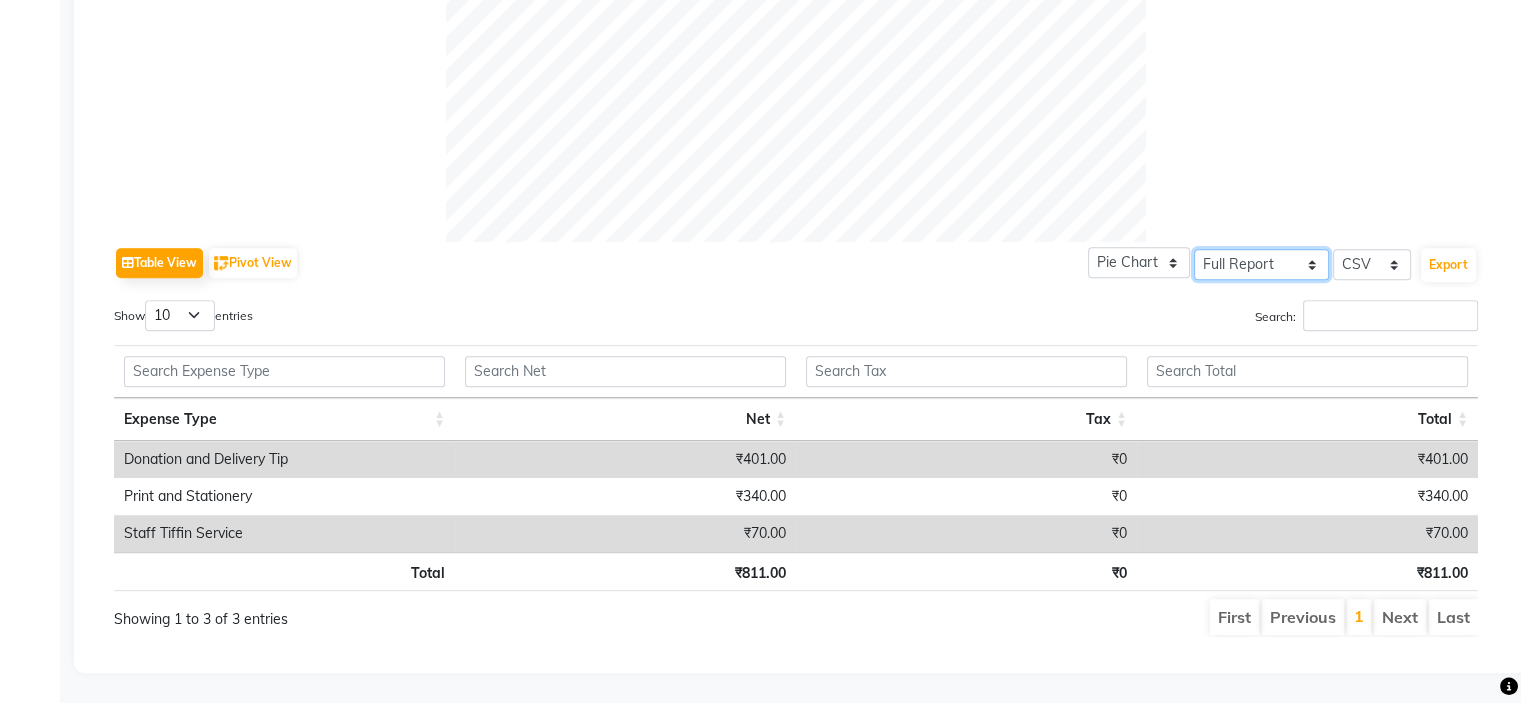click on "Select Full Report Filtered Report" 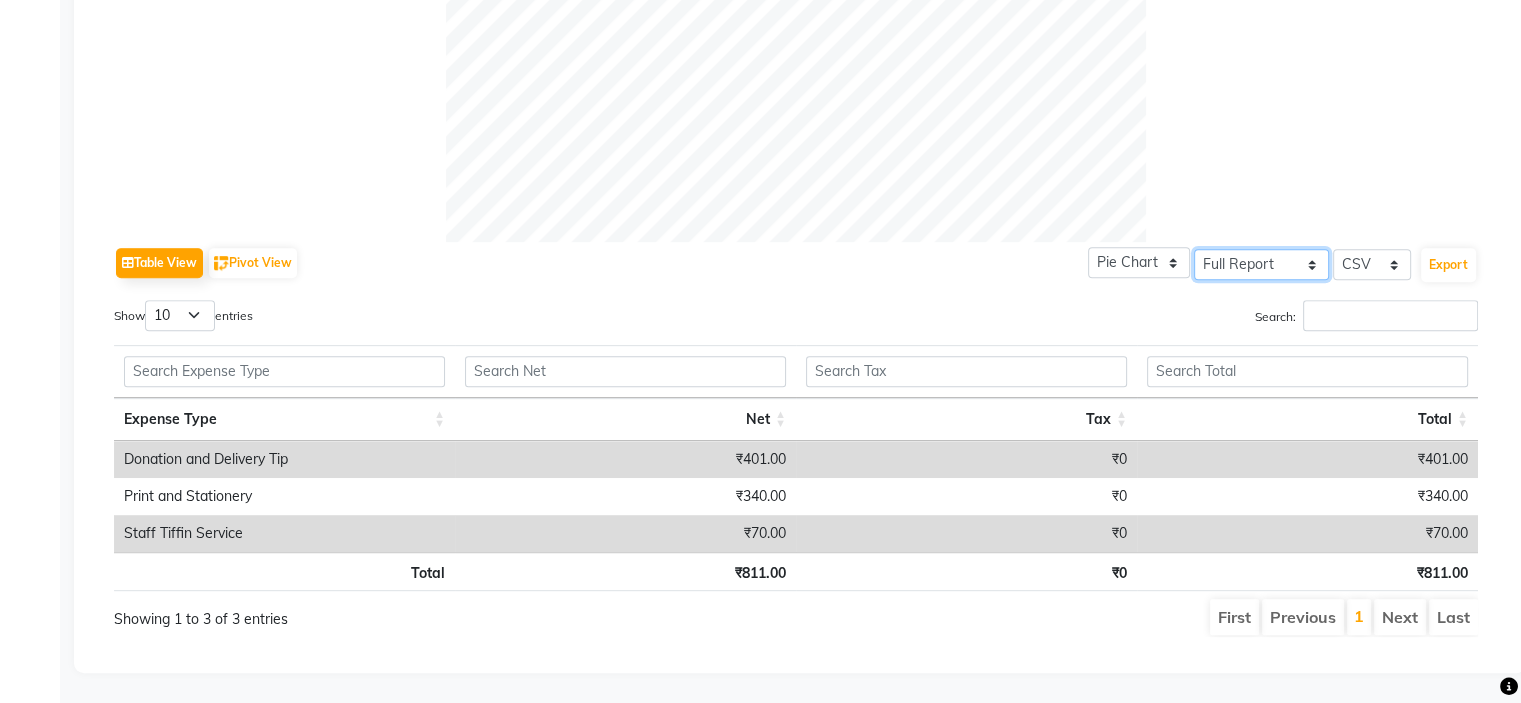 click on "Select Full Report Filtered Report" 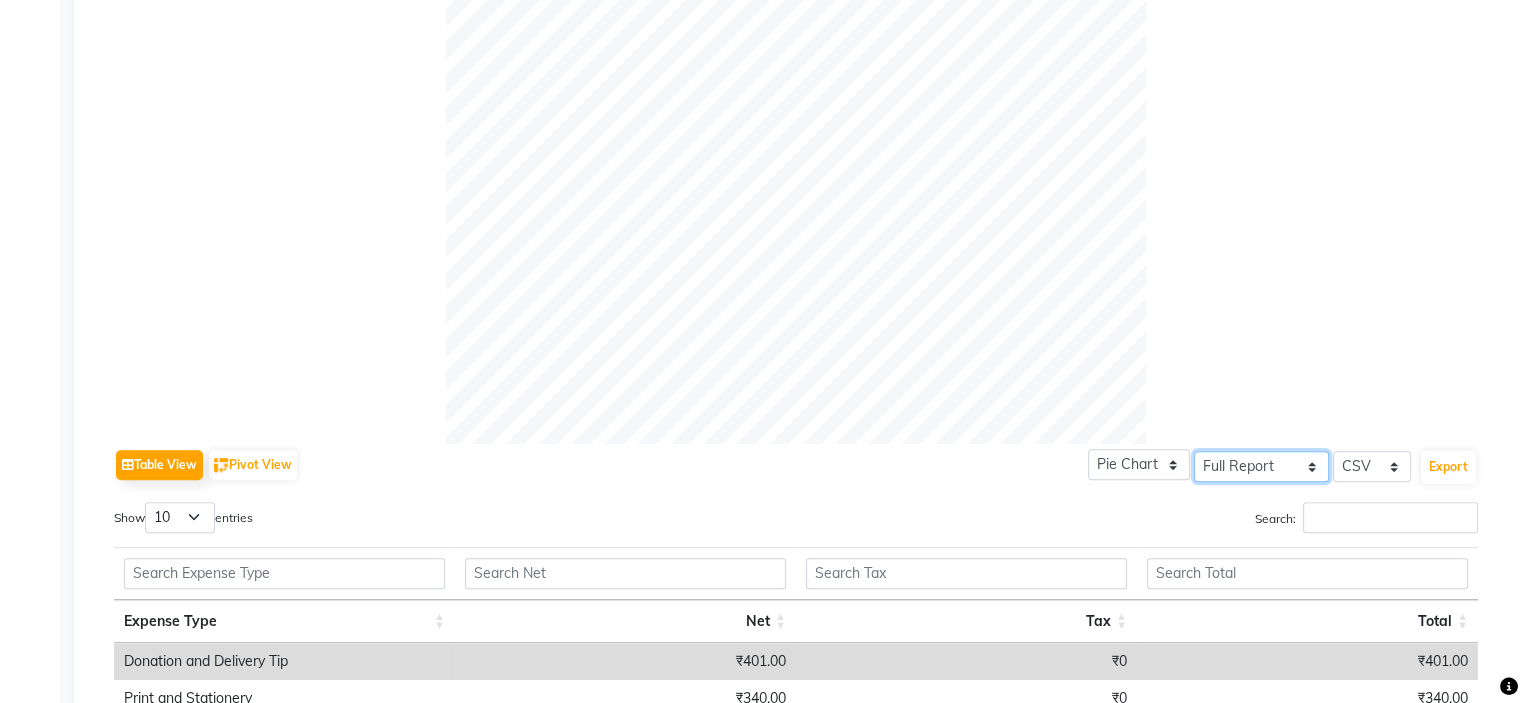 scroll, scrollTop: 695, scrollLeft: 0, axis: vertical 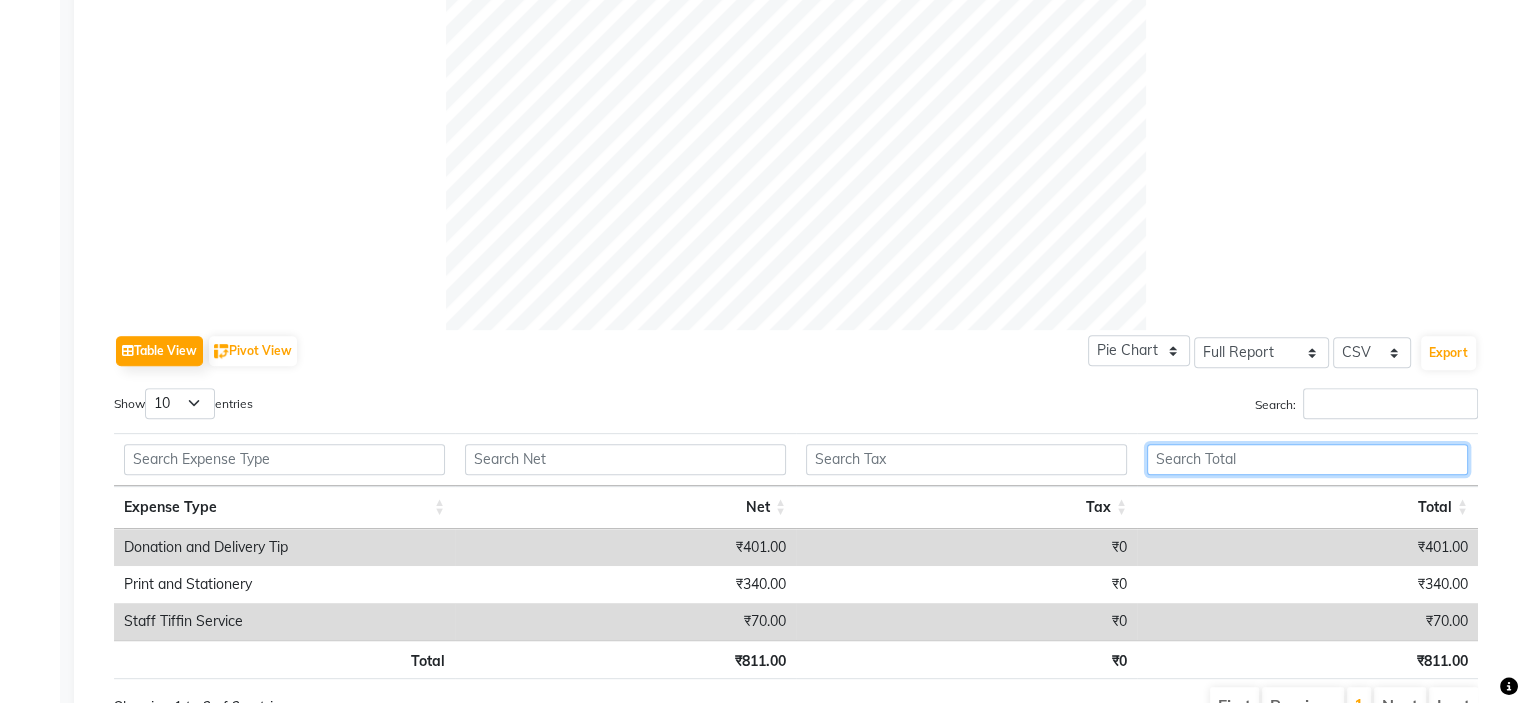 click at bounding box center [1307, 459] 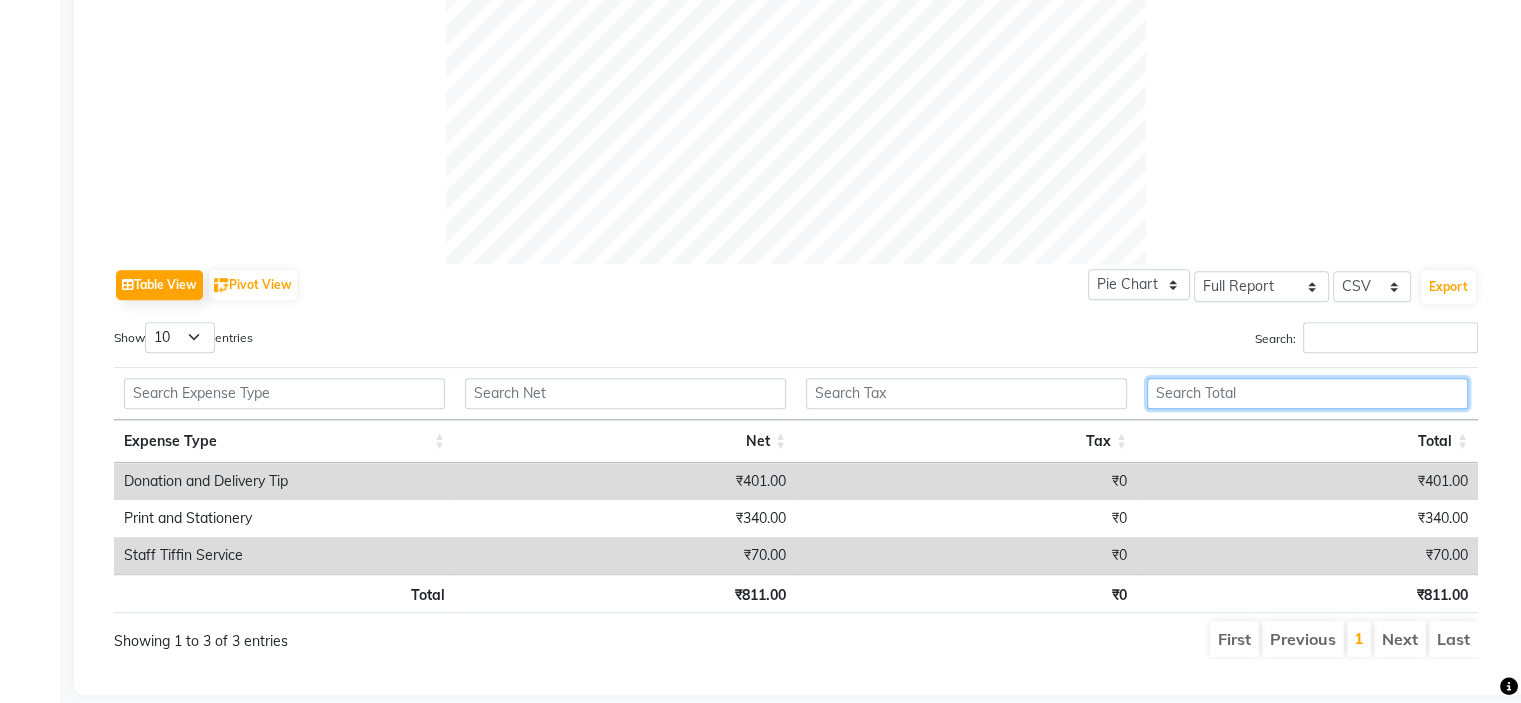 scroll, scrollTop: 795, scrollLeft: 0, axis: vertical 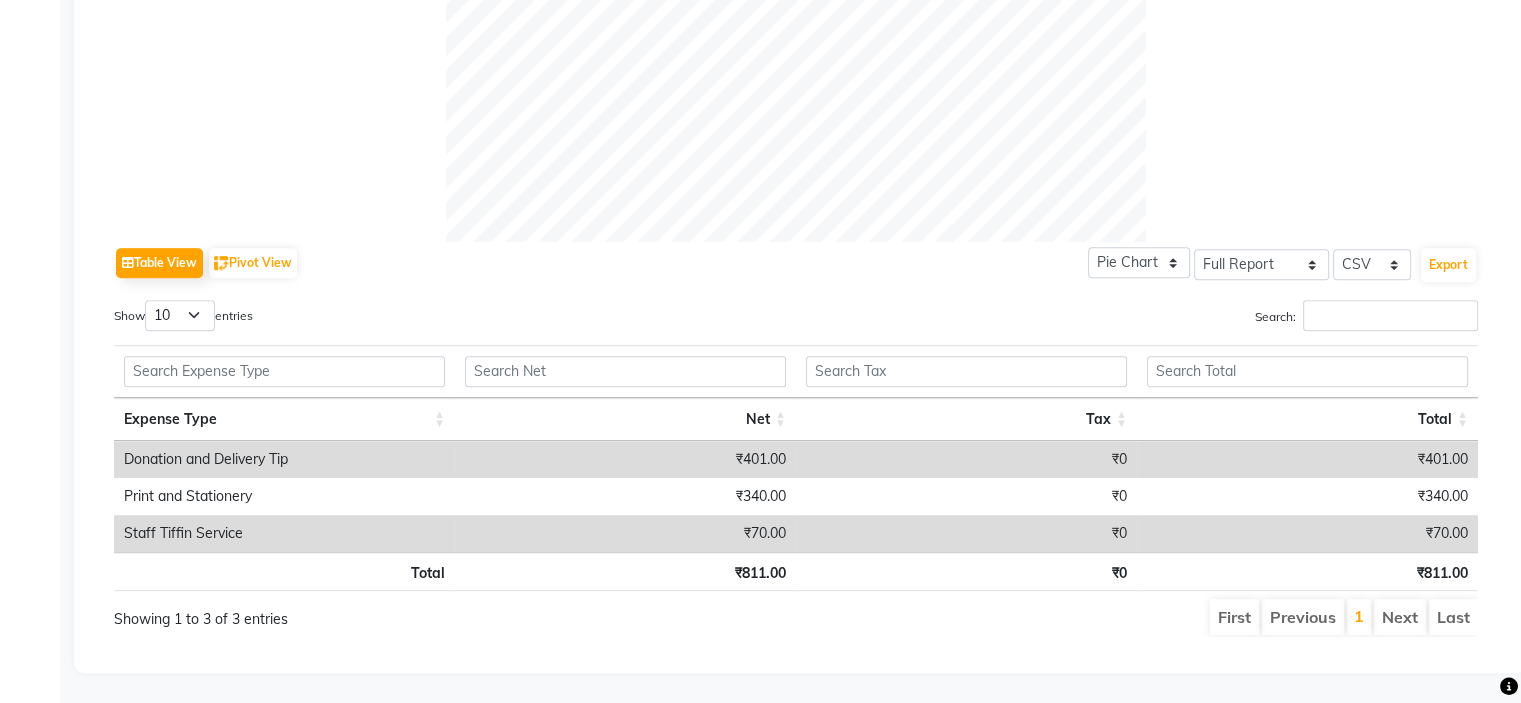click on "Last" at bounding box center (1453, 617) 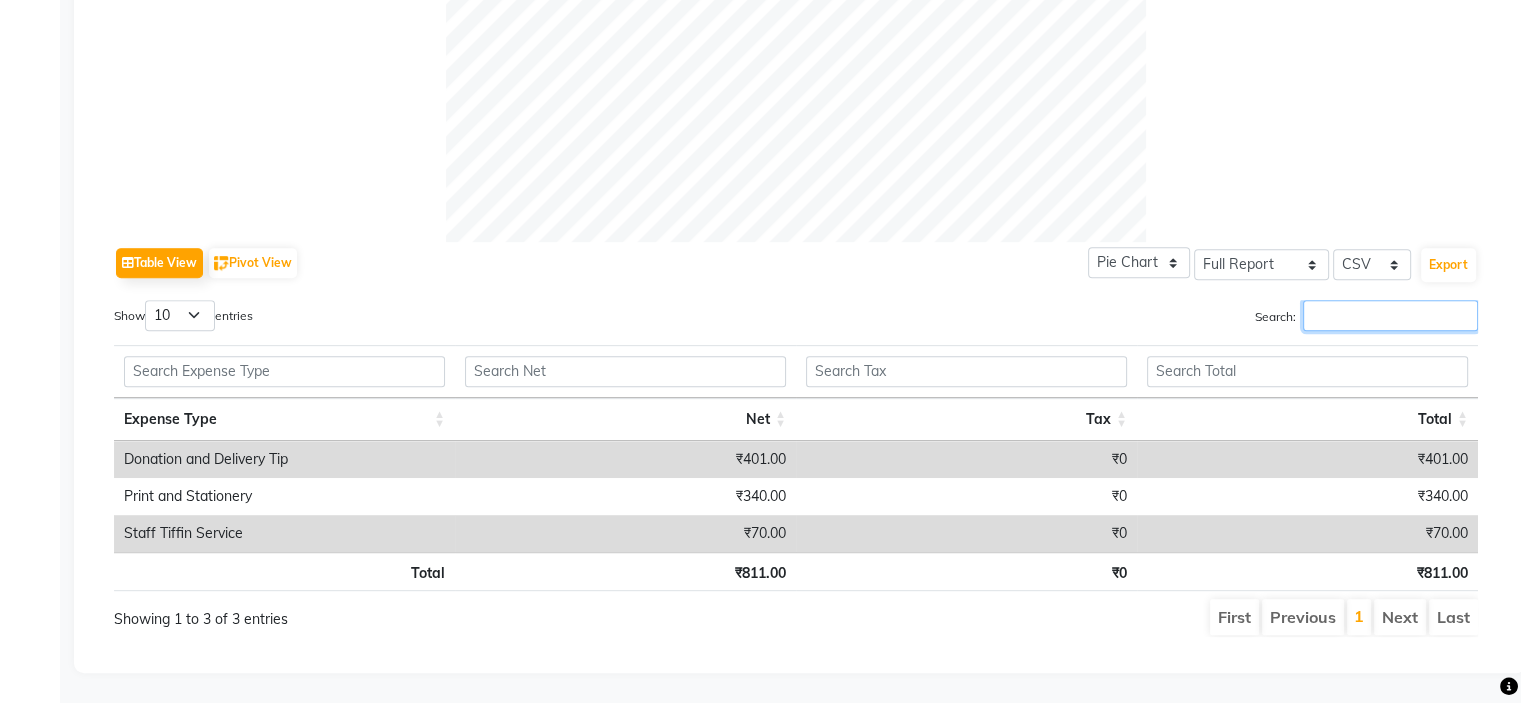 click on "Search:" at bounding box center (1390, 315) 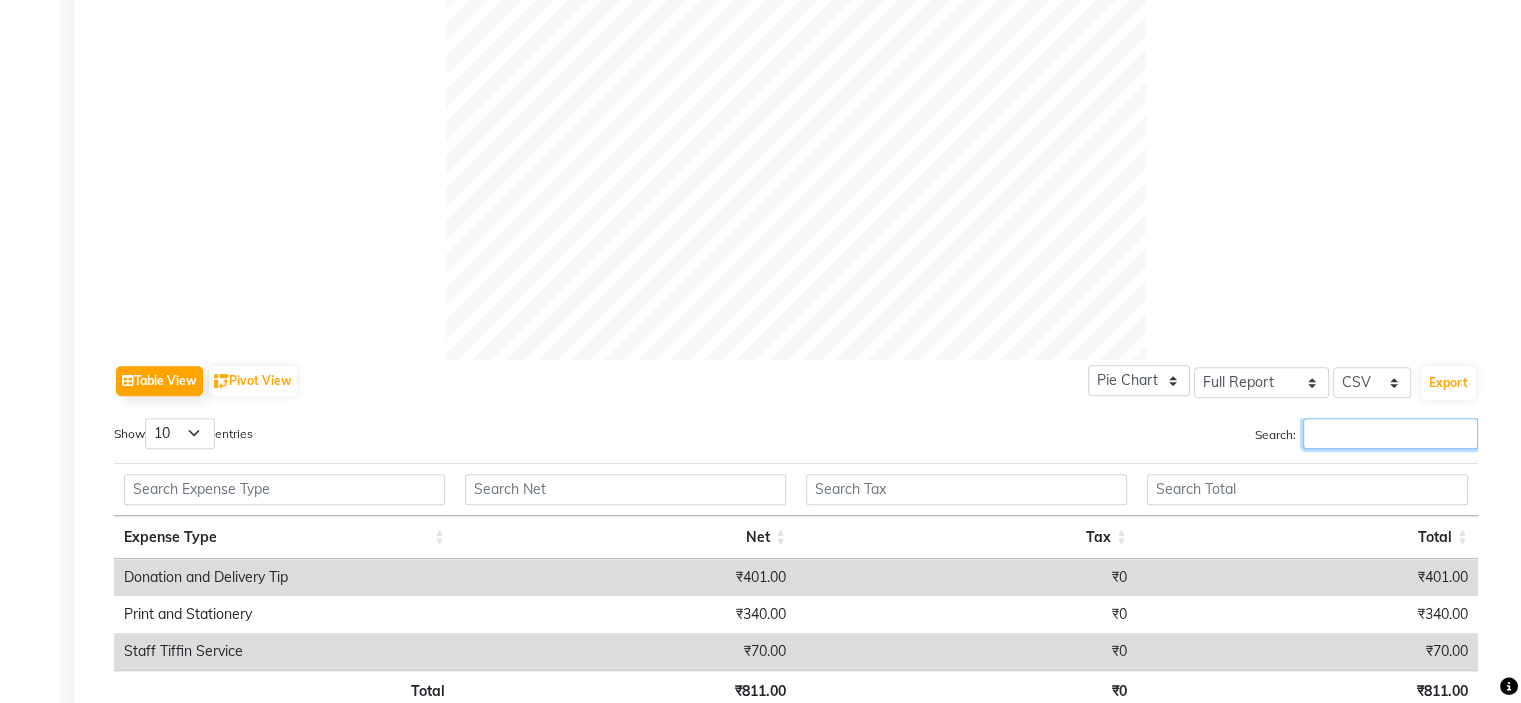 scroll, scrollTop: 695, scrollLeft: 0, axis: vertical 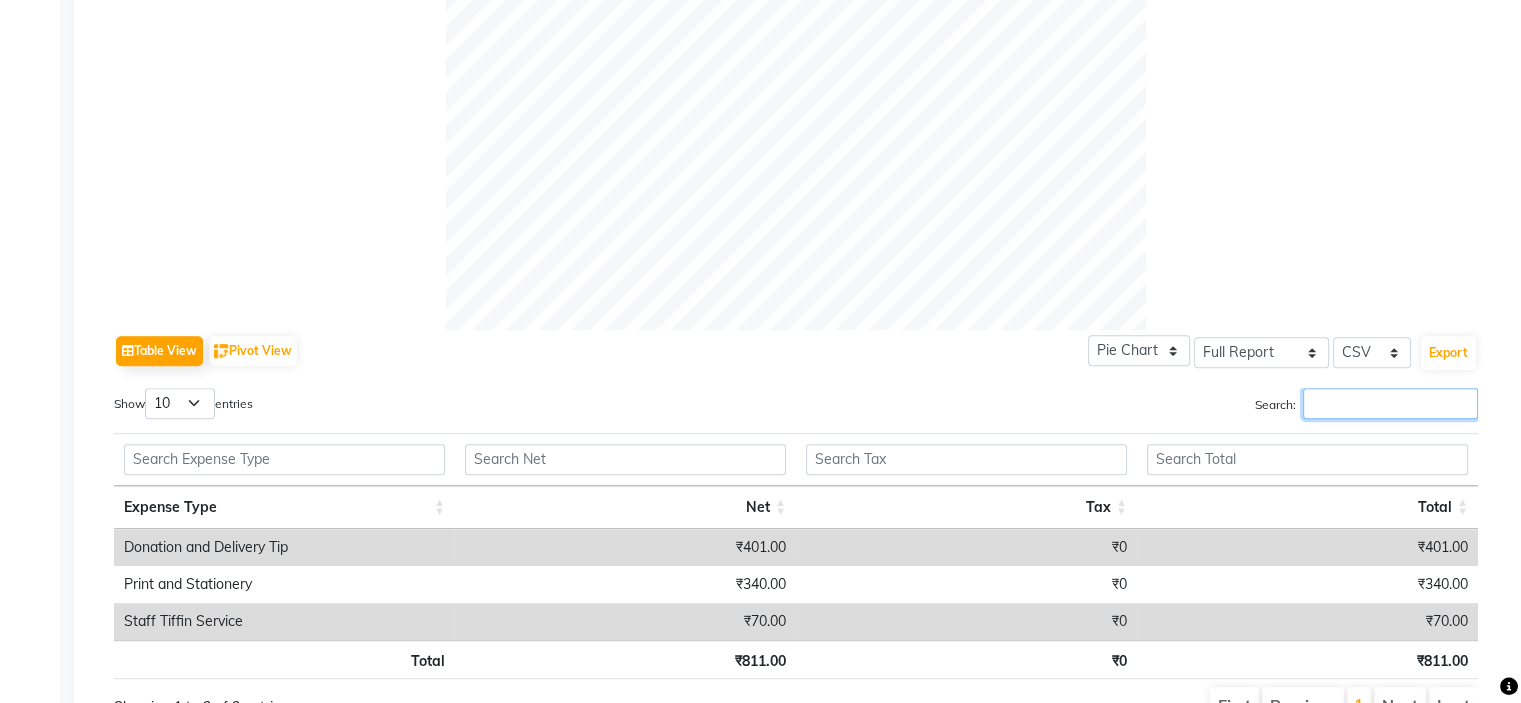 click on "Search:" at bounding box center (1390, 403) 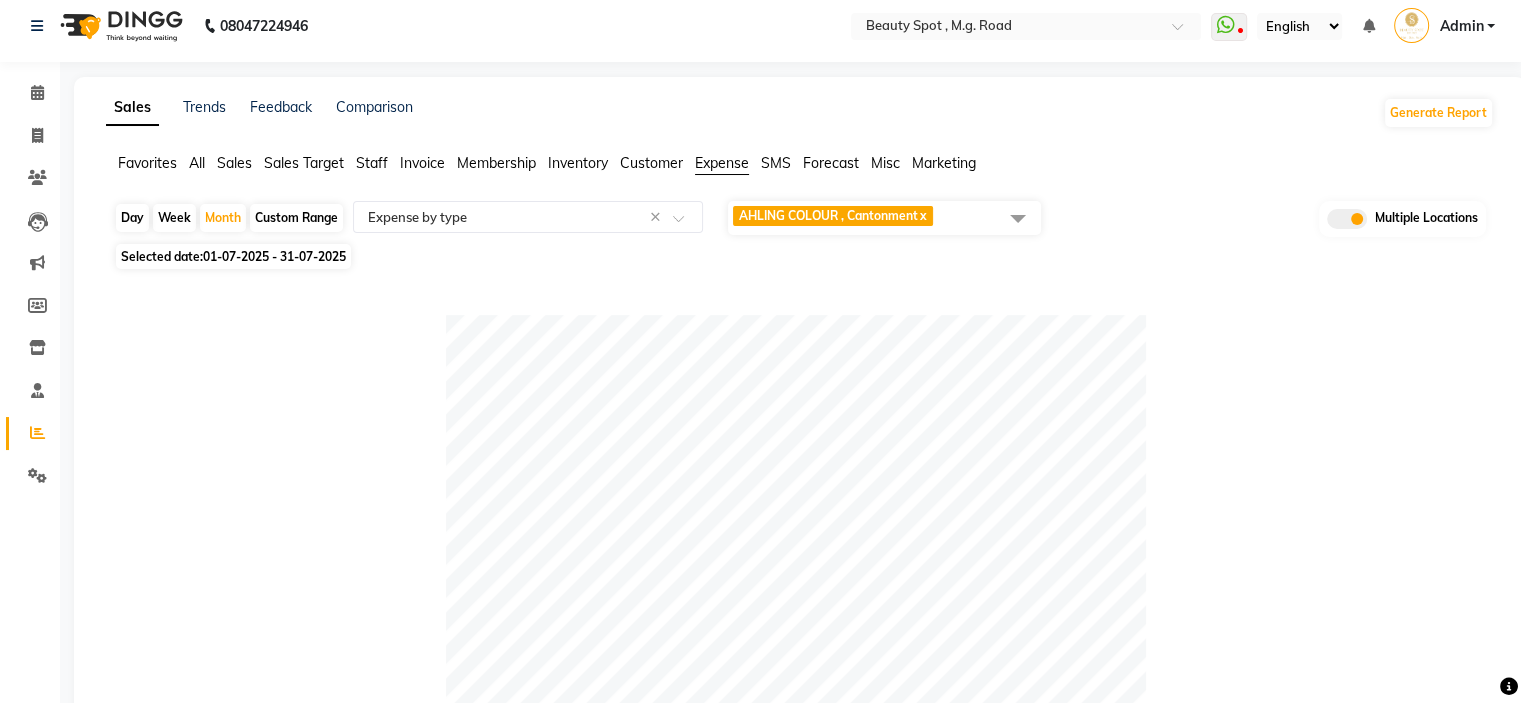 scroll, scrollTop: 0, scrollLeft: 0, axis: both 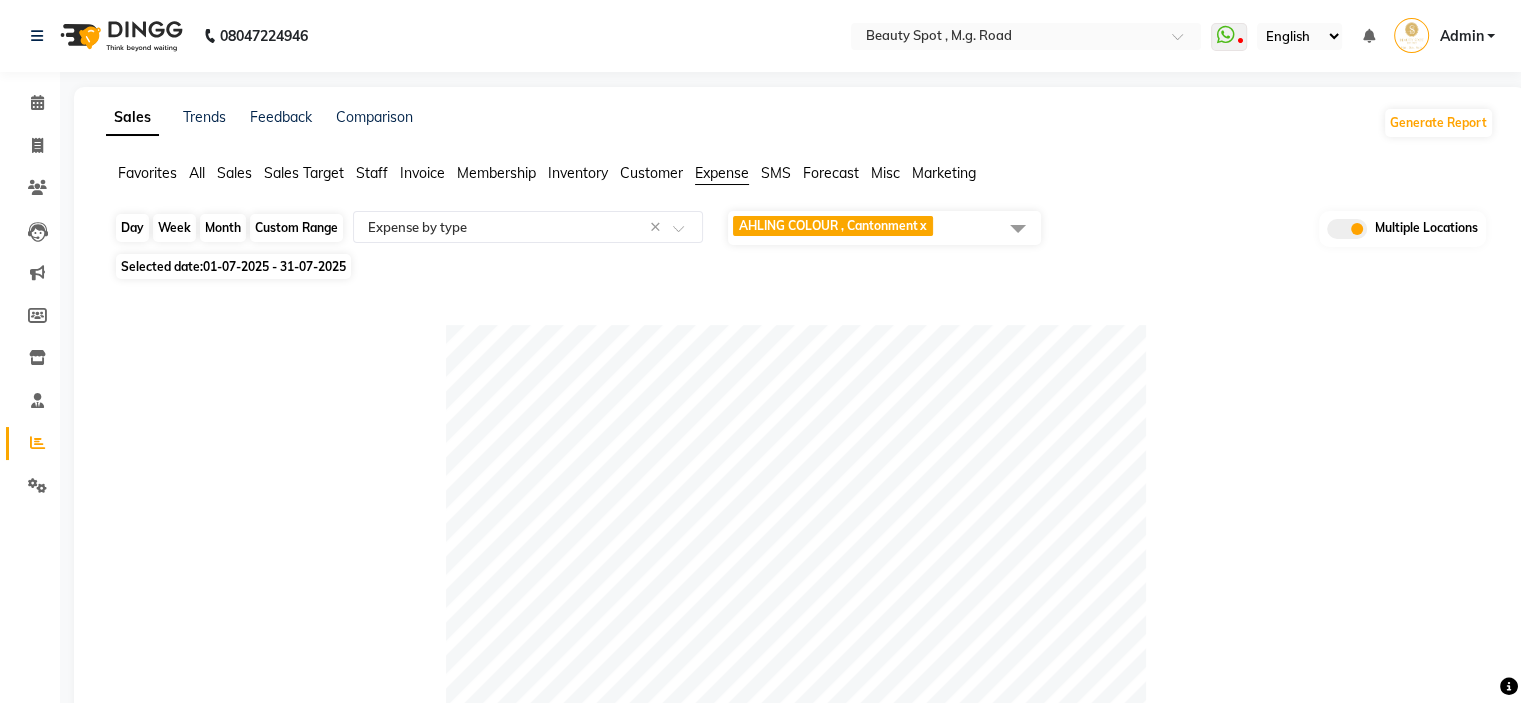 click on "Month" 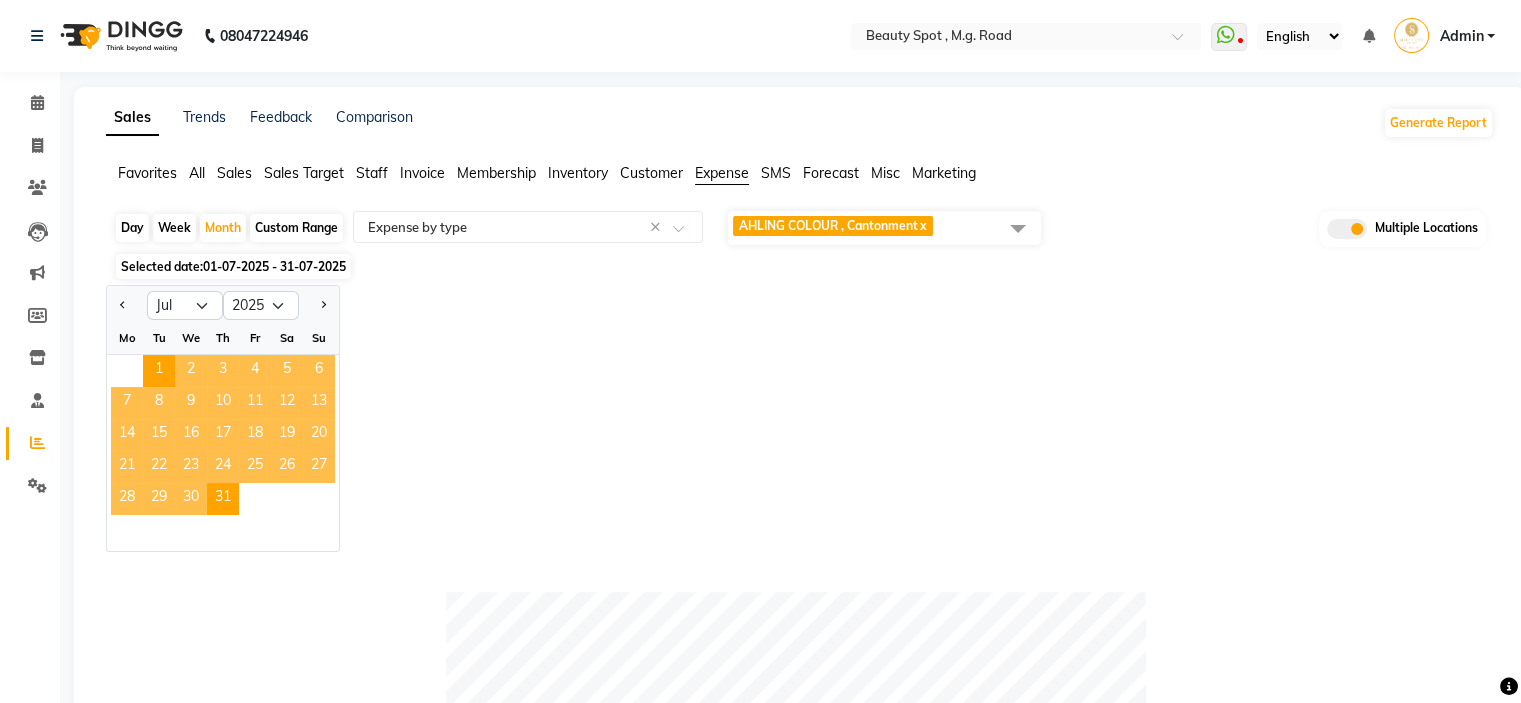 click 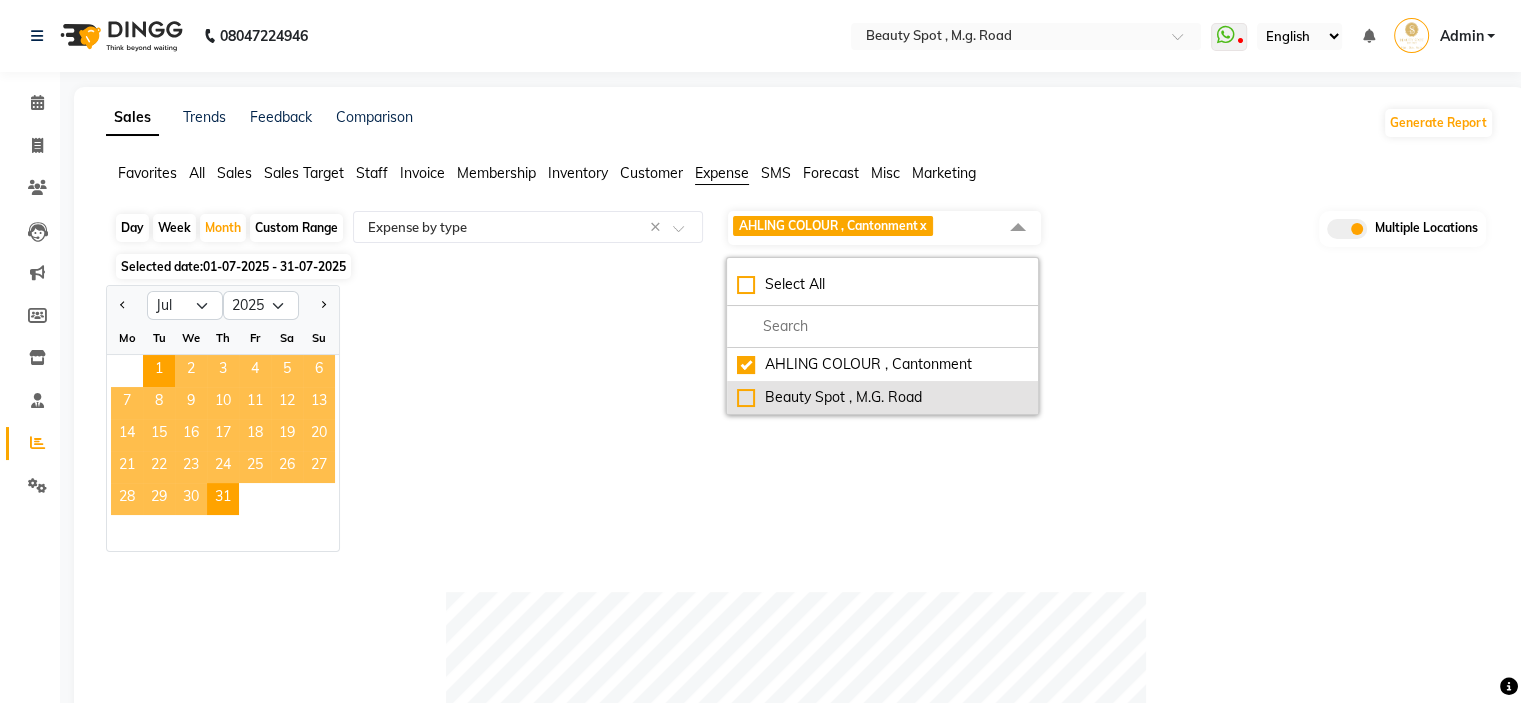 click on "Beauty Spot , M.G. Road" 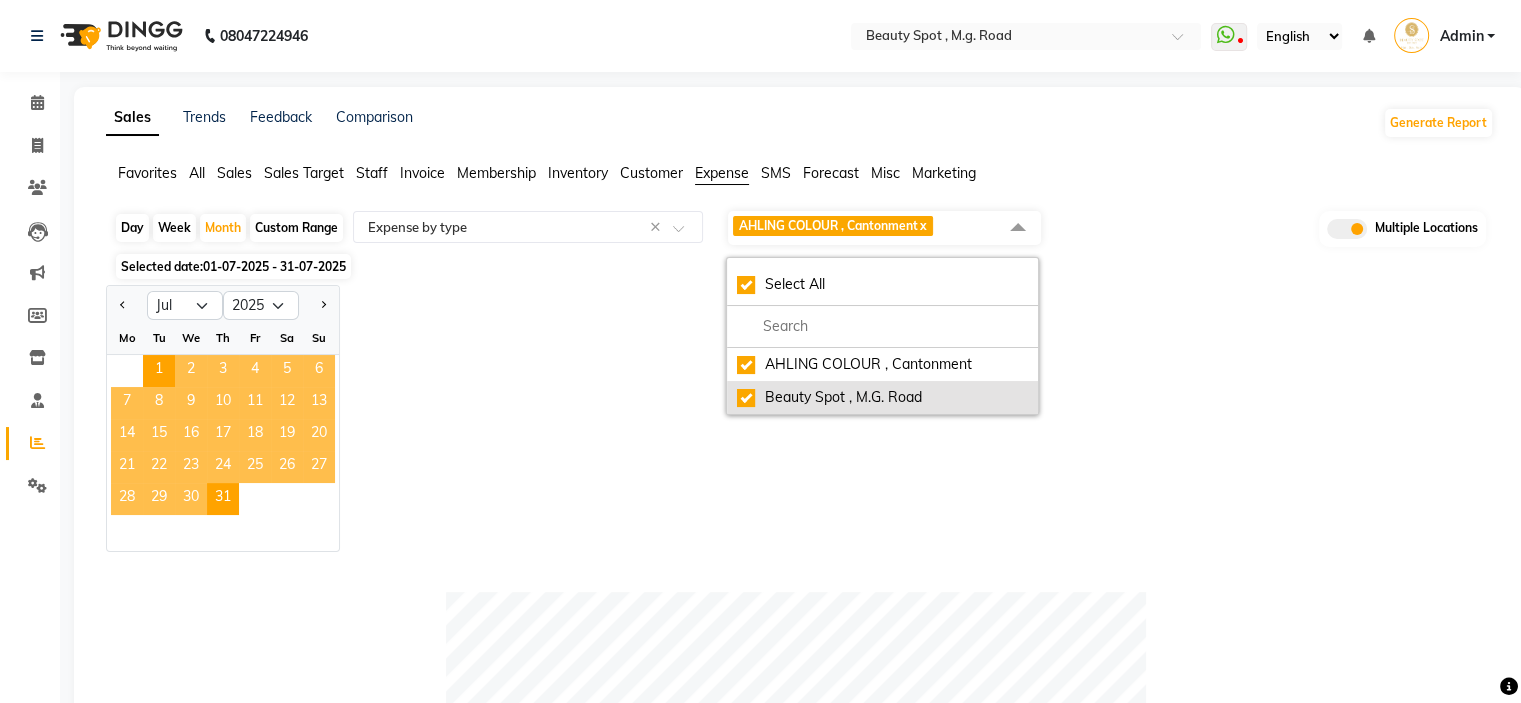 checkbox on "true" 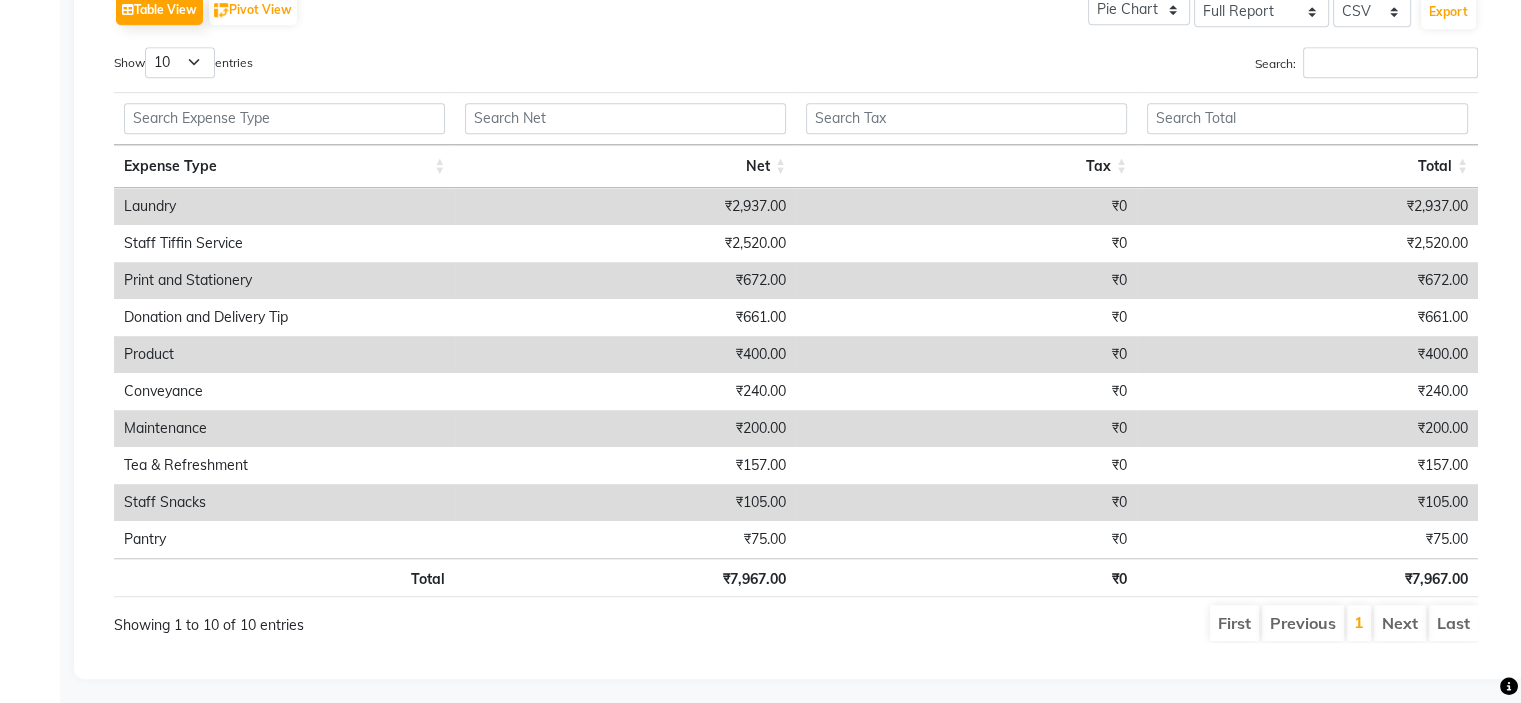 scroll, scrollTop: 1054, scrollLeft: 0, axis: vertical 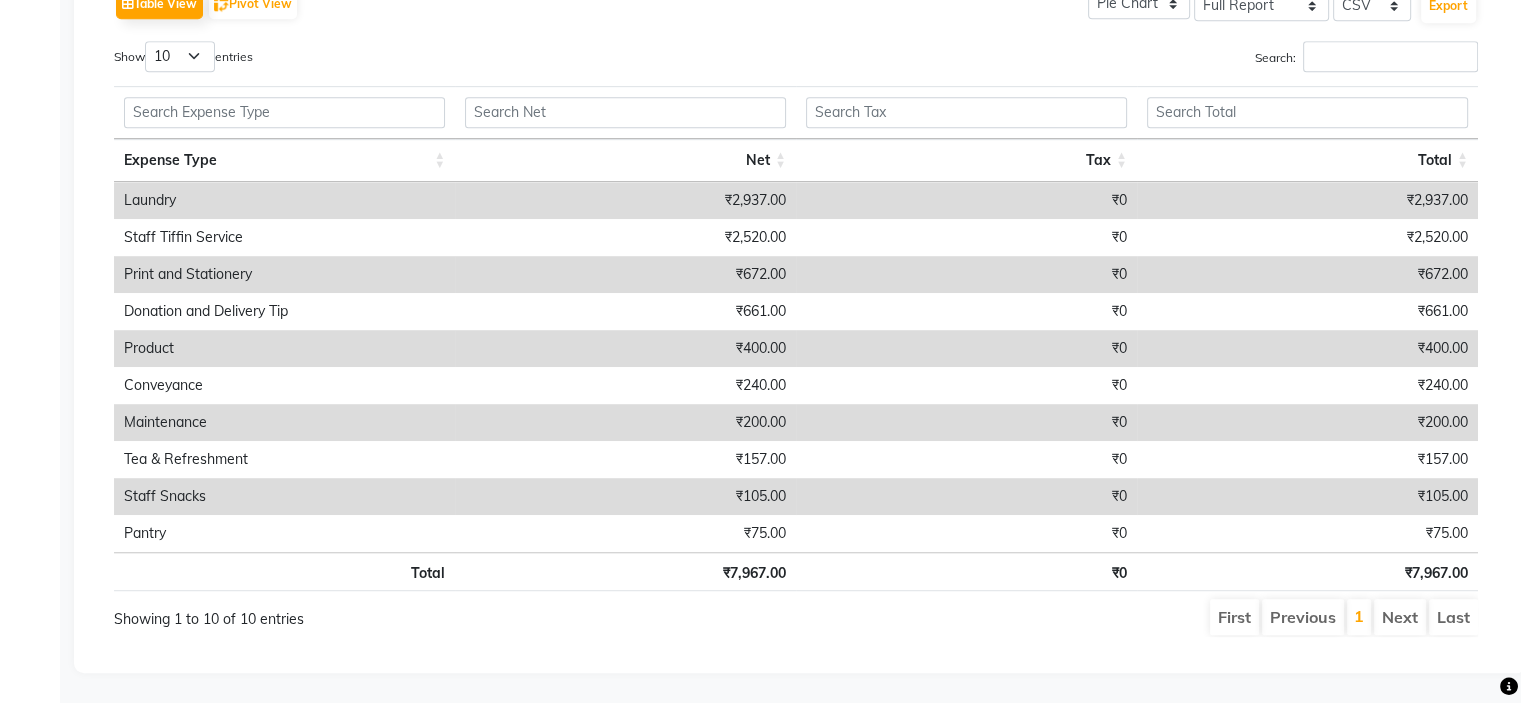 click on "Last" at bounding box center (1453, 617) 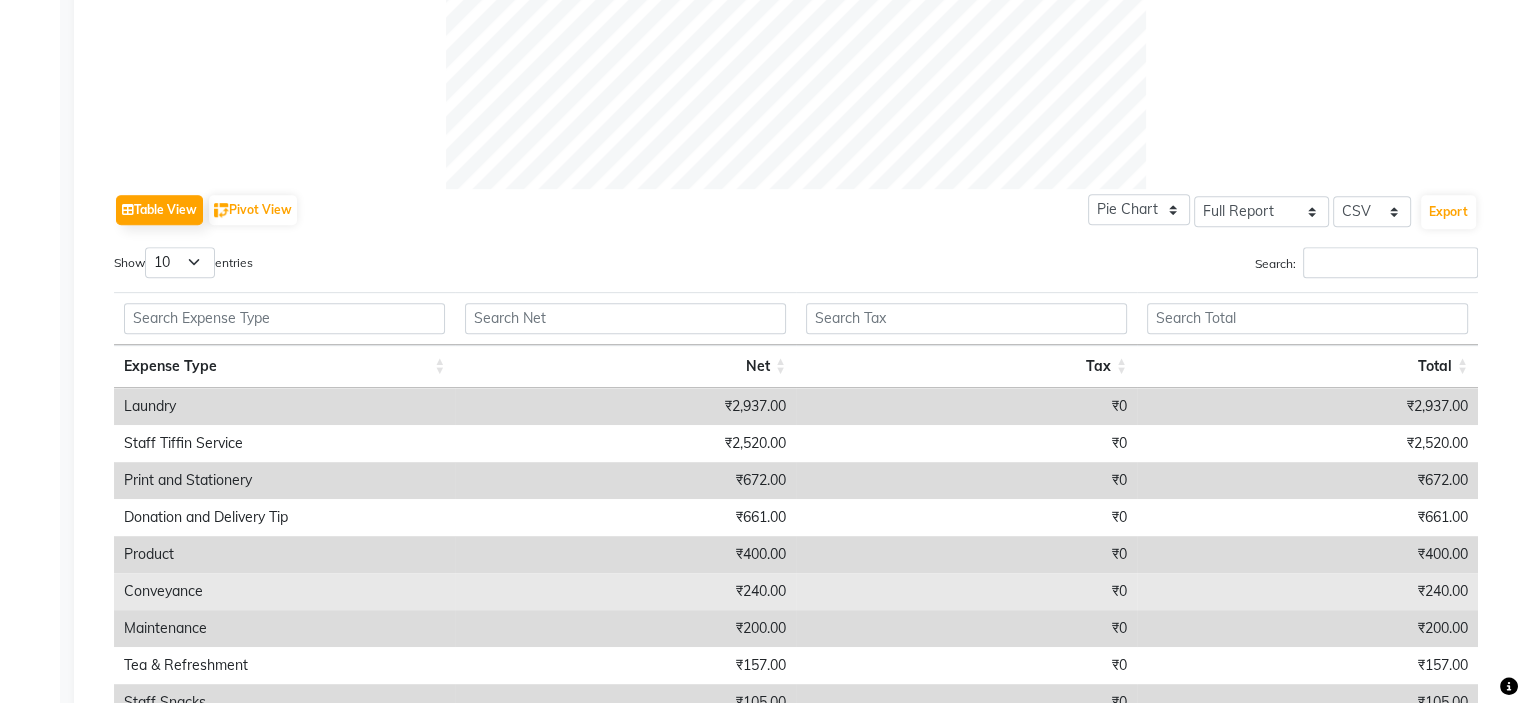 scroll, scrollTop: 654, scrollLeft: 0, axis: vertical 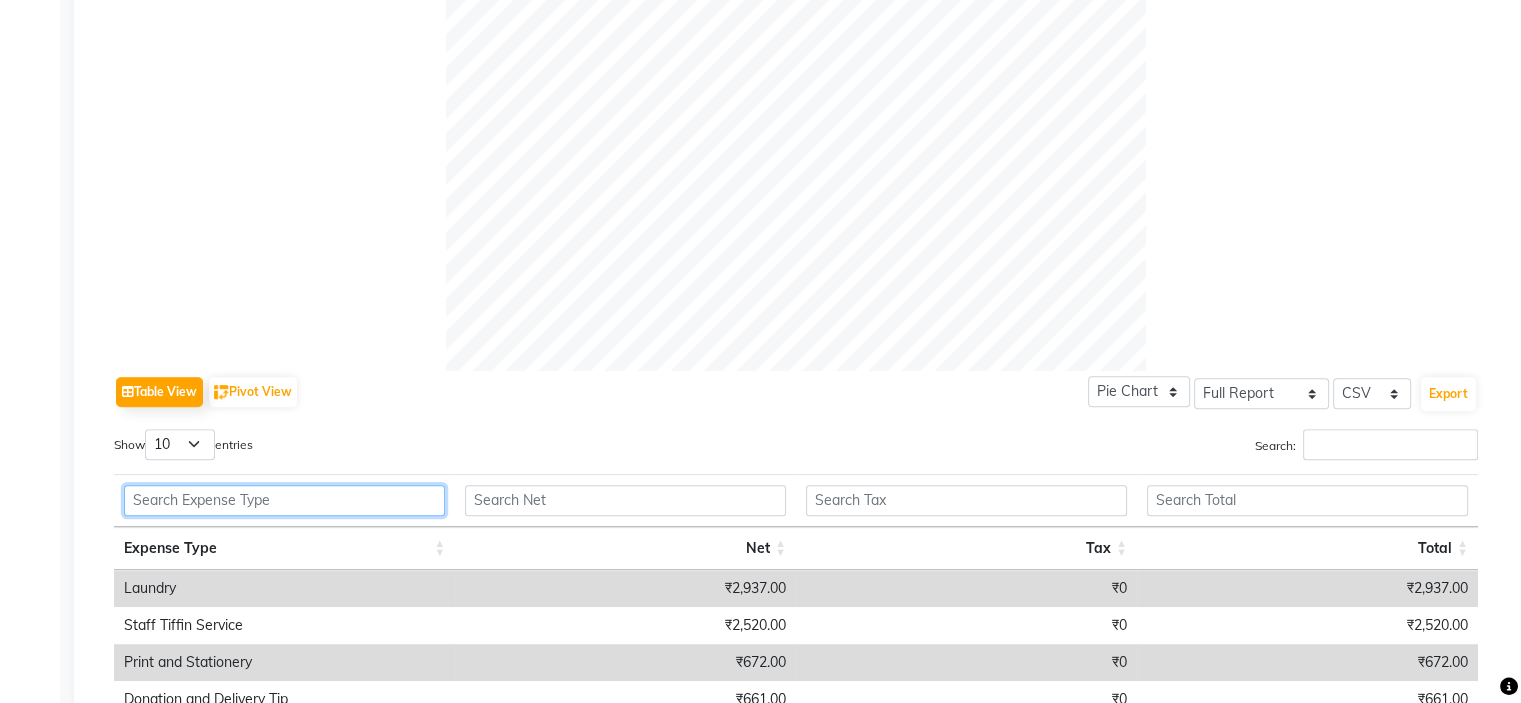 click at bounding box center [284, 500] 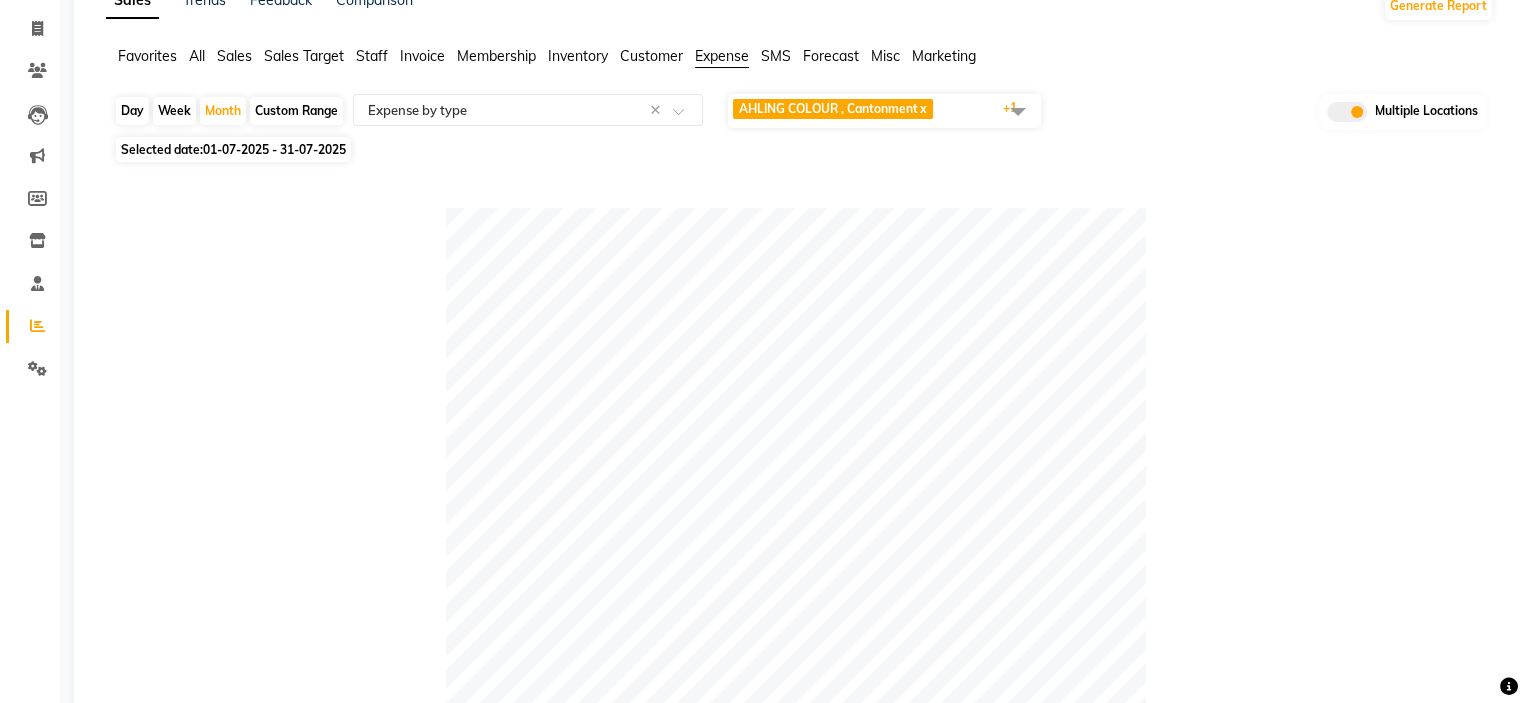 scroll, scrollTop: 54, scrollLeft: 0, axis: vertical 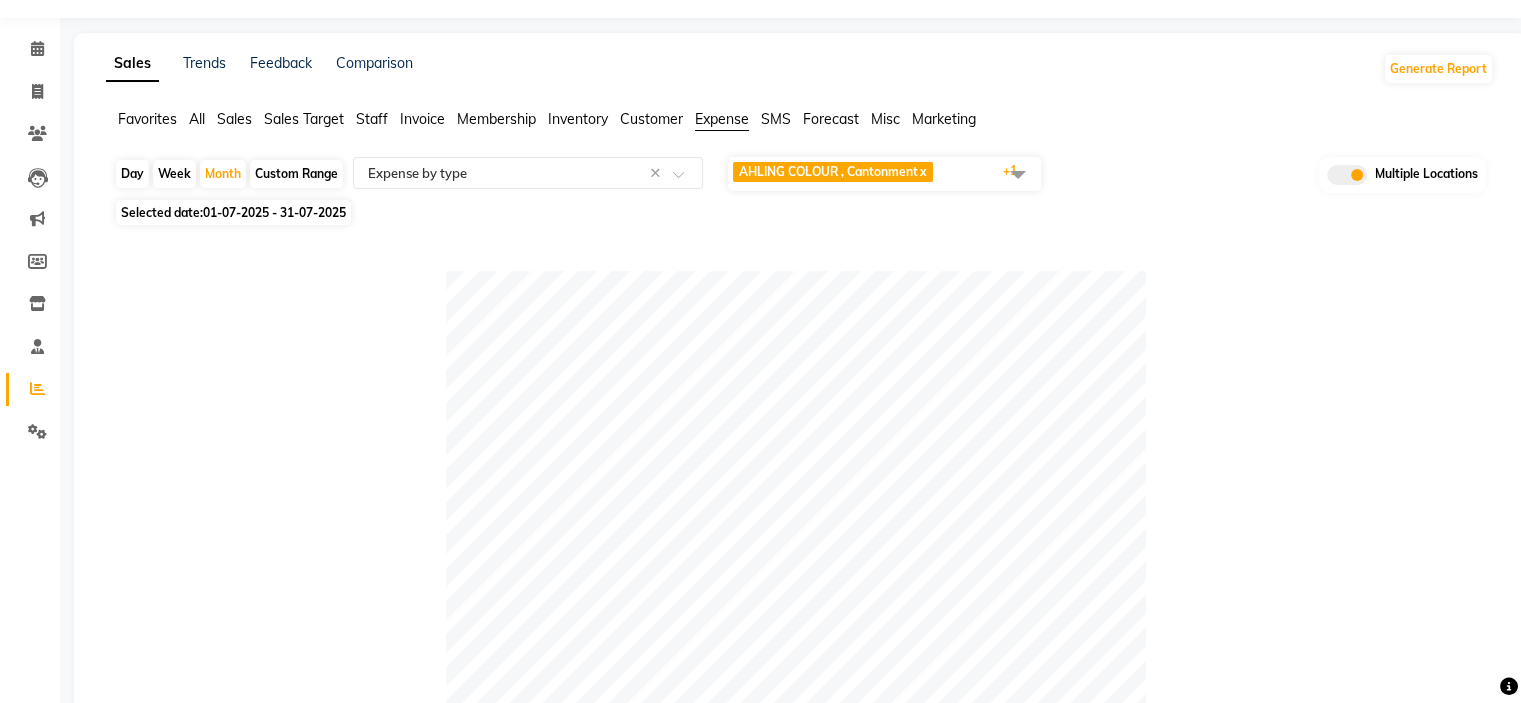 click on "AHLING COLOUR , Cantonment" 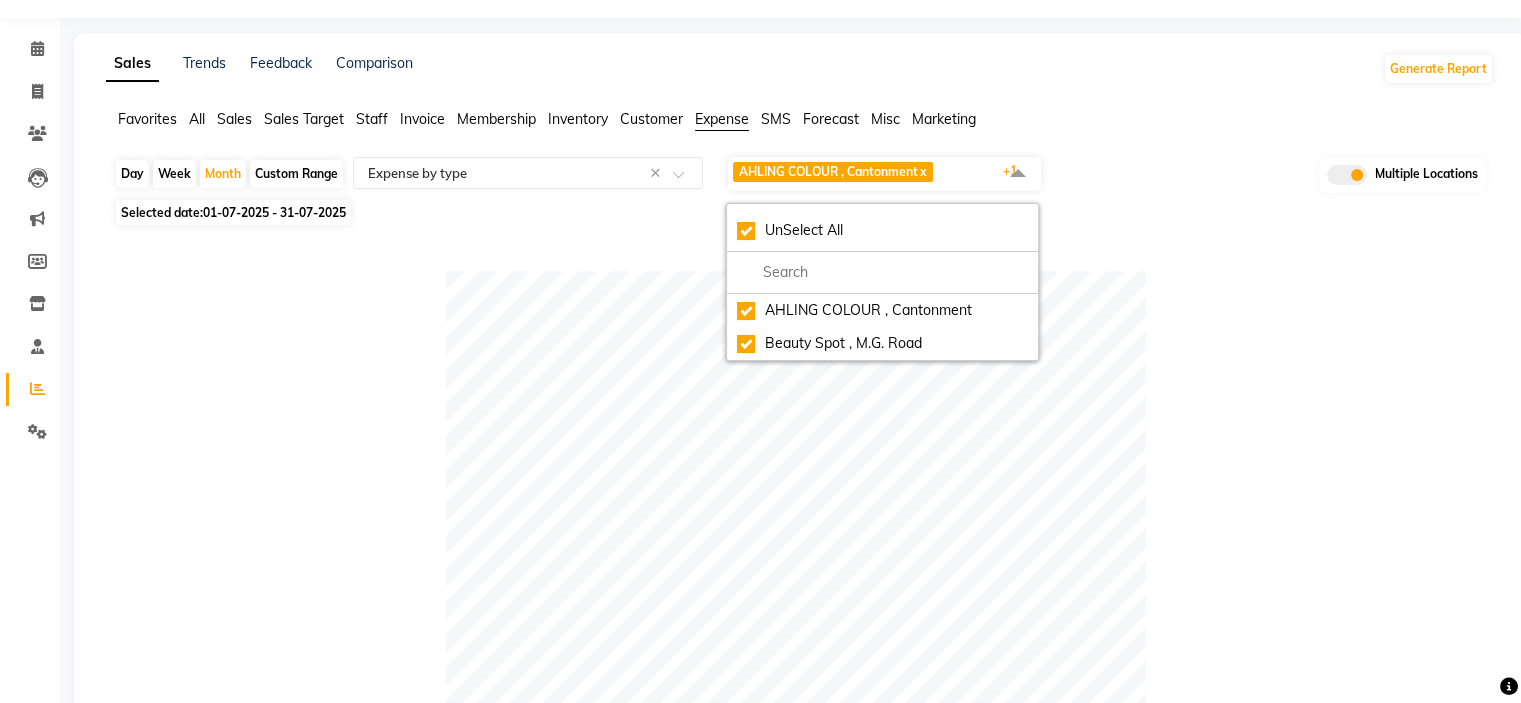click 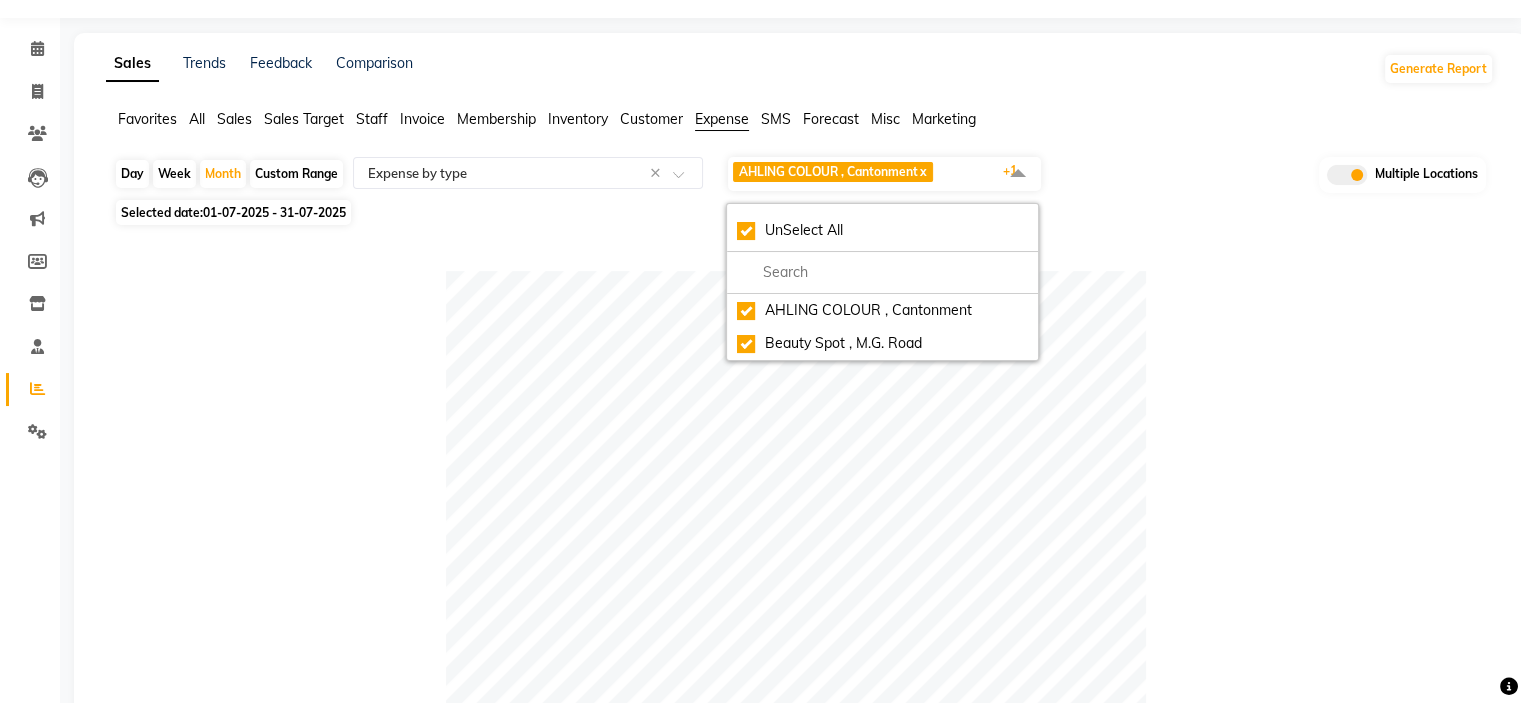 click 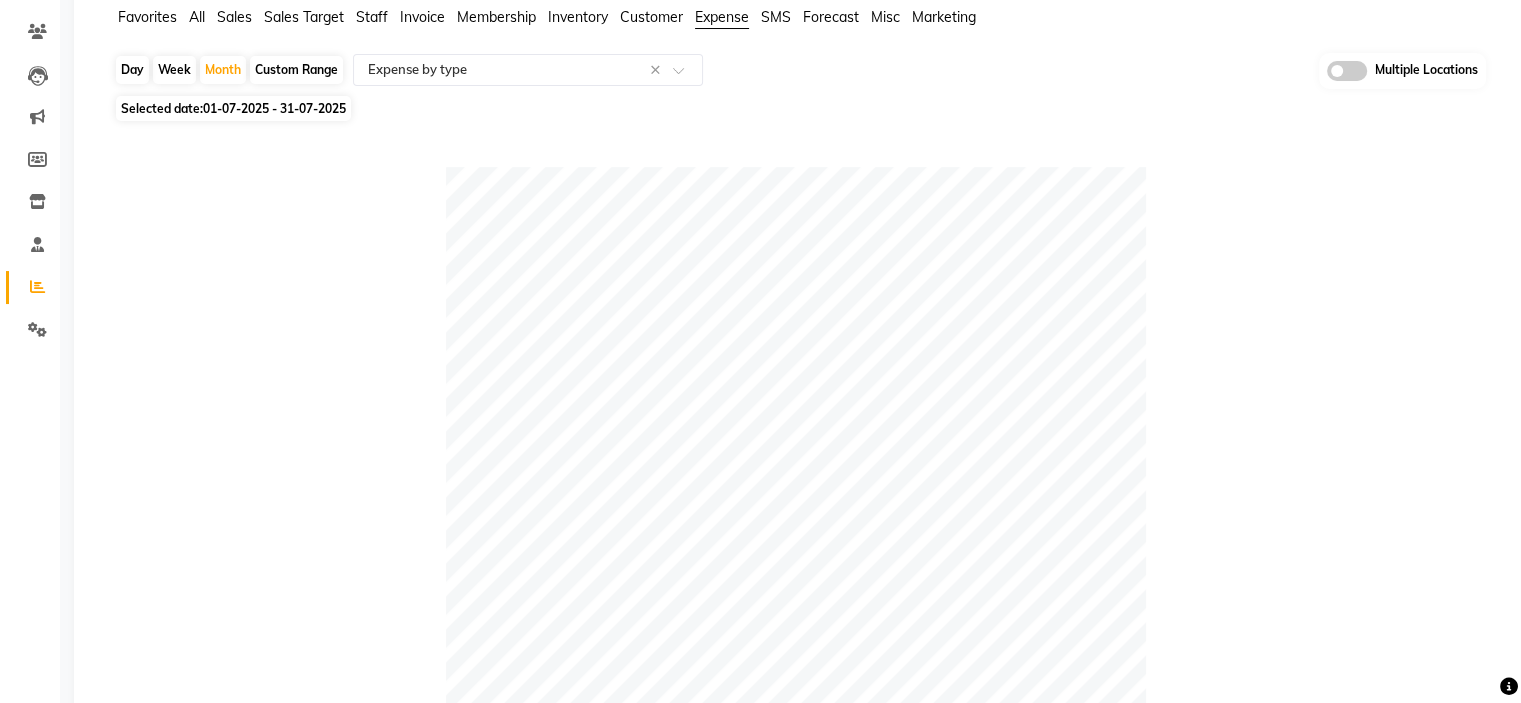 scroll, scrollTop: 100, scrollLeft: 0, axis: vertical 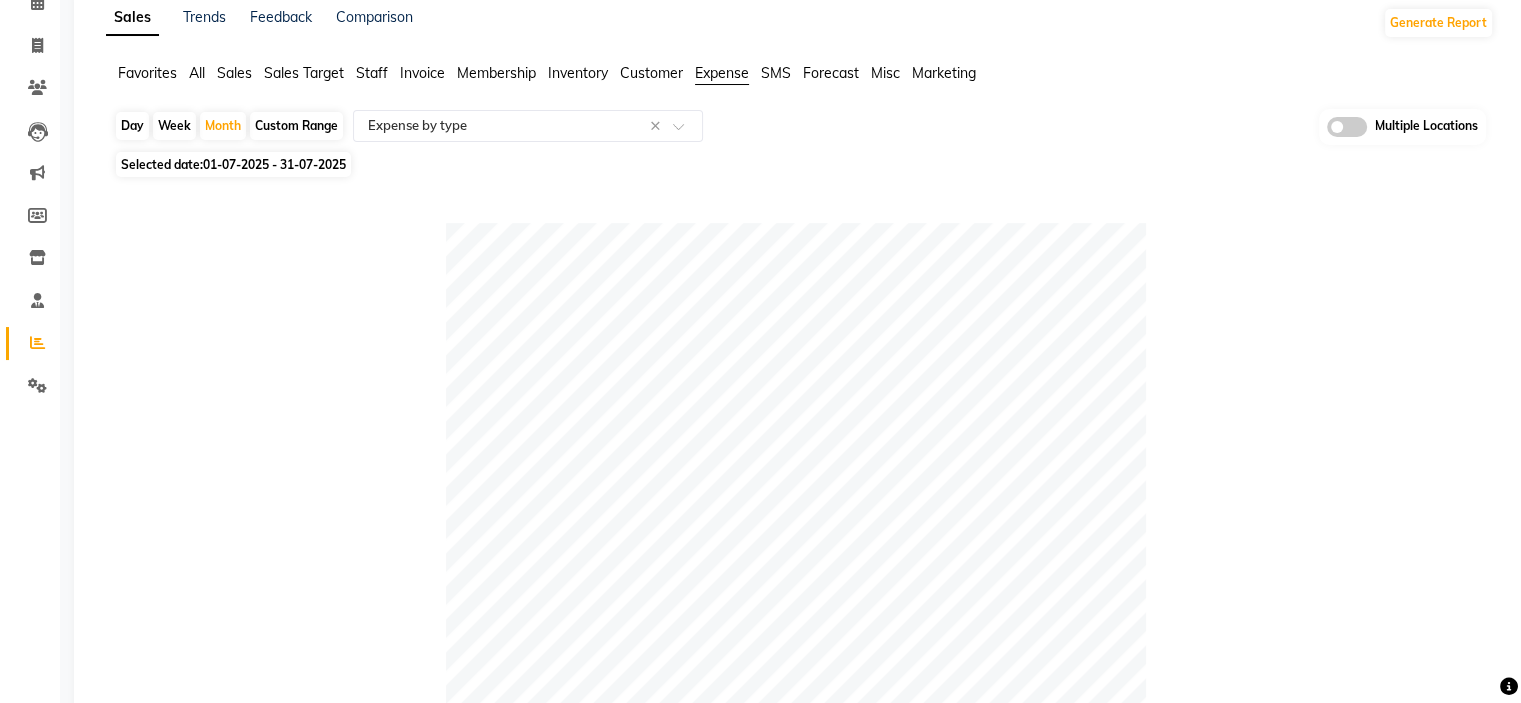 click 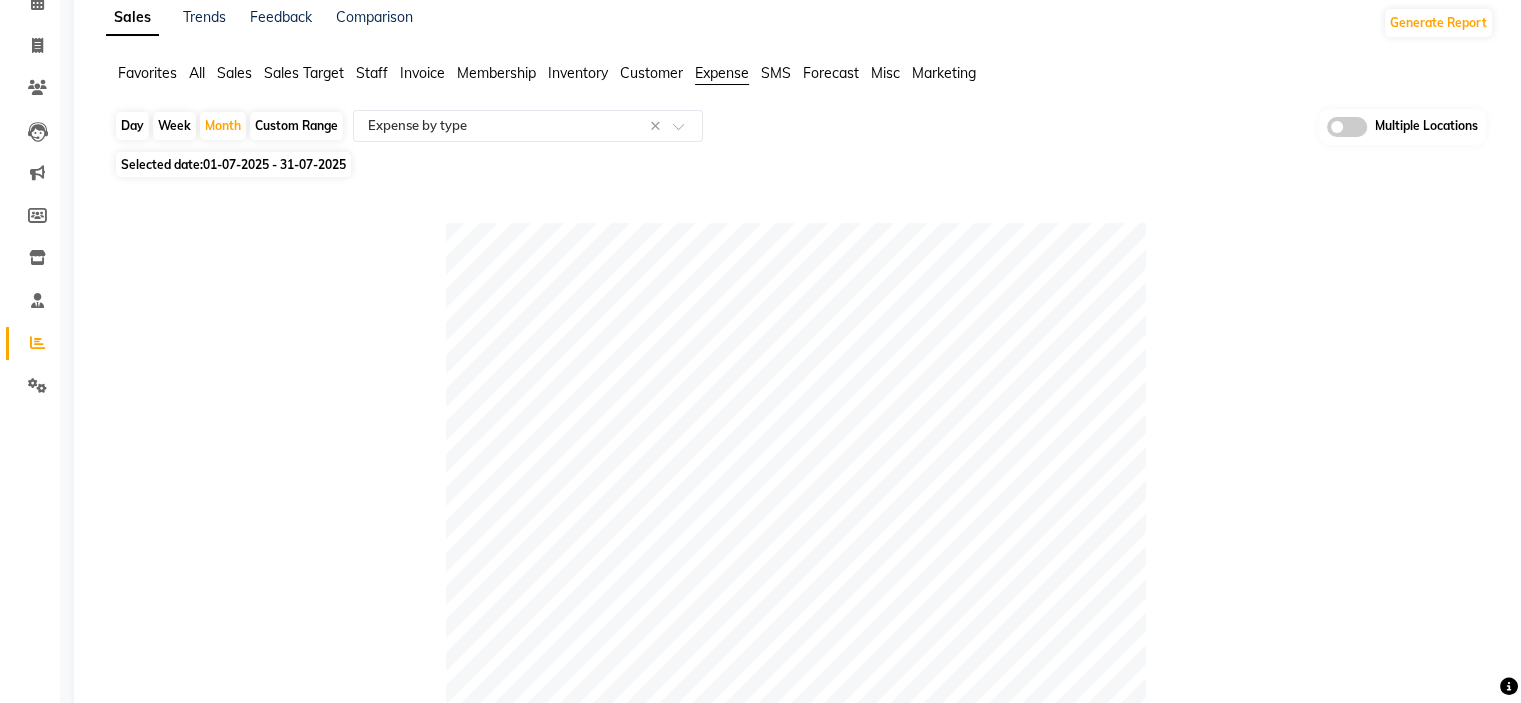 click 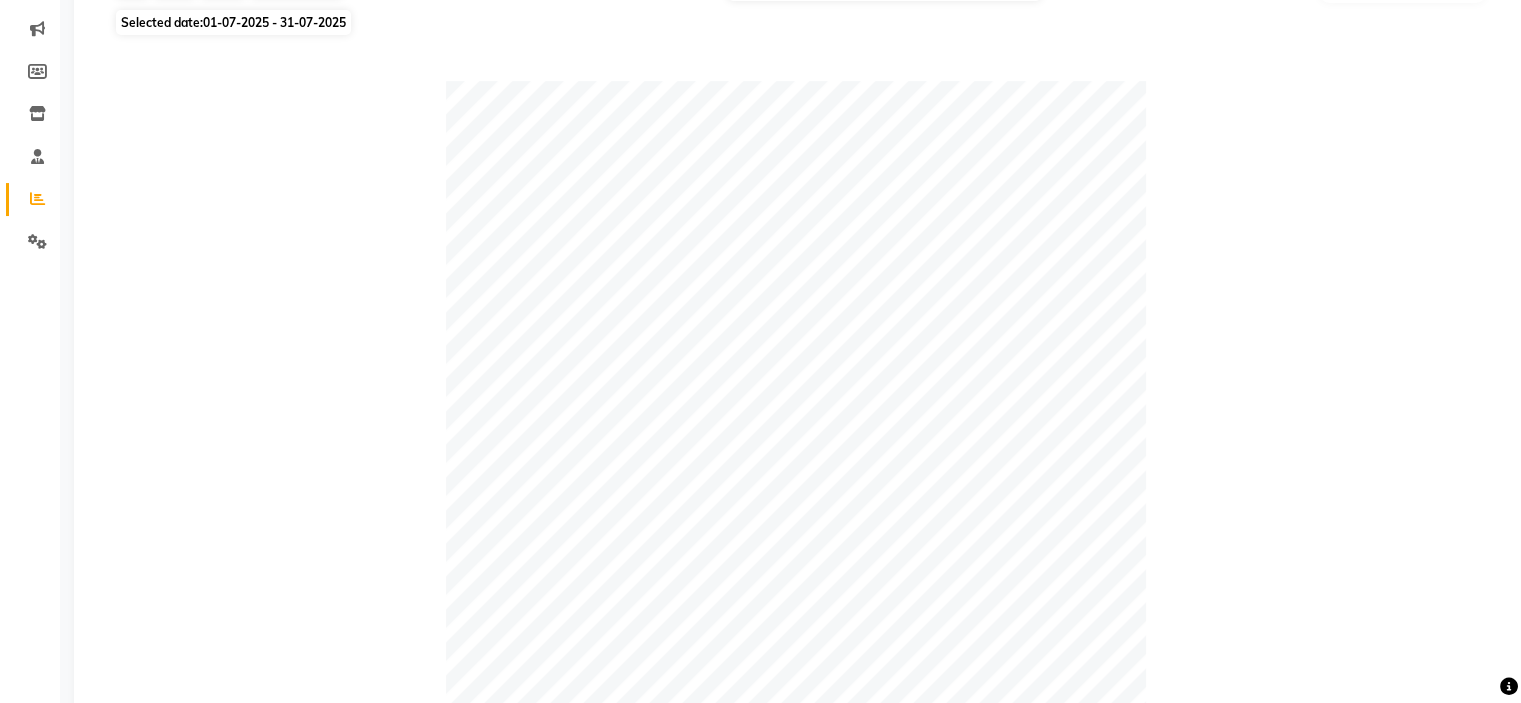 scroll, scrollTop: 154, scrollLeft: 0, axis: vertical 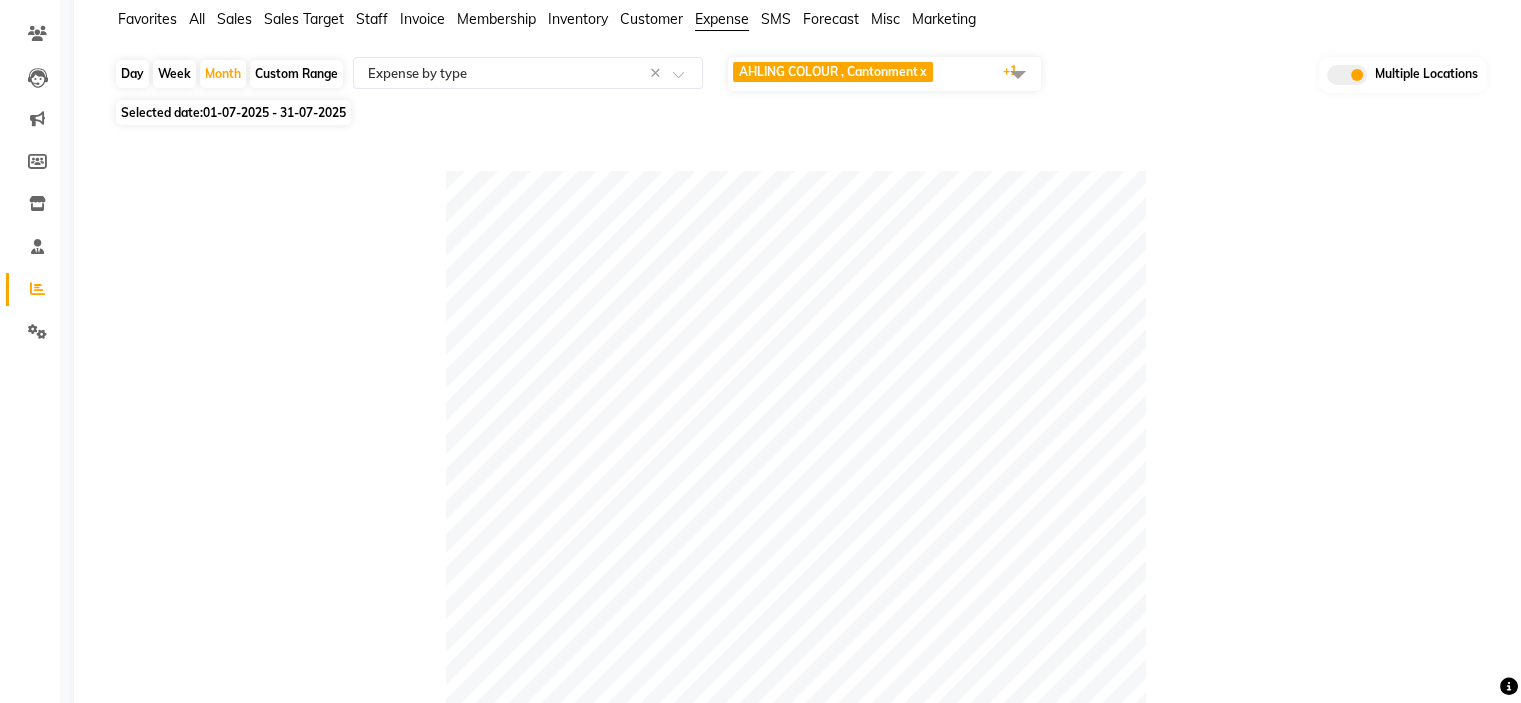 click 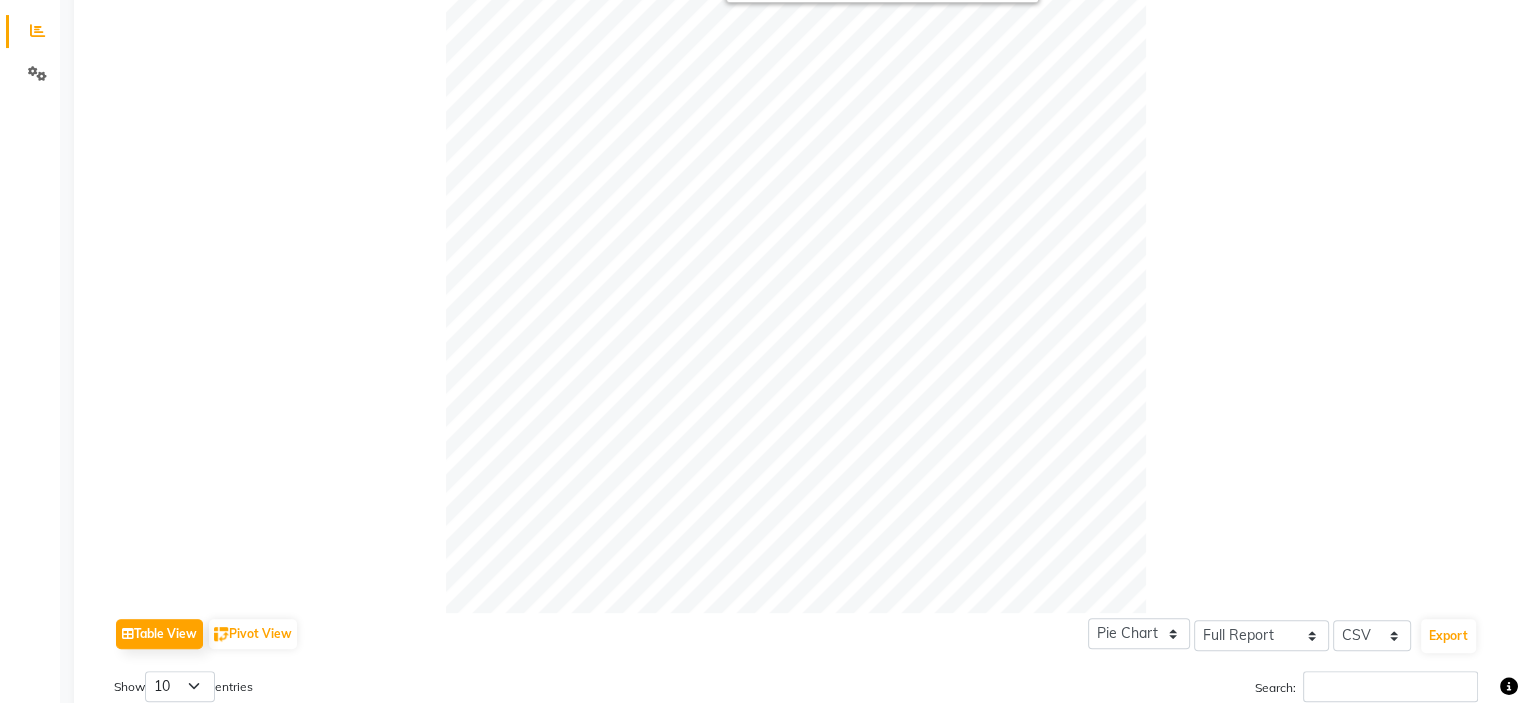 scroll, scrollTop: 54, scrollLeft: 0, axis: vertical 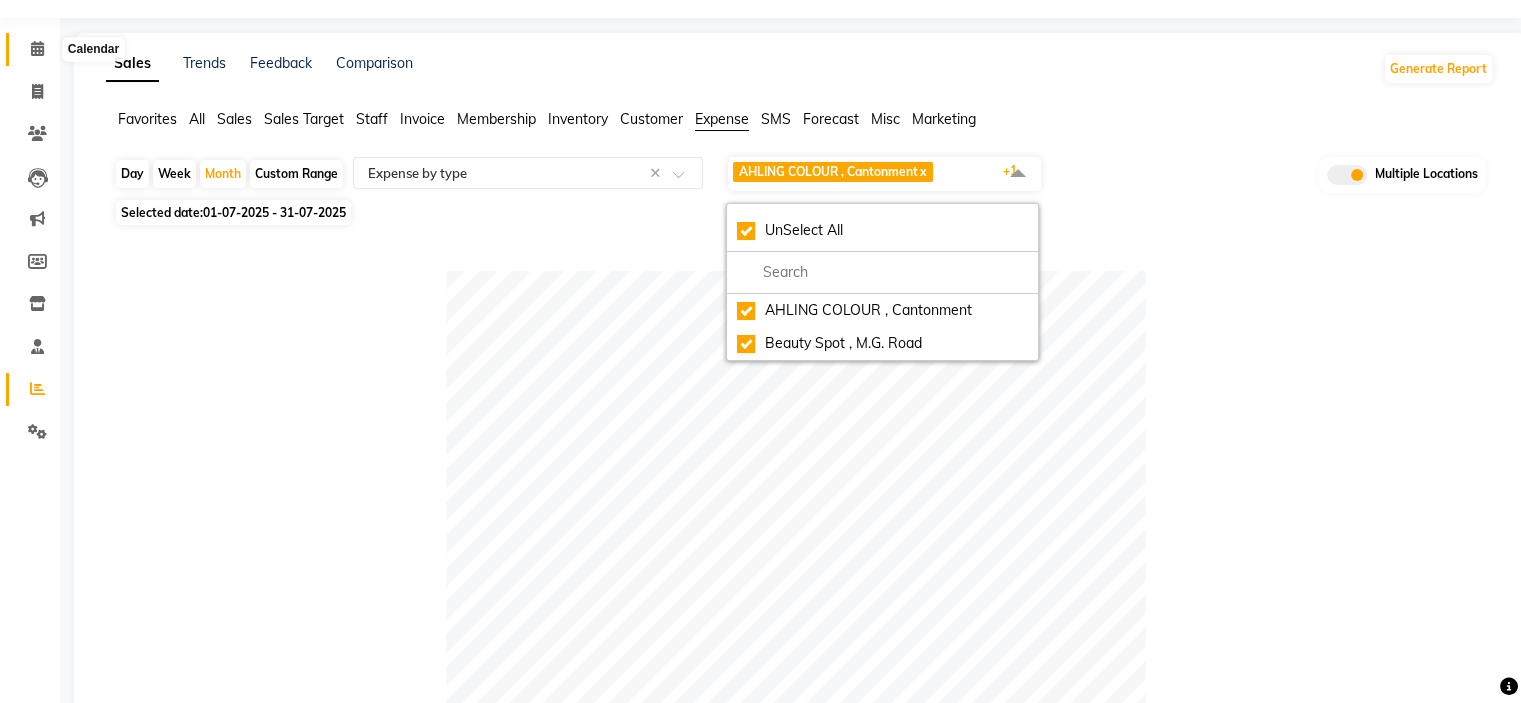 click 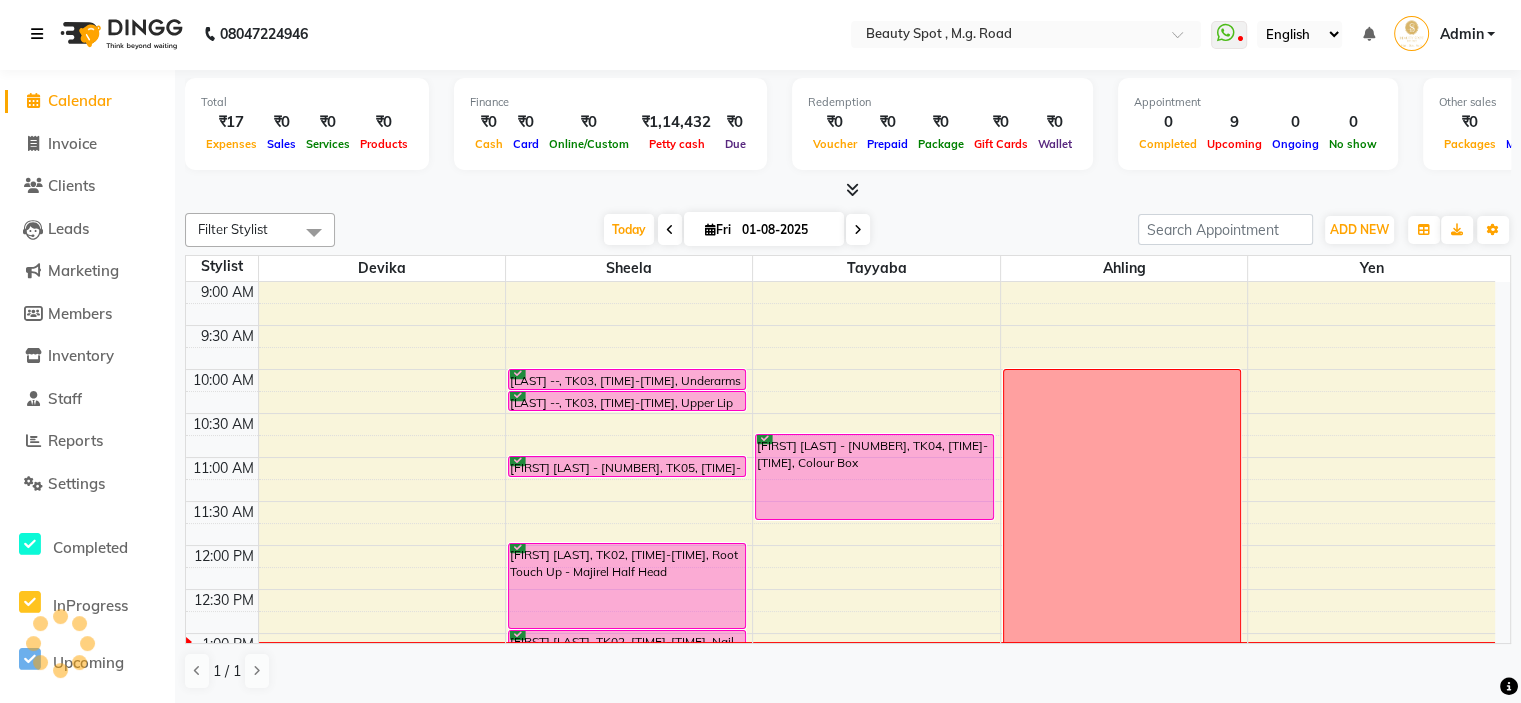 scroll, scrollTop: 0, scrollLeft: 0, axis: both 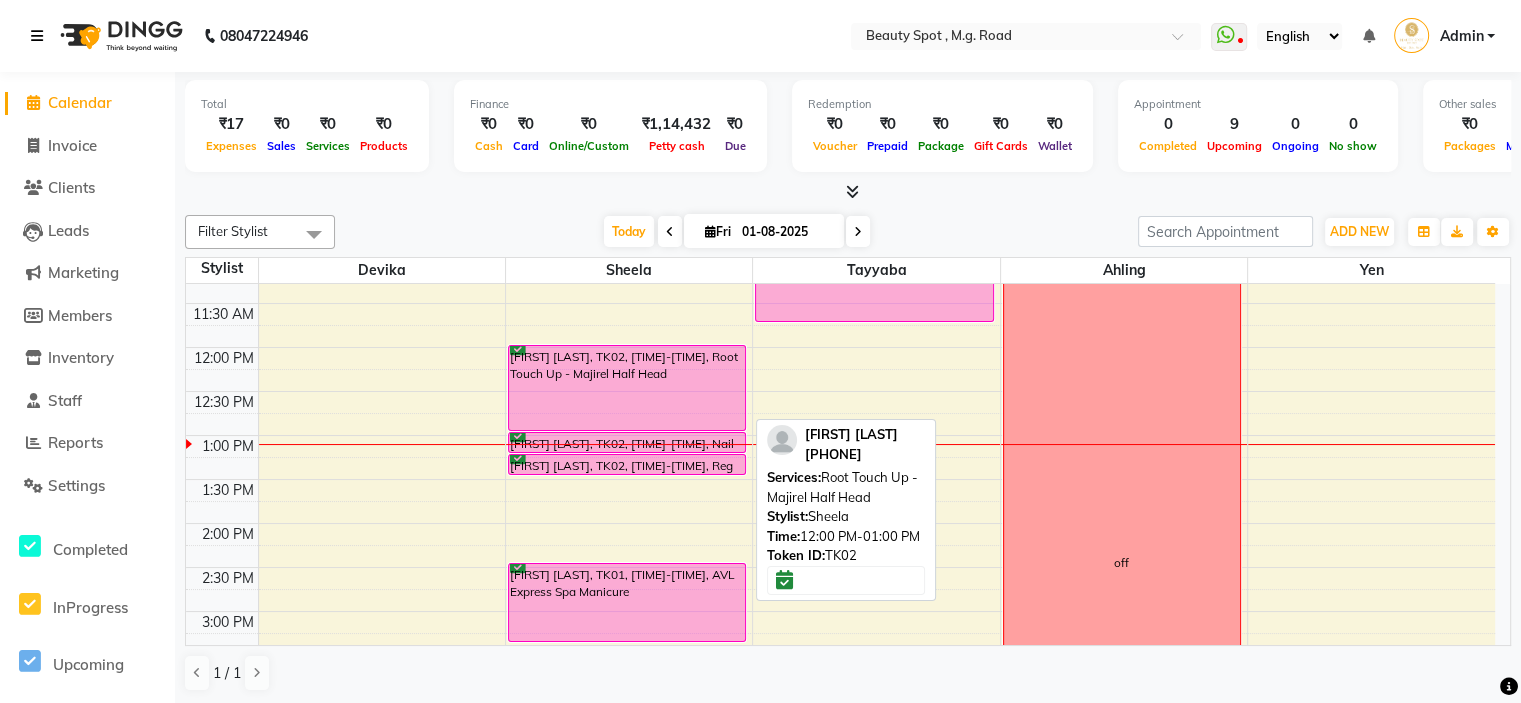 click on "[FIRST] [LAST], TK02, 12:00 PM-01:00 PM, Root Touch Up - Majirel Half Head" at bounding box center (627, 388) 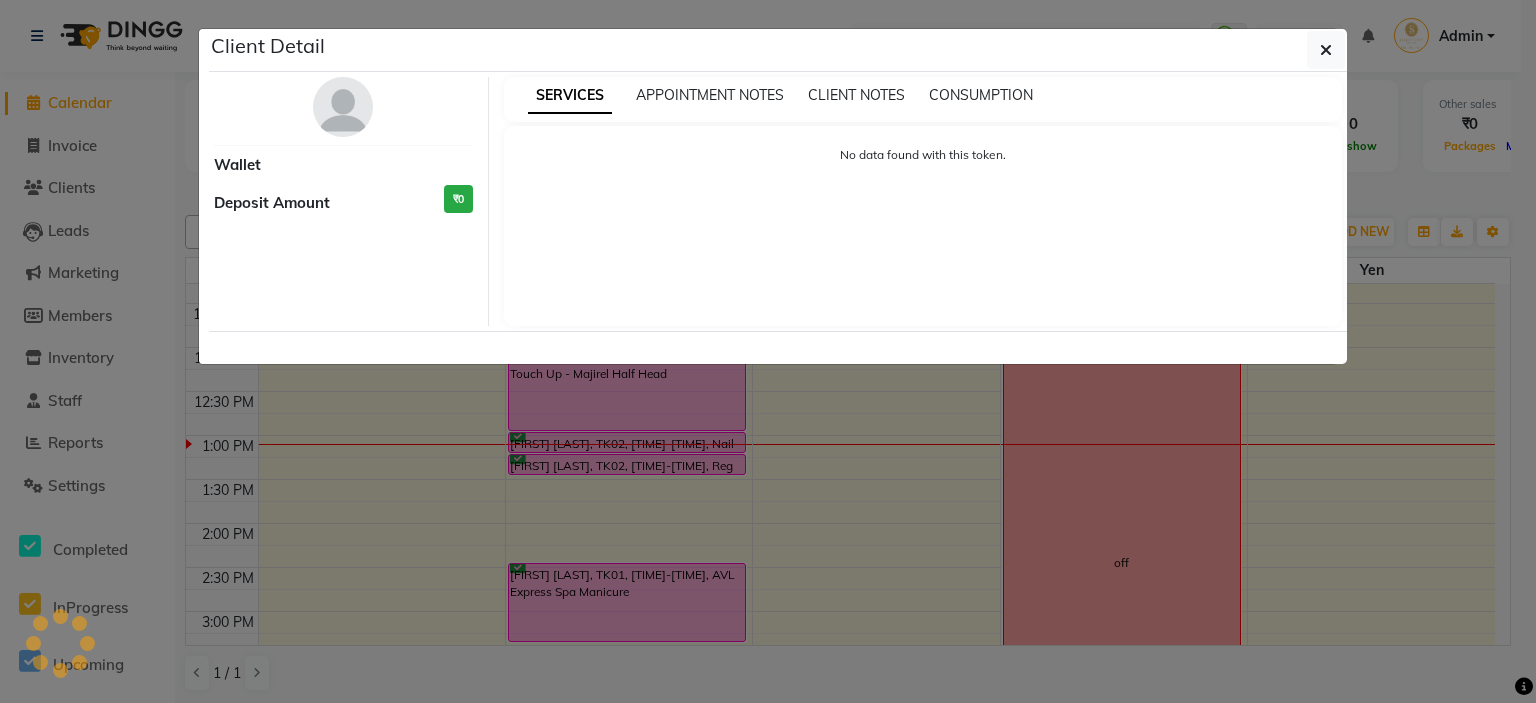 select on "6" 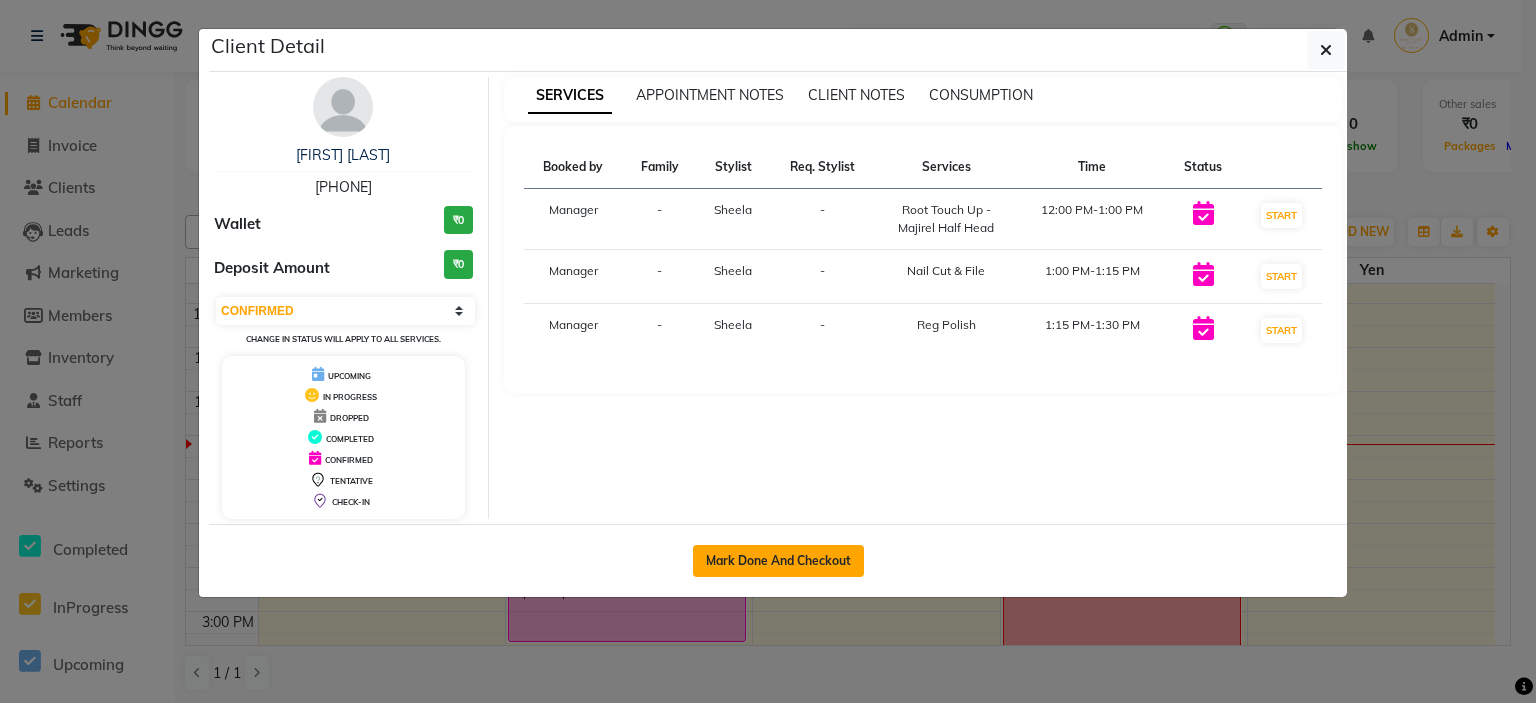 click on "Mark Done And Checkout" 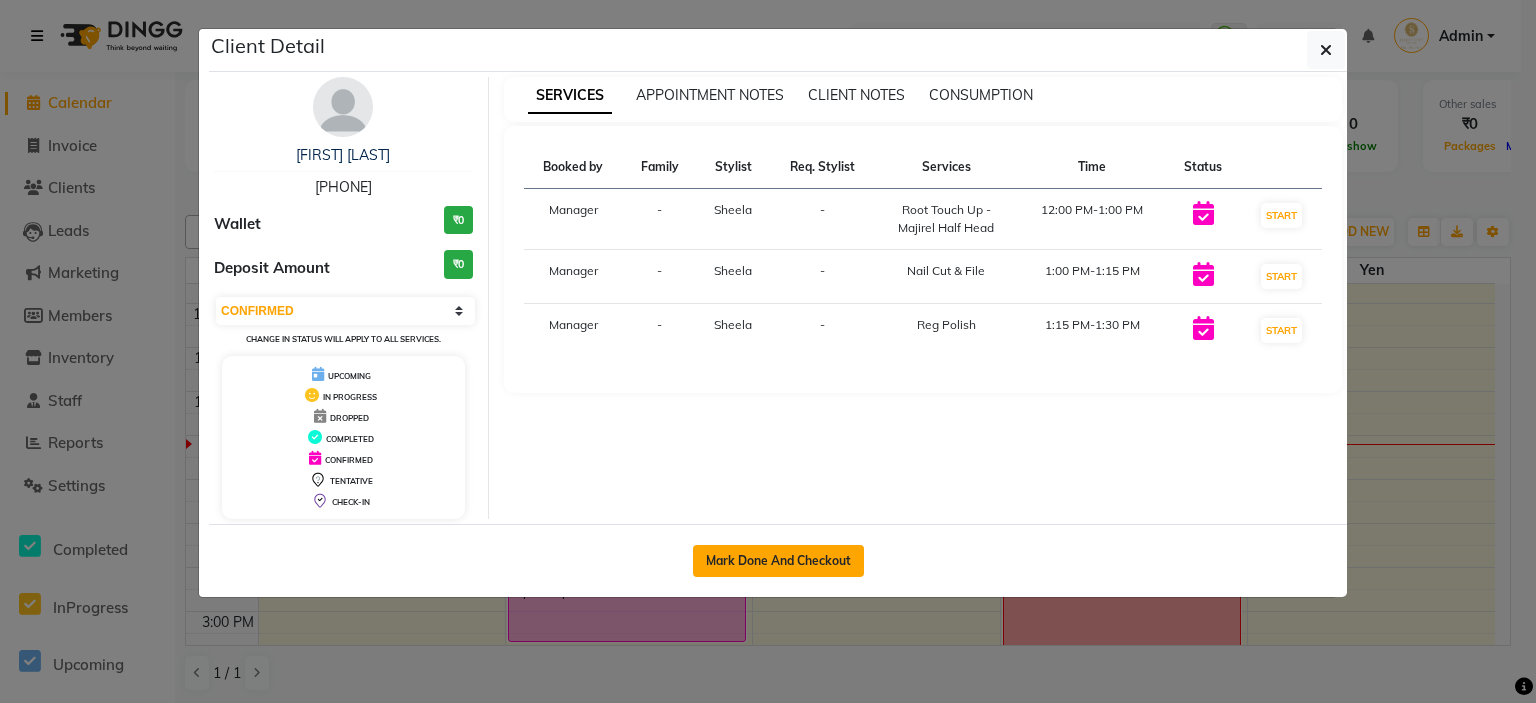 select on "service" 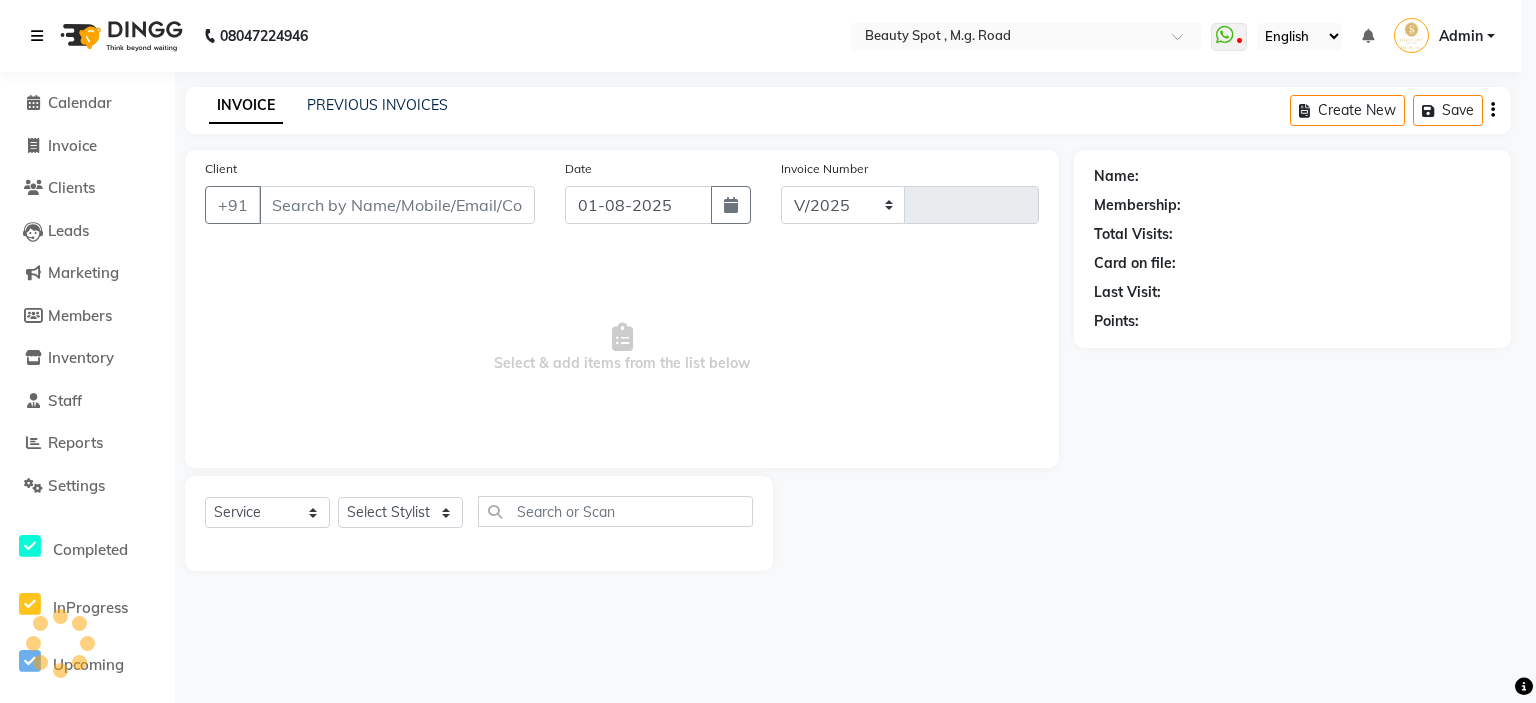 select on "7357" 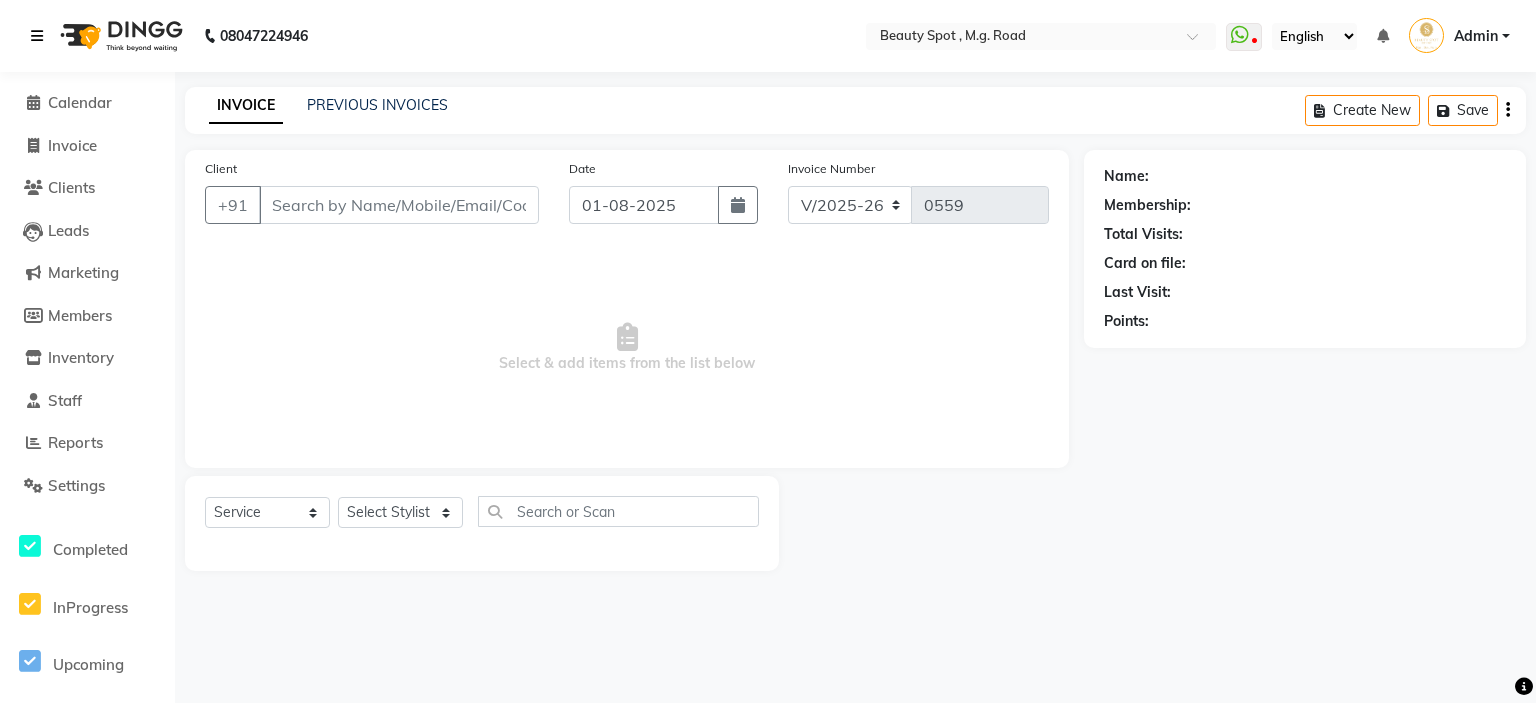 type on "[PHONE]" 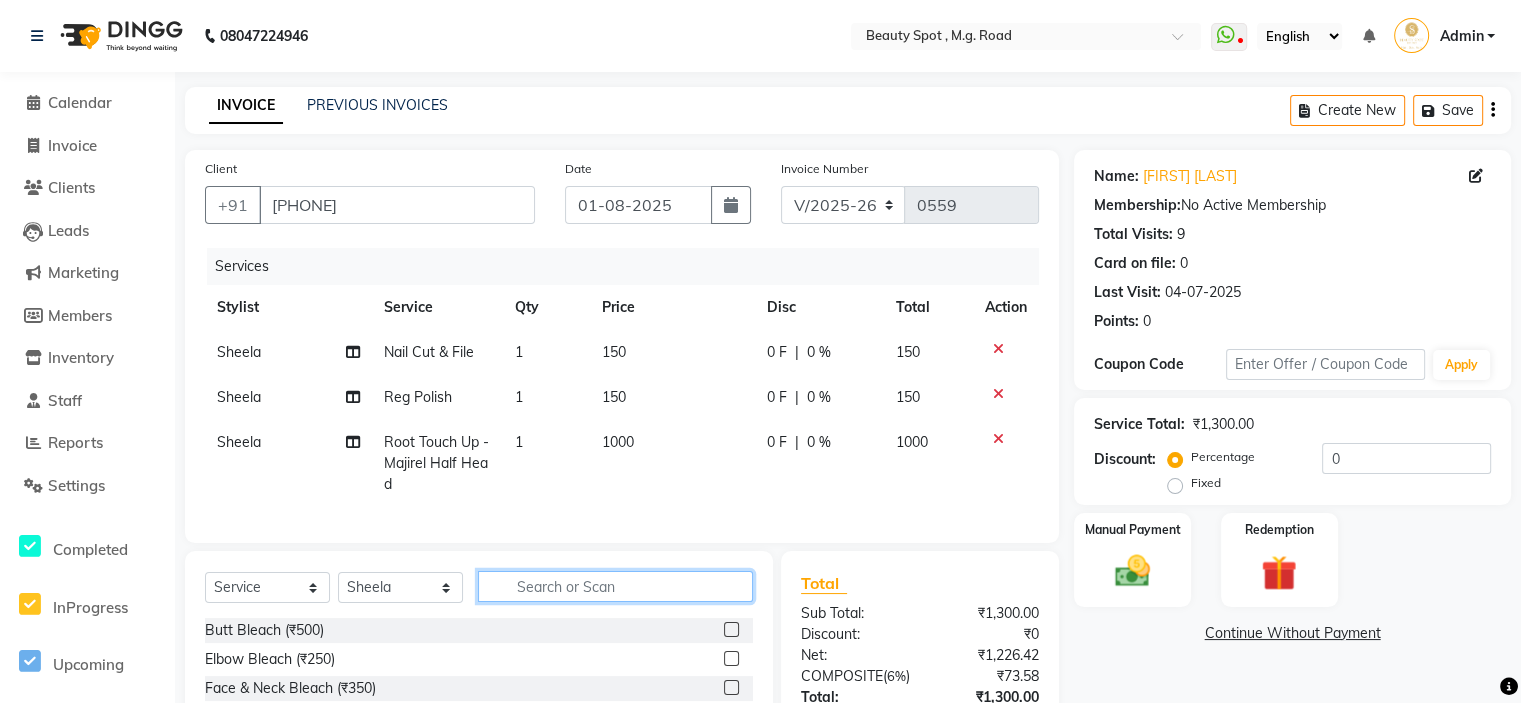 click 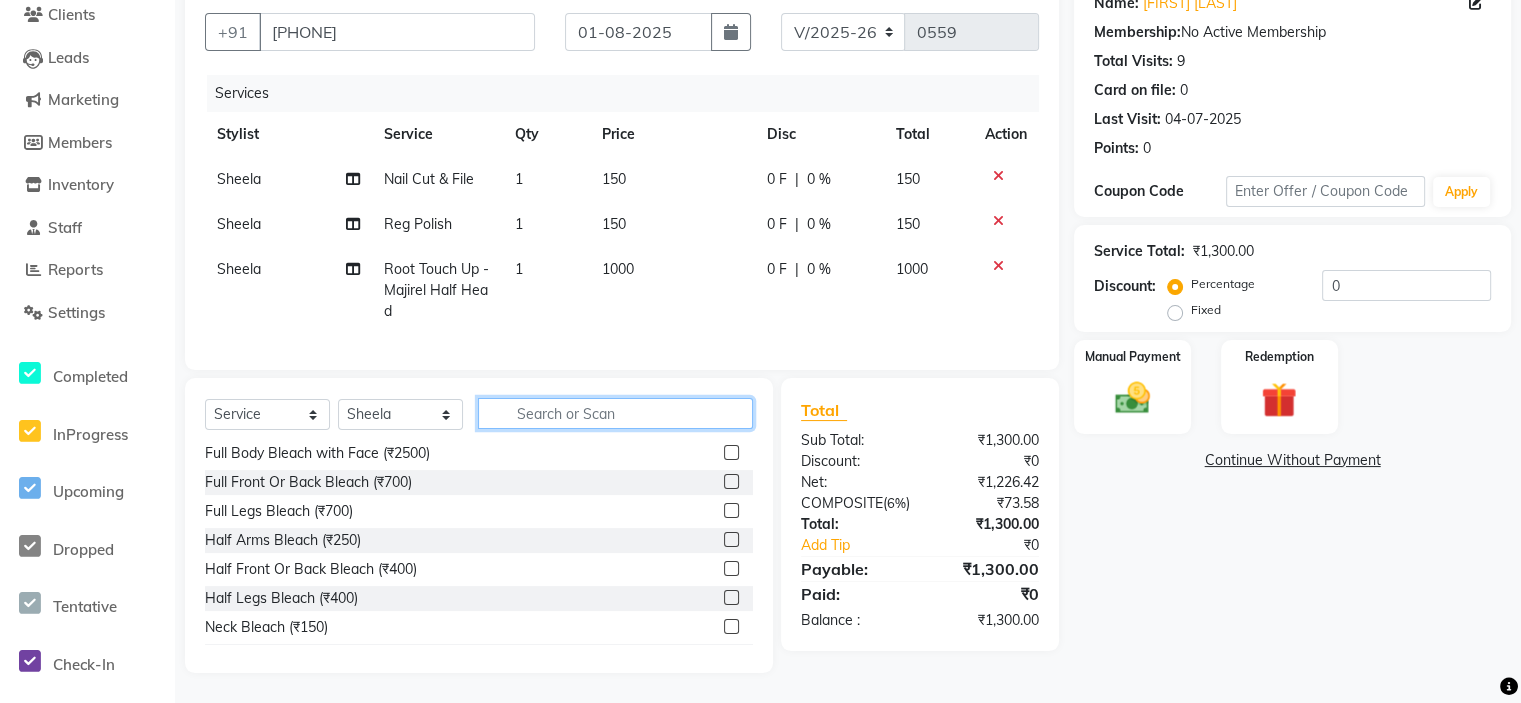 scroll, scrollTop: 200, scrollLeft: 0, axis: vertical 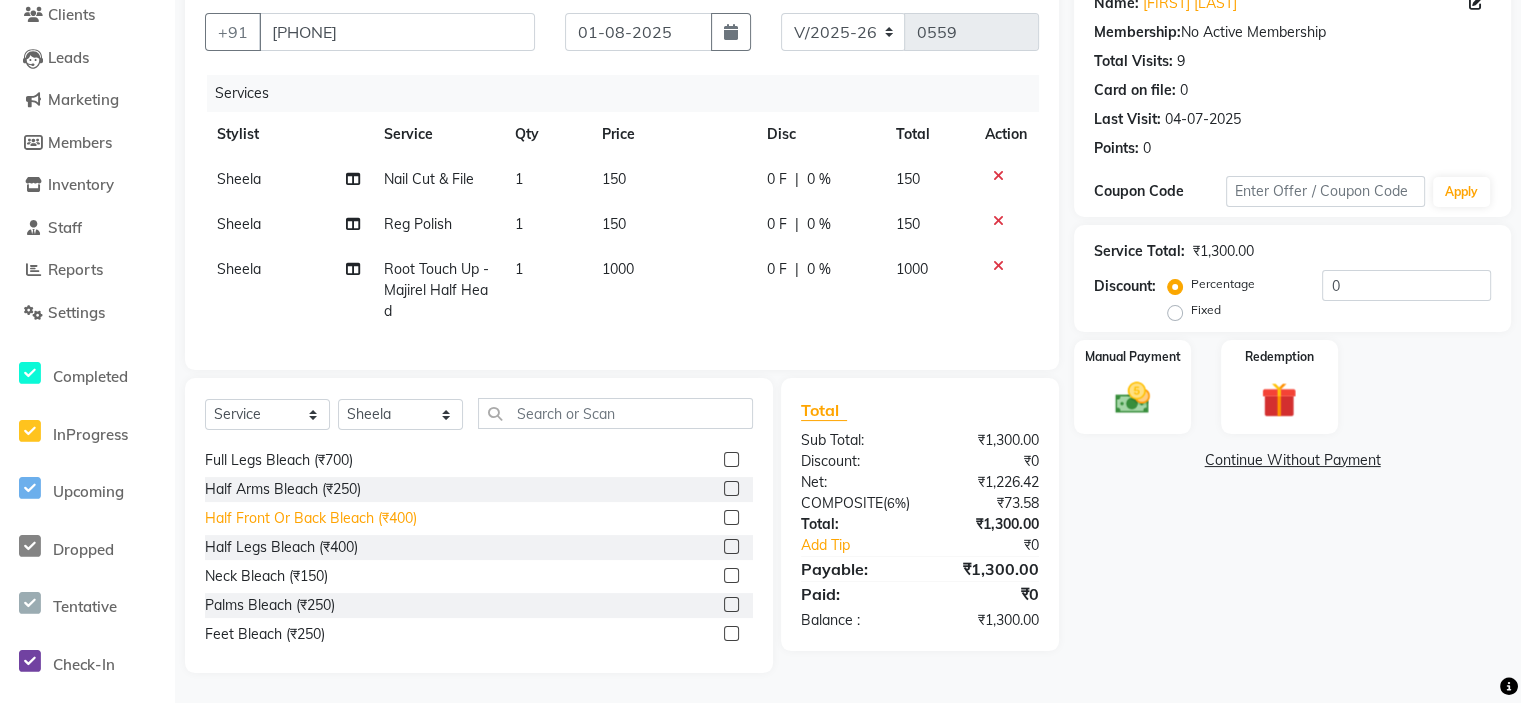 click on "Half Front Or Back Bleach (₹400)" 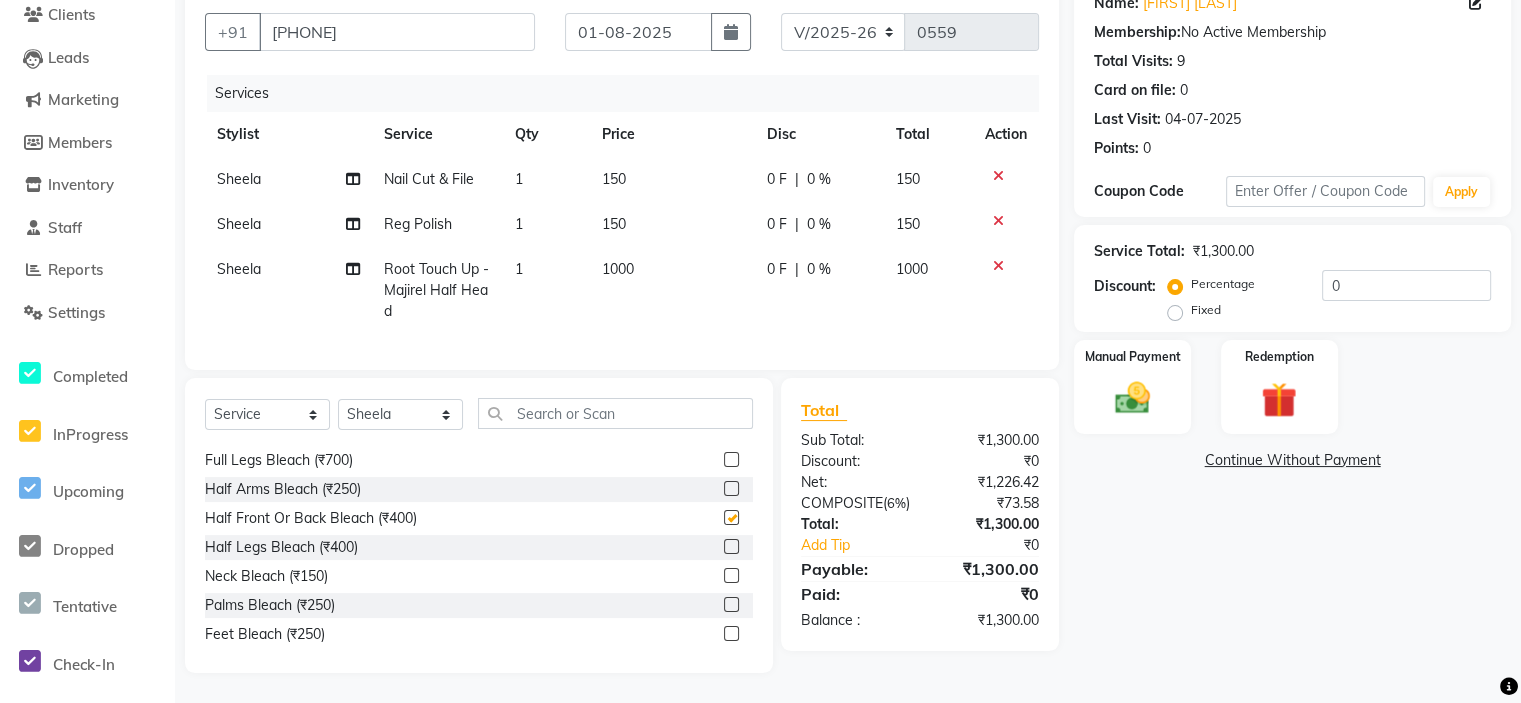 checkbox on "false" 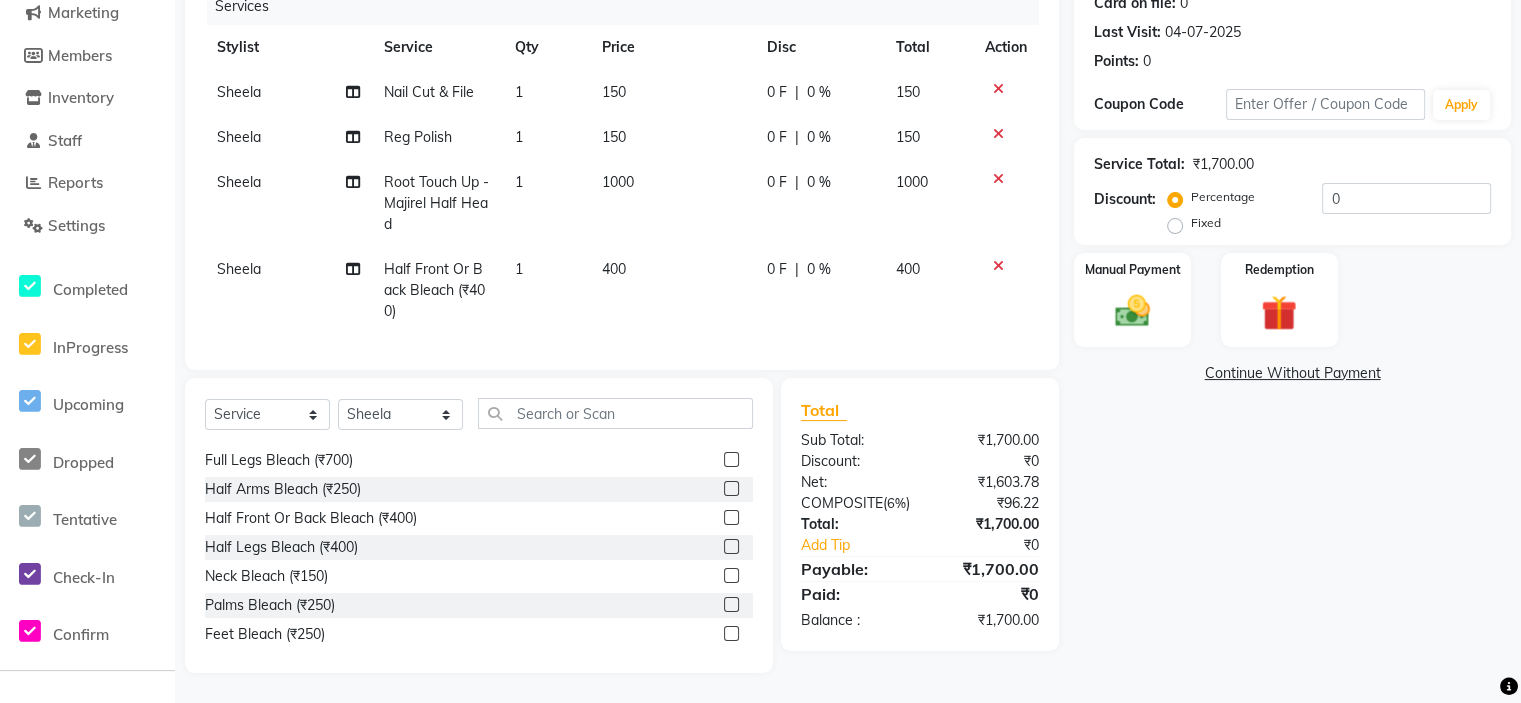 scroll, scrollTop: 176, scrollLeft: 0, axis: vertical 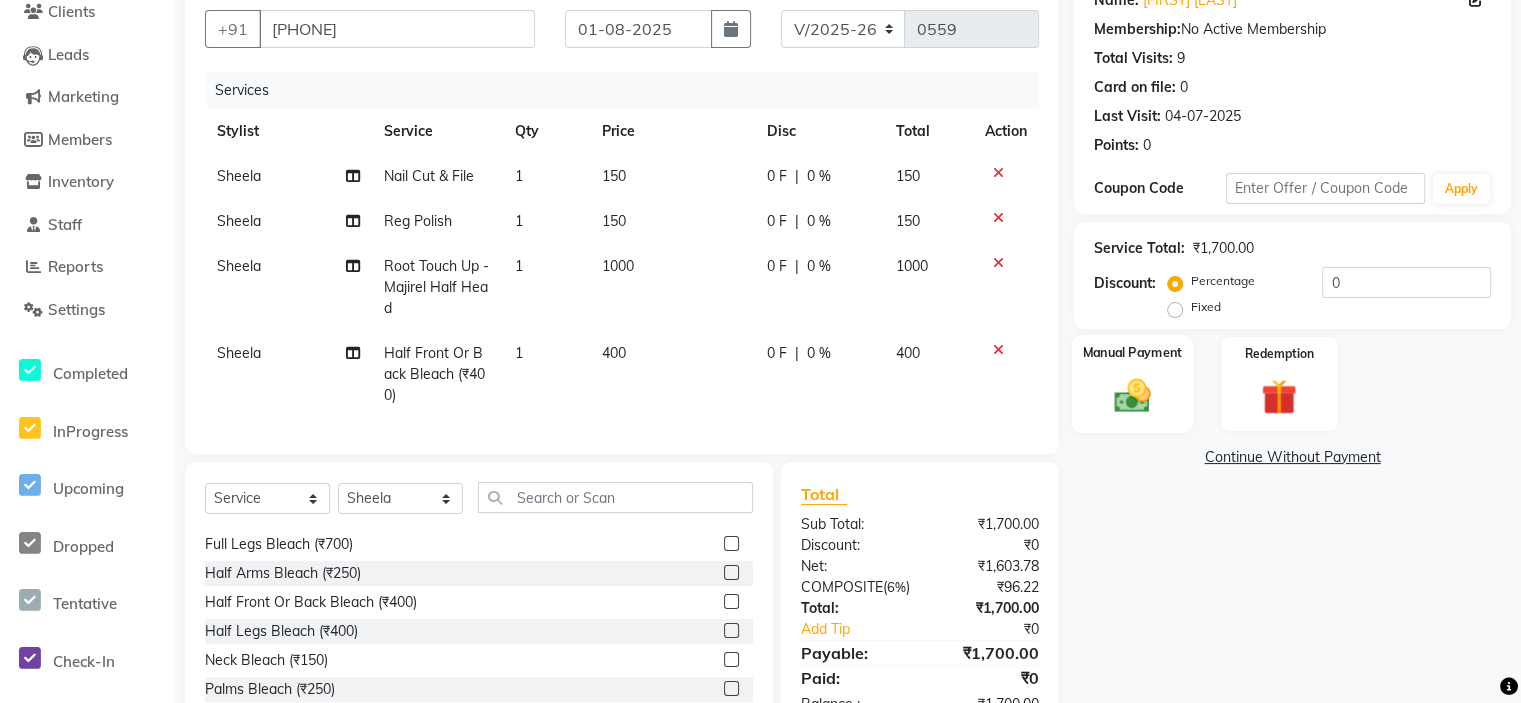 click 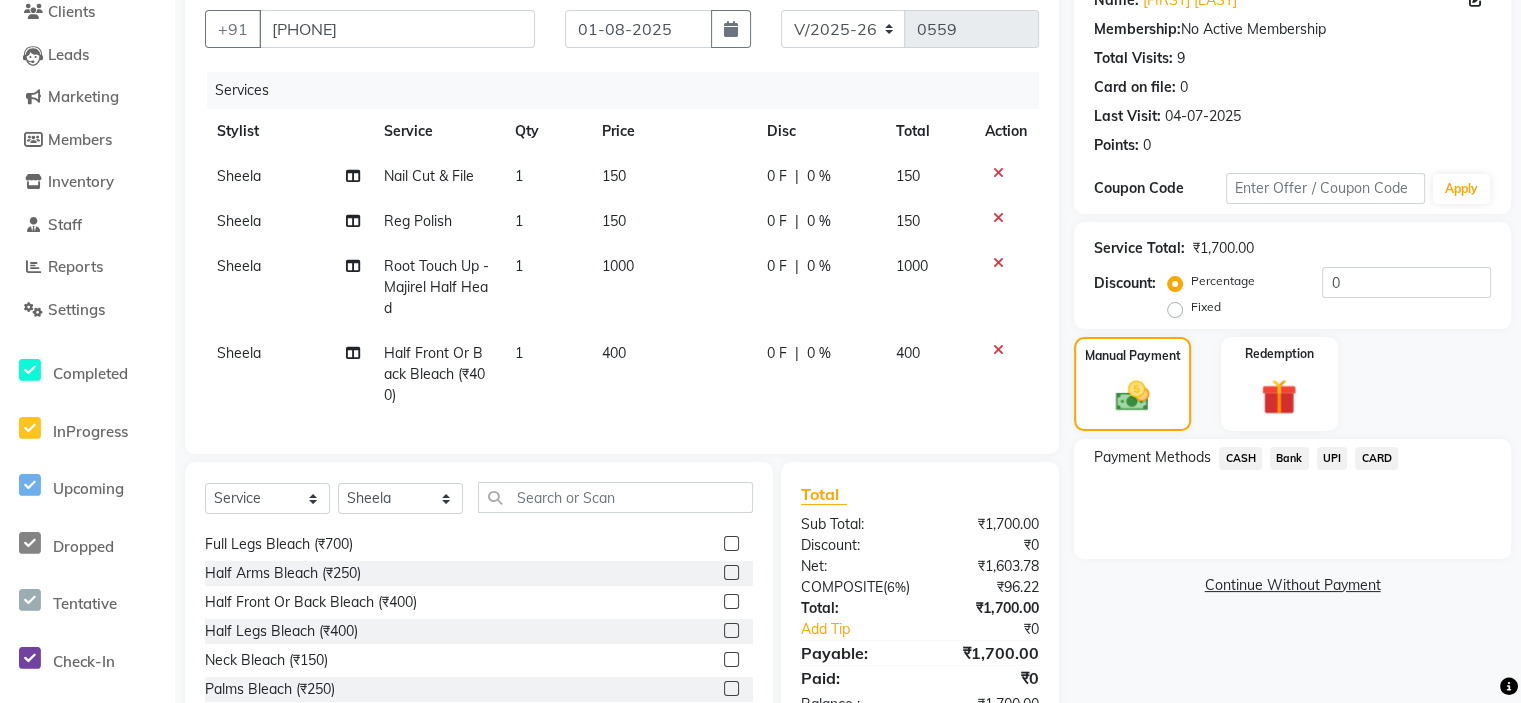 click on "CARD" 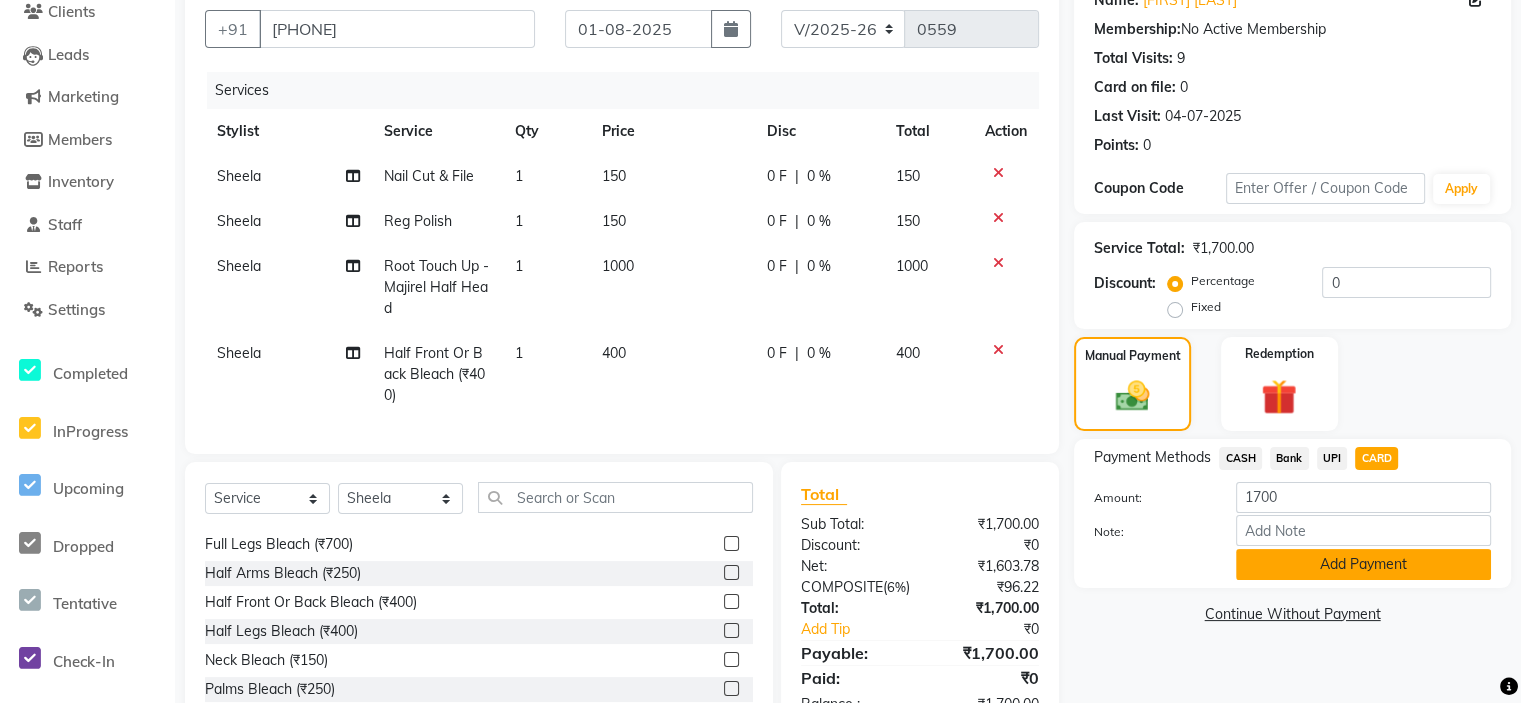 click on "Add Payment" 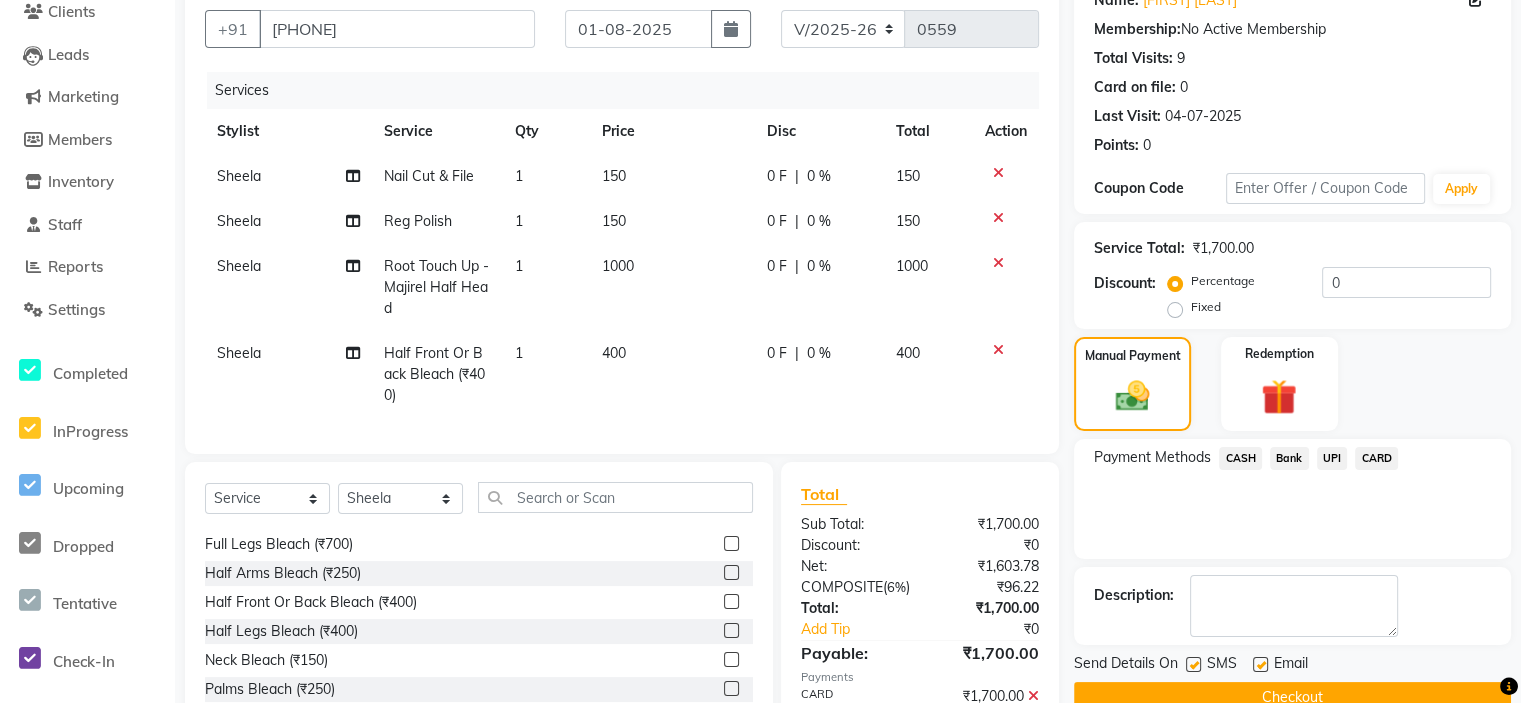 scroll, scrollTop: 316, scrollLeft: 0, axis: vertical 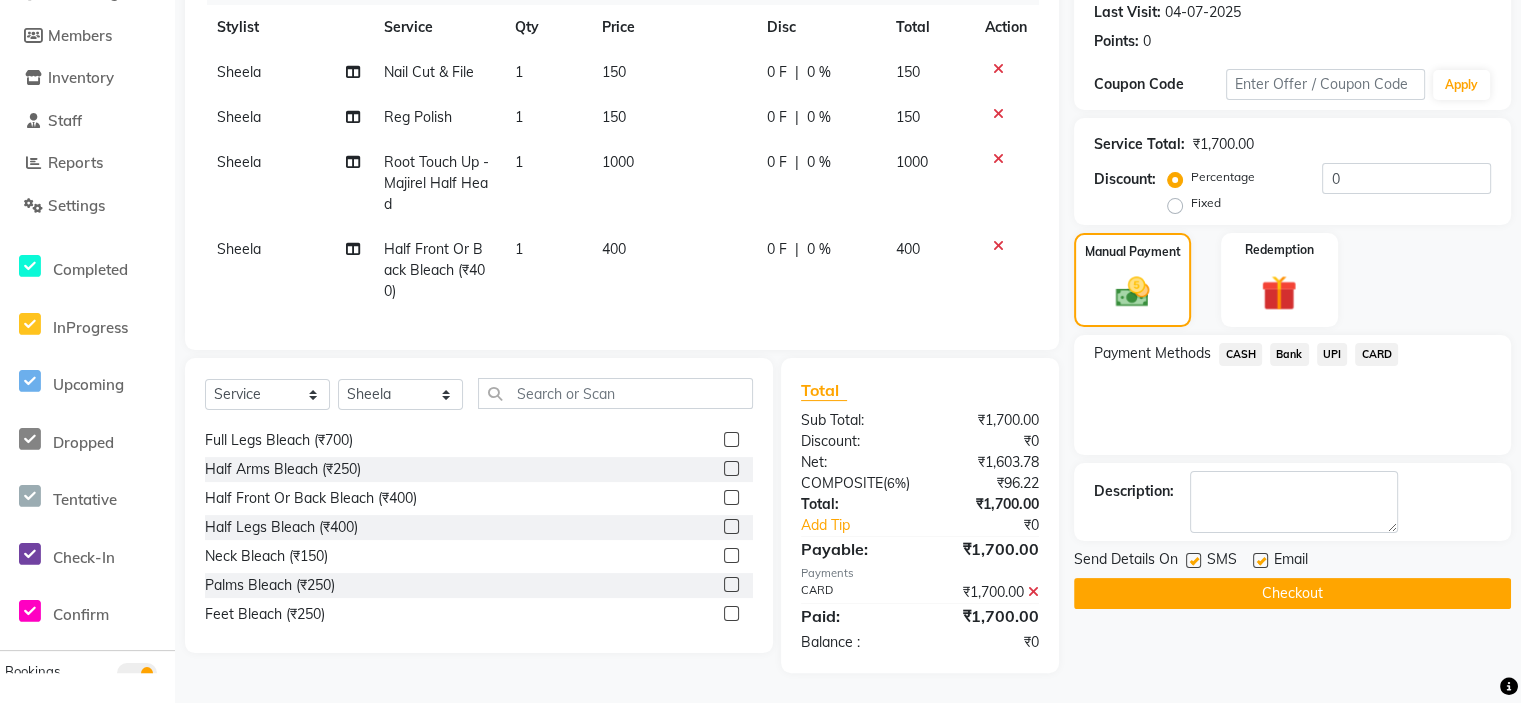 click on "Checkout" 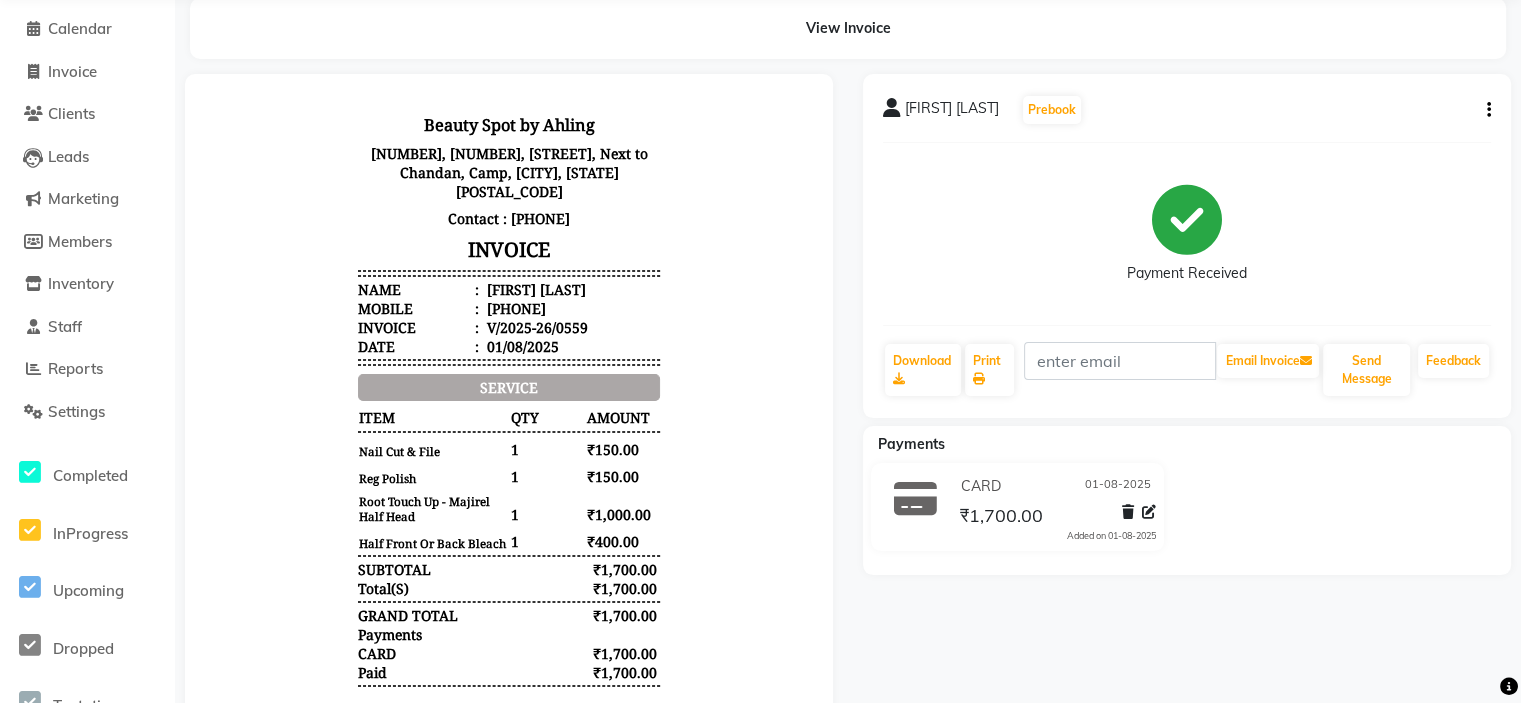 scroll, scrollTop: 0, scrollLeft: 0, axis: both 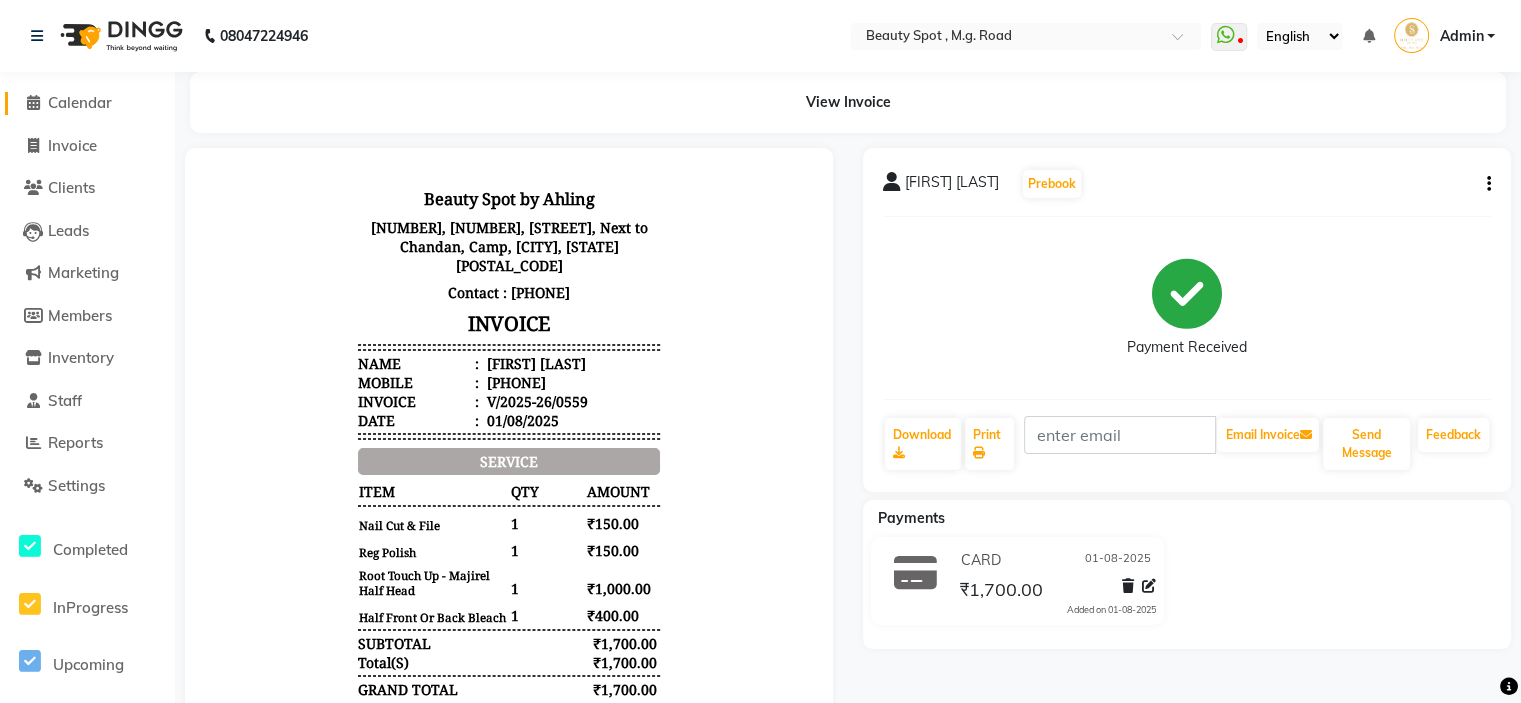 click on "Calendar" 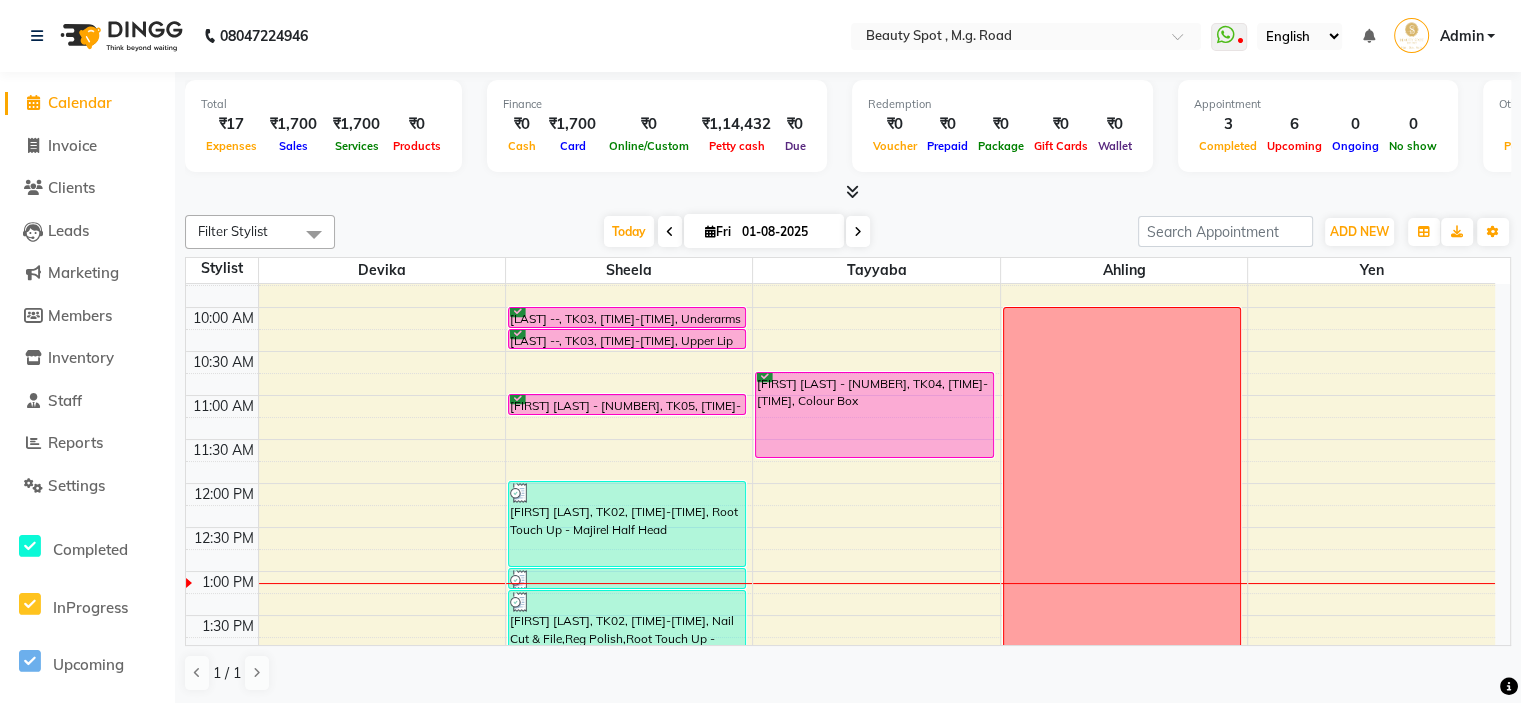 scroll, scrollTop: 0, scrollLeft: 0, axis: both 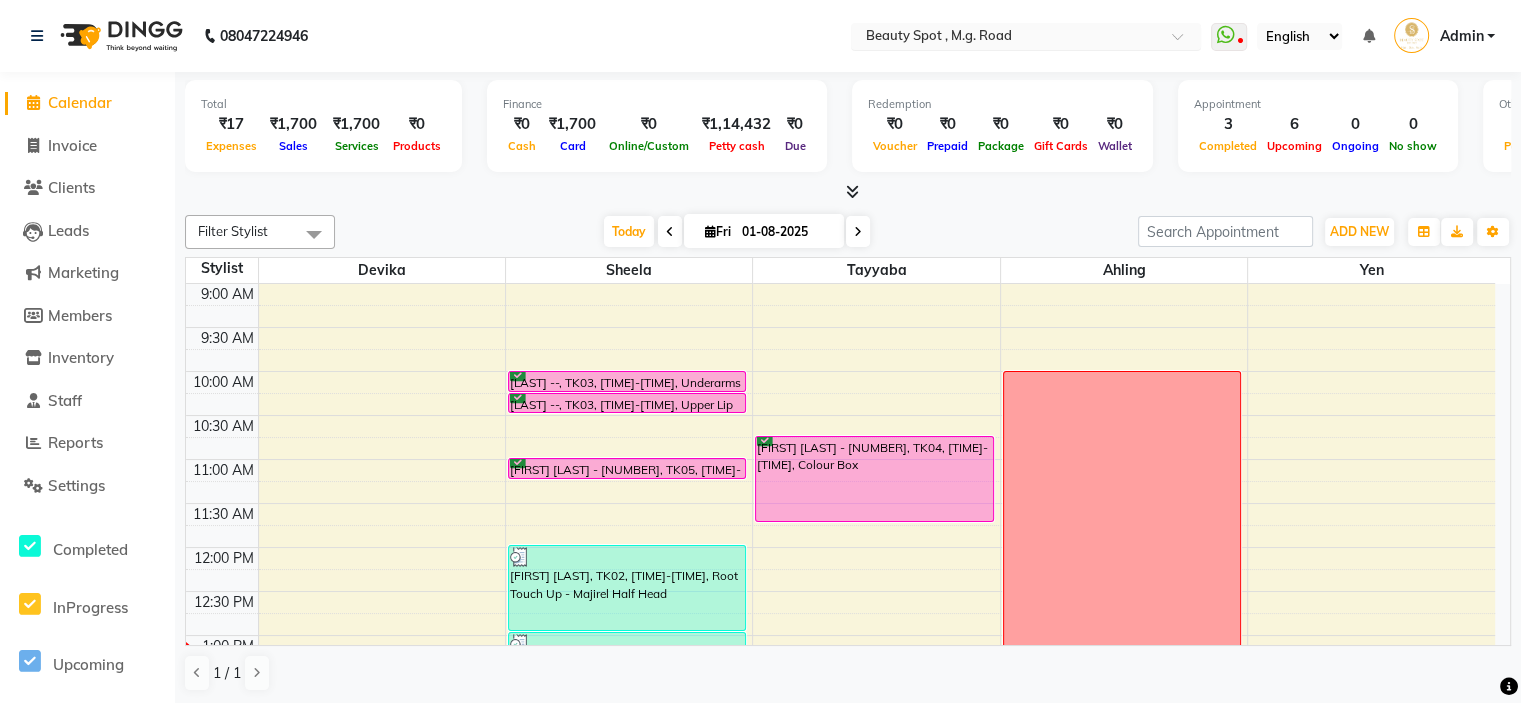 click at bounding box center (1006, 38) 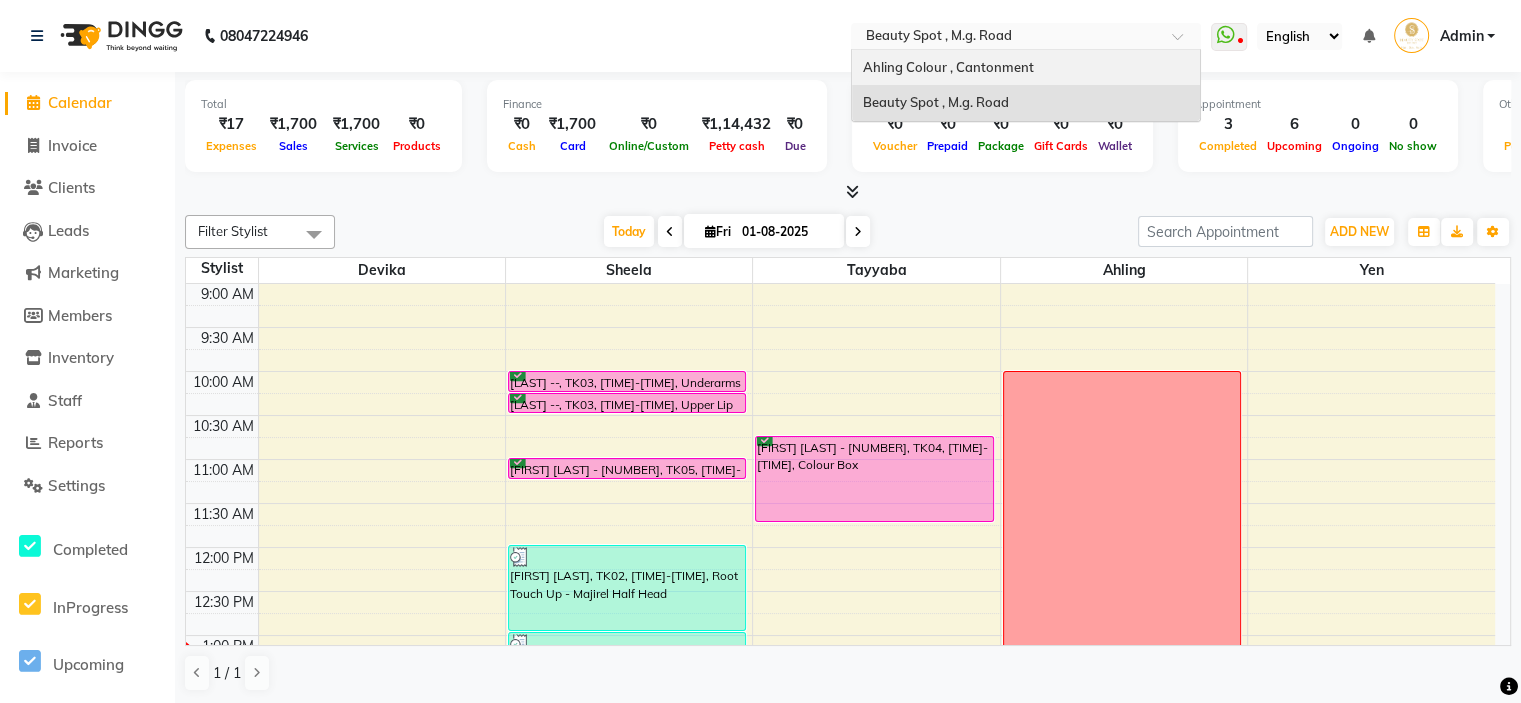 click on "Ahling Colour , Cantonment" at bounding box center [947, 67] 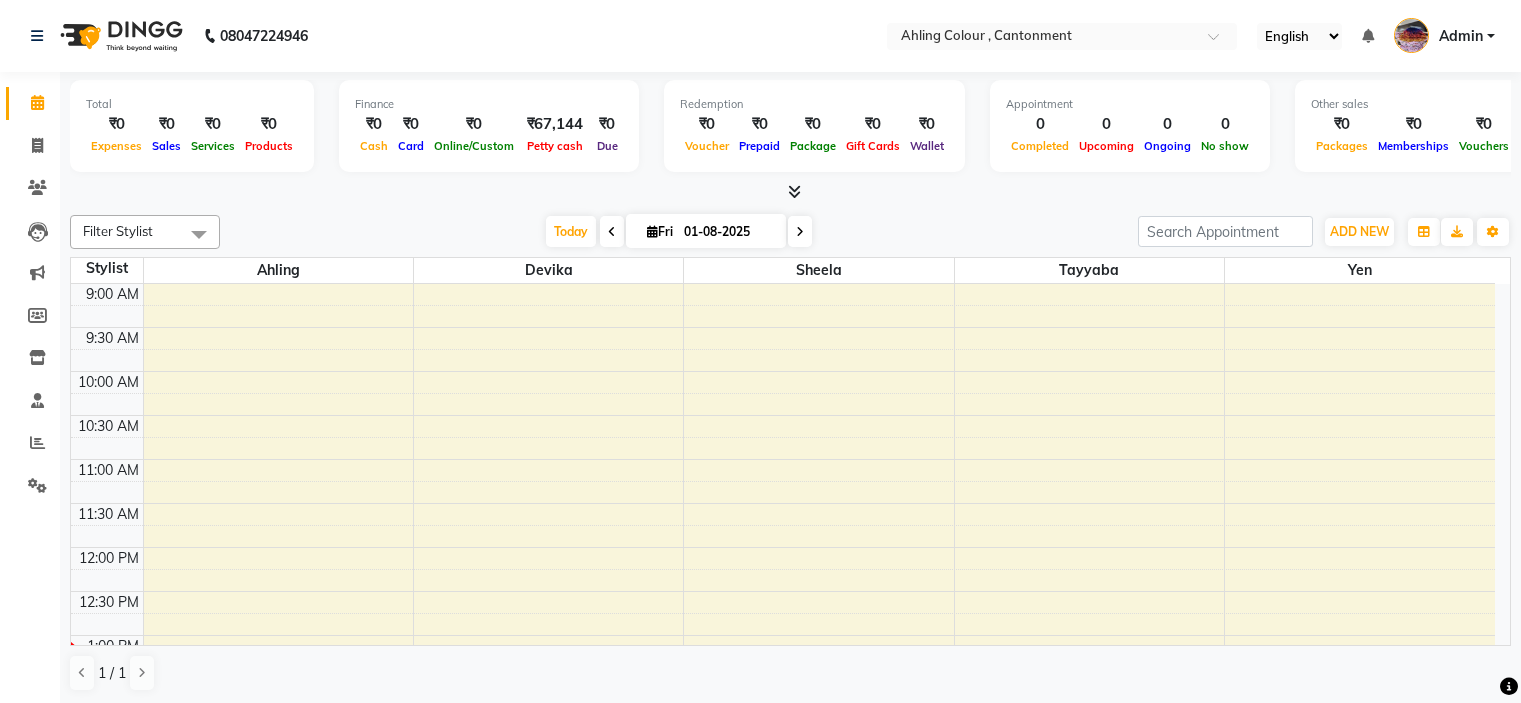 scroll, scrollTop: 0, scrollLeft: 0, axis: both 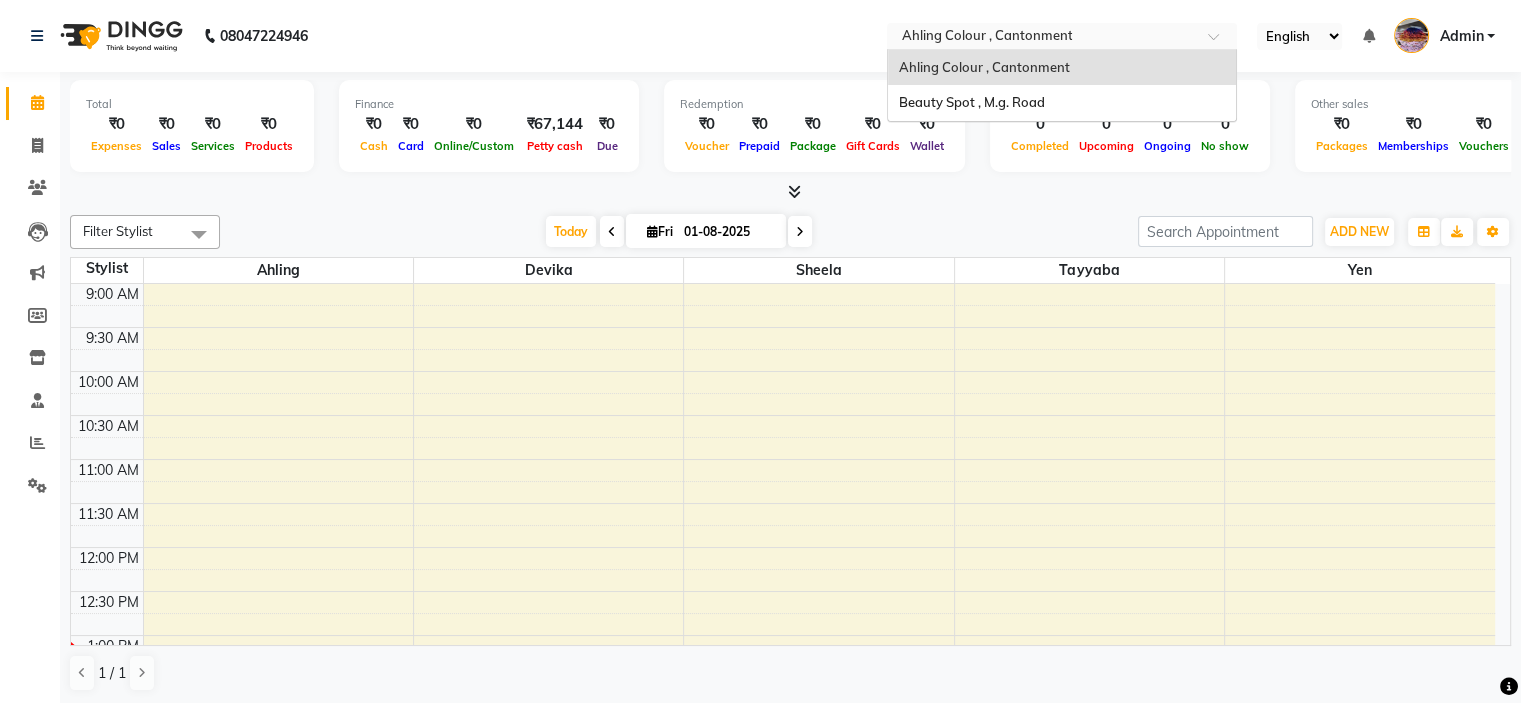 click at bounding box center [1042, 38] 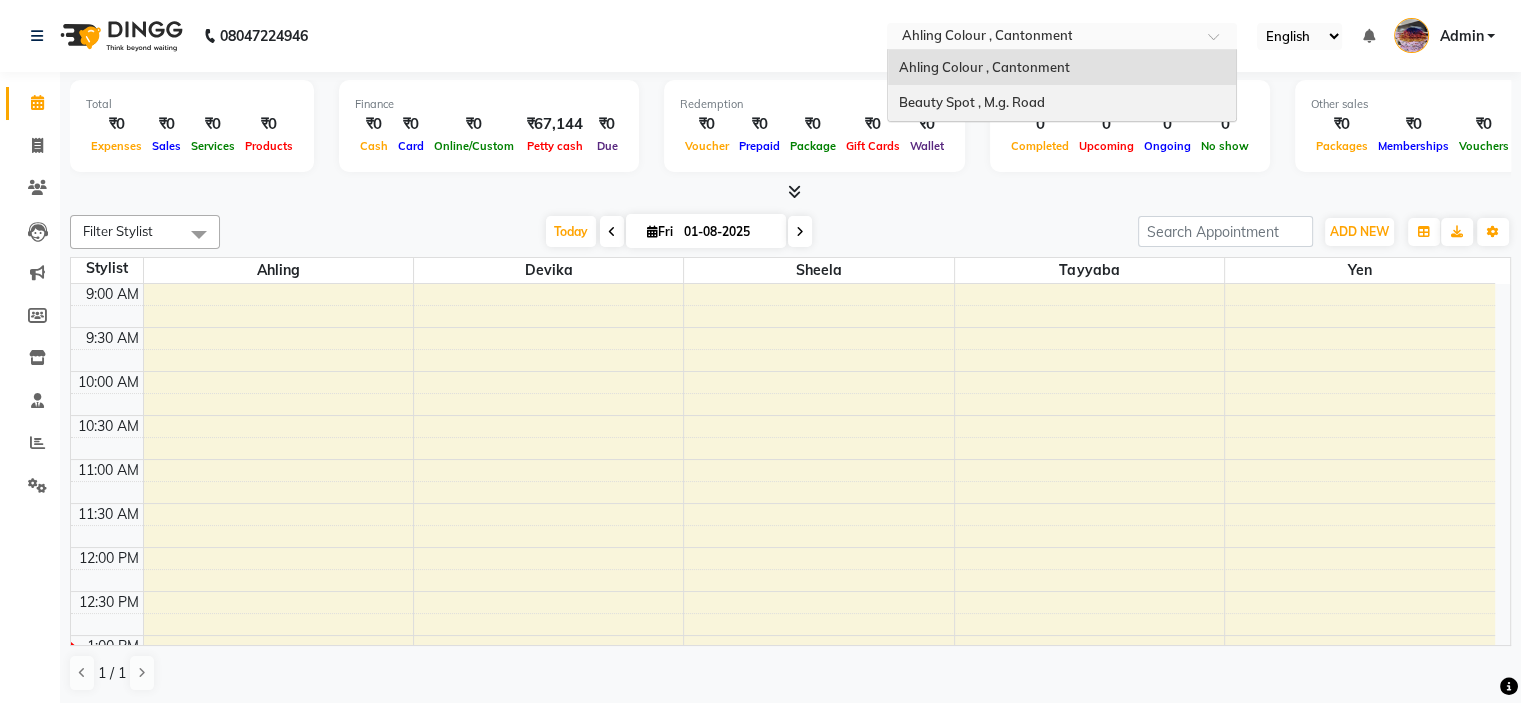 click on "Beauty Spot , M.g. Road" at bounding box center [971, 102] 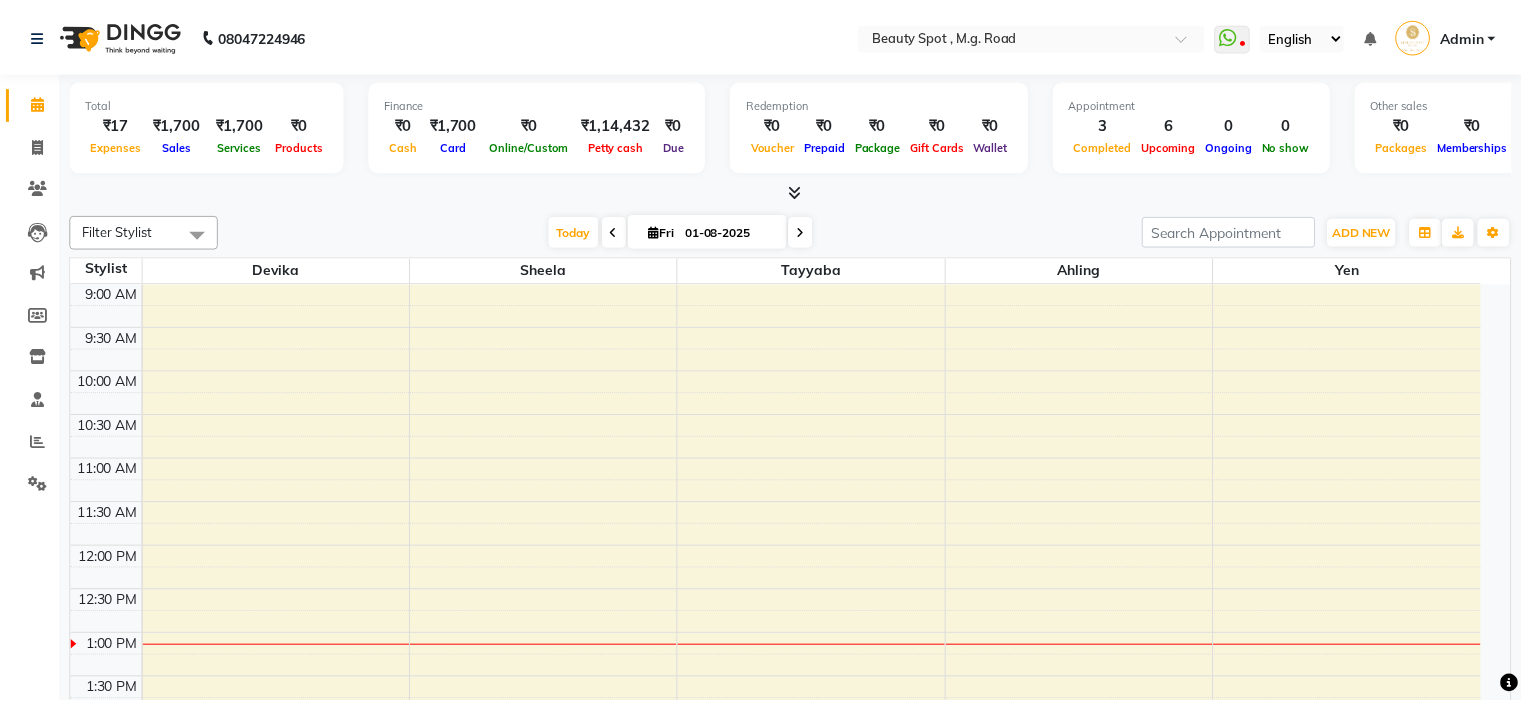 scroll, scrollTop: 0, scrollLeft: 0, axis: both 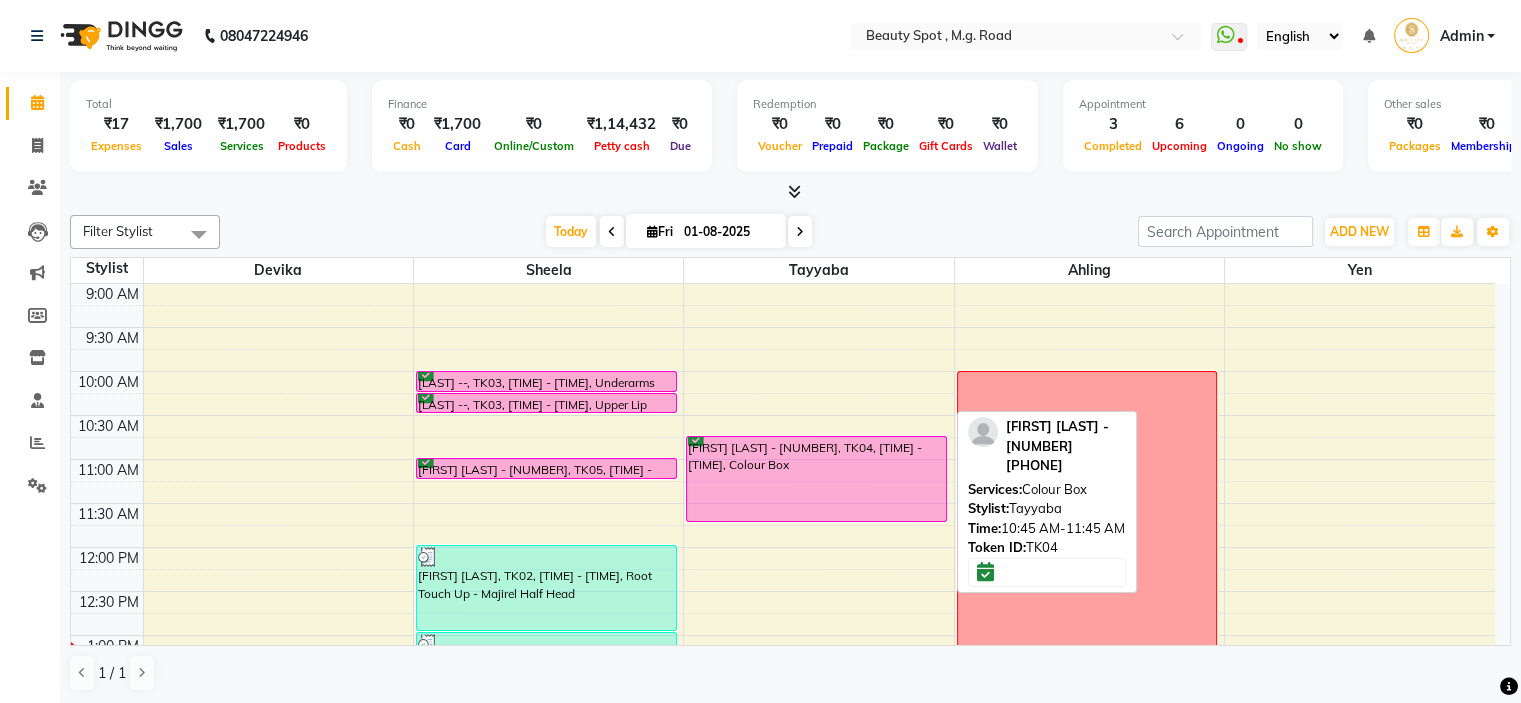 click on "POOJA KISHORE BUDHANI - 8434, TK04, 10:45 AM-11:45 AM, Colour Box" at bounding box center (816, 479) 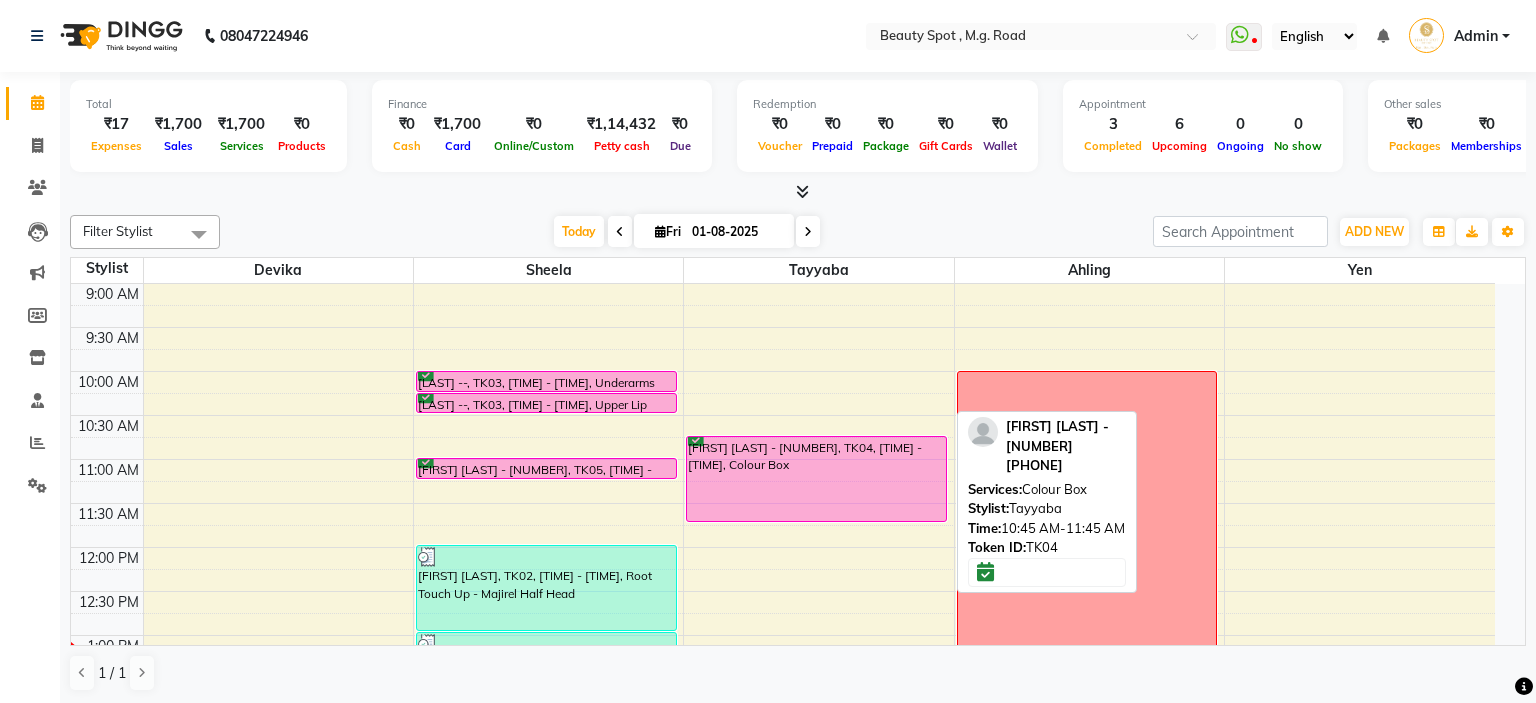 select on "6" 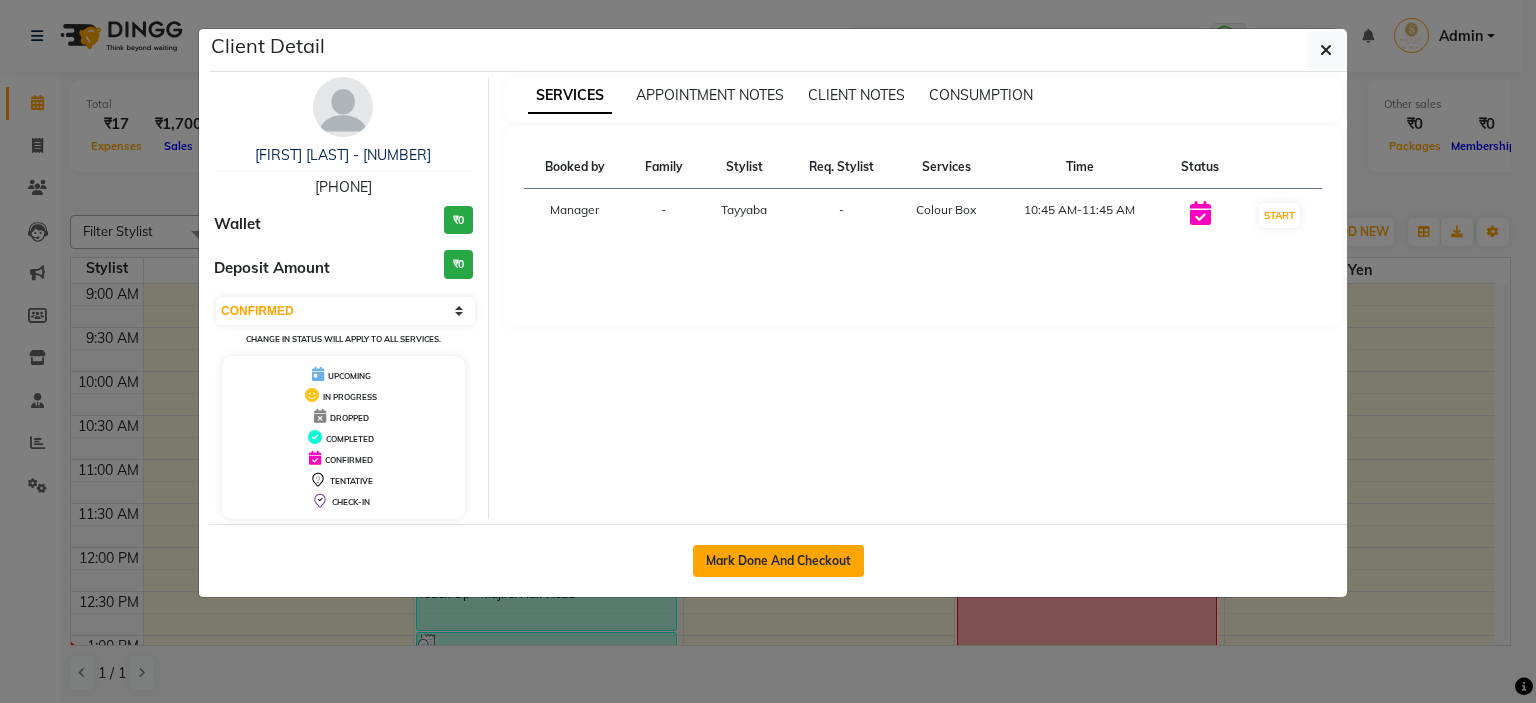 click on "Mark Done And Checkout" 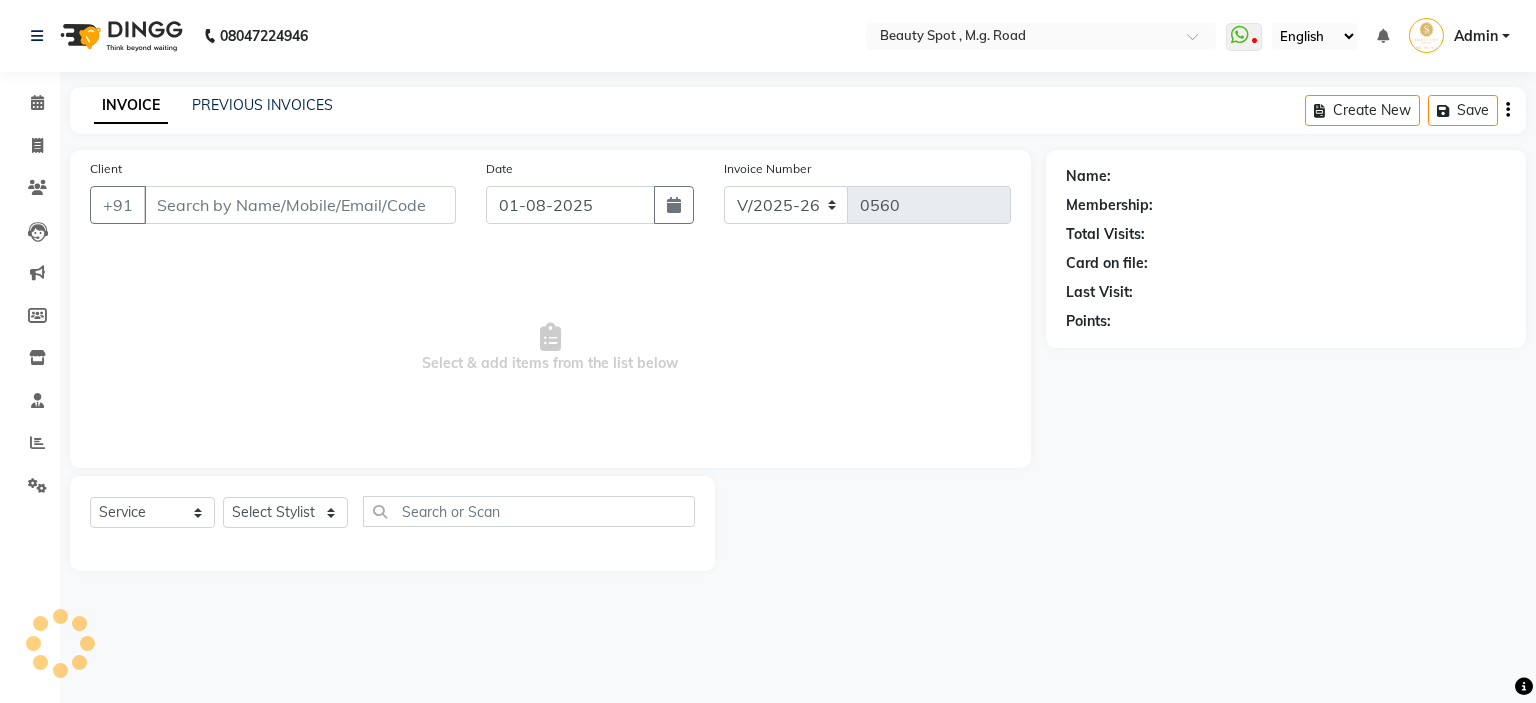 type on "8308838434" 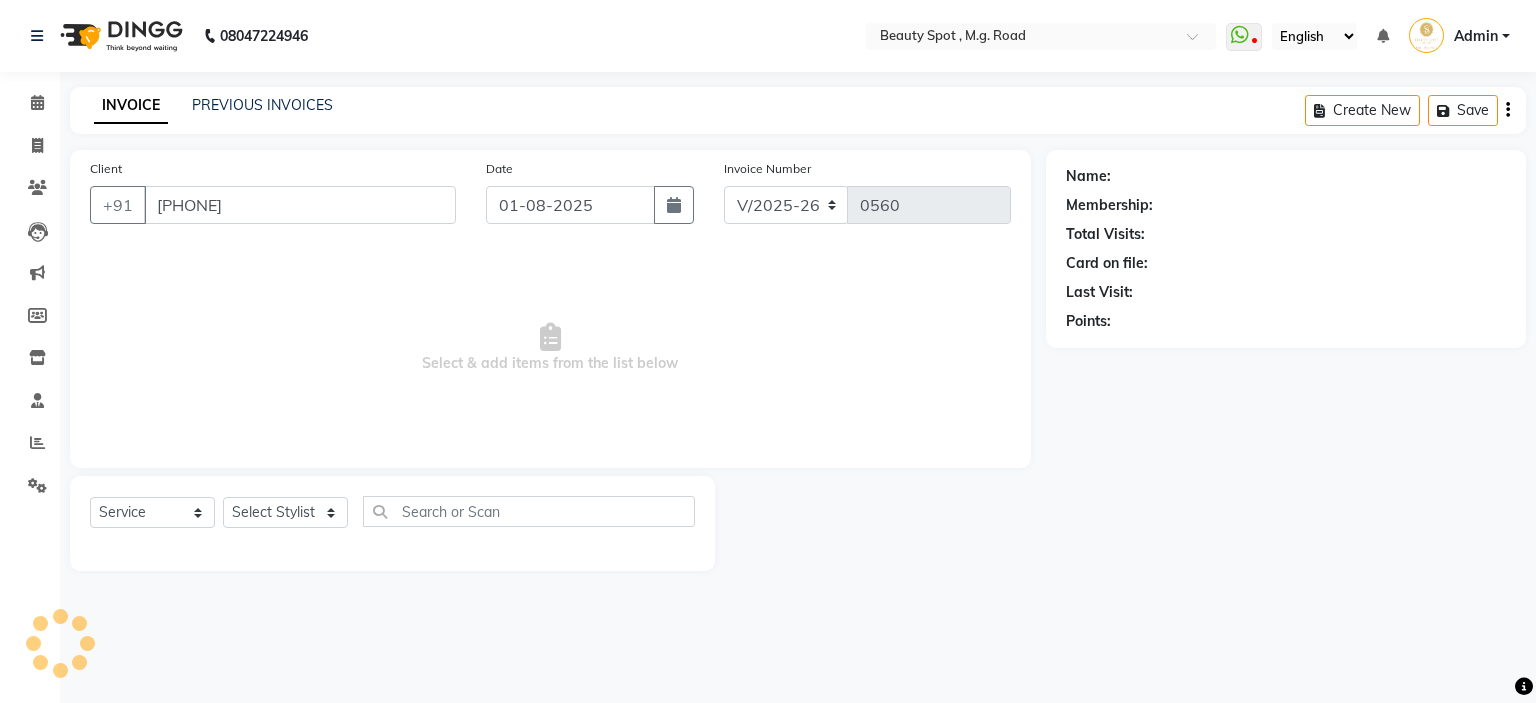 select on "70086" 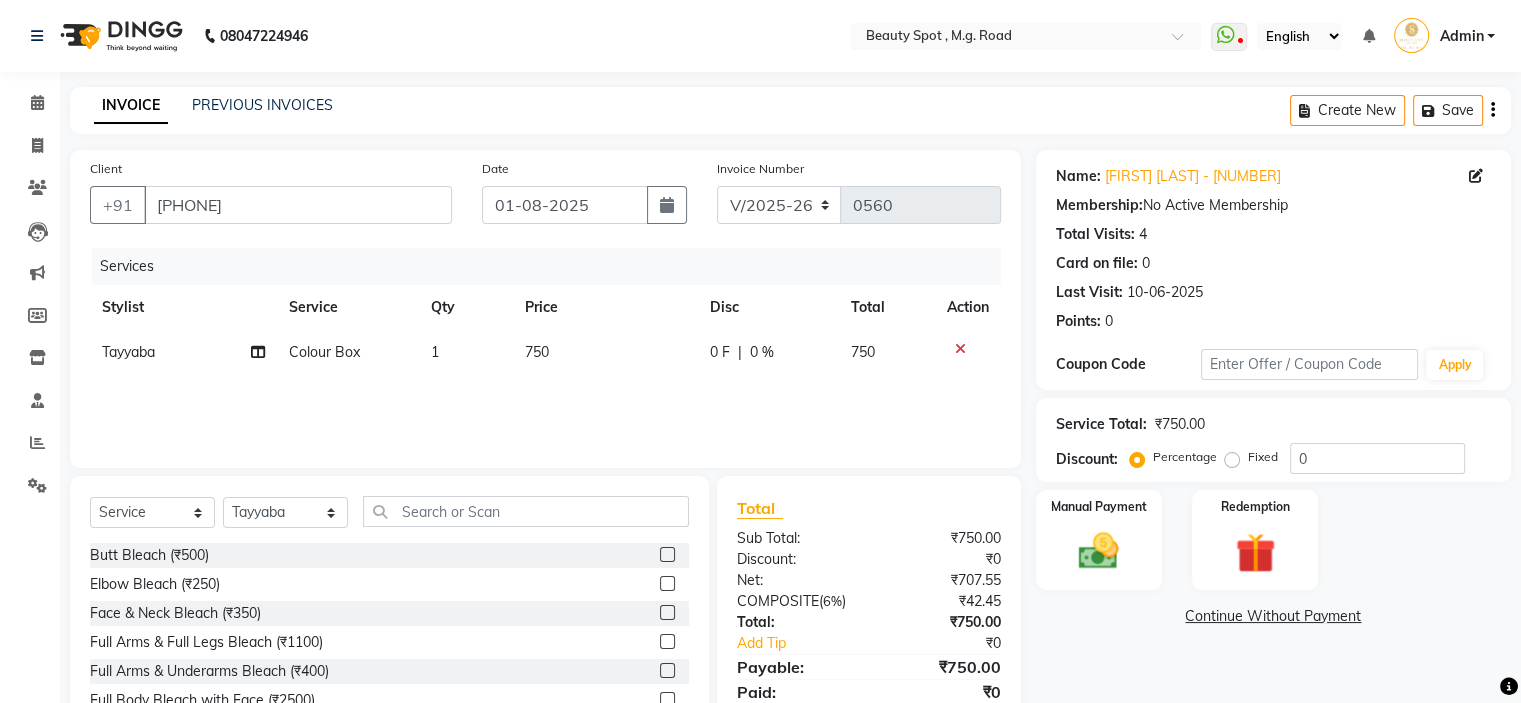 click on "750" 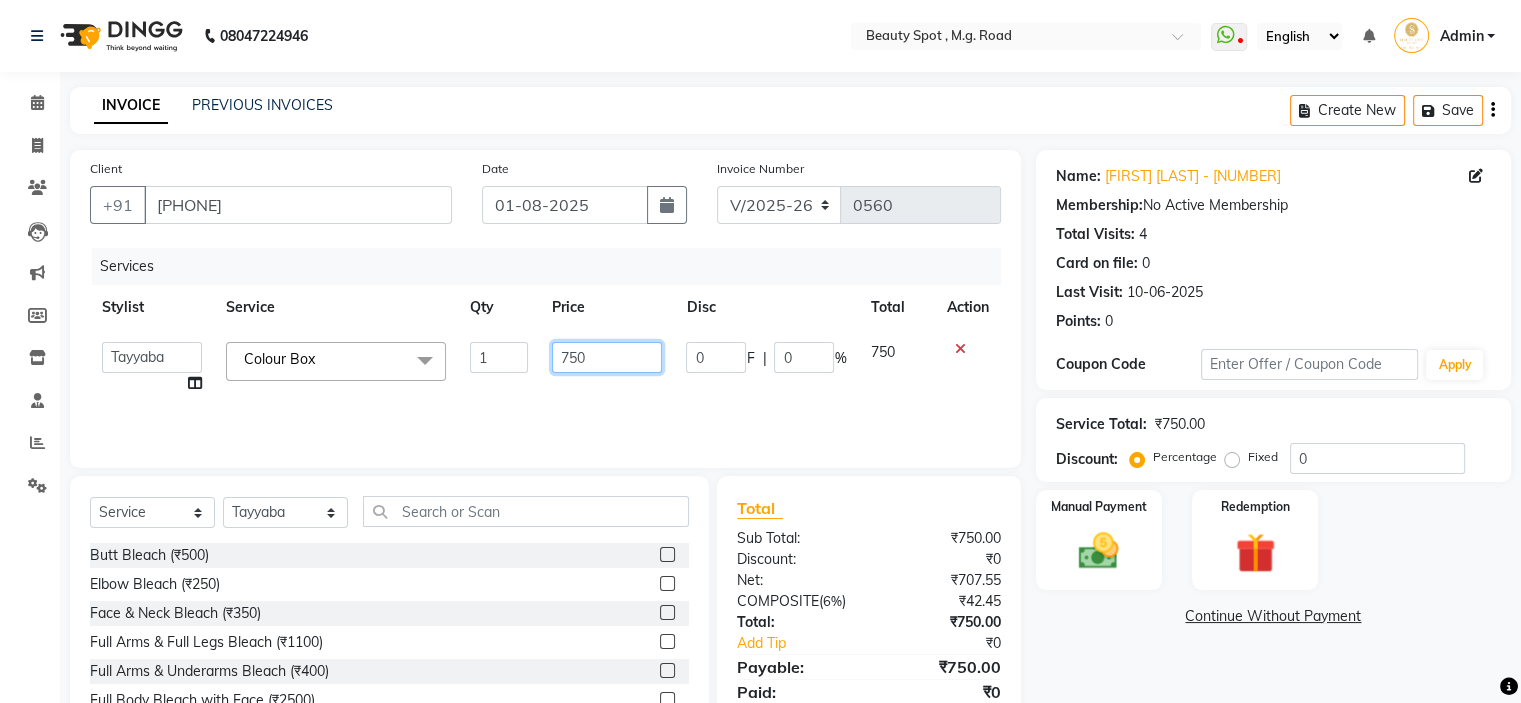 click on "750" 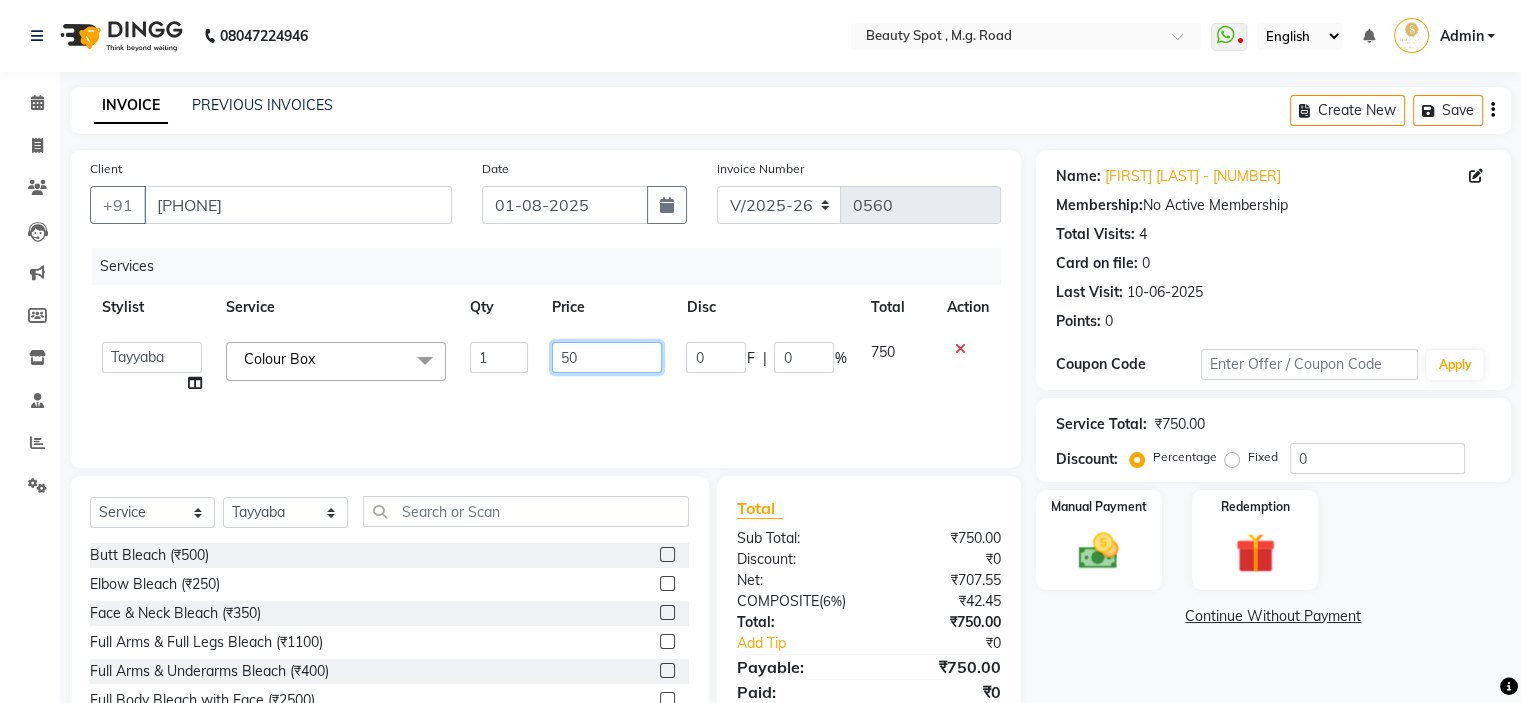 type on "850" 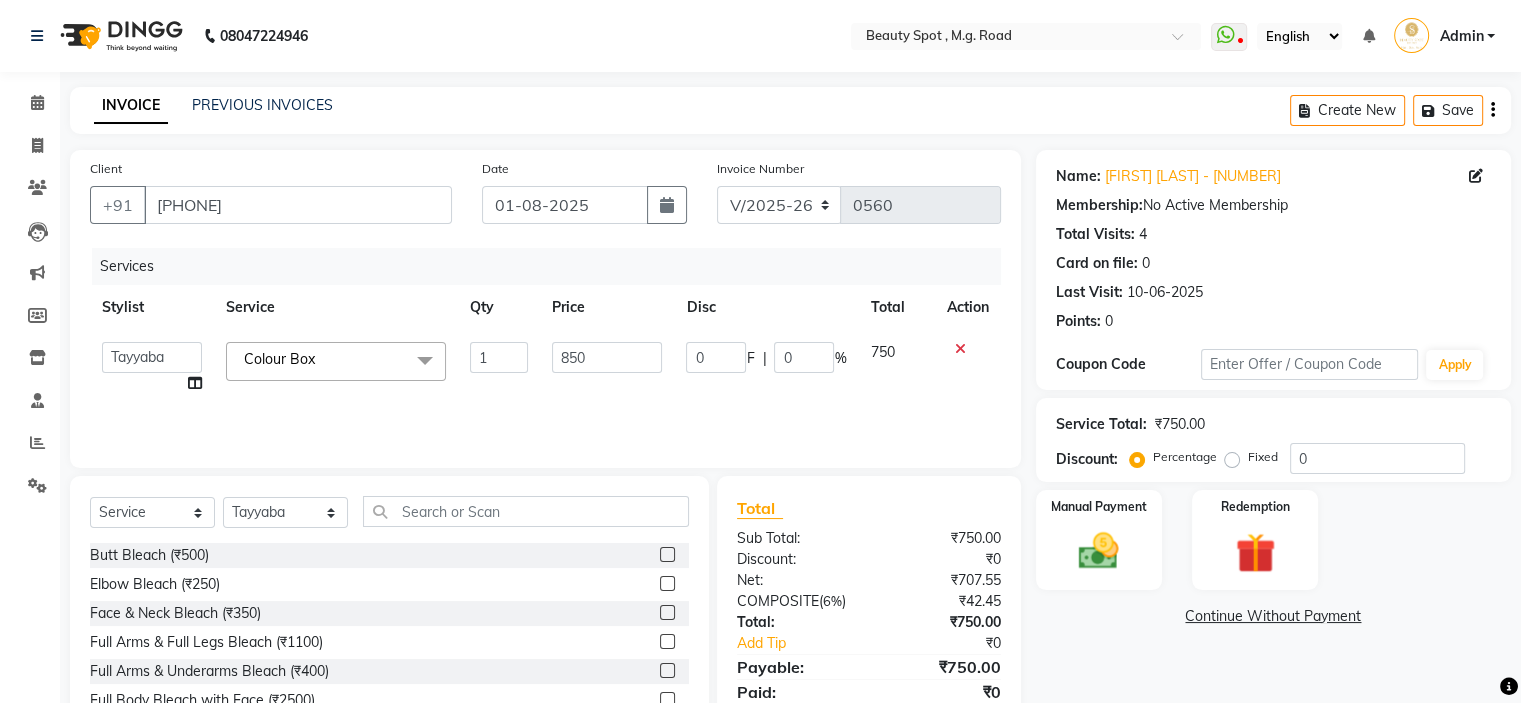 click on "Name: Pooja Kishore Budhani - 8434 Membership:  No Active Membership  Total Visits:  4 Card on file:  0 Last Visit:   10-06-2025 Points:   0  Coupon Code Apply Service Total:  ₹750.00  Discount:  Percentage   Fixed  0 Manual Payment Redemption  Continue Without Payment" 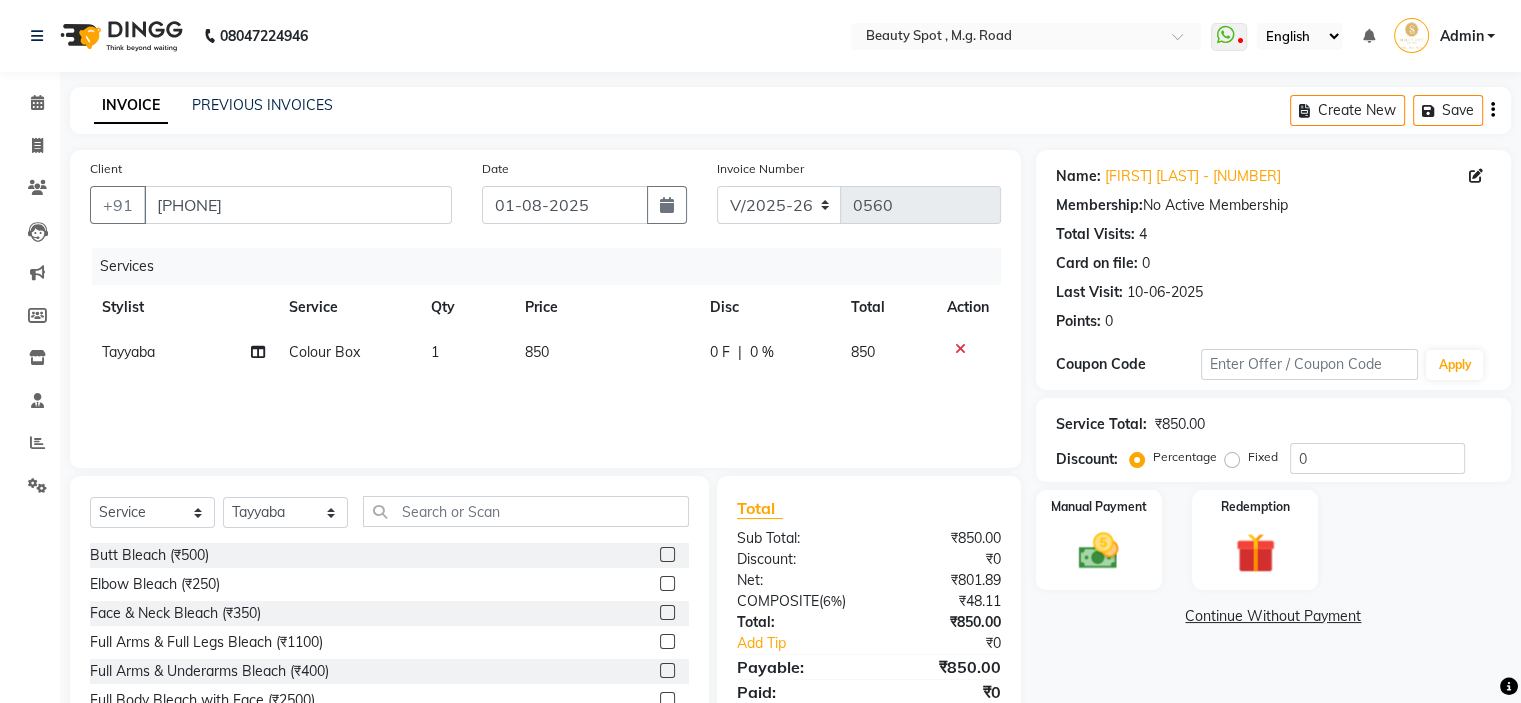 scroll, scrollTop: 98, scrollLeft: 0, axis: vertical 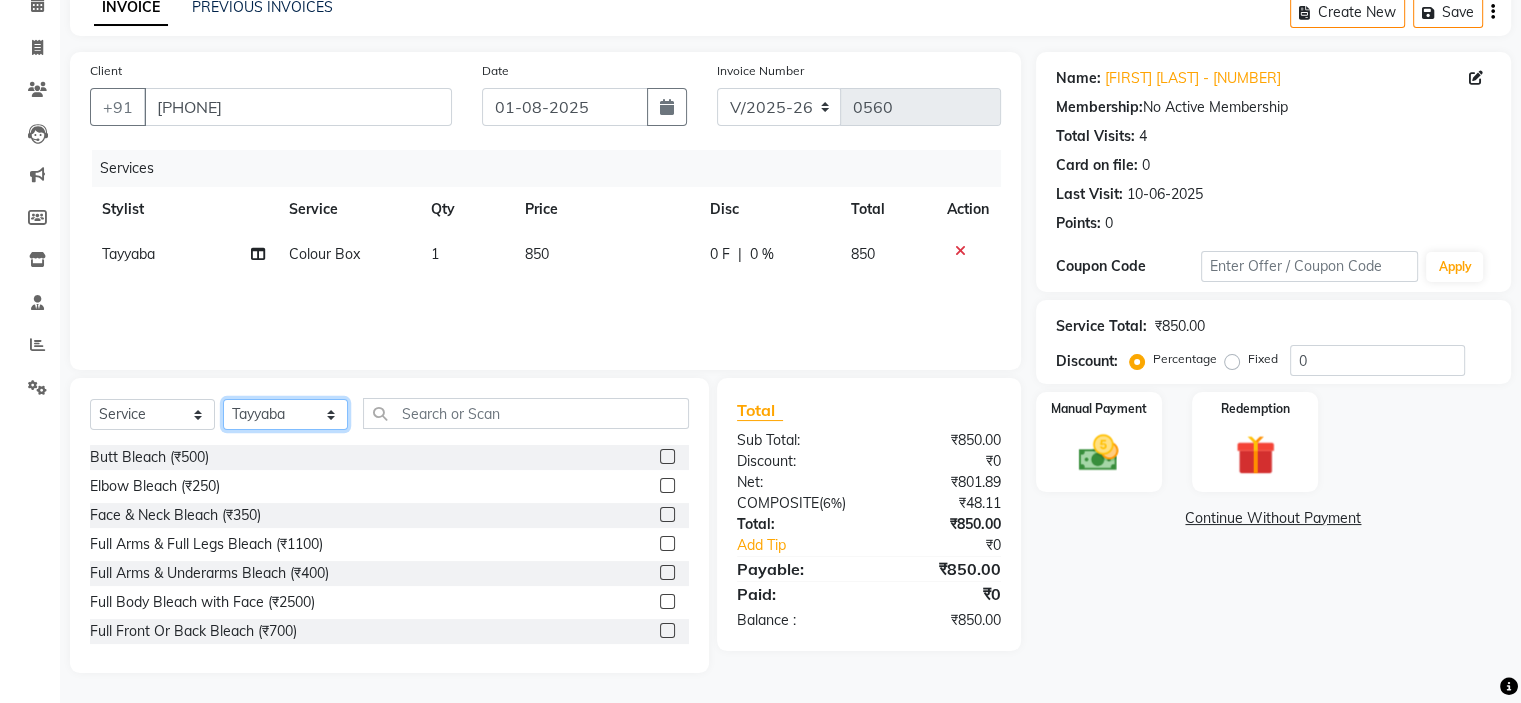 click on "Select Stylist Ahling Devika  Manager Sheela  Tayyaba  Yen" 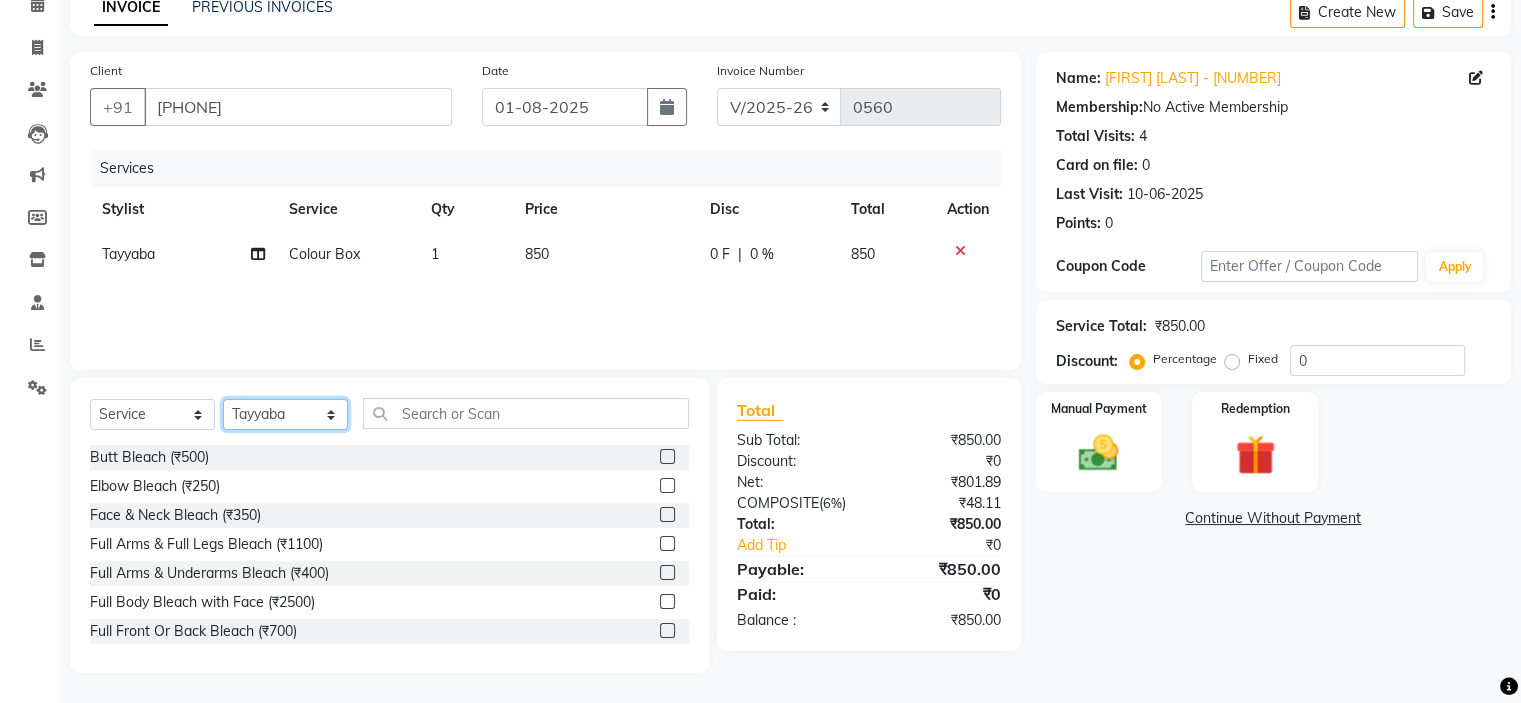 select on "71898" 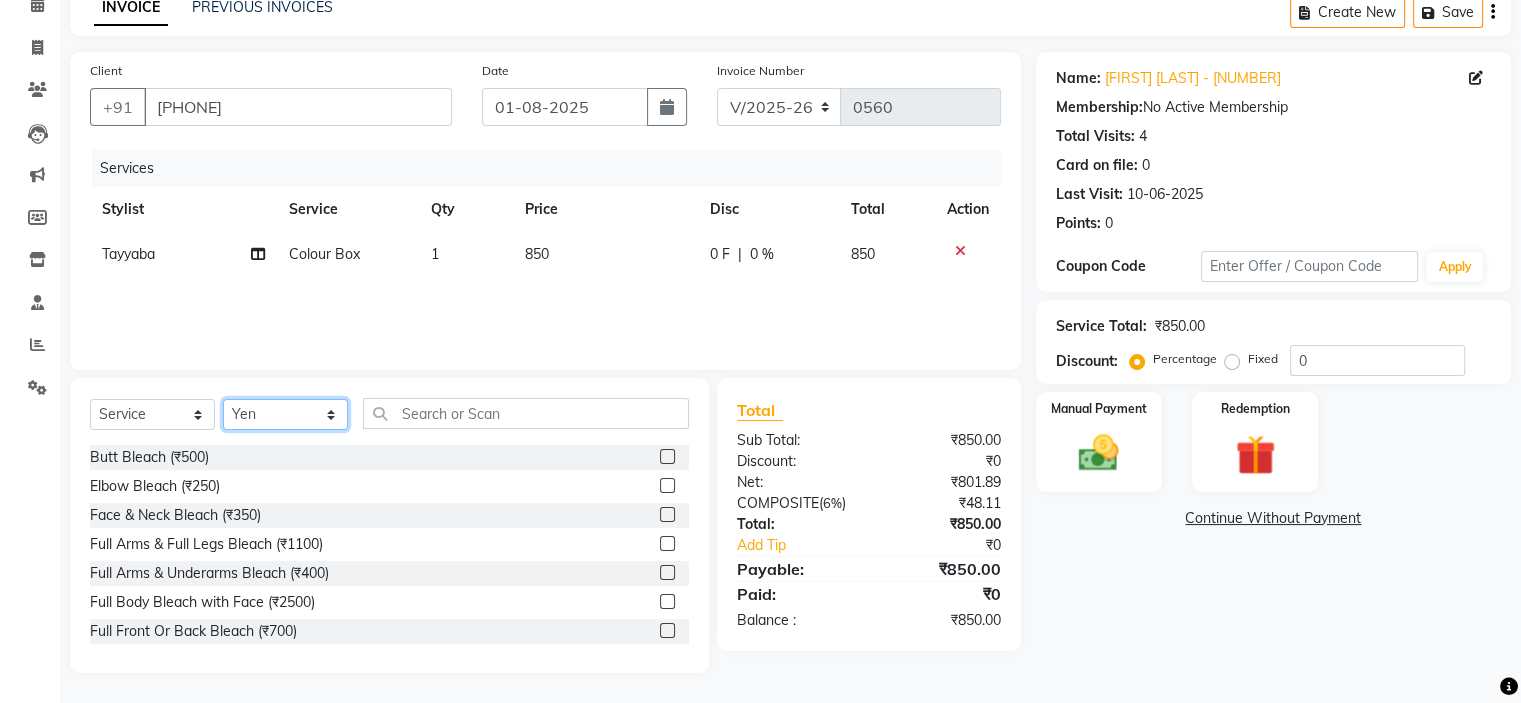 click on "Select Stylist Ahling Devika  Manager Sheela  Tayyaba  Yen" 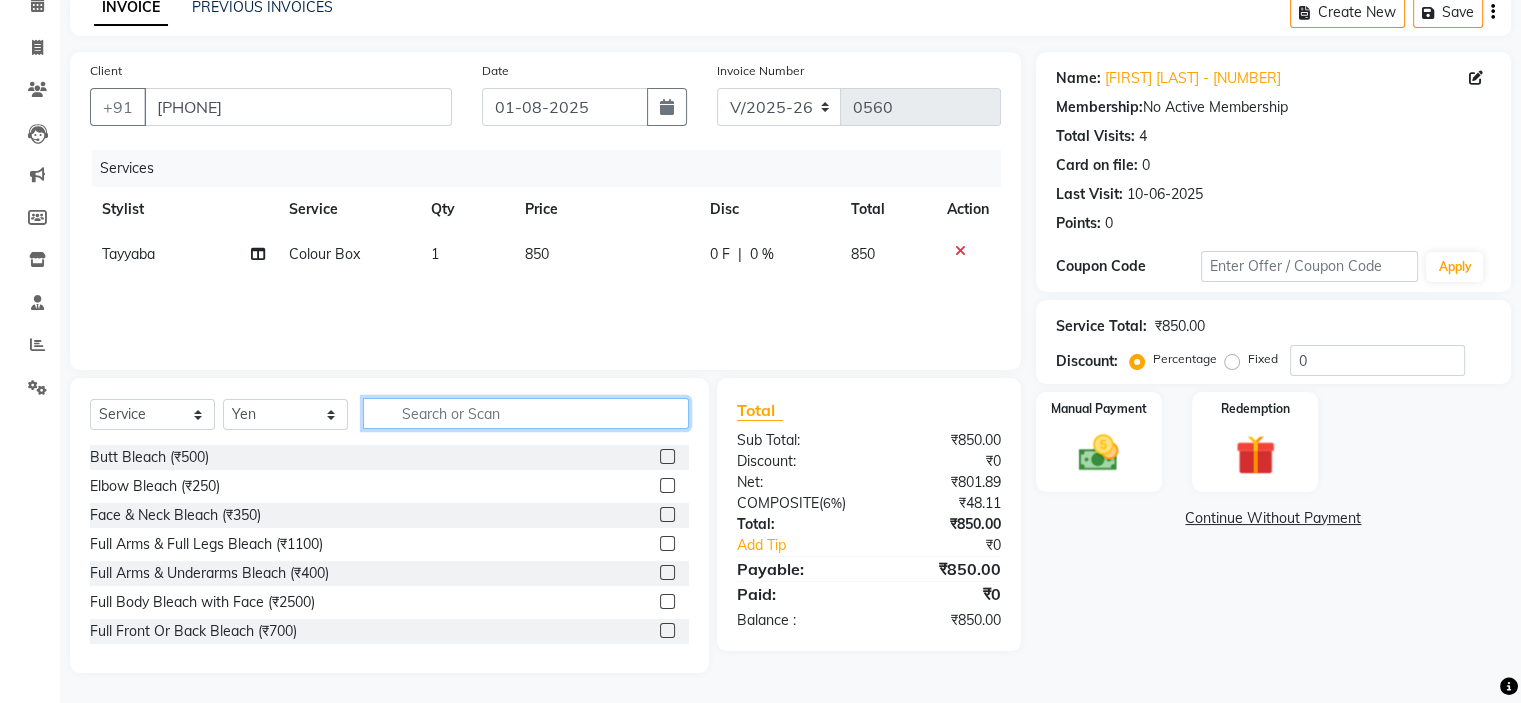 click 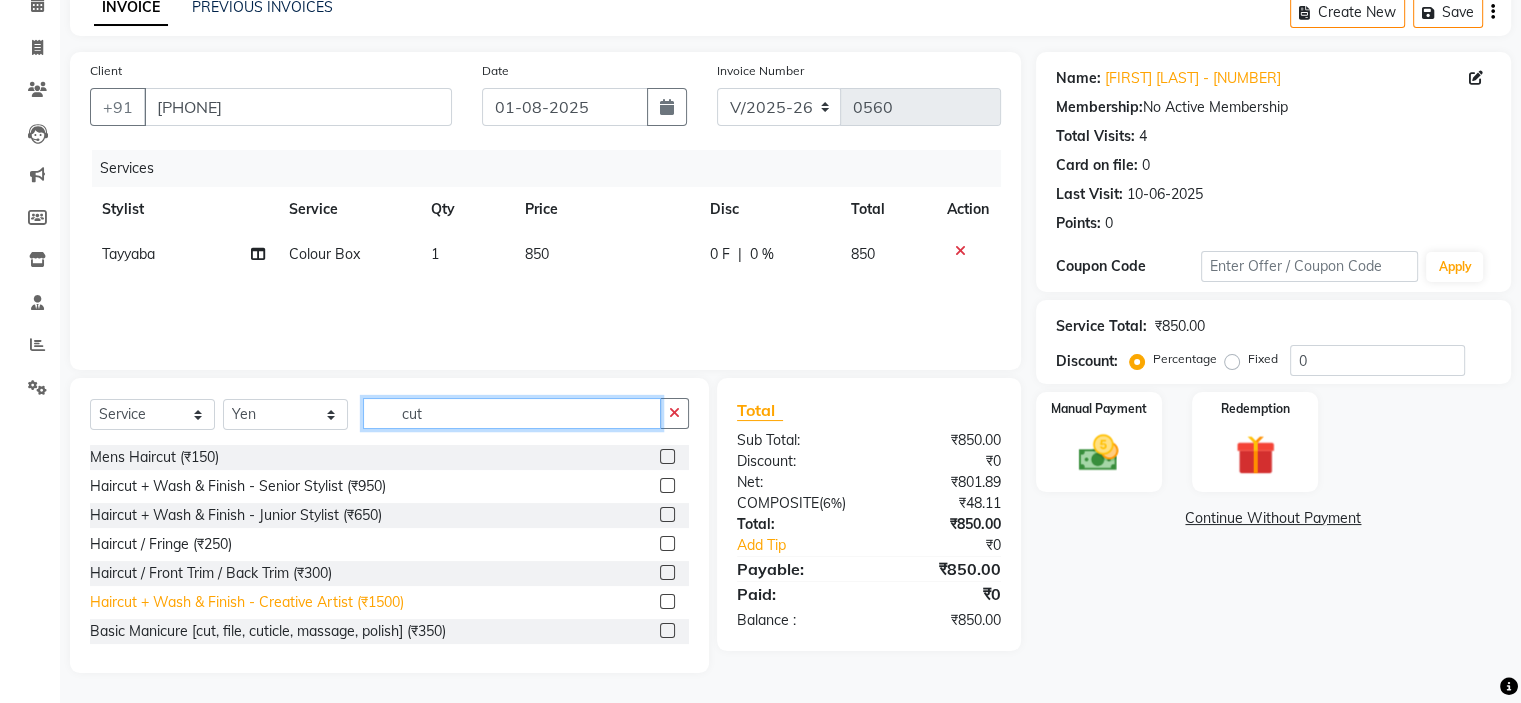 type on "cut" 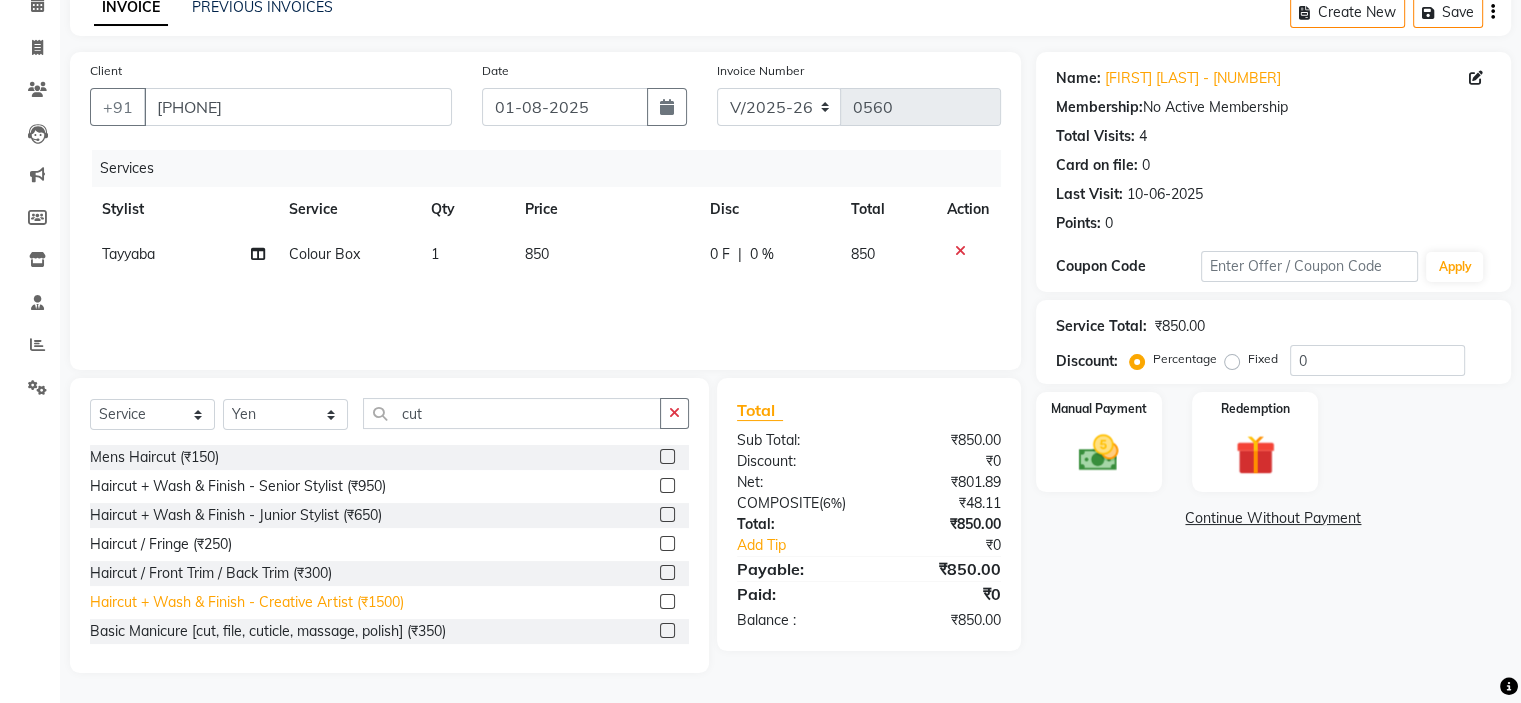 click on "Haircut + Wash & Finish - Creative Artist (₹1500)" 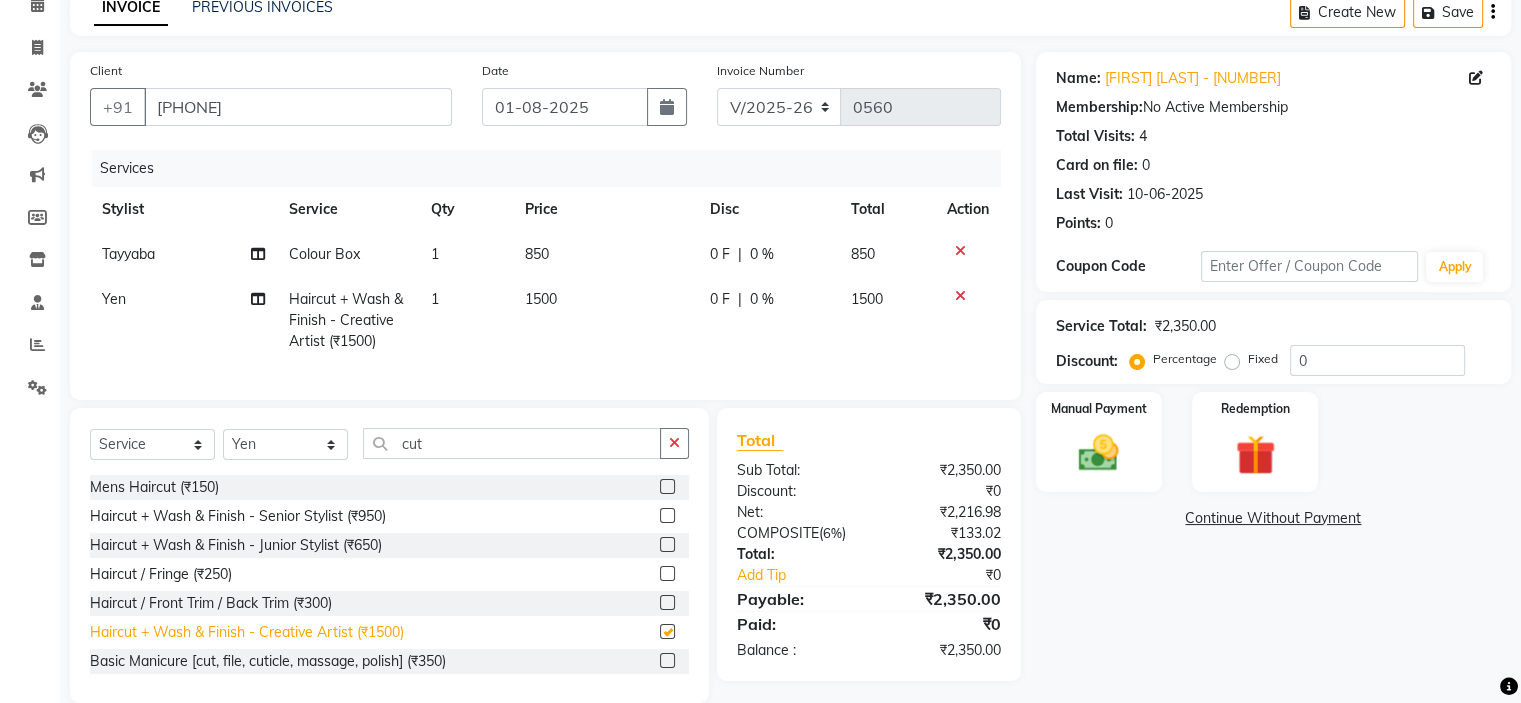 checkbox on "false" 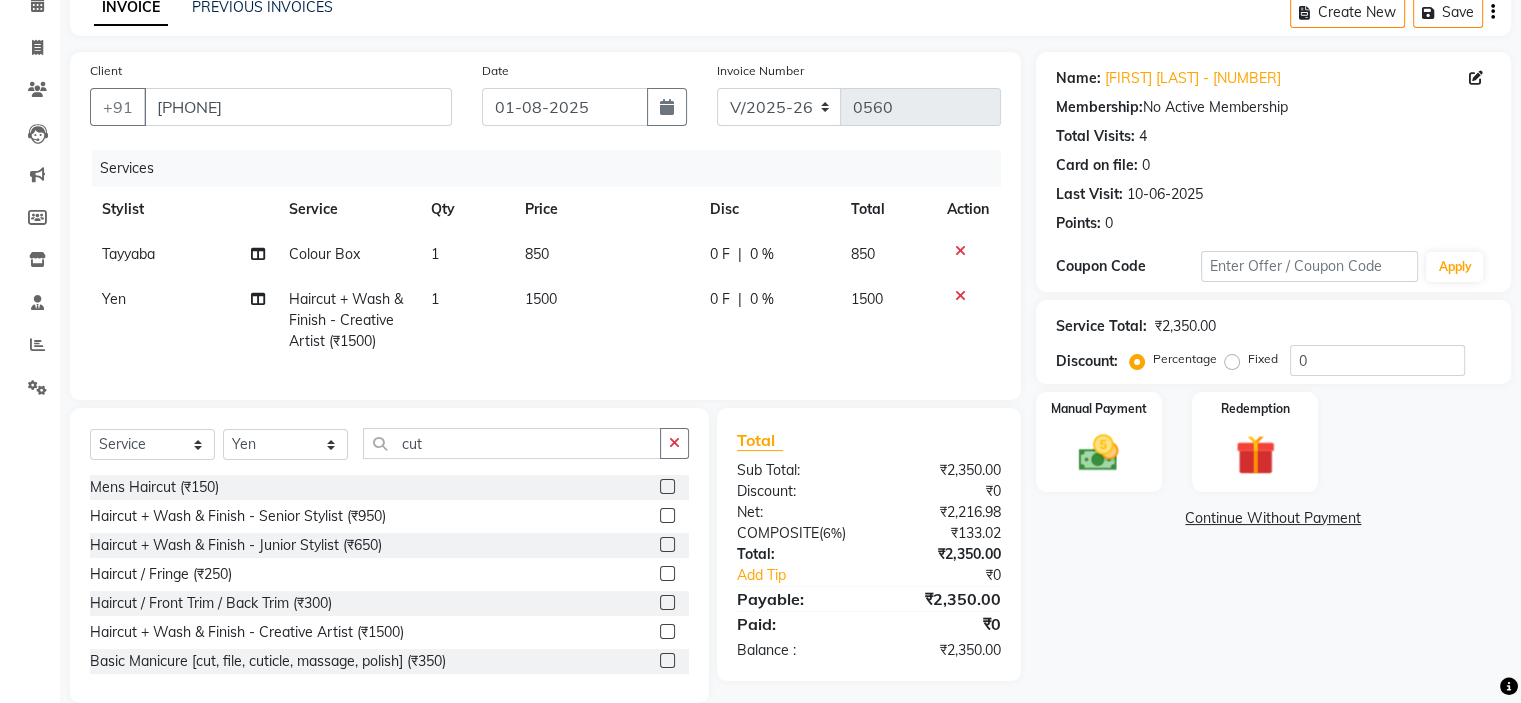 scroll, scrollTop: 144, scrollLeft: 0, axis: vertical 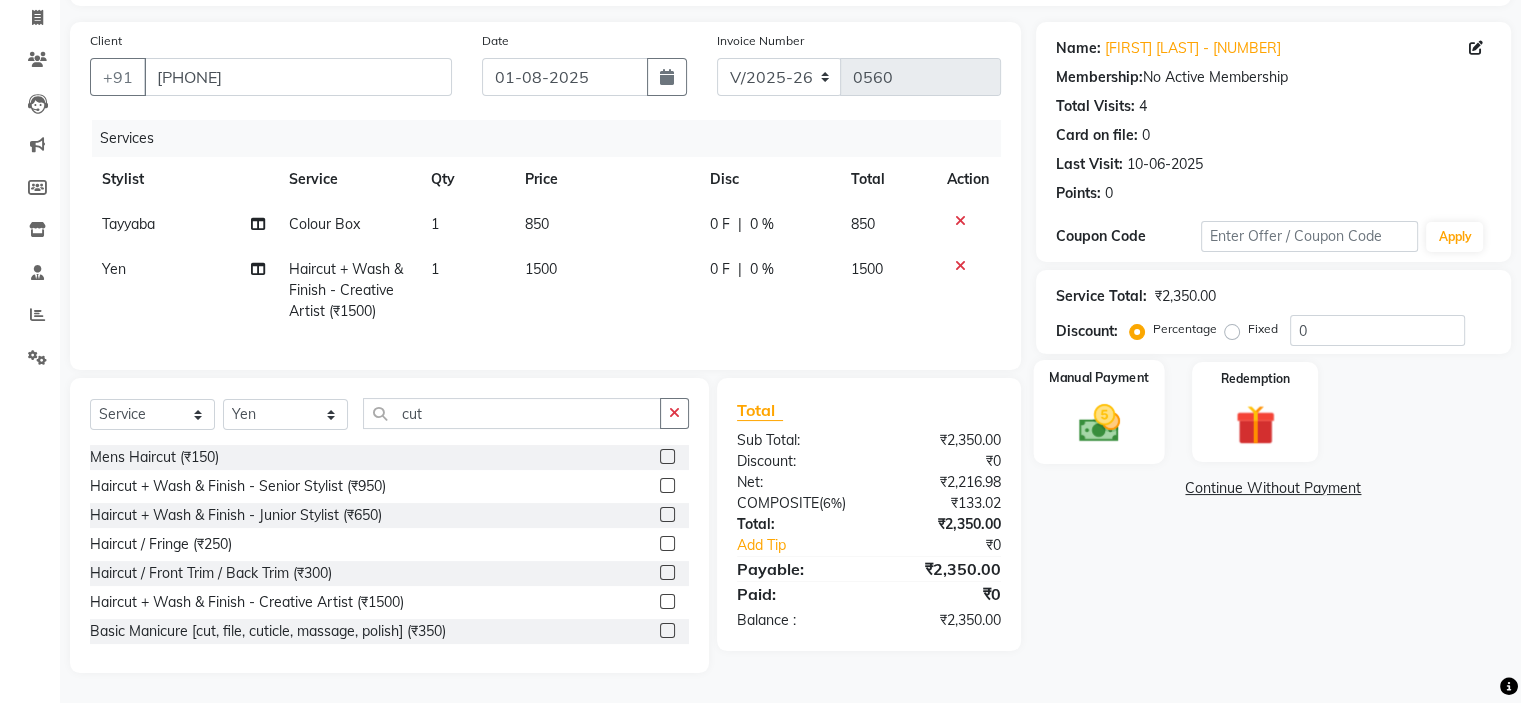 click 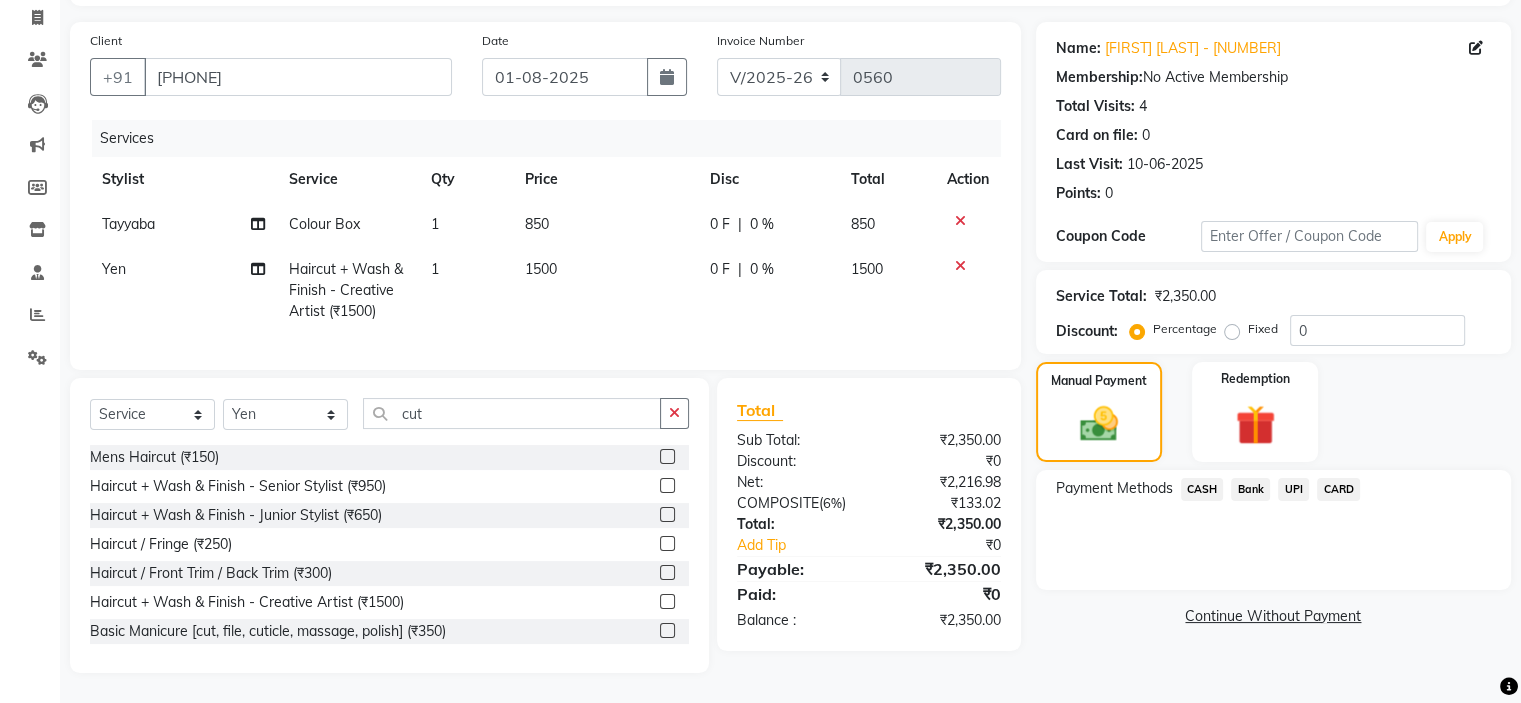 scroll, scrollTop: 0, scrollLeft: 0, axis: both 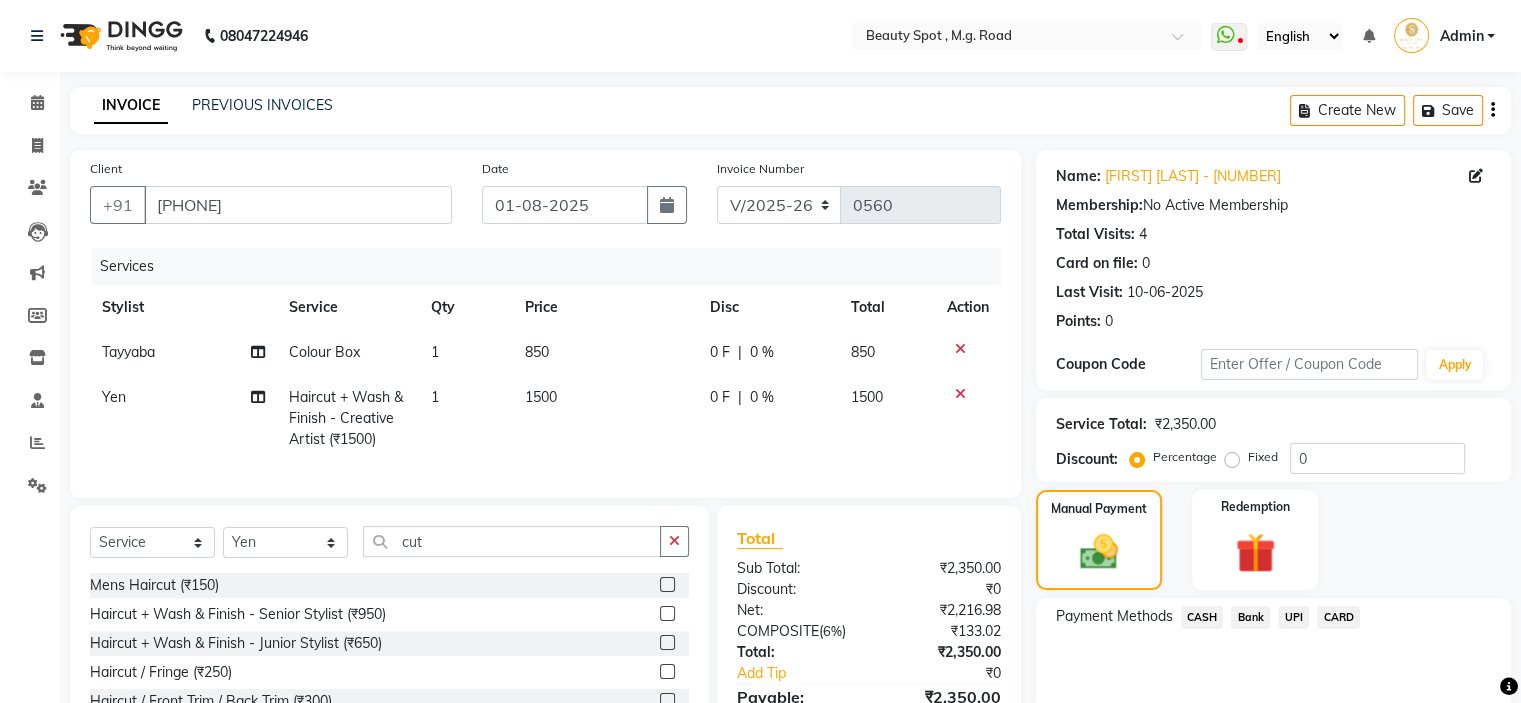 click on "UPI" 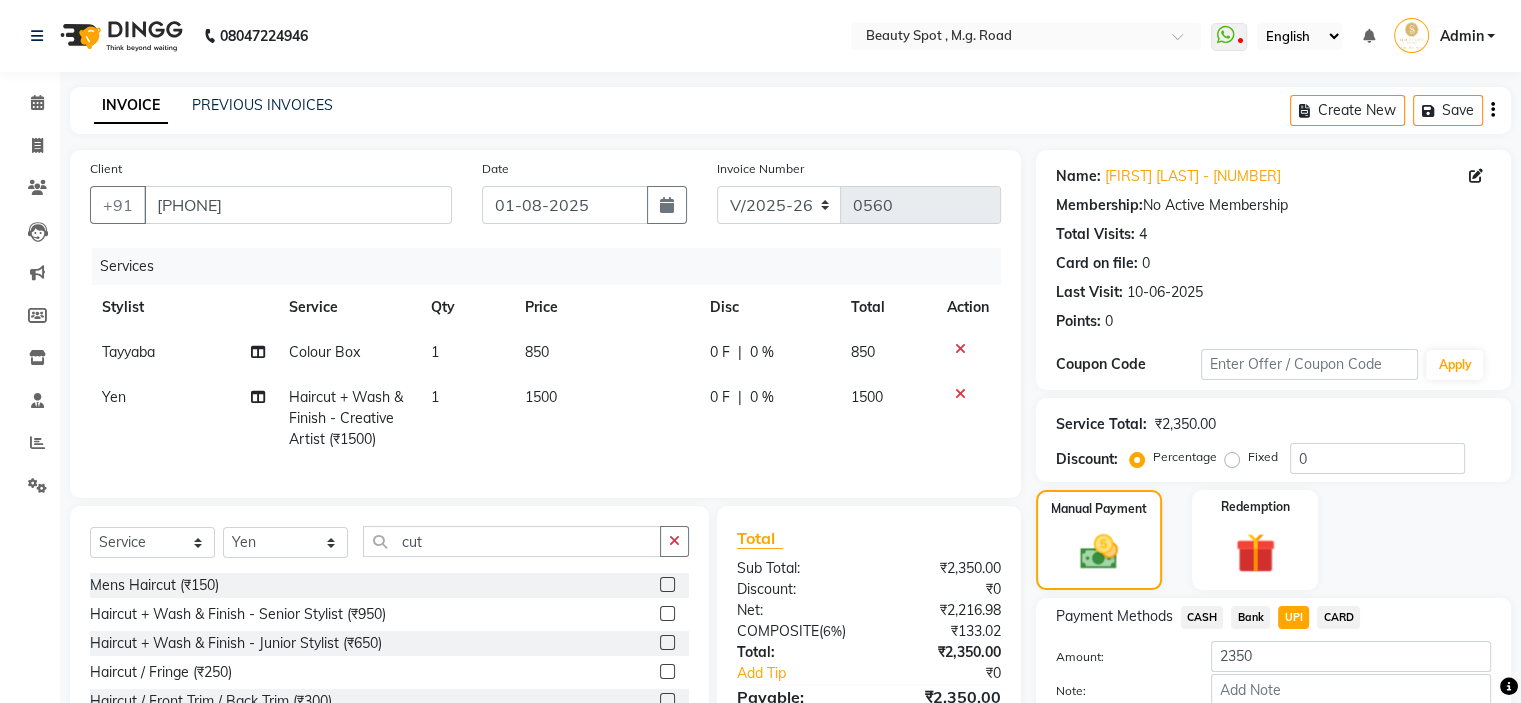 scroll, scrollTop: 144, scrollLeft: 0, axis: vertical 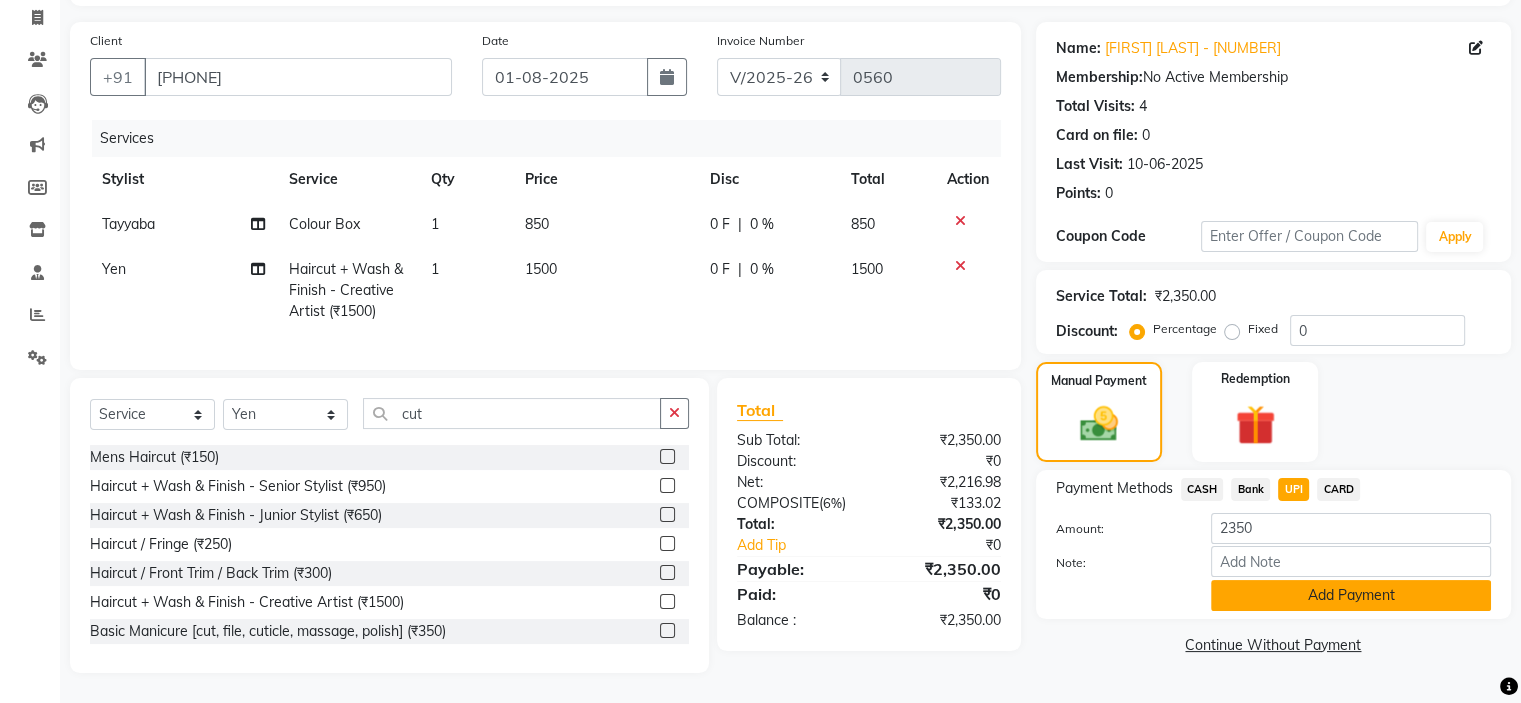 click on "Add Payment" 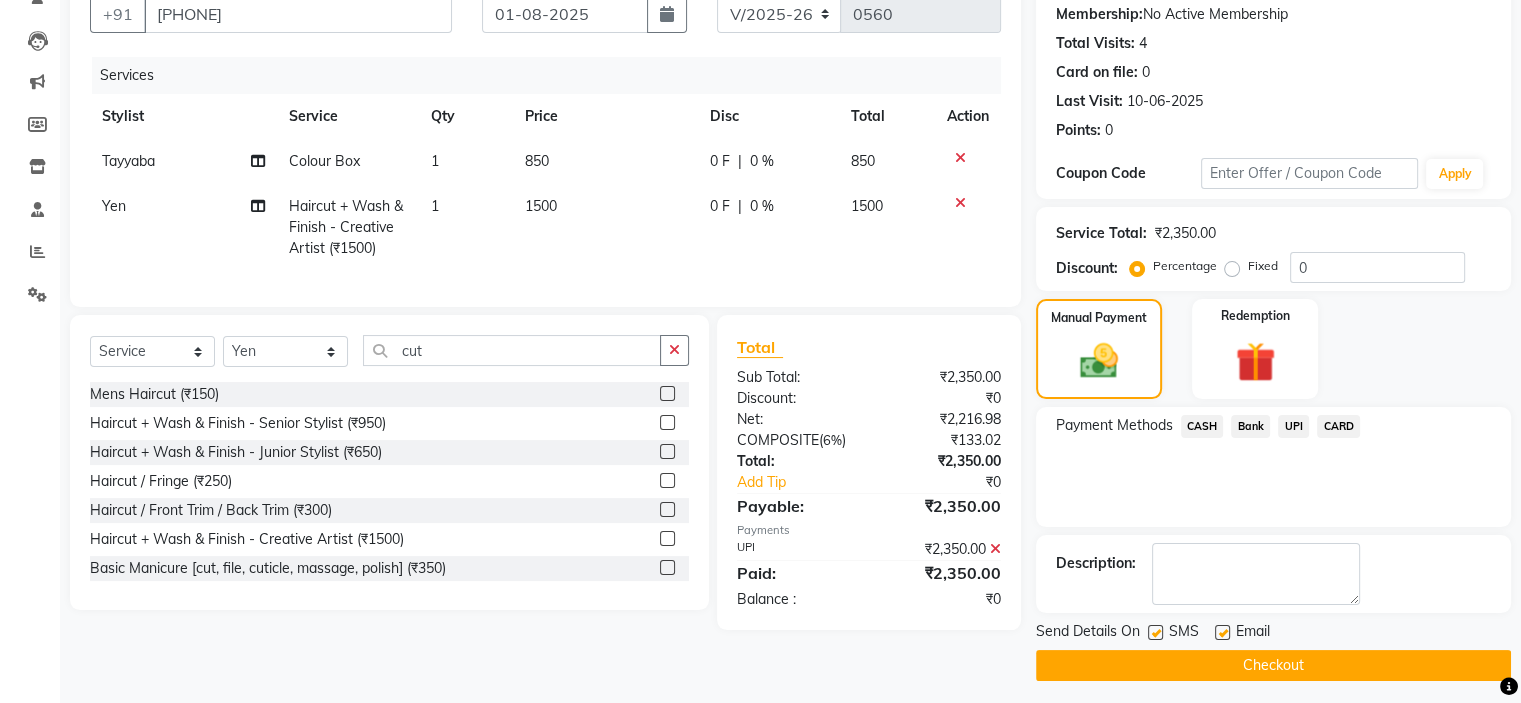scroll, scrollTop: 197, scrollLeft: 0, axis: vertical 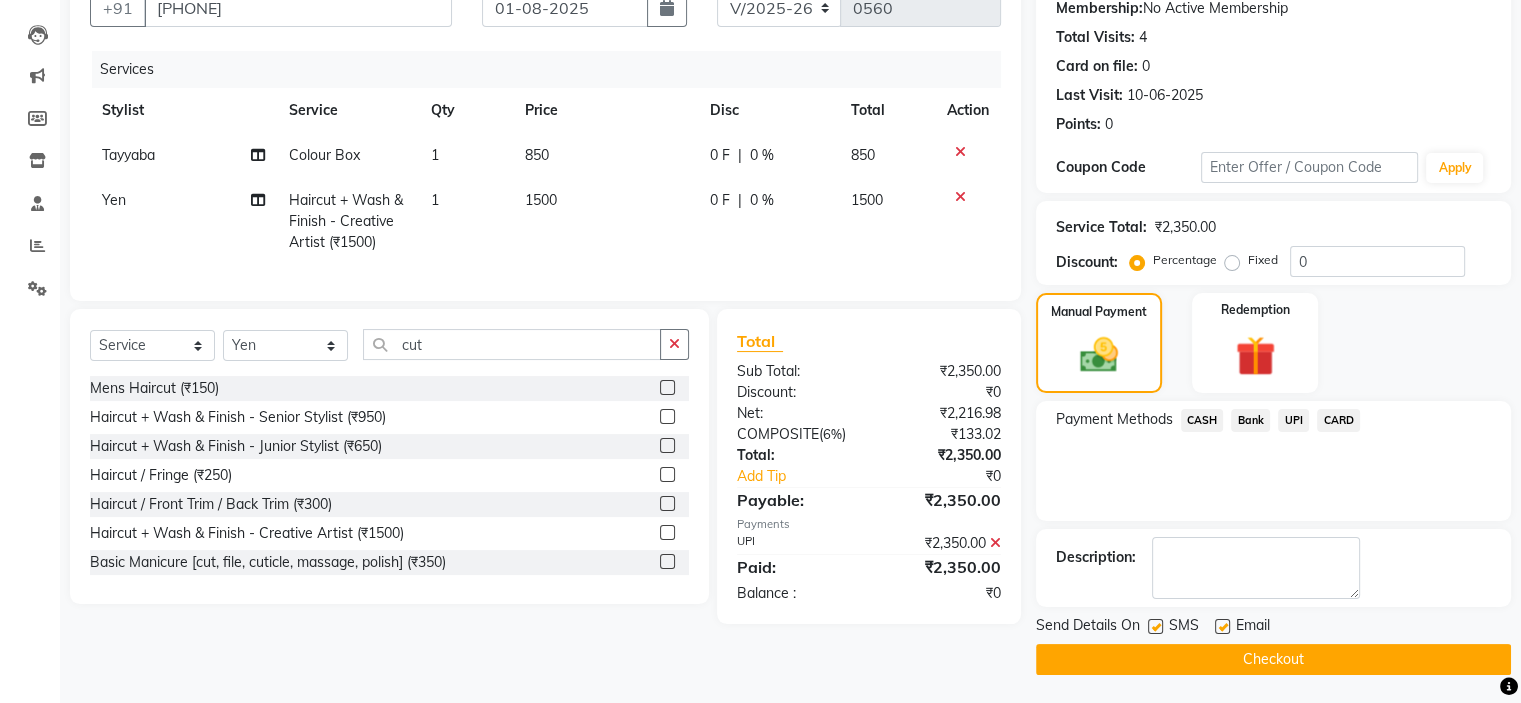 click on "Checkout" 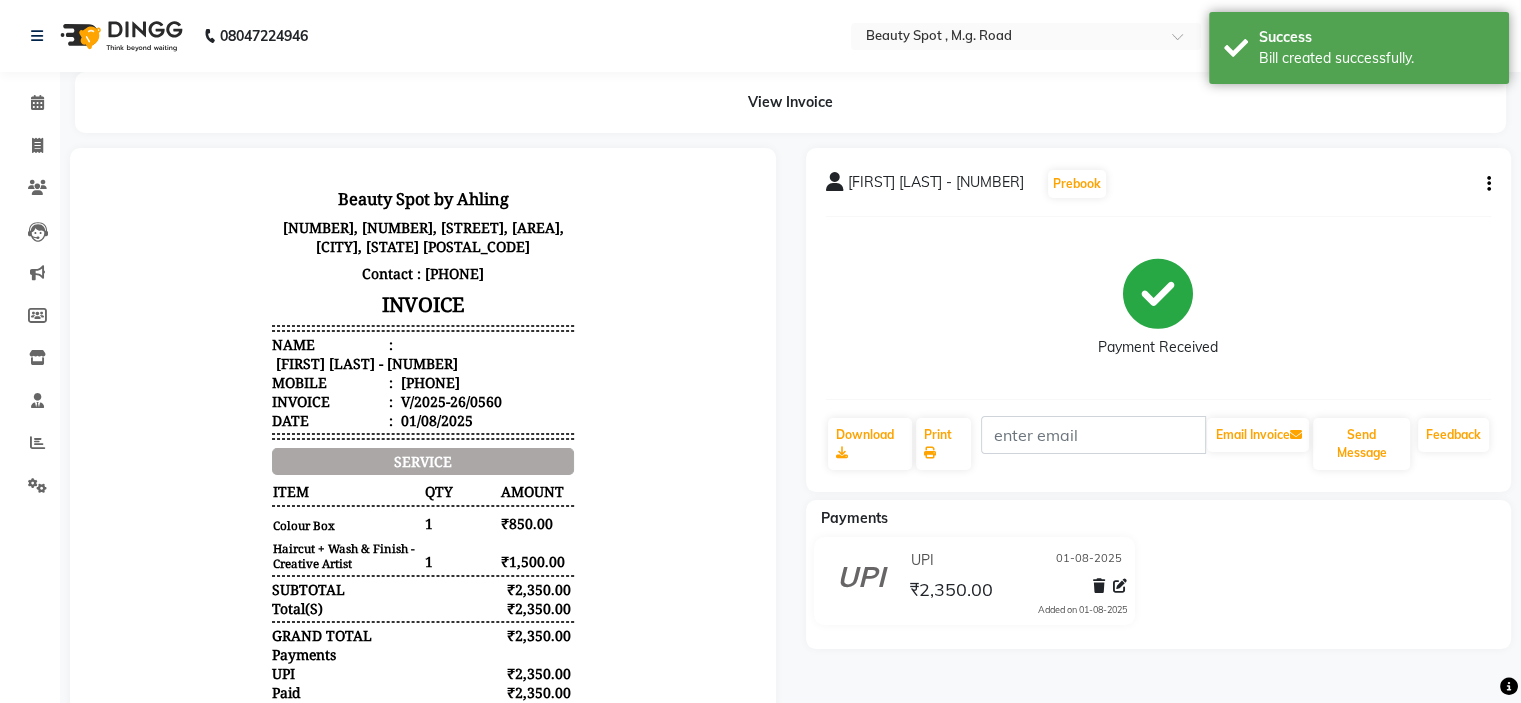 scroll, scrollTop: 0, scrollLeft: 0, axis: both 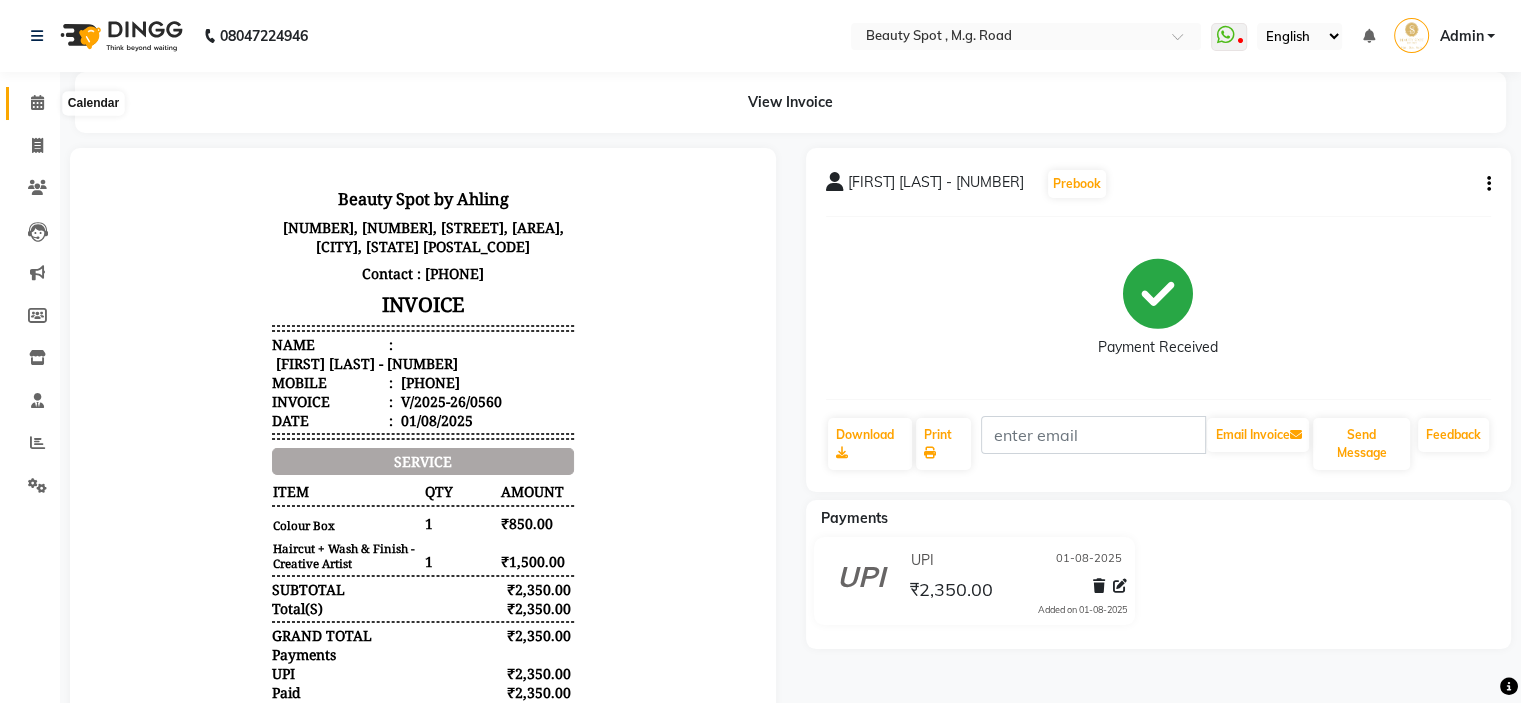 click 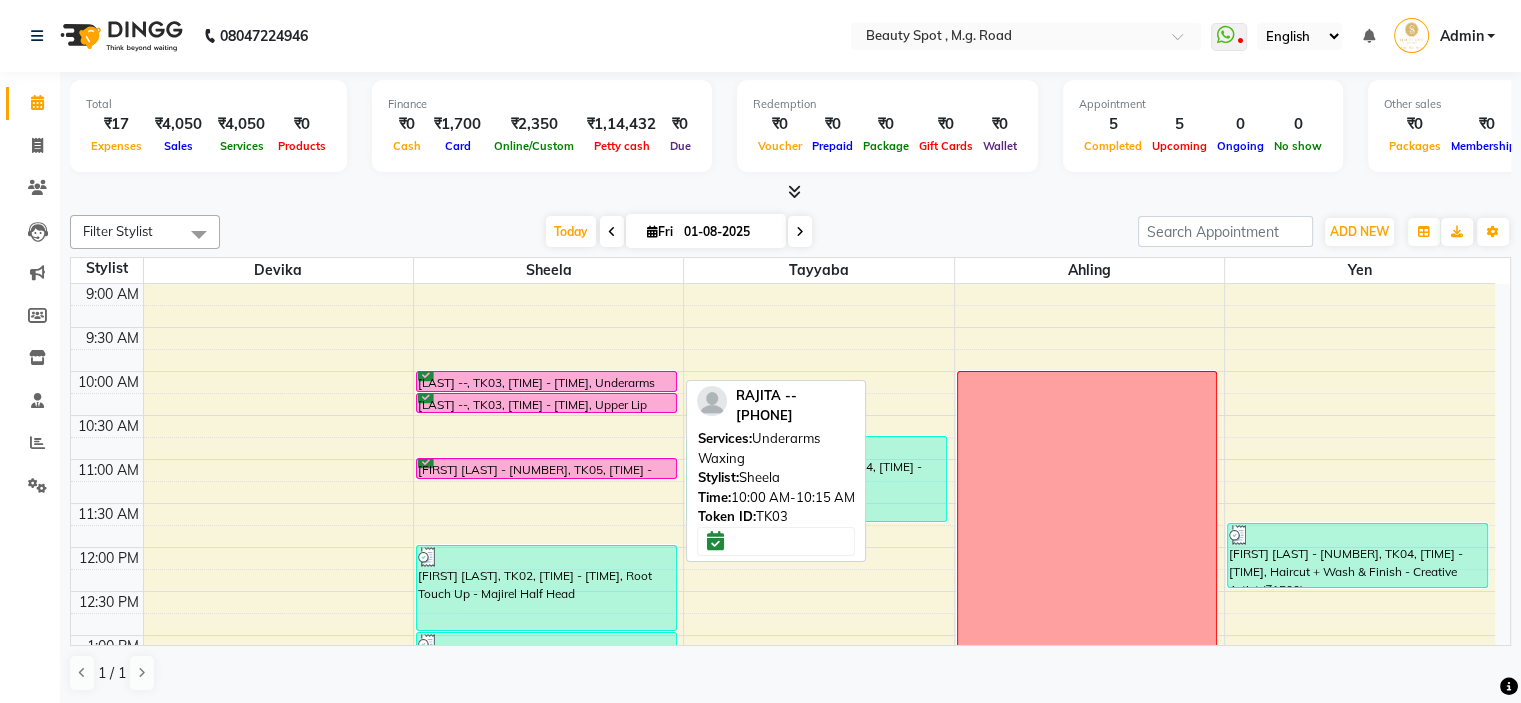 click on "[FIRST]  --, TK03, 10:00 AM-10:15 AM, Underarms Waxing" at bounding box center [546, 381] 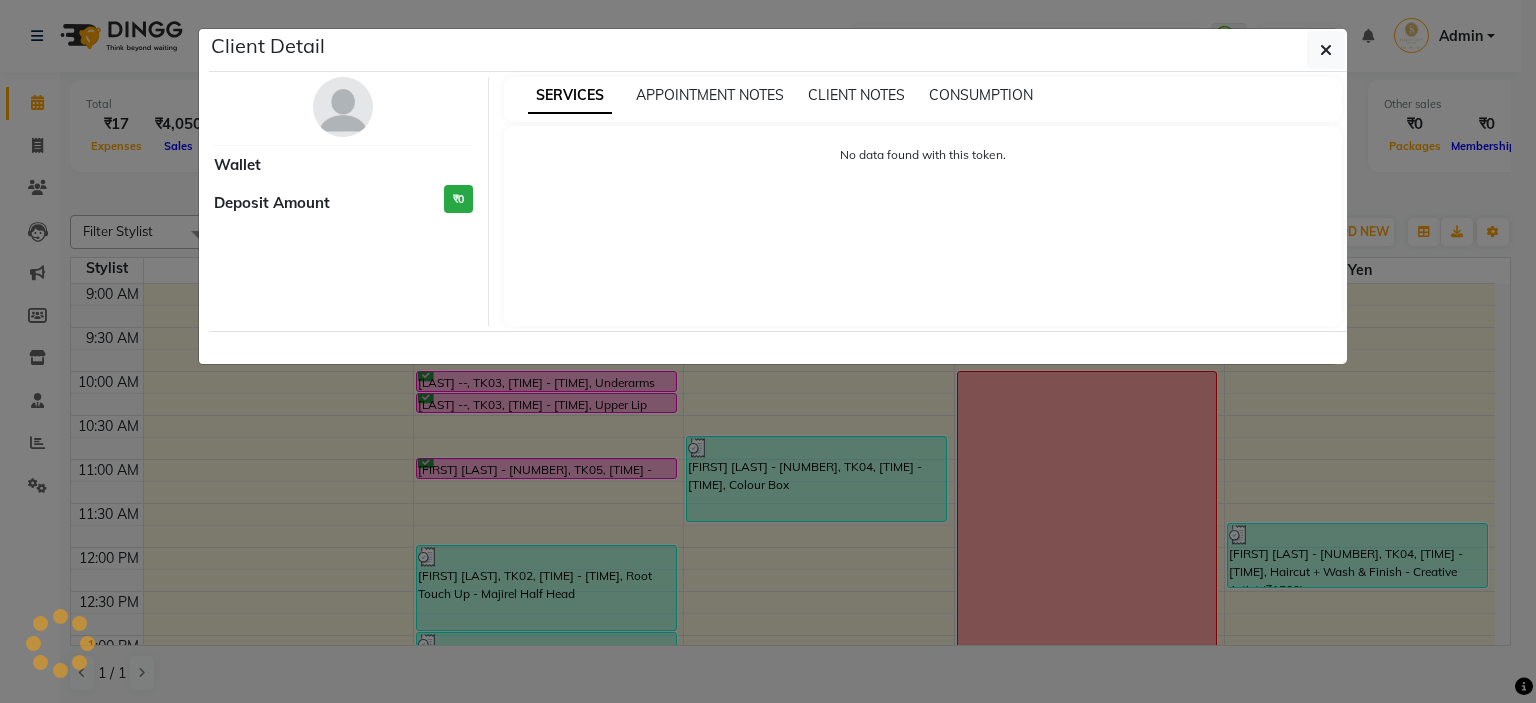 select on "6" 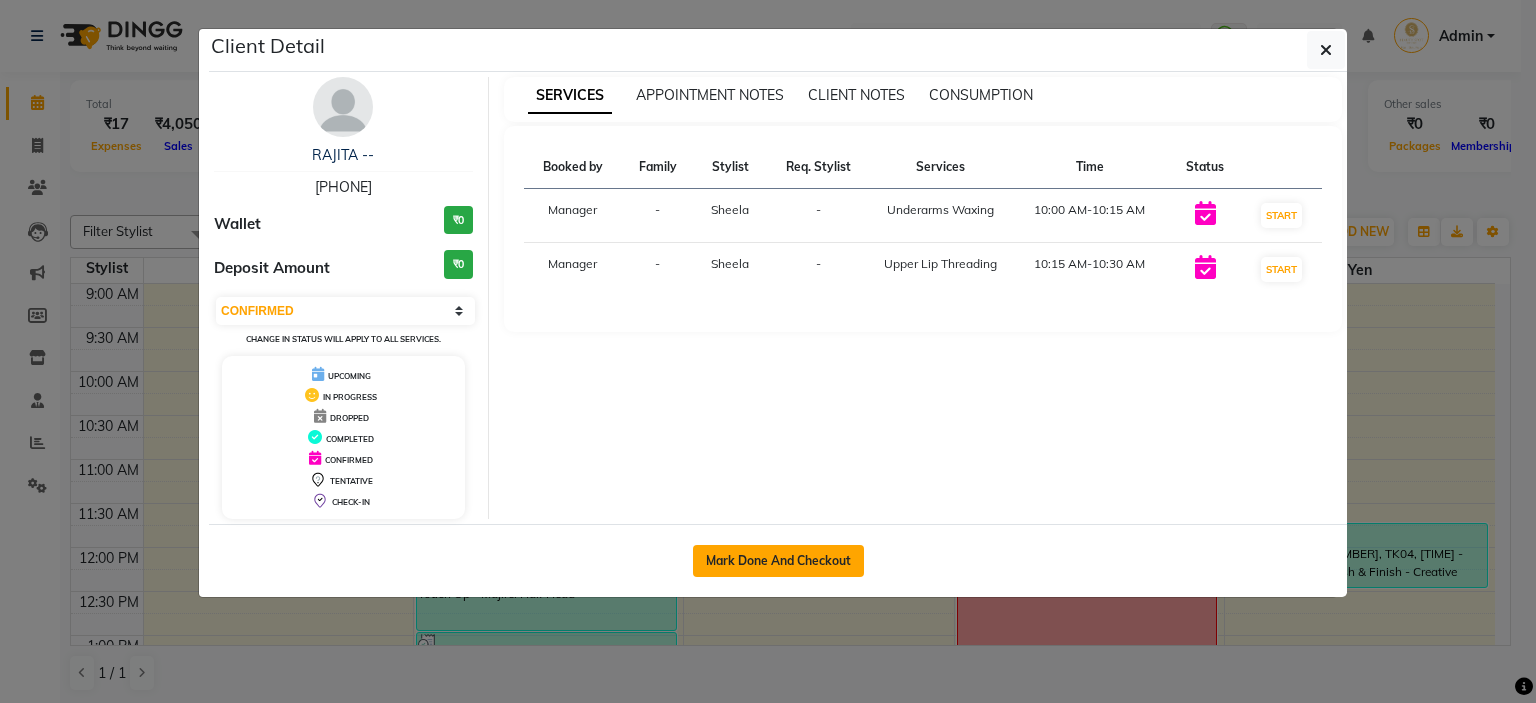 click on "Mark Done And Checkout" 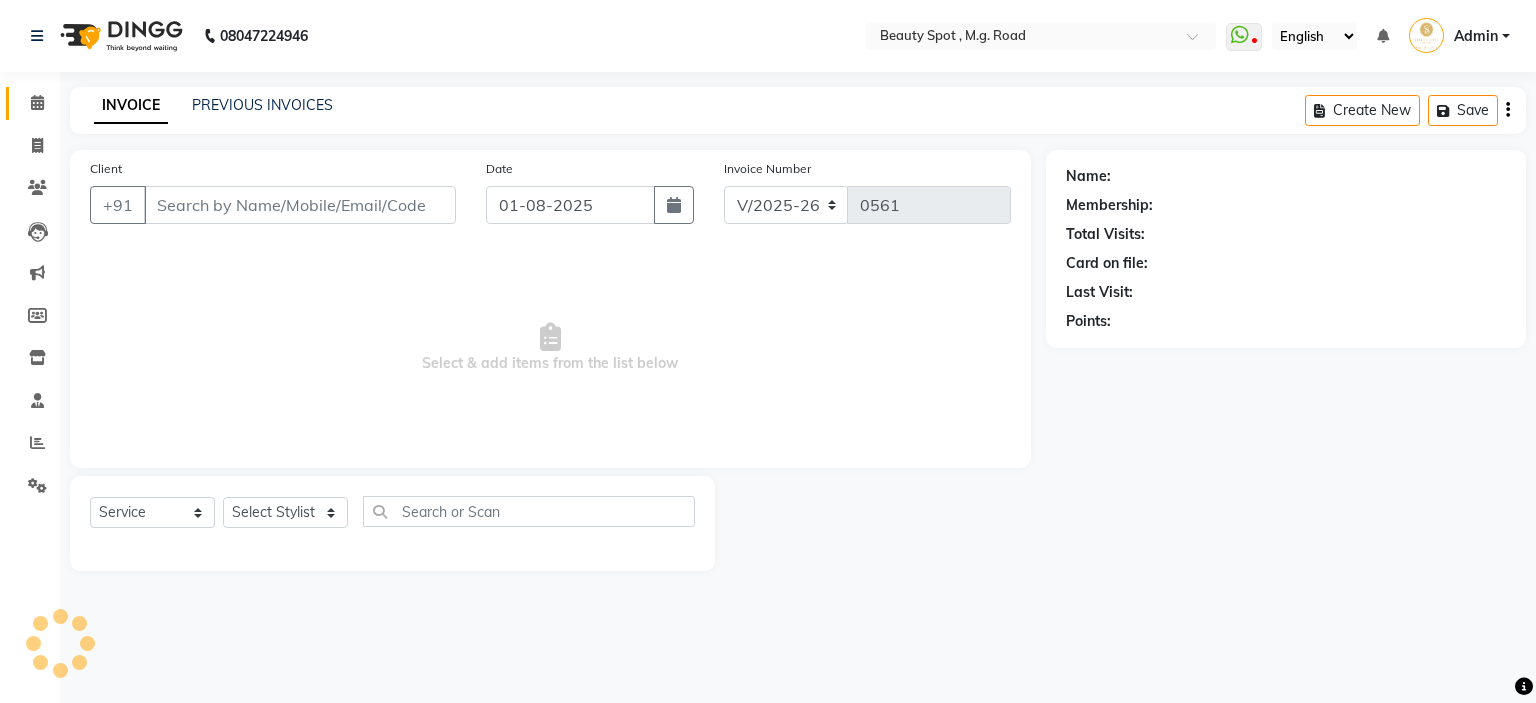 type on "7262097373" 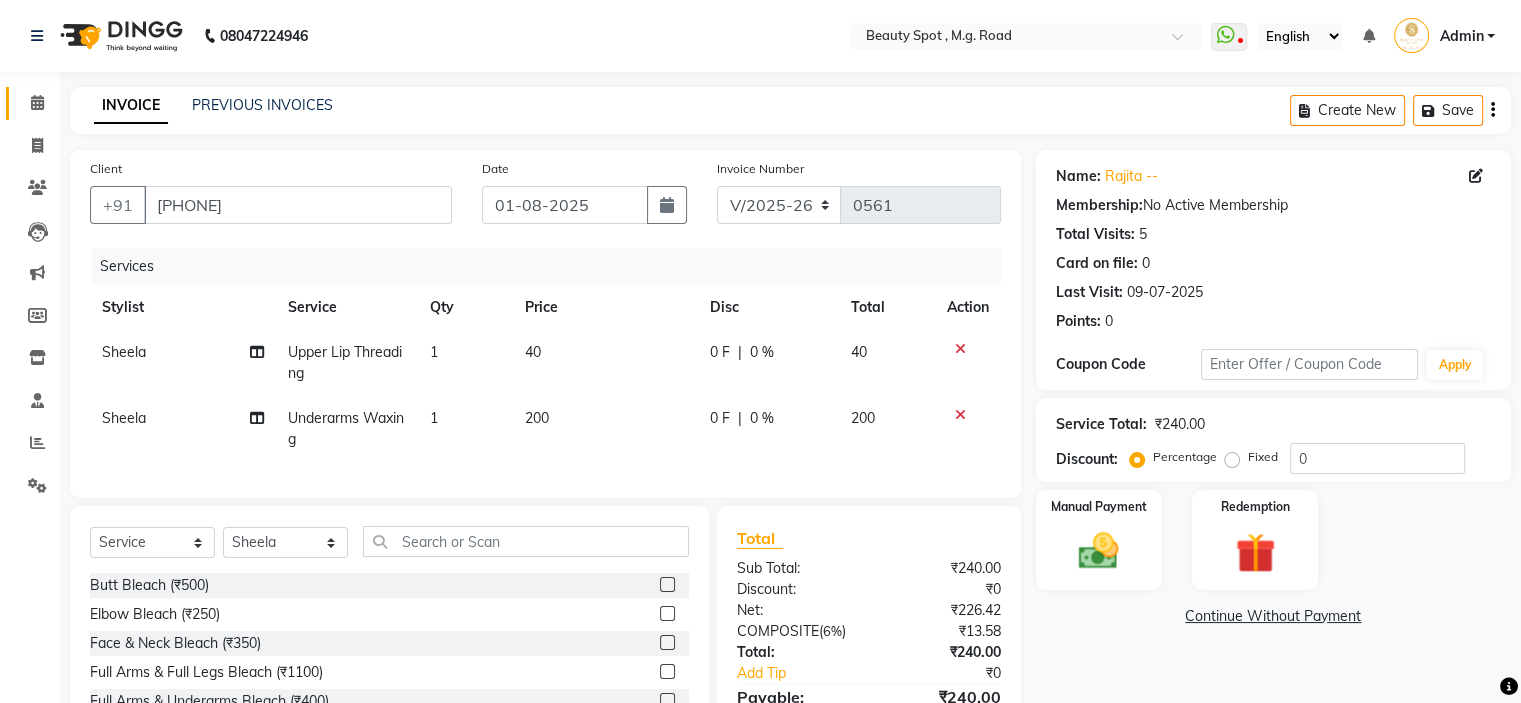 scroll, scrollTop: 144, scrollLeft: 0, axis: vertical 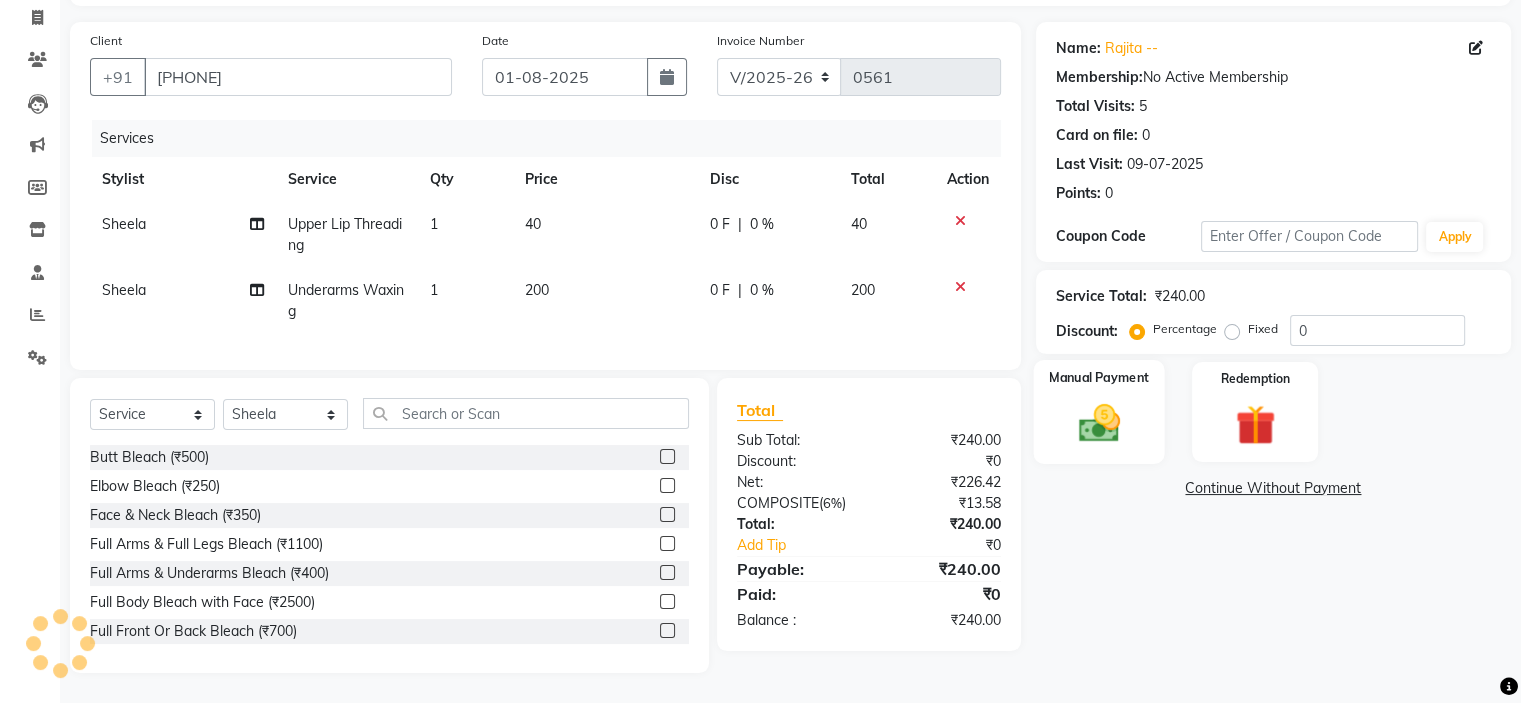 click 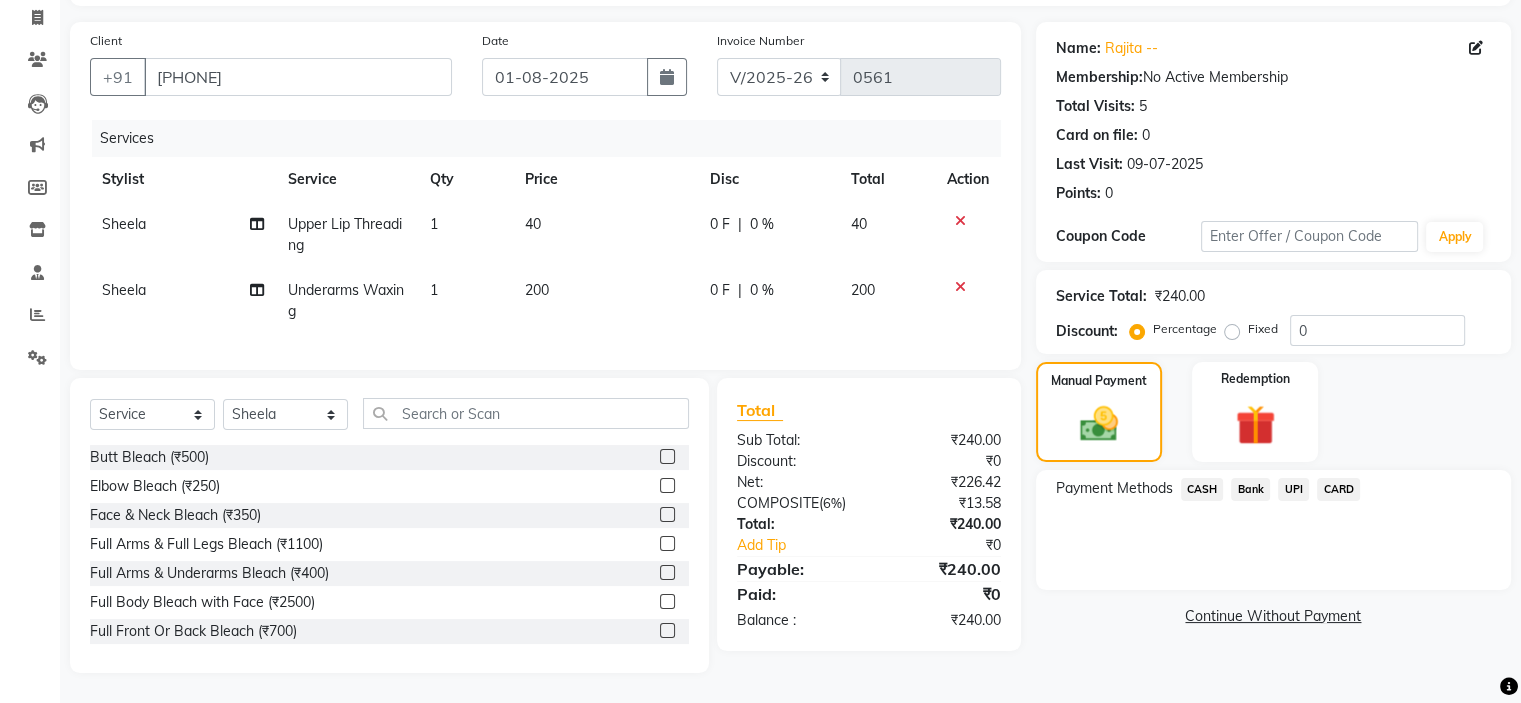 click on "UPI" 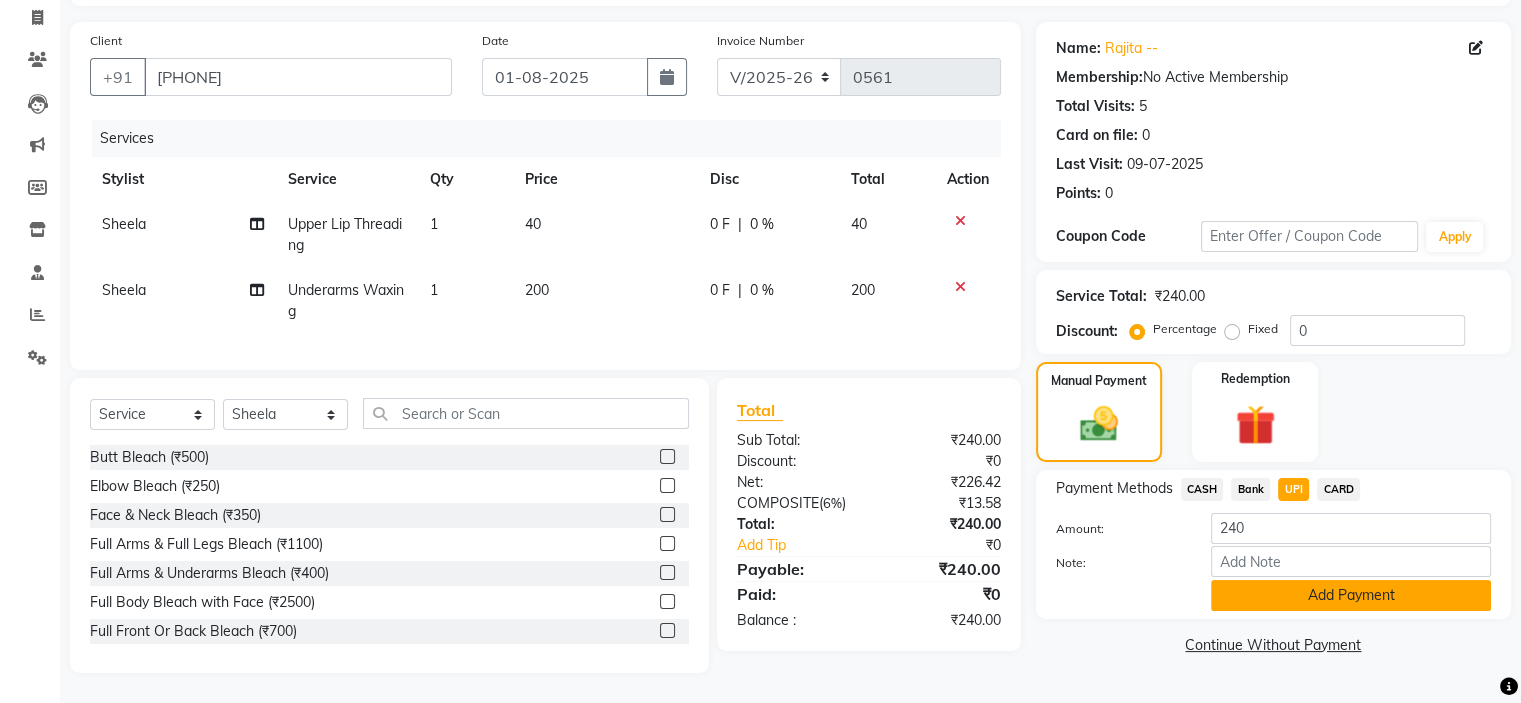 click on "Add Payment" 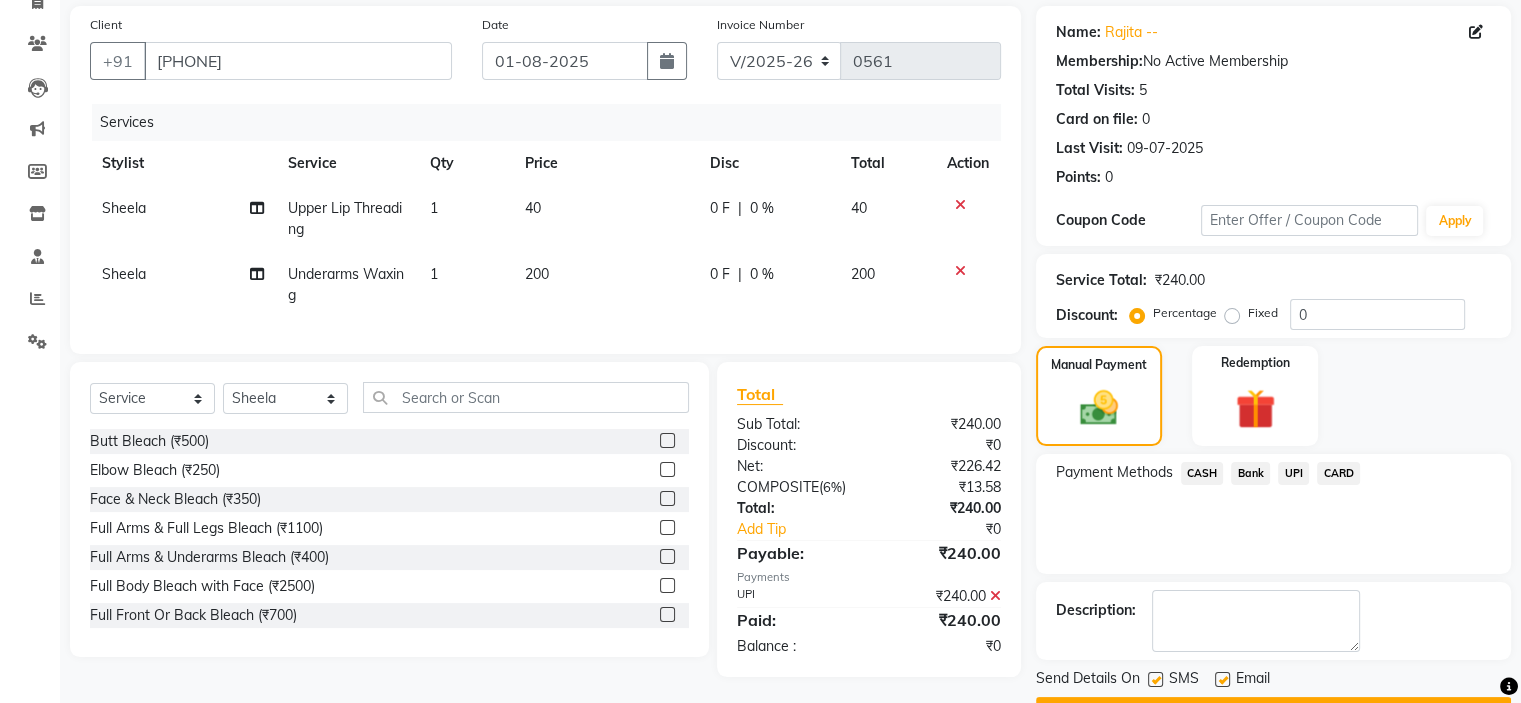 scroll, scrollTop: 197, scrollLeft: 0, axis: vertical 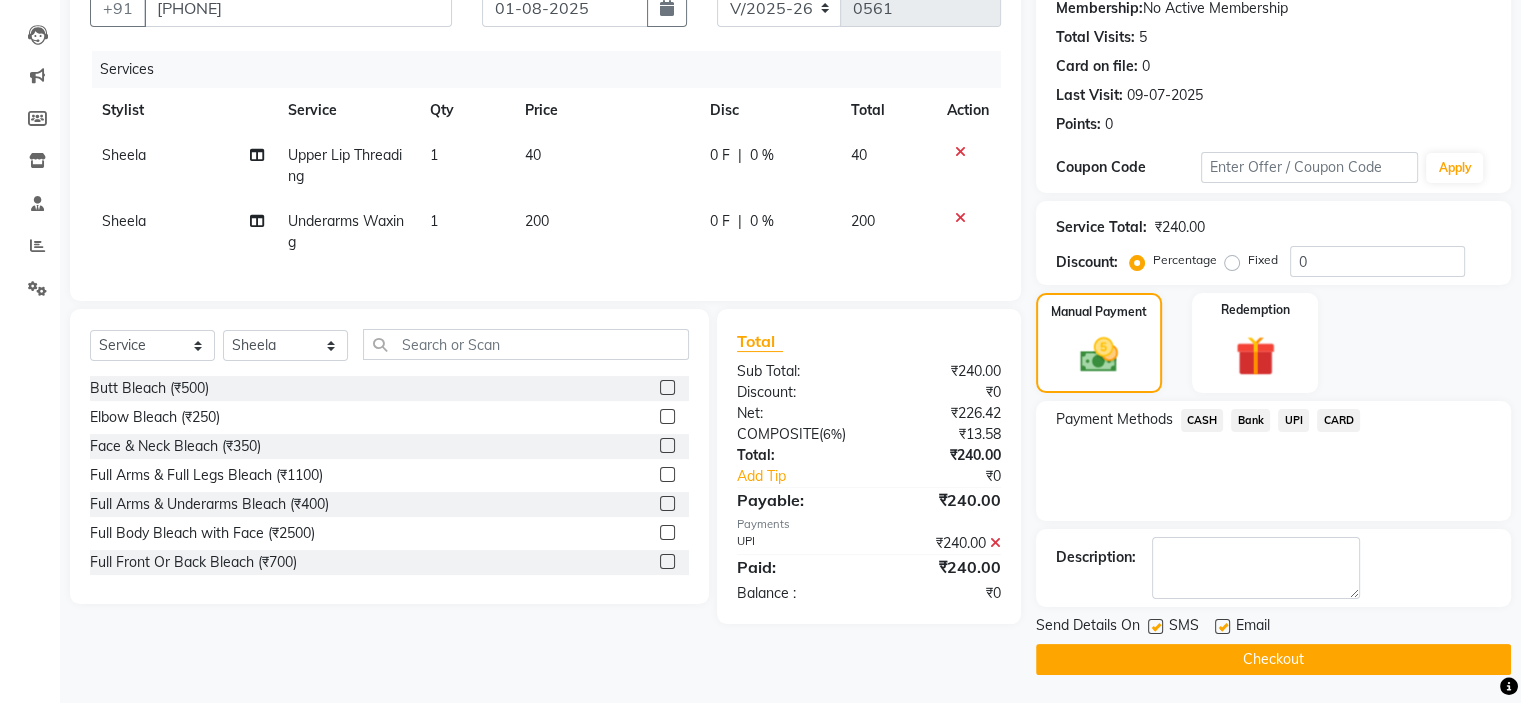 click on "Checkout" 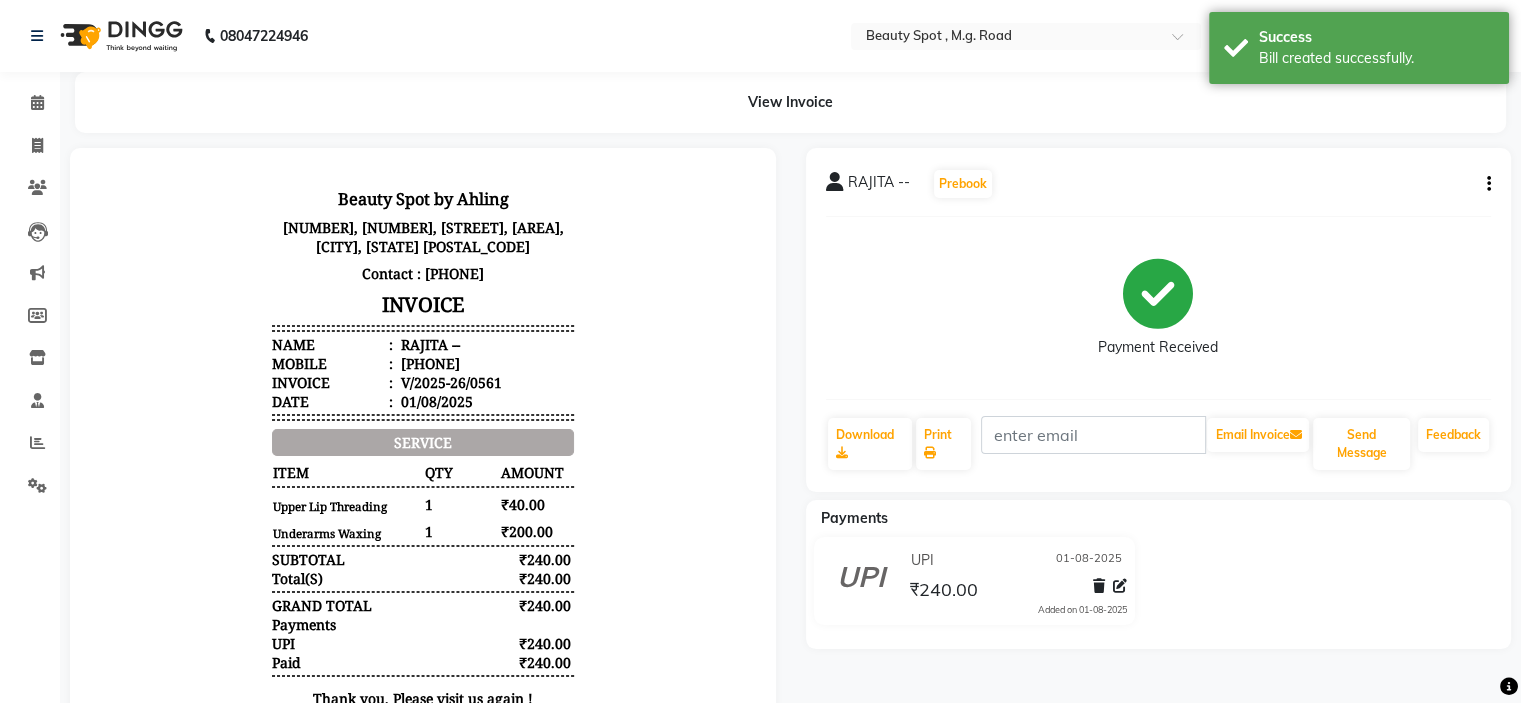 scroll, scrollTop: 0, scrollLeft: 0, axis: both 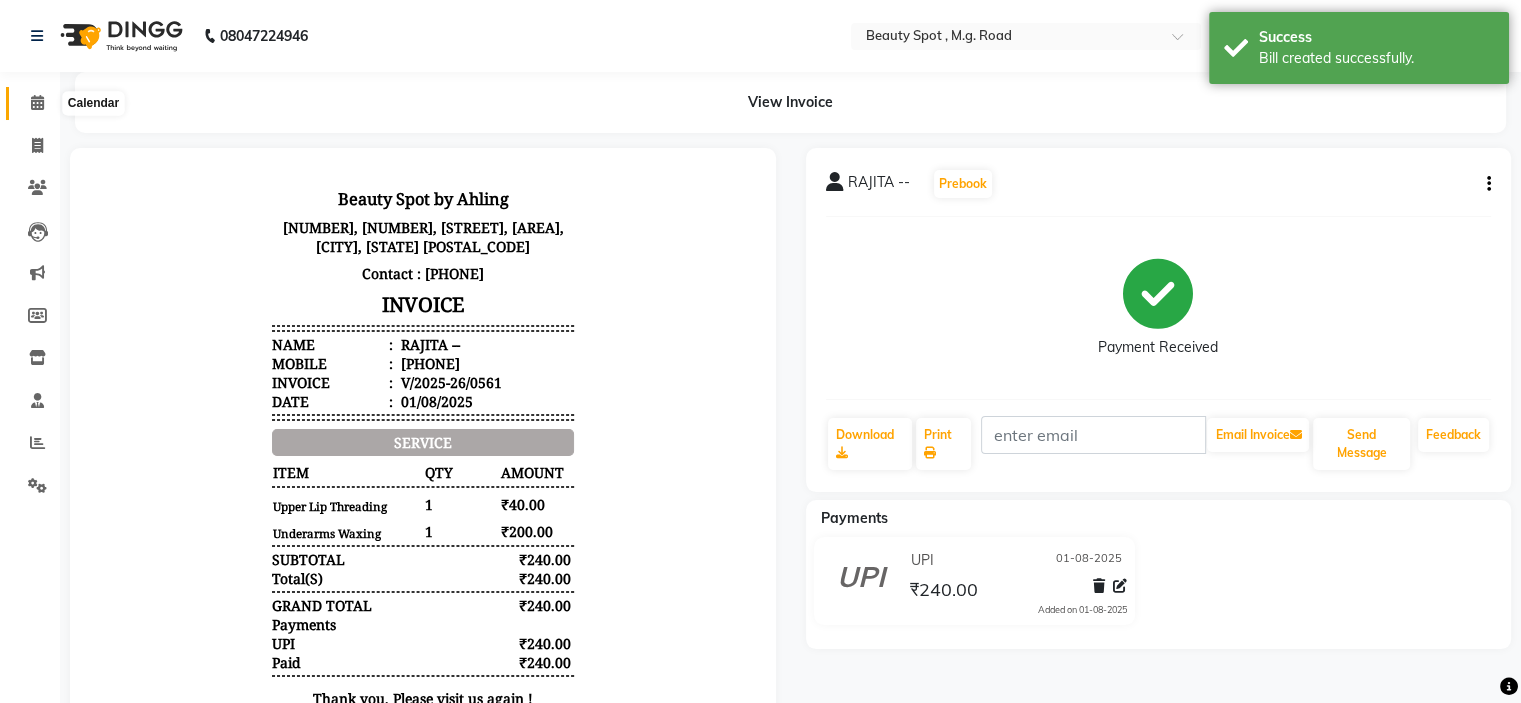 click 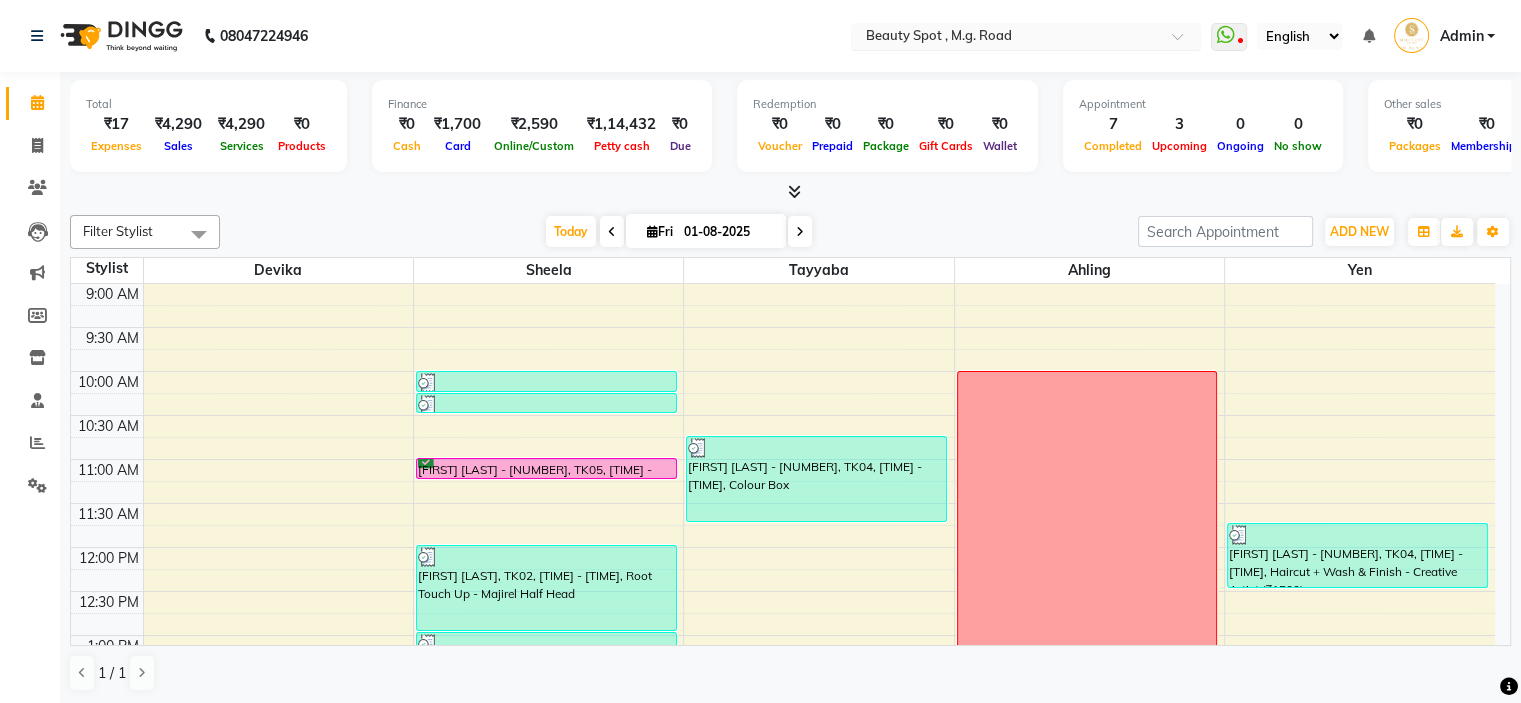 click at bounding box center (1006, 38) 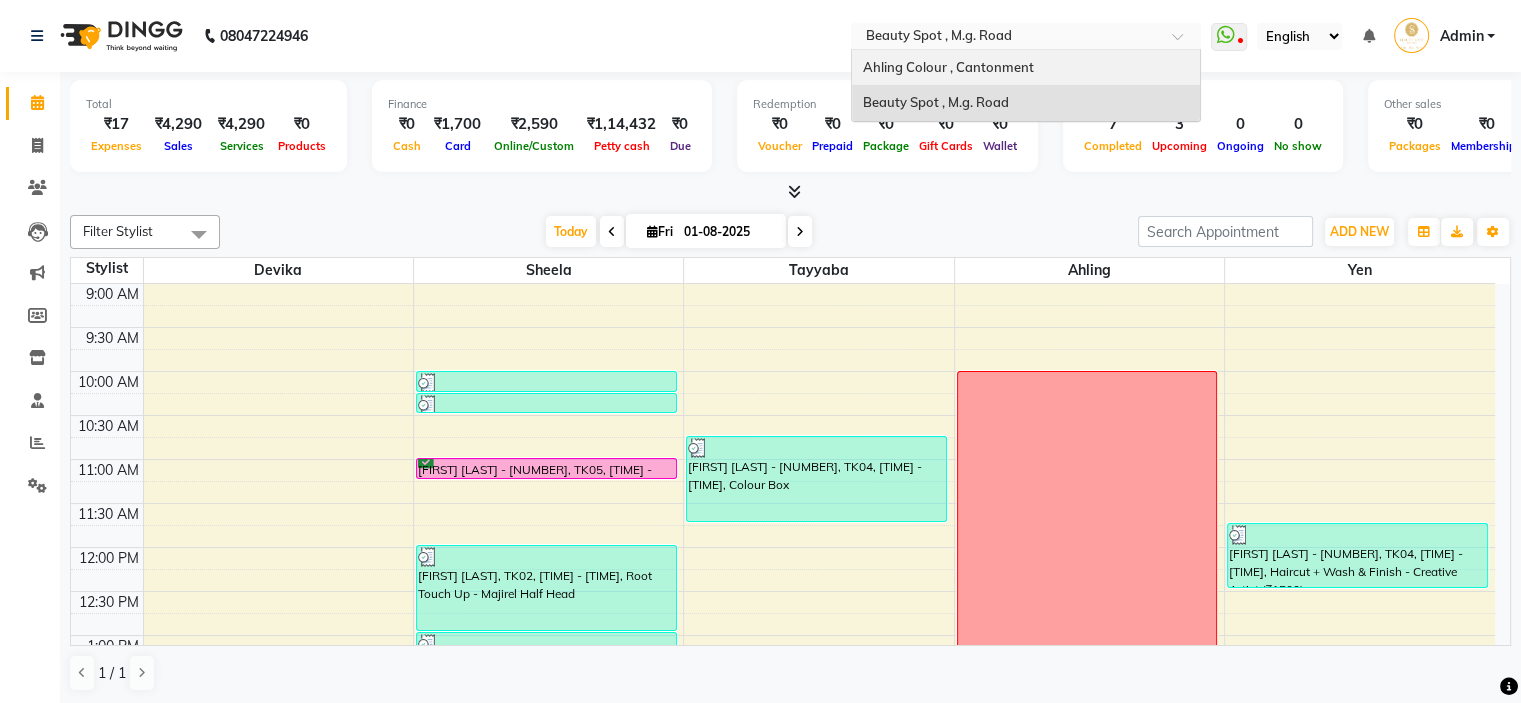 click on "Ahling Colour , Cantonment" at bounding box center [947, 67] 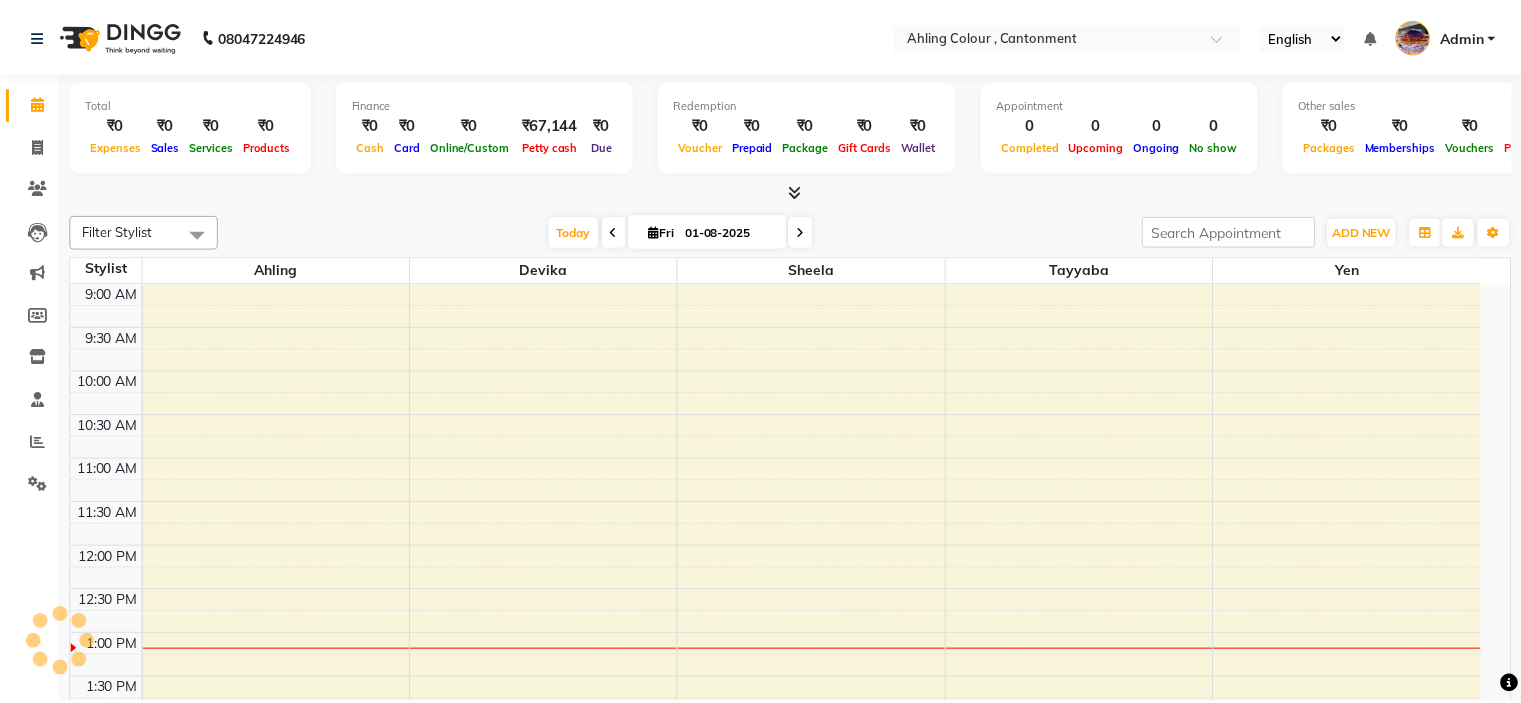 scroll, scrollTop: 0, scrollLeft: 0, axis: both 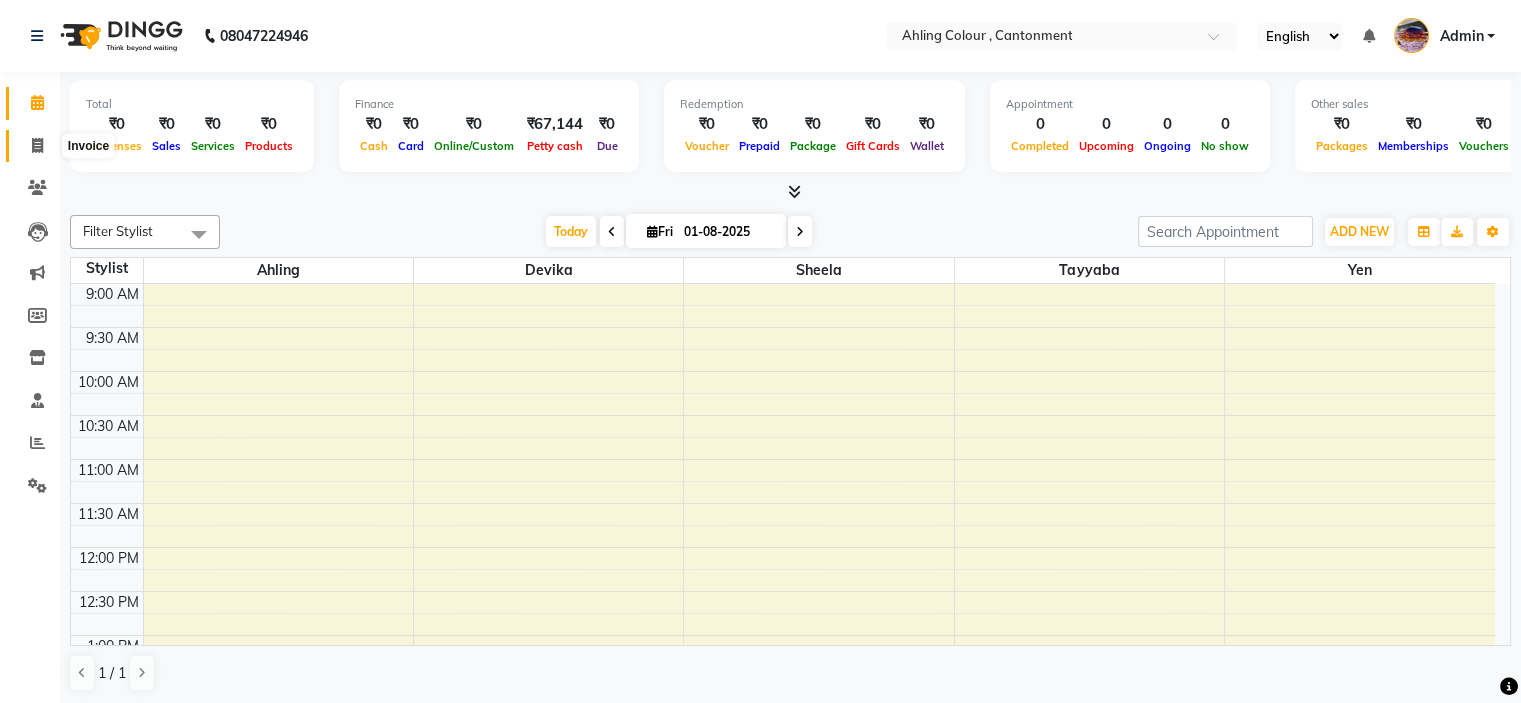 click 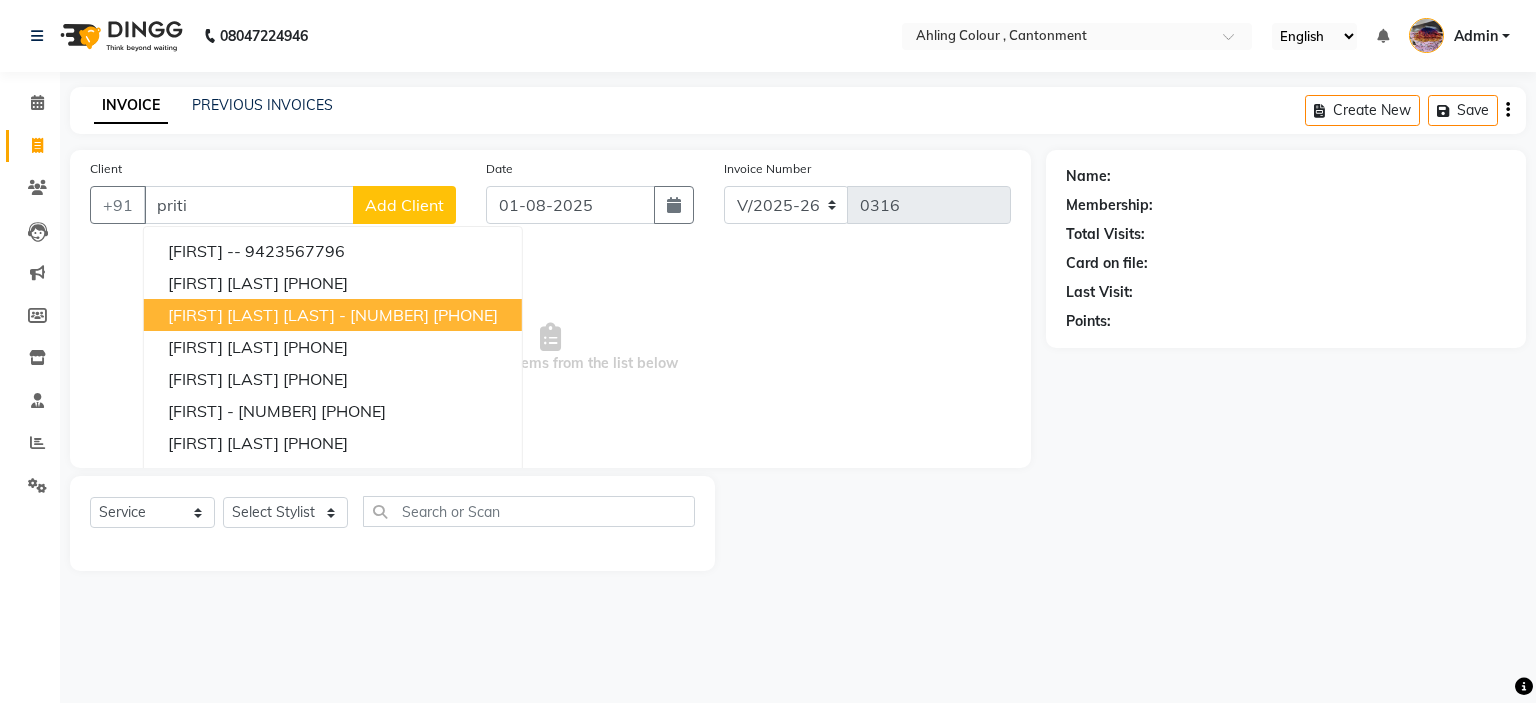 click on "[FIRST] [LAST] [LAST] - [NUMBER]" at bounding box center (298, 315) 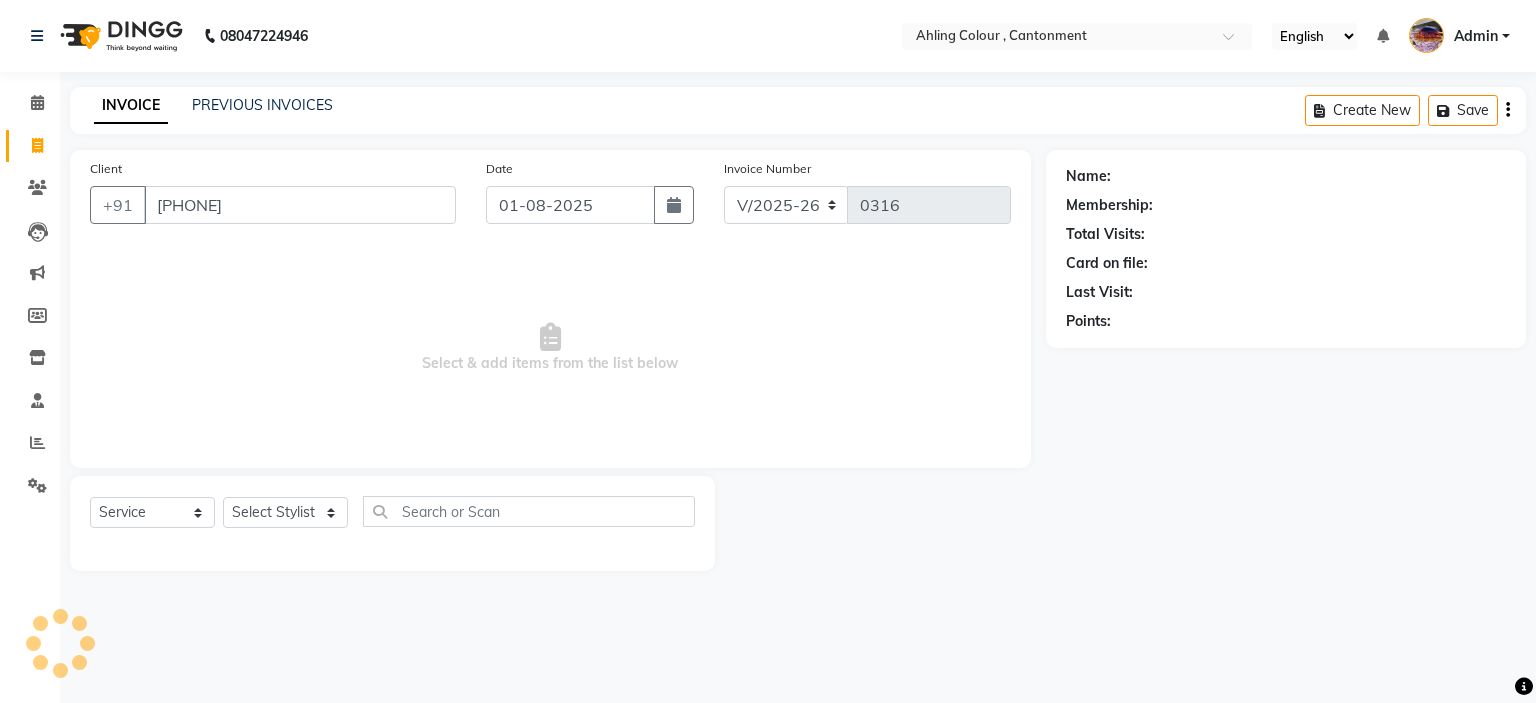 type on "[PHONE]" 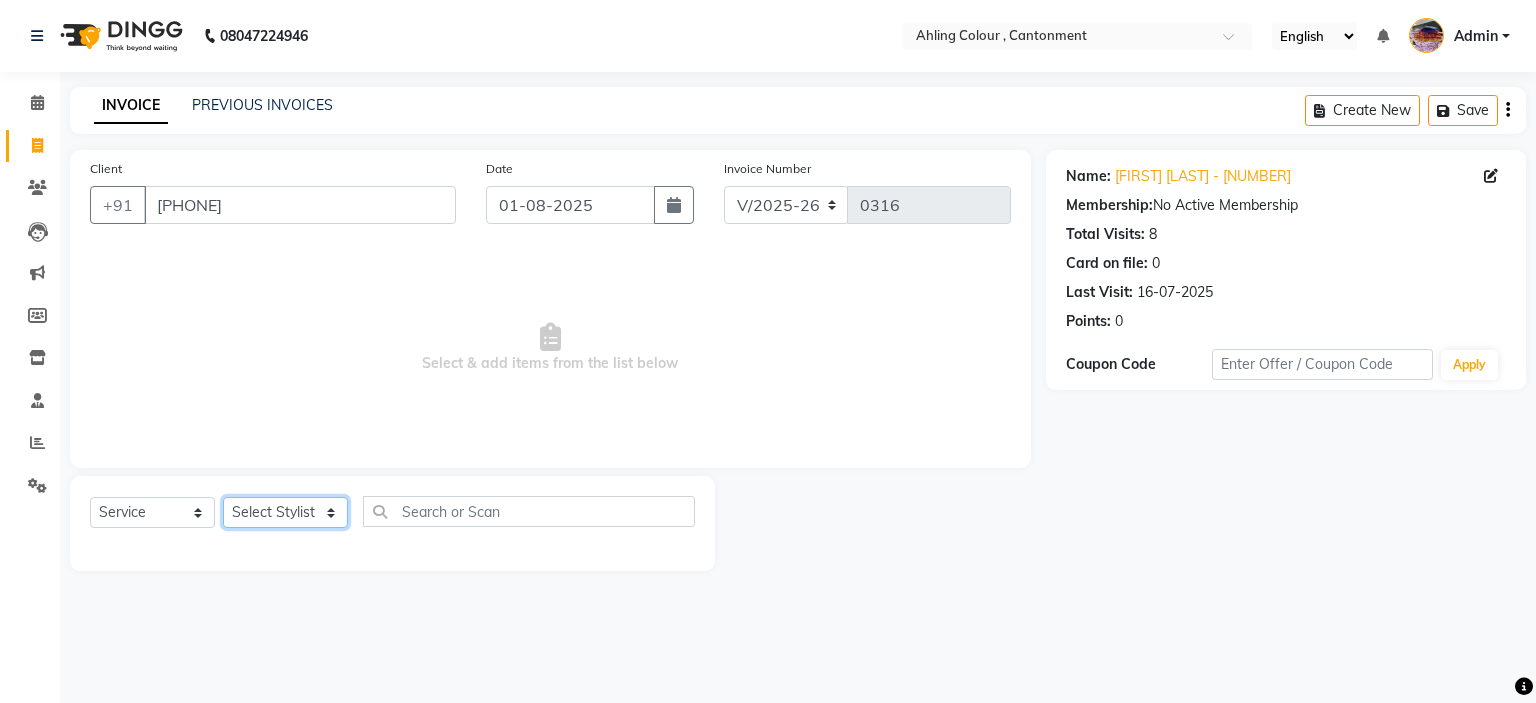 click on "Select Stylist Ahling Devika Sheela Tayyaba Yen" 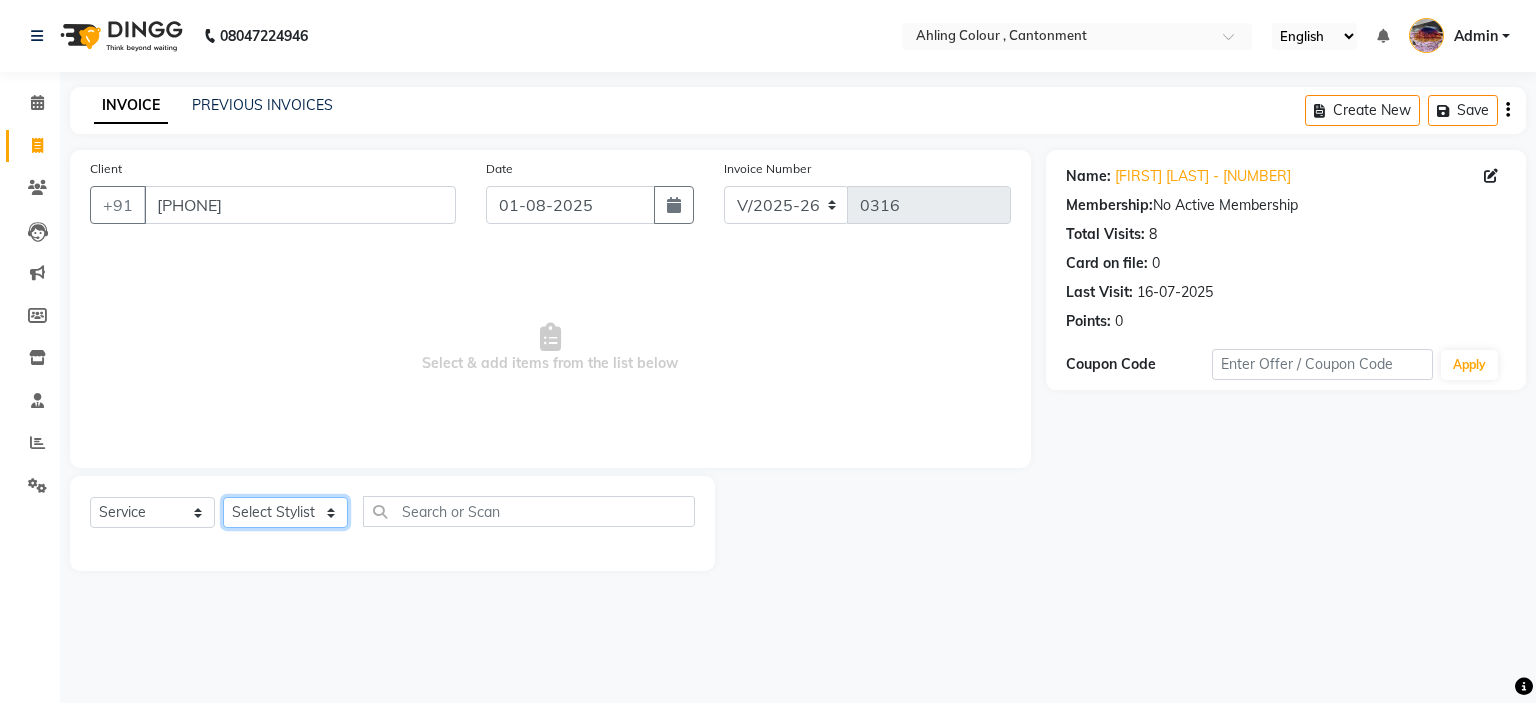 select on "72145" 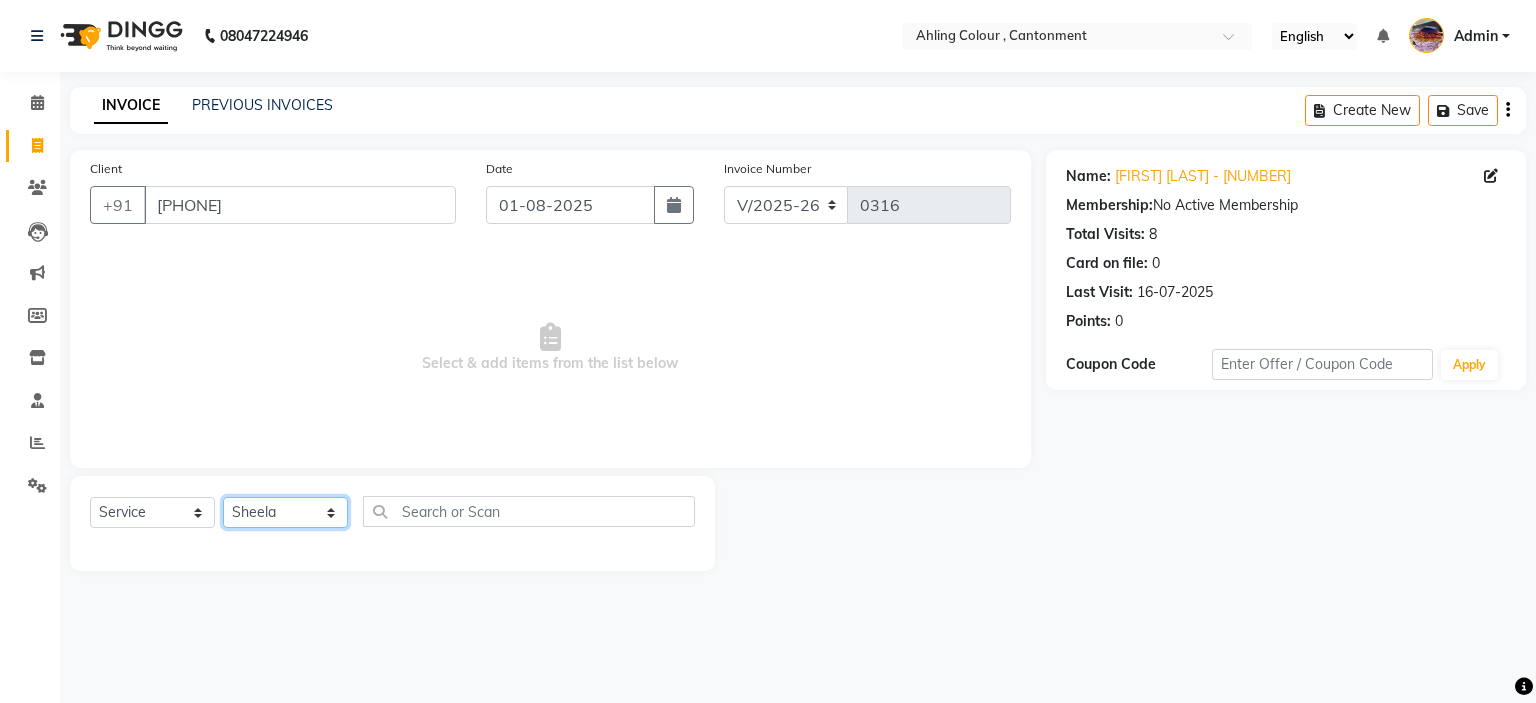 click on "Select Stylist Ahling Devika Sheela Tayyaba Yen" 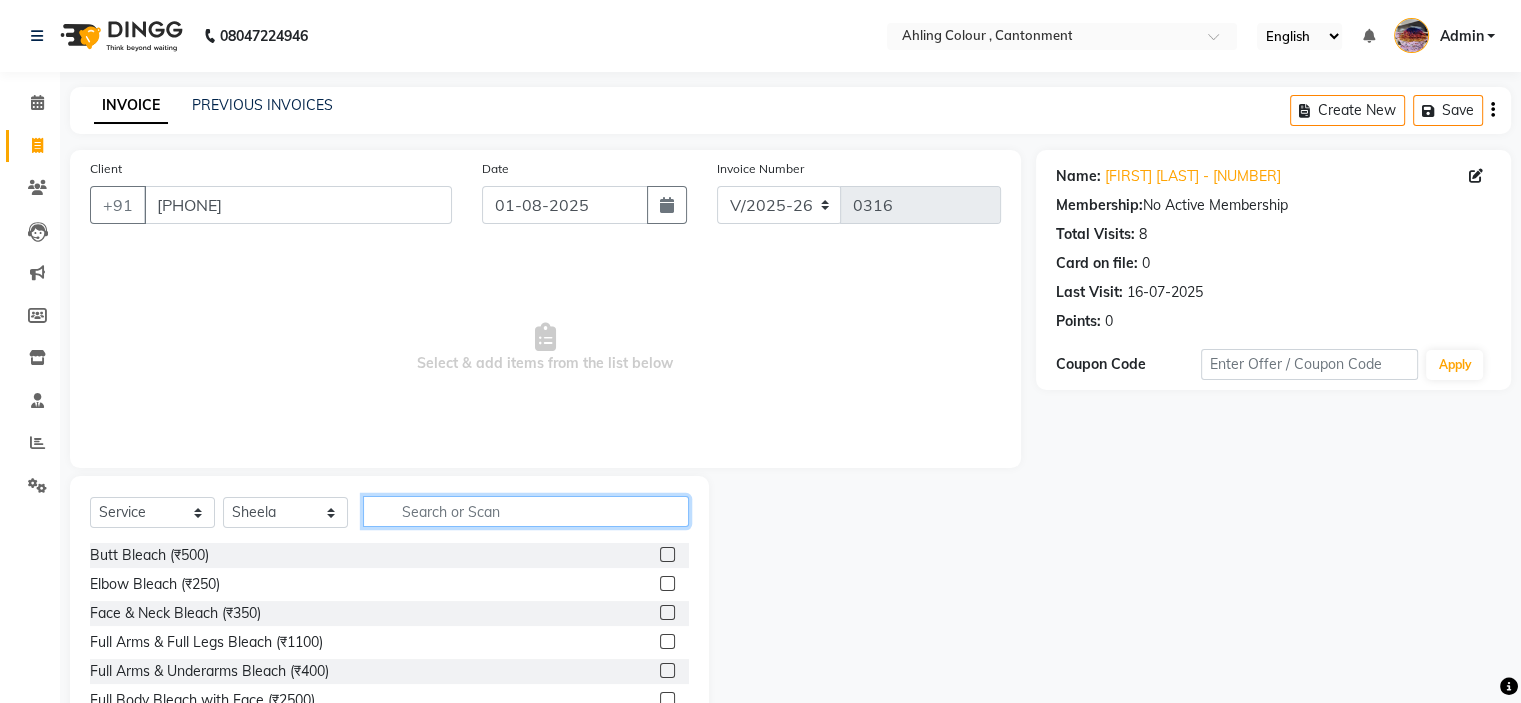 click 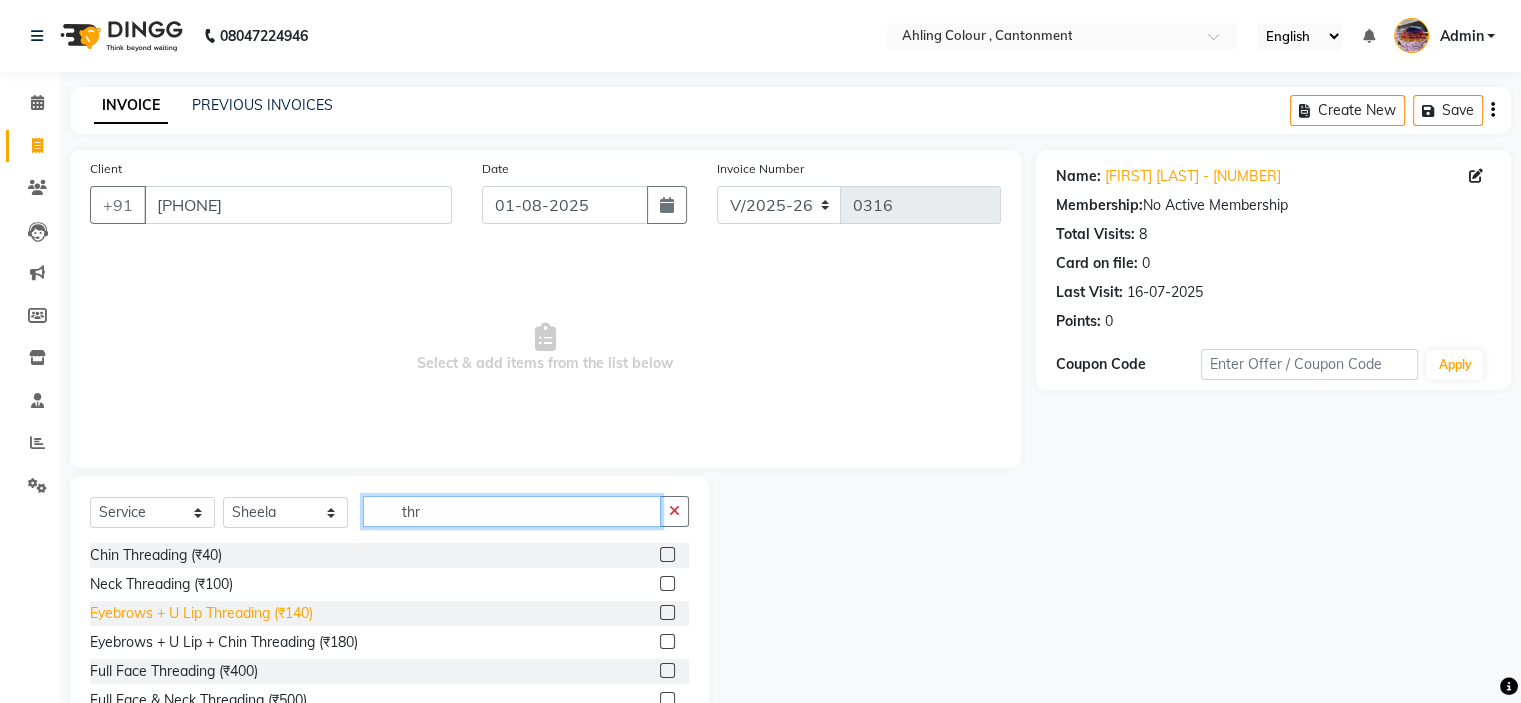 type on "thr" 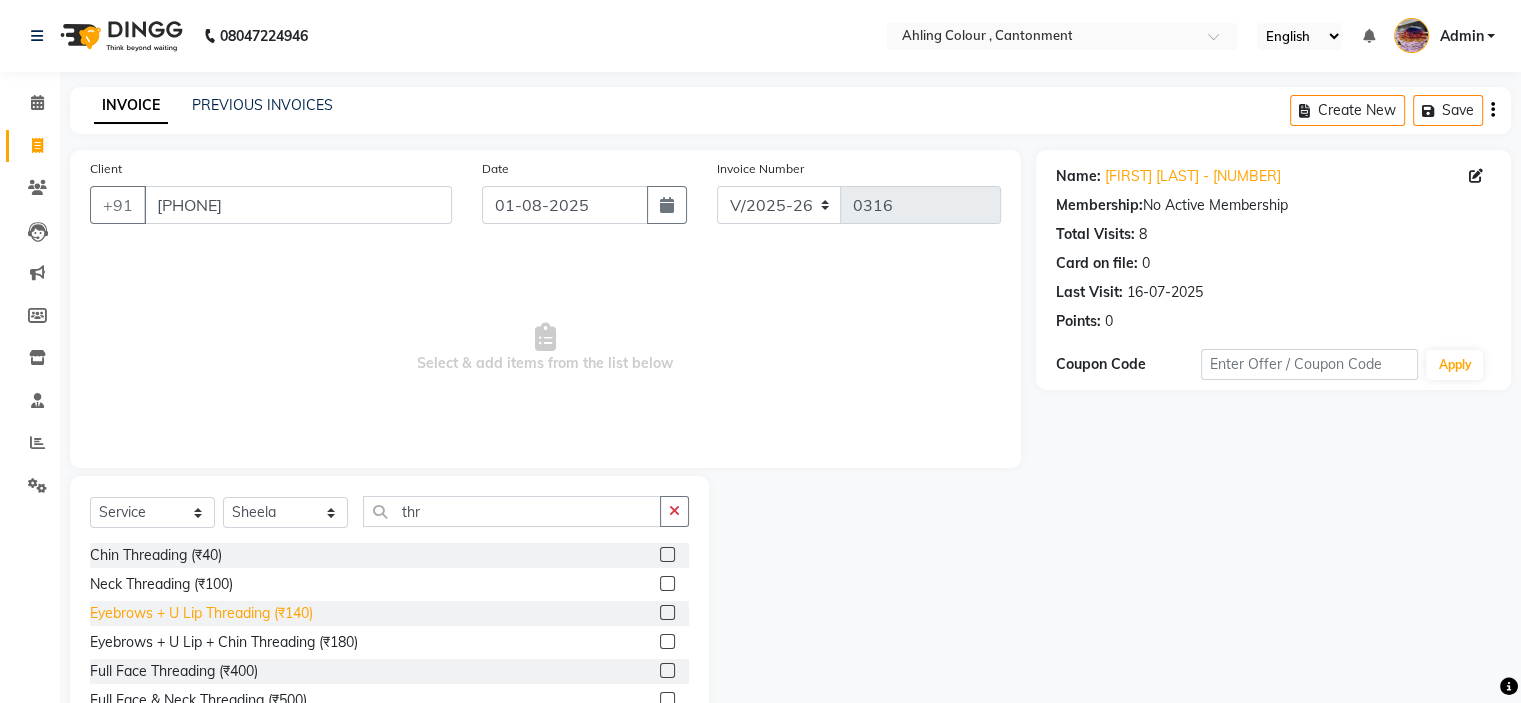 click on "Eyebrows + U Lip Threading (₹140)" 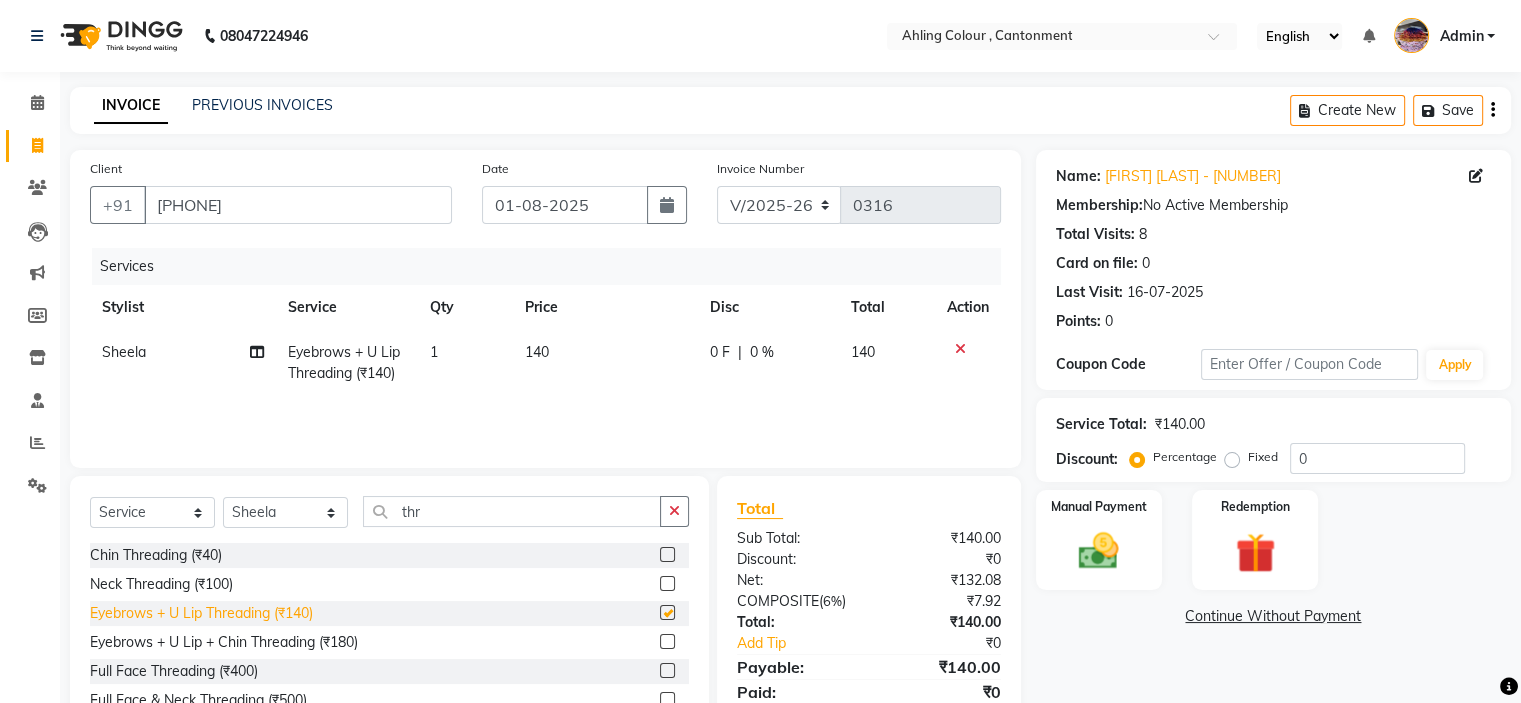 checkbox on "false" 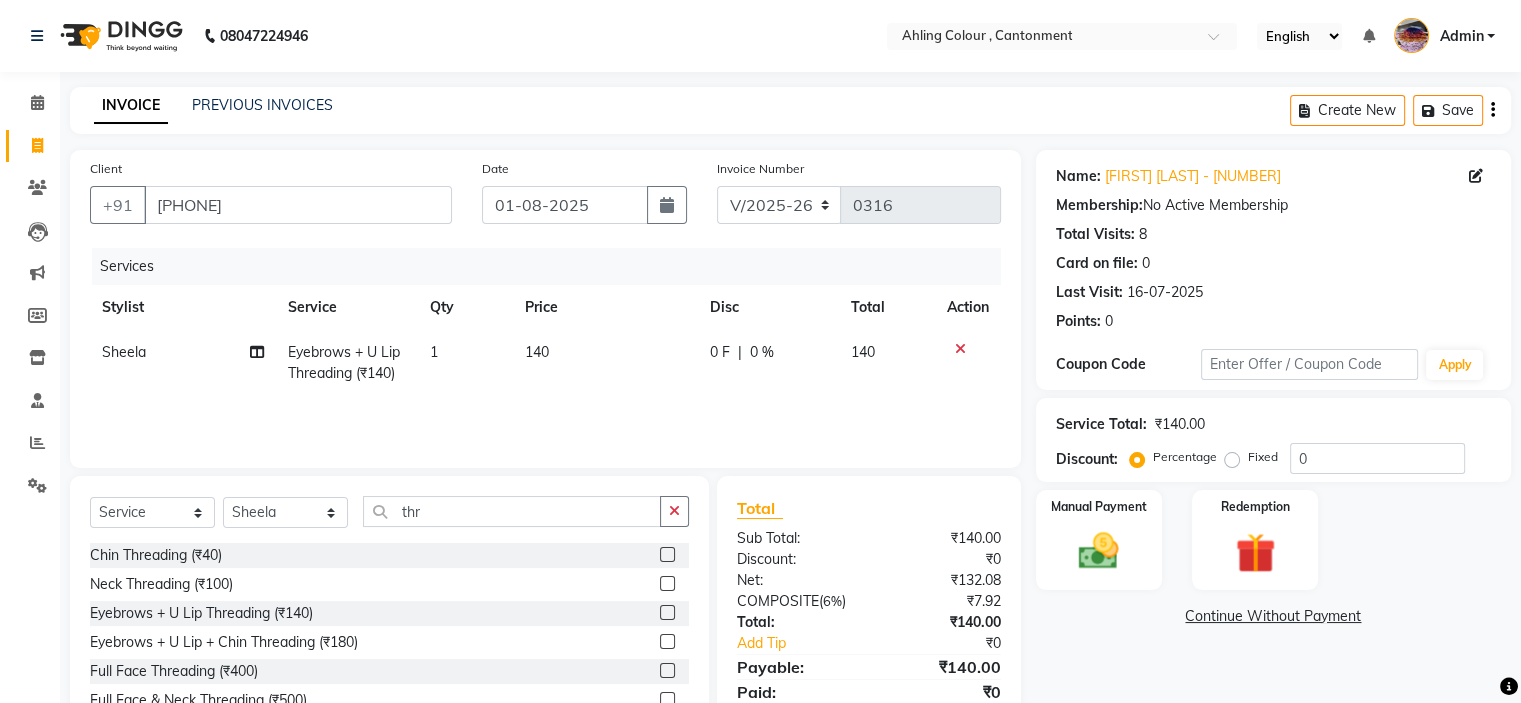 scroll, scrollTop: 98, scrollLeft: 0, axis: vertical 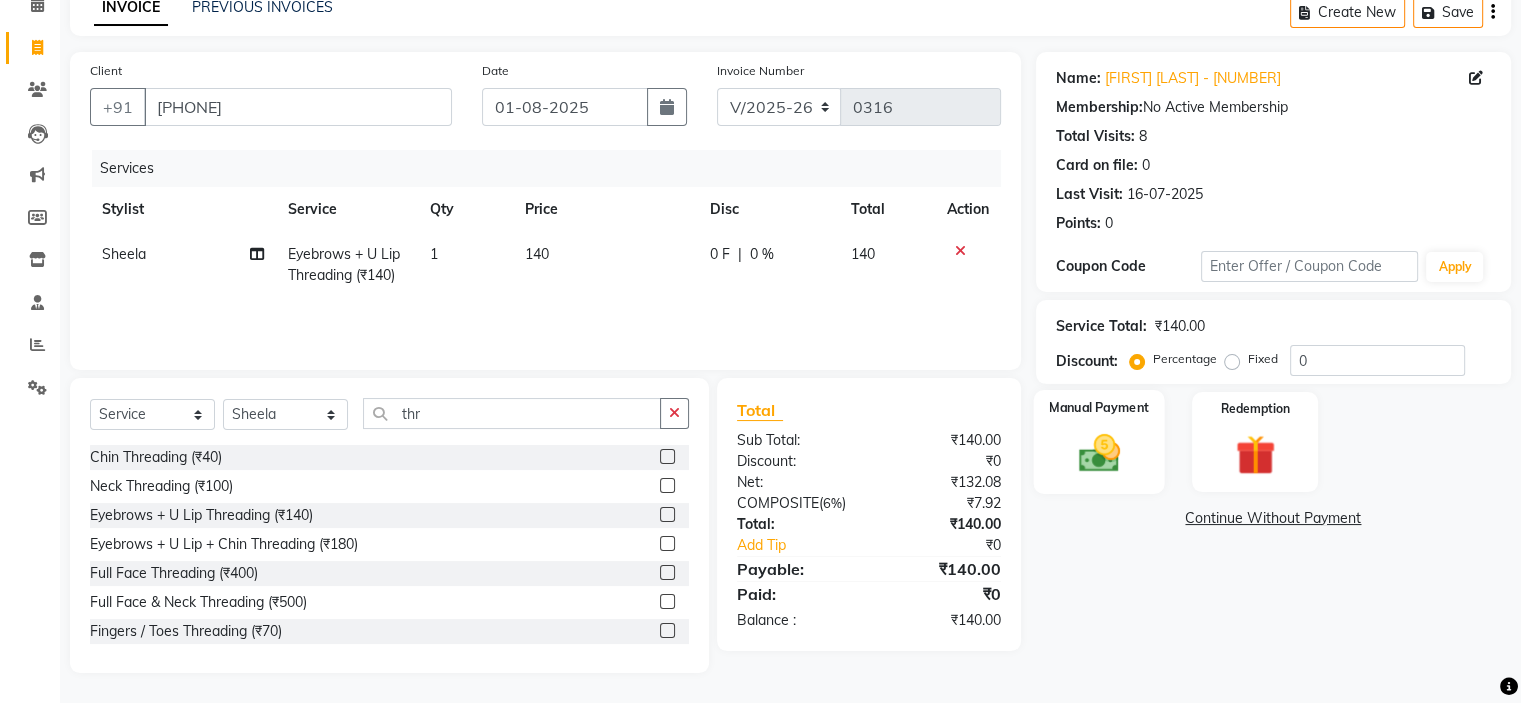 click 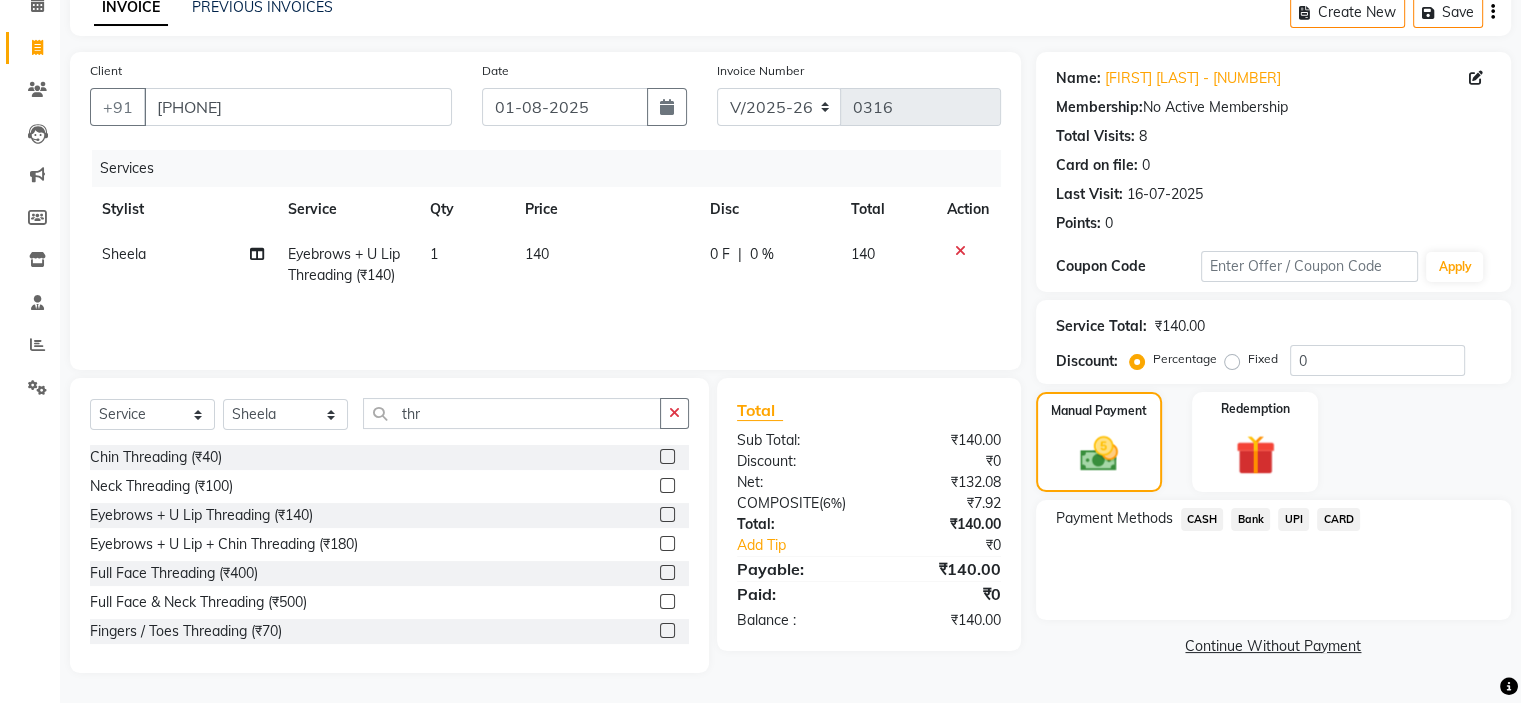 click on "CASH" 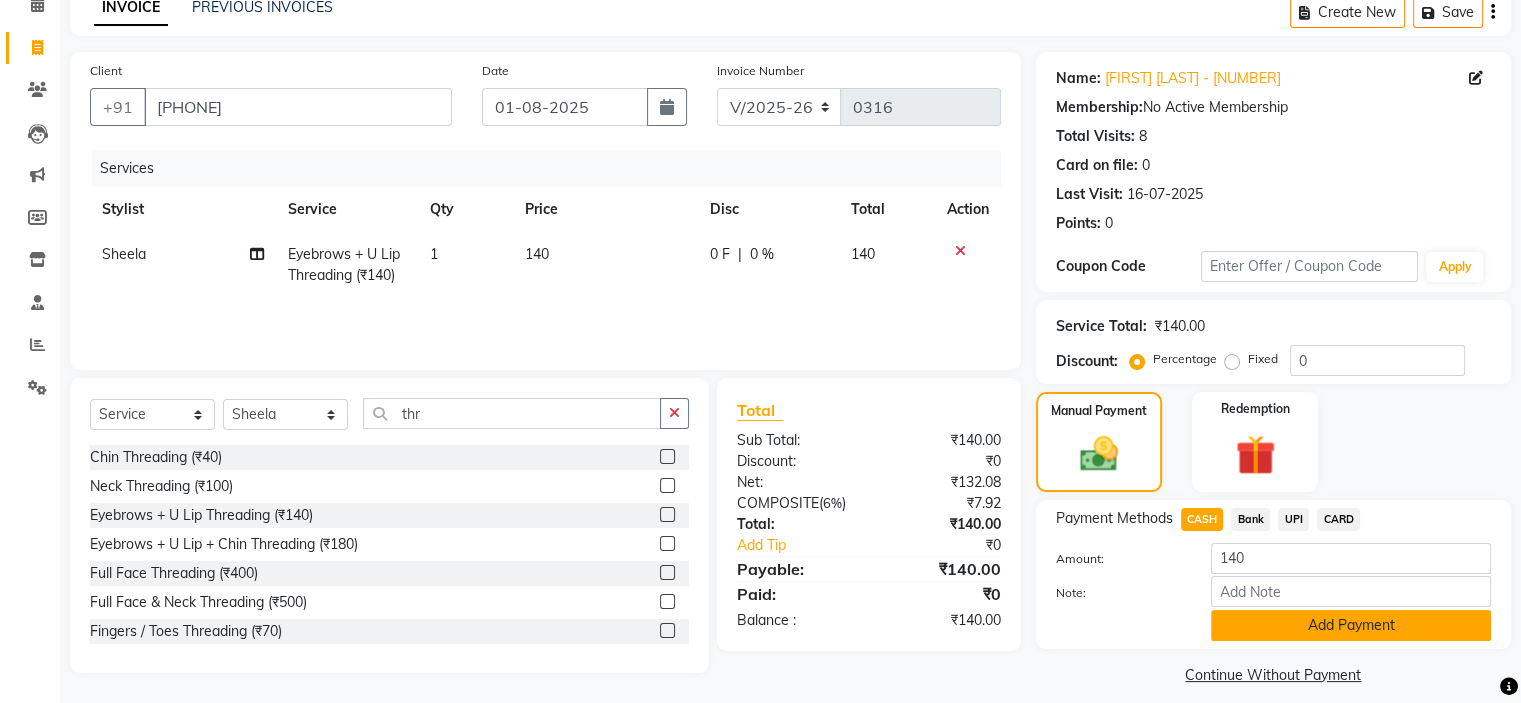 click on "Add Payment" 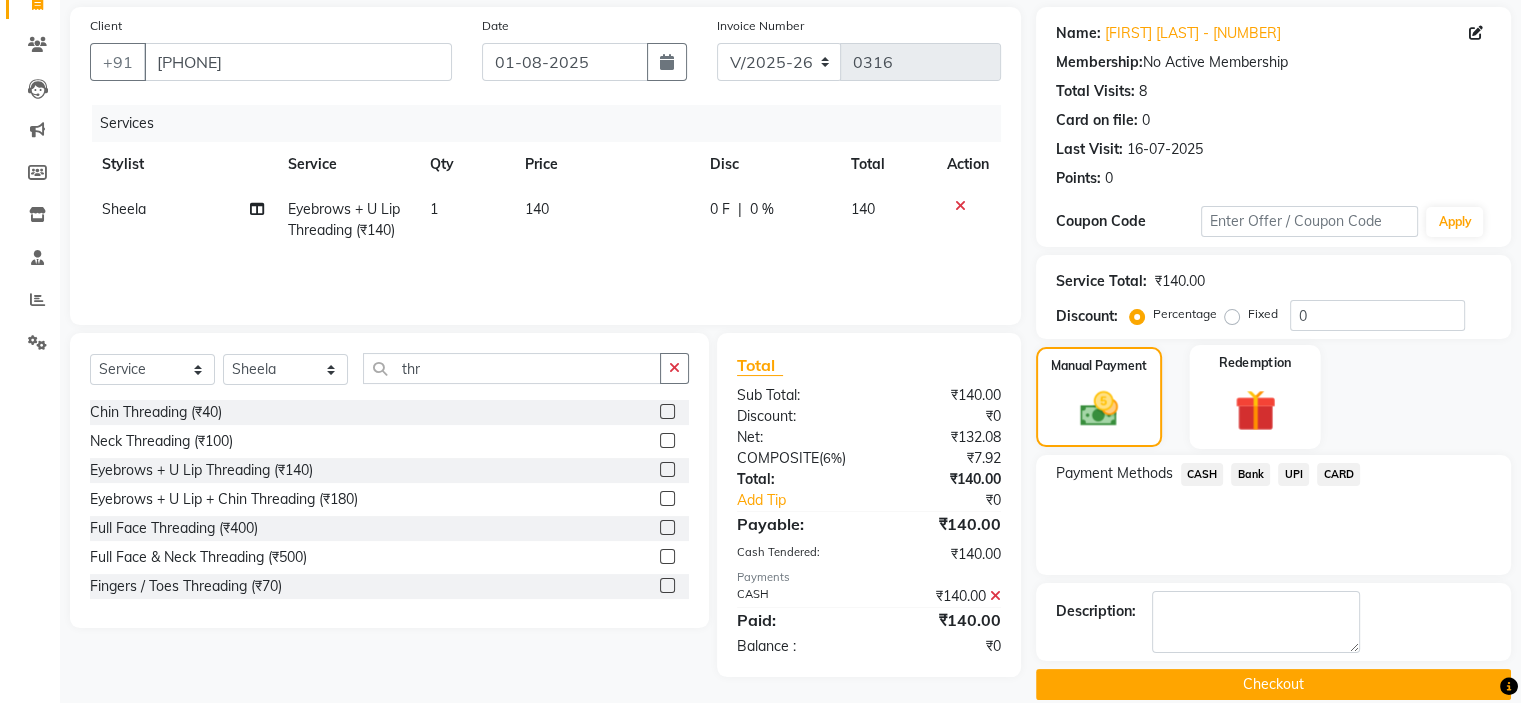 scroll, scrollTop: 168, scrollLeft: 0, axis: vertical 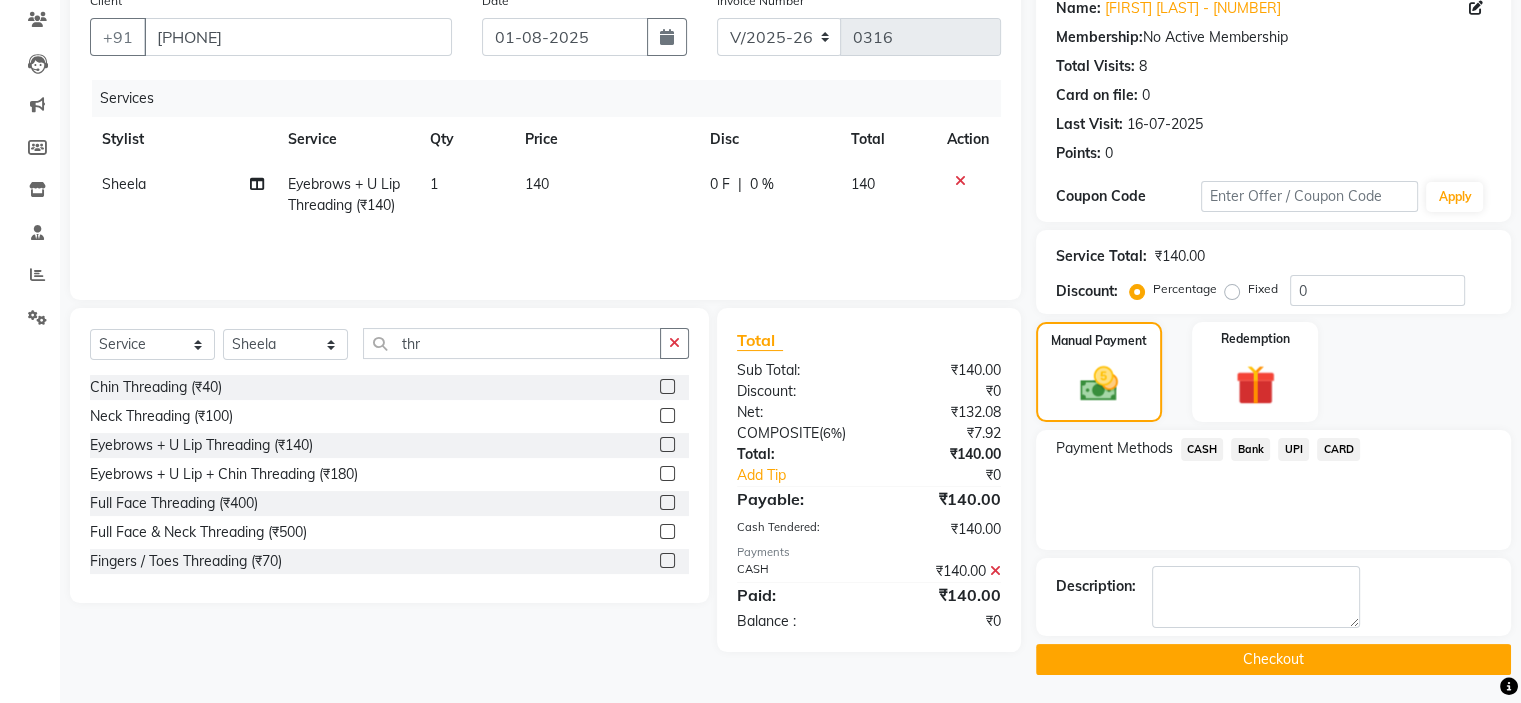 click on "Checkout" 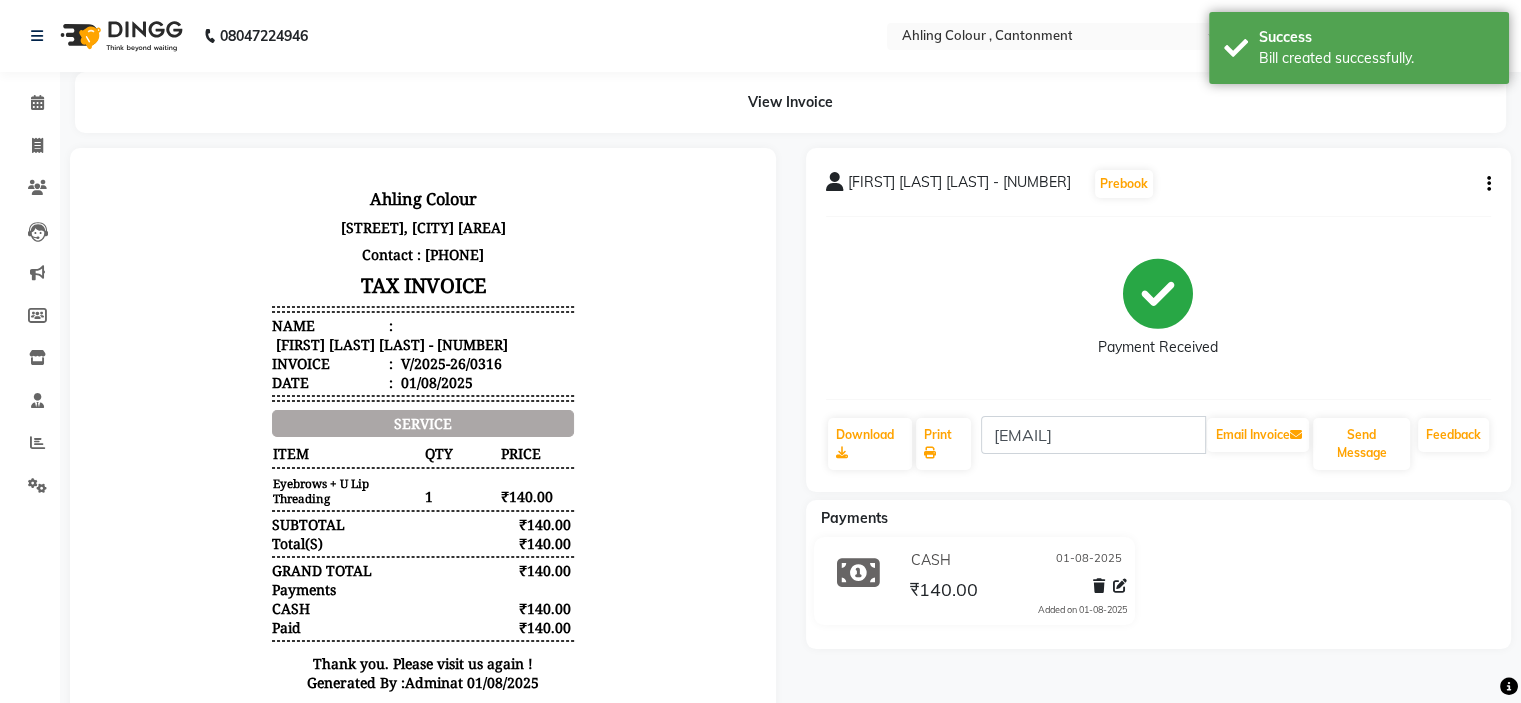 scroll, scrollTop: 0, scrollLeft: 0, axis: both 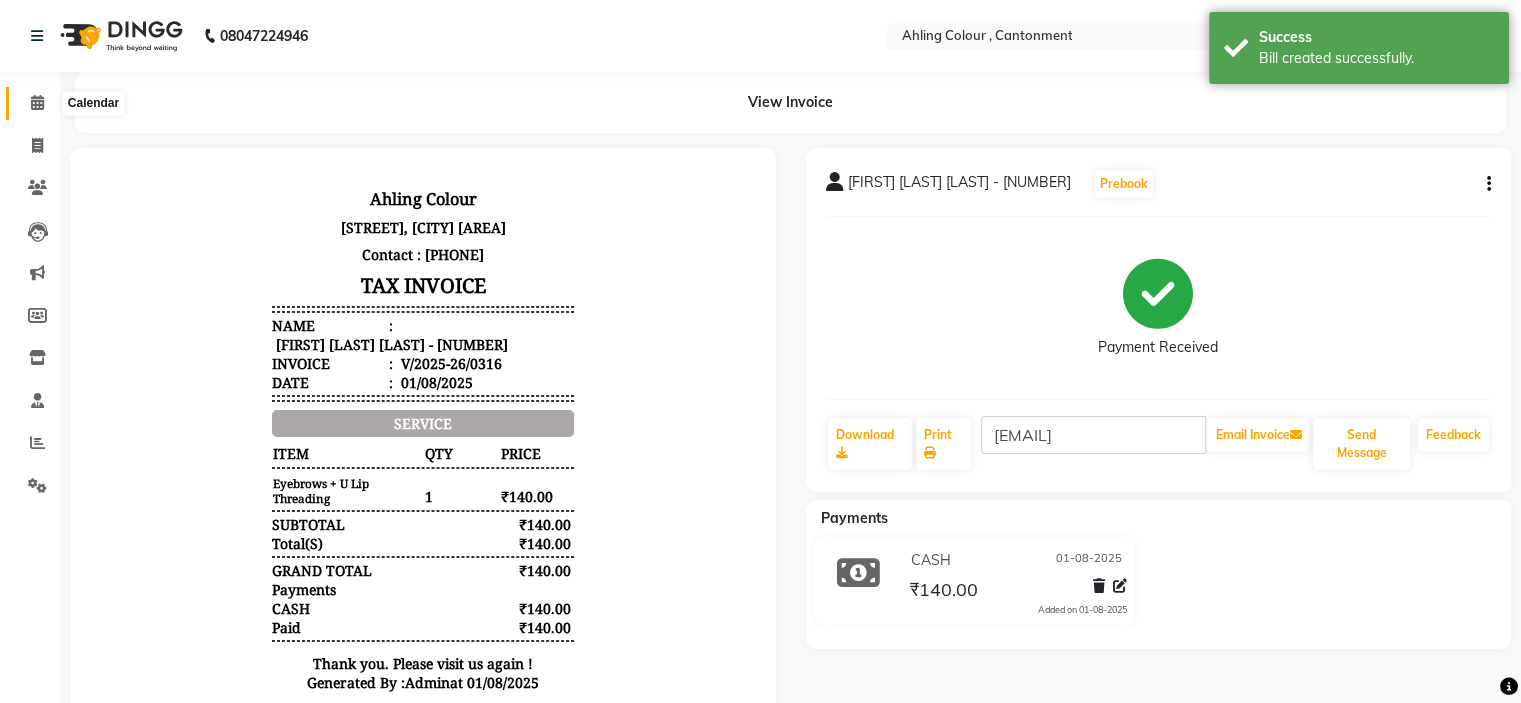 click 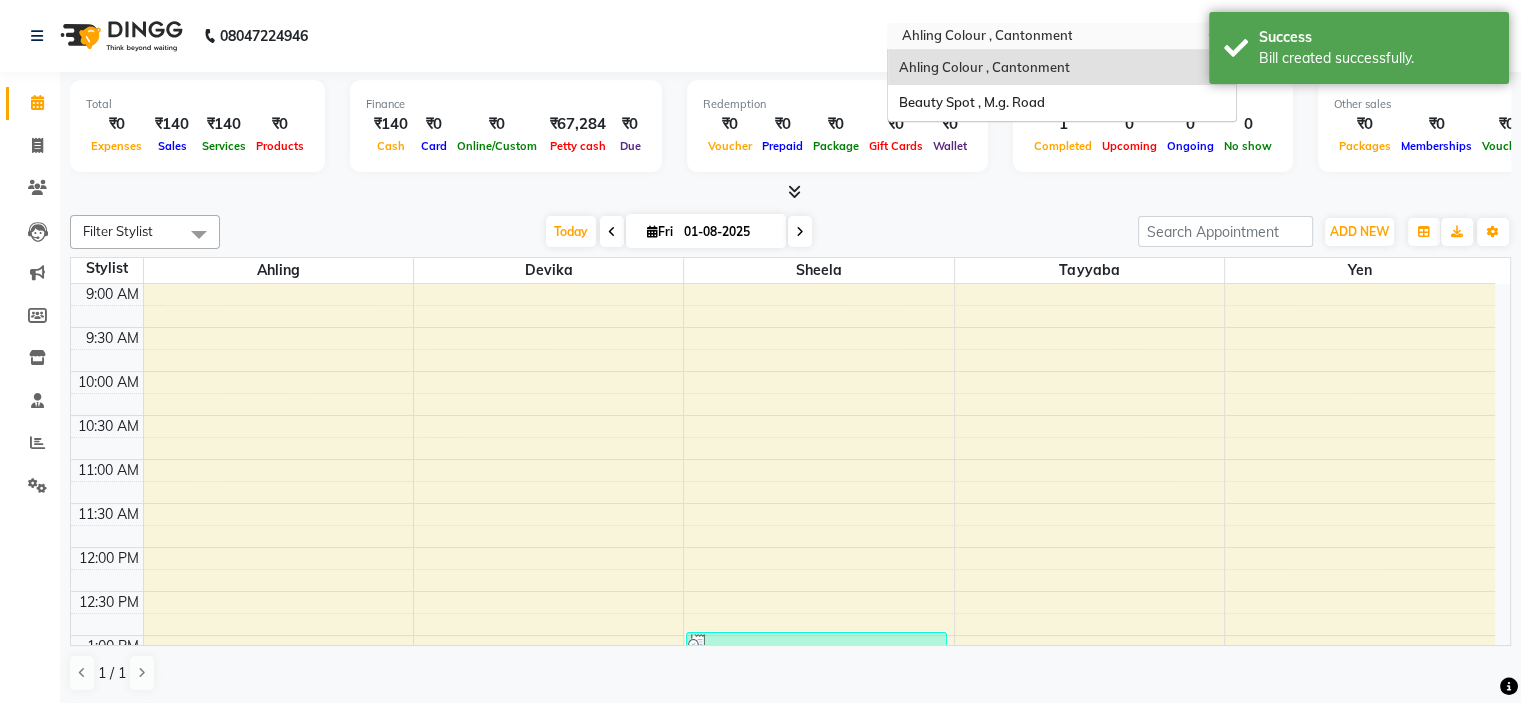click at bounding box center [1042, 38] 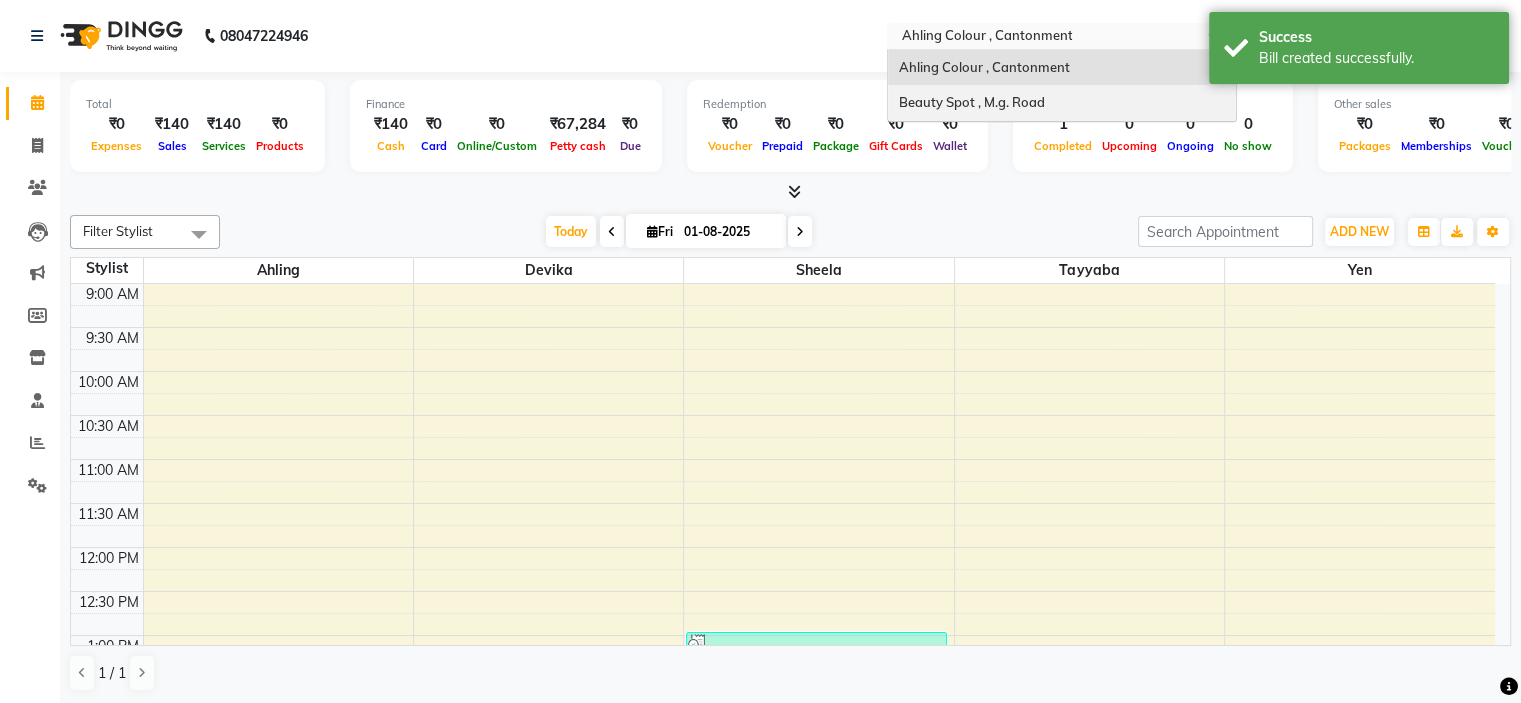 click on "Beauty Spot , M.g. Road" at bounding box center (971, 102) 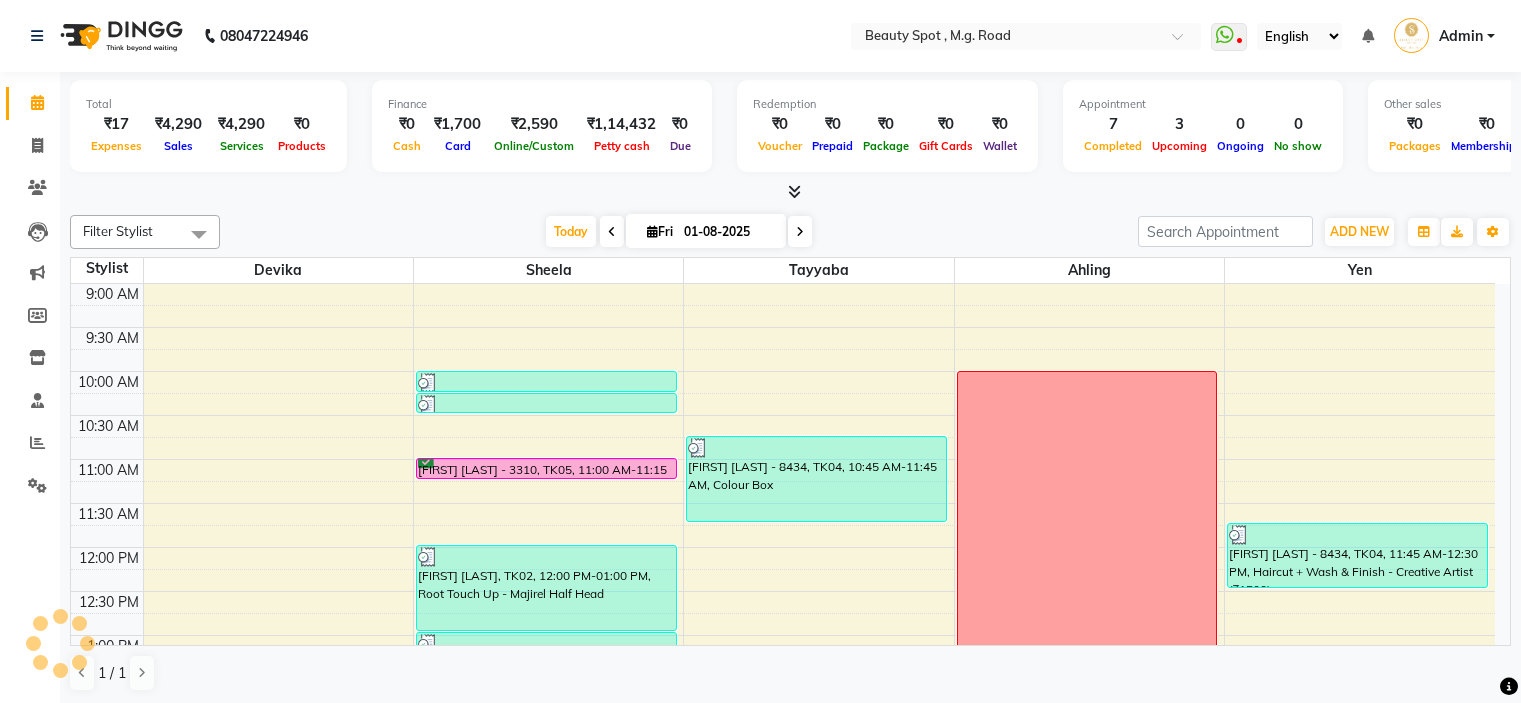 scroll, scrollTop: 0, scrollLeft: 0, axis: both 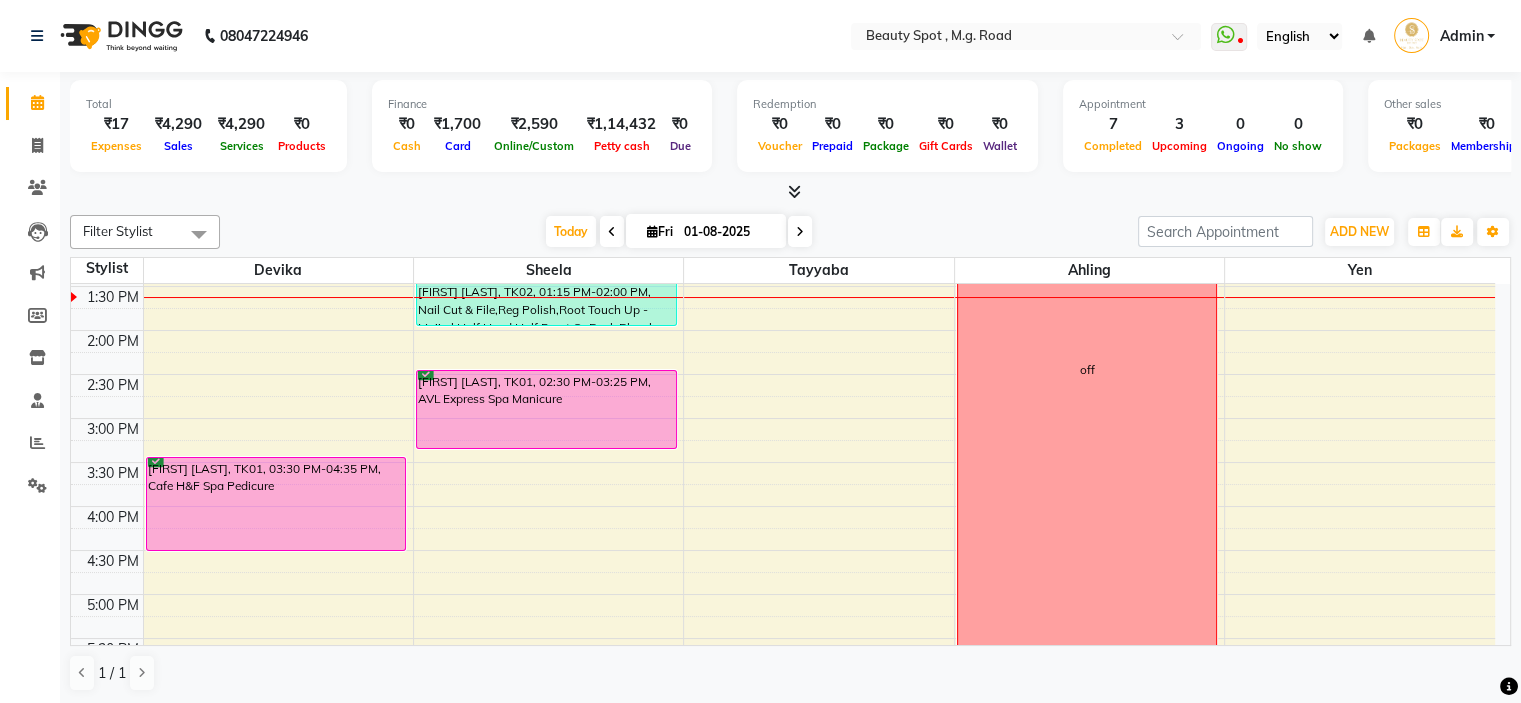 click at bounding box center [612, 231] 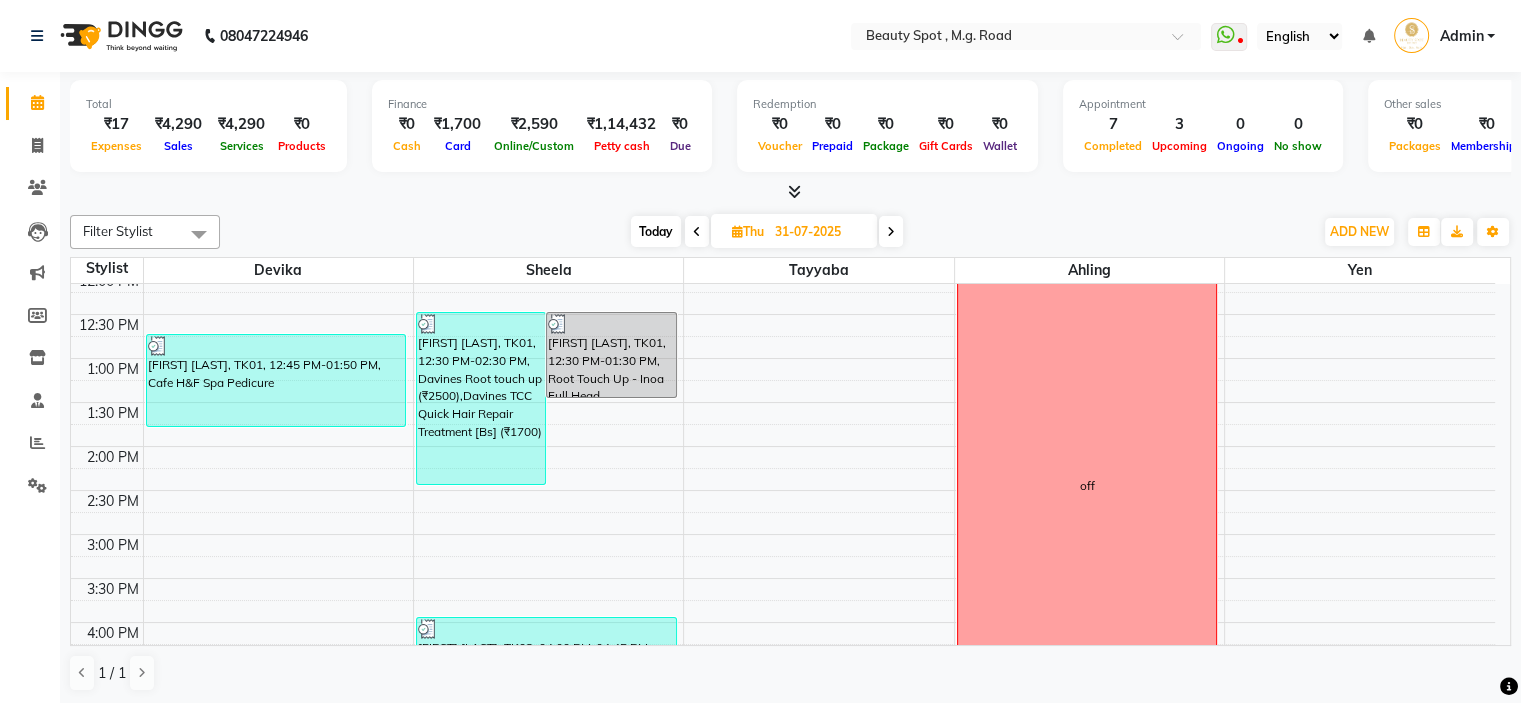 scroll, scrollTop: 247, scrollLeft: 0, axis: vertical 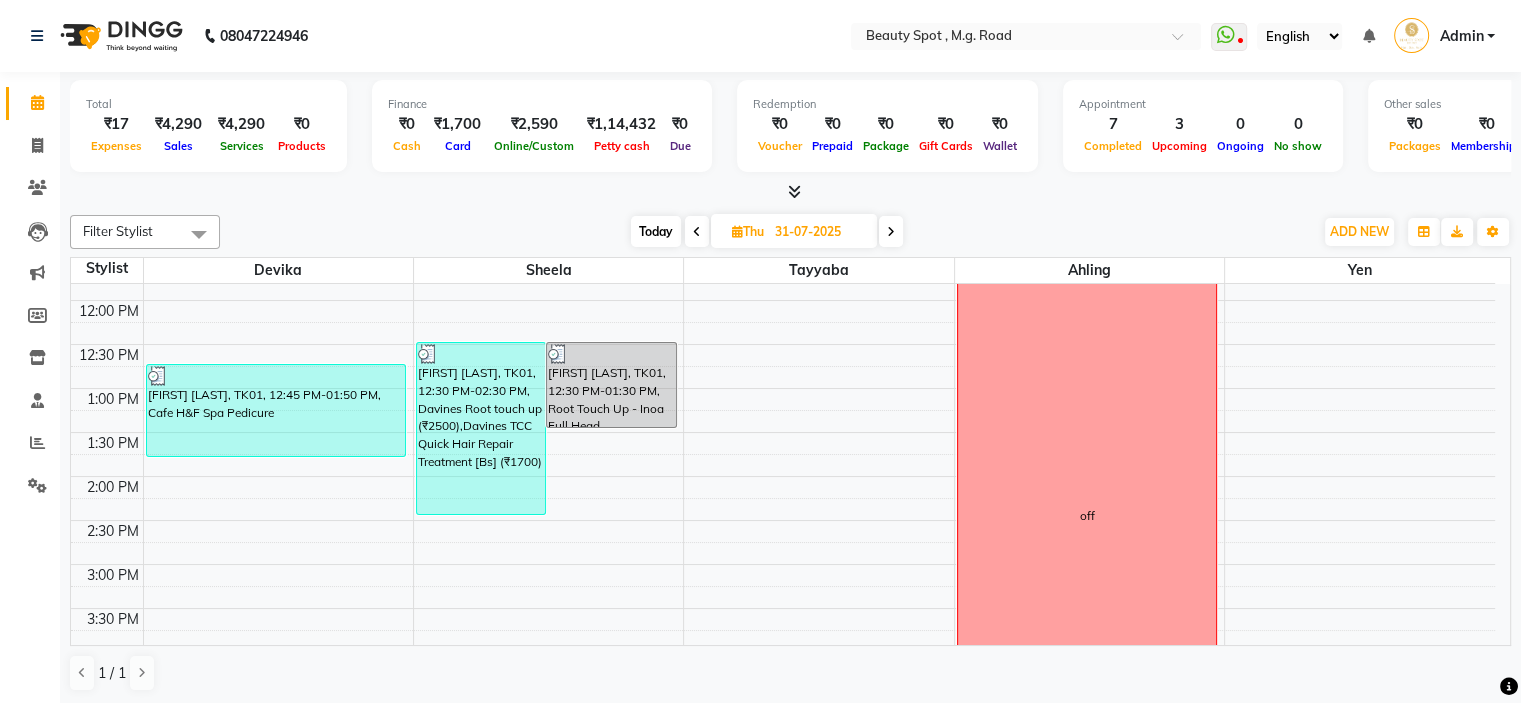 click at bounding box center [891, 232] 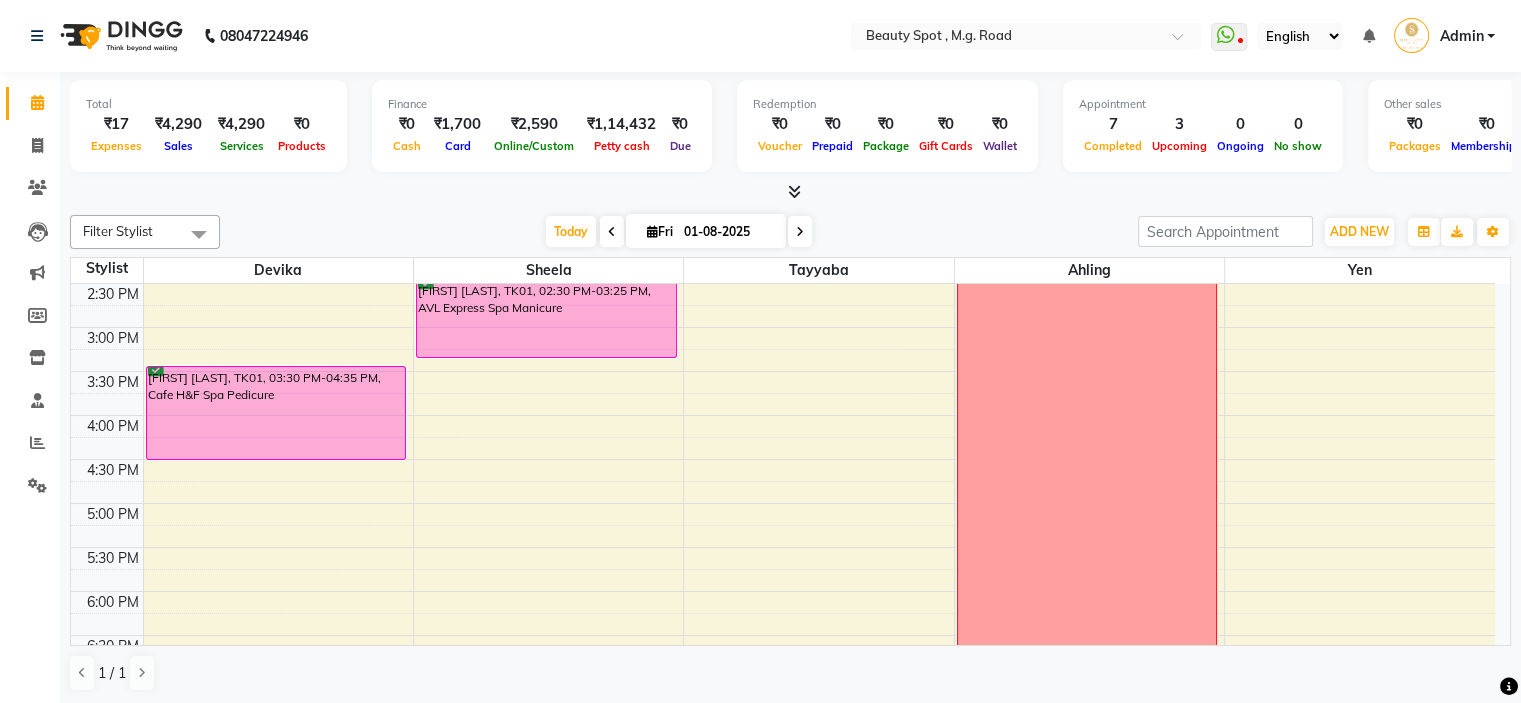 scroll, scrollTop: 450, scrollLeft: 0, axis: vertical 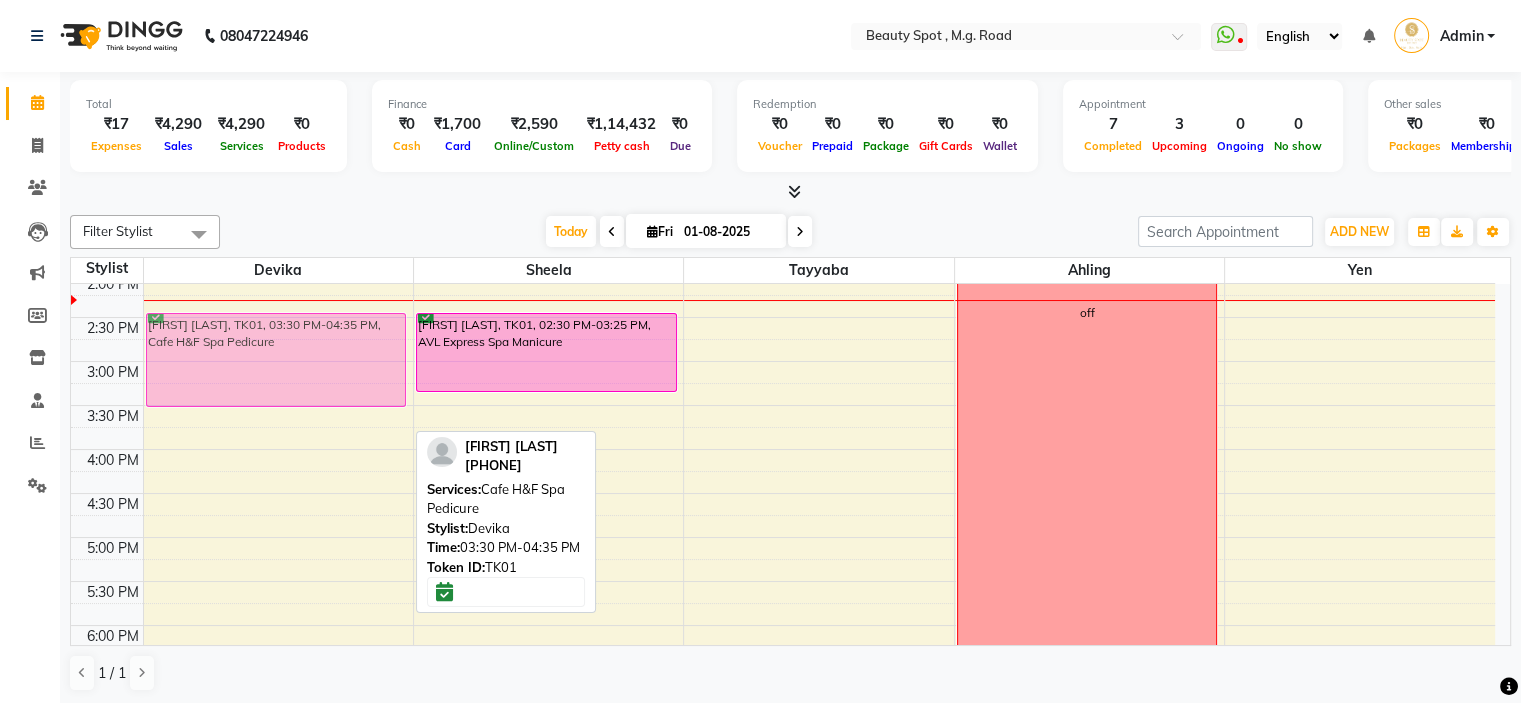 drag, startPoint x: 192, startPoint y: 419, endPoint x: 202, endPoint y: 337, distance: 82.607506 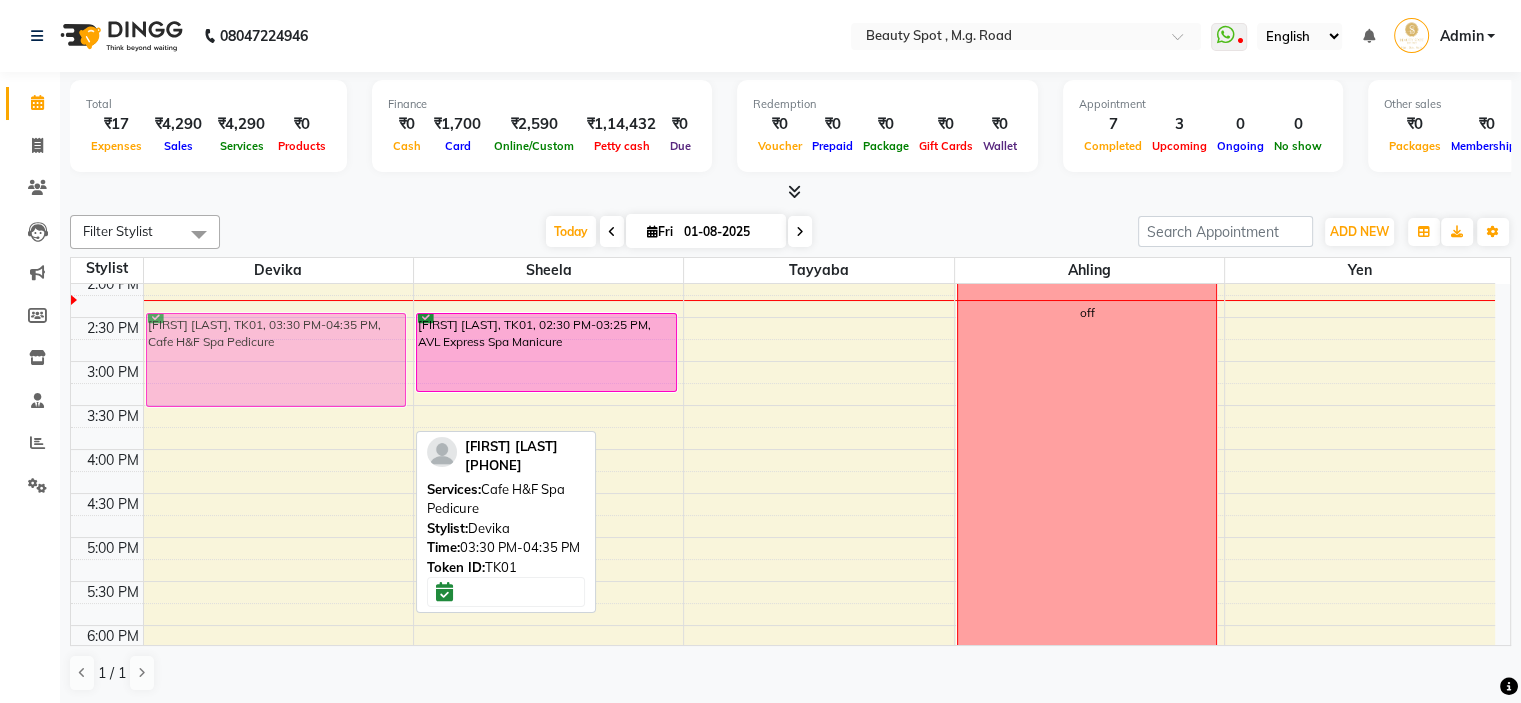 click on "[FIRST] [LAST], TK01, 03:30 PM-04:35 PM, Cafe H&F Spa Pedicure     [FIRST] [LAST], TK01, 03:30 PM-04:35 PM, Cafe H&F Spa Pedicure" at bounding box center (278, 317) 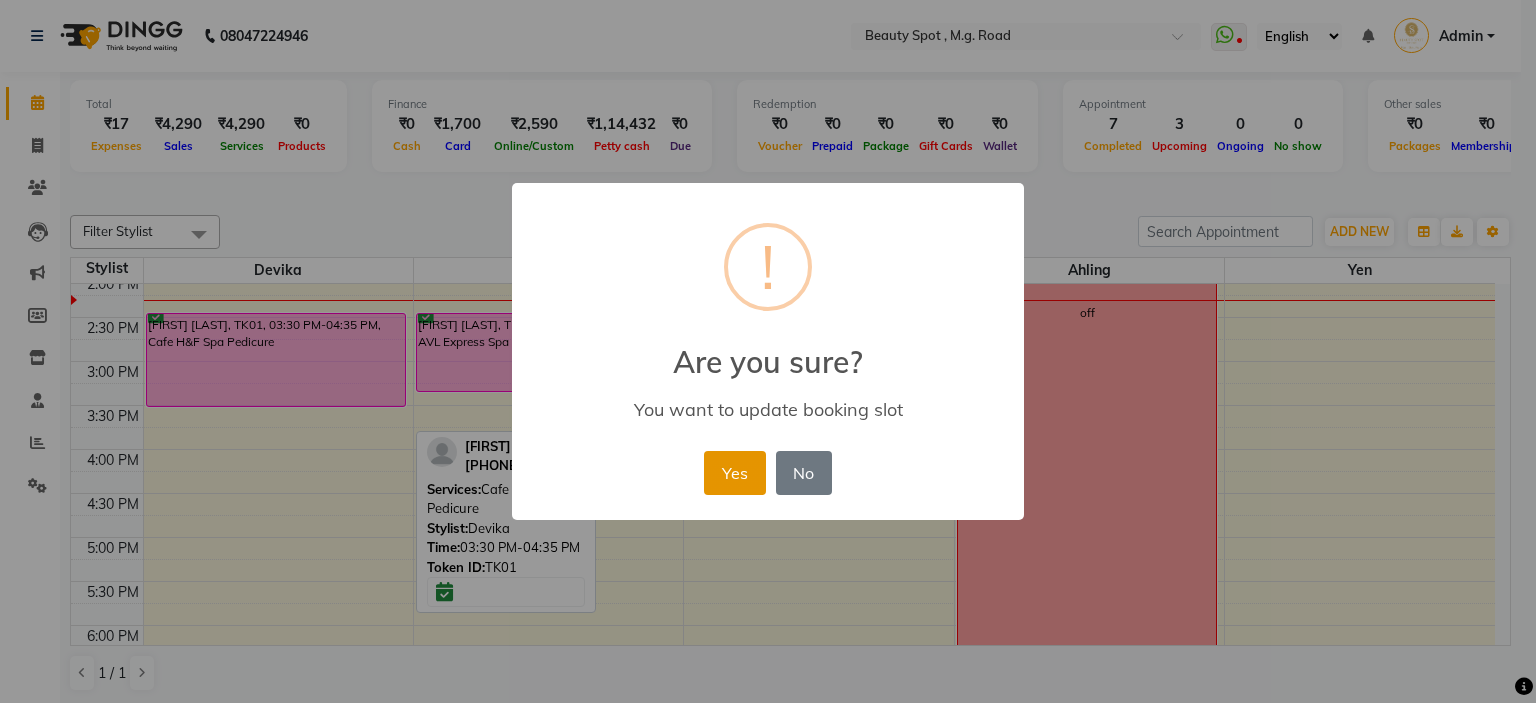 click on "Yes" at bounding box center (734, 473) 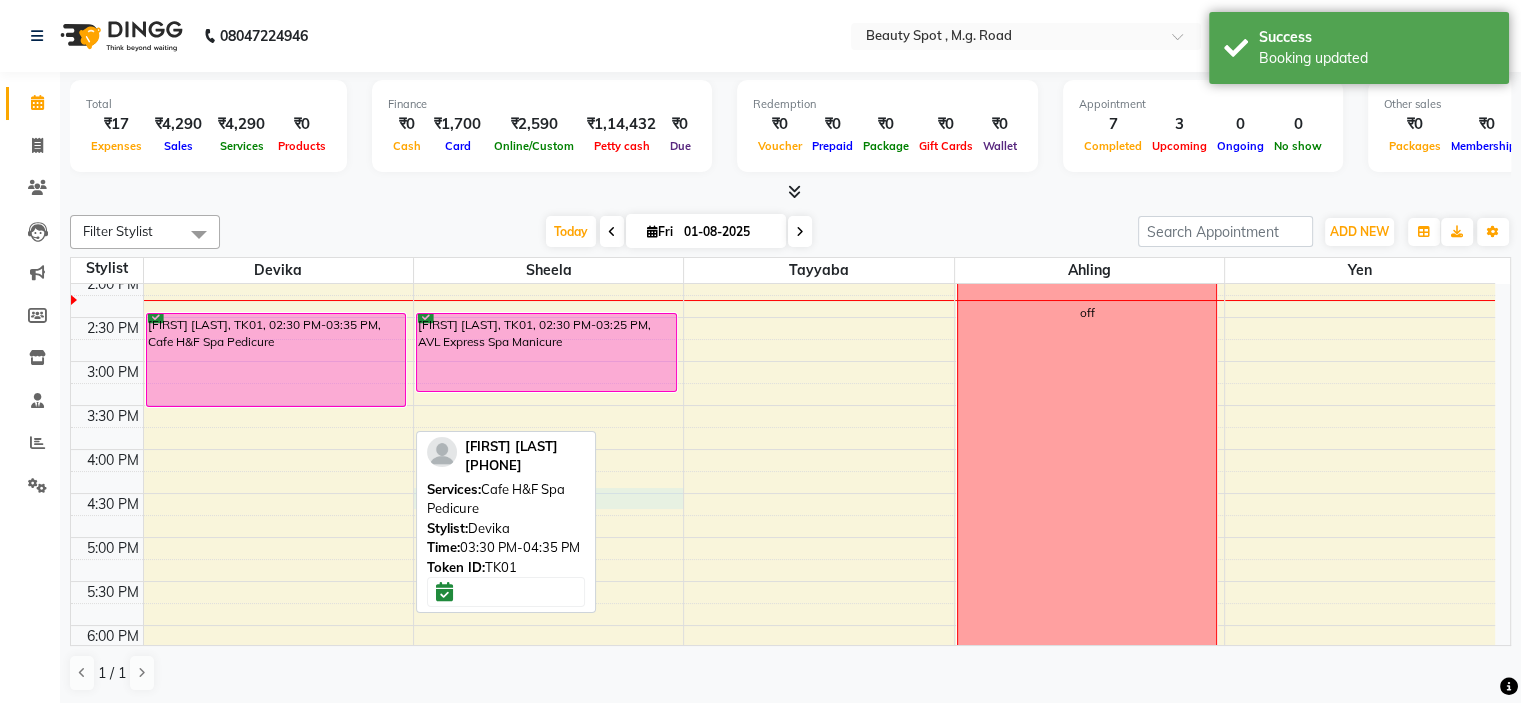 click on "9:00 AM 9:30 AM 10:00 AM 10:30 AM 11:00 AM 11:30 AM 12:00 PM 12:30 PM 1:00 PM 1:30 PM 2:00 PM 2:30 PM 3:00 PM 3:30 PM 4:00 PM 4:30 PM 5:00 PM 5:30 PM 6:00 PM 6:30 PM 7:00 PM 7:30 PM     DEEPALI BAFNA, TK01, 02:30 PM-03:35 PM, Cafe H&F Spa Pedicure     RAJITA  --, TK03, 10:00 AM-10:15 AM, Underarms Waxing     RAJITA  --, TK03, 10:15 AM-10:30 AM, Upper Lip Threading     PRITI SANJAY SANGHVI - 3310, TK05, 11:00 AM-11:15 AM, Eyebrows + U Lip Threading     JOYCE G SWAROOPRAJ, TK02, 12:00 PM-01:00 PM, Root Touch Up - Majirel Half Head     JOYCE G SWAROOPRAJ, TK02, 01:00 PM-01:15 PM, Nail Cut & File     JOYCE G SWAROOPRAJ, TK02, 01:15 PM-02:00 PM, Nail Cut & File,Reg Polish,Root Touch Up - Majirel Half Head,Half Front Or Back Bleach (₹400)     DEEPALI BAFNA, TK01, 02:30 PM-03:25 PM, AVL Express Spa Manicure     POOJA KISHORE BUDHANI - 8434, TK04, 10:45 AM-11:45 AM, Colour Box  off      POOJA KISHORE BUDHANI - 8434, TK04, 11:45 AM-12:30 PM, Haircut + Wash & Finish - Creative Artist (₹1500)" at bounding box center [783, 317] 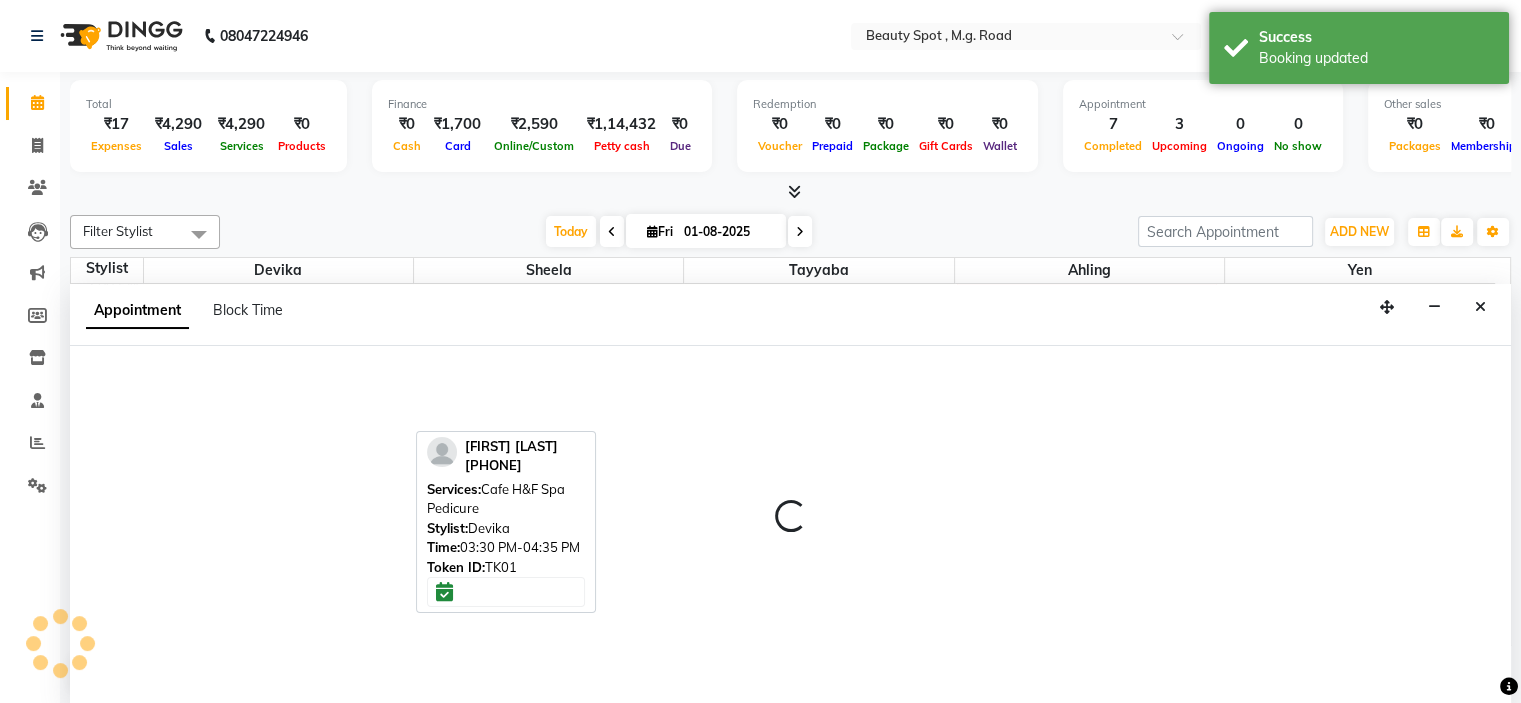scroll, scrollTop: 0, scrollLeft: 0, axis: both 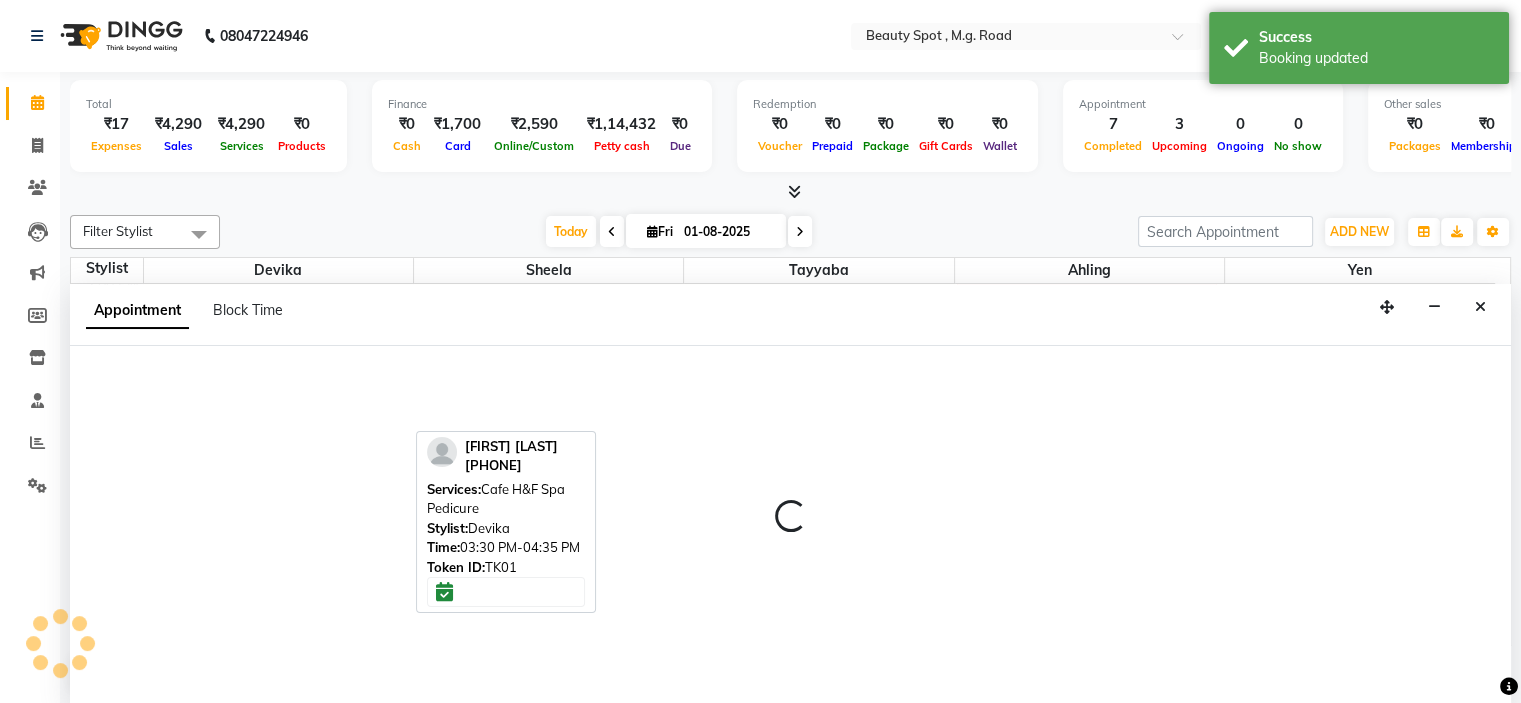 select on "70085" 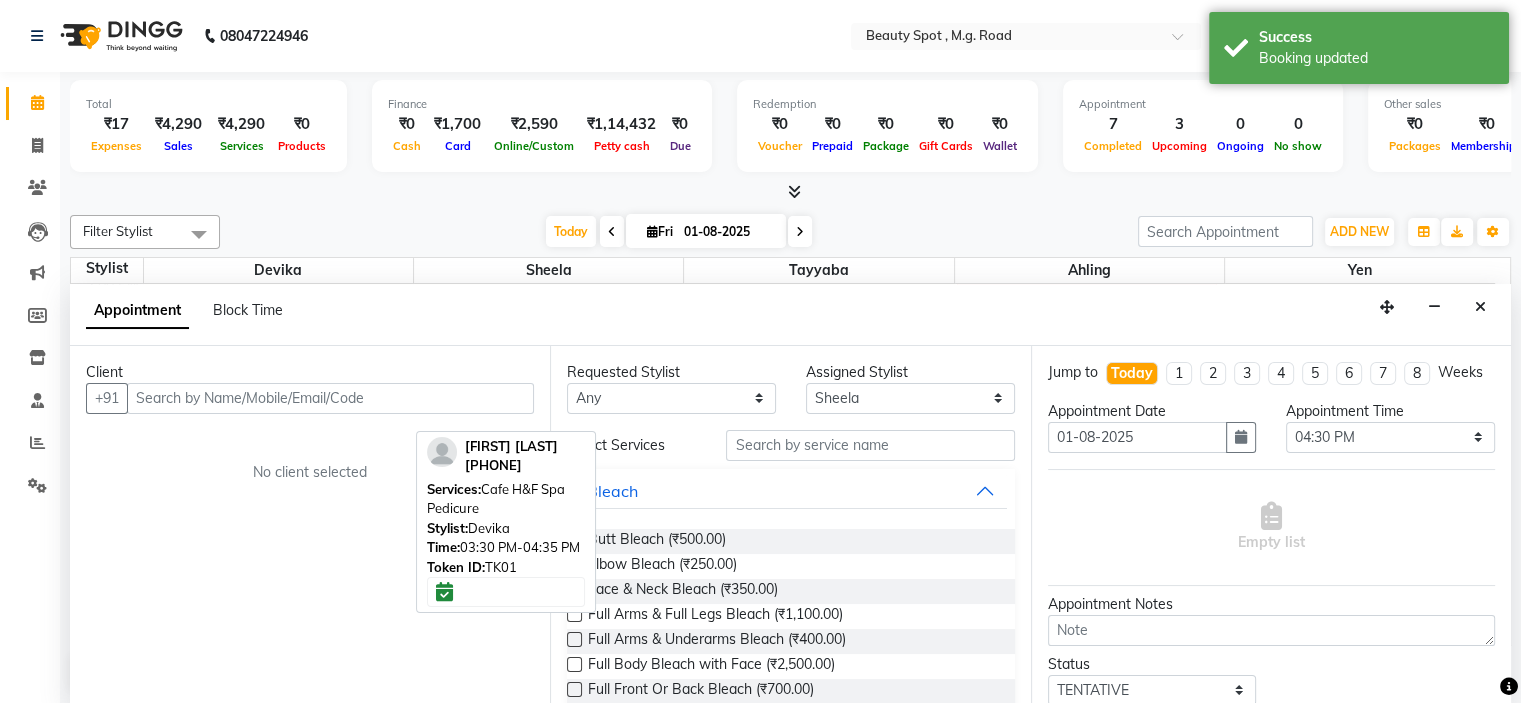 click at bounding box center [330, 398] 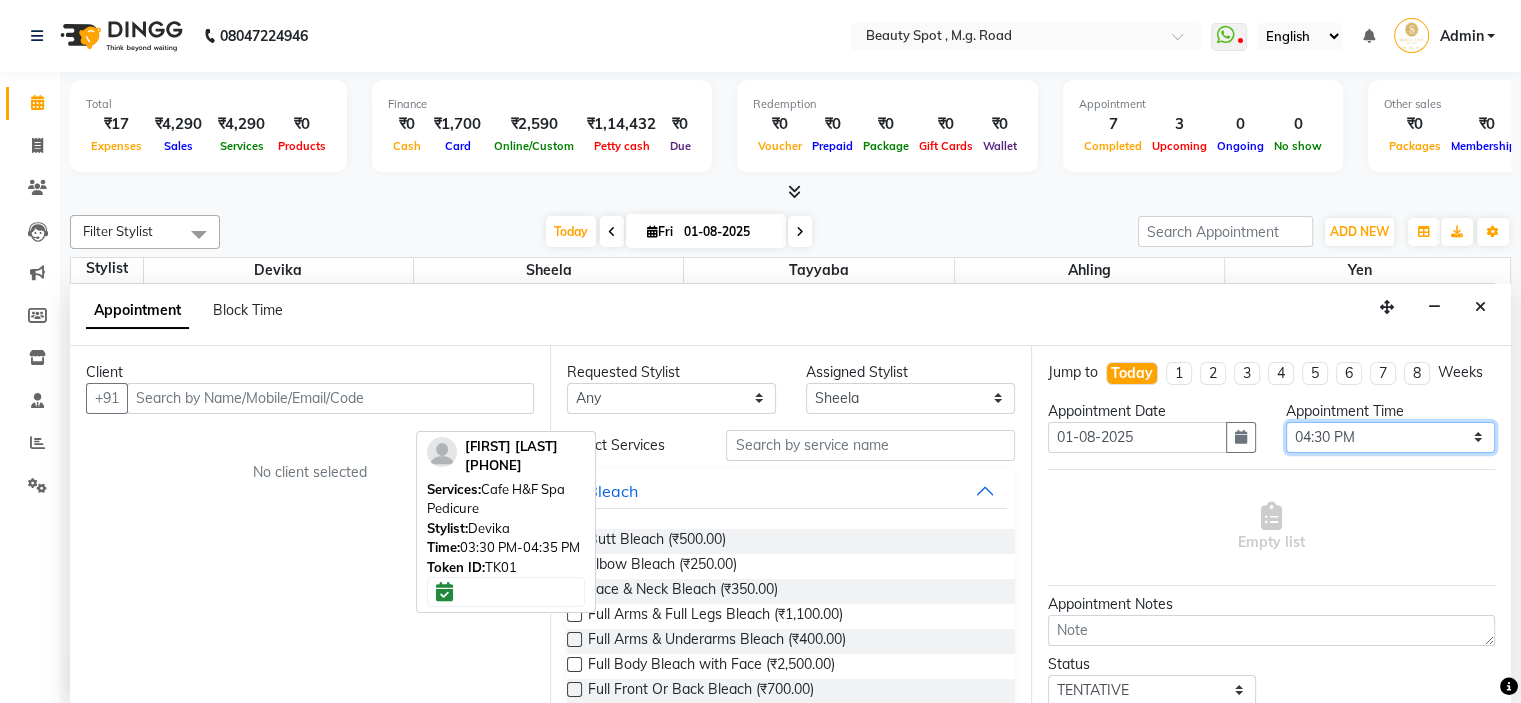 click on "Select 10:00 AM 10:15 AM 10:30 AM 10:45 AM 11:00 AM 11:15 AM 11:30 AM 11:45 AM 12:00 PM 12:15 PM 12:30 PM 12:45 PM 01:00 PM 01:15 PM 01:30 PM 01:45 PM 02:00 PM 02:15 PM 02:30 PM 02:45 PM 03:00 PM 03:15 PM 03:30 PM 03:45 PM 04:00 PM 04:15 PM 04:30 PM 04:45 PM 05:00 PM 05:15 PM 05:30 PM 05:45 PM 06:00 PM 06:15 PM 06:30 PM 06:45 PM 07:00 PM" at bounding box center [1390, 437] 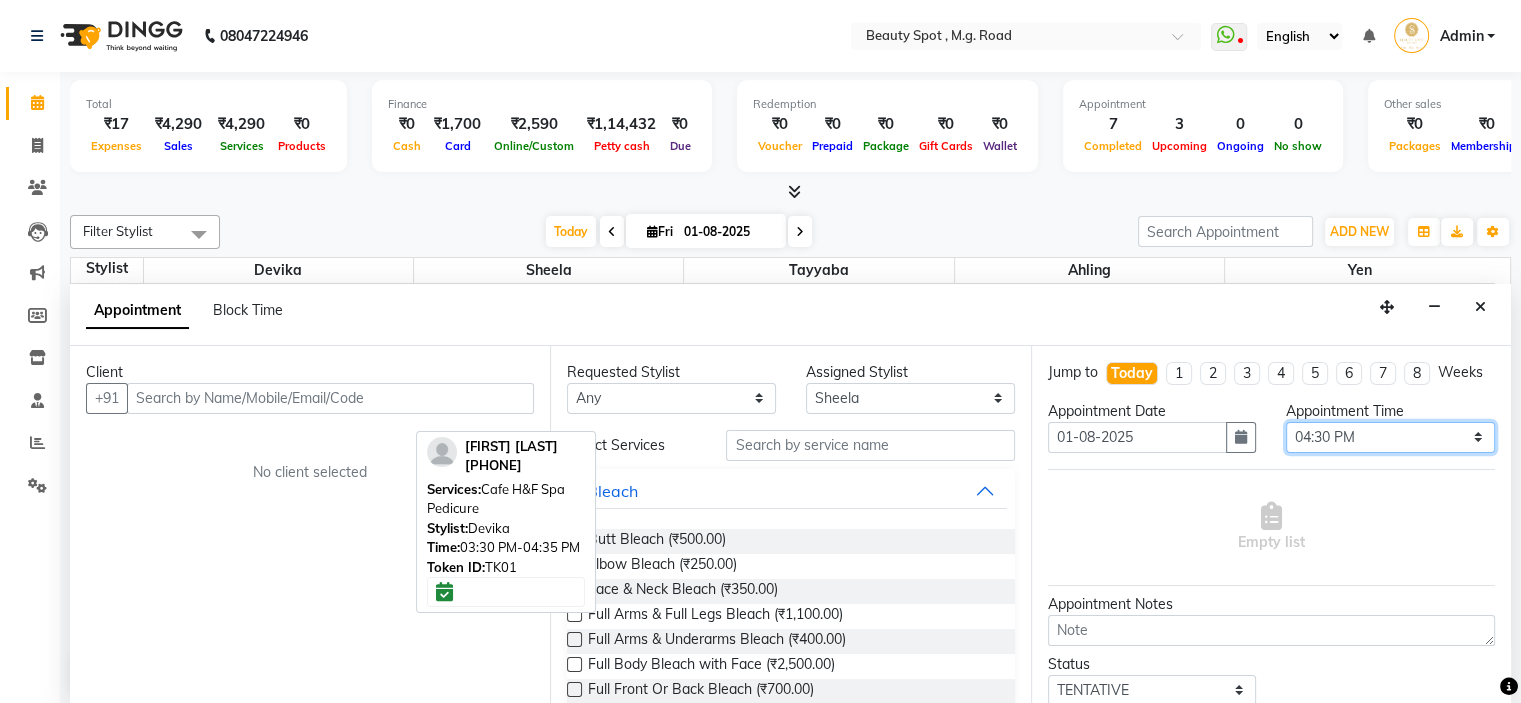 select on "960" 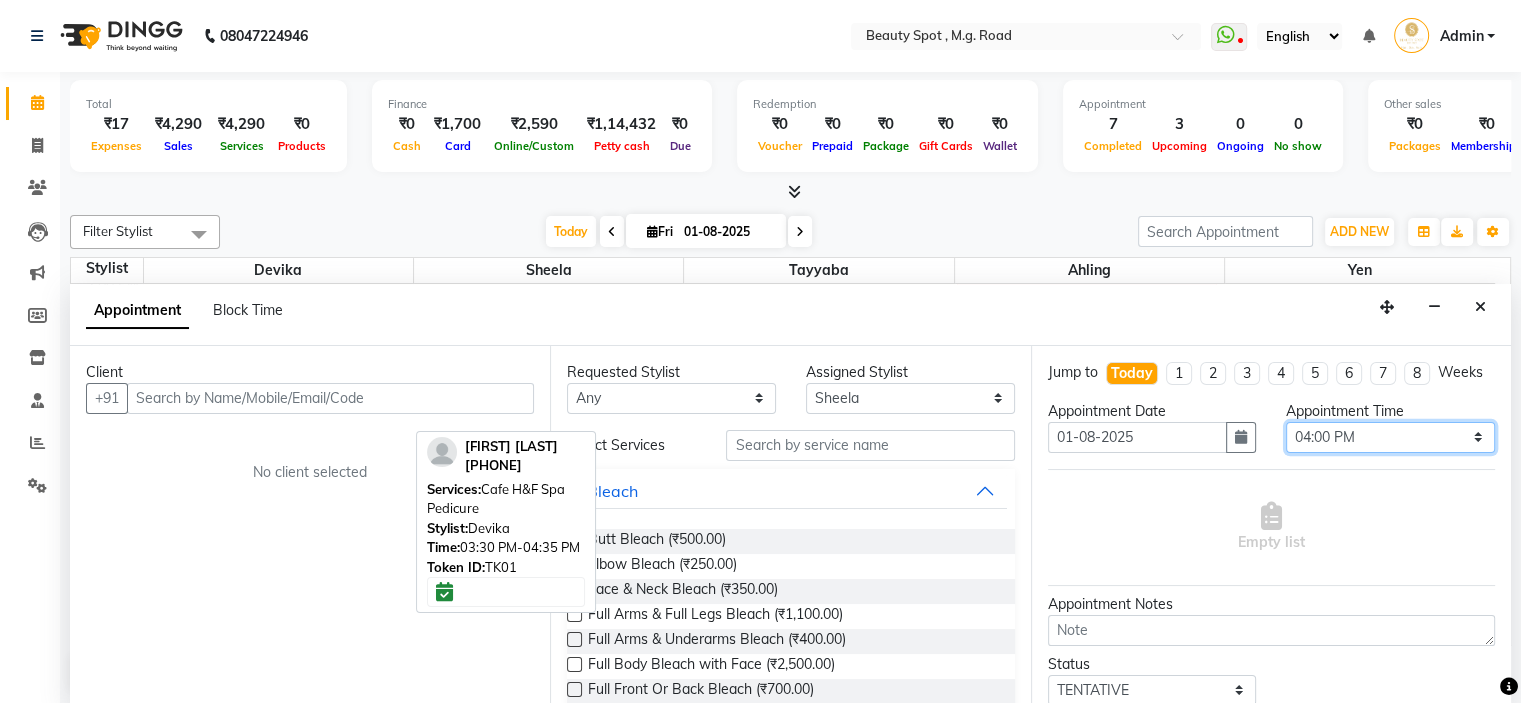 click on "Select 10:00 AM 10:15 AM 10:30 AM 10:45 AM 11:00 AM 11:15 AM 11:30 AM 11:45 AM 12:00 PM 12:15 PM 12:30 PM 12:45 PM 01:00 PM 01:15 PM 01:30 PM 01:45 PM 02:00 PM 02:15 PM 02:30 PM 02:45 PM 03:00 PM 03:15 PM 03:30 PM 03:45 PM 04:00 PM 04:15 PM 04:30 PM 04:45 PM 05:00 PM 05:15 PM 05:30 PM 05:45 PM 06:00 PM 06:15 PM 06:30 PM 06:45 PM 07:00 PM" at bounding box center (1390, 437) 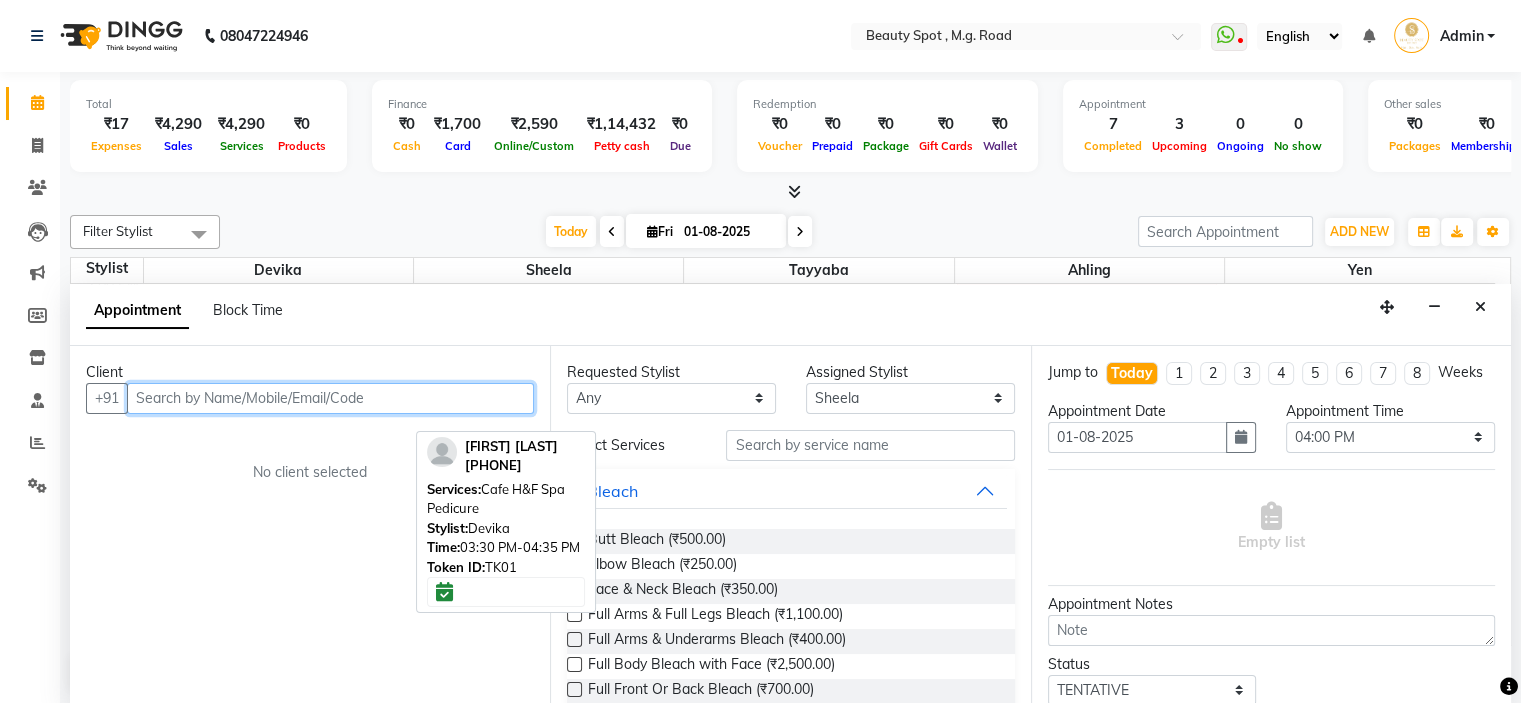 click at bounding box center (330, 398) 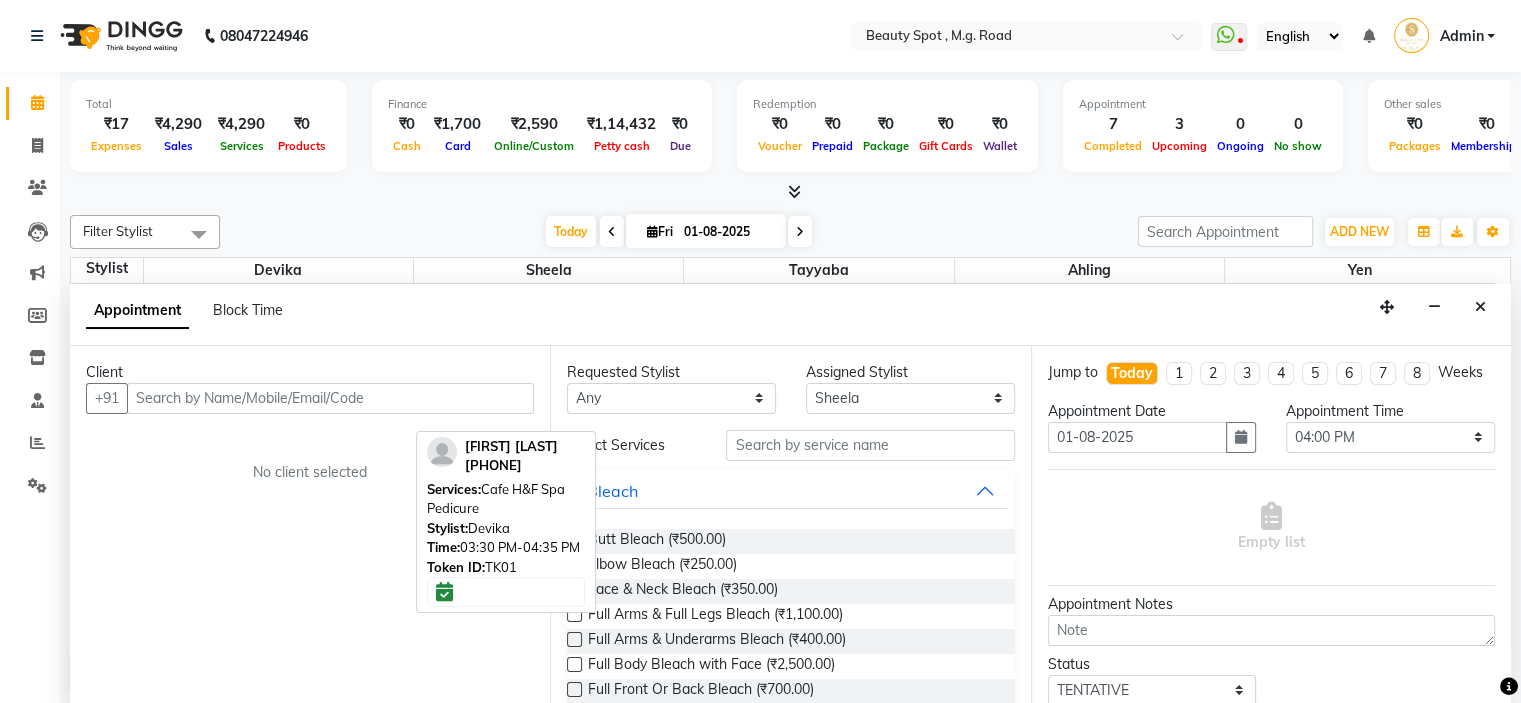 click on "Client +91  No client selected" at bounding box center (310, 526) 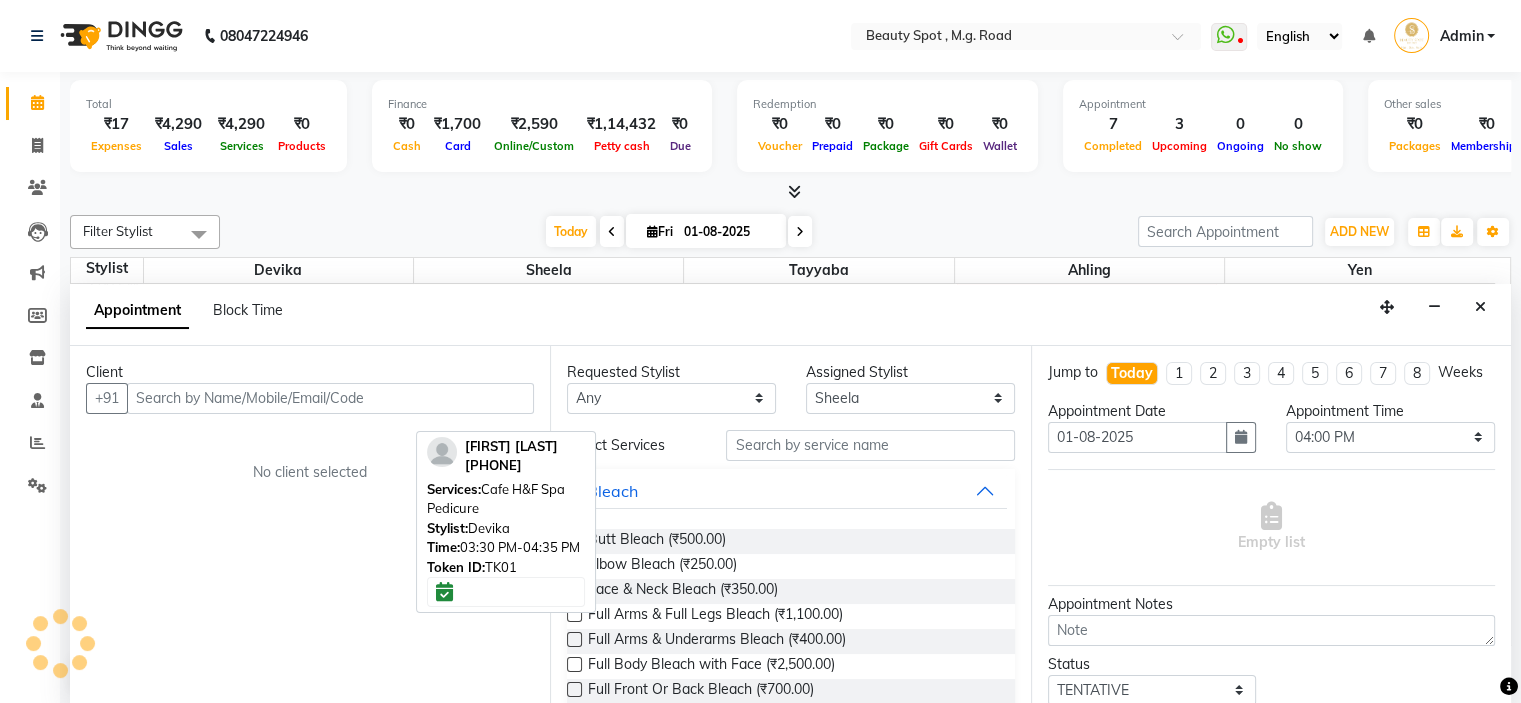 click on "Appointment Block Time" at bounding box center [790, 315] 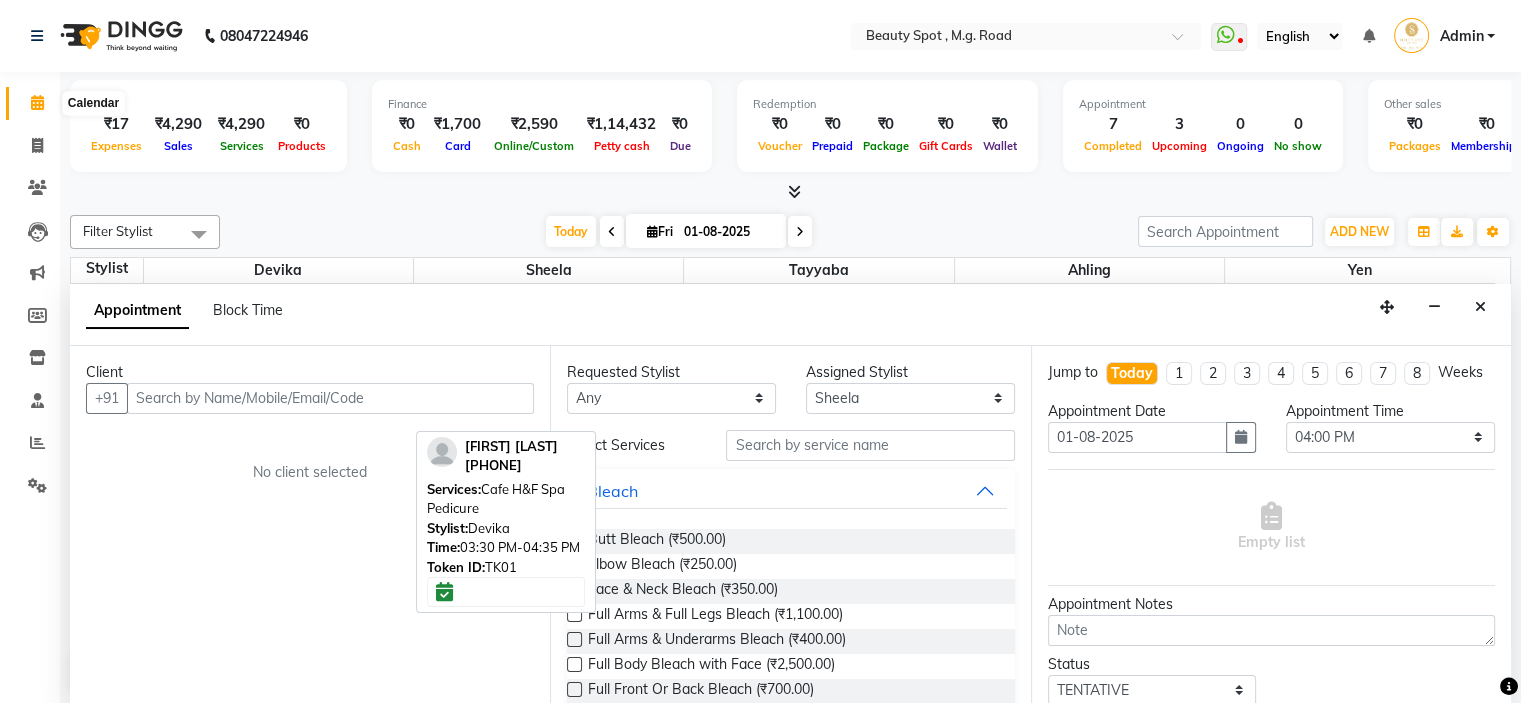 click 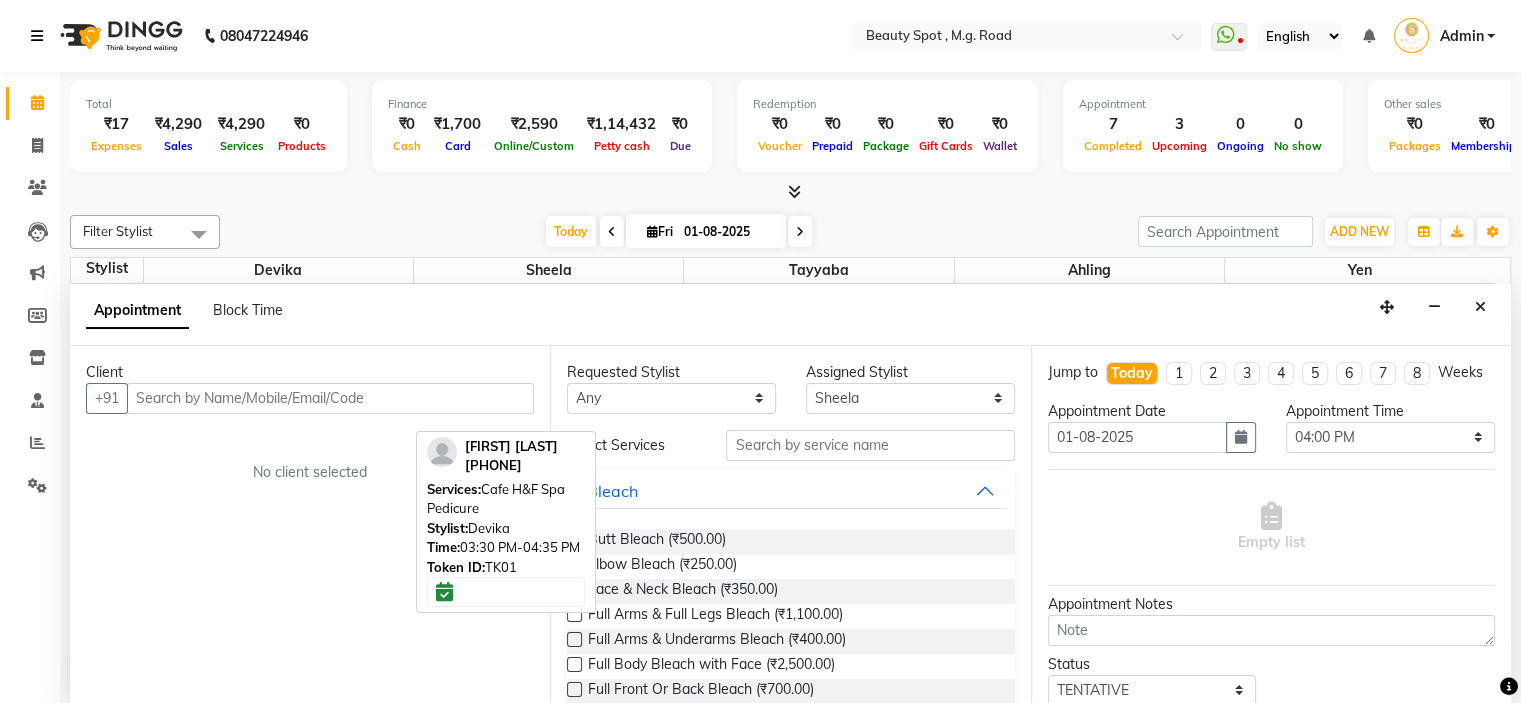 click on "08047224946" 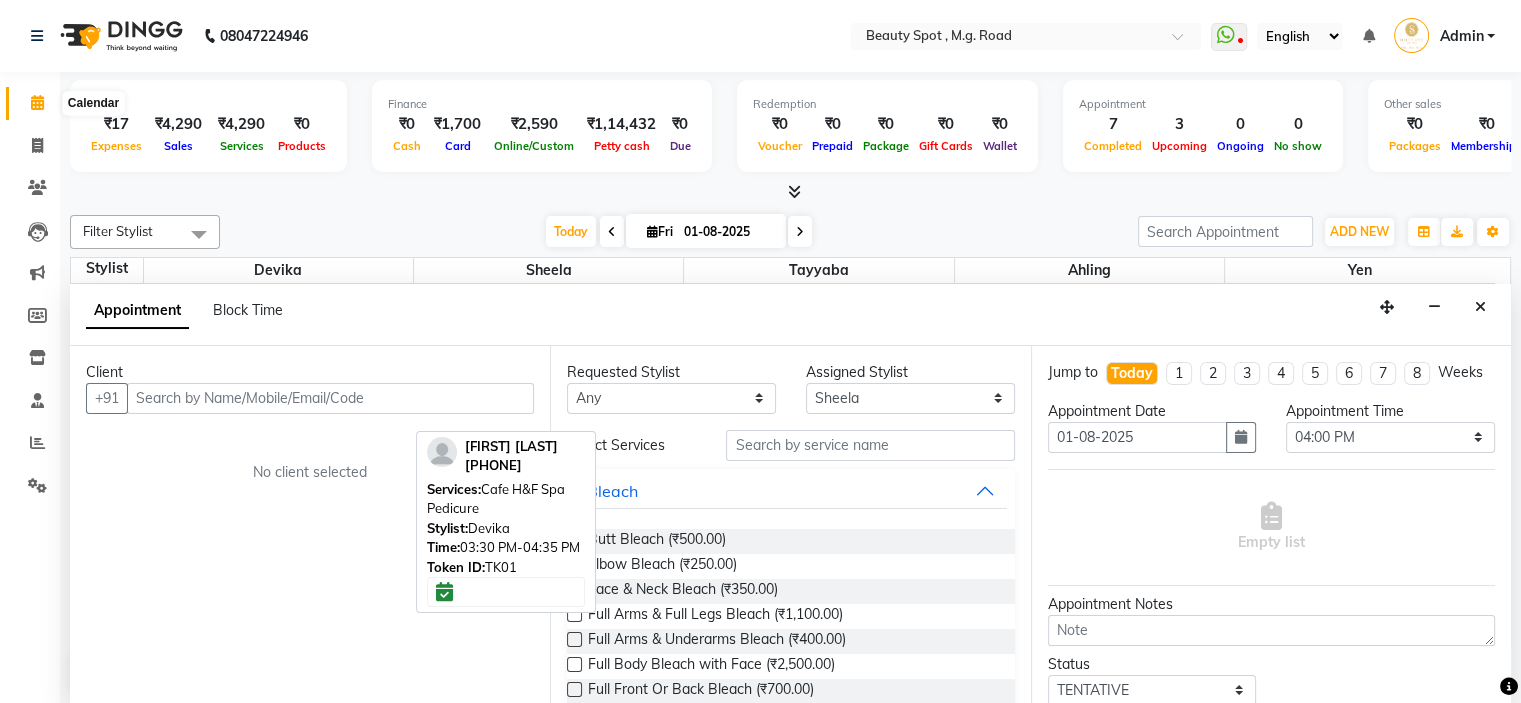 click 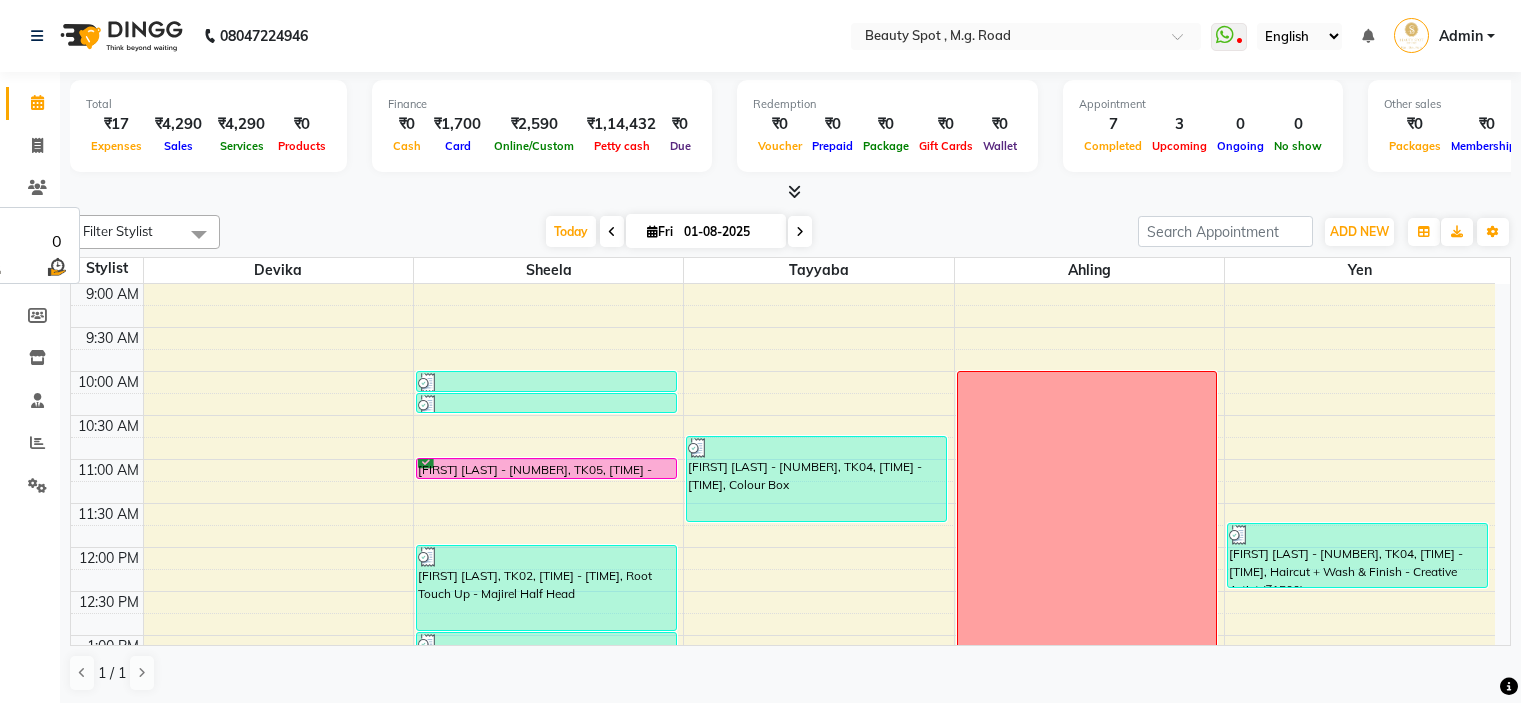 scroll, scrollTop: 0, scrollLeft: 0, axis: both 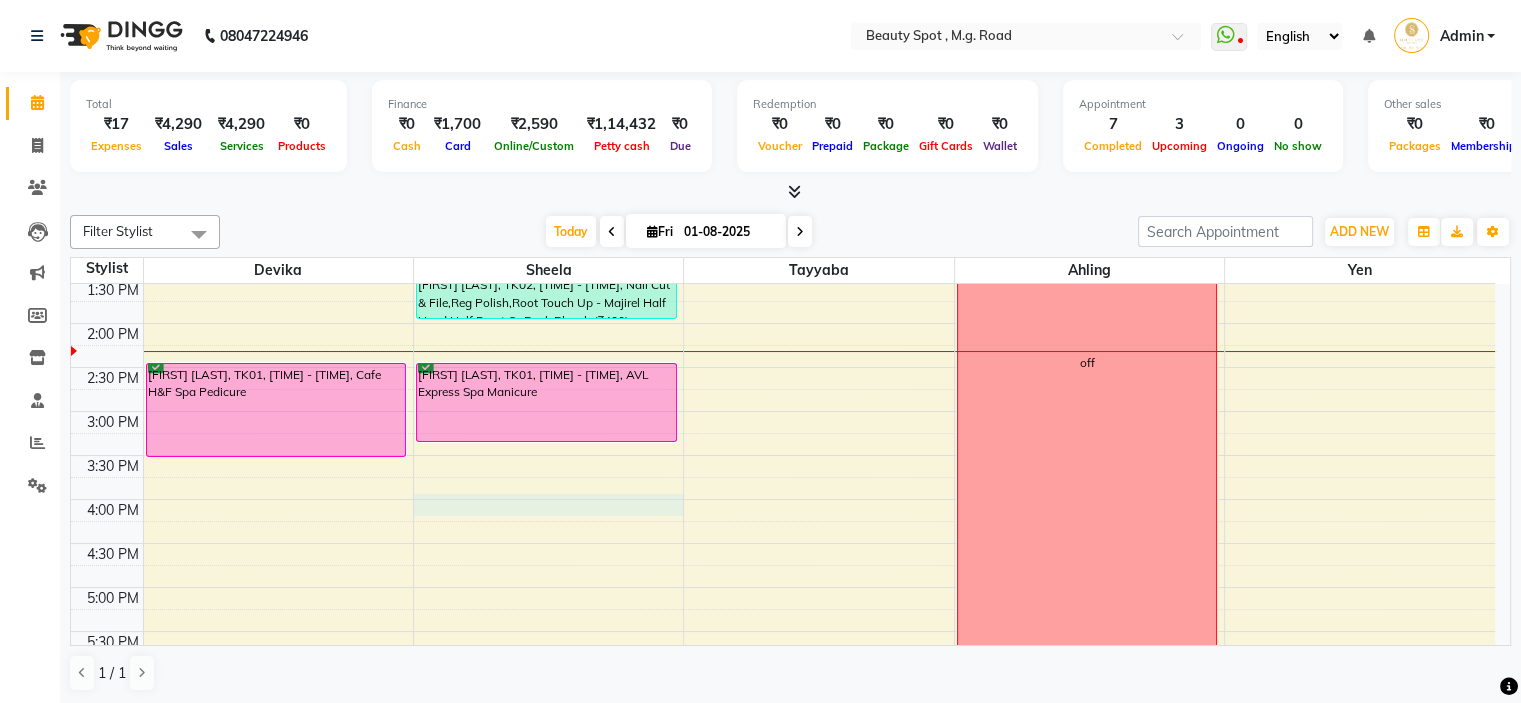 click on "DEEPALI BAFNA, TK01, [TIME] - [TIME], AVL Express Spa Manicure POOJA KISHORE BUDHANI - [NUMBER], TK04, [TIME] - [TIME], Colour Box  off POOJA KISHORE BUDHANI - [NUMBER], TK04, [TIME] - [TIME], Haircut + Wash & Finish - Creative Artist (₹1500)" at bounding box center [783, 367] 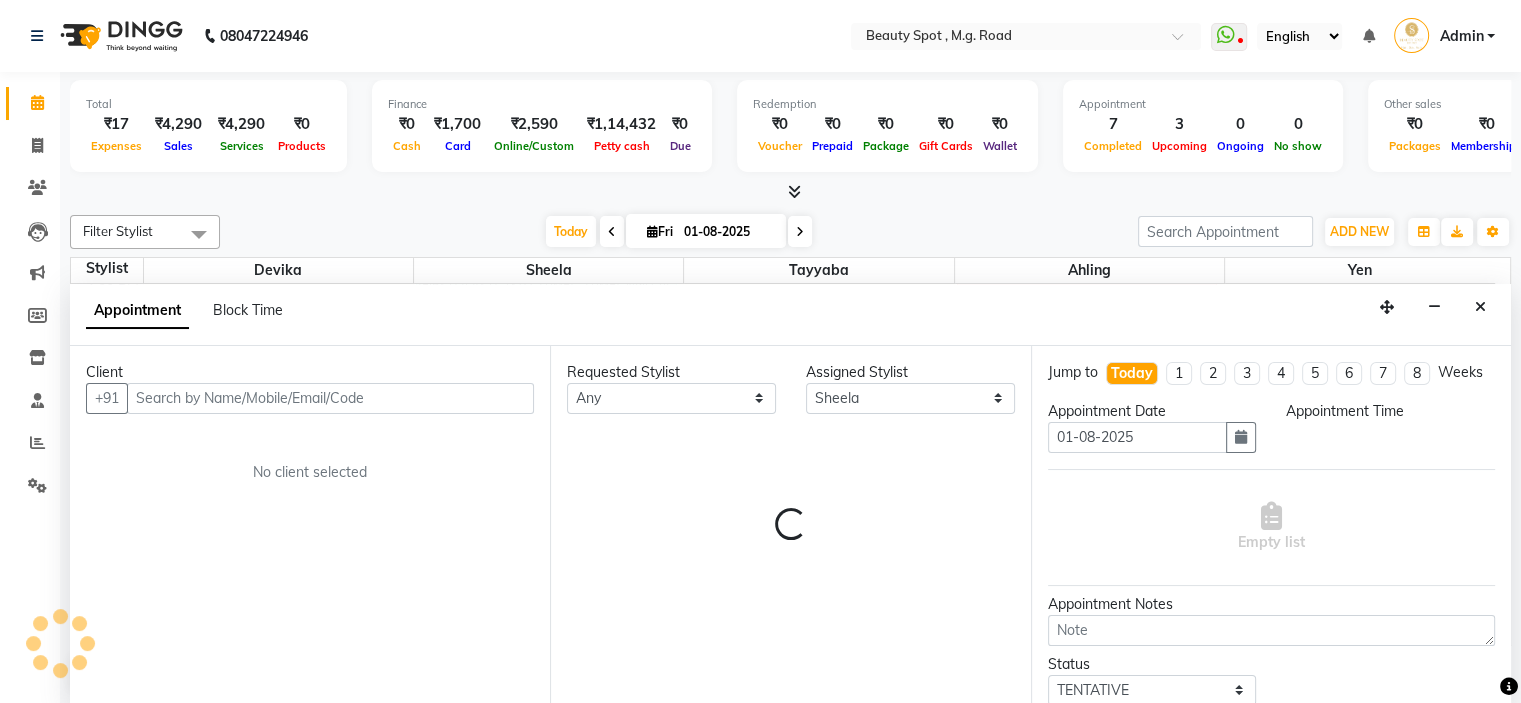 scroll, scrollTop: 0, scrollLeft: 0, axis: both 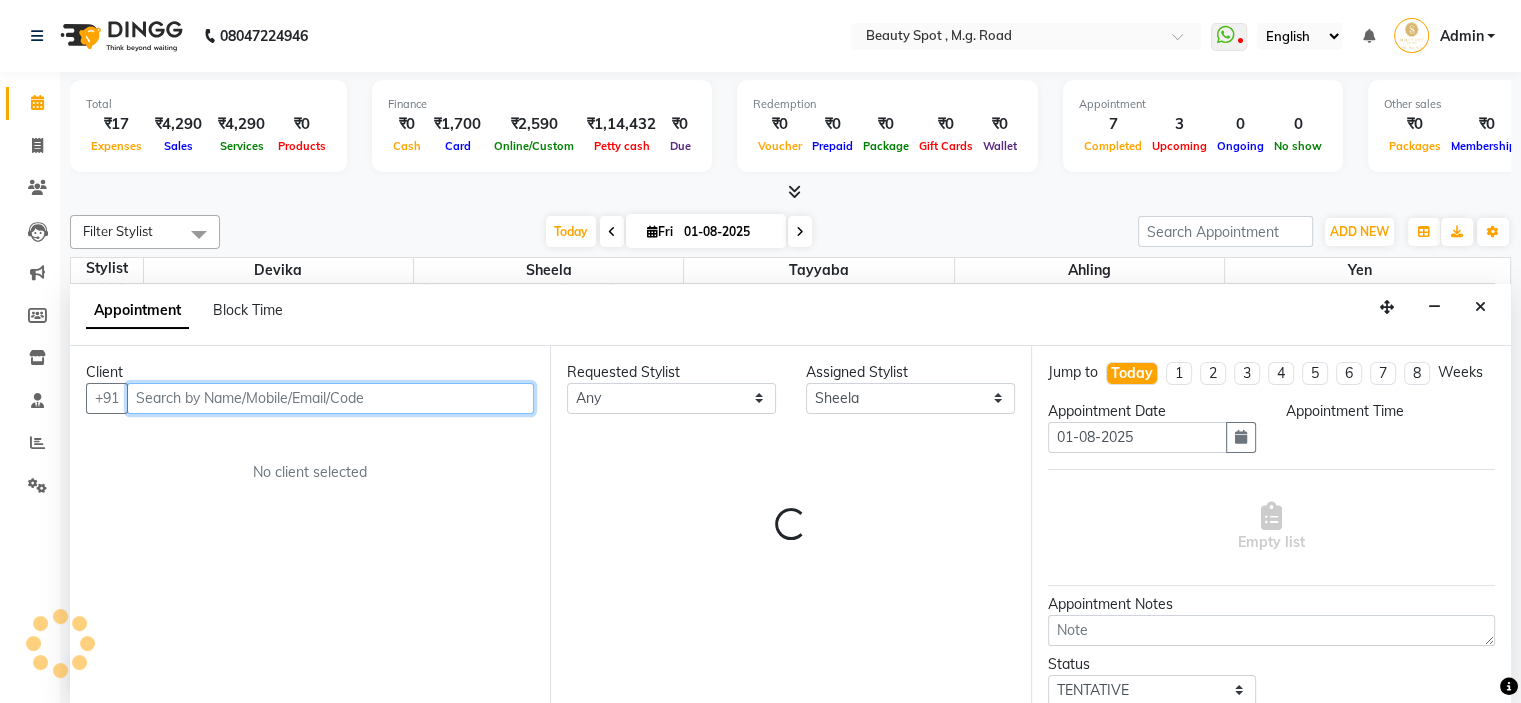 select on "960" 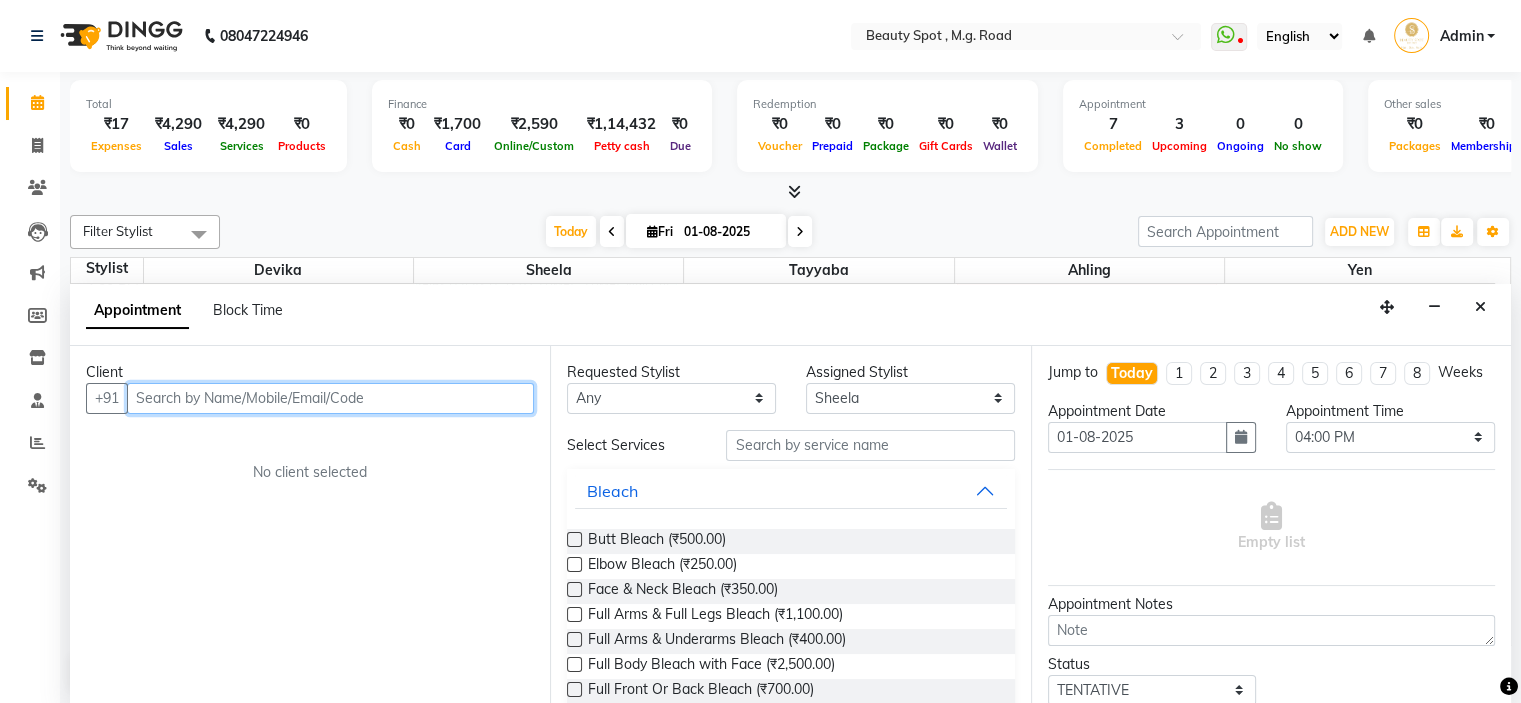 click at bounding box center [330, 398] 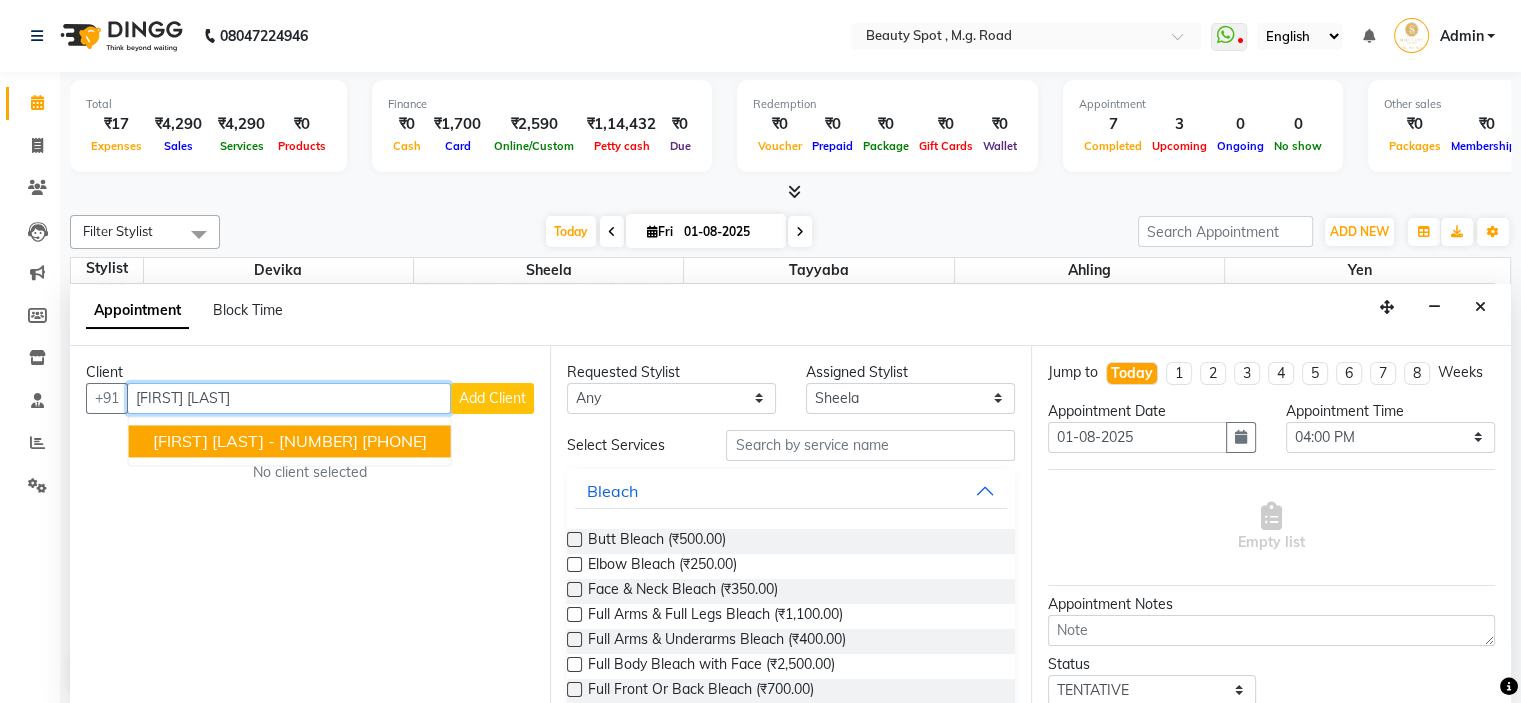 click on "[FIRST] [LAST] - [NUMBER]" at bounding box center (255, 441) 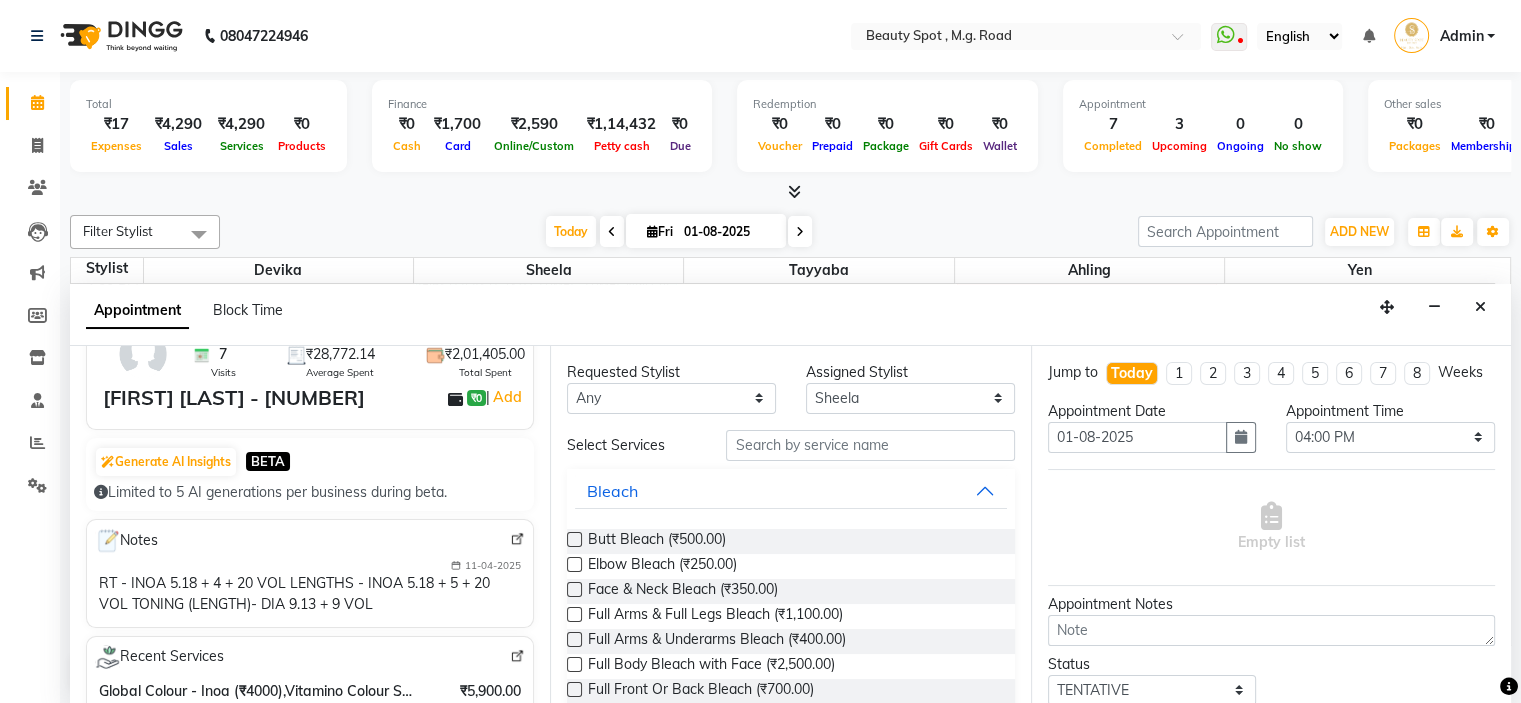 scroll, scrollTop: 200, scrollLeft: 0, axis: vertical 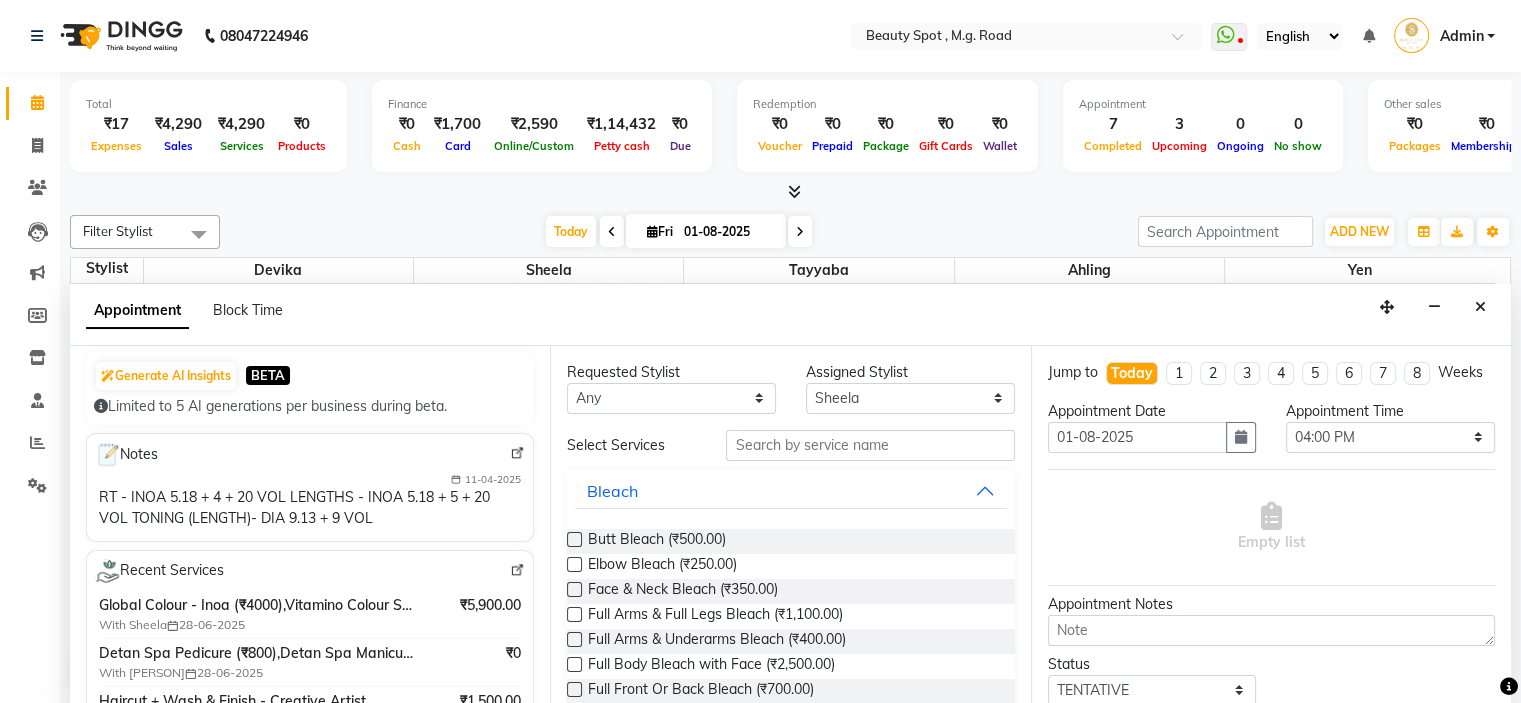type on "9822330294" 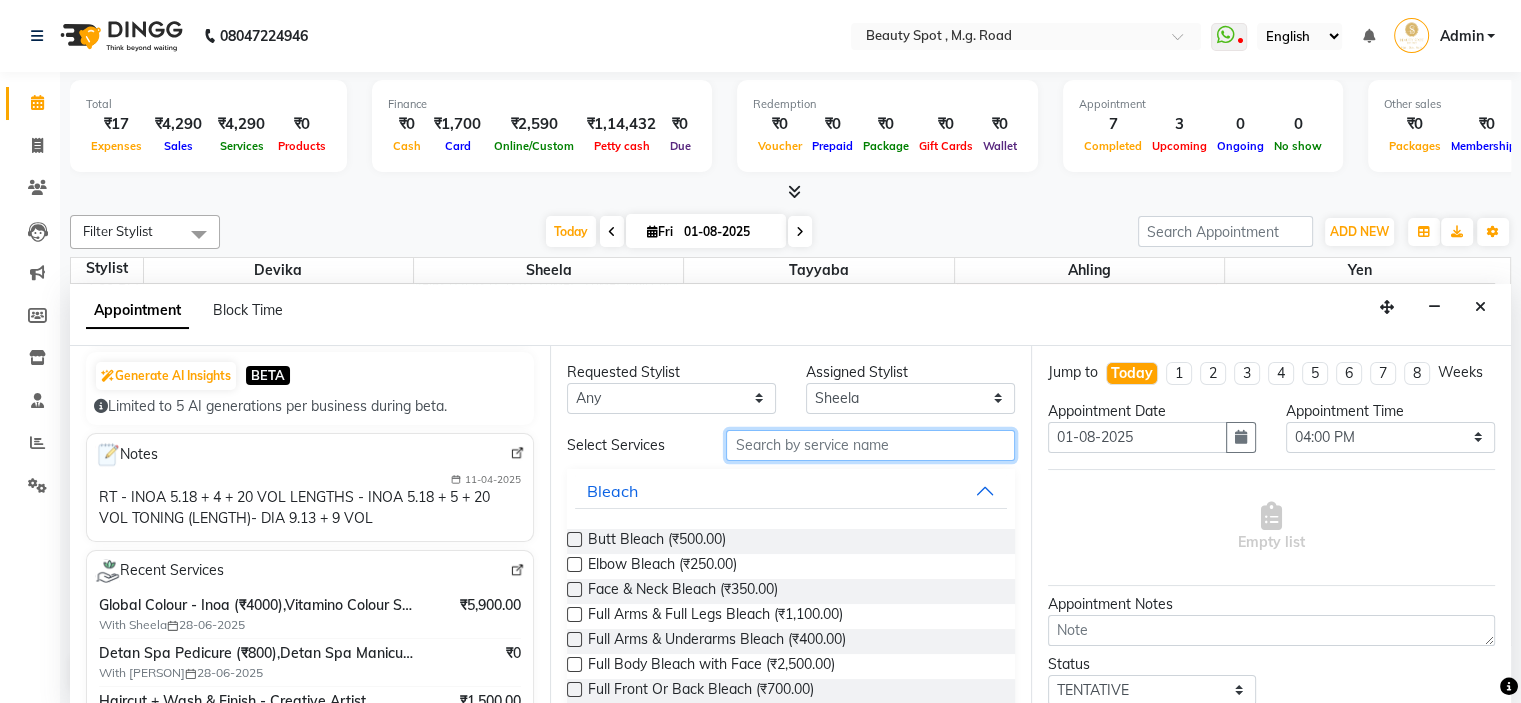 click at bounding box center [870, 445] 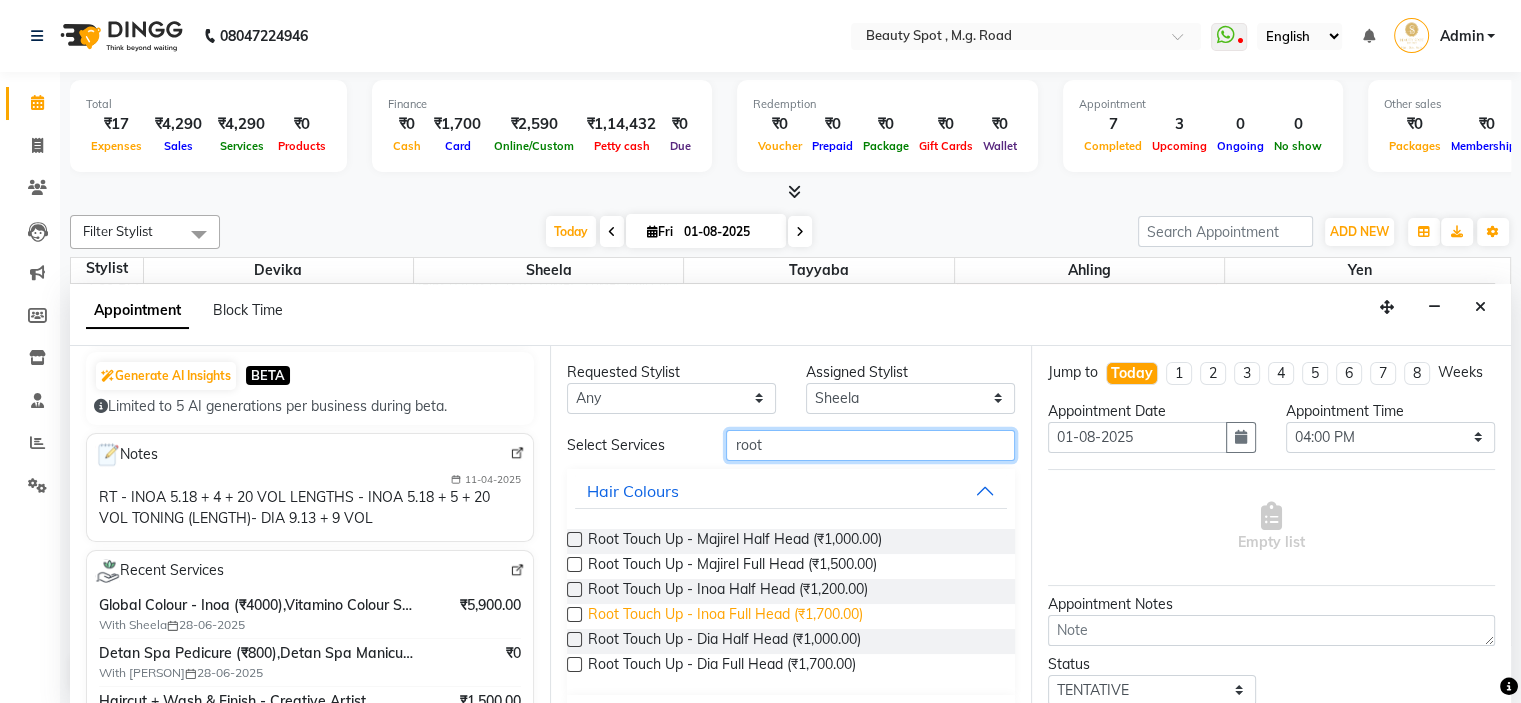 type on "root" 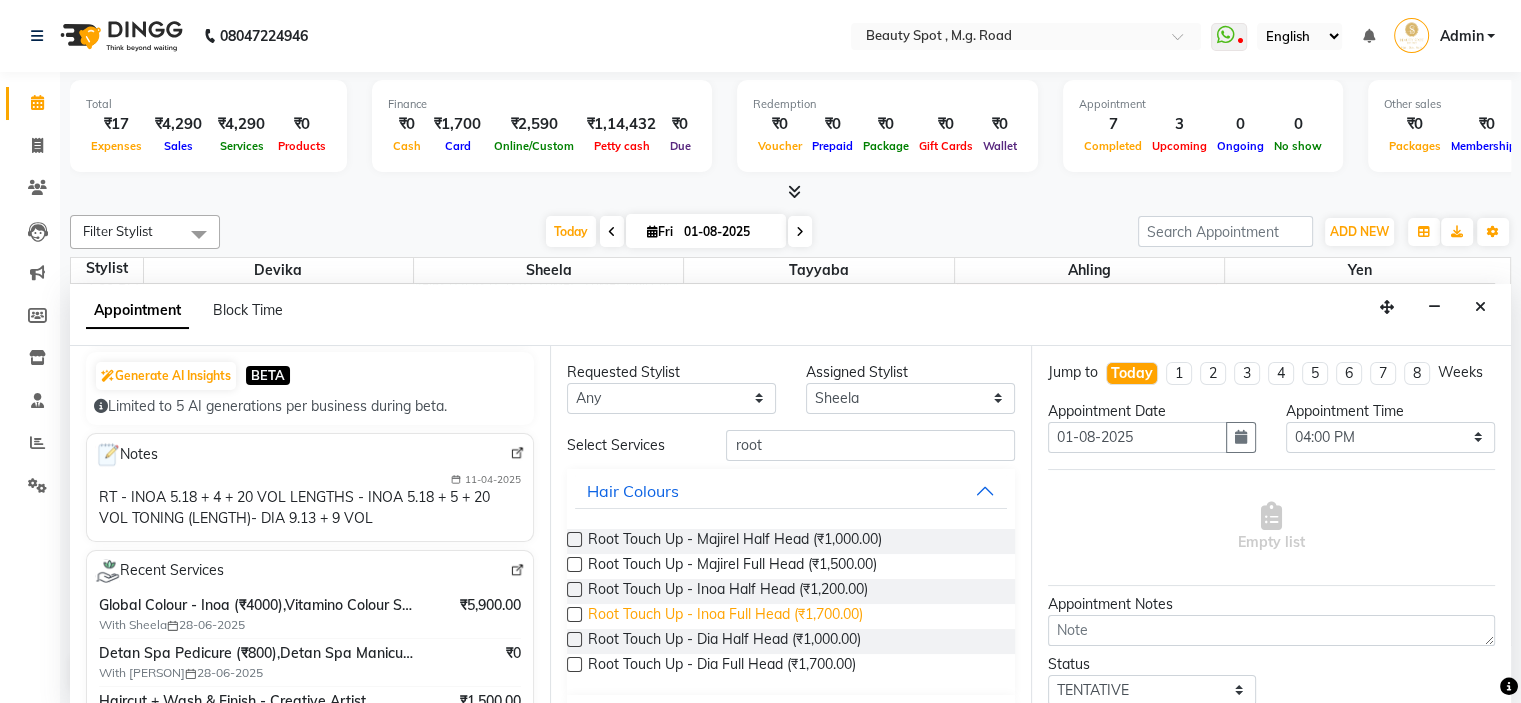 click on "Root Touch Up - Inoa Full Head (₹1,700.00)" at bounding box center [725, 616] 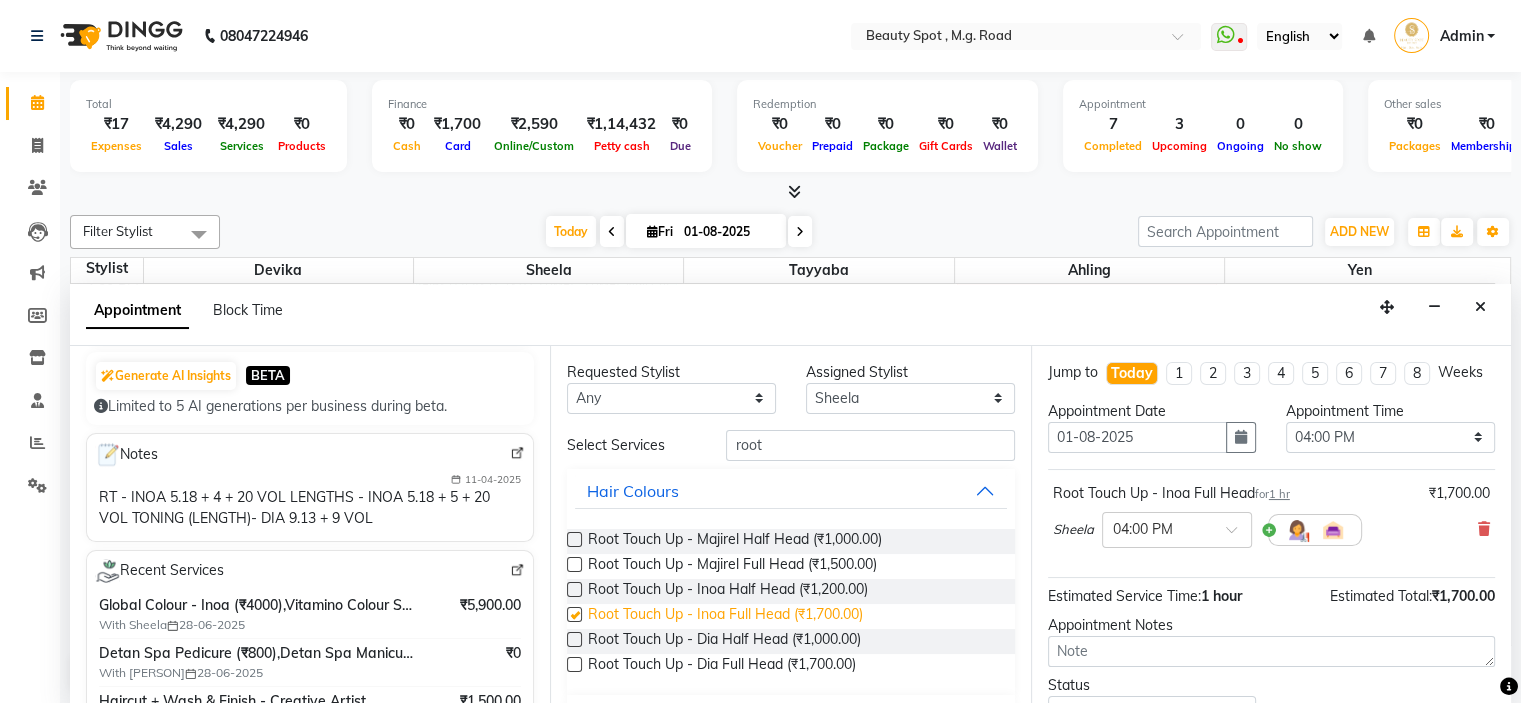 checkbox on "false" 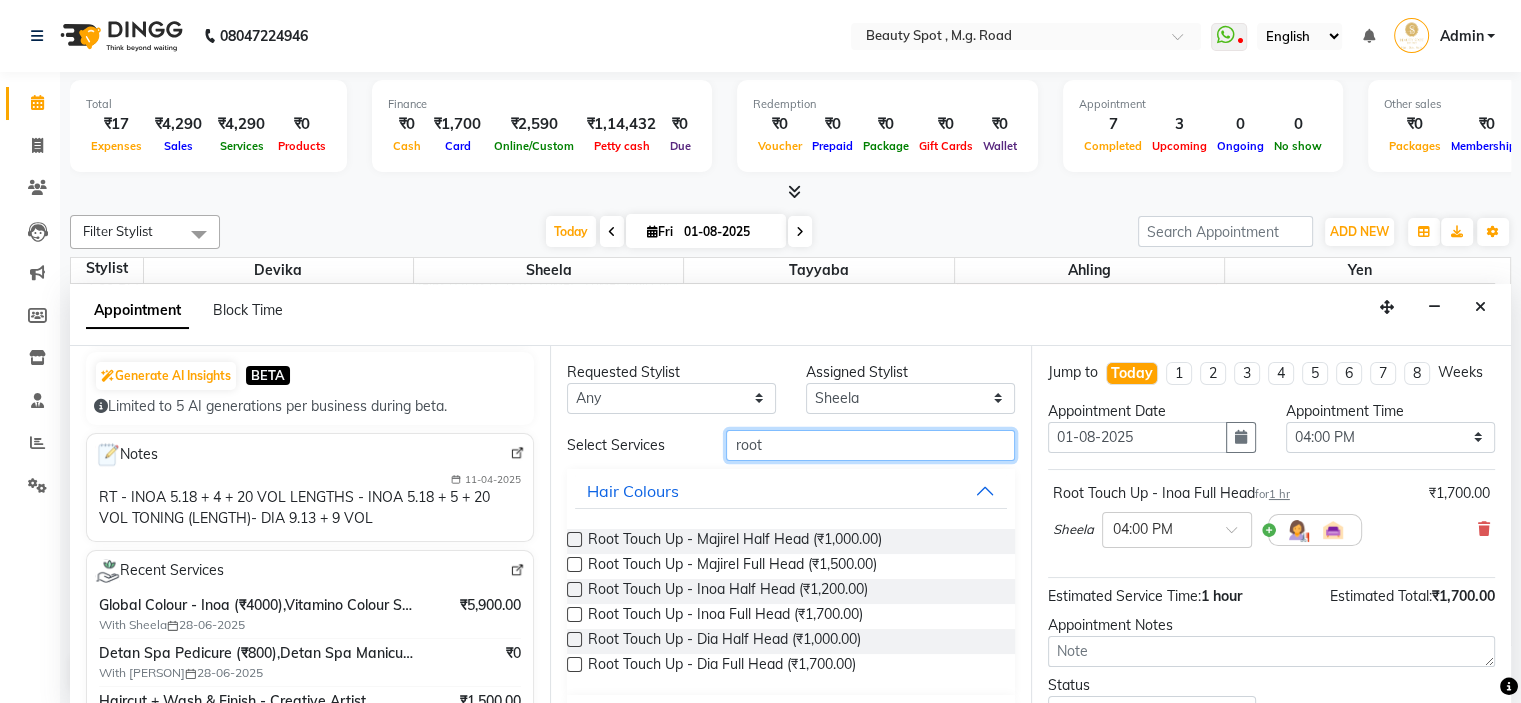 click on "root" at bounding box center (870, 445) 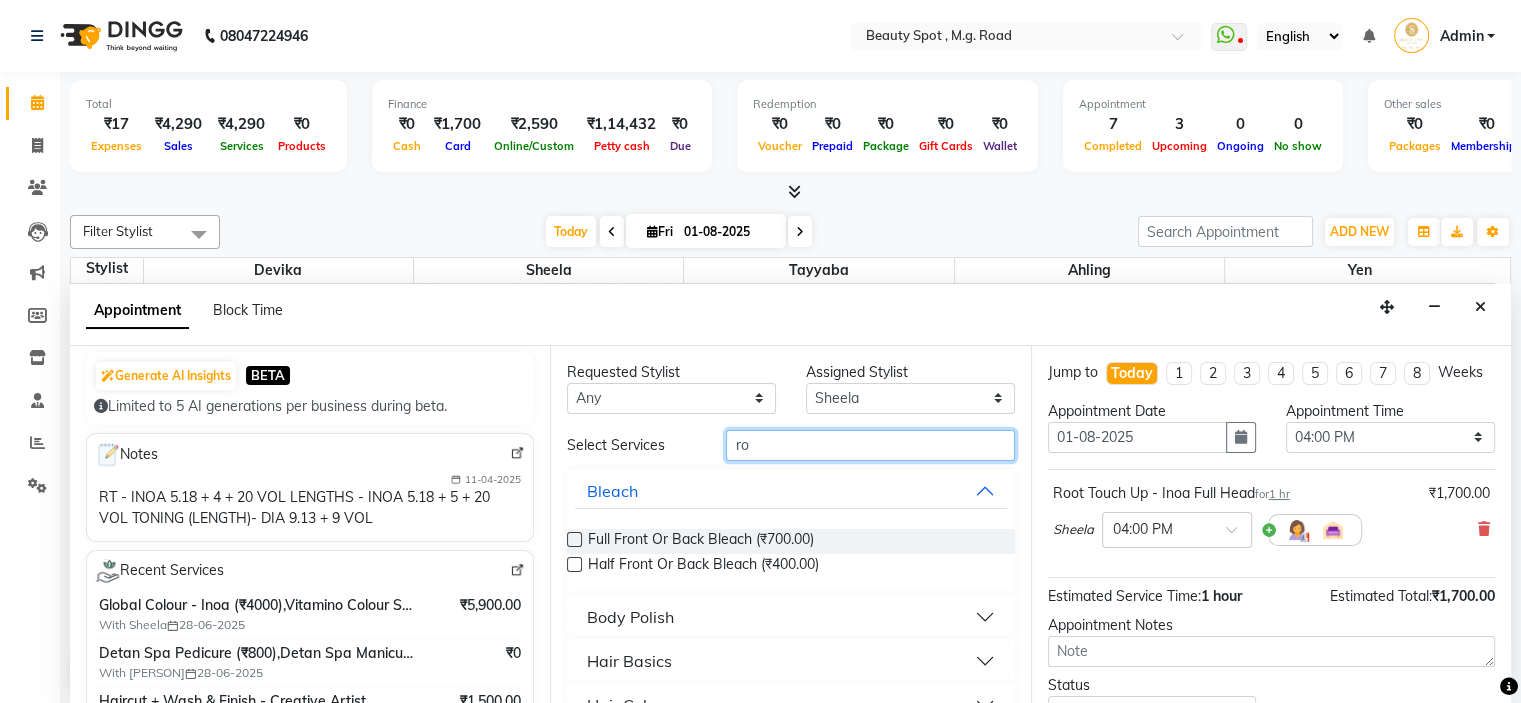type on "r" 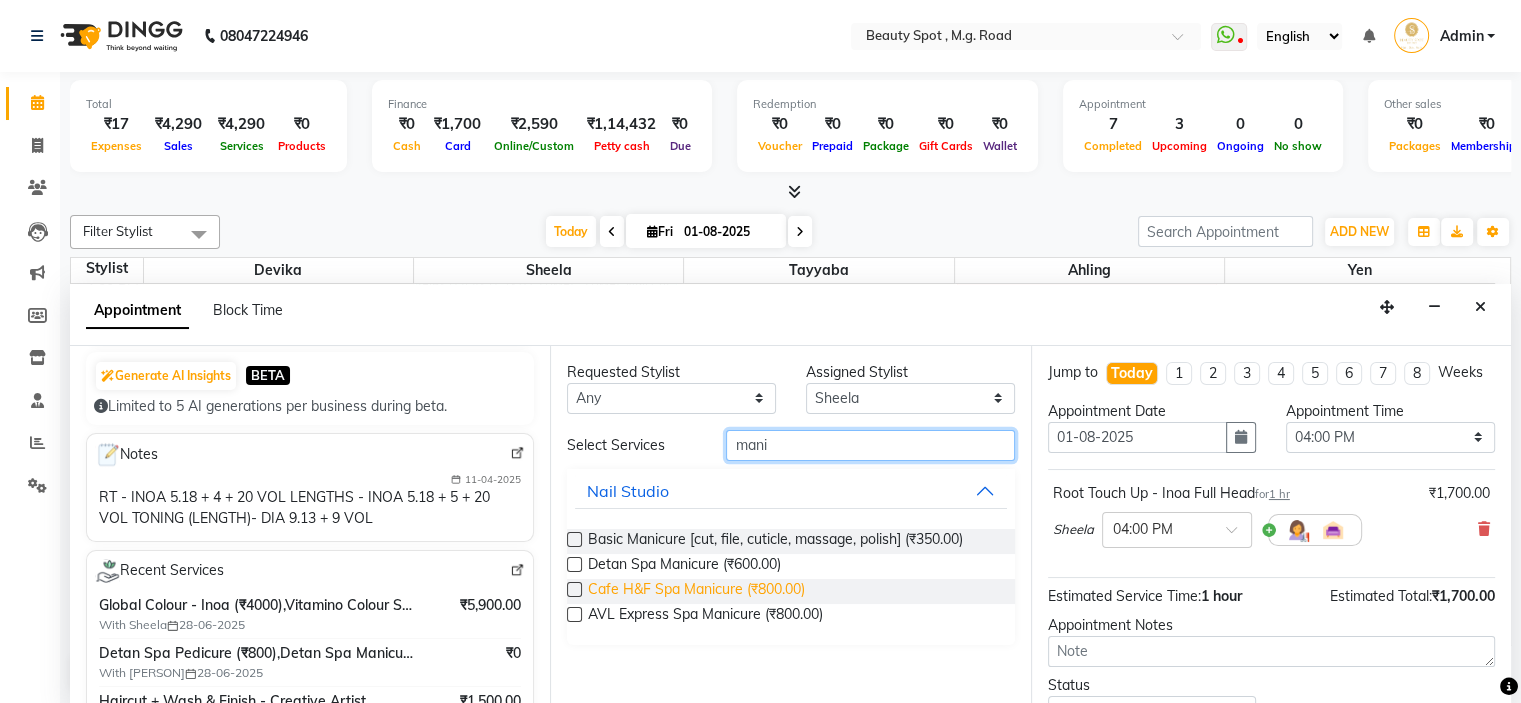 type on "mani" 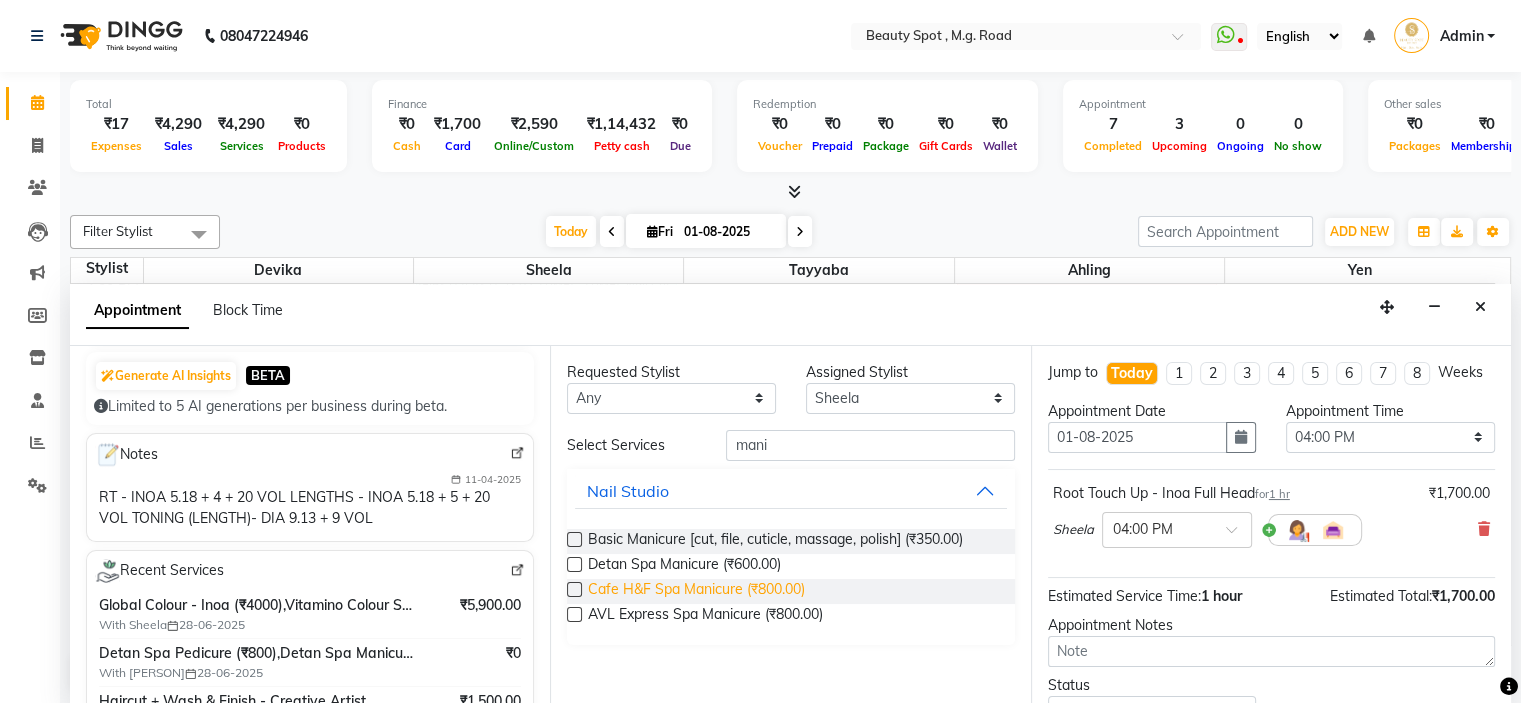 click on "Cafe H&F Spa Manicure (₹800.00)" at bounding box center [696, 591] 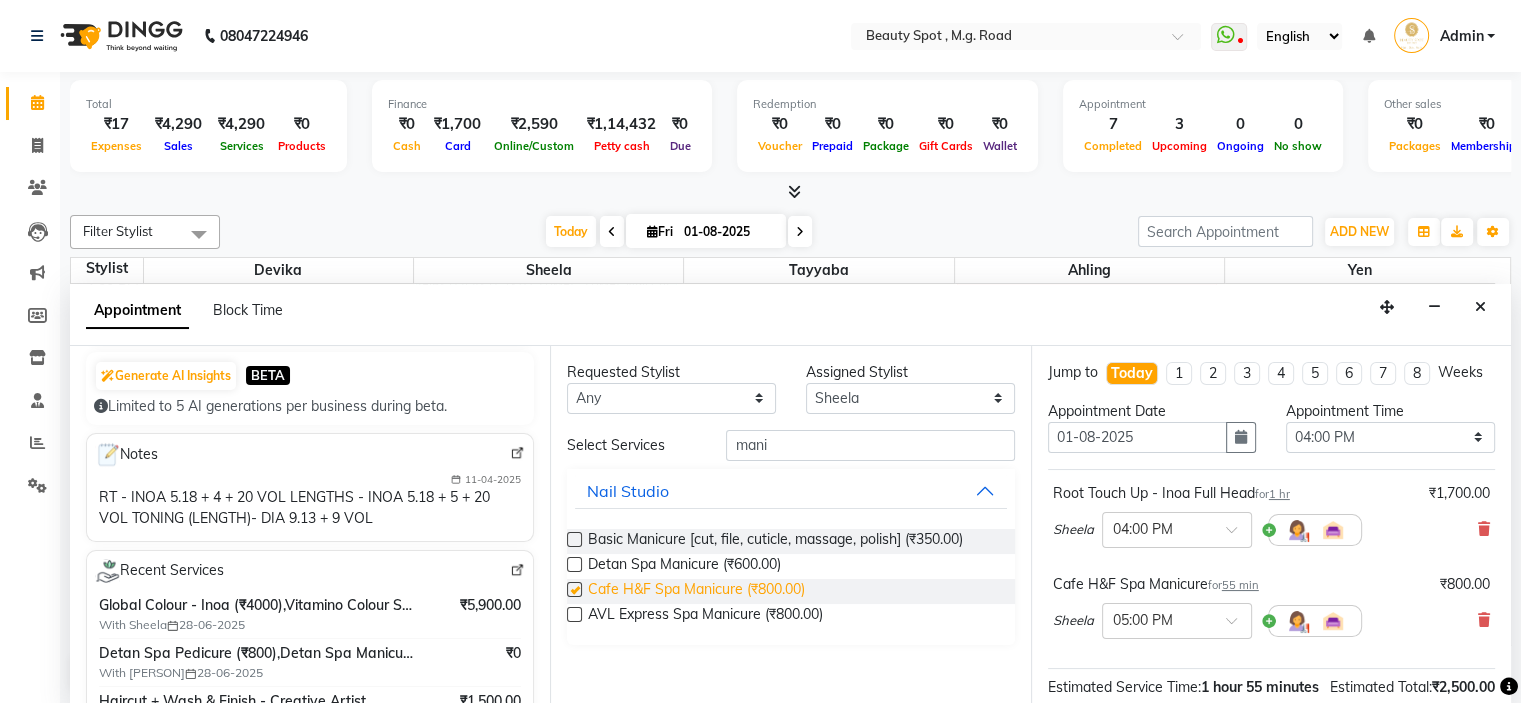 checkbox on "false" 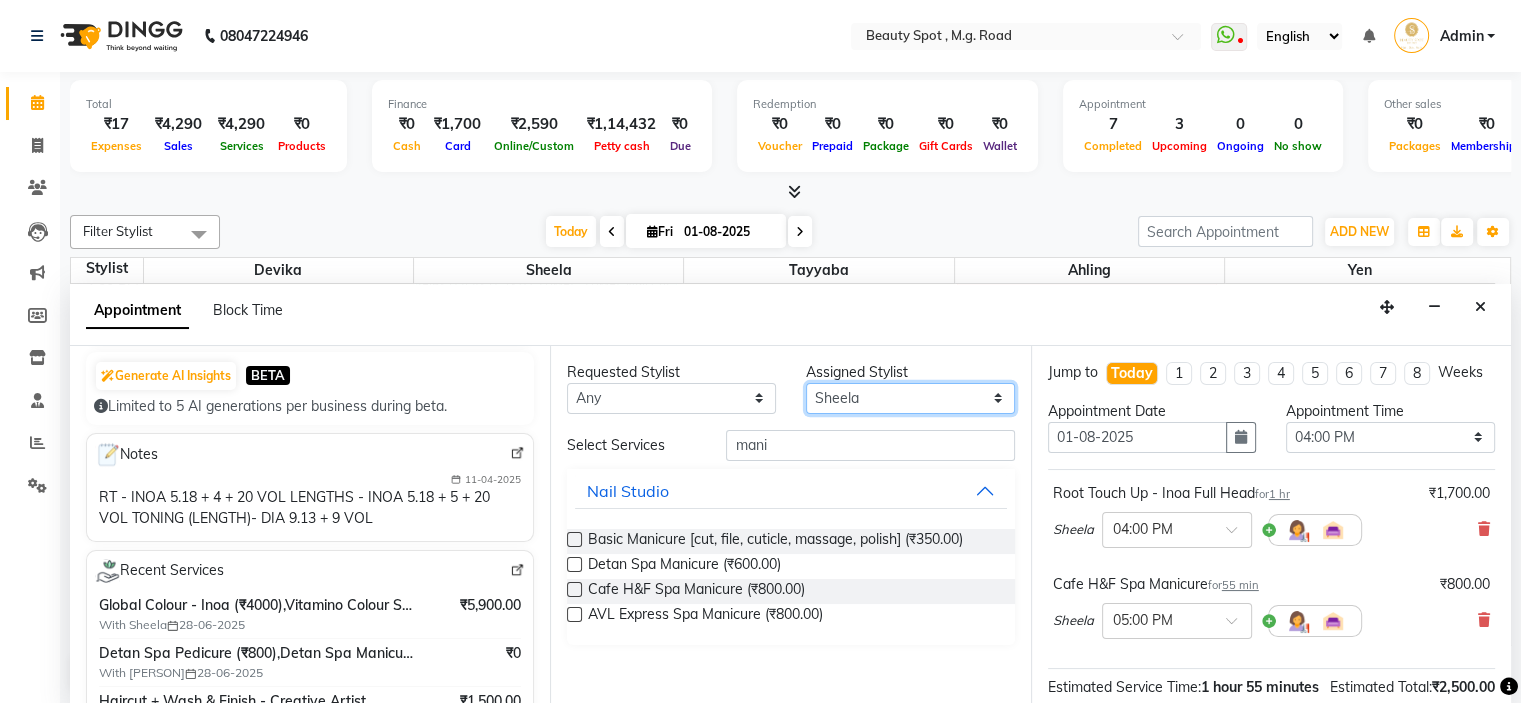 click on "Select Ahling Devika  Sheela  Tayyaba  Yen" at bounding box center [910, 398] 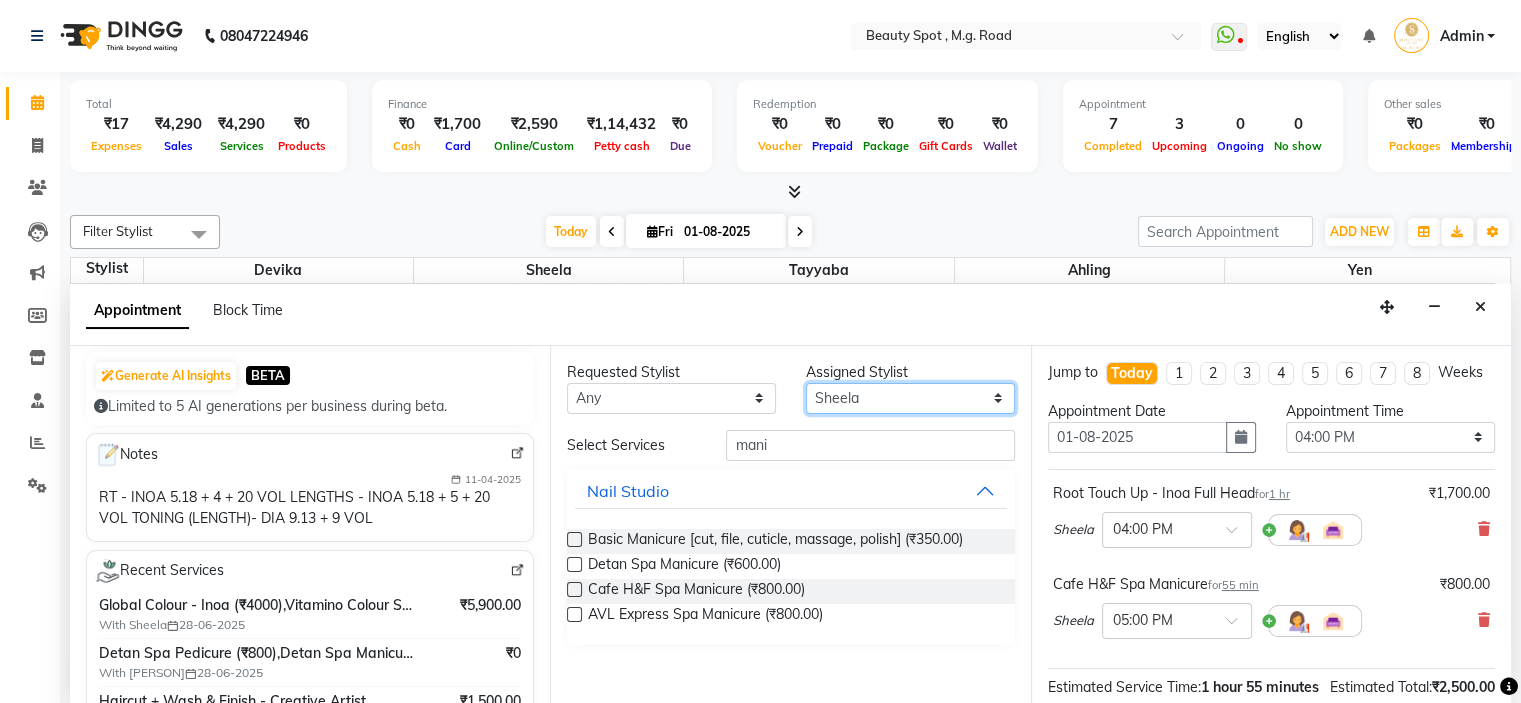 select on "63581" 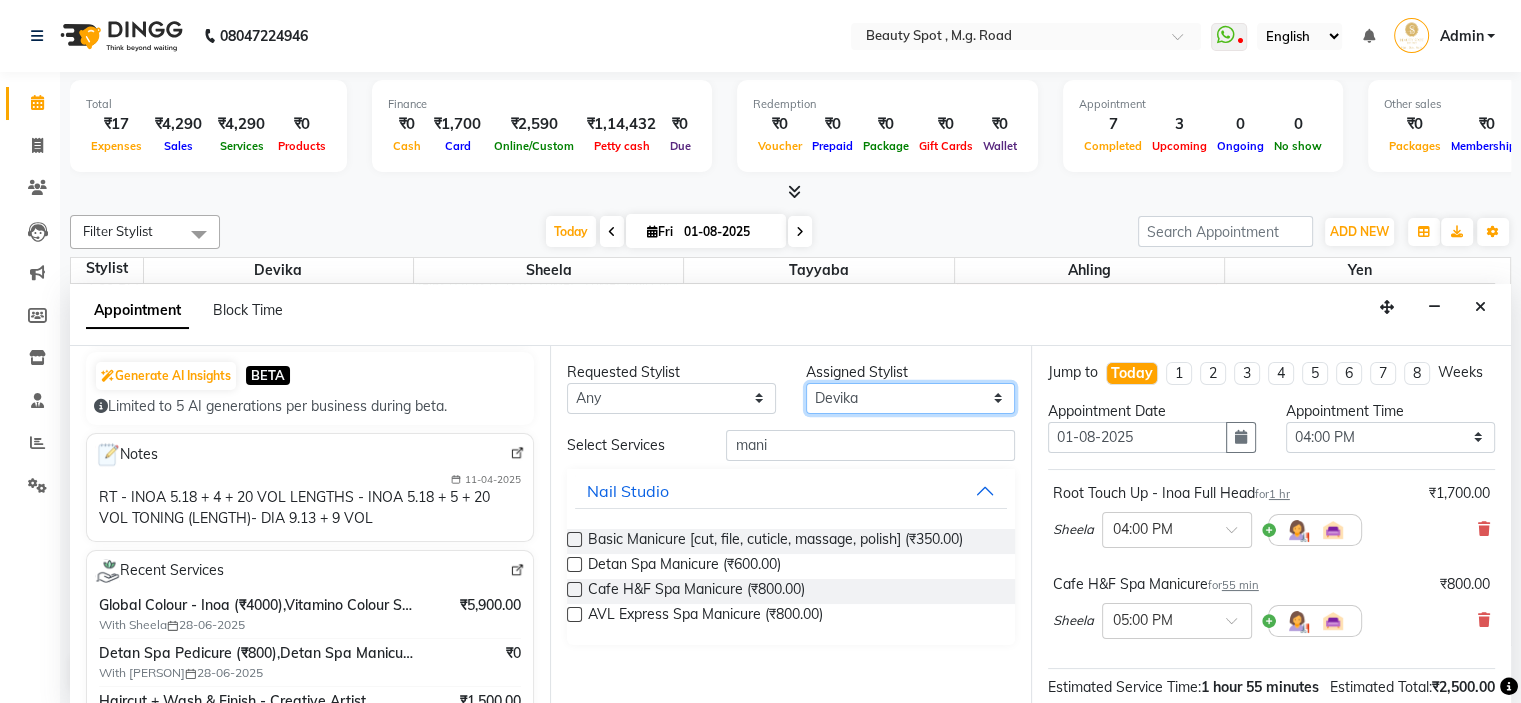 click on "Select Ahling Devika  Sheela  Tayyaba  Yen" at bounding box center (910, 398) 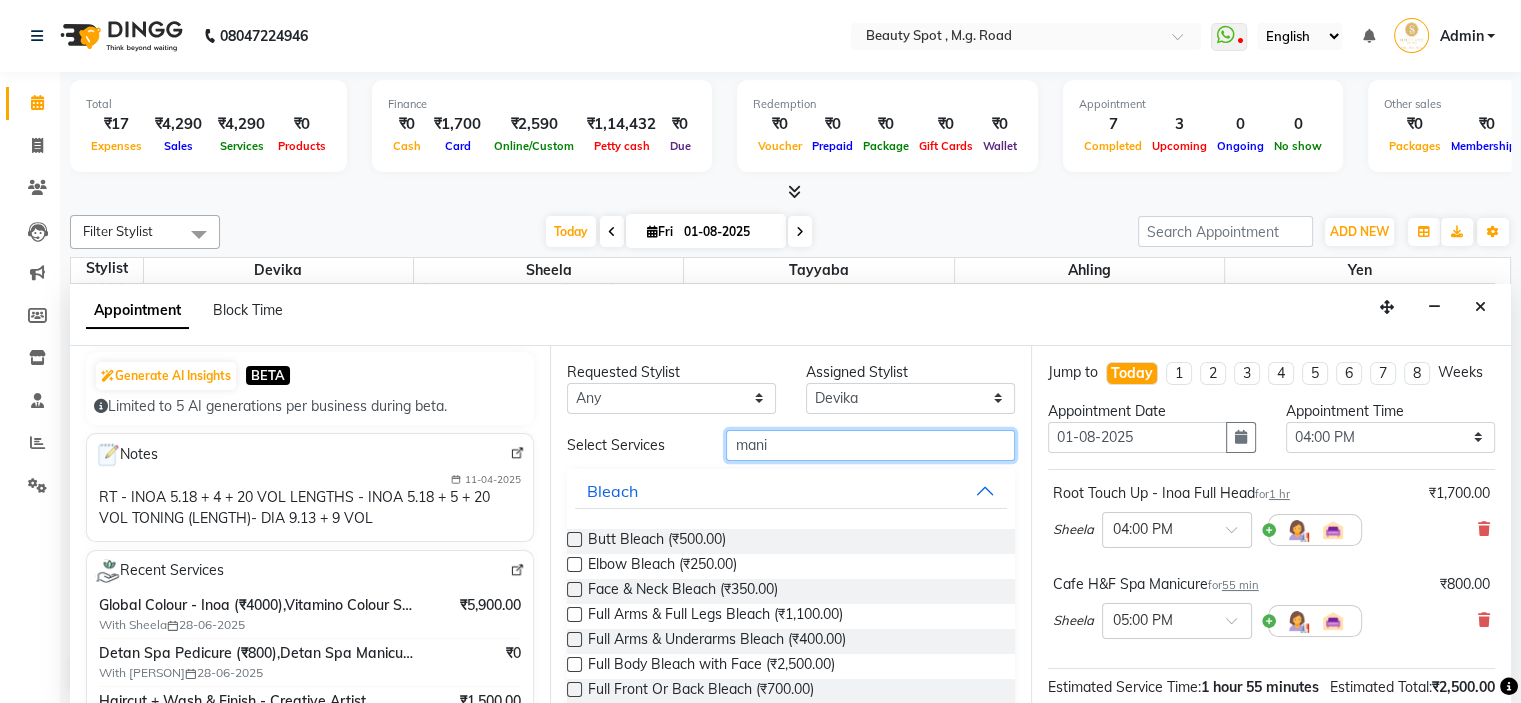click on "mani" at bounding box center (870, 445) 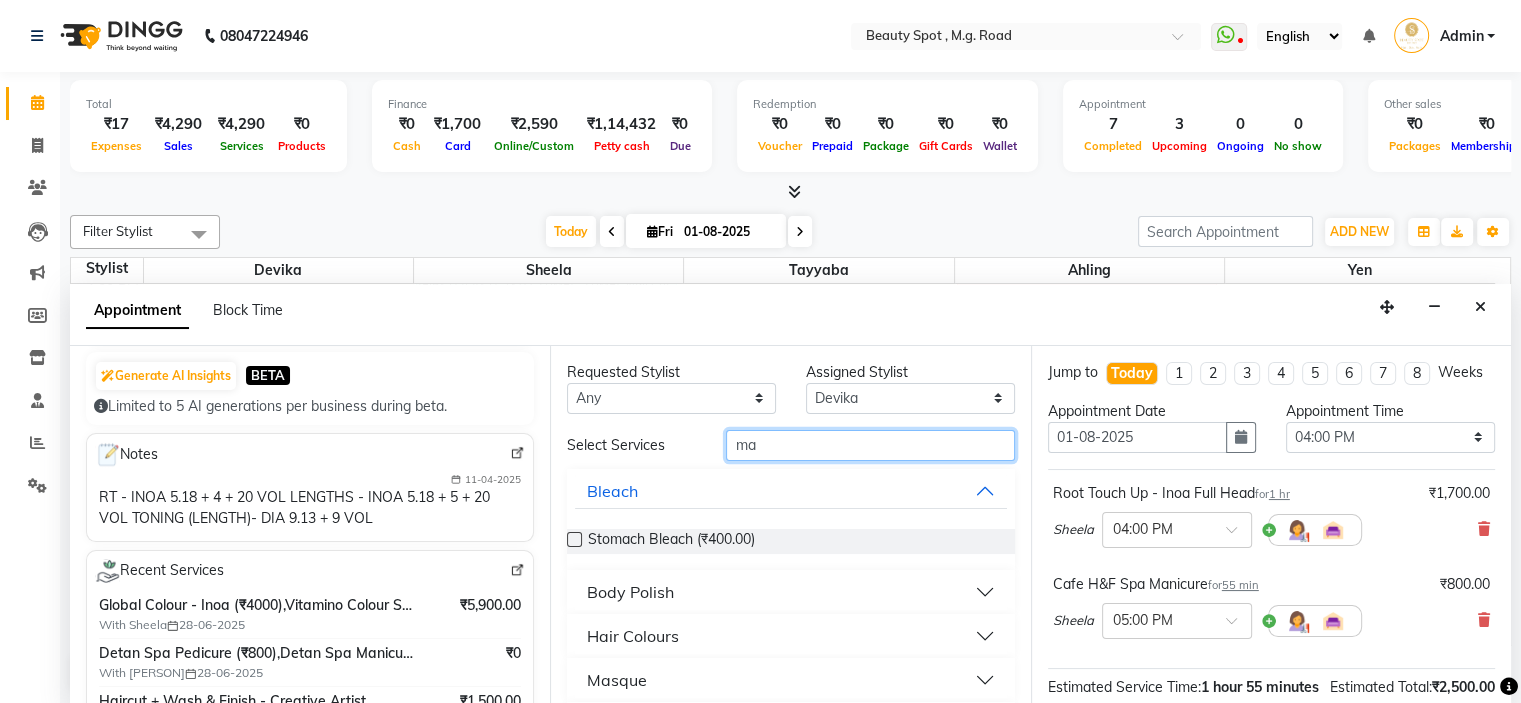 type on "m" 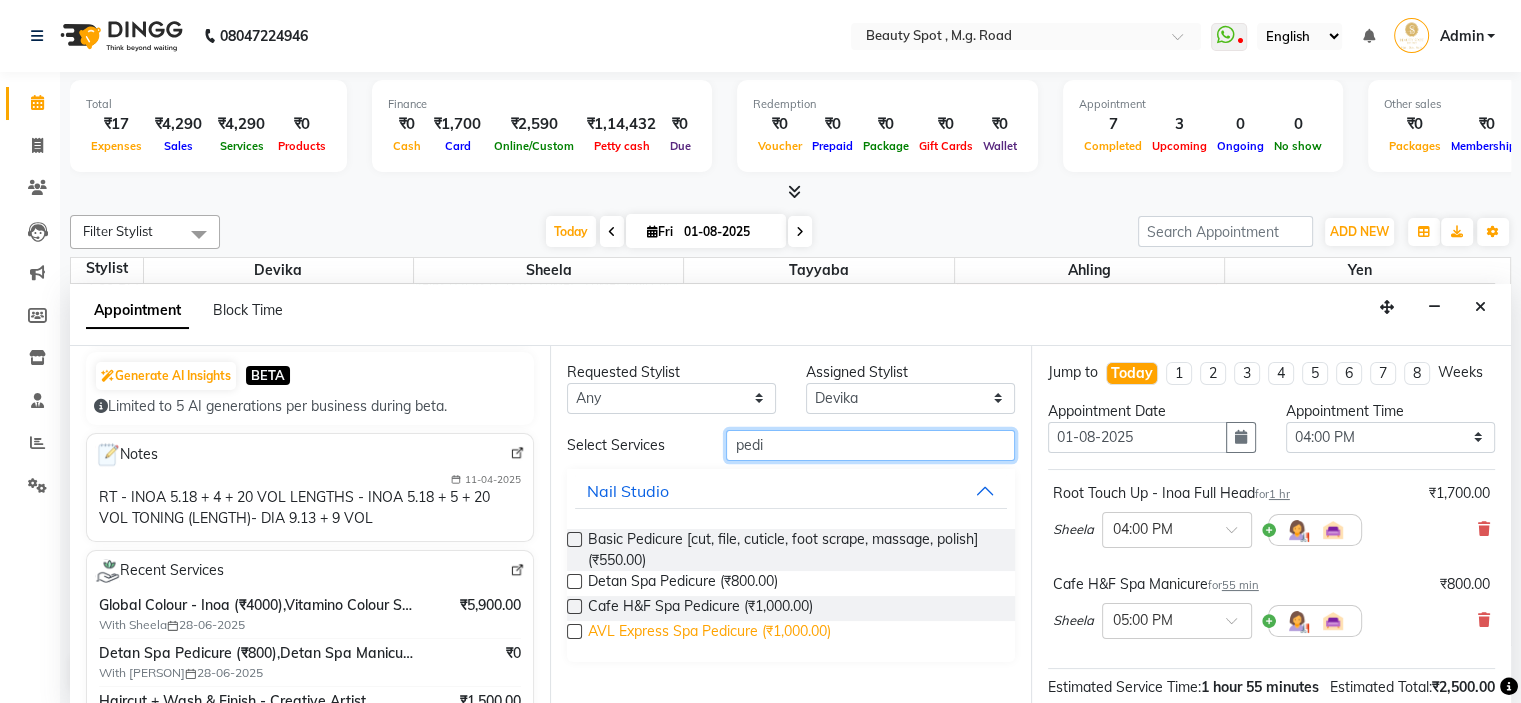 type on "pedi" 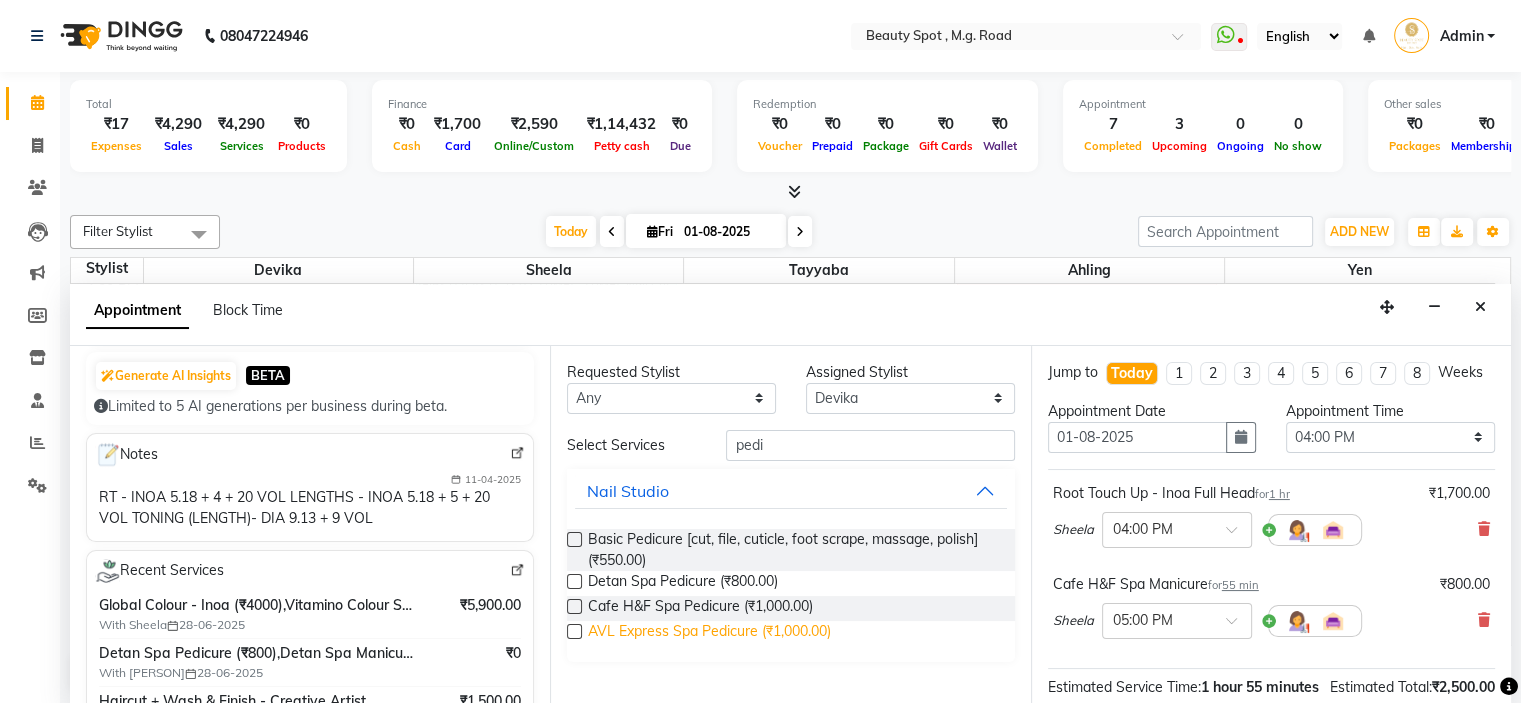 click on "AVL Express Spa Pedicure (₹1,000.00)" at bounding box center [709, 633] 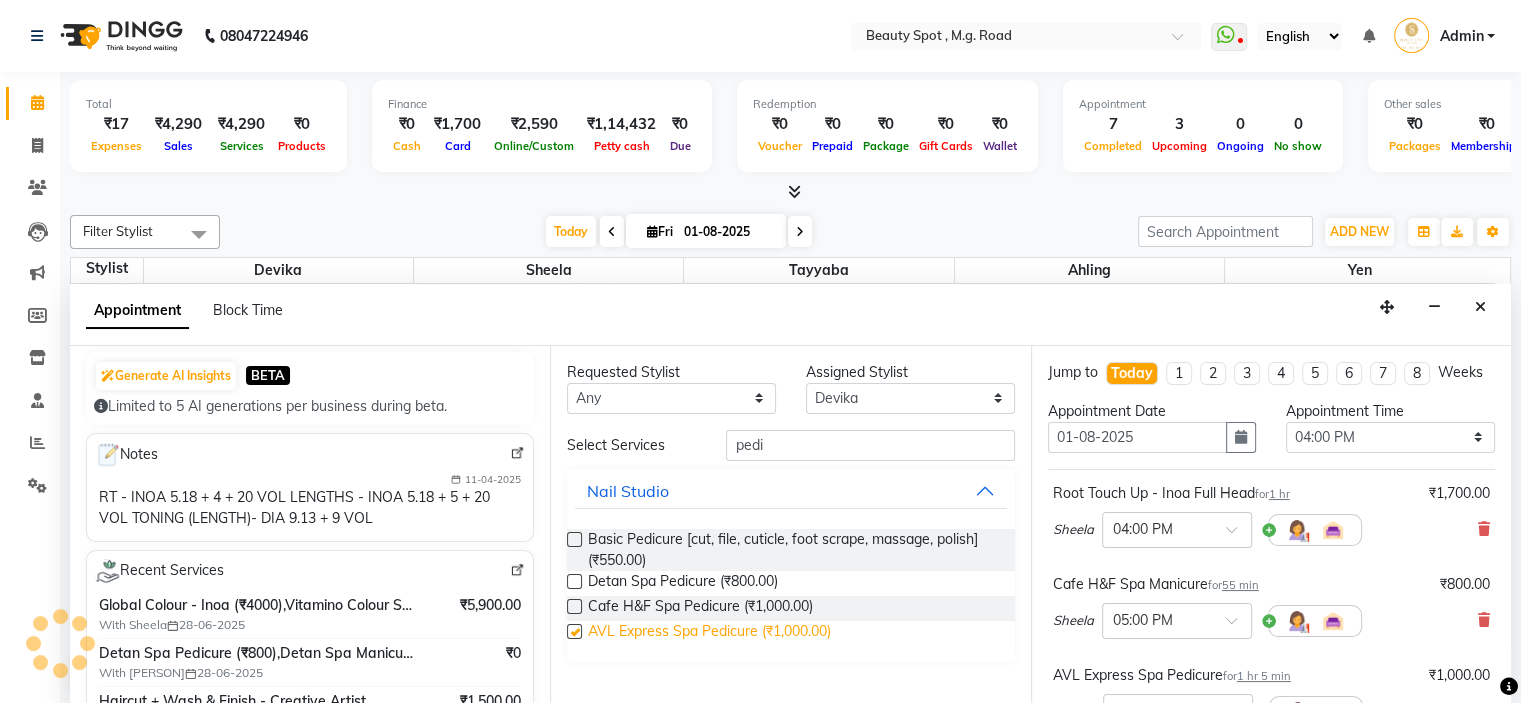 checkbox on "false" 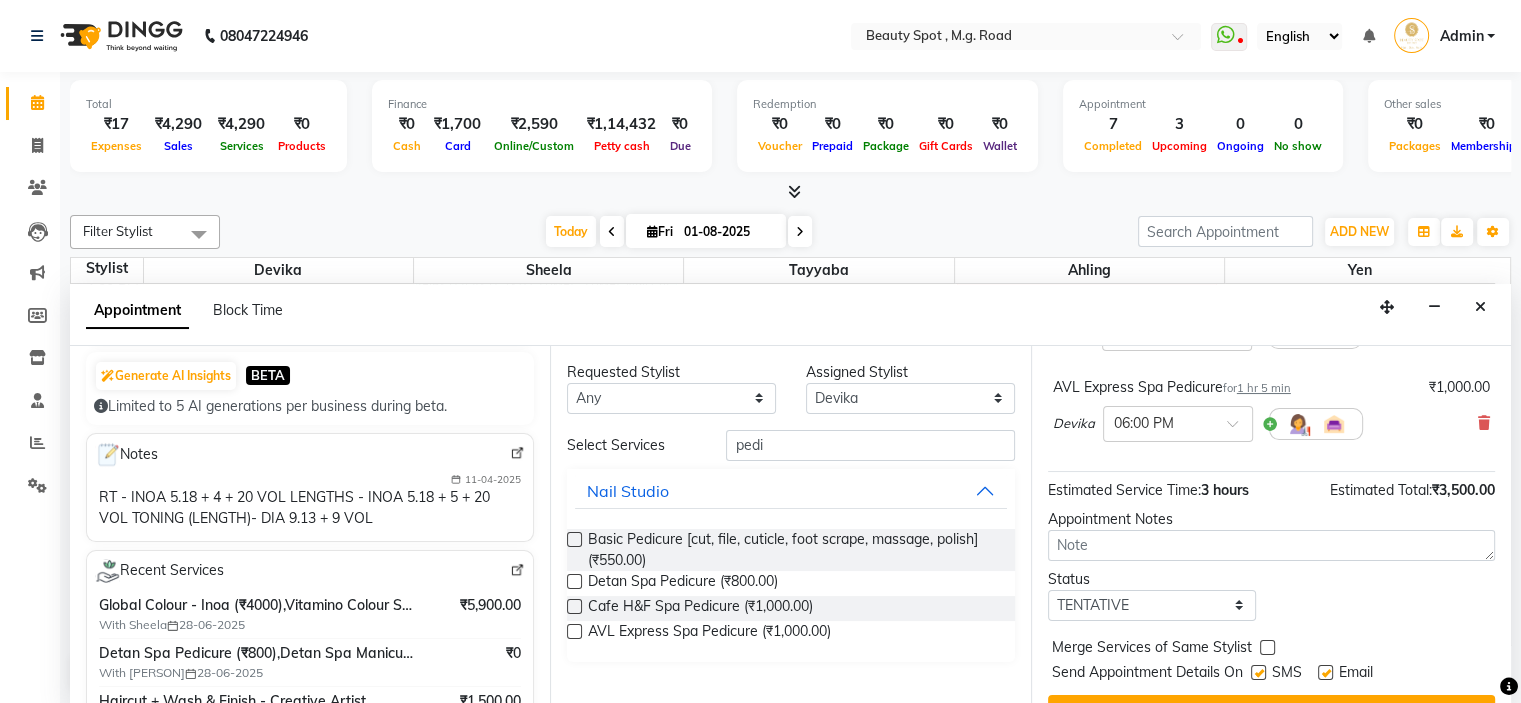 scroll, scrollTop: 300, scrollLeft: 0, axis: vertical 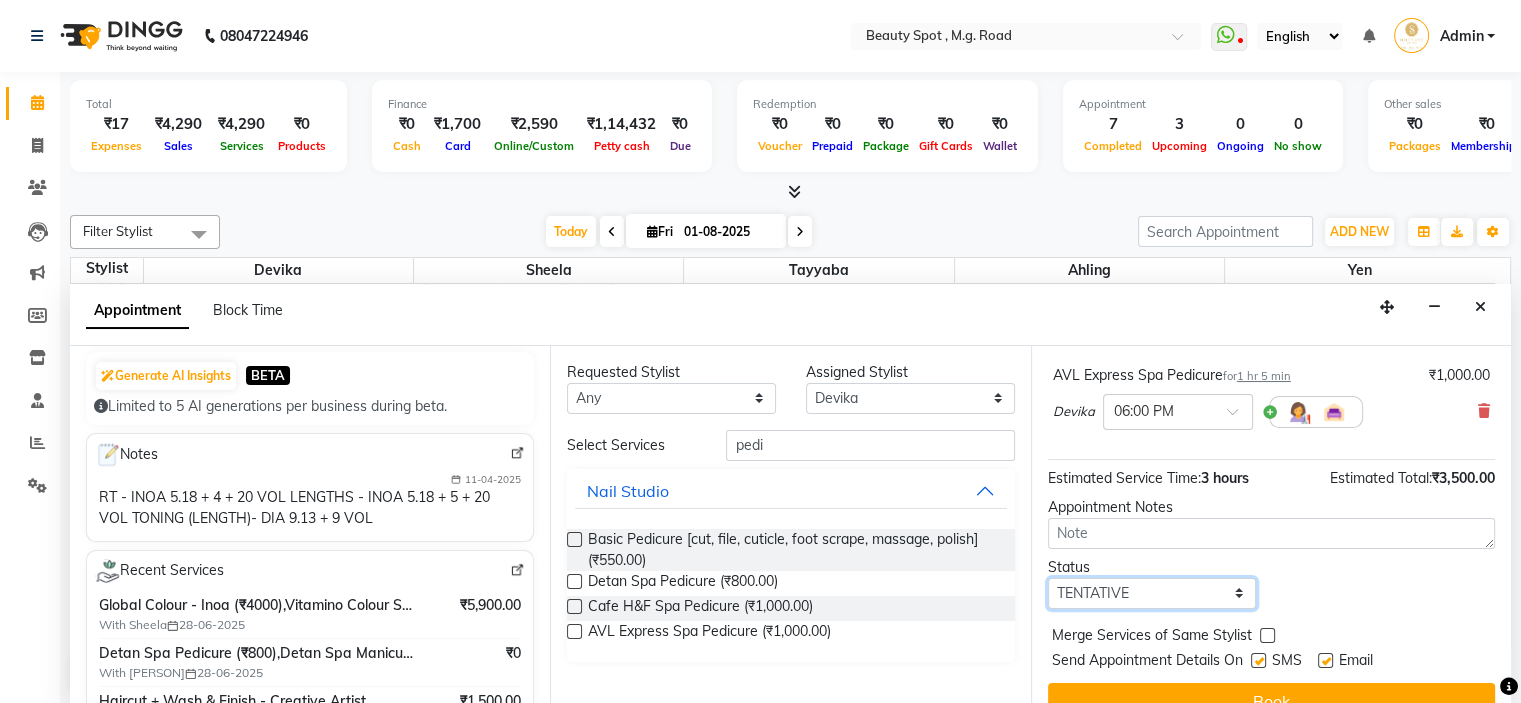 click on "Select TENTATIVE CONFIRM CHECK-IN UPCOMING" at bounding box center [1152, 593] 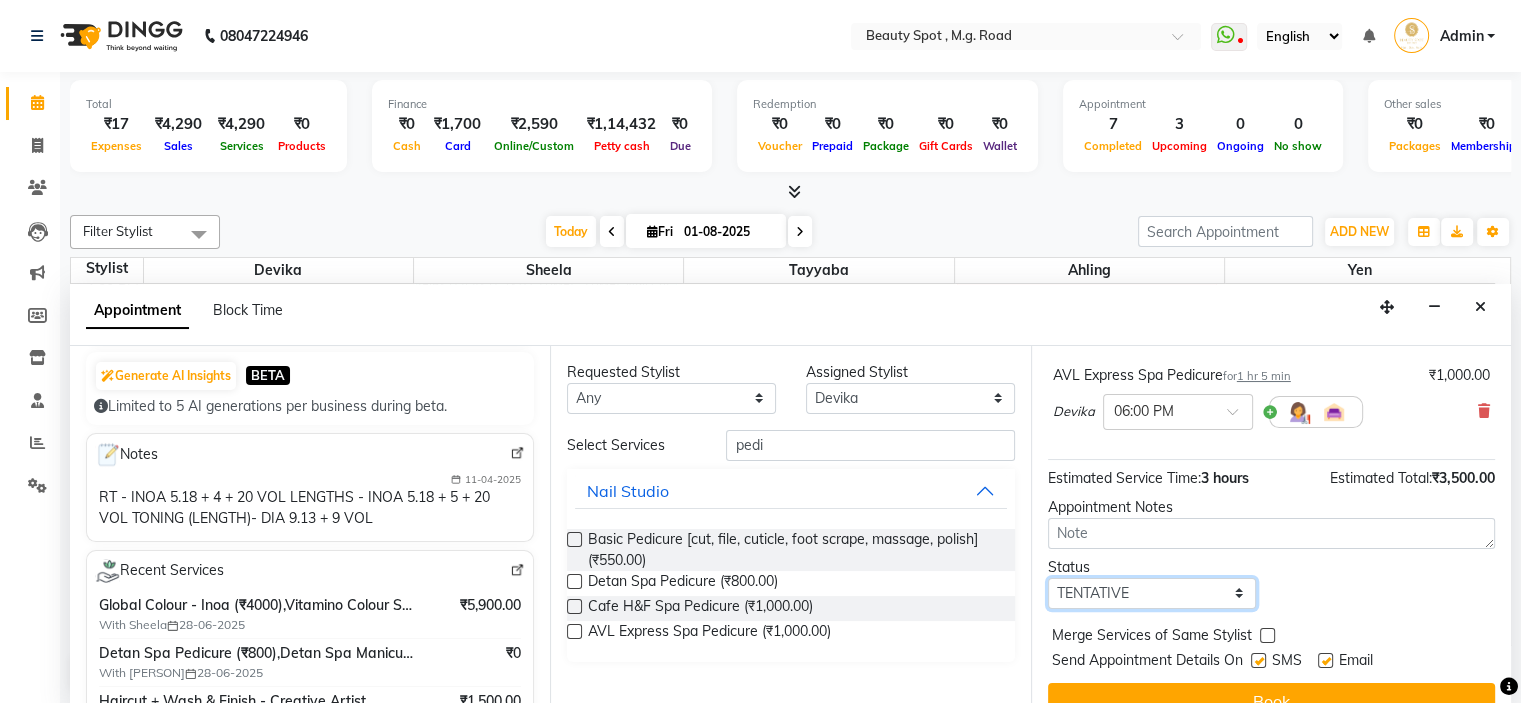 select on "confirm booking" 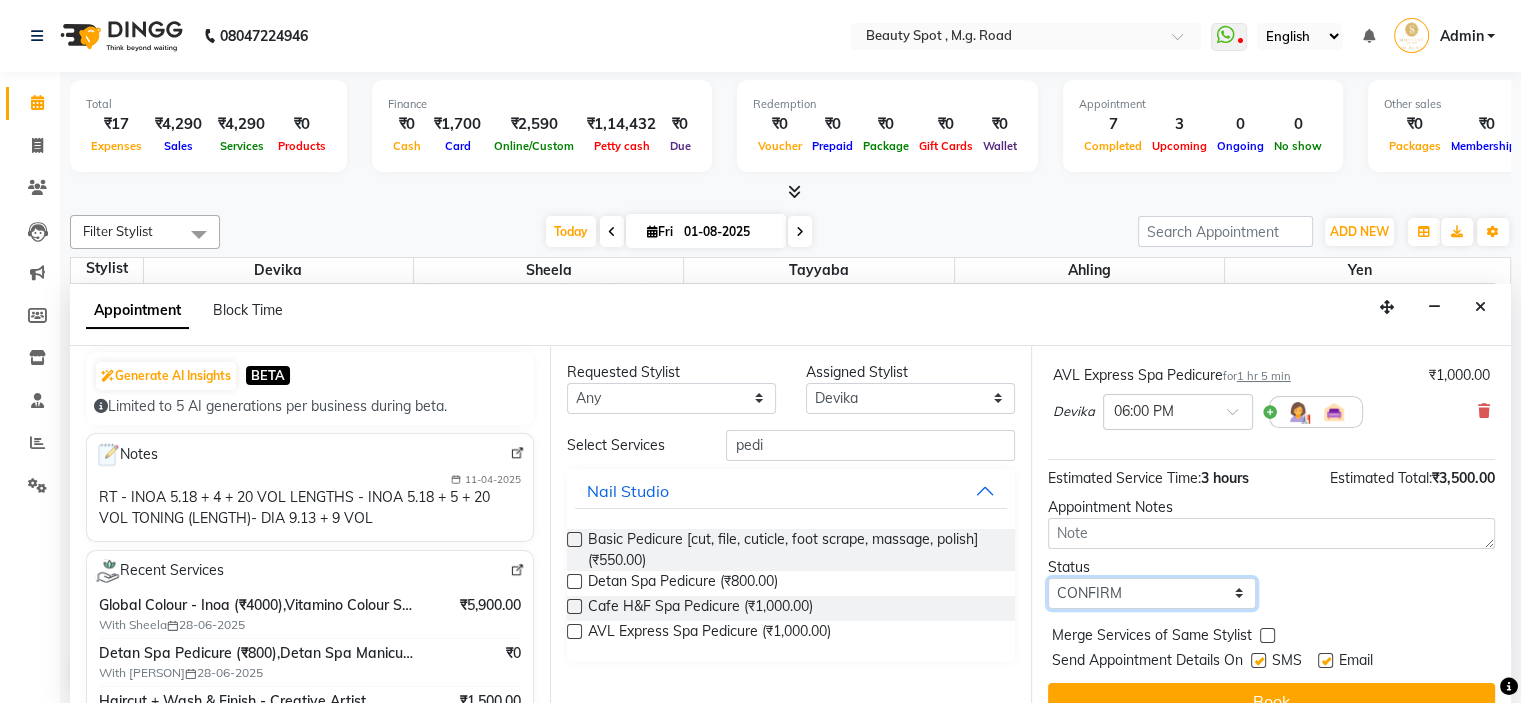 click on "Select TENTATIVE CONFIRM CHECK-IN UPCOMING" at bounding box center (1152, 593) 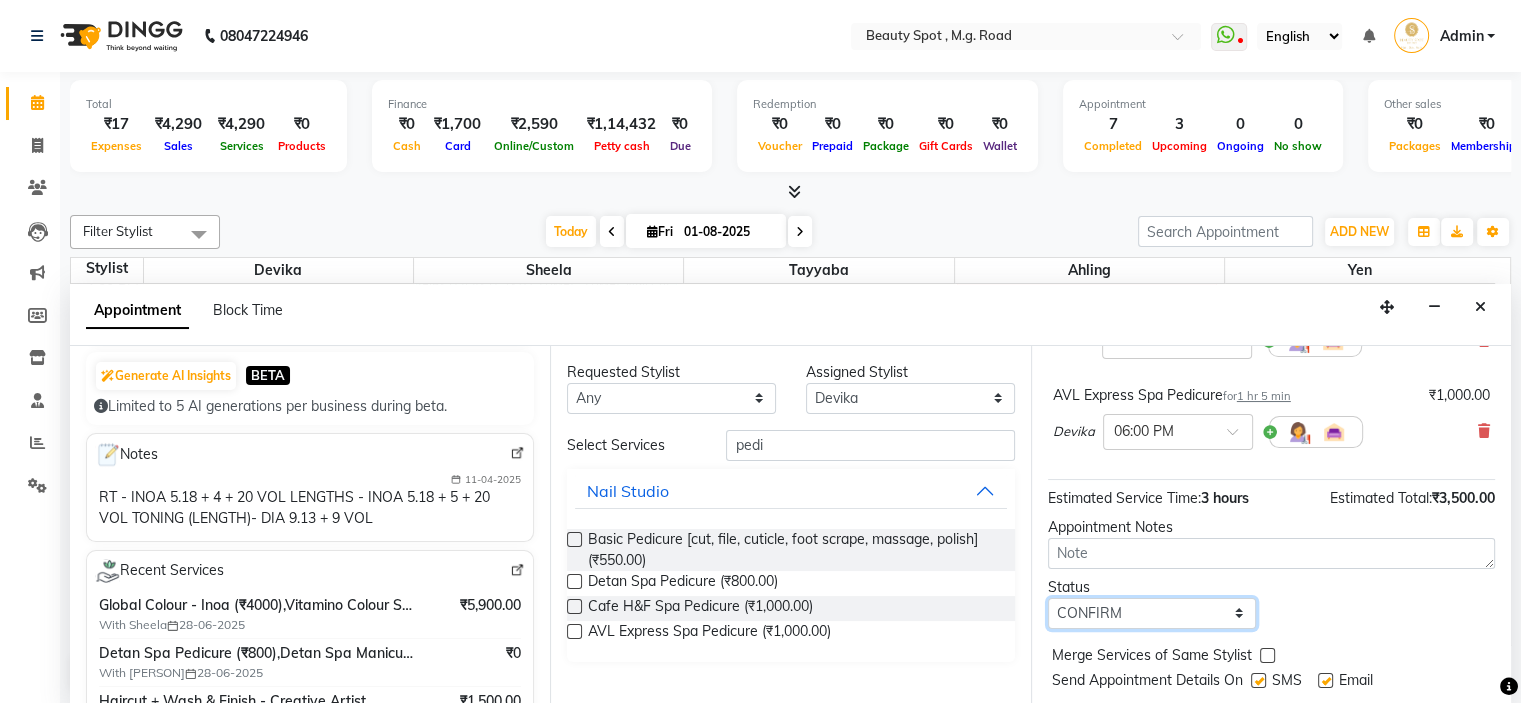 scroll, scrollTop: 347, scrollLeft: 0, axis: vertical 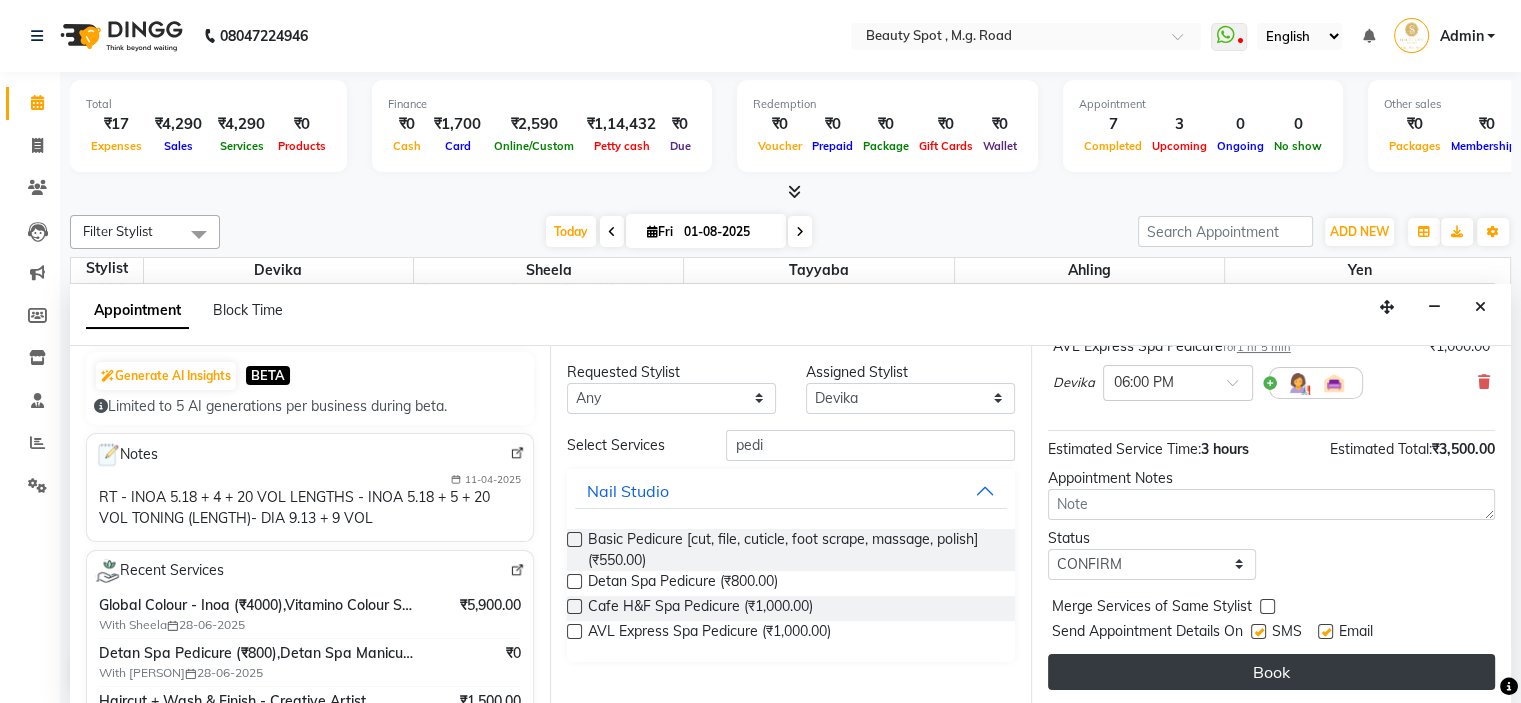 click on "Book" at bounding box center [1271, 672] 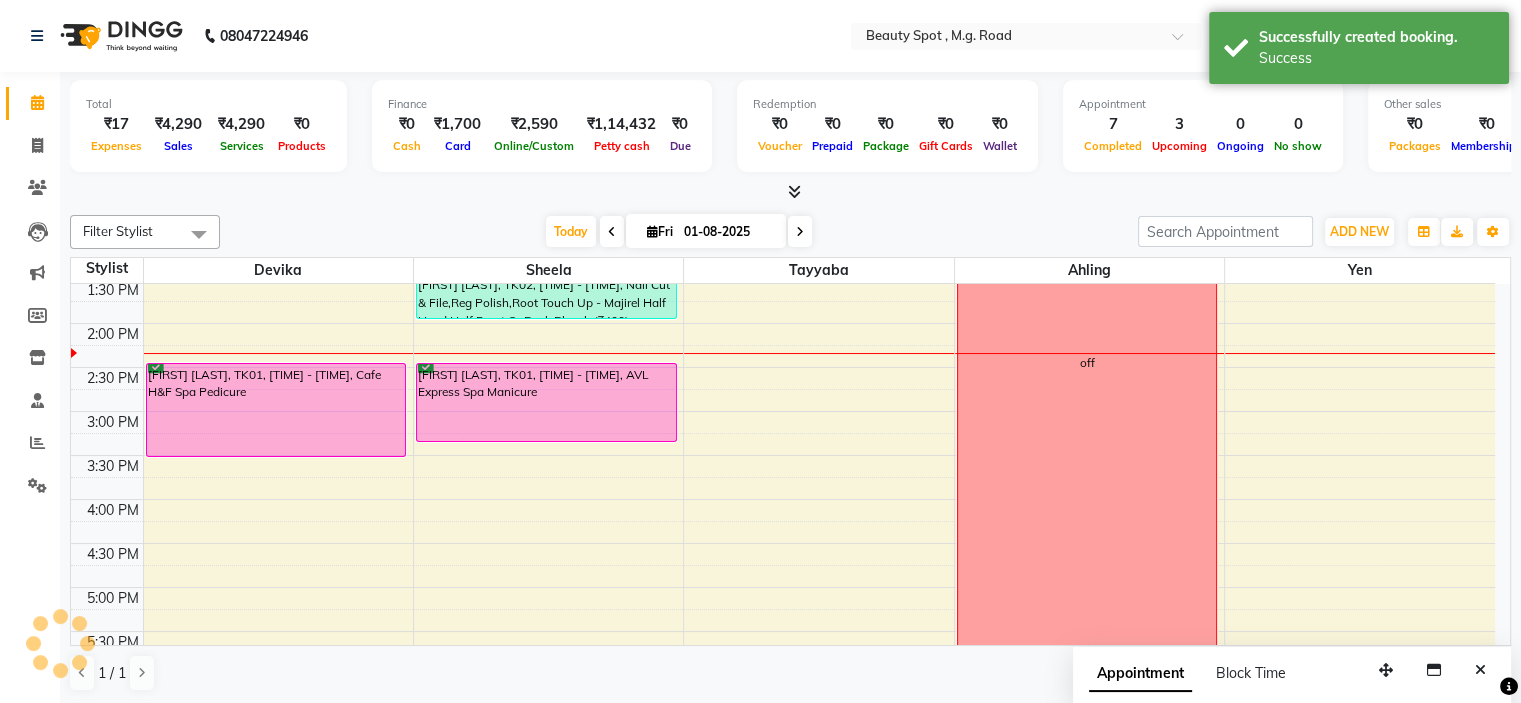 scroll, scrollTop: 0, scrollLeft: 0, axis: both 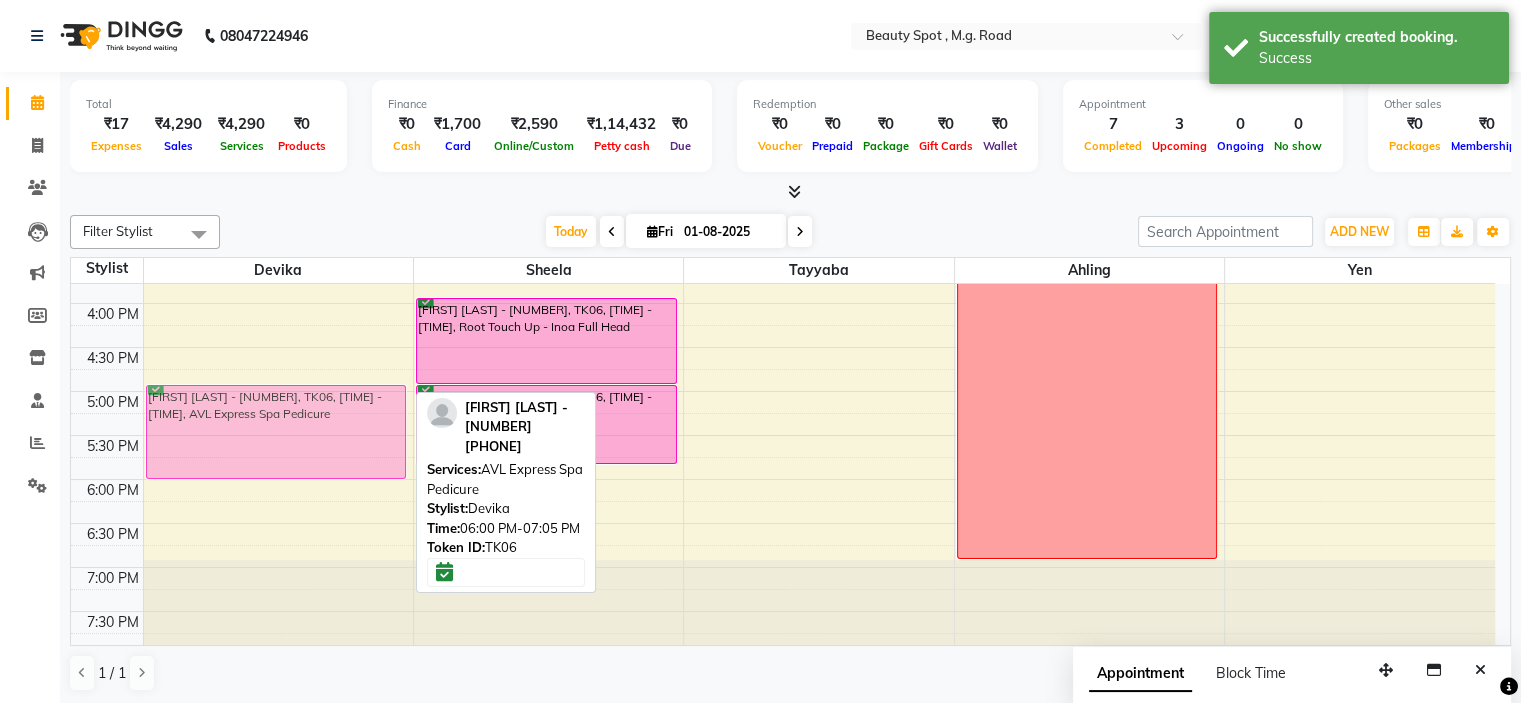 drag, startPoint x: 331, startPoint y: 497, endPoint x: 331, endPoint y: 417, distance: 80 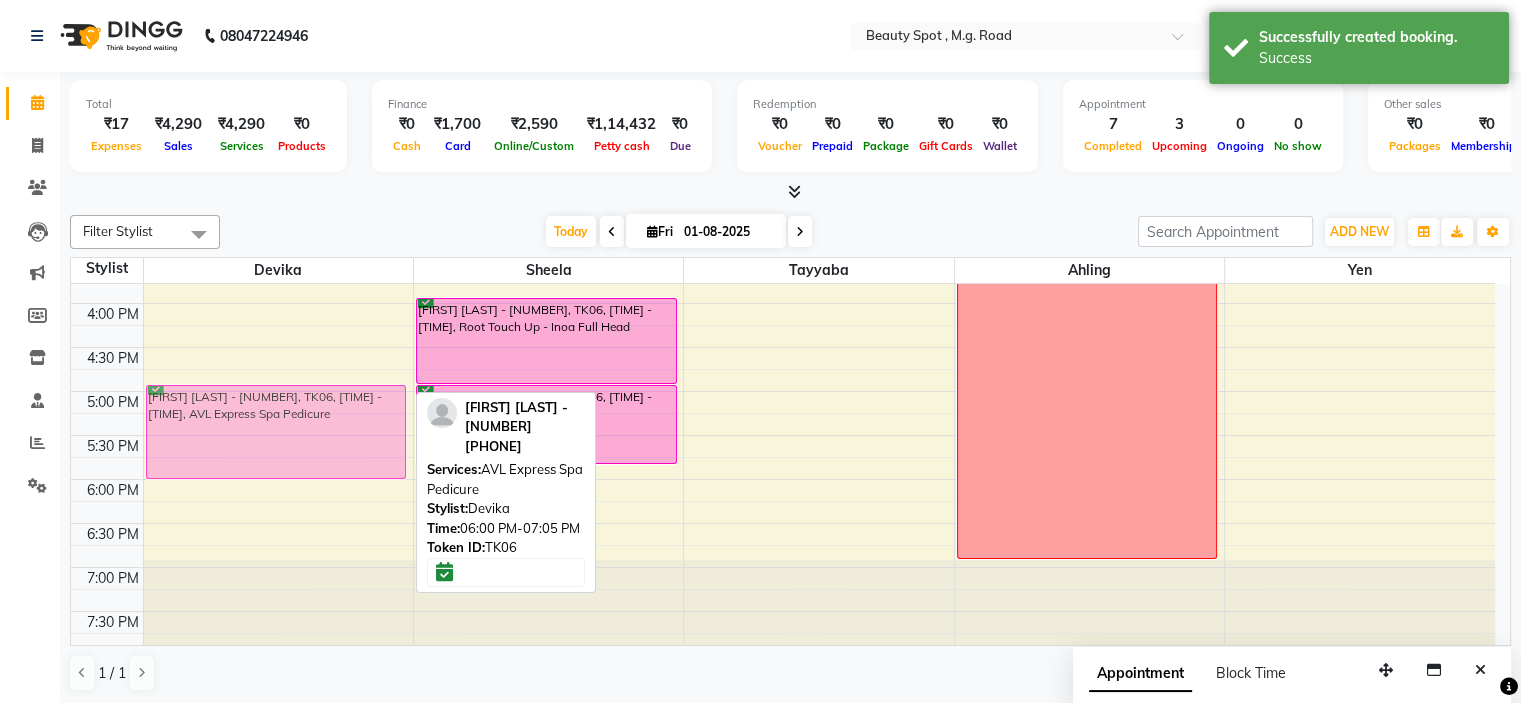 click on "DEEPALI BAFNA, TK01, 02:30 PM-03:35 PM, Cafe H&F Spa Pedicure     MINAL RAHUL MALWADKAR - 0294, TK06, 06:00 PM-07:05 PM, AVL Express Spa Pedicure     MINAL RAHUL MALWADKAR - 0294, TK06, 06:00 PM-07:05 PM, AVL Express Spa Pedicure" at bounding box center (278, 171) 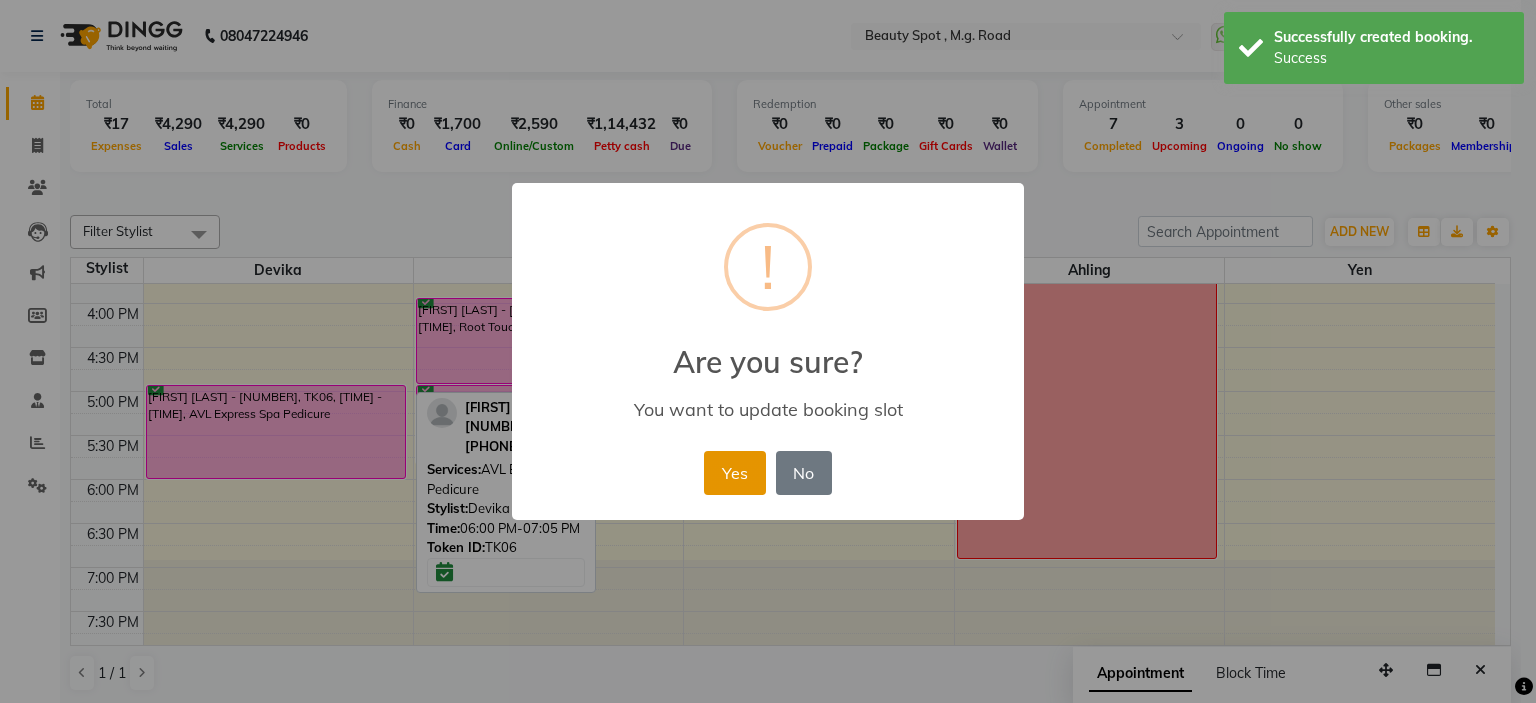 click on "Yes" at bounding box center [734, 473] 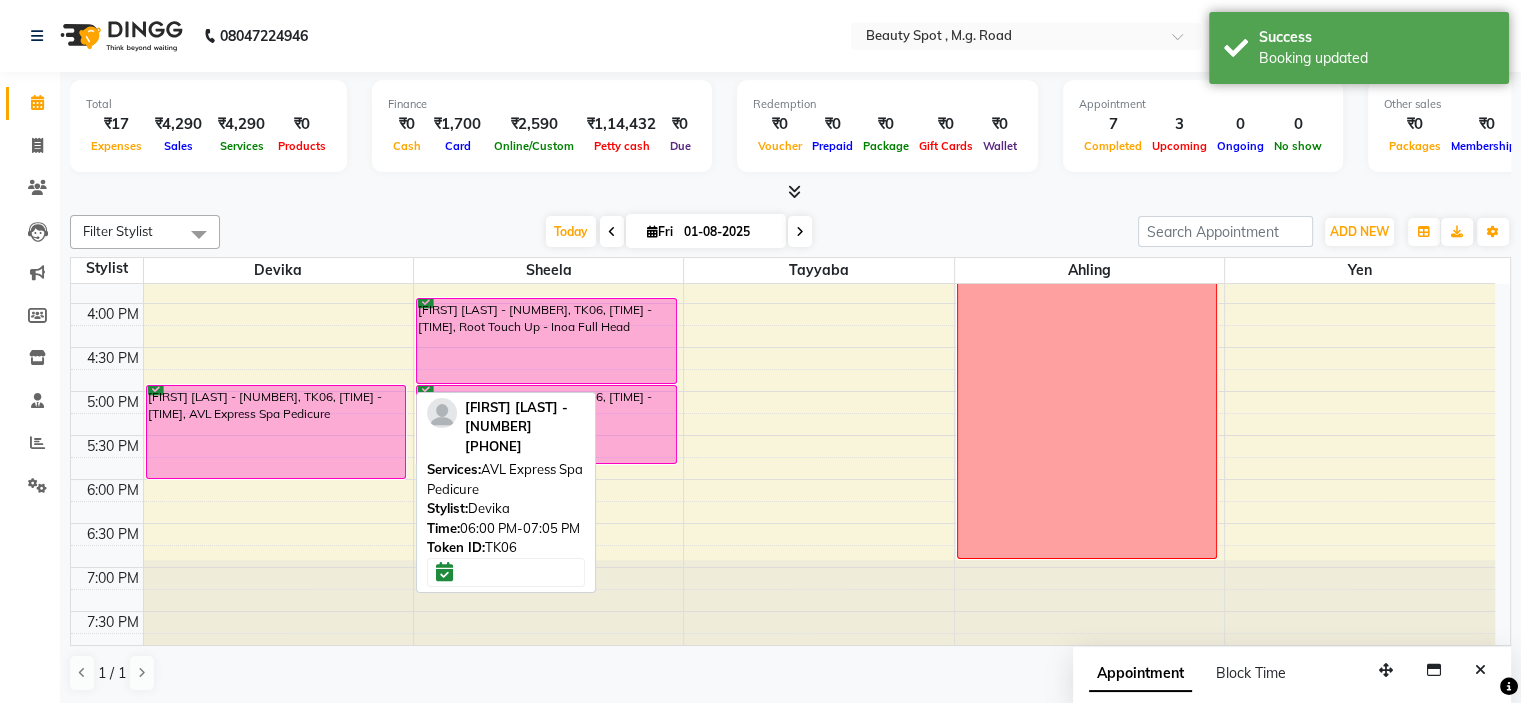 click on "Total  ₹17  Expenses ₹4,290  Sales ₹4,290  Services ₹0  Products Finance  ₹0  Cash ₹1,700  Card ₹2,590  Online/Custom ₹1,14,432 Petty cash ₹0 Due  Redemption  ₹0 Voucher ₹0 Prepaid ₹0 Package ₹0  Gift Cards ₹0  Wallet  Appointment  7 Completed 3 Upcoming 0 Ongoing 0 No show  Other sales  ₹0  Packages ₹0  Memberships ₹0  Vouchers ₹0  Prepaids ₹0  Gift Cards Filter Stylist Select All Ahling Devika  Sheela  Tayyaba  Yen Today  Fri 01-08-2025 Toggle Dropdown Add Appointment Add Invoice Add Expense Add Attendance Add Client Add Transaction Toggle Dropdown Add Appointment Add Invoice Add Expense Add Attendance Add Client ADD NEW Toggle Dropdown Add Appointment Add Invoice Add Expense Add Attendance Add Client Add Transaction Filter Stylist Select All Ahling Devika  Sheela  Tayyaba  Yen Group By  Staff View   Room View  View as Vertical  Vertical - Week View  Horizontal  Horizontal - Week View  List  Toggle Dropdown Calendar Settings Manage Tags   Arrange Stylists  Full Screen 5" 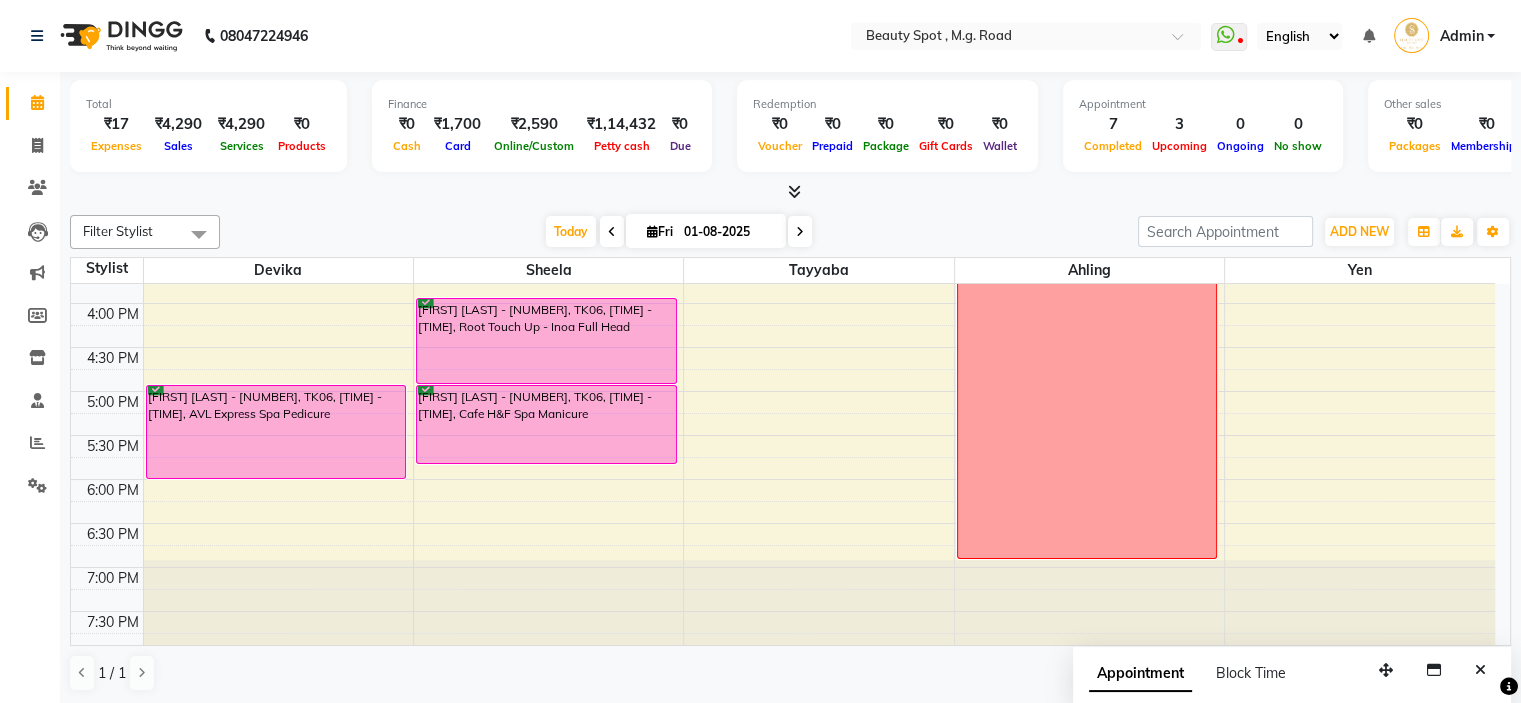 click on "Fri" at bounding box center [660, 231] 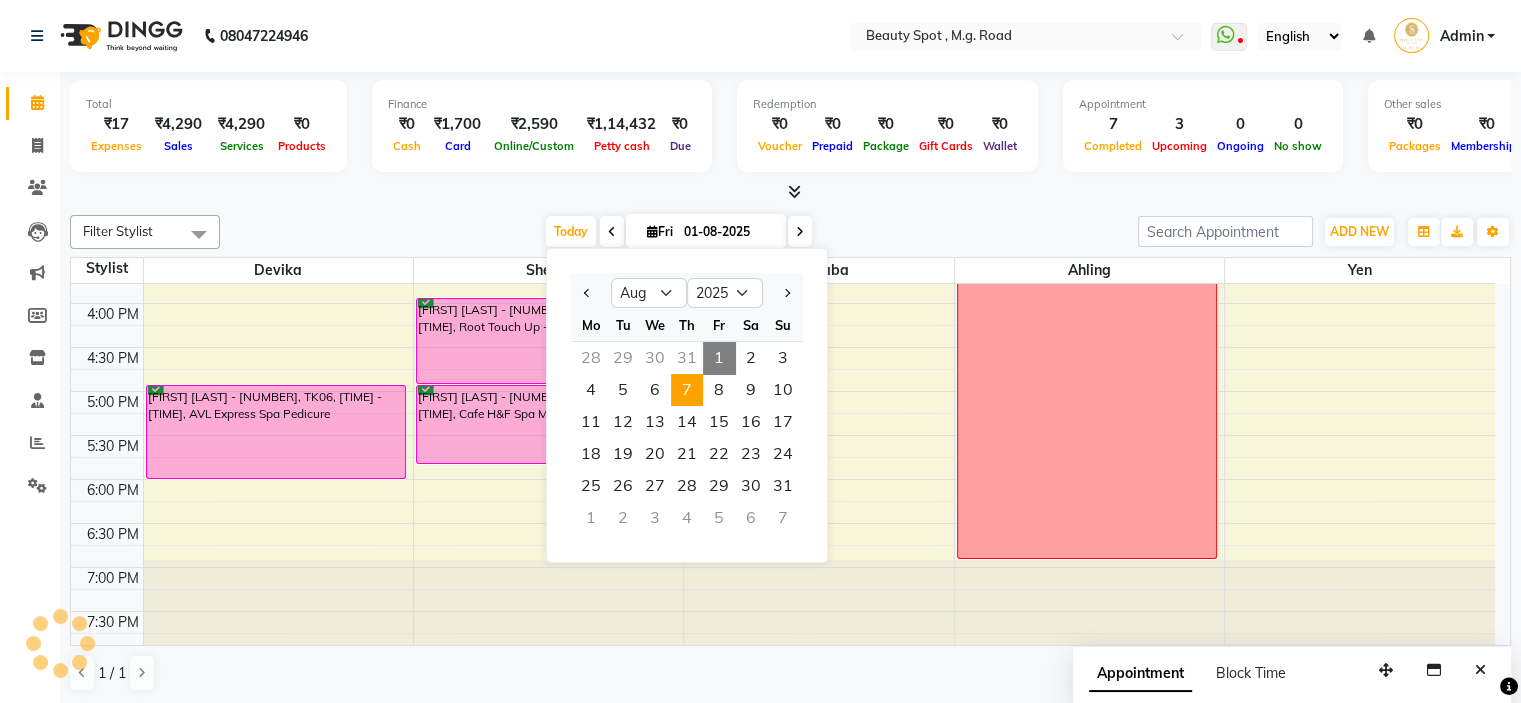 click on "7" at bounding box center (687, 390) 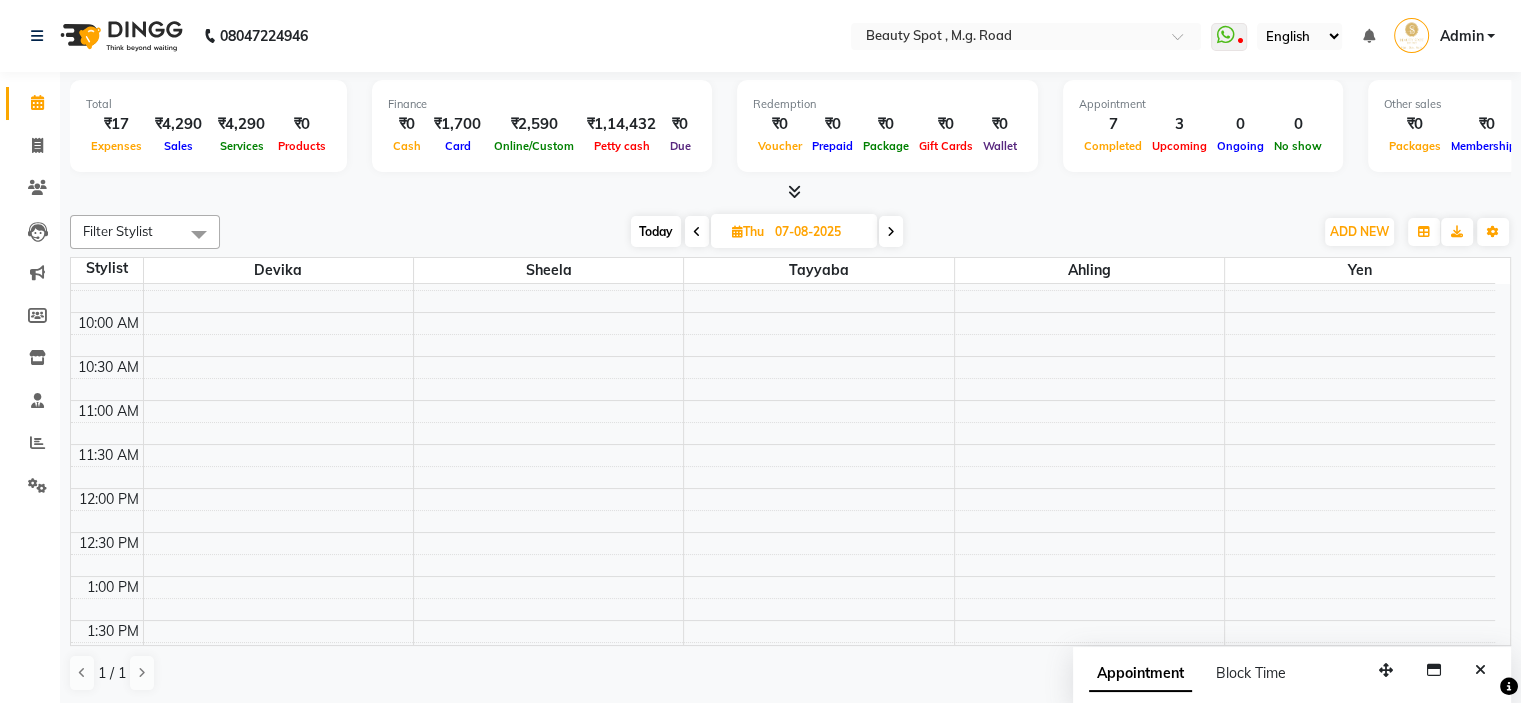 scroll, scrollTop: 0, scrollLeft: 0, axis: both 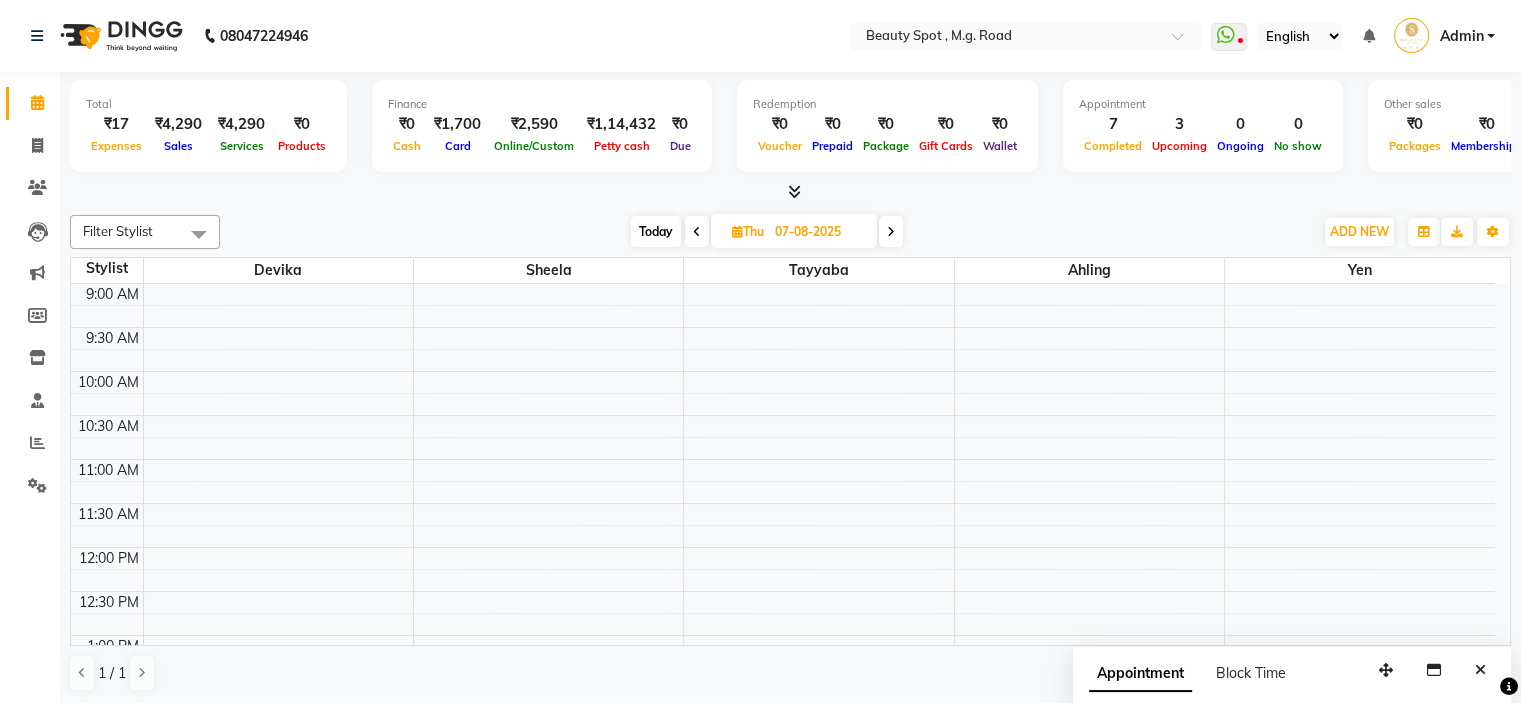 click at bounding box center [697, 232] 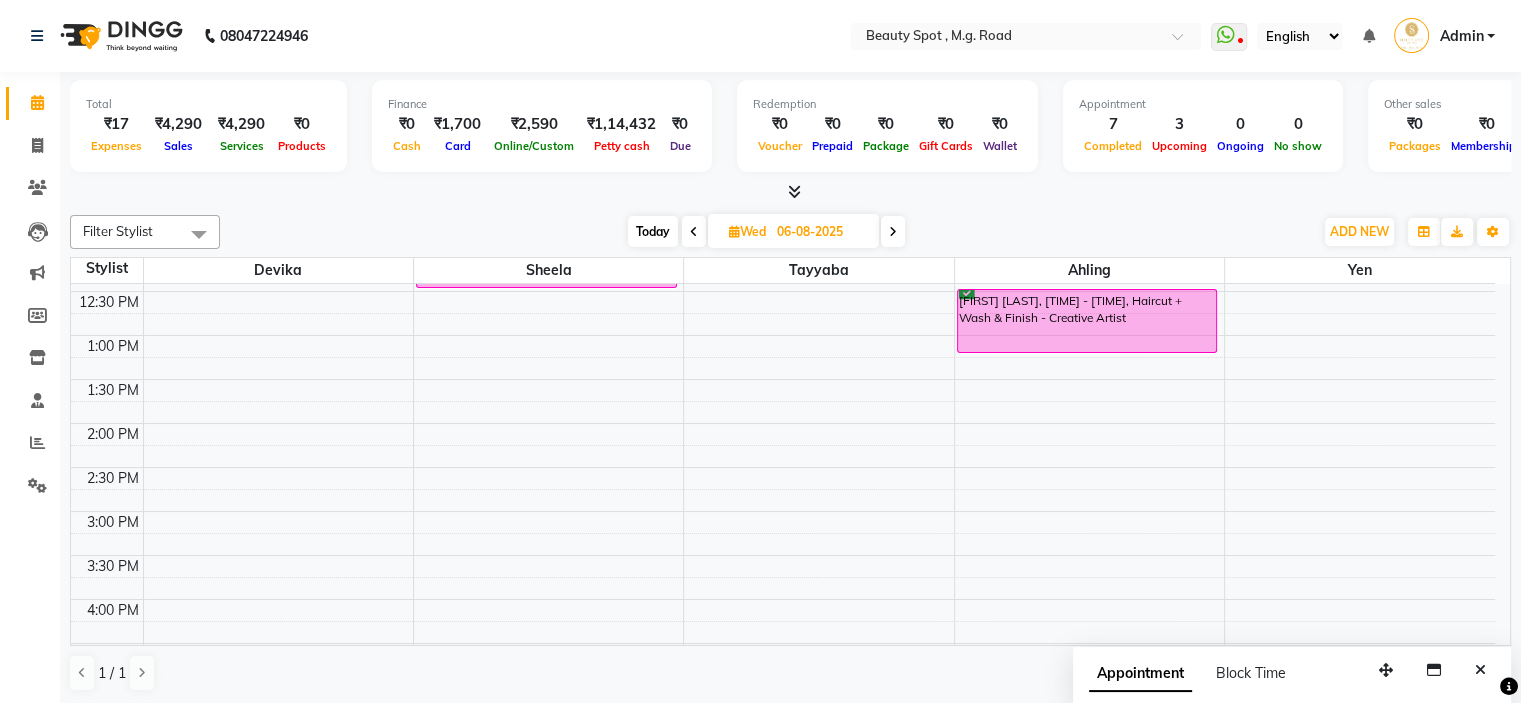 scroll, scrollTop: 200, scrollLeft: 0, axis: vertical 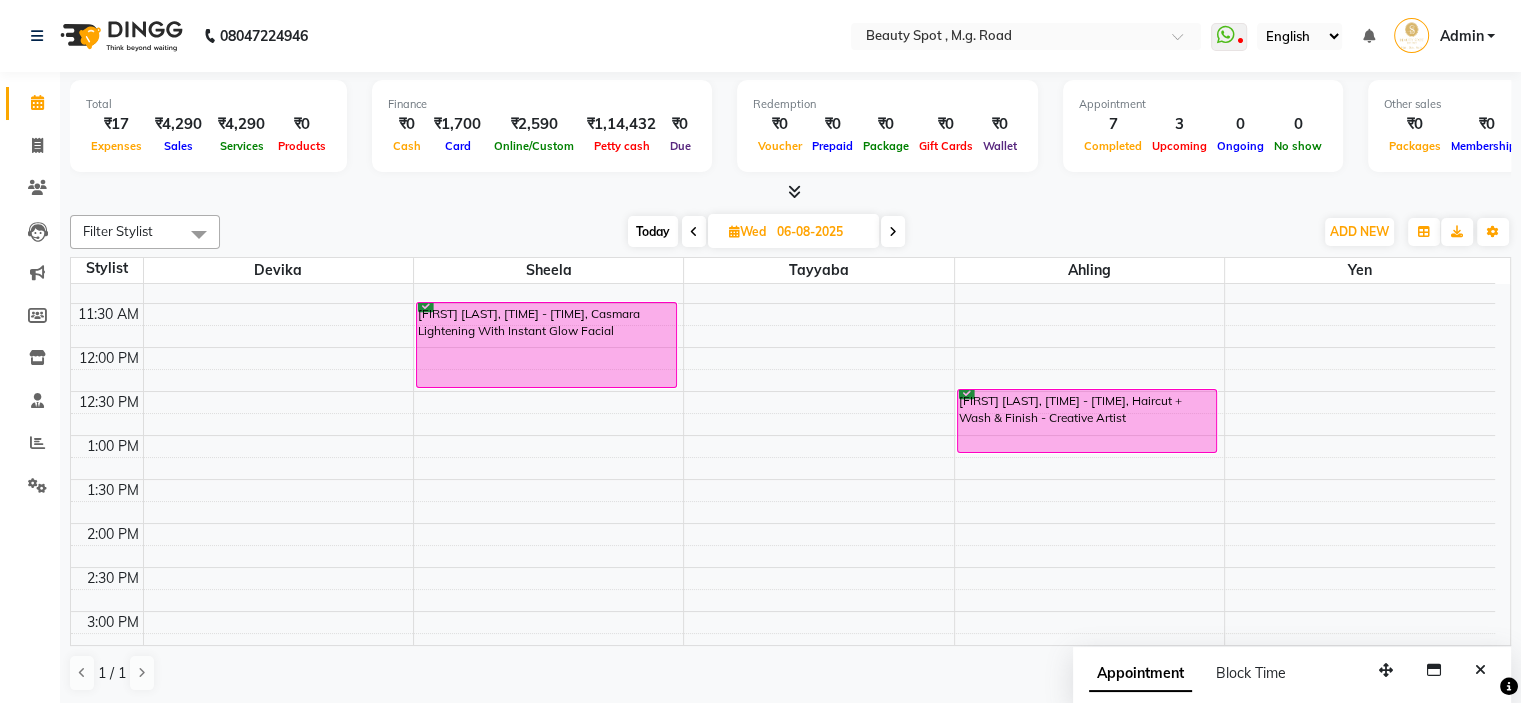 click at bounding box center (893, 232) 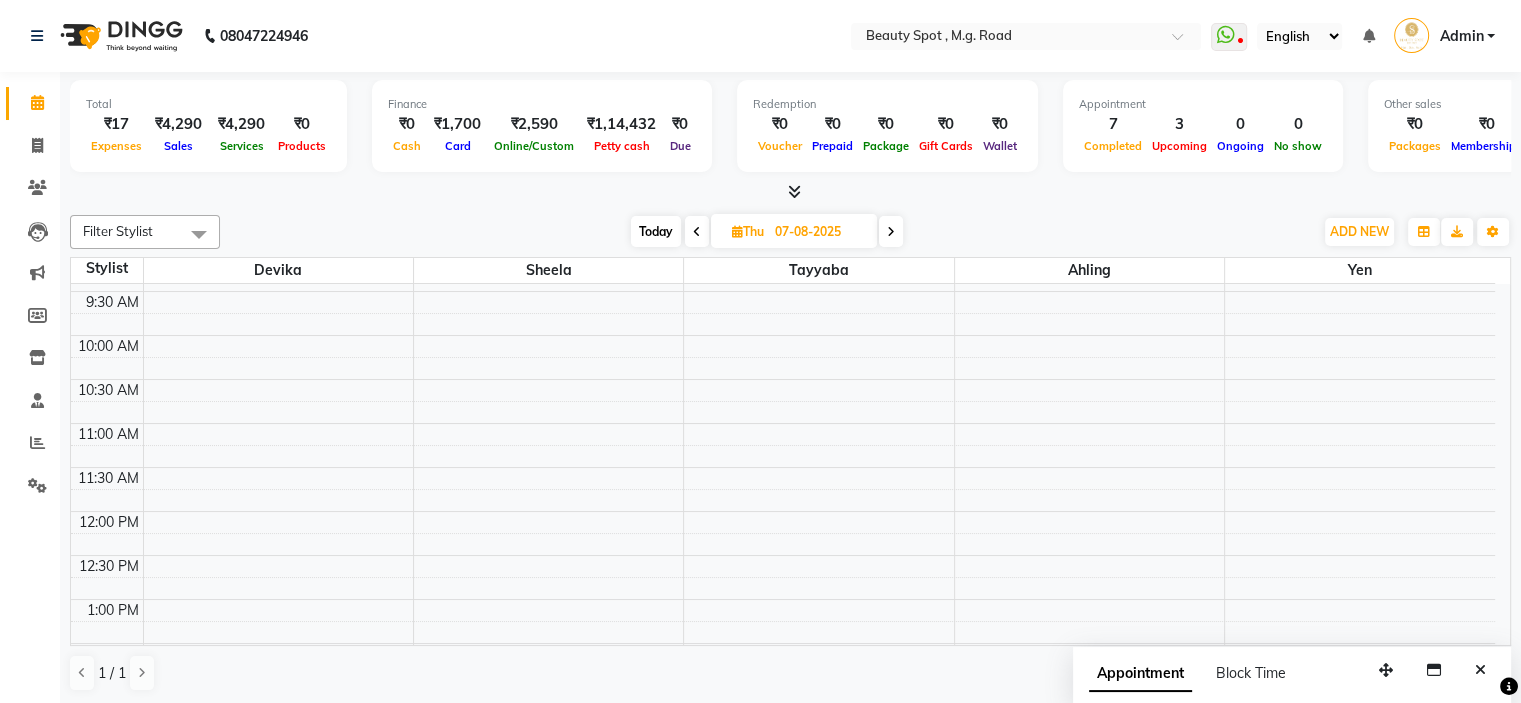 scroll, scrollTop: 0, scrollLeft: 0, axis: both 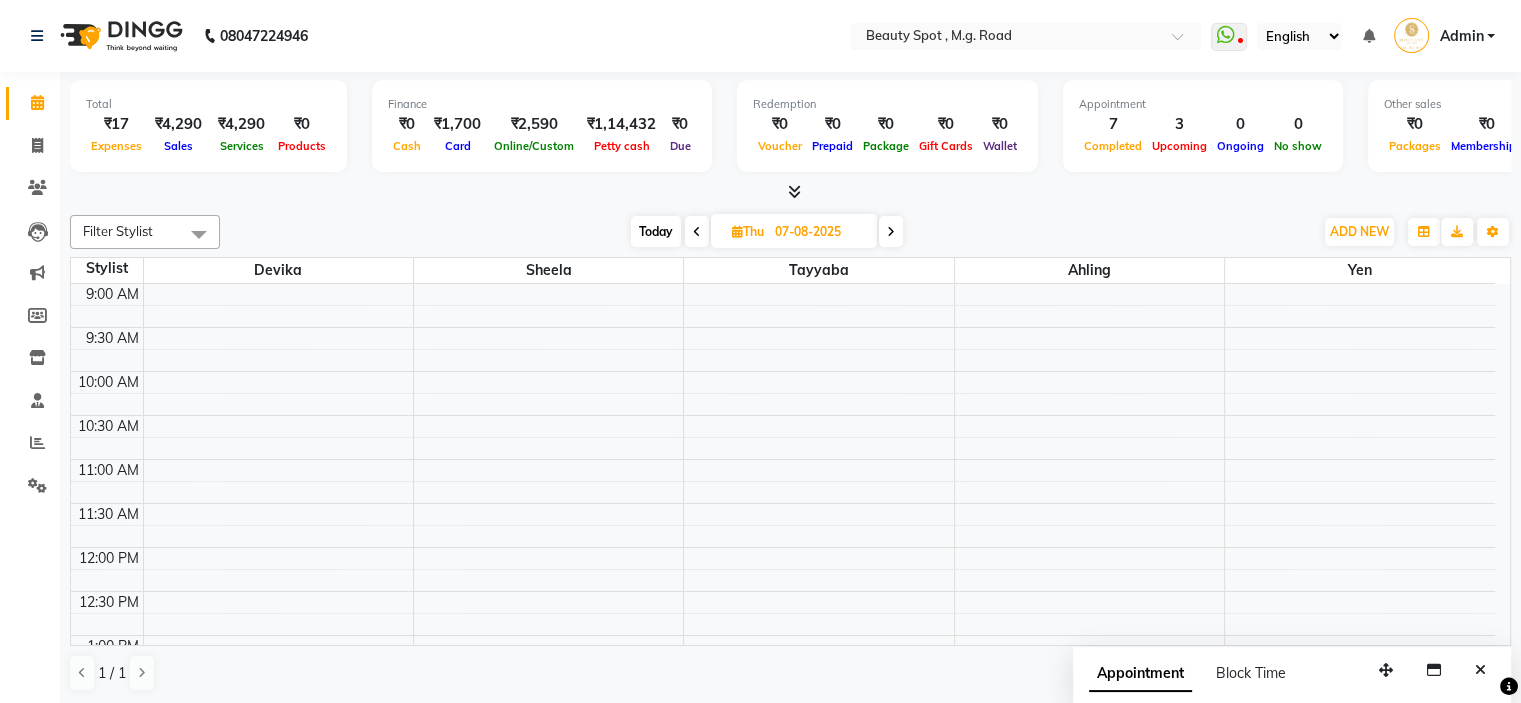 click on "9:00 AM 9:30 AM 10:00 AM 10:30 AM 11:00 AM 11:30 AM 12:00 PM 12:30 PM 1:00 PM 1:30 PM 2:00 PM 2:30 PM 3:00 PM 3:30 PM 4:00 PM 4:30 PM 5:00 PM 5:30 PM 6:00 PM 6:30 PM 7:00 PM 7:30 PM" at bounding box center (783, 767) 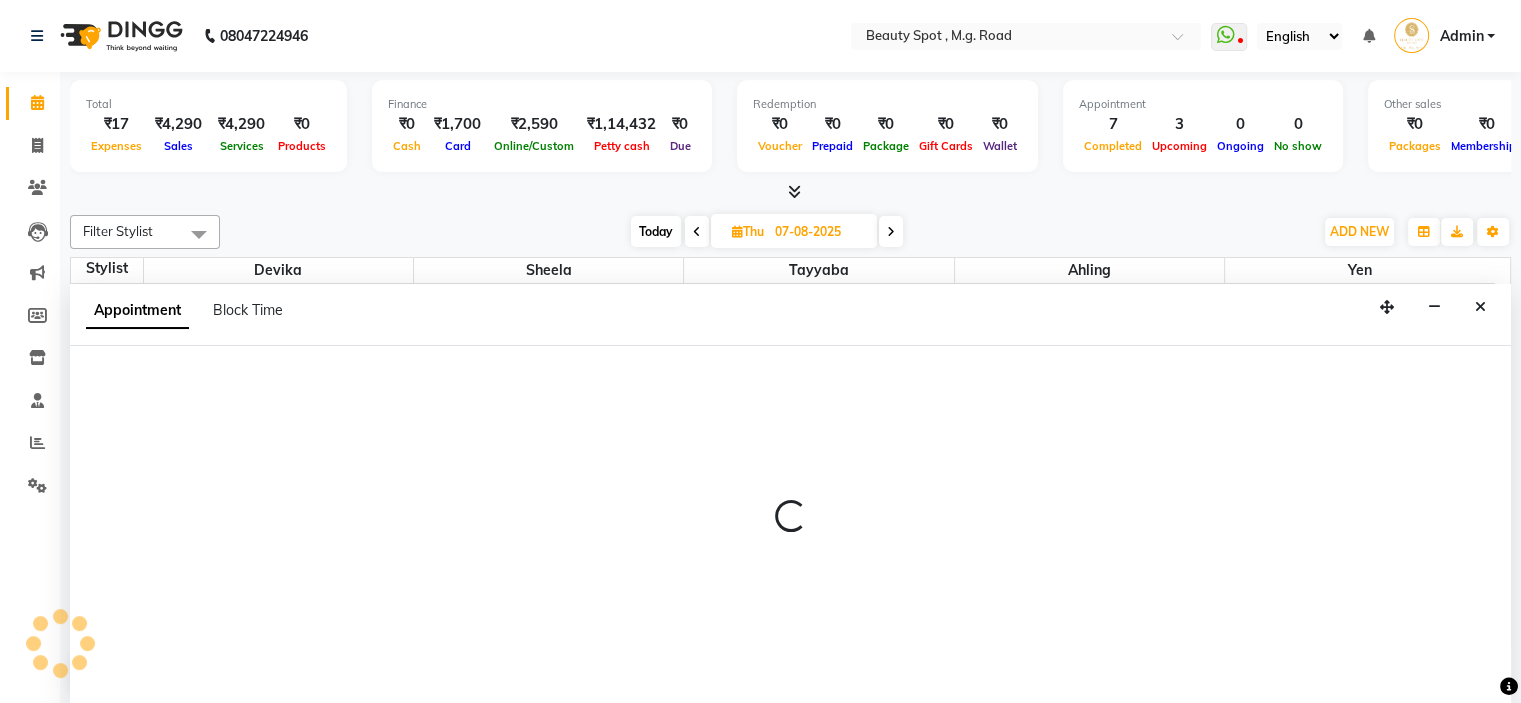 scroll, scrollTop: 0, scrollLeft: 0, axis: both 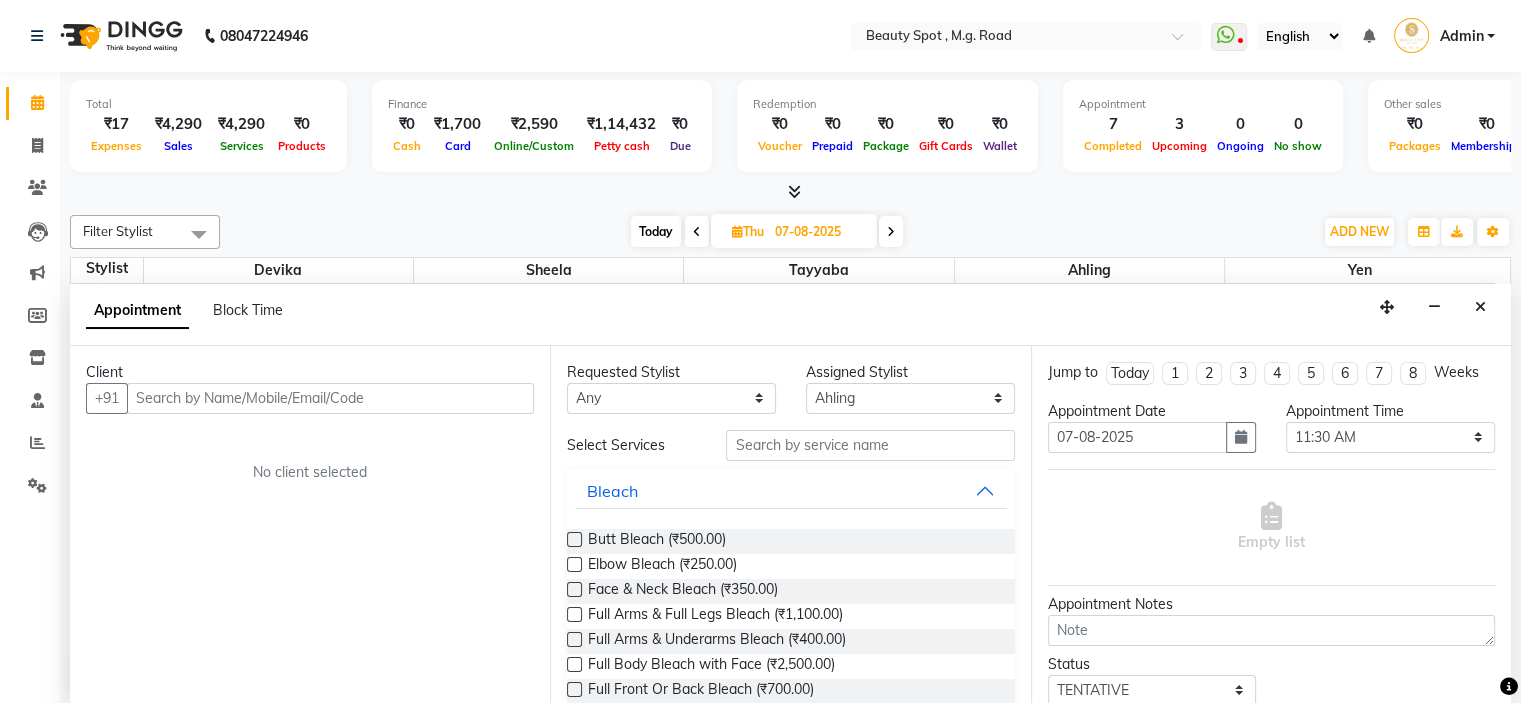 click at bounding box center (330, 398) 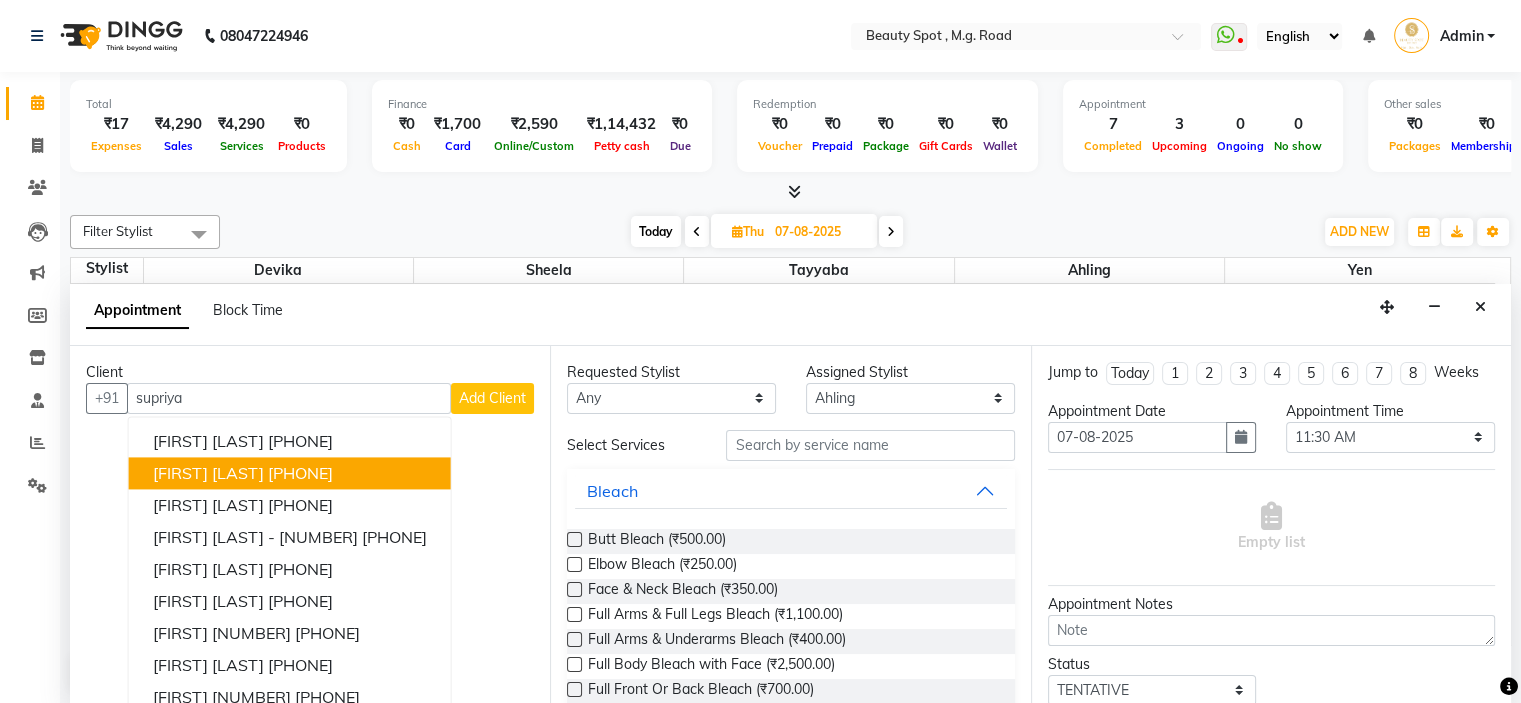 click on "8451940821" at bounding box center (300, 473) 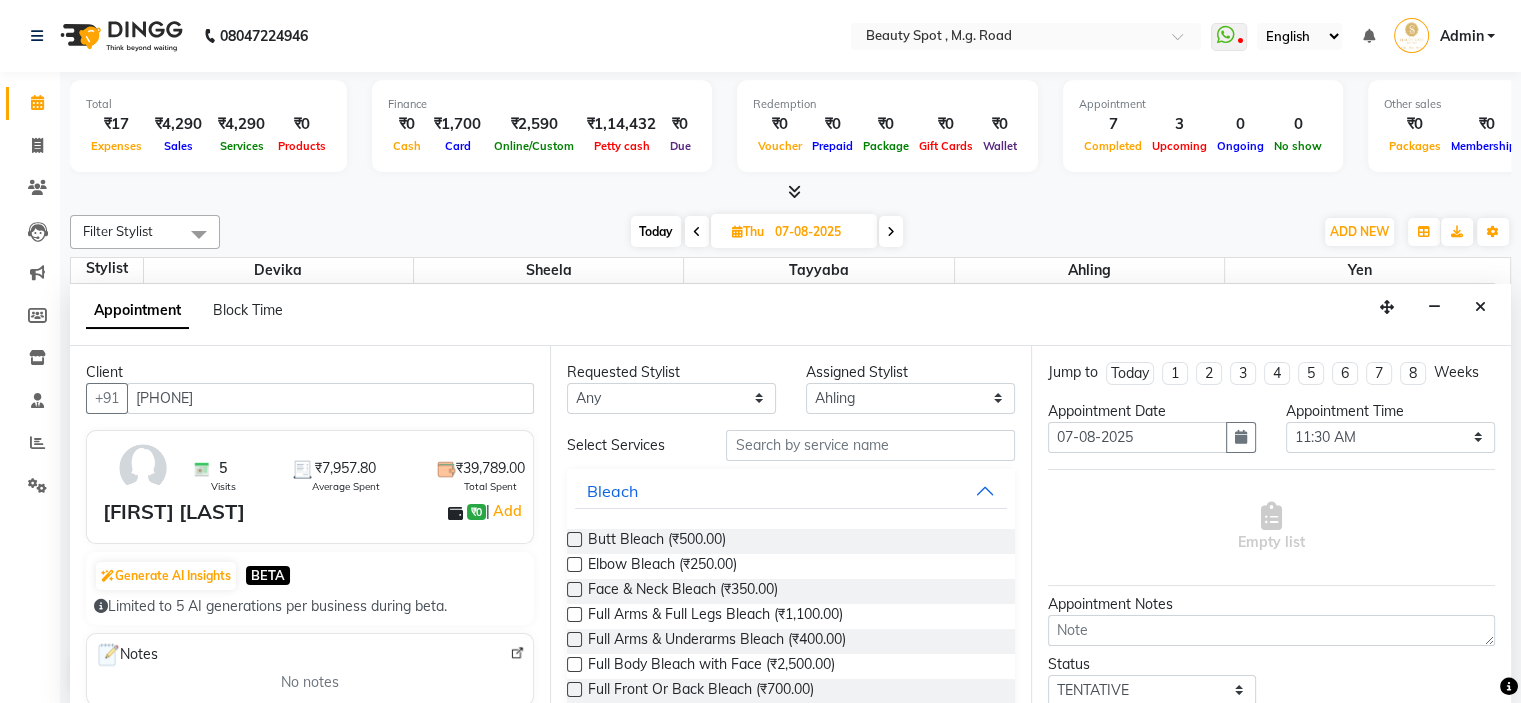 type on "8451940821" 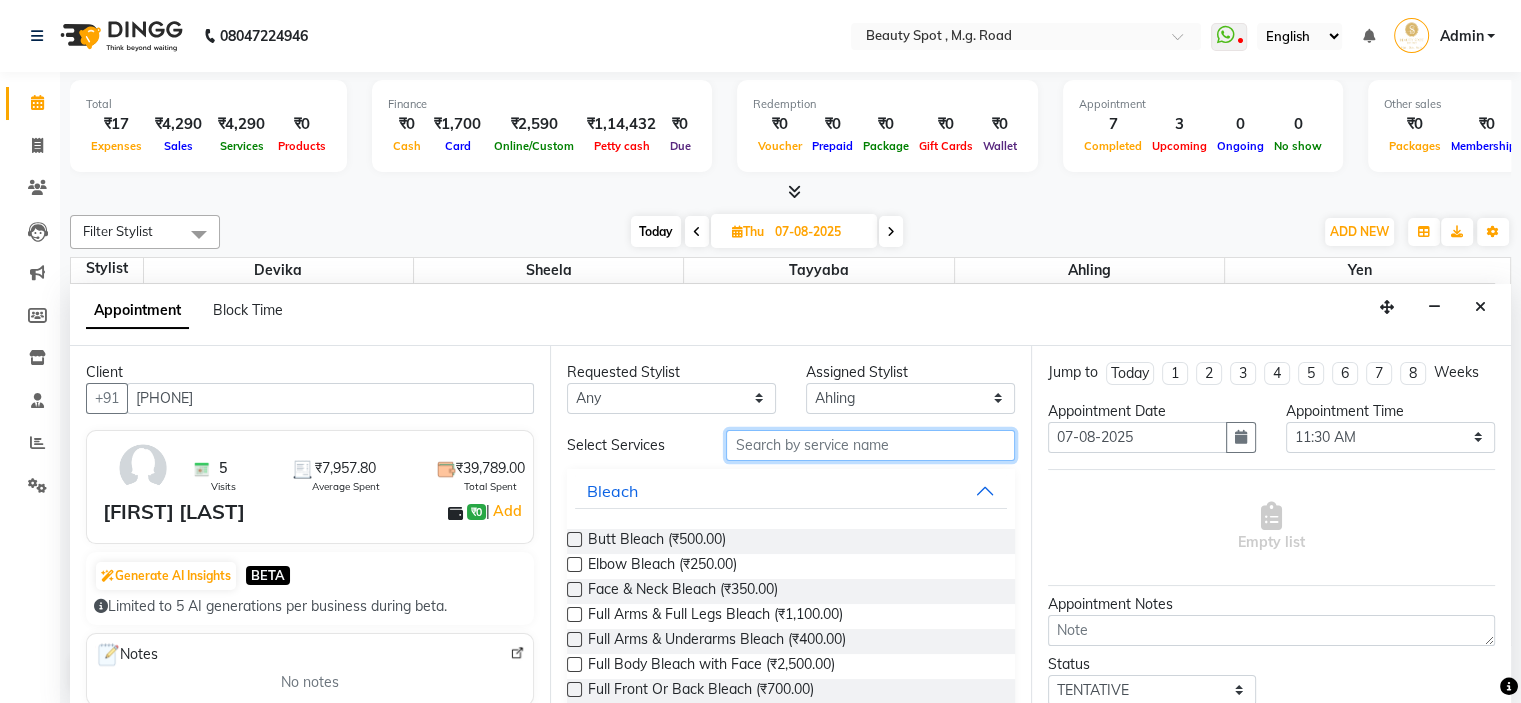 click at bounding box center [870, 445] 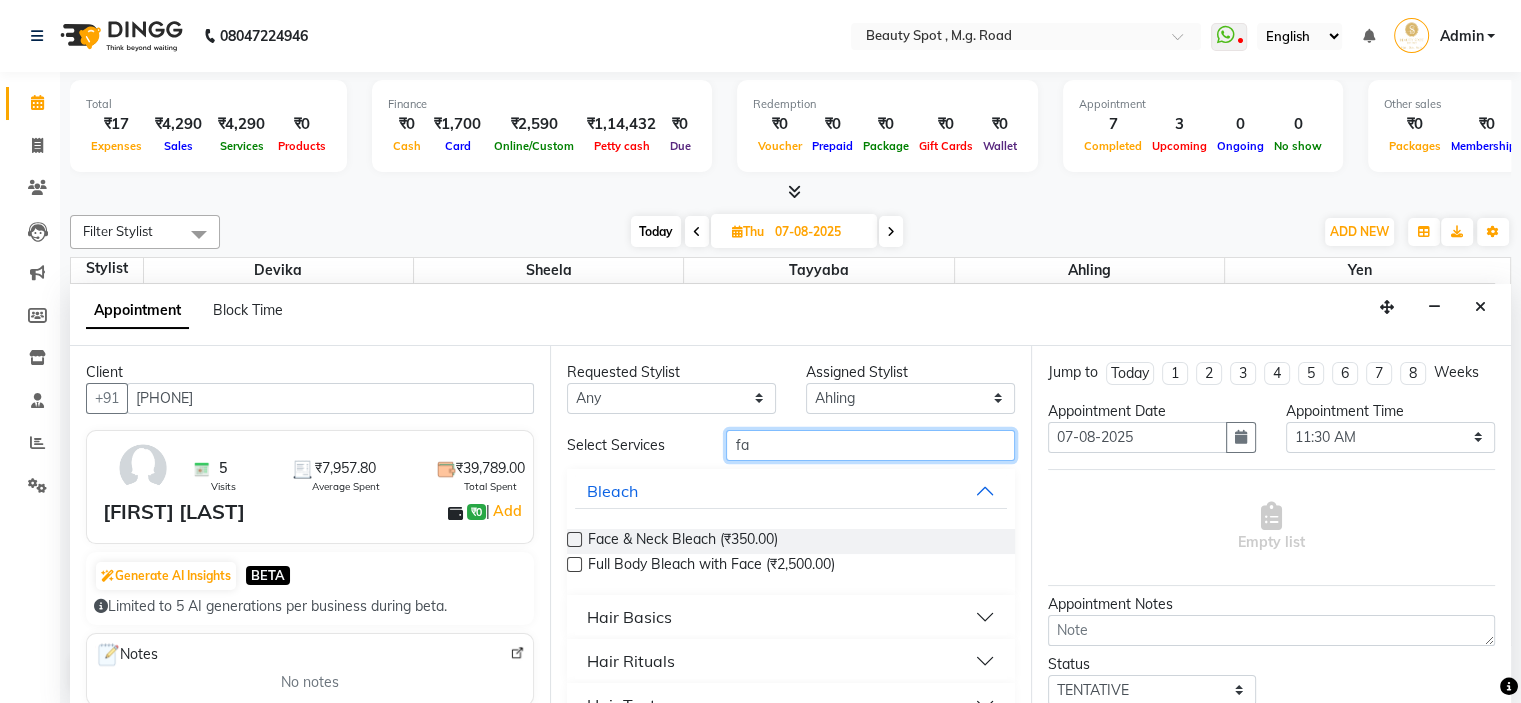 type on "f" 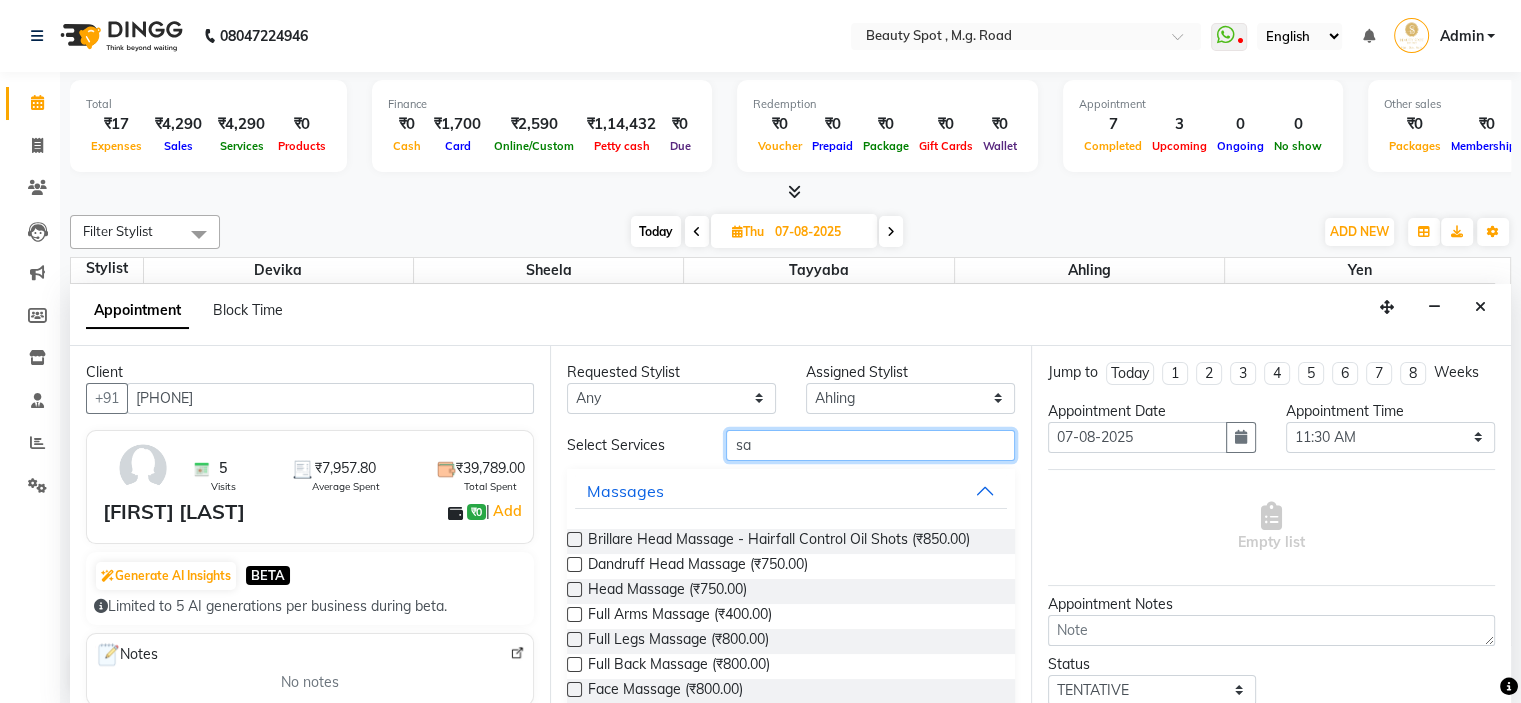 type on "s" 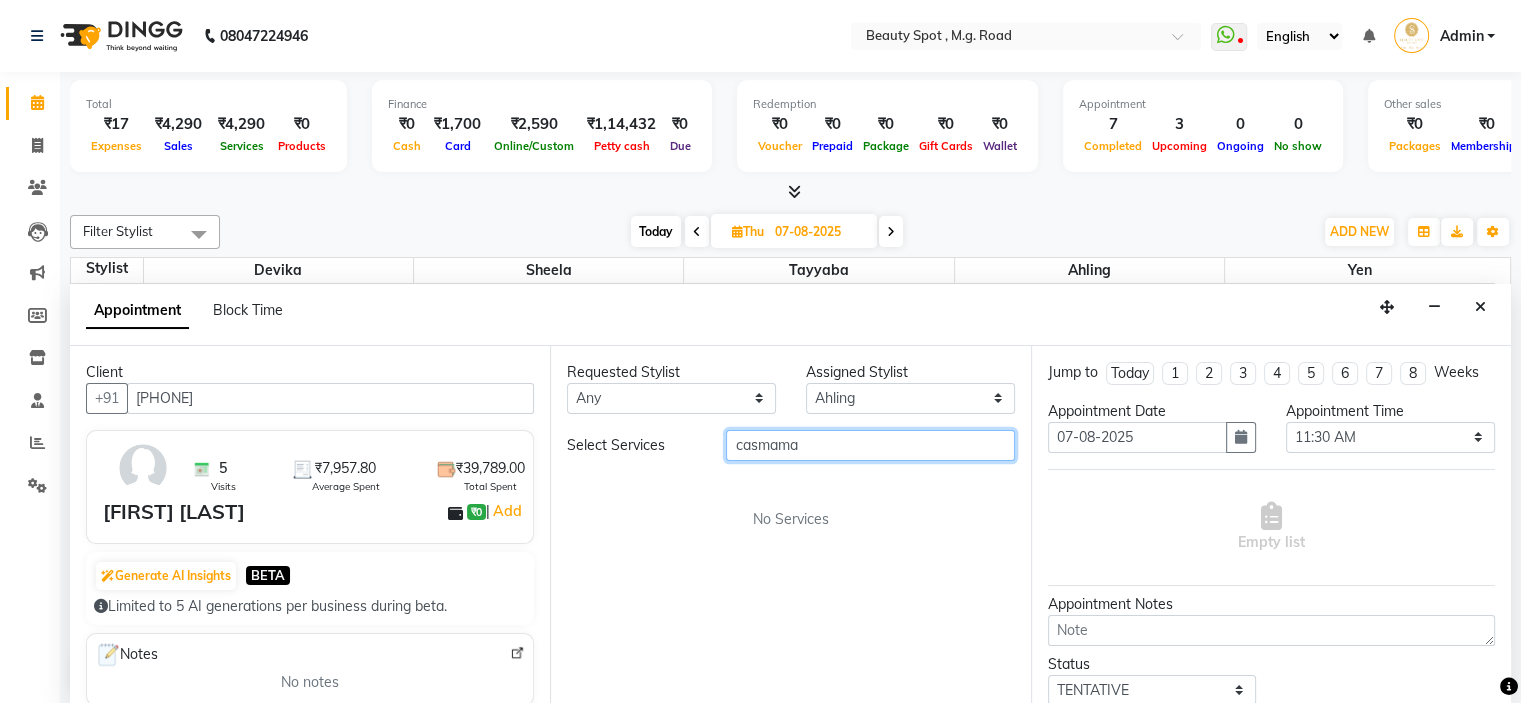 scroll, scrollTop: 0, scrollLeft: 0, axis: both 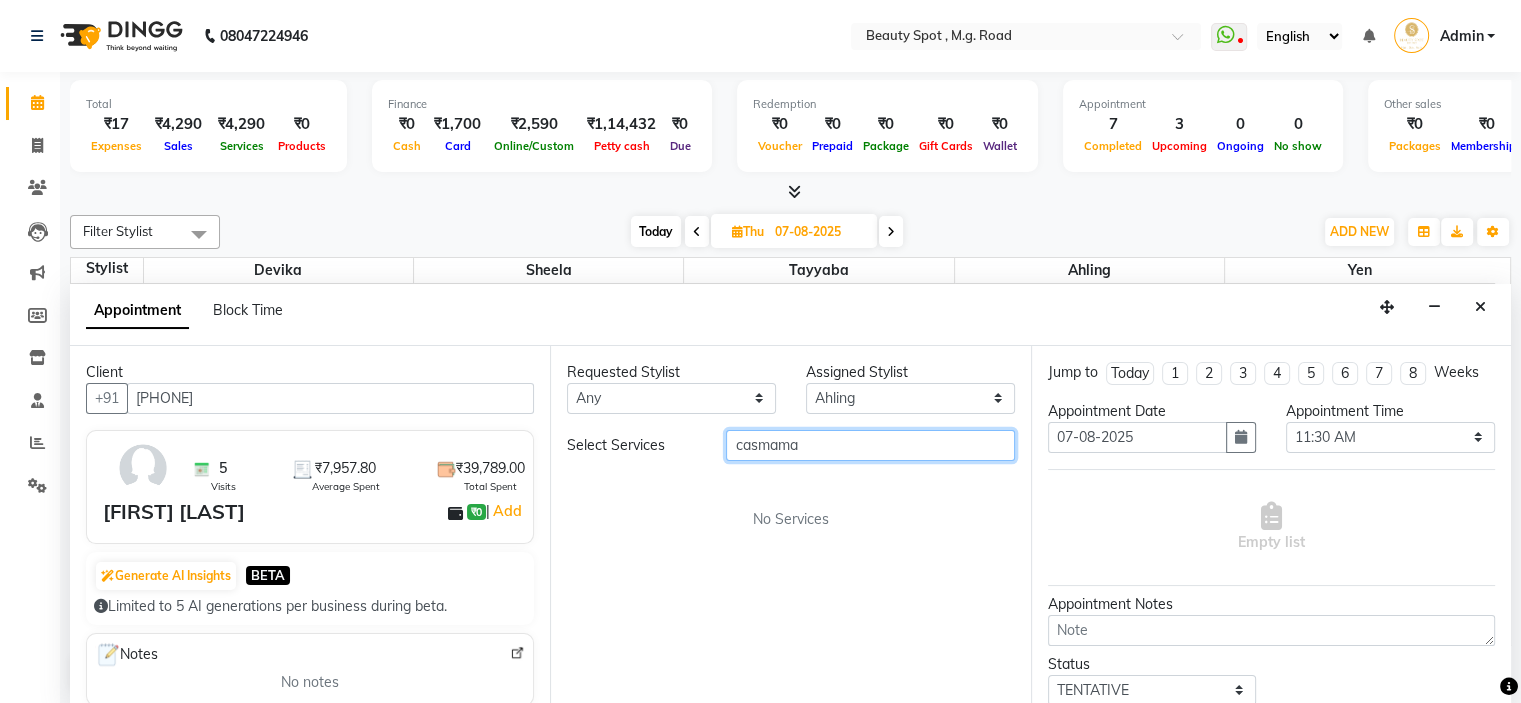 type on "casmama" 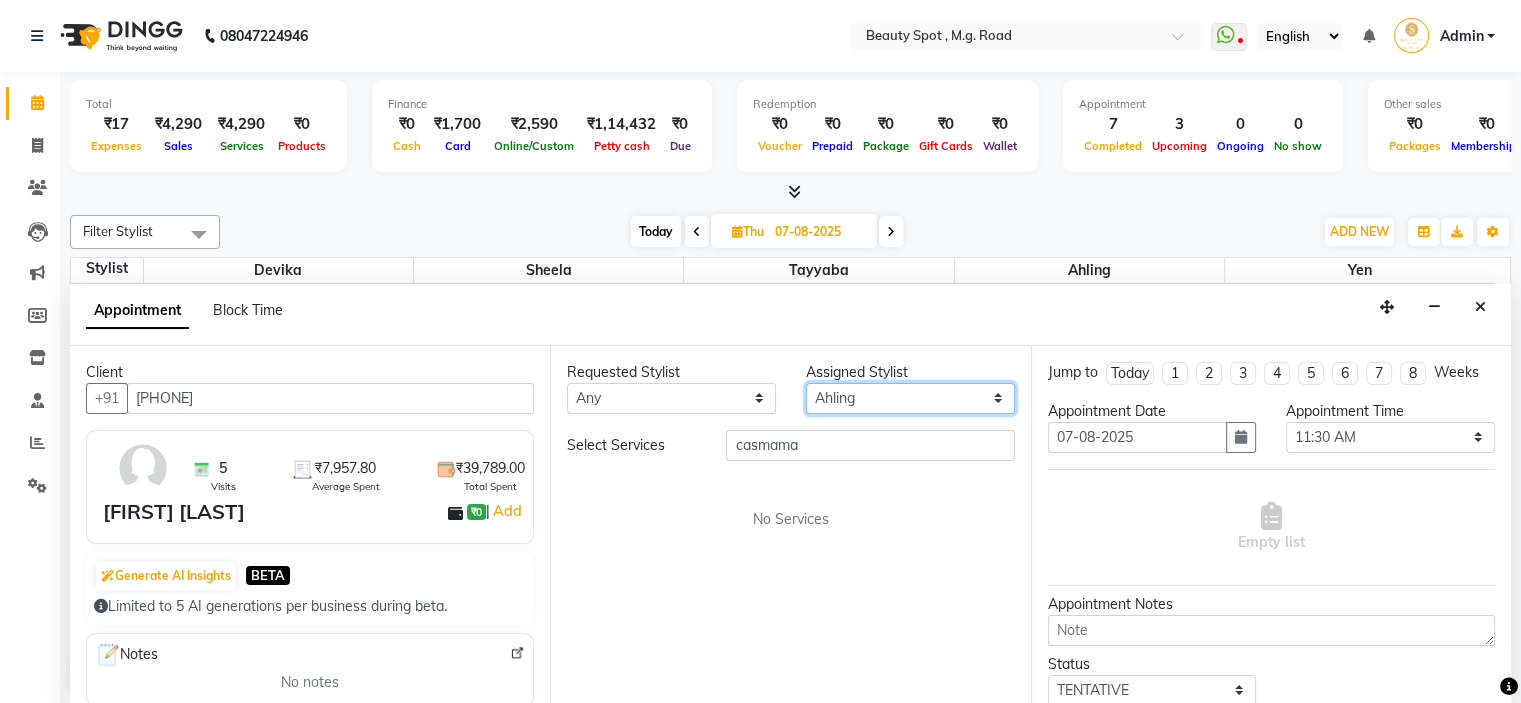 click on "Select Ahling Devika  Sheela  Tayyaba  Yen" at bounding box center (910, 398) 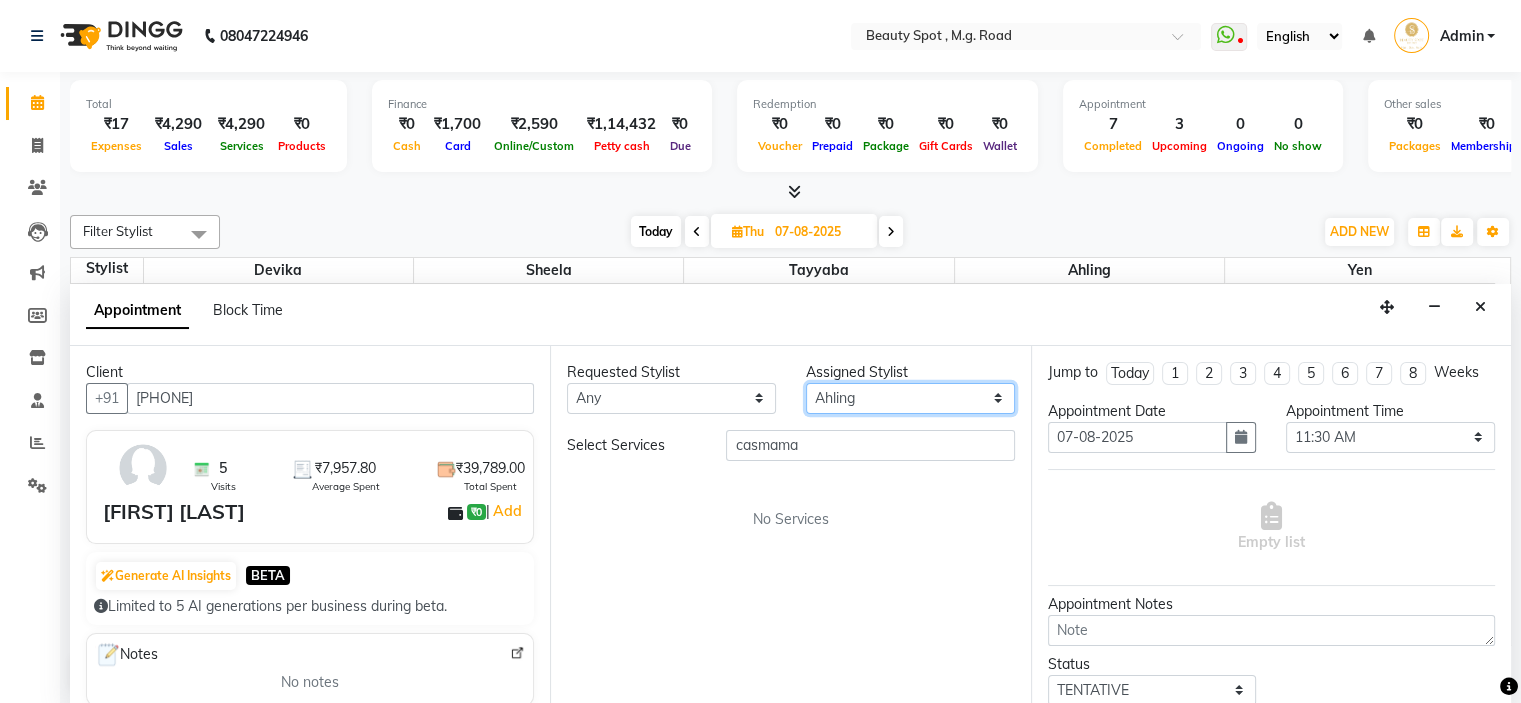 select on "70085" 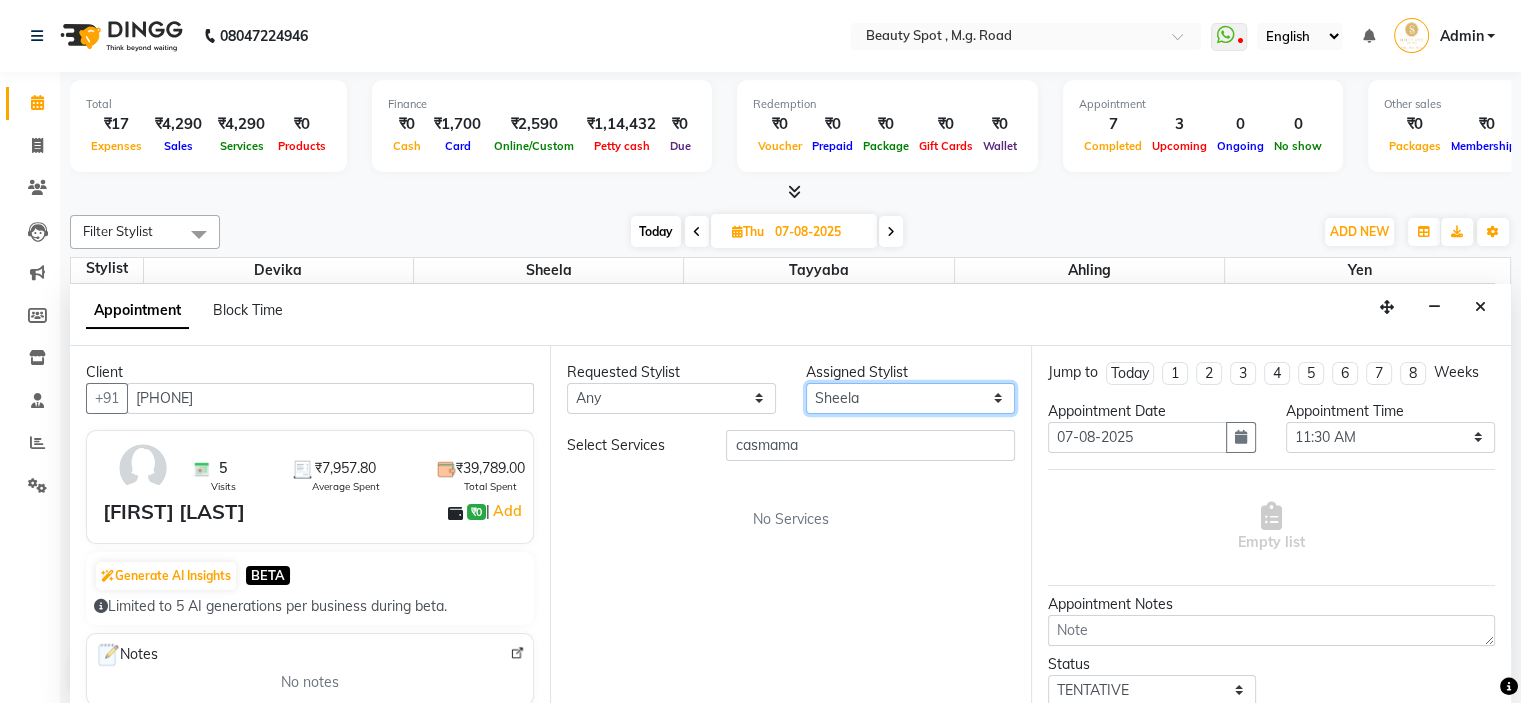 click on "Select Ahling Devika  Sheela  Tayyaba  Yen" at bounding box center [910, 398] 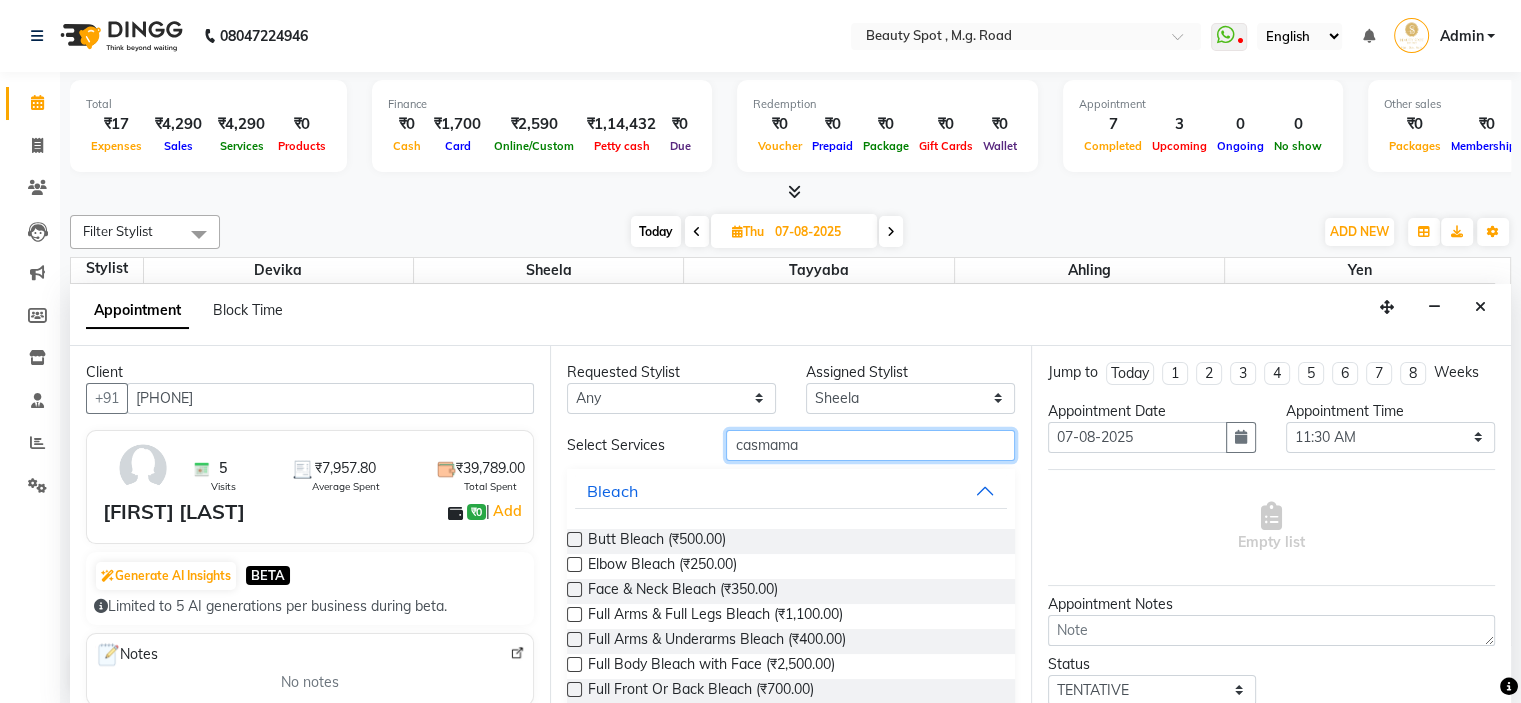 click on "casmama" at bounding box center (870, 445) 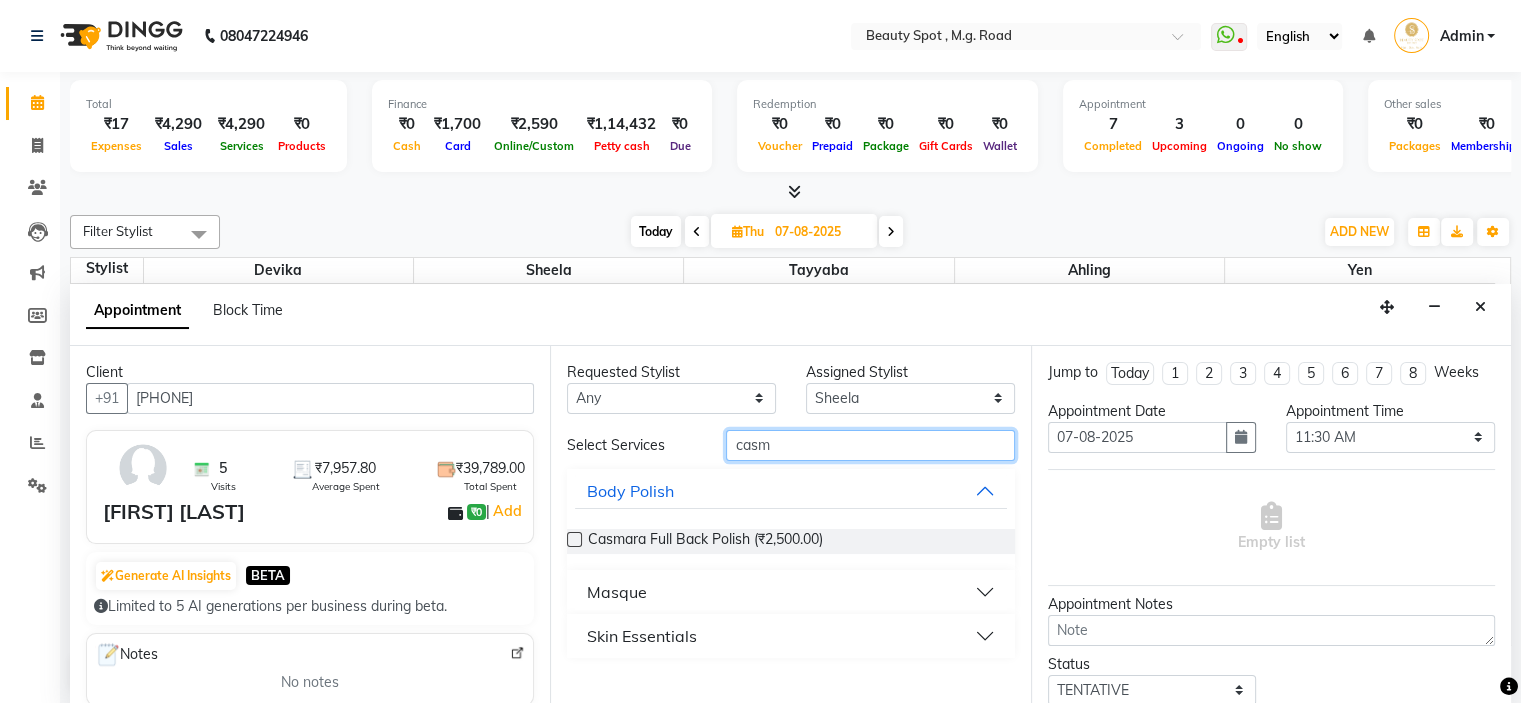 type on "casm" 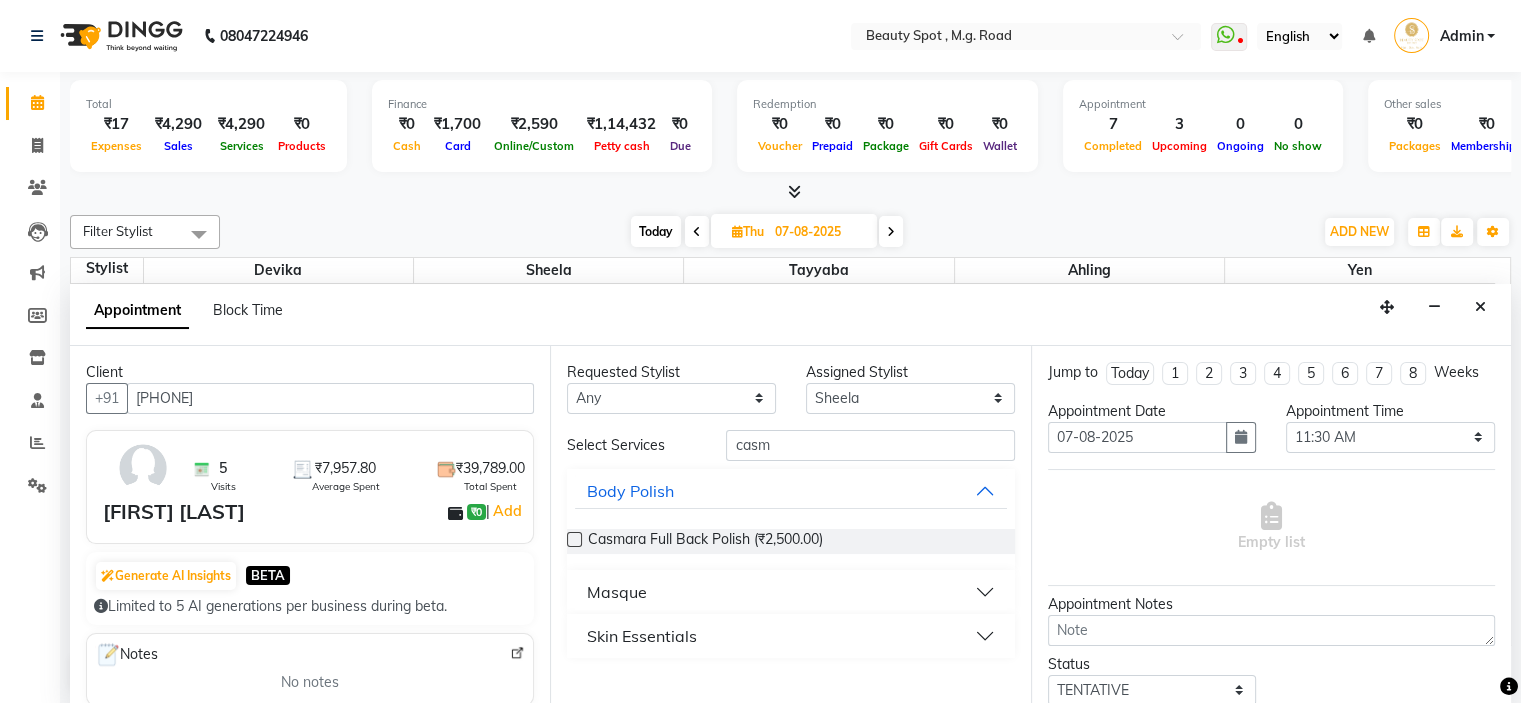 click on "Skin Essentials" at bounding box center (642, 636) 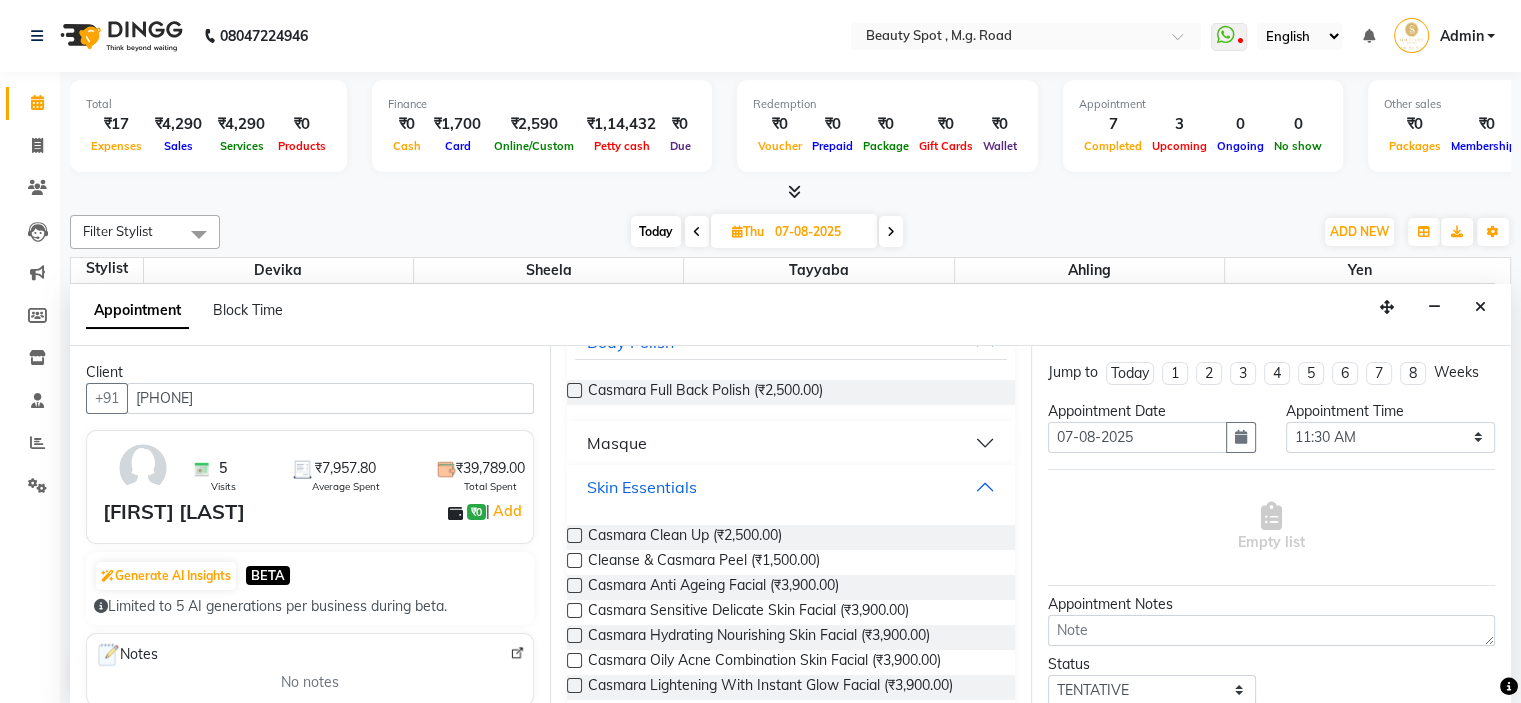 scroll, scrollTop: 200, scrollLeft: 0, axis: vertical 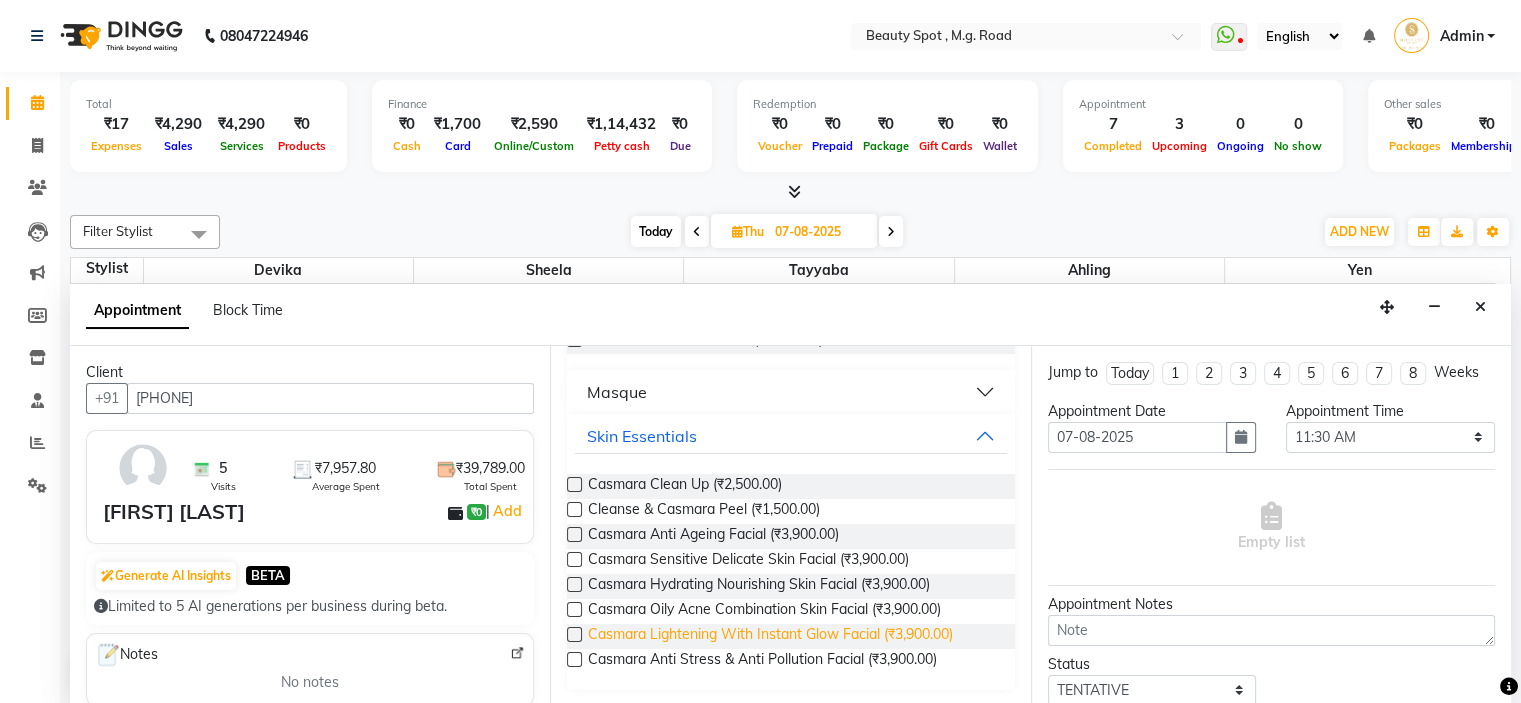 click on "Casmara Lightening With Instant Glow Facial (₹3,900.00)" at bounding box center [770, 636] 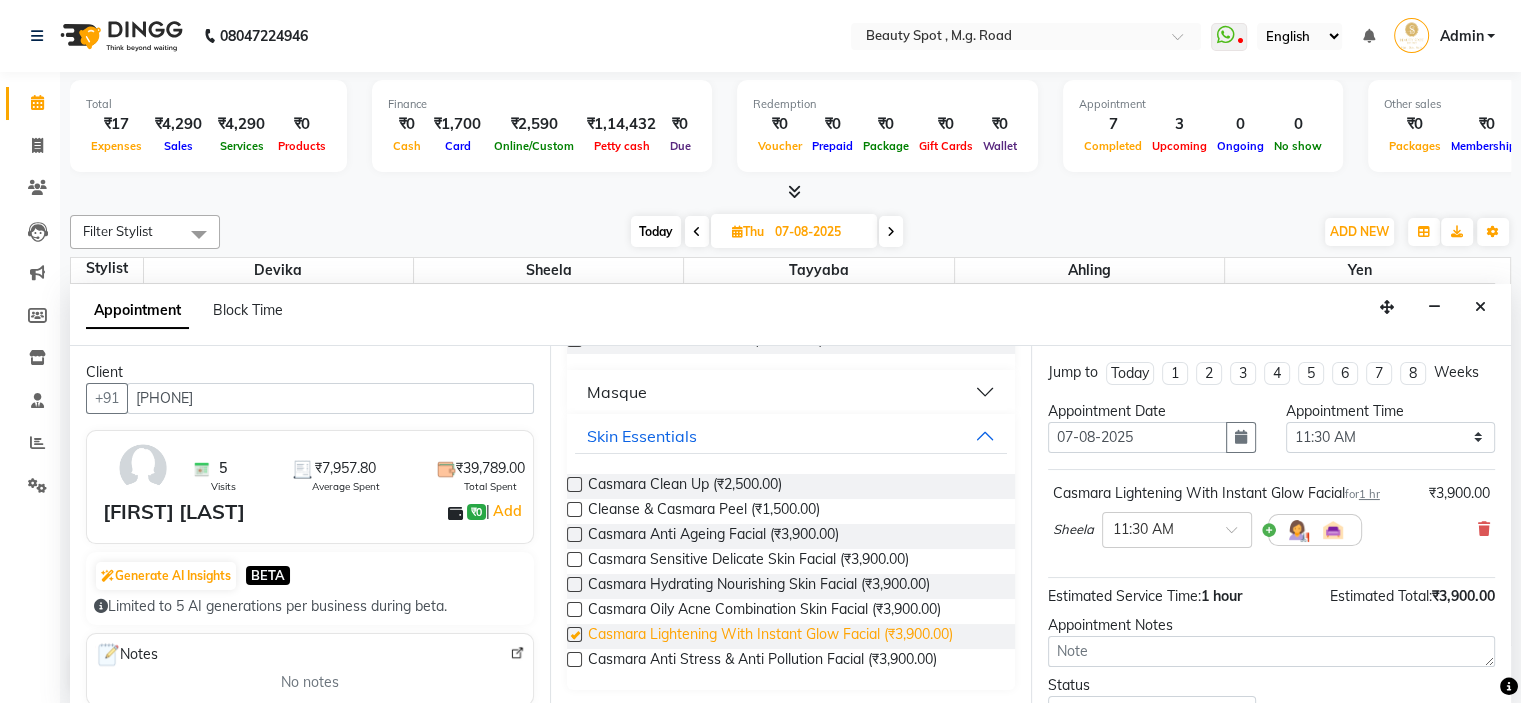 checkbox on "false" 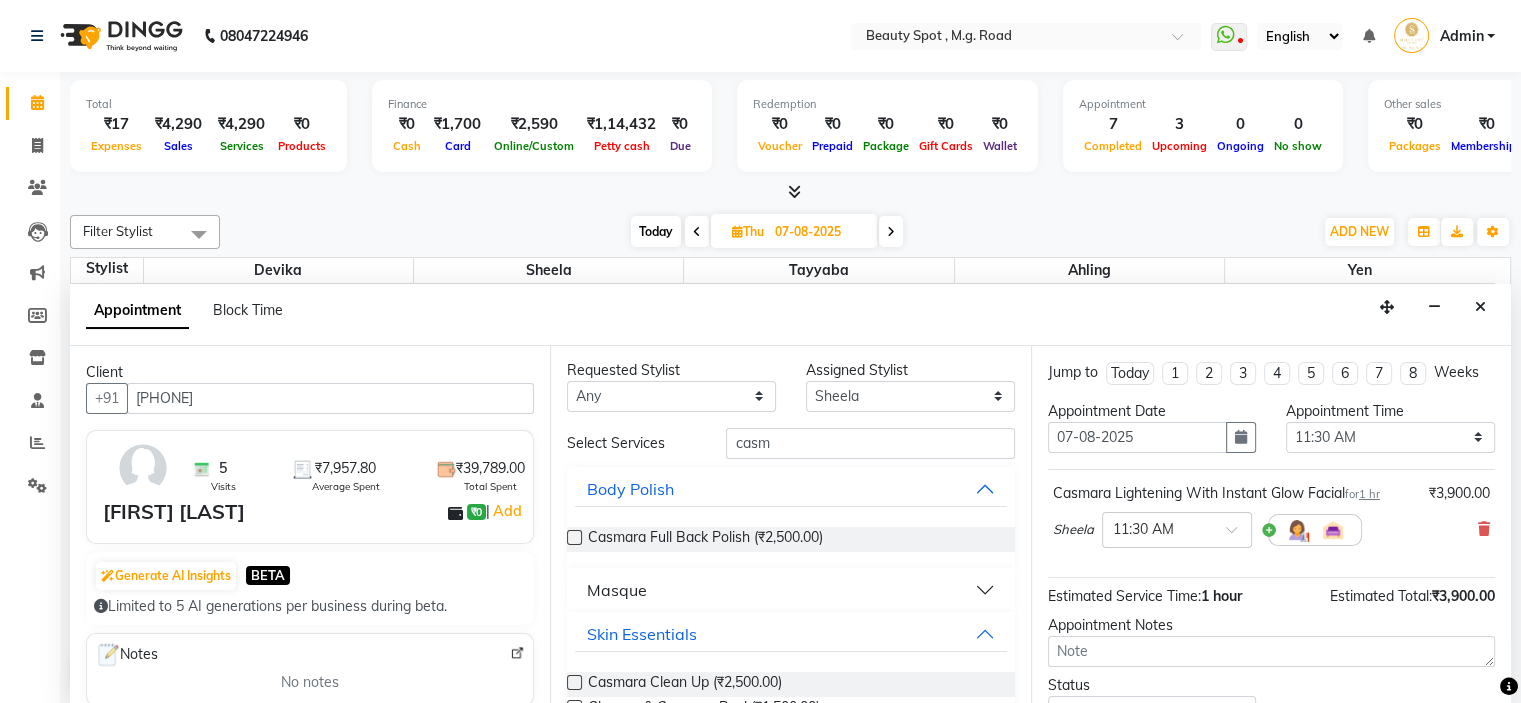 scroll, scrollTop: 0, scrollLeft: 0, axis: both 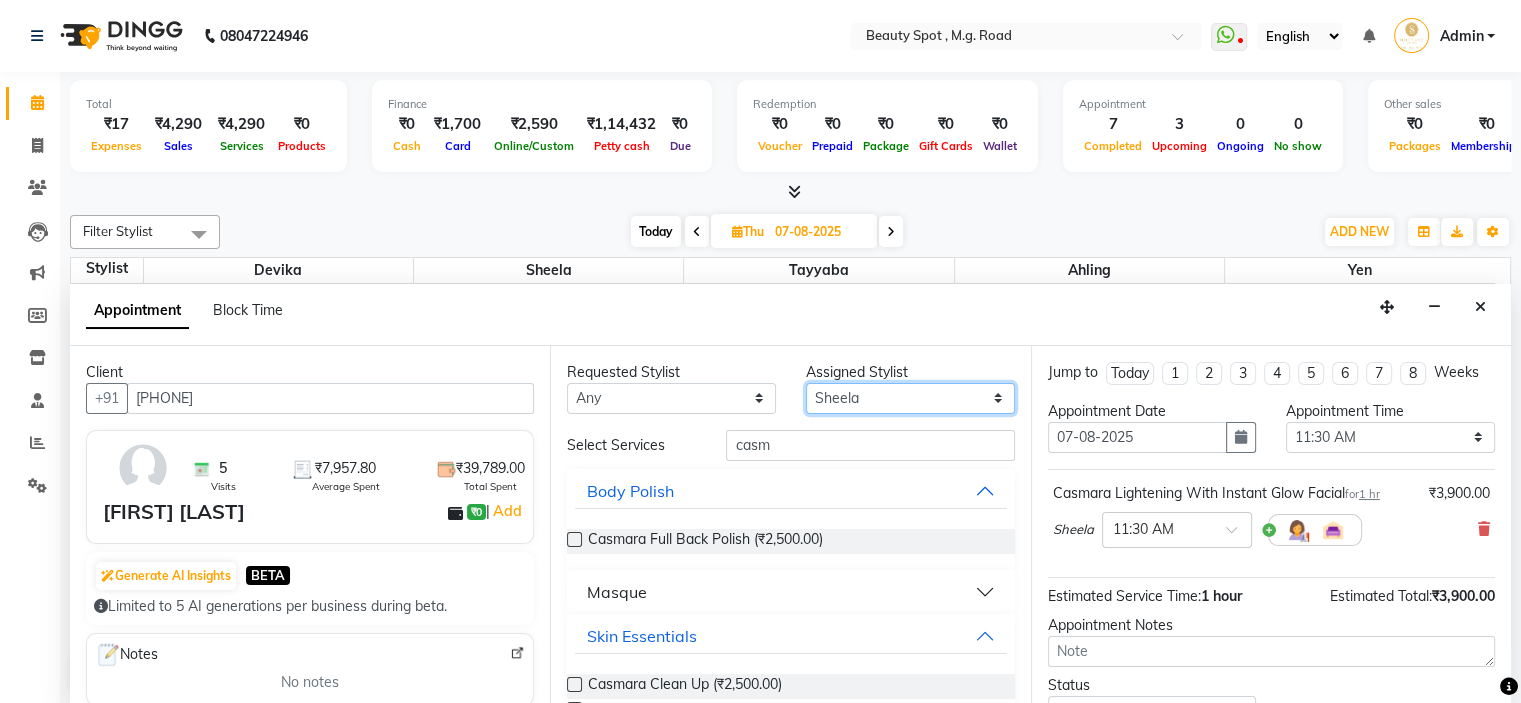 click on "Select Ahling Devika  Sheela  Tayyaba  Yen" at bounding box center (910, 398) 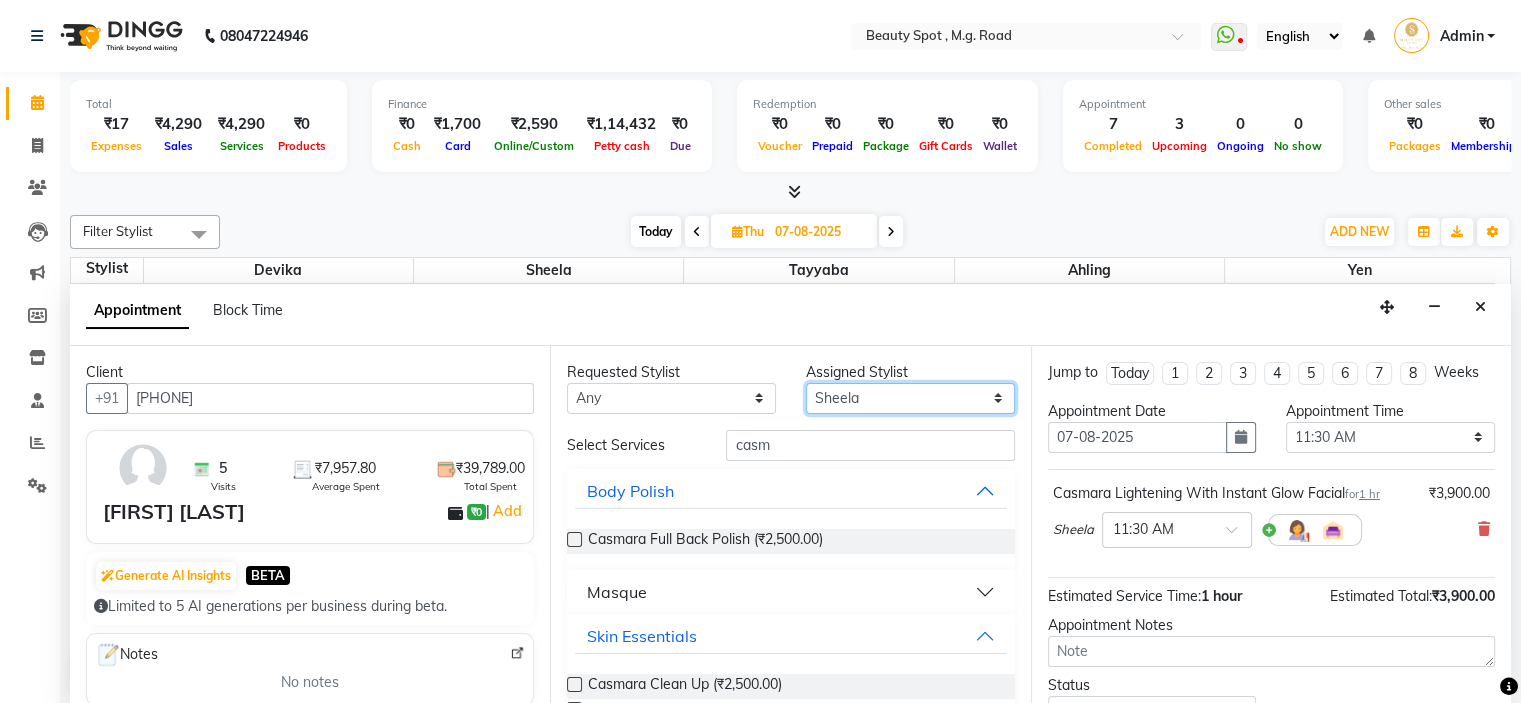 select on "71897" 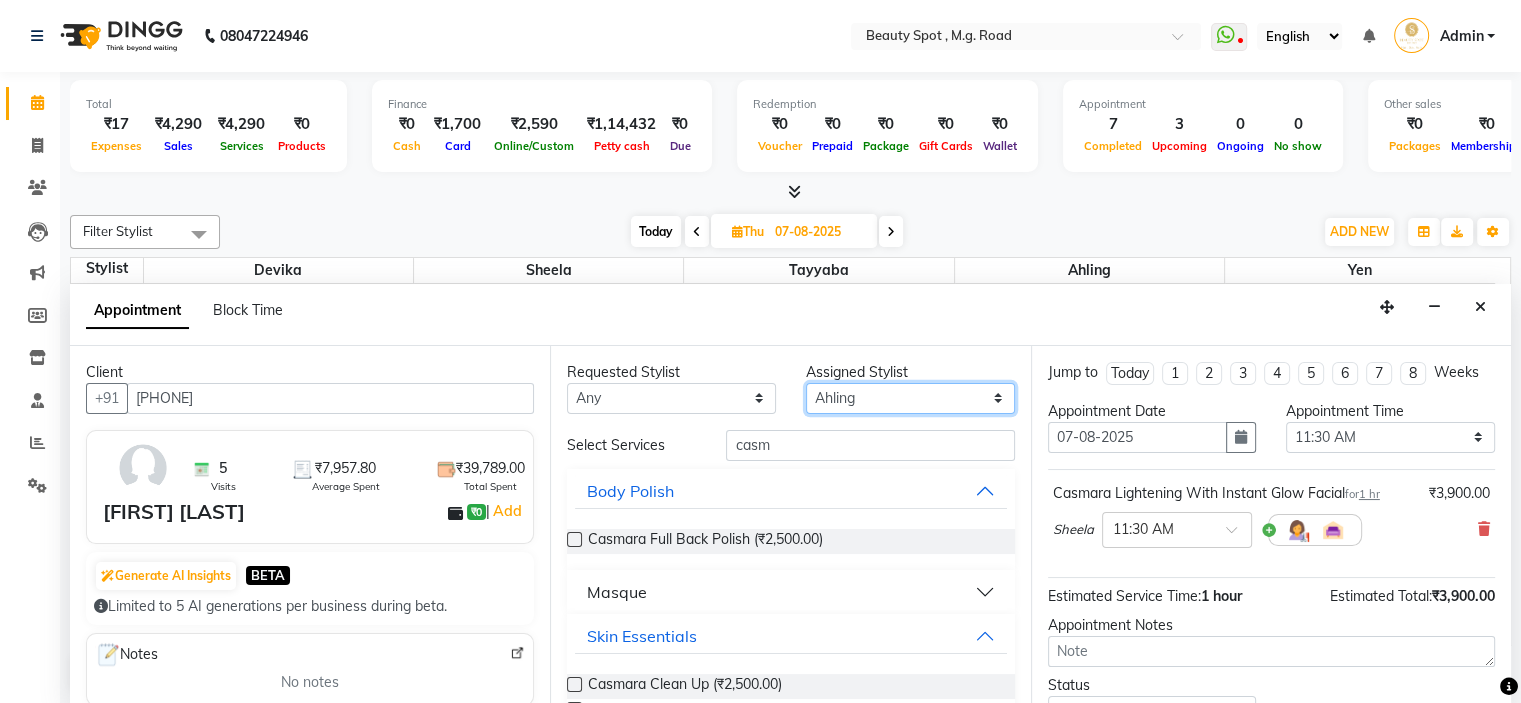 click on "Select Ahling Devika  Sheela  Tayyaba  Yen" at bounding box center (910, 398) 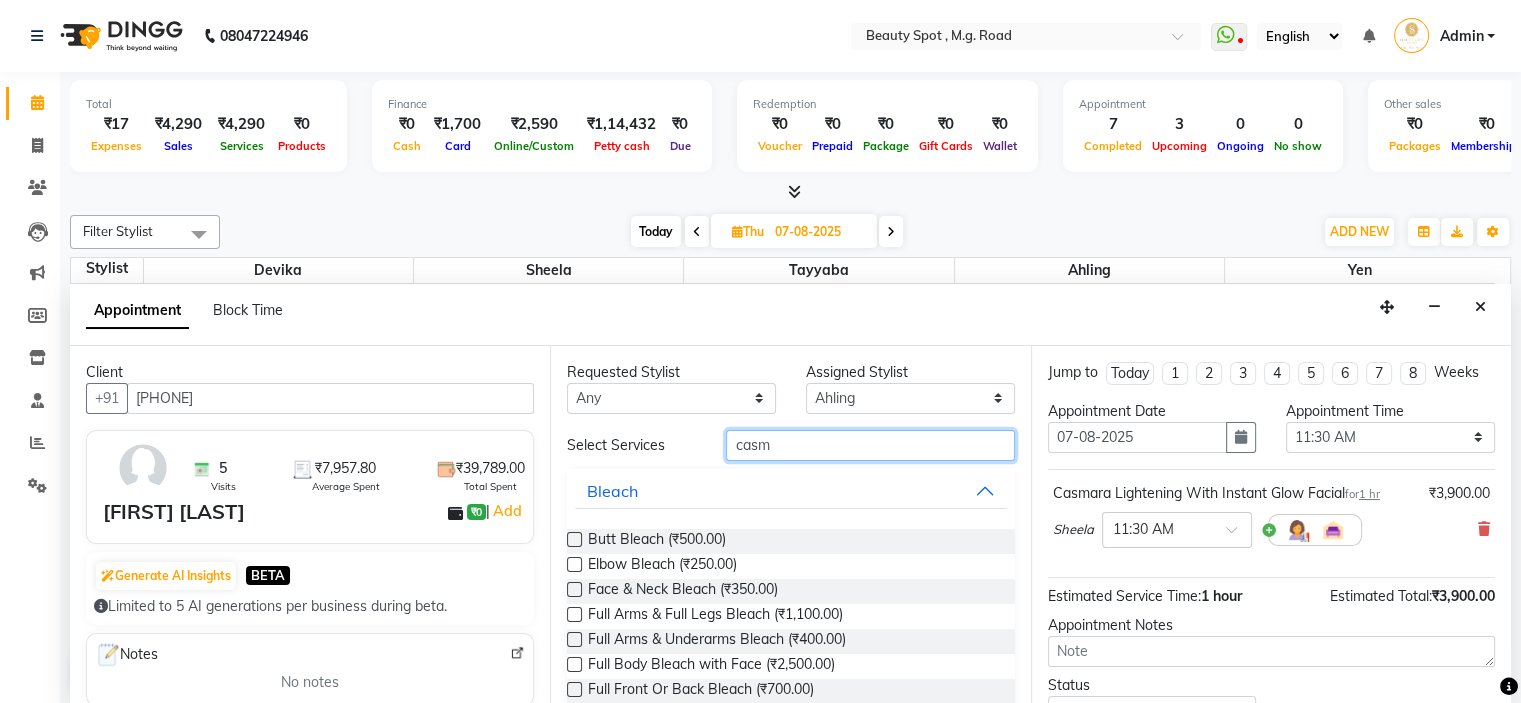 click on "casm" at bounding box center [870, 445] 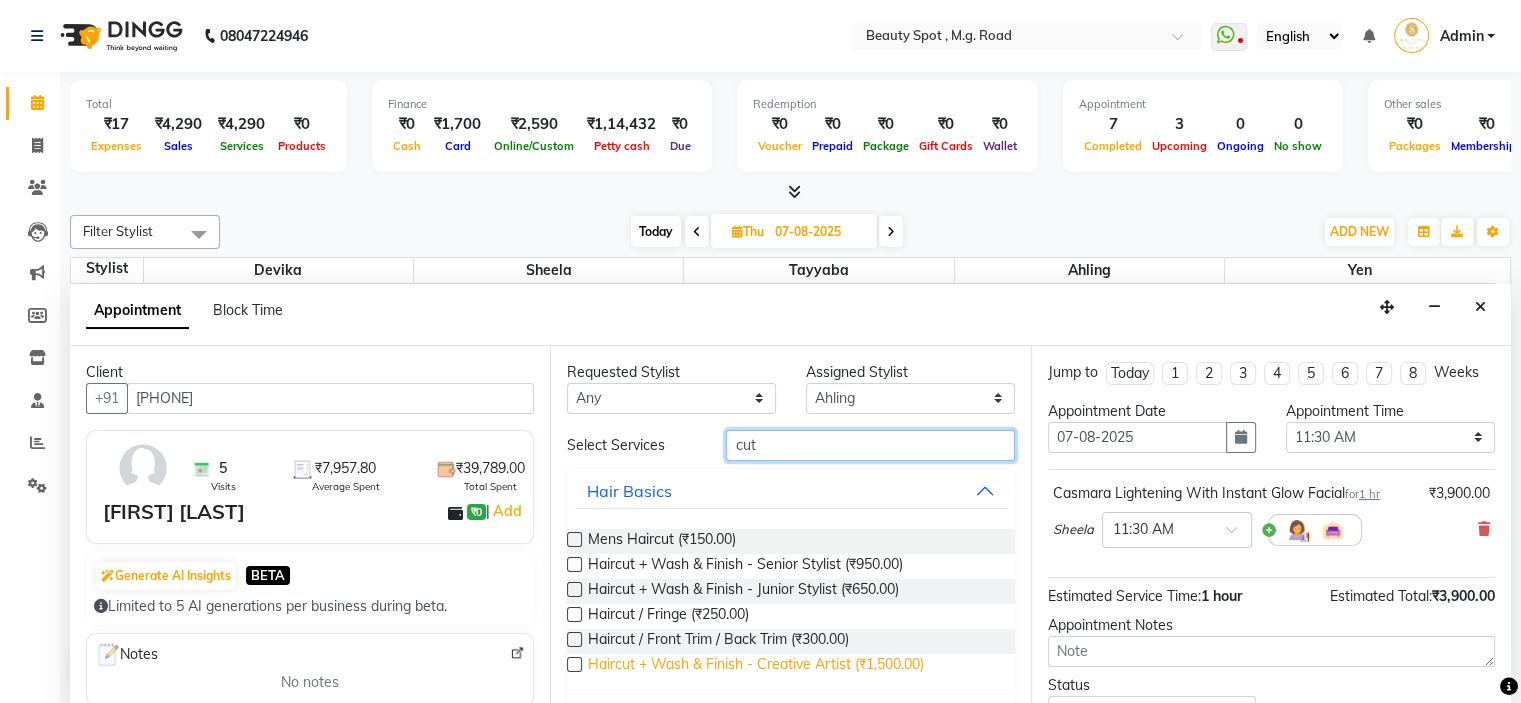 type on "cut" 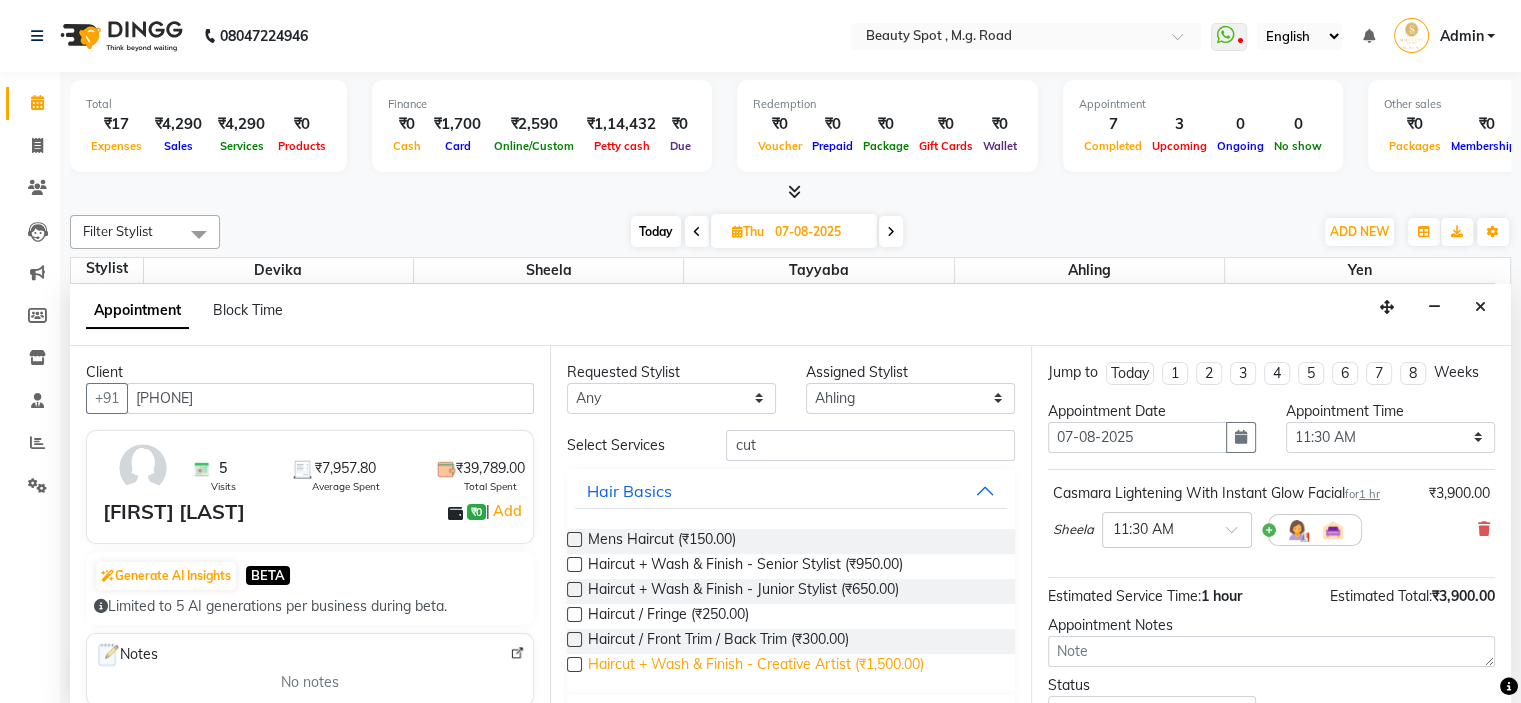 click on "Haircut + Wash & Finish - Creative Artist (₹1,500.00)" at bounding box center [756, 666] 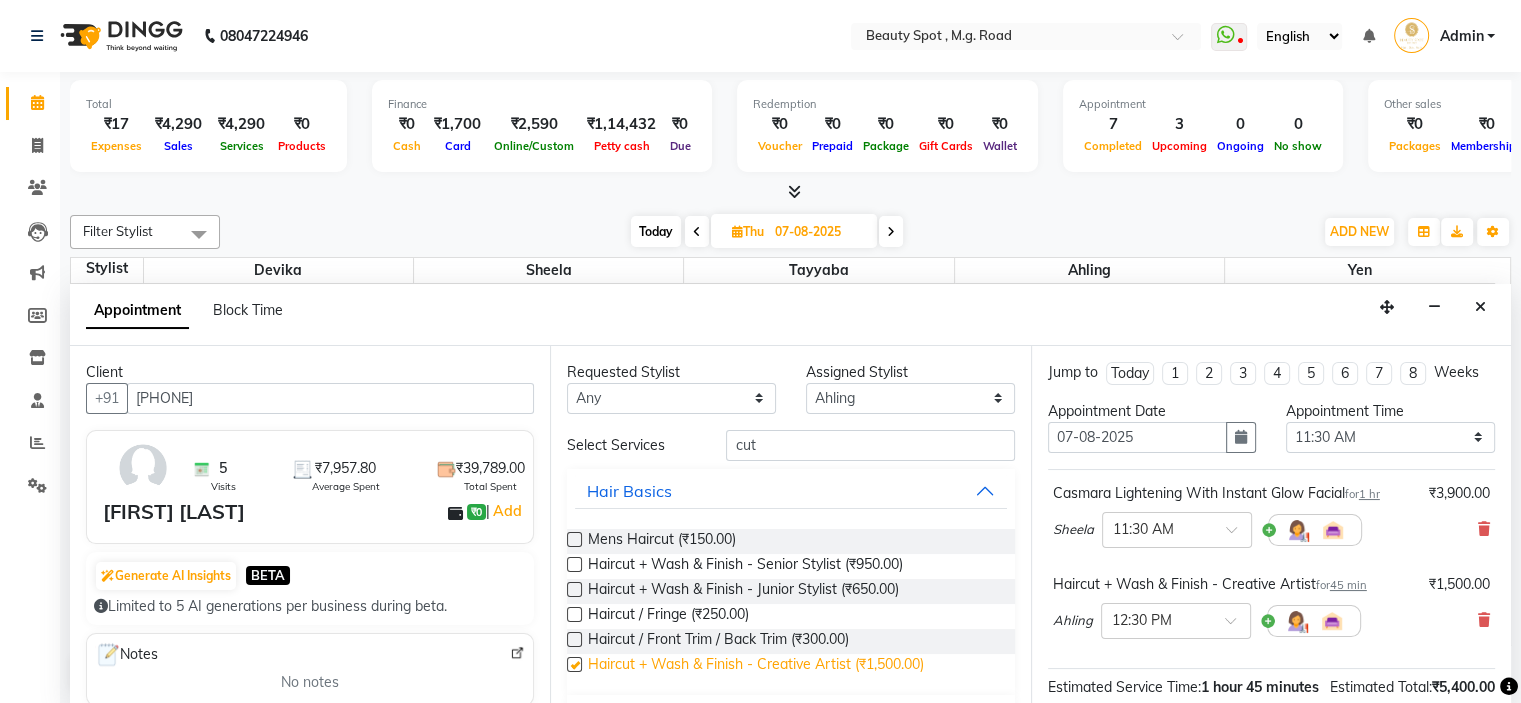 checkbox on "false" 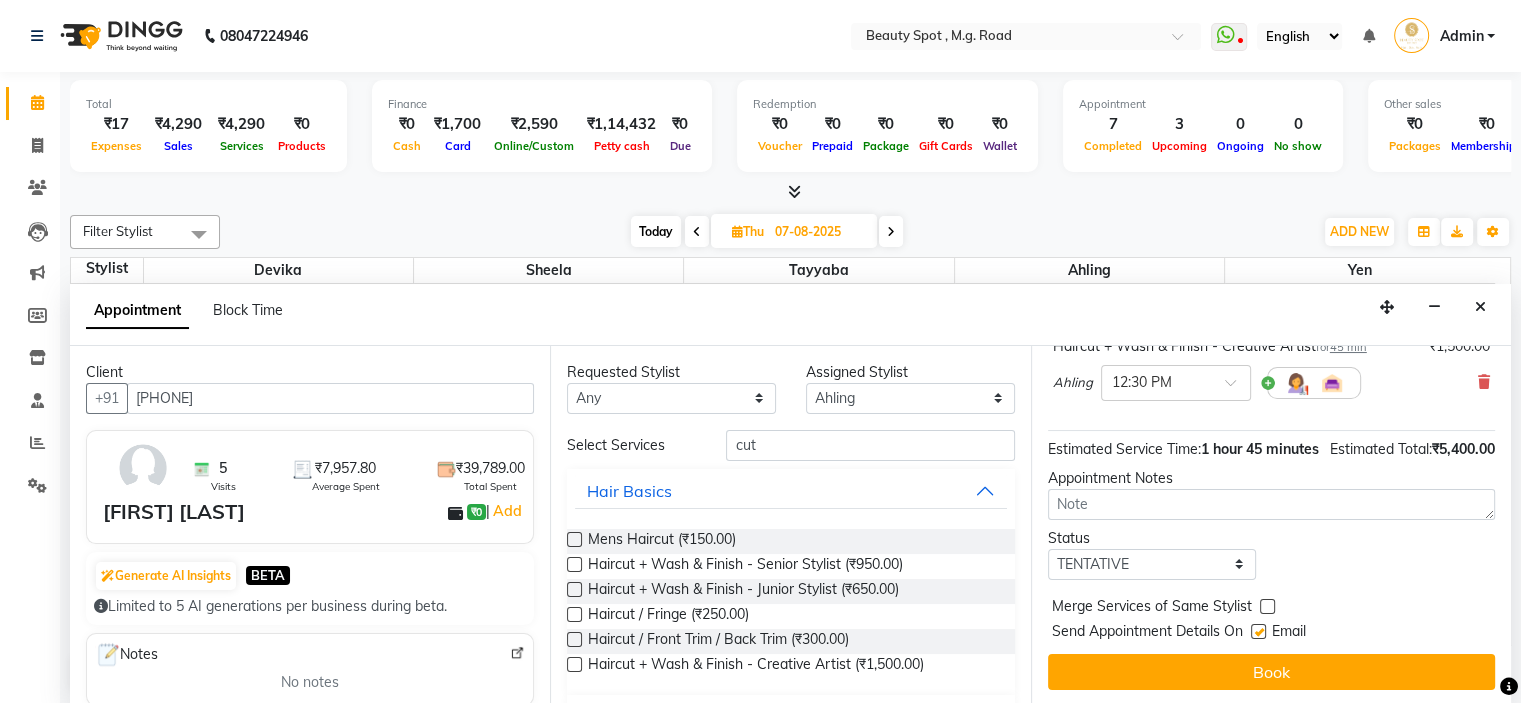 scroll, scrollTop: 258, scrollLeft: 0, axis: vertical 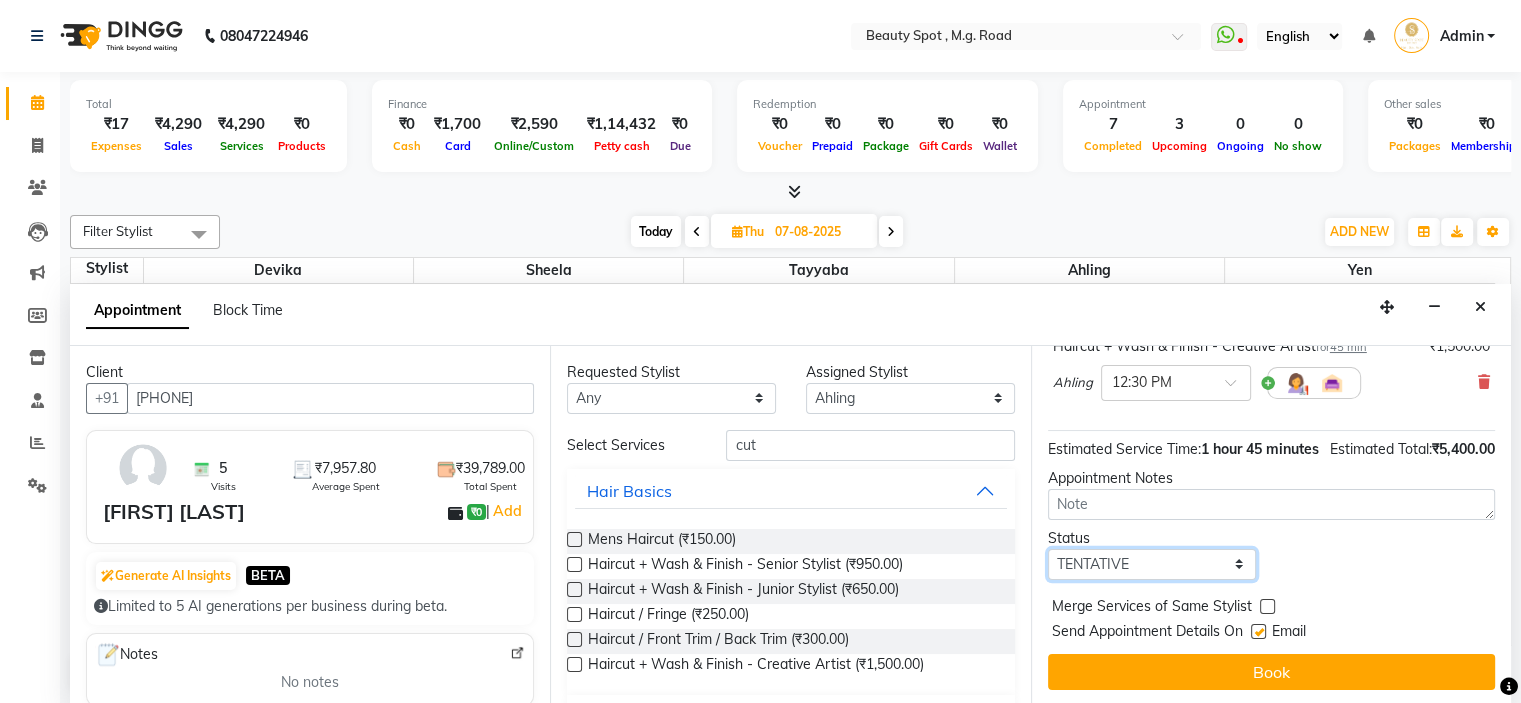click on "Select TENTATIVE CONFIRM UPCOMING" at bounding box center (1152, 564) 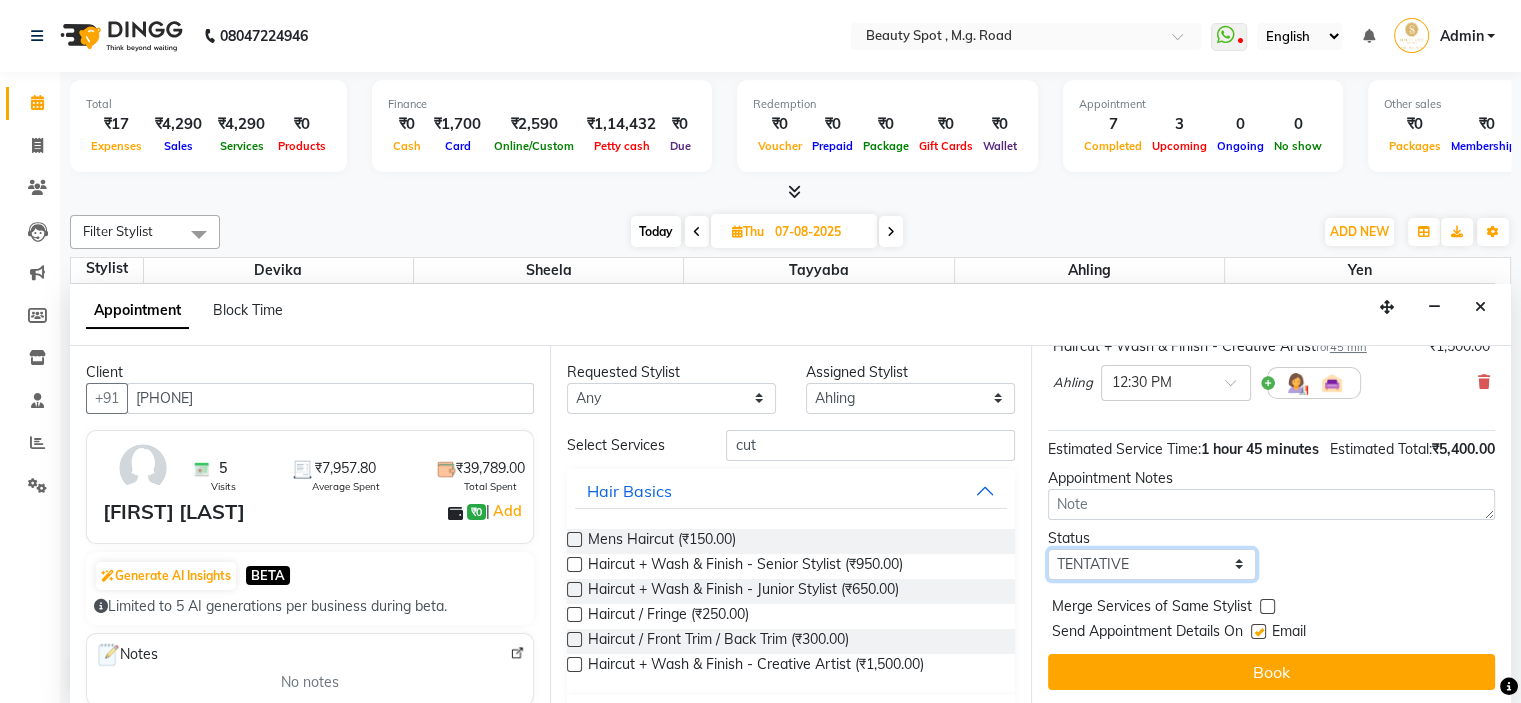 select on "confirm booking" 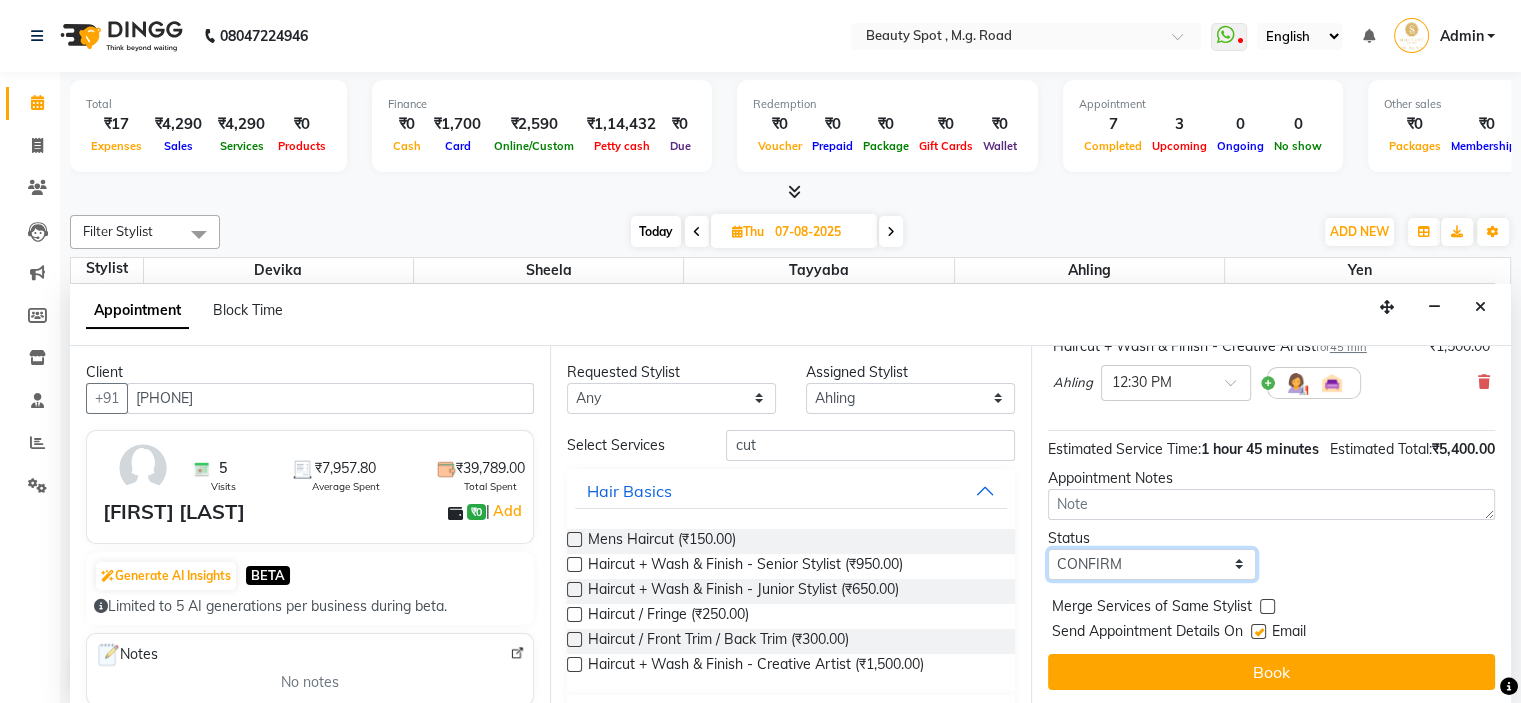 click on "Select TENTATIVE CONFIRM UPCOMING" at bounding box center [1152, 564] 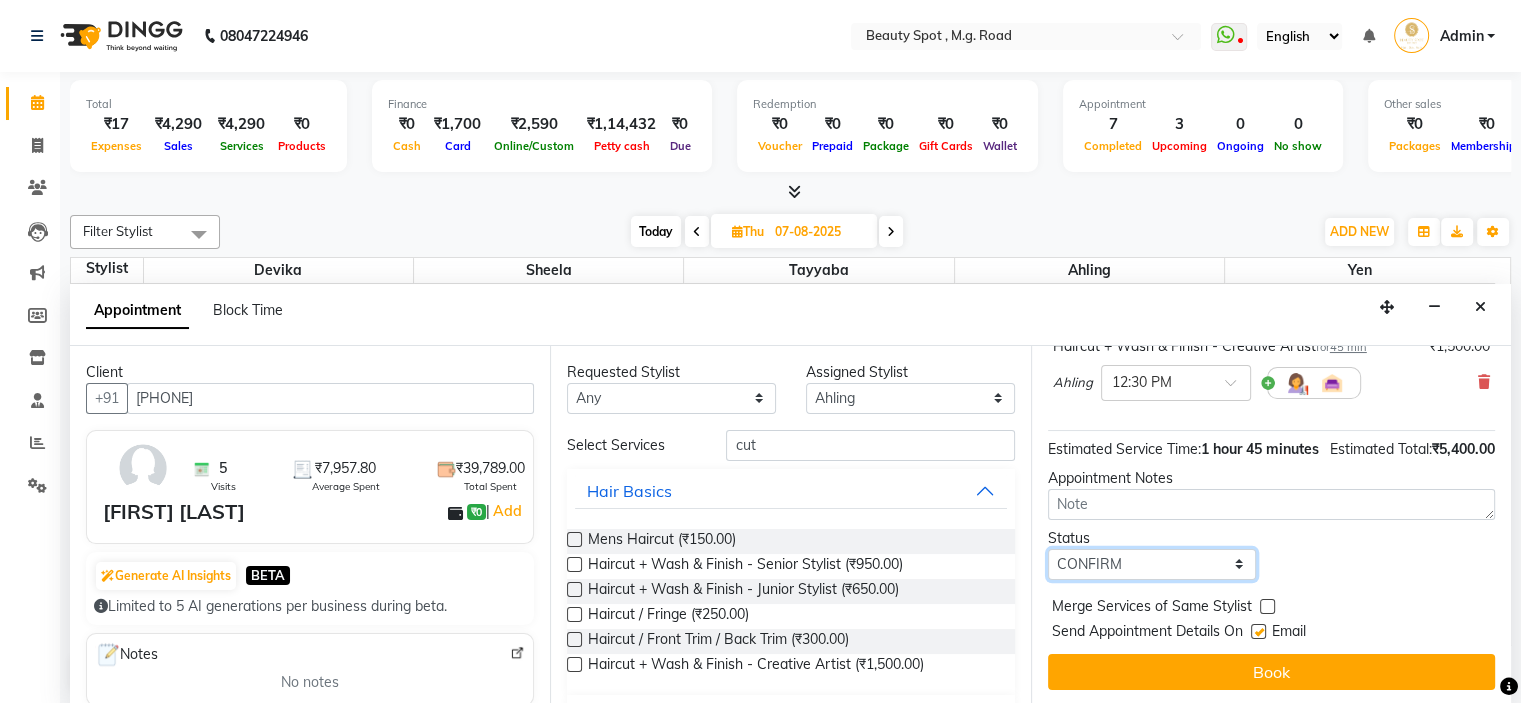 scroll, scrollTop: 0, scrollLeft: 0, axis: both 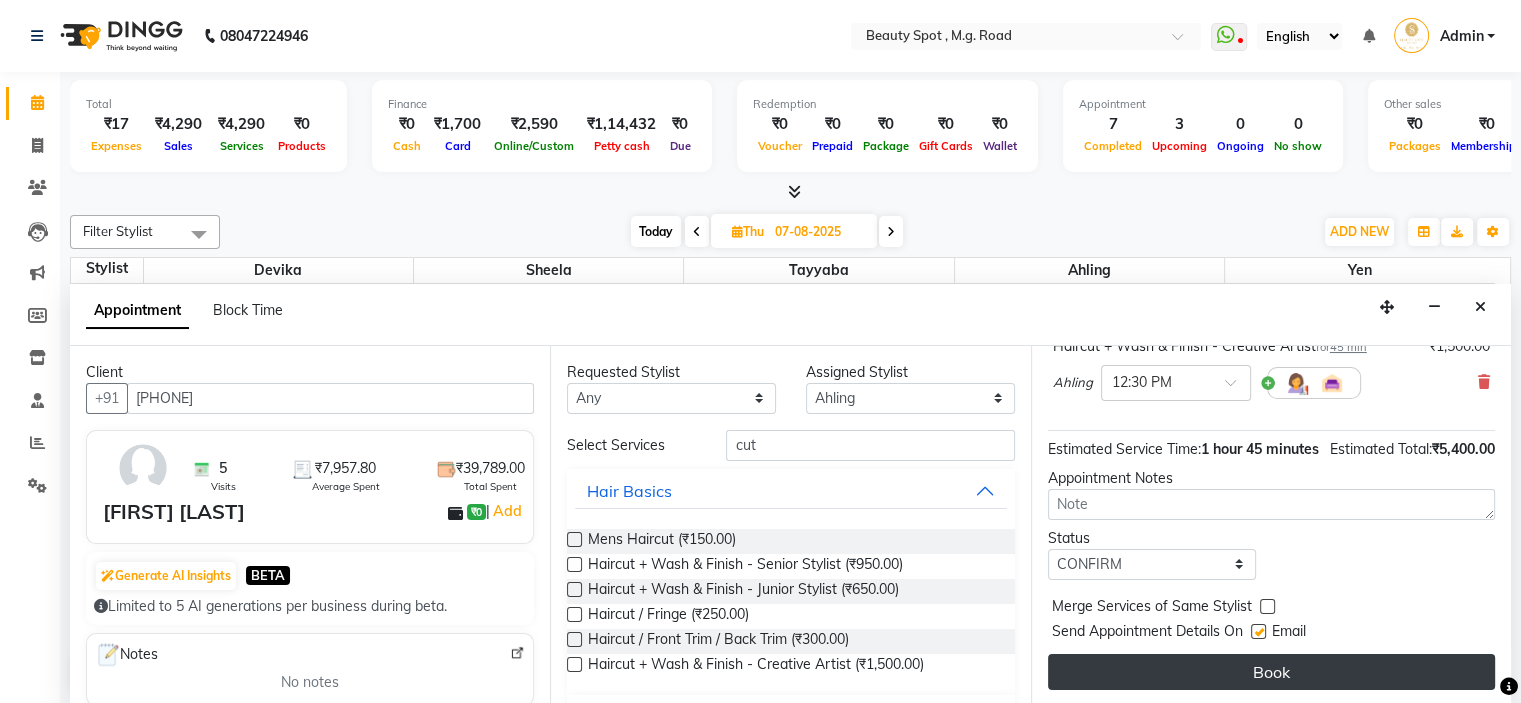 click on "Book" at bounding box center [1271, 672] 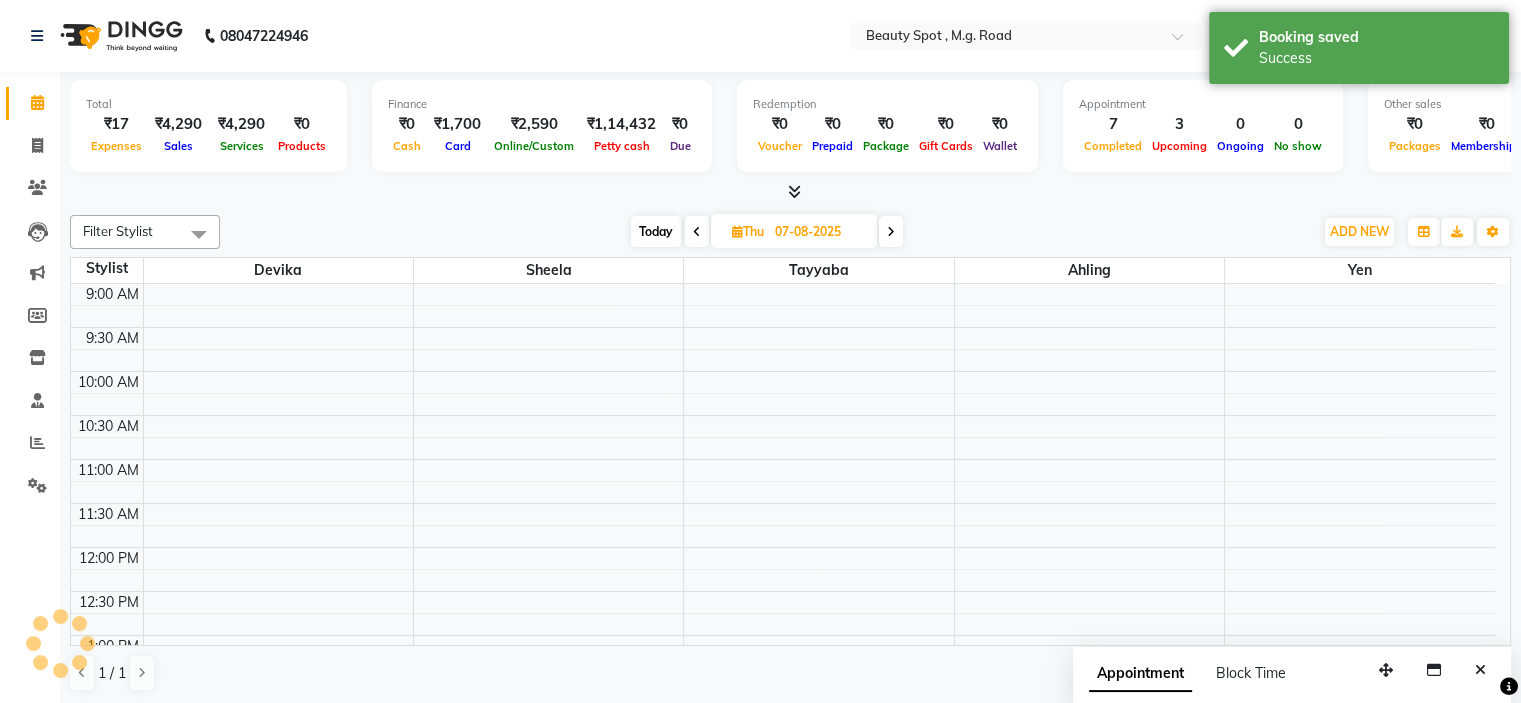 scroll, scrollTop: 0, scrollLeft: 0, axis: both 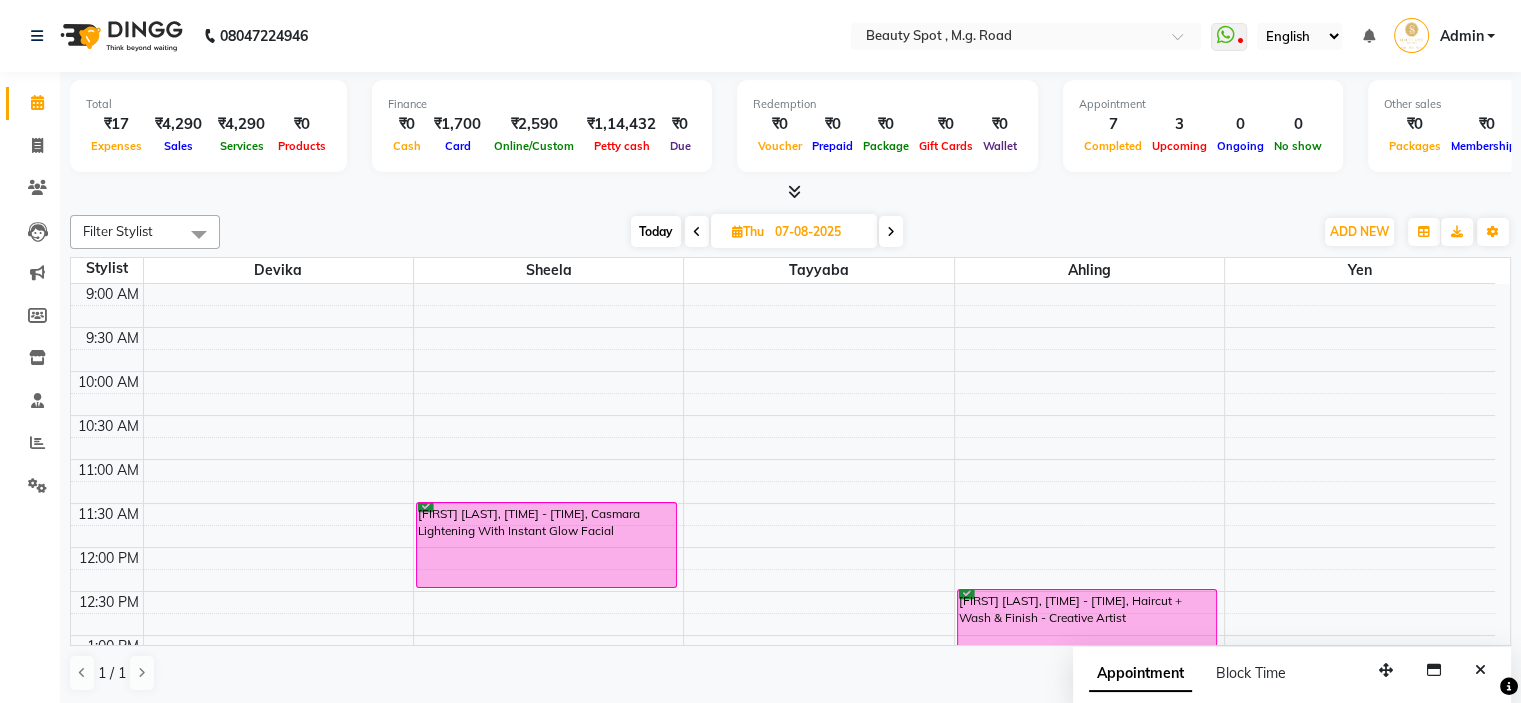 click on "Today" at bounding box center [656, 231] 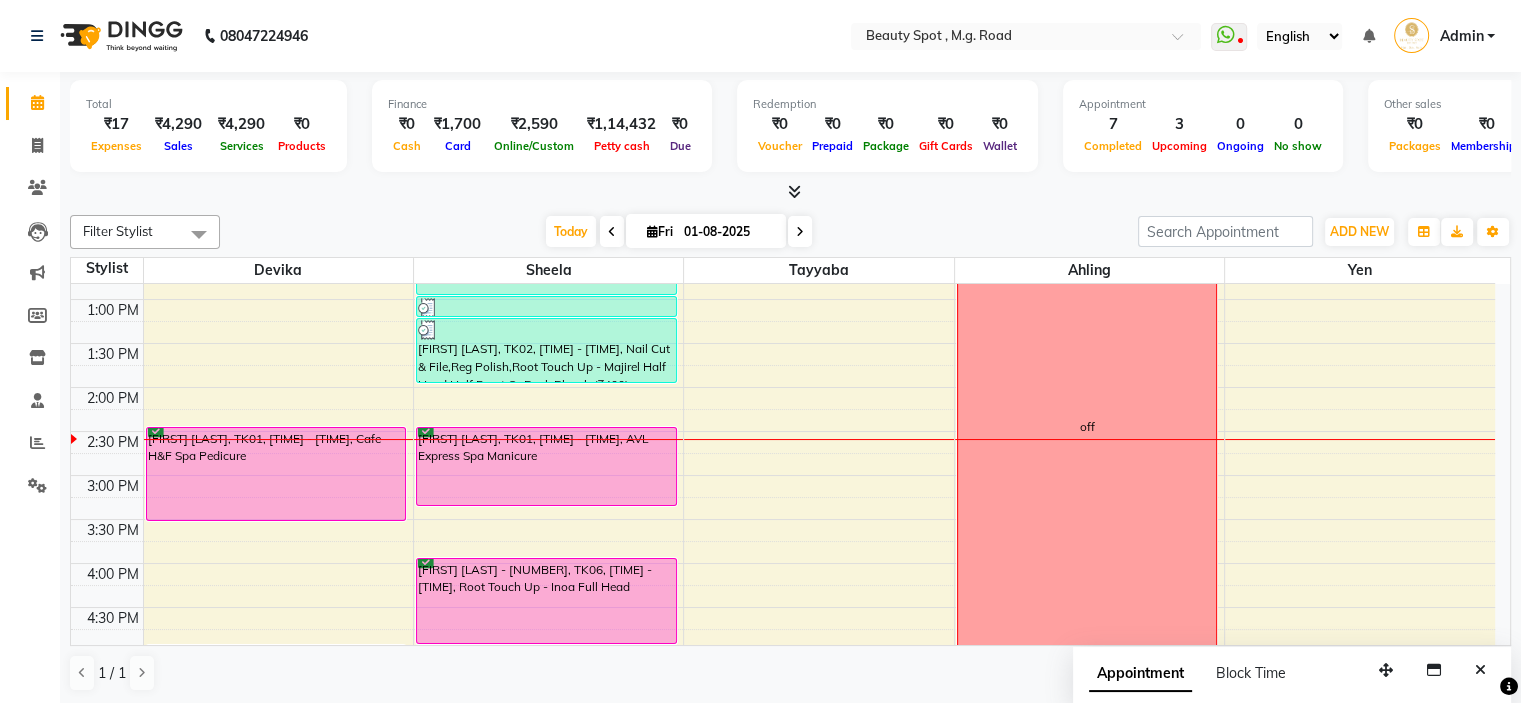 scroll, scrollTop: 436, scrollLeft: 0, axis: vertical 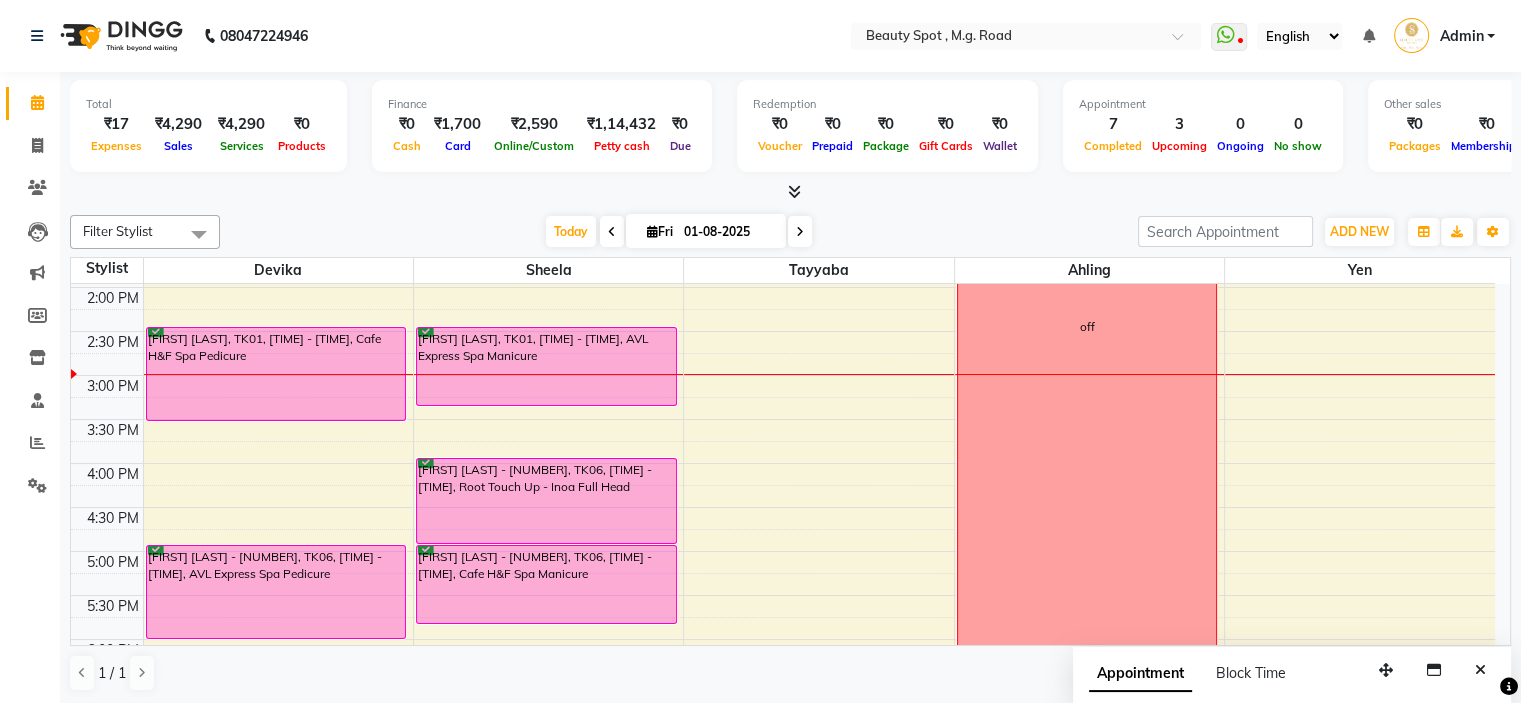 click at bounding box center [652, 231] 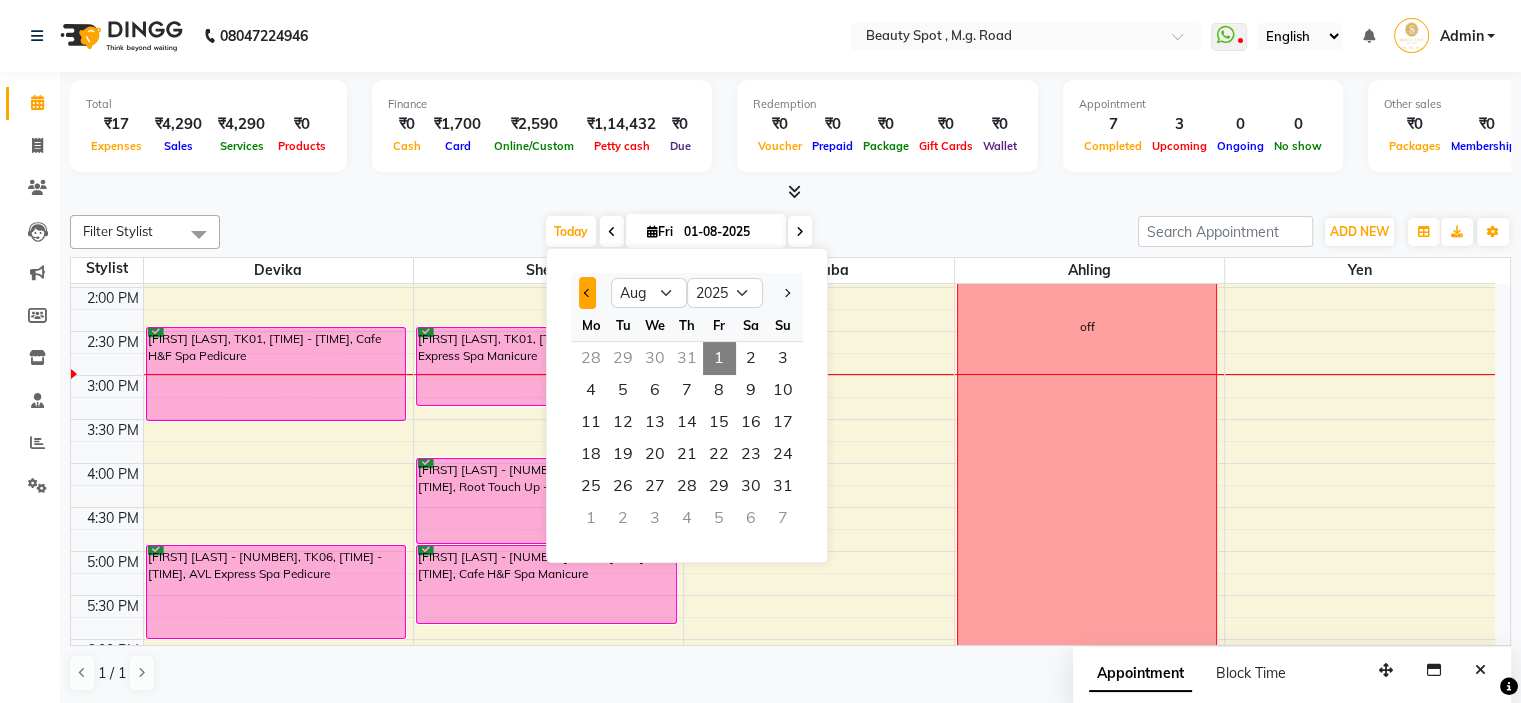 click at bounding box center (587, 293) 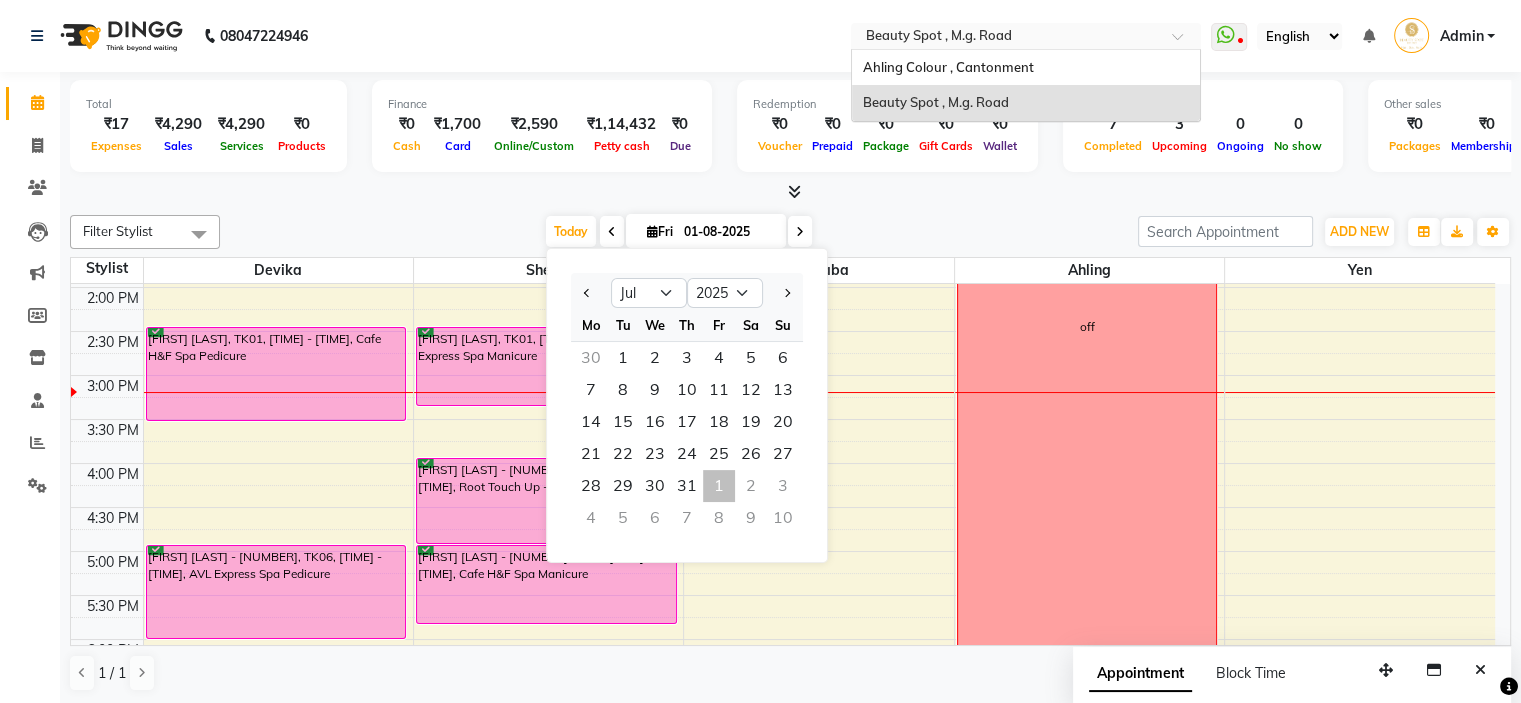 click at bounding box center [1006, 38] 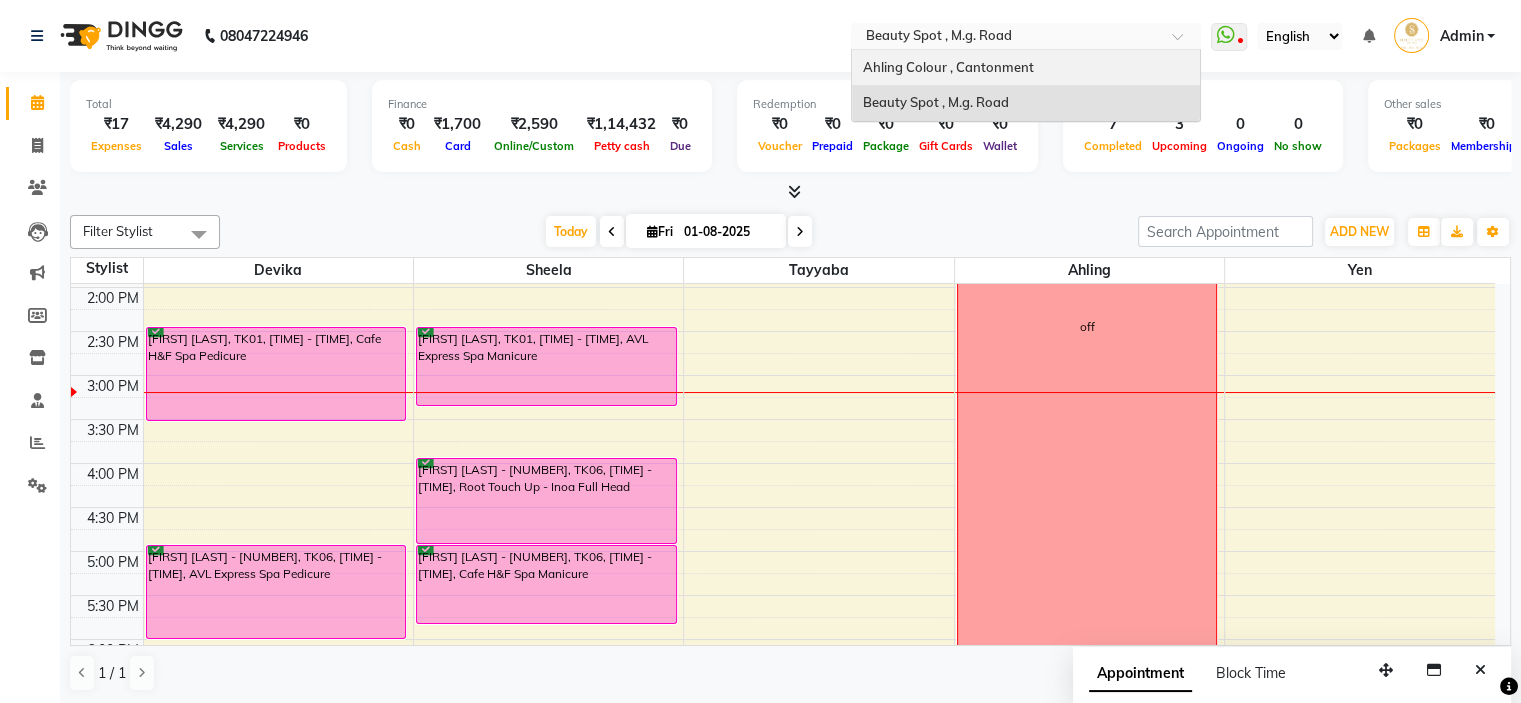 click on "Ahling Colour , Cantonment" at bounding box center [947, 67] 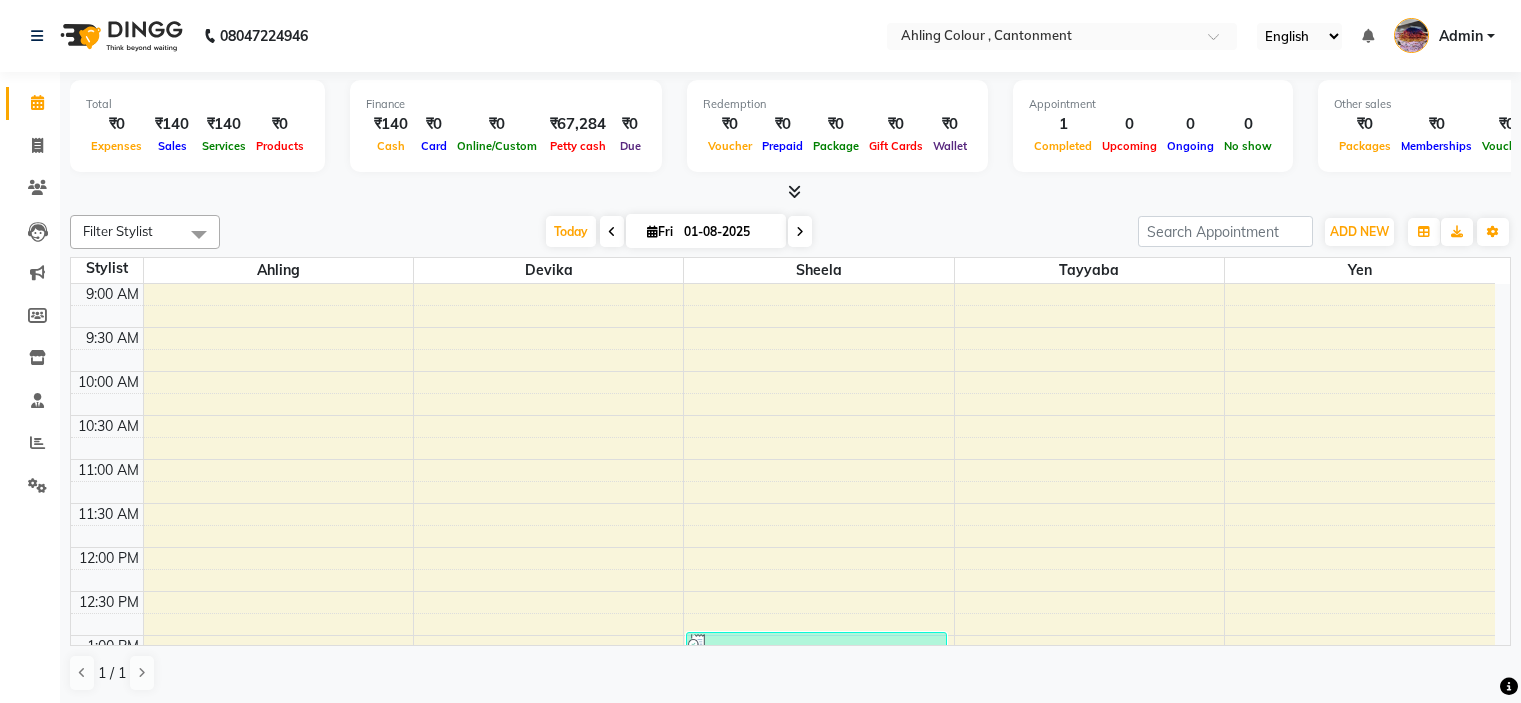 scroll, scrollTop: 0, scrollLeft: 0, axis: both 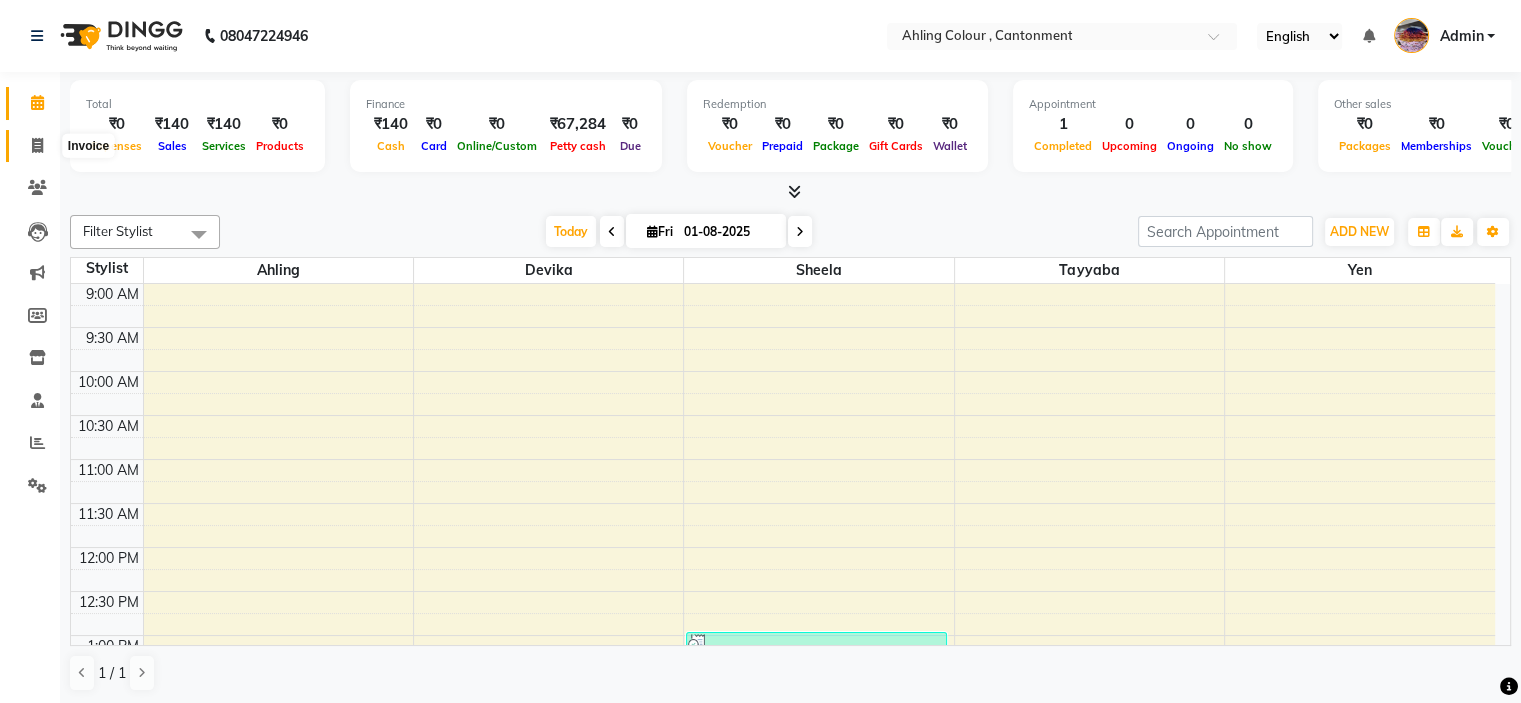 click 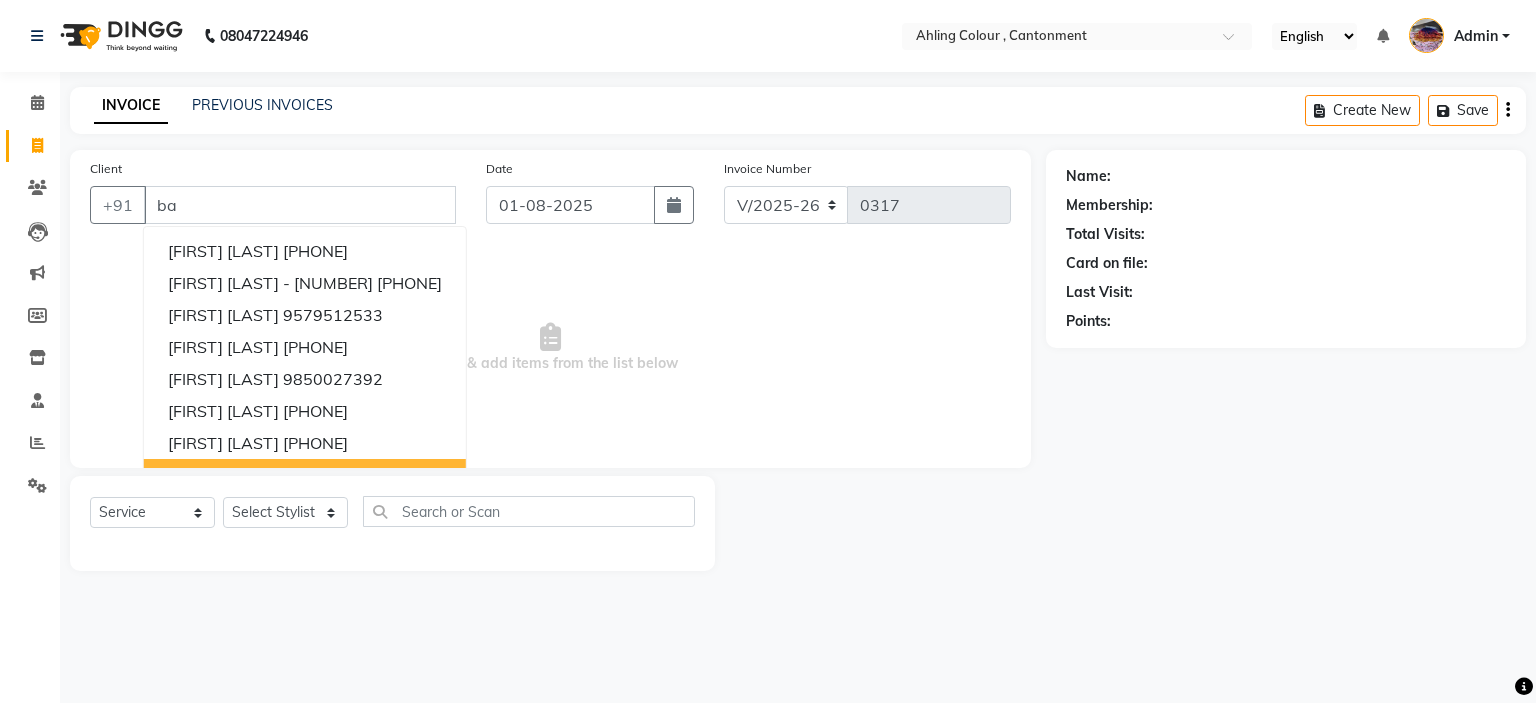type on "b" 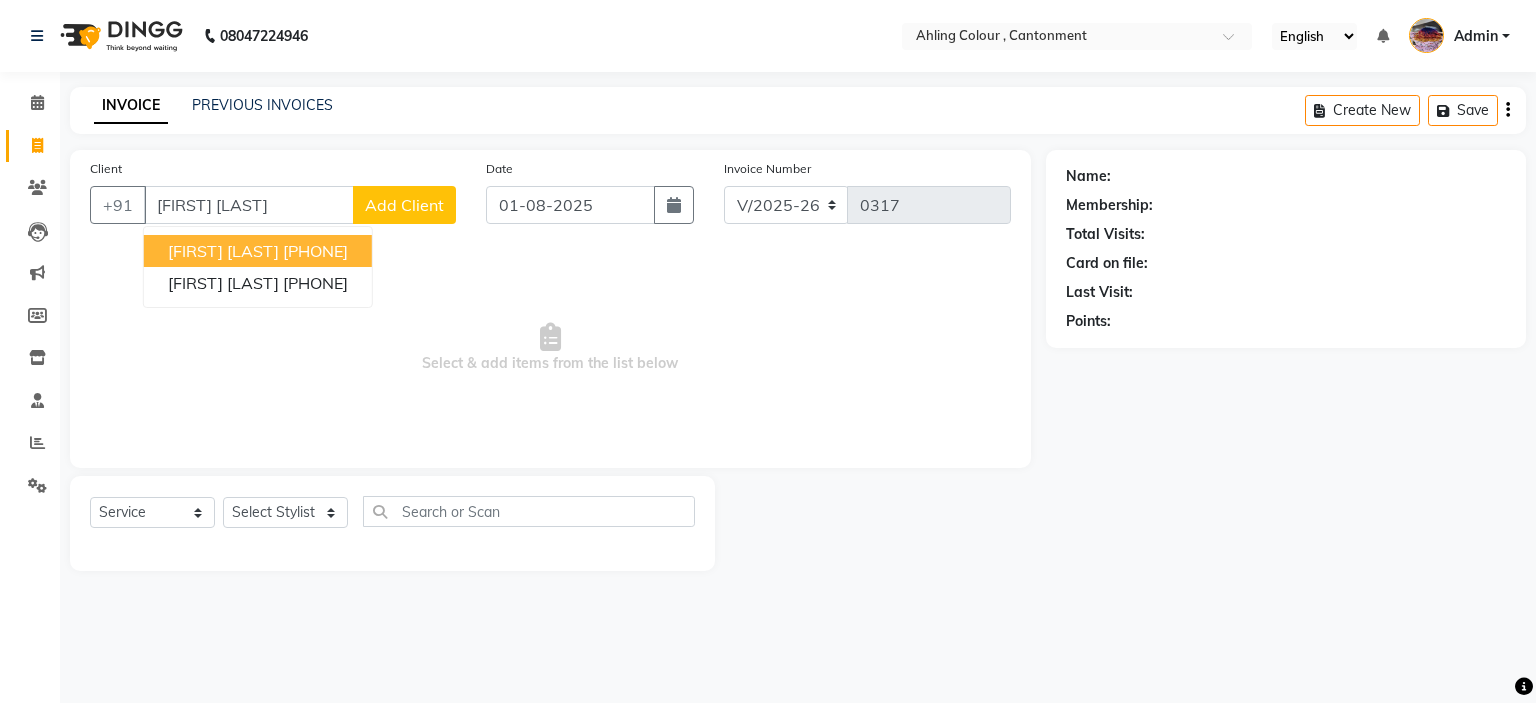 click on "DEEPALI BAFNA" at bounding box center [223, 251] 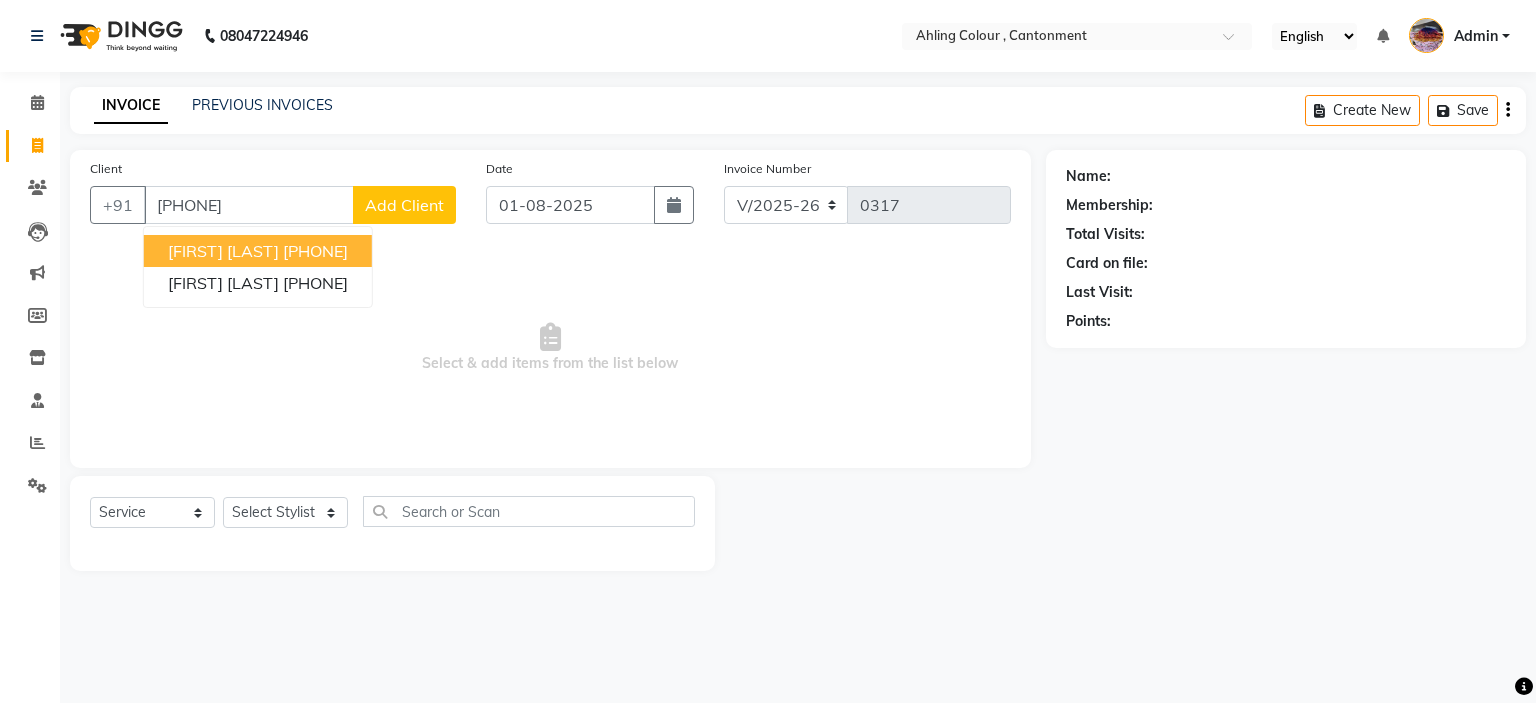 type on "9823550033" 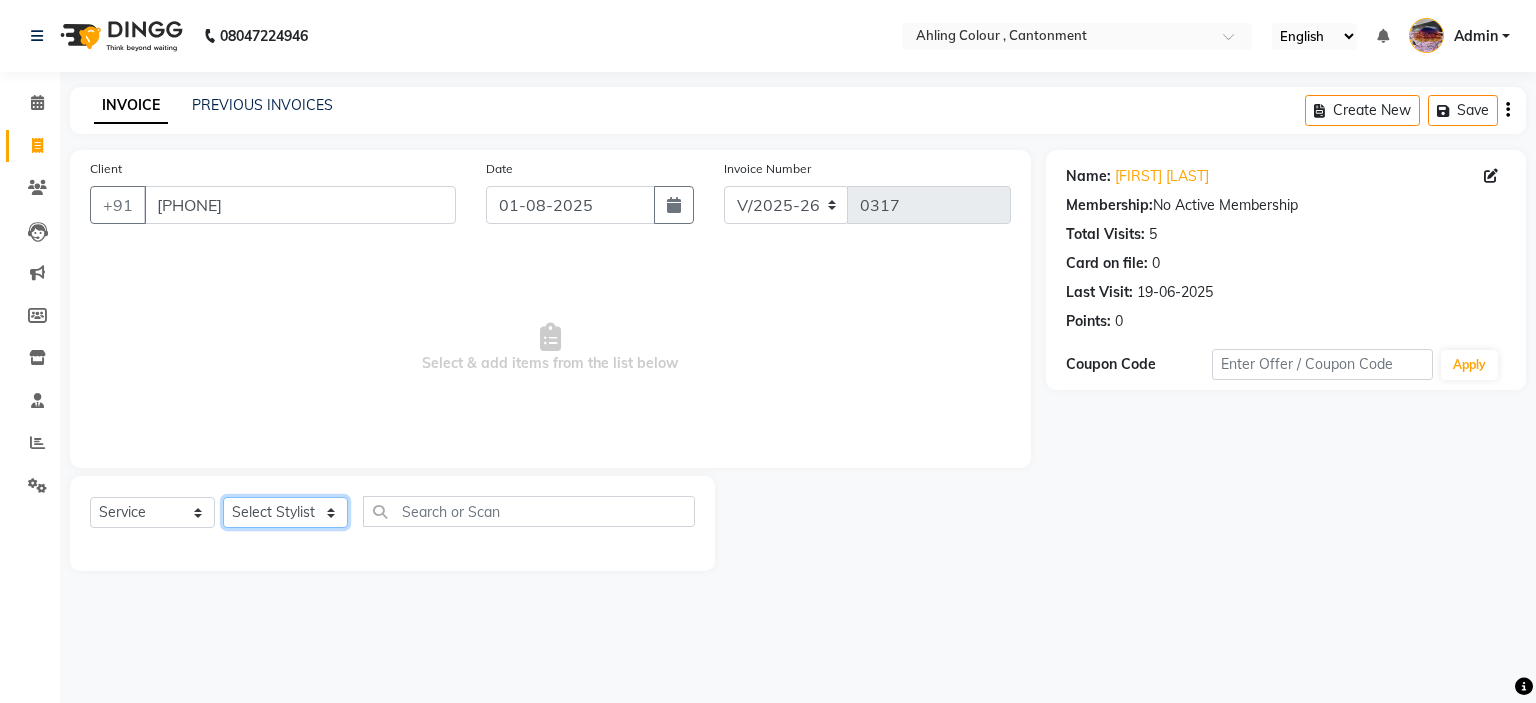 click on "Select Stylist Ahling Devika Sheela Tayyaba Yen" 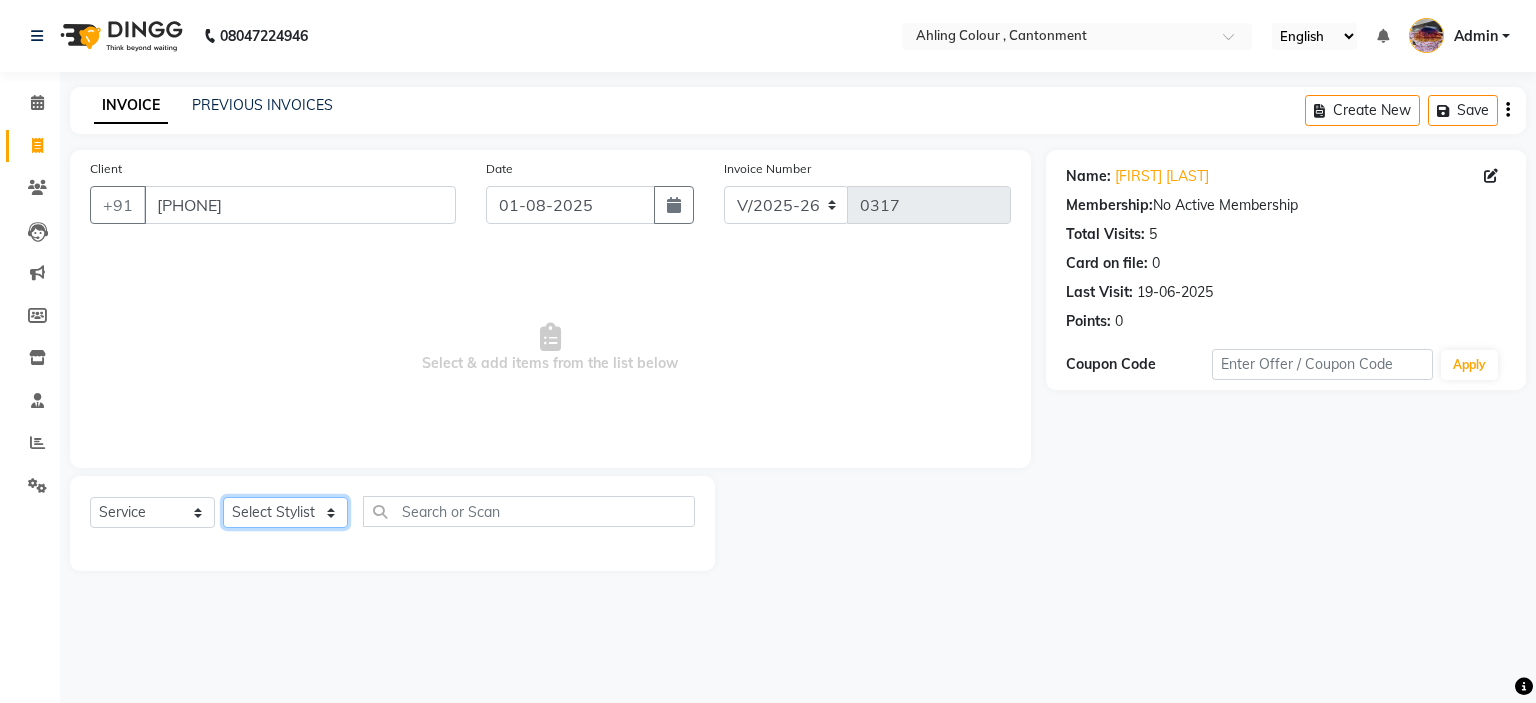 select on "72144" 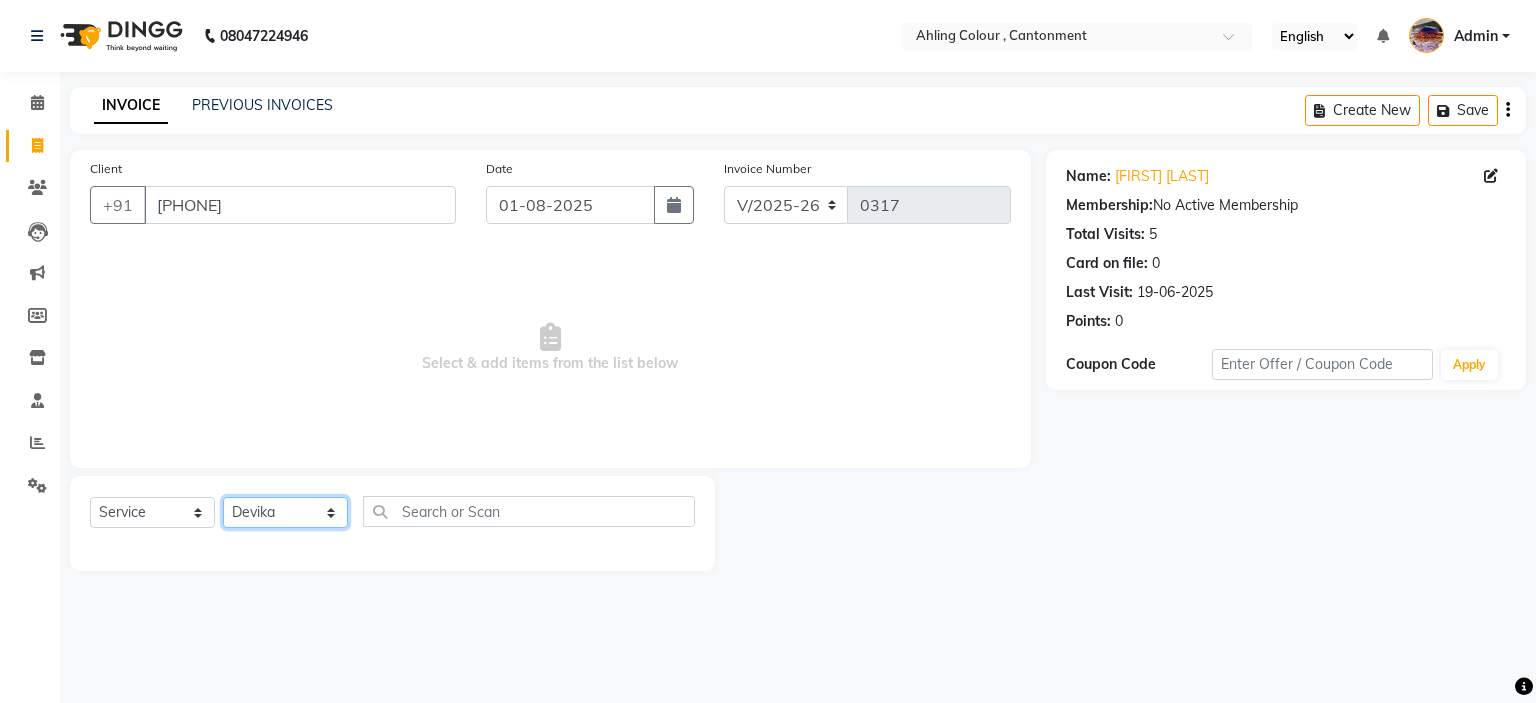 click on "Select Stylist Ahling Devika Sheela Tayyaba Yen" 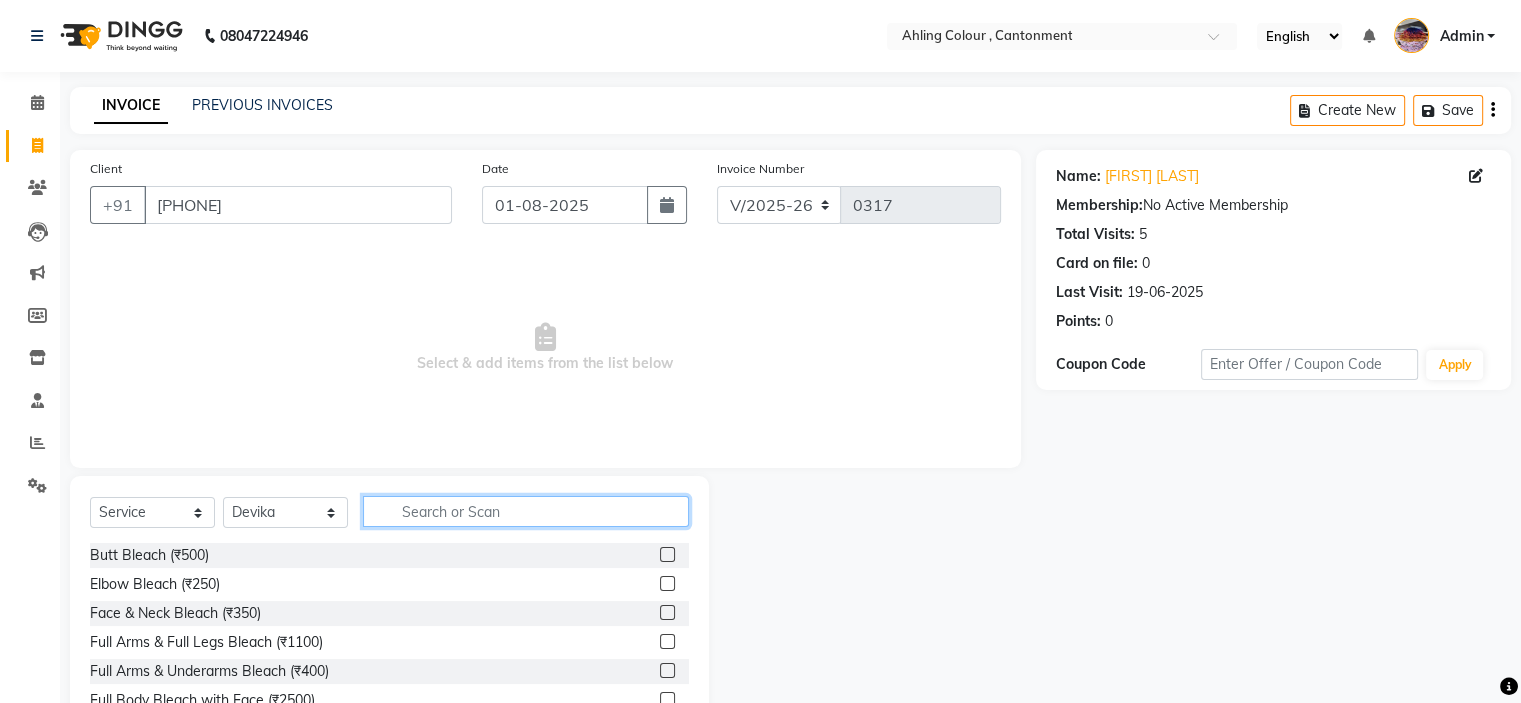 click 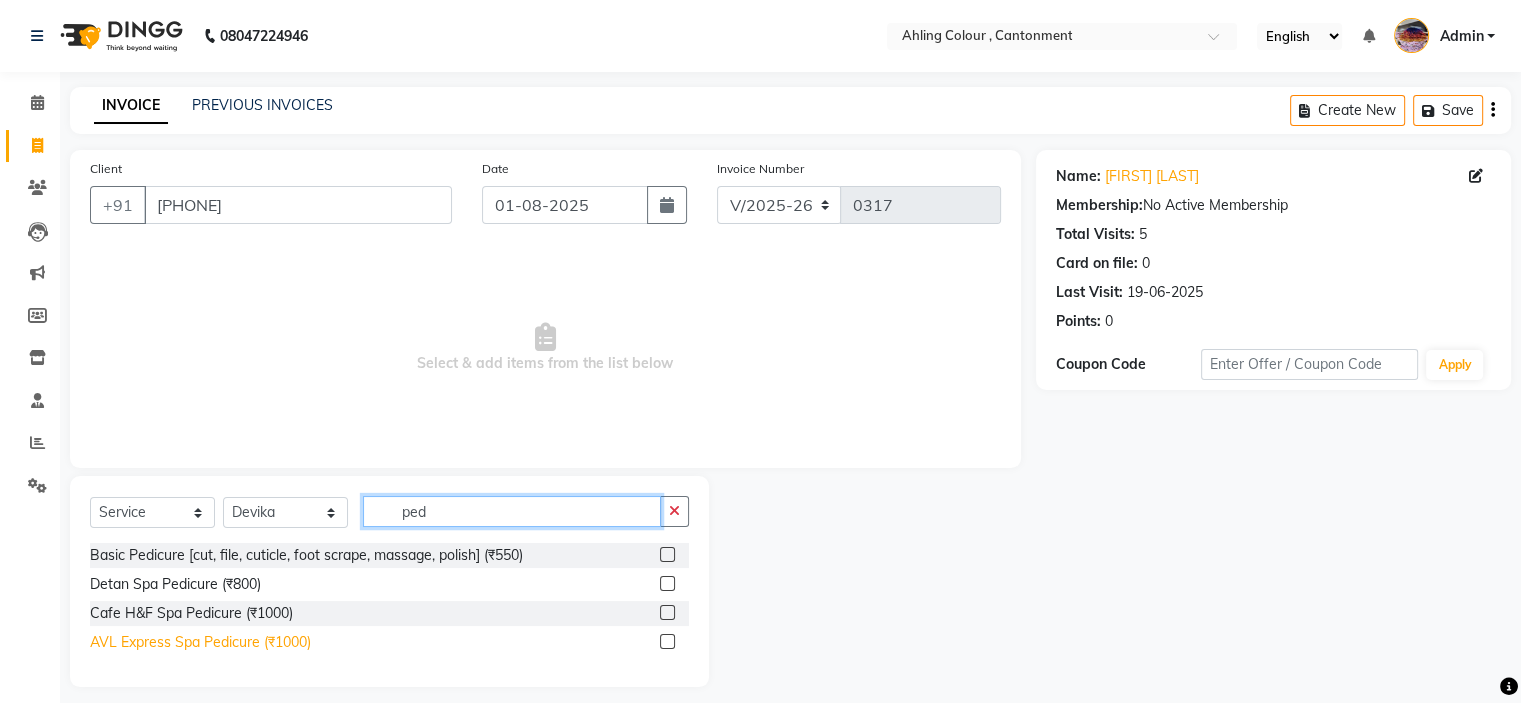 type on "ped" 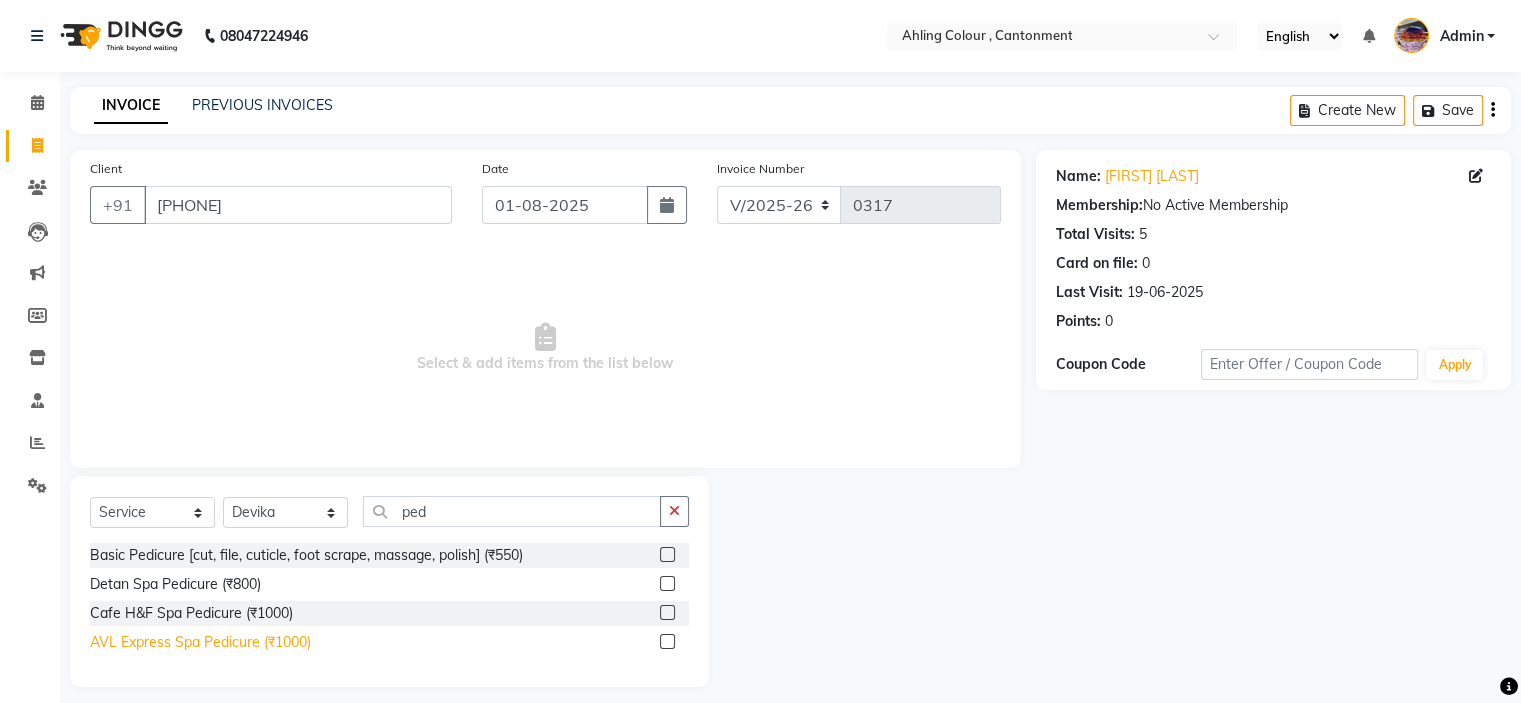 click on "AVL Express Spa Pedicure (₹1000)" 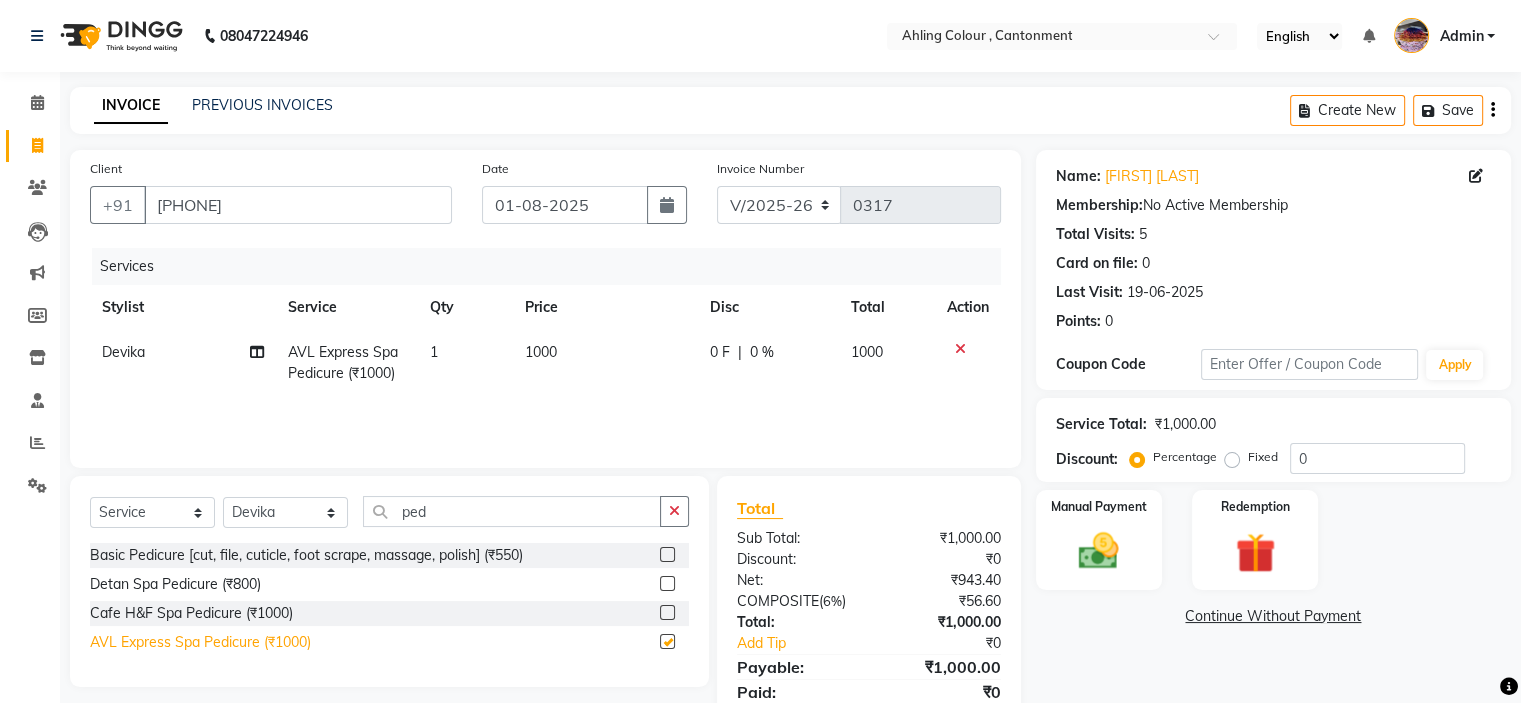 checkbox on "false" 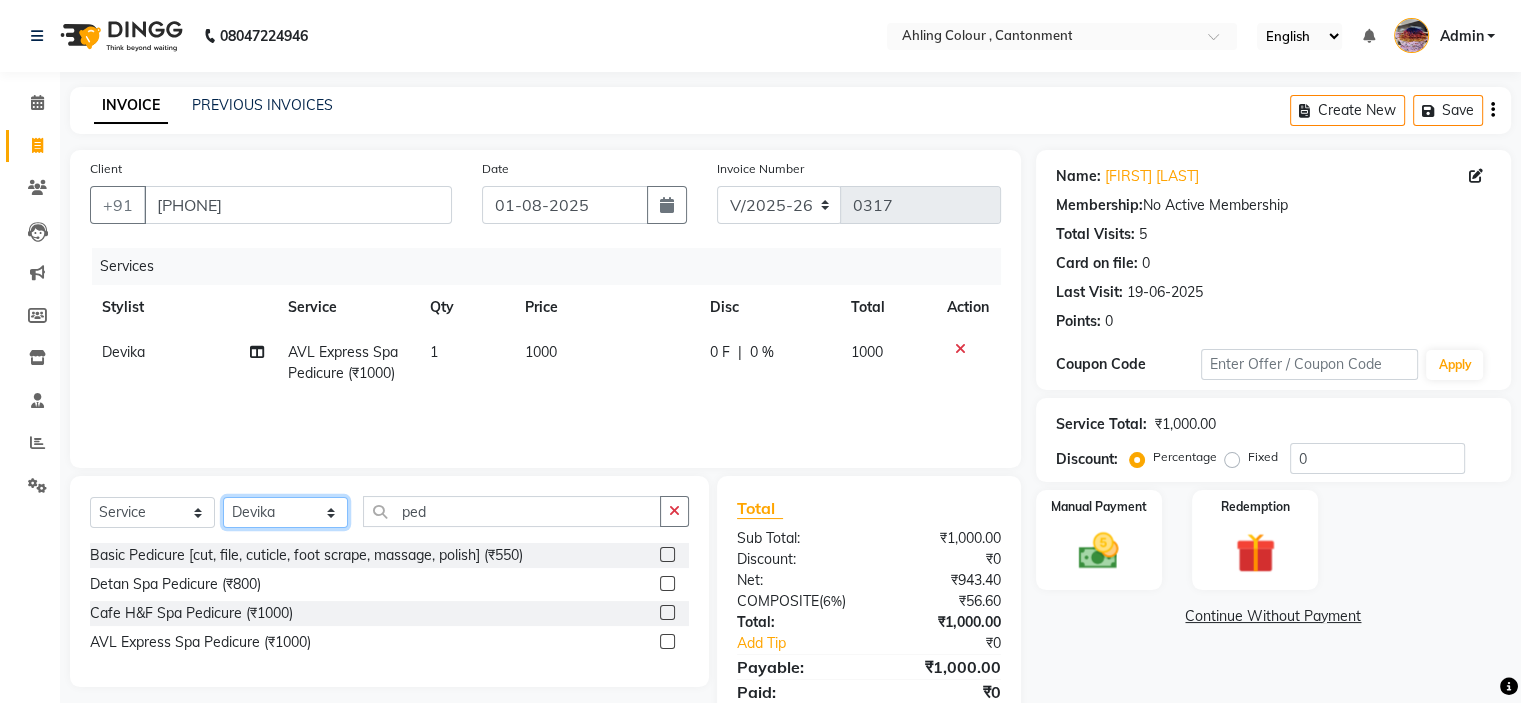 click on "Select Stylist Ahling Devika Sheela Tayyaba Yen" 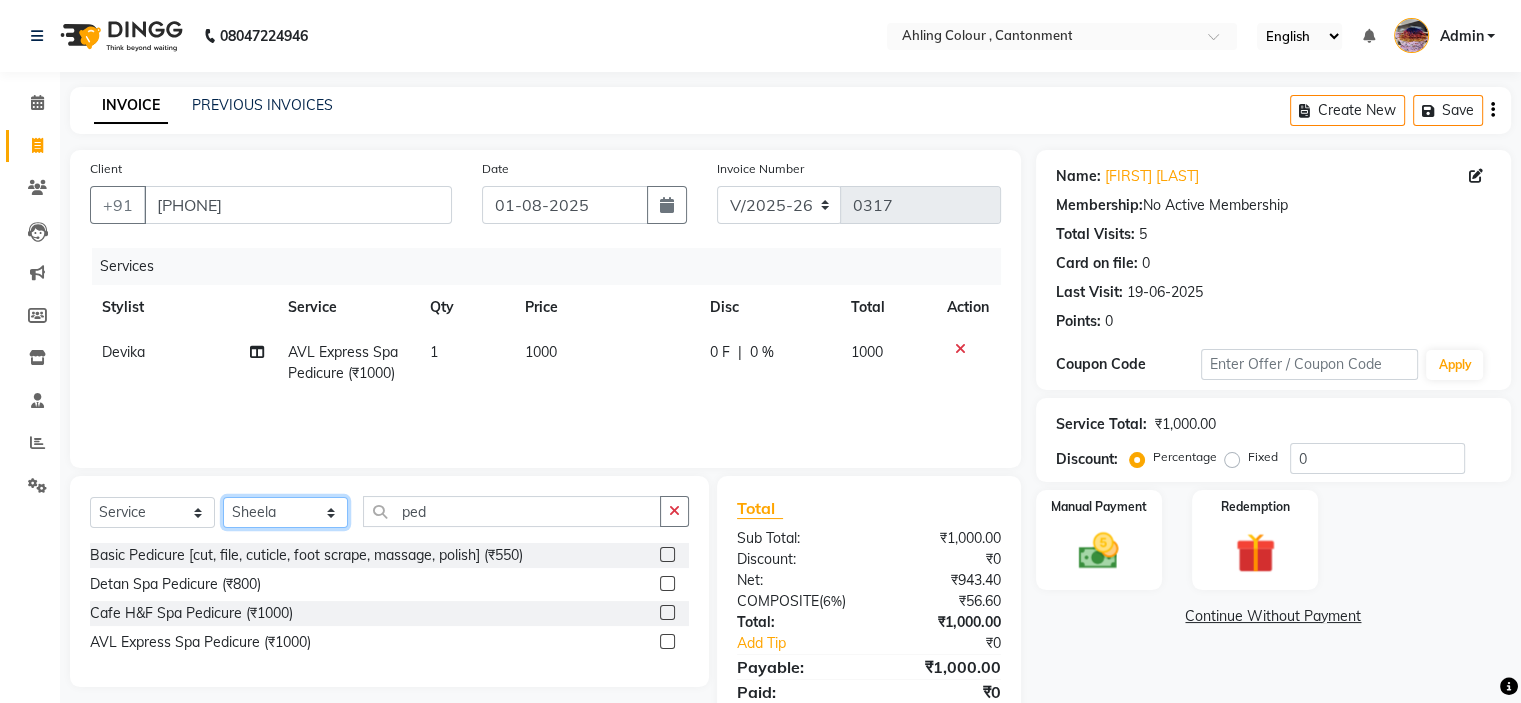 click on "Select Stylist Ahling Devika Sheela Tayyaba Yen" 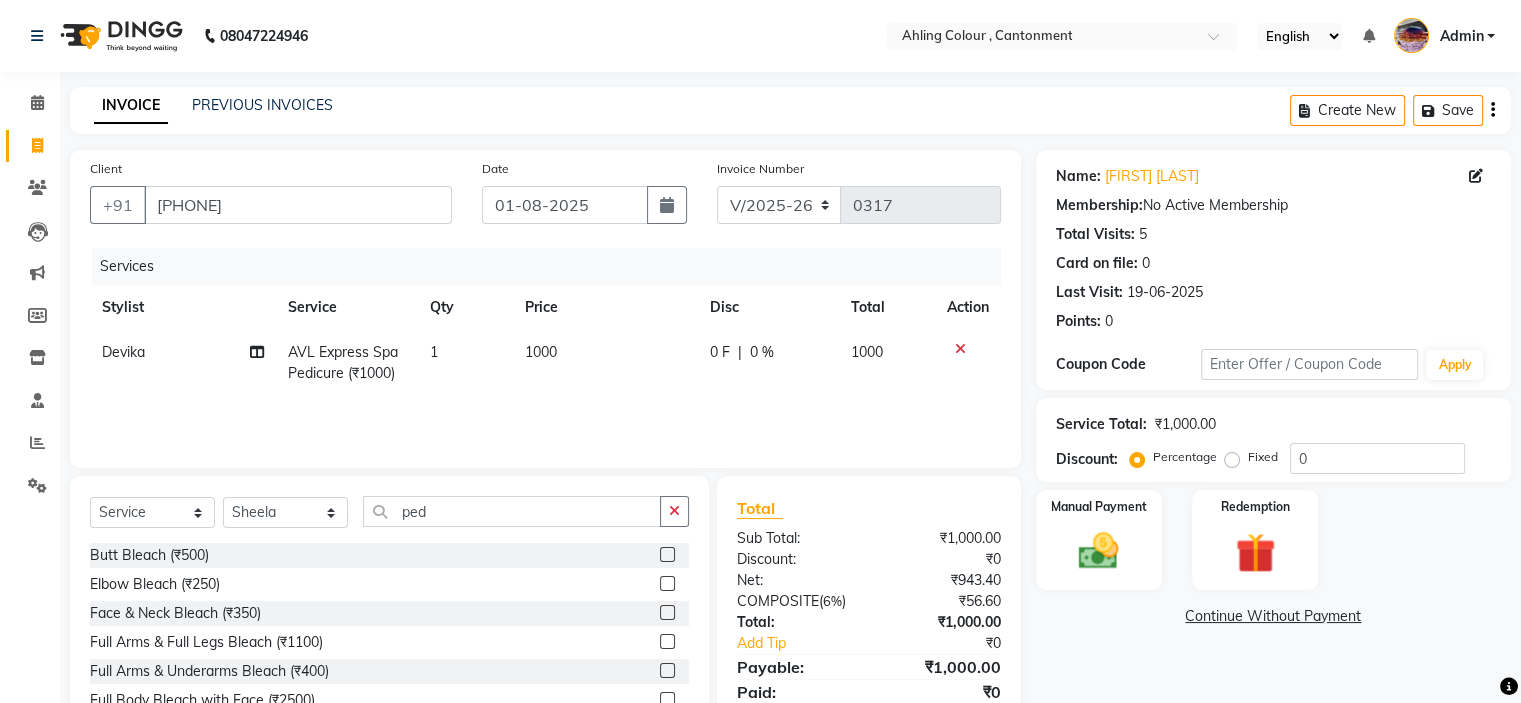 drag, startPoint x: 671, startPoint y: 514, endPoint x: 657, endPoint y: 512, distance: 14.142136 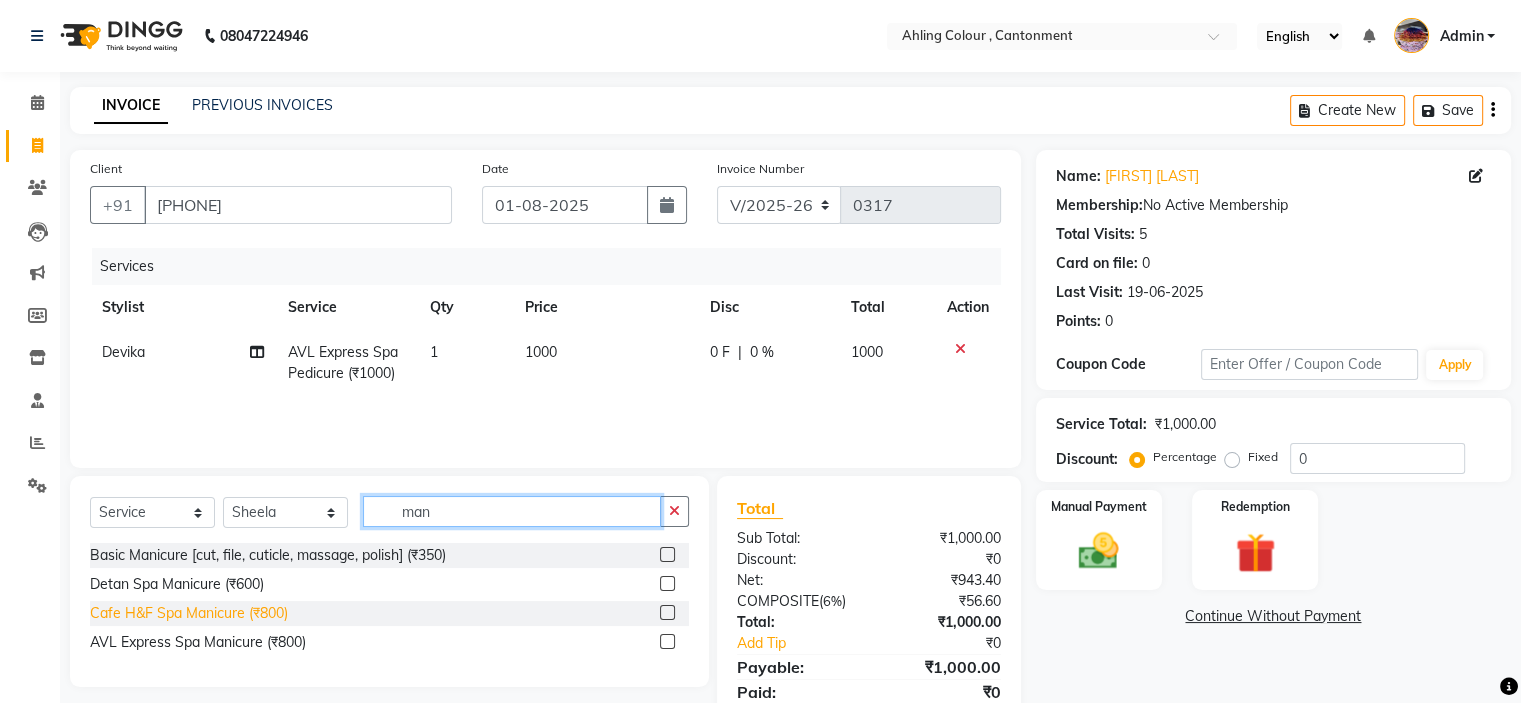 type on "man" 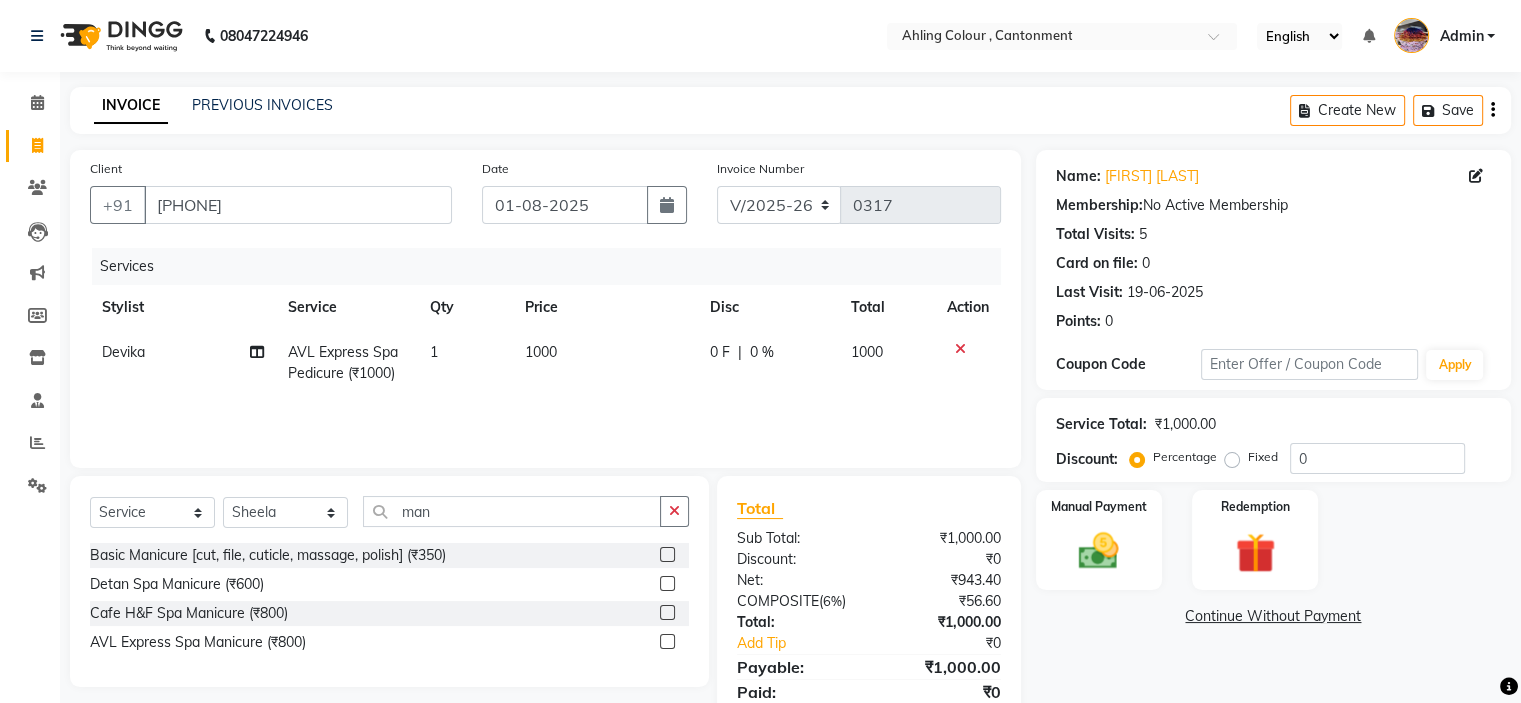 click on "Cafe H&F Spa Manicure (₹800)" 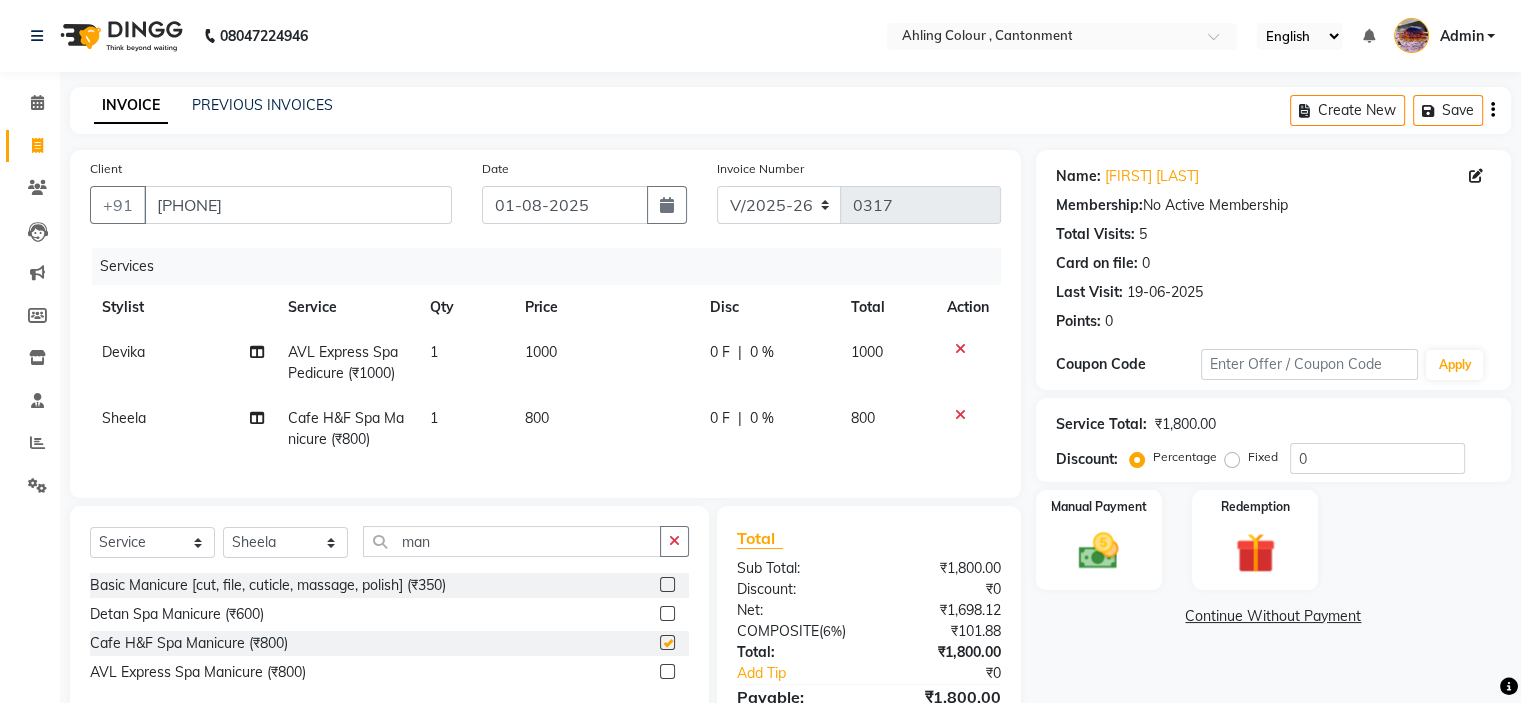 checkbox on "false" 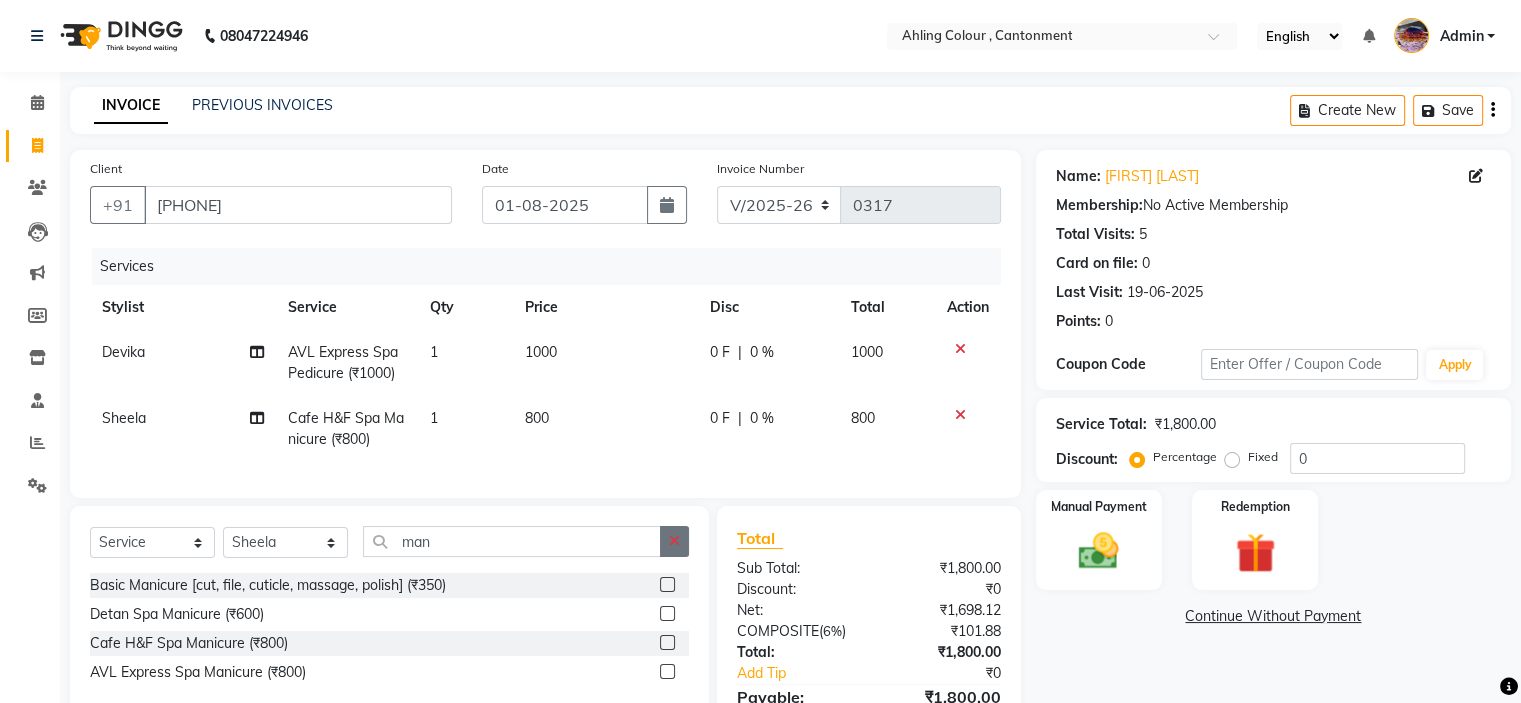 click 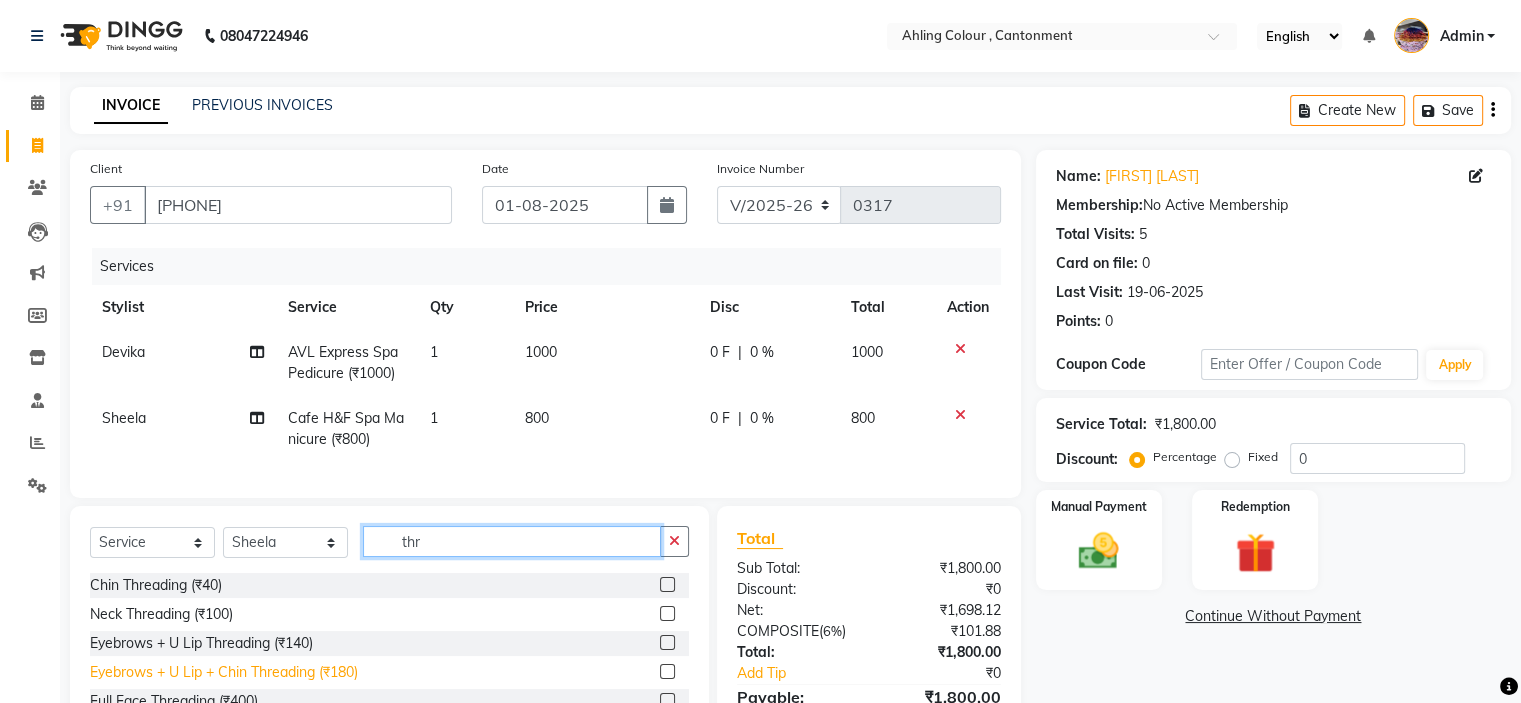 type on "thr" 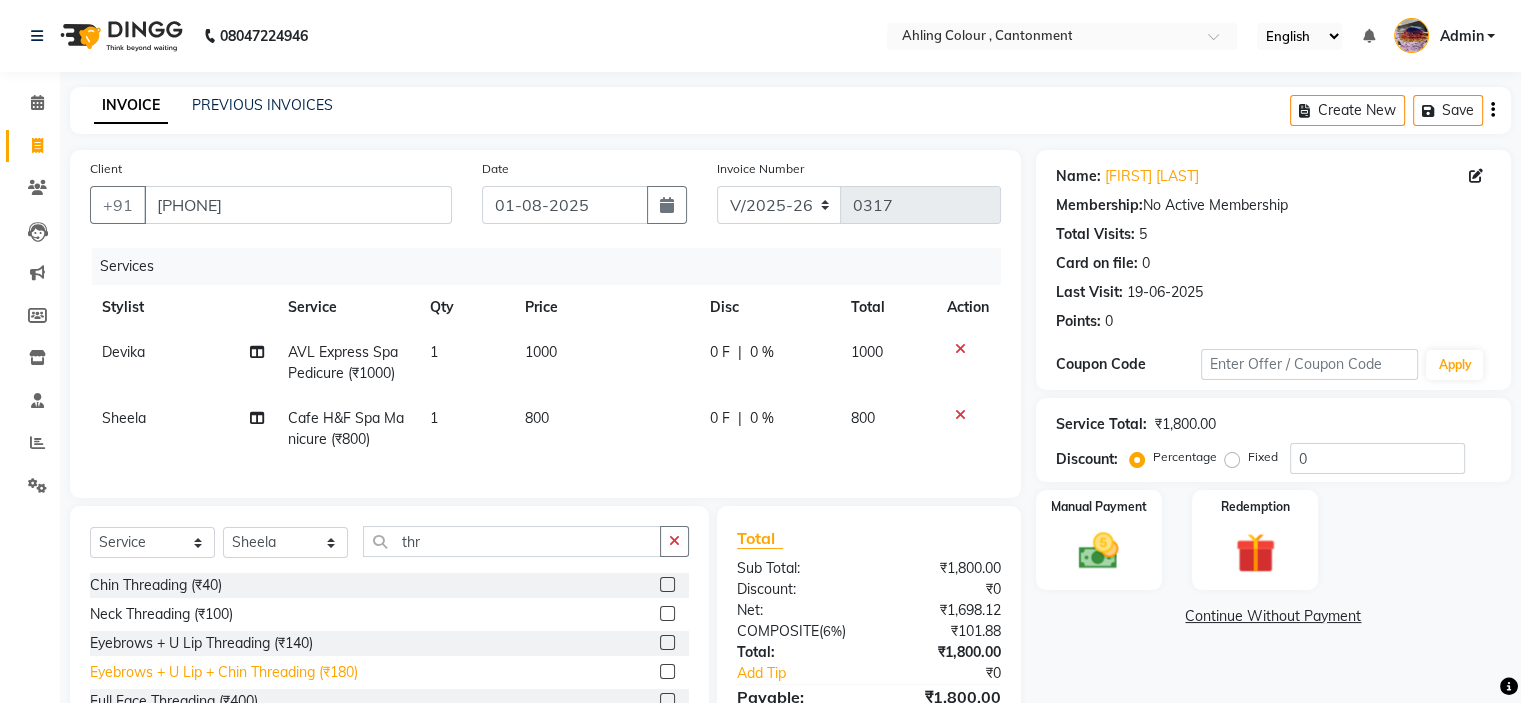 click on "Eyebrows + U Lip + Chin Threading (₹180)" 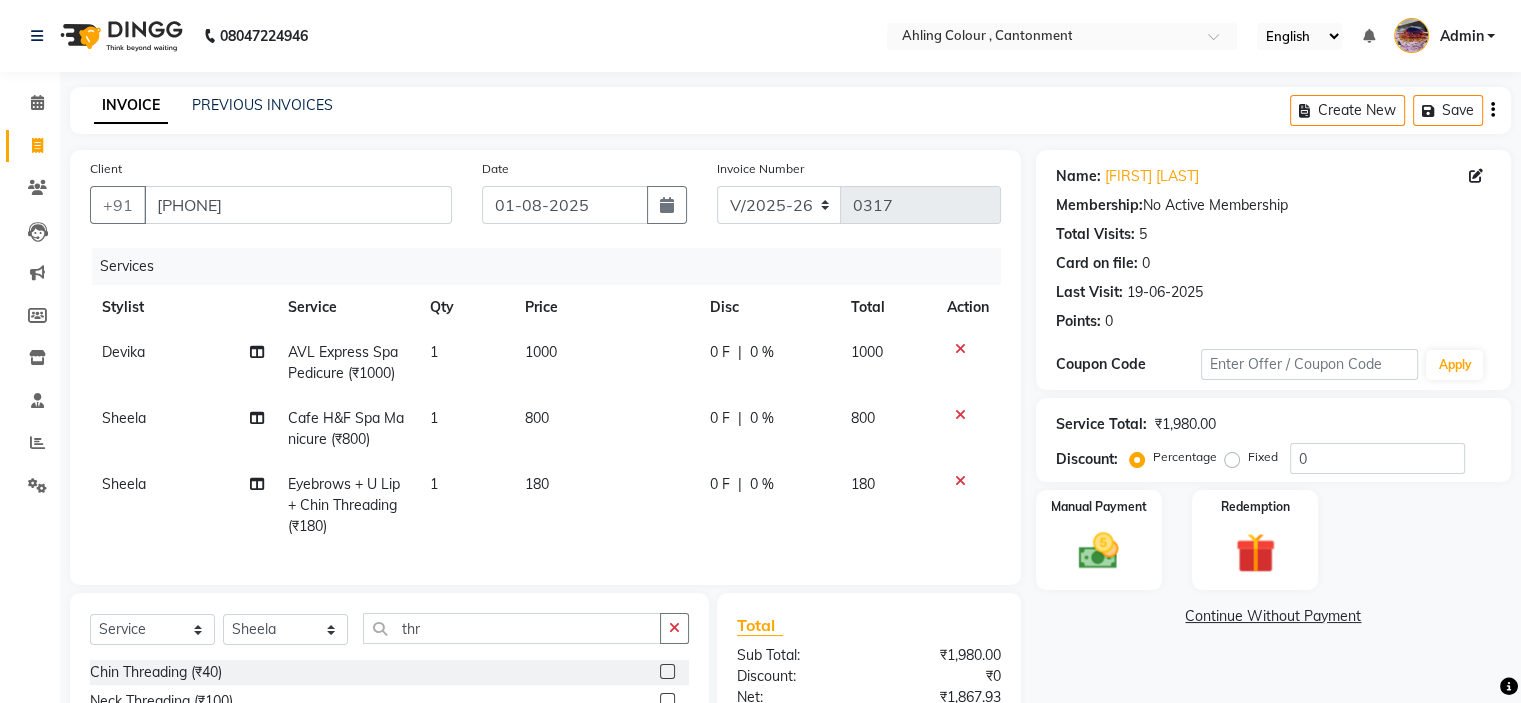 checkbox on "false" 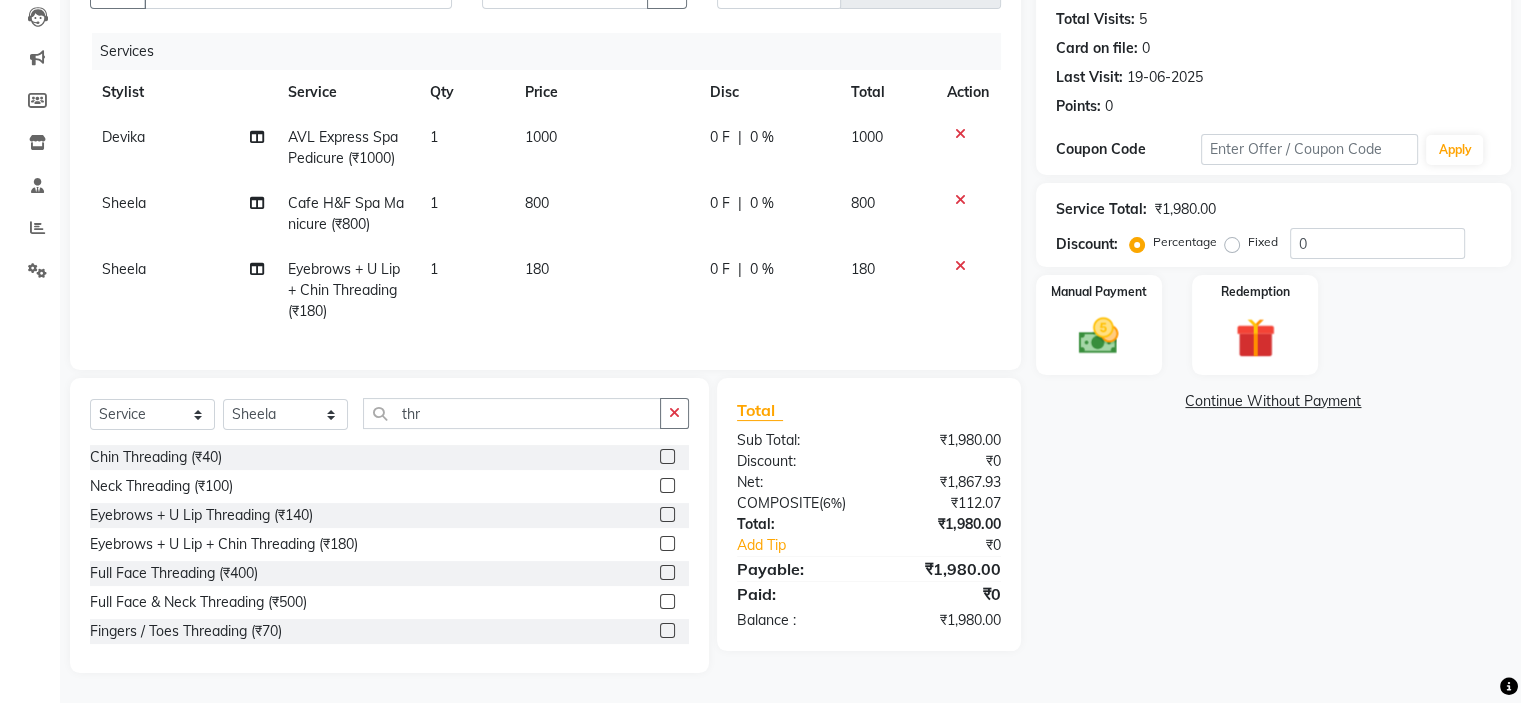 scroll, scrollTop: 231, scrollLeft: 0, axis: vertical 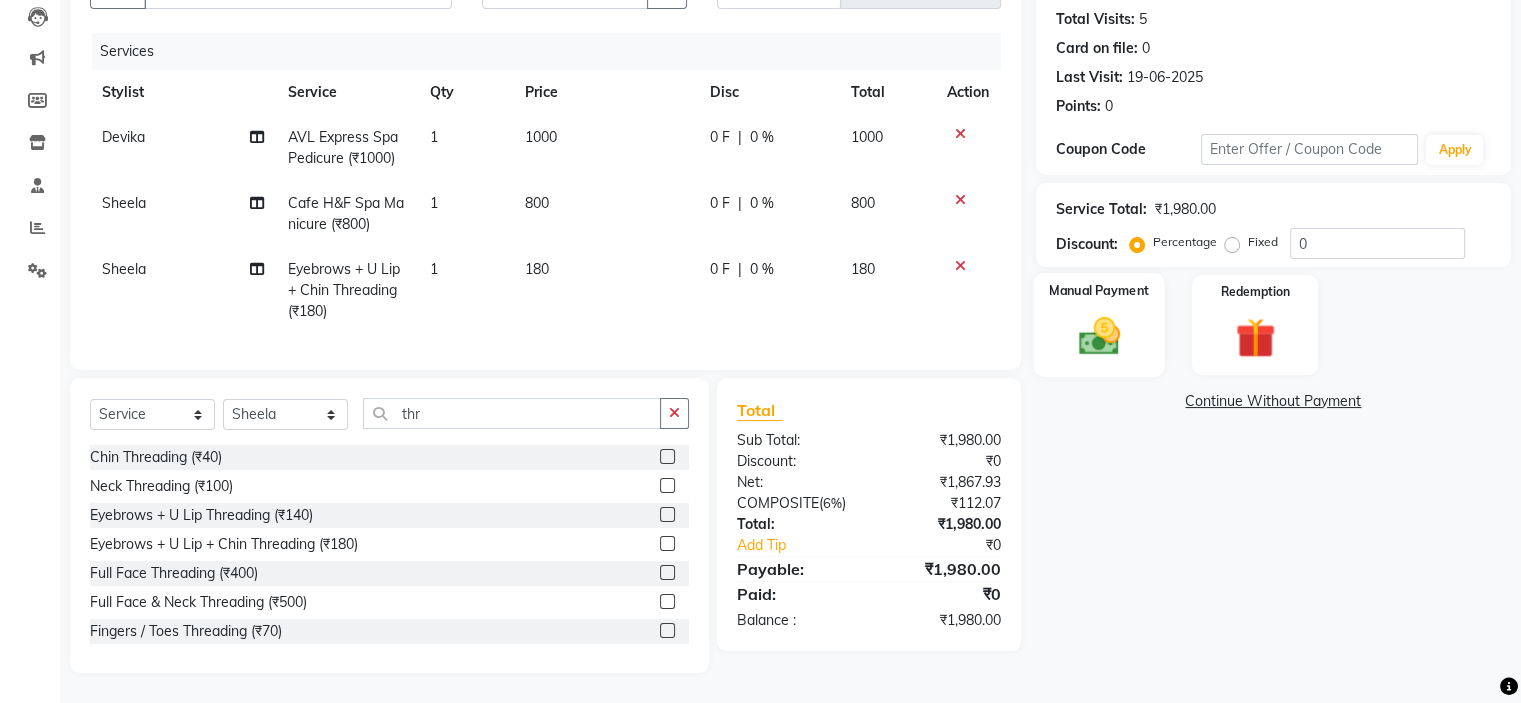 click 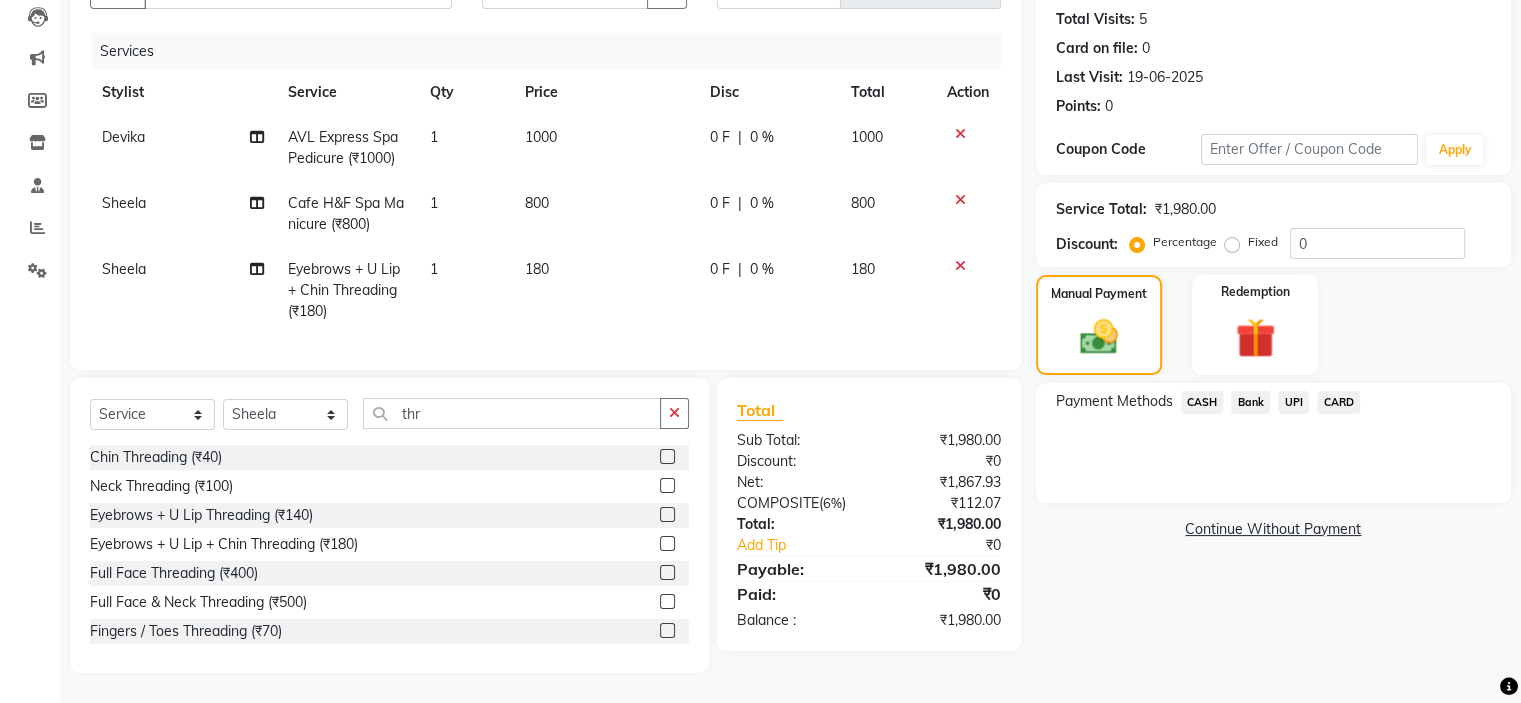 click on "CASH" 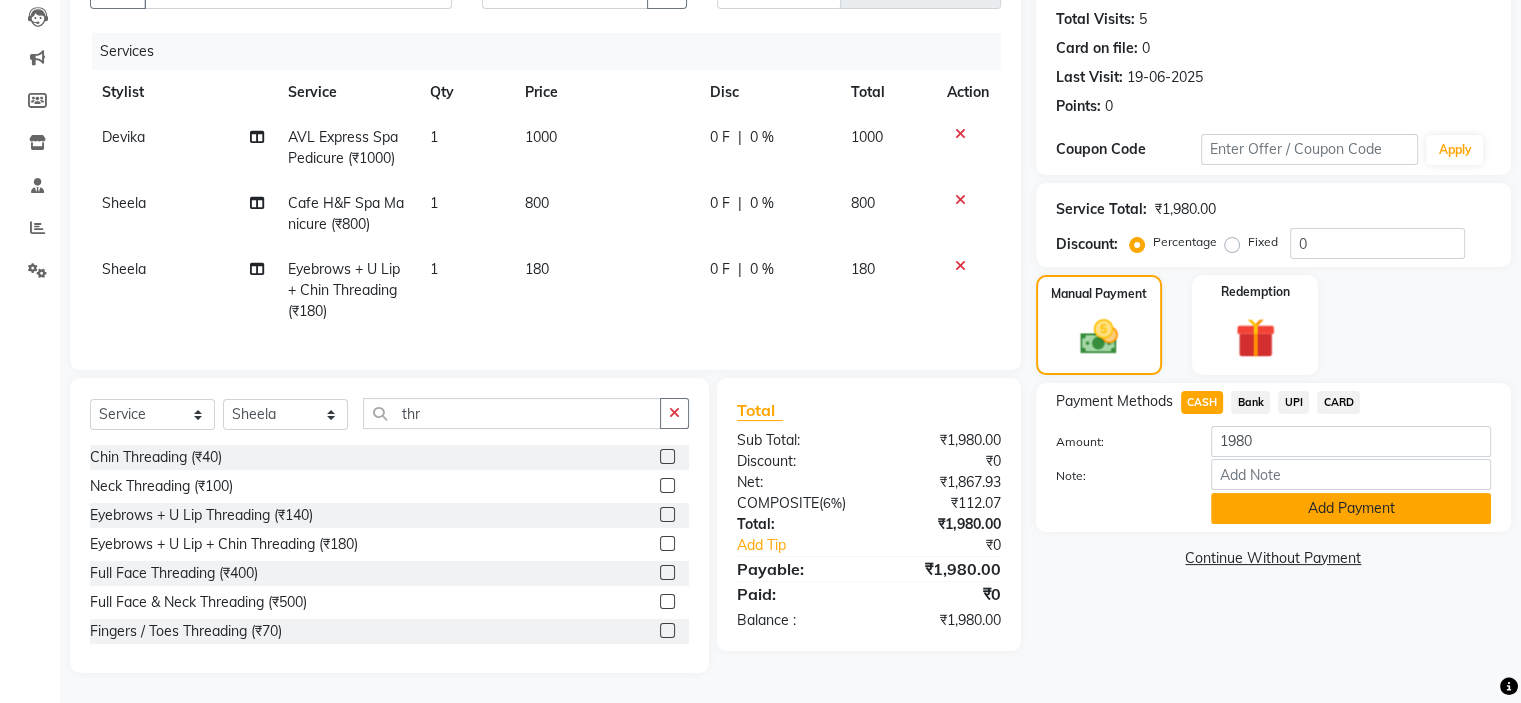 click on "Add Payment" 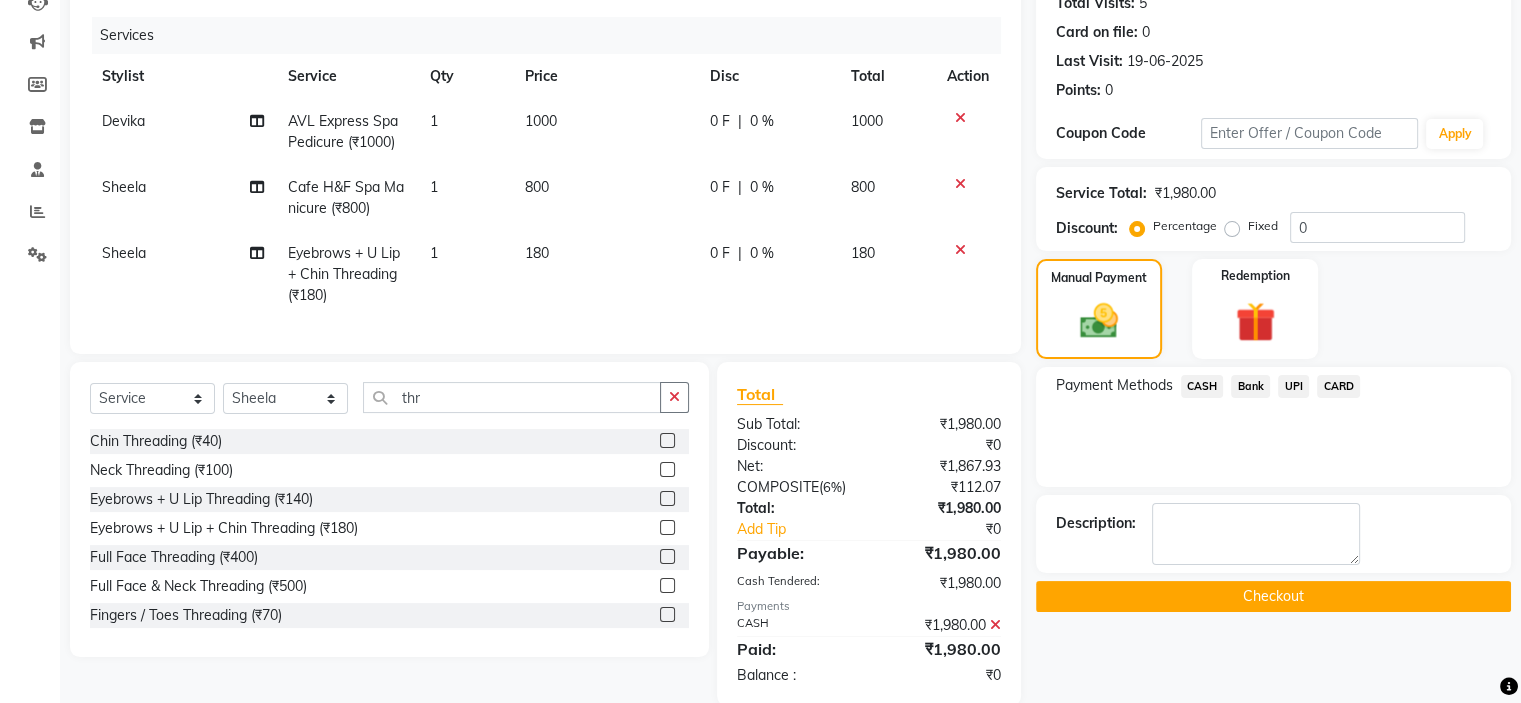 click on "Checkout" 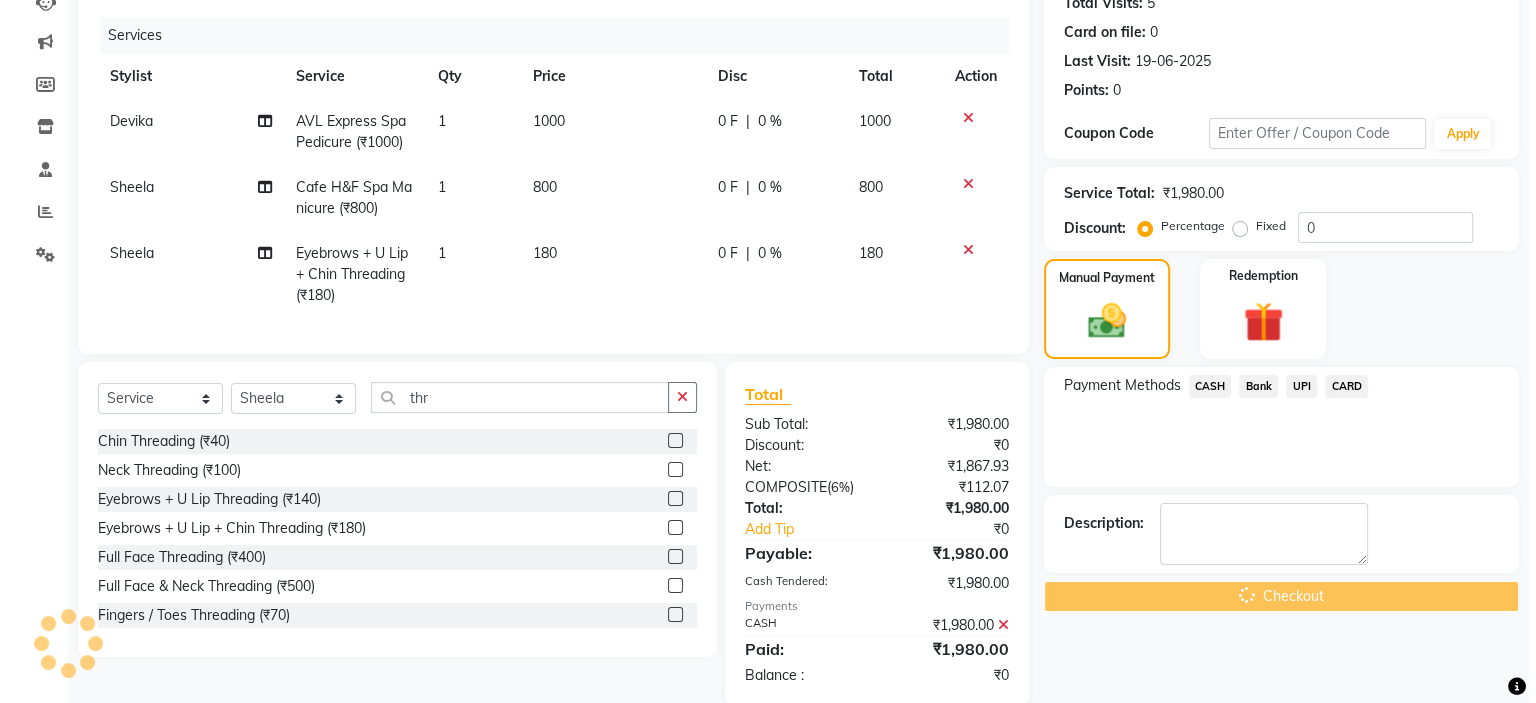 scroll, scrollTop: 0, scrollLeft: 0, axis: both 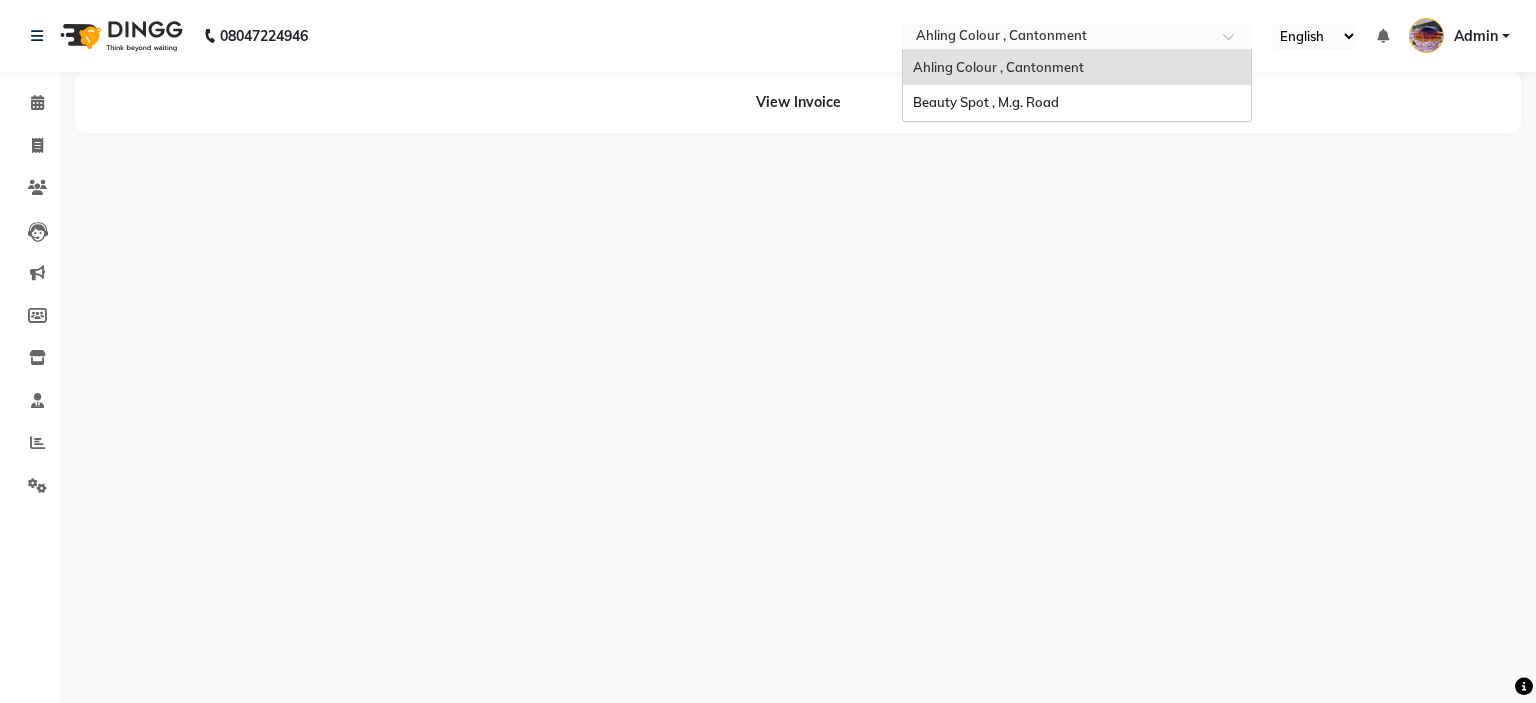 click at bounding box center [1057, 38] 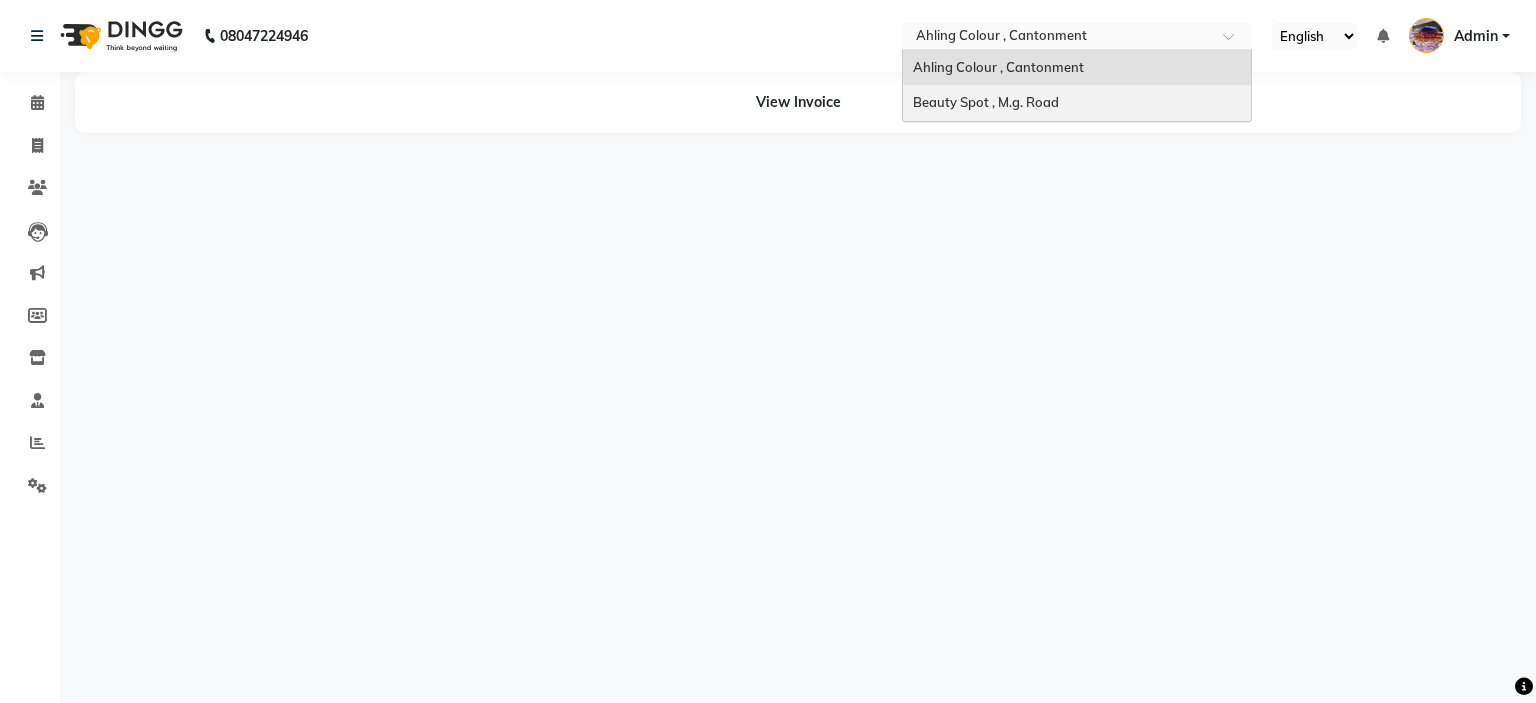 click on "Beauty Spot , M.g. Road" at bounding box center [986, 102] 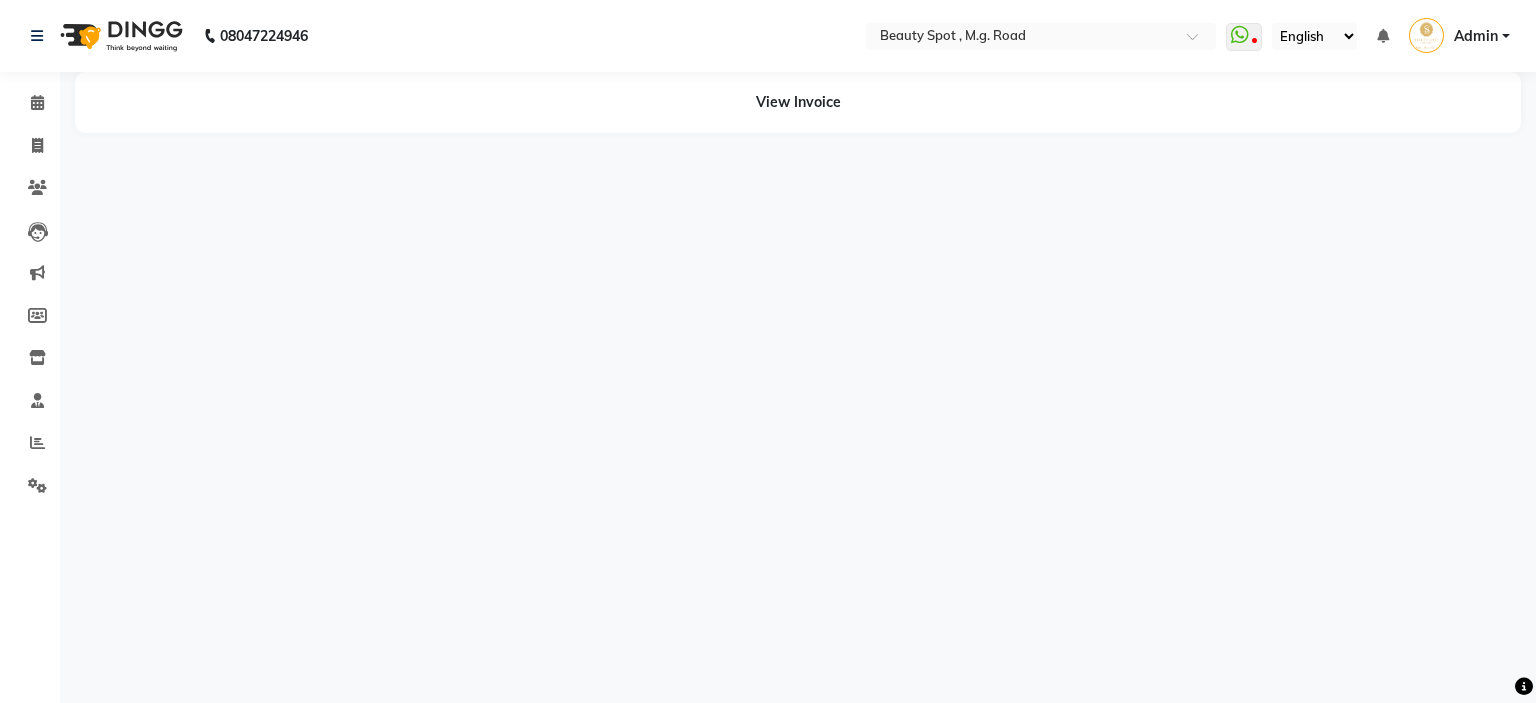 scroll, scrollTop: 0, scrollLeft: 0, axis: both 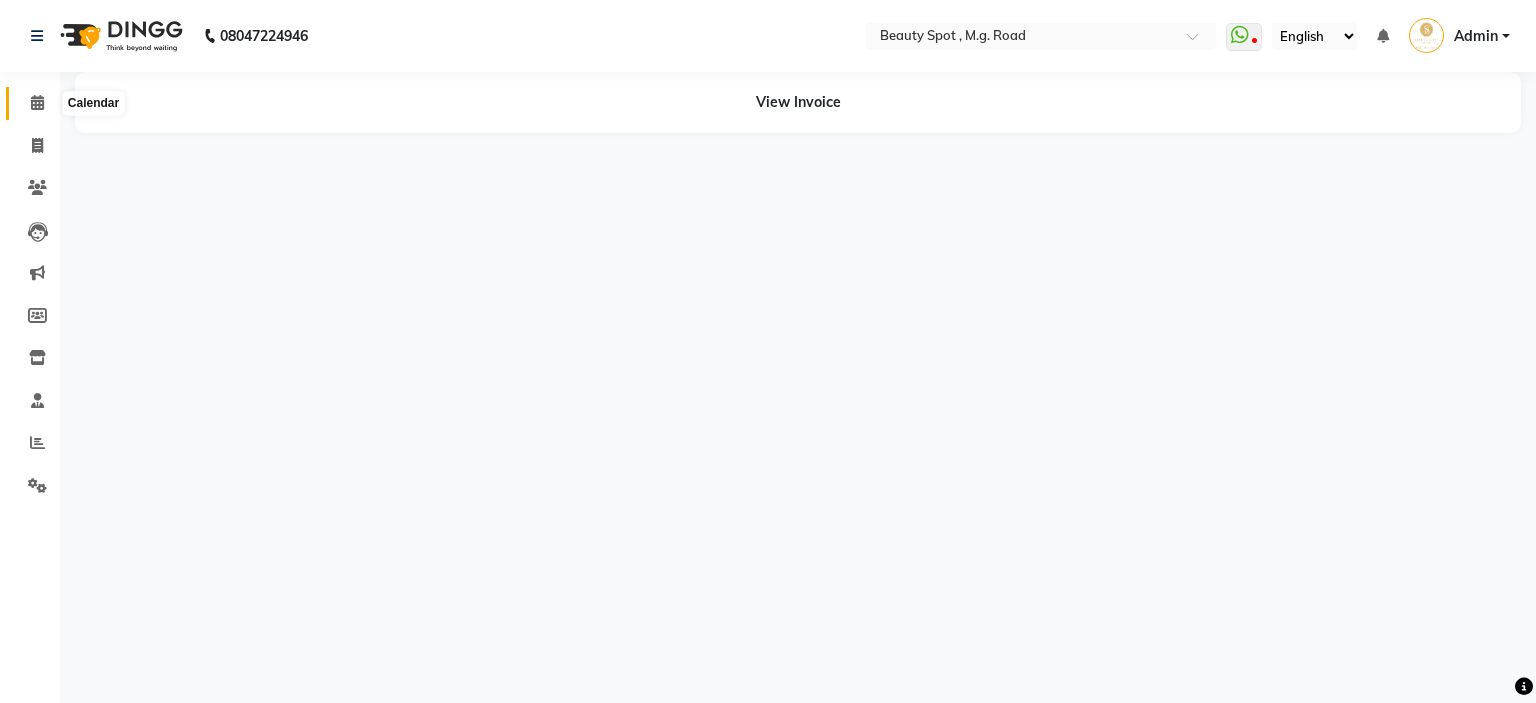click 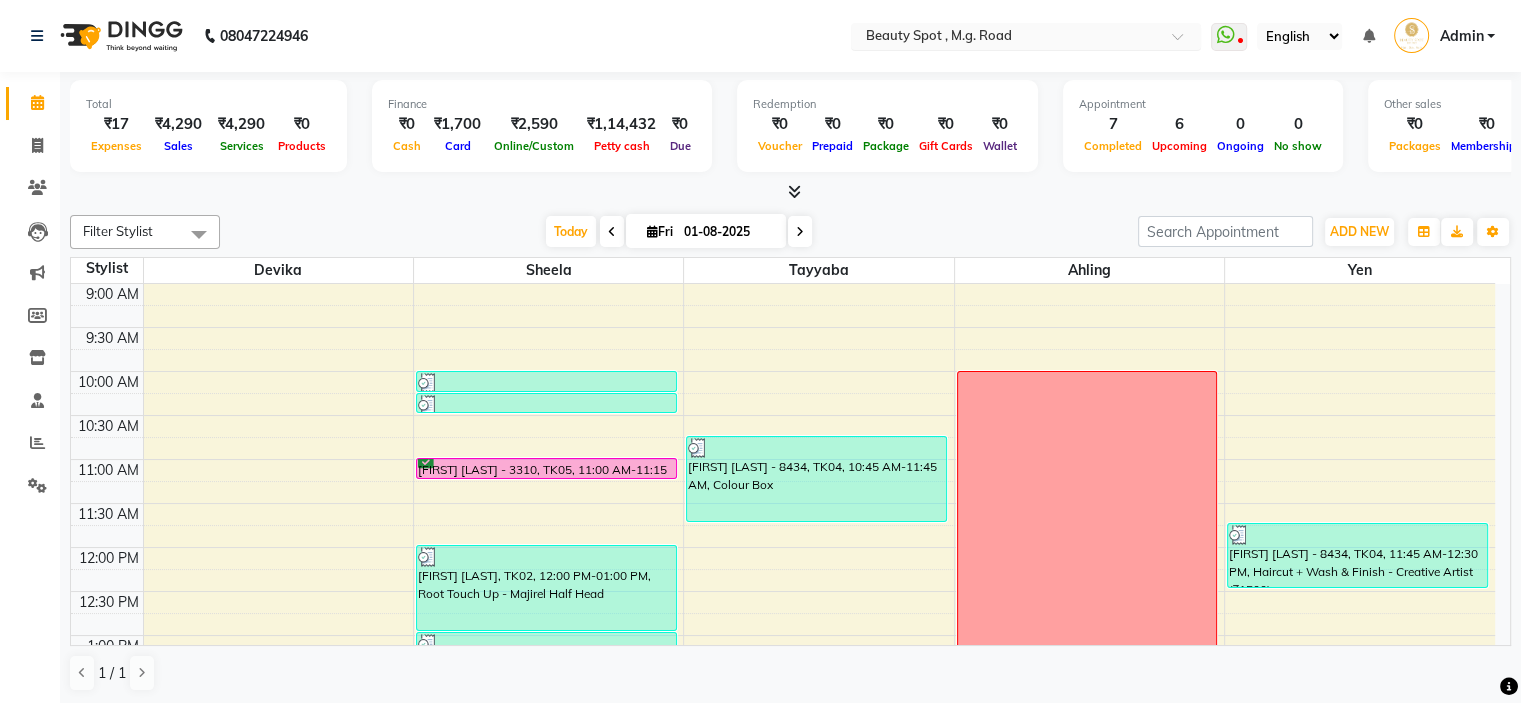 click at bounding box center (1006, 38) 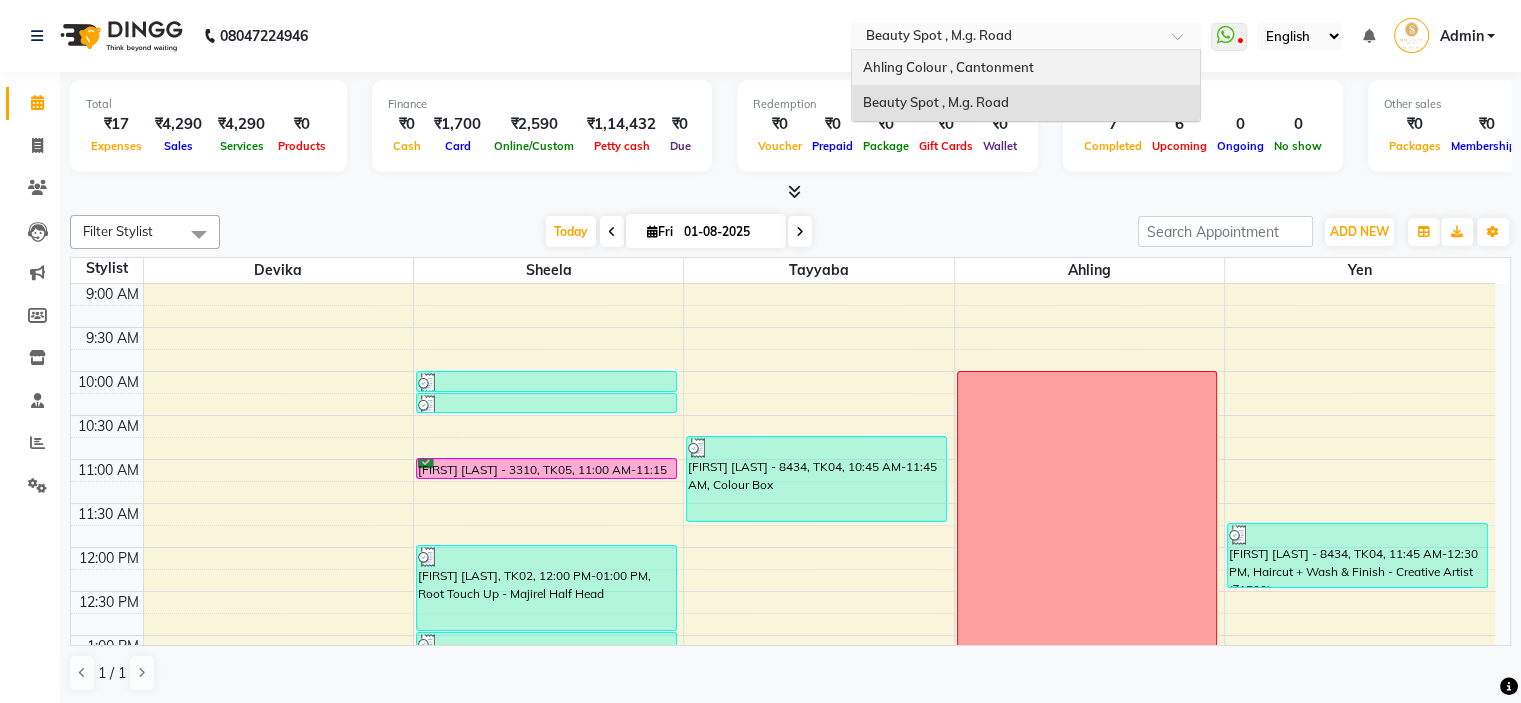 click on "Ahling Colour , Cantonment" at bounding box center (947, 67) 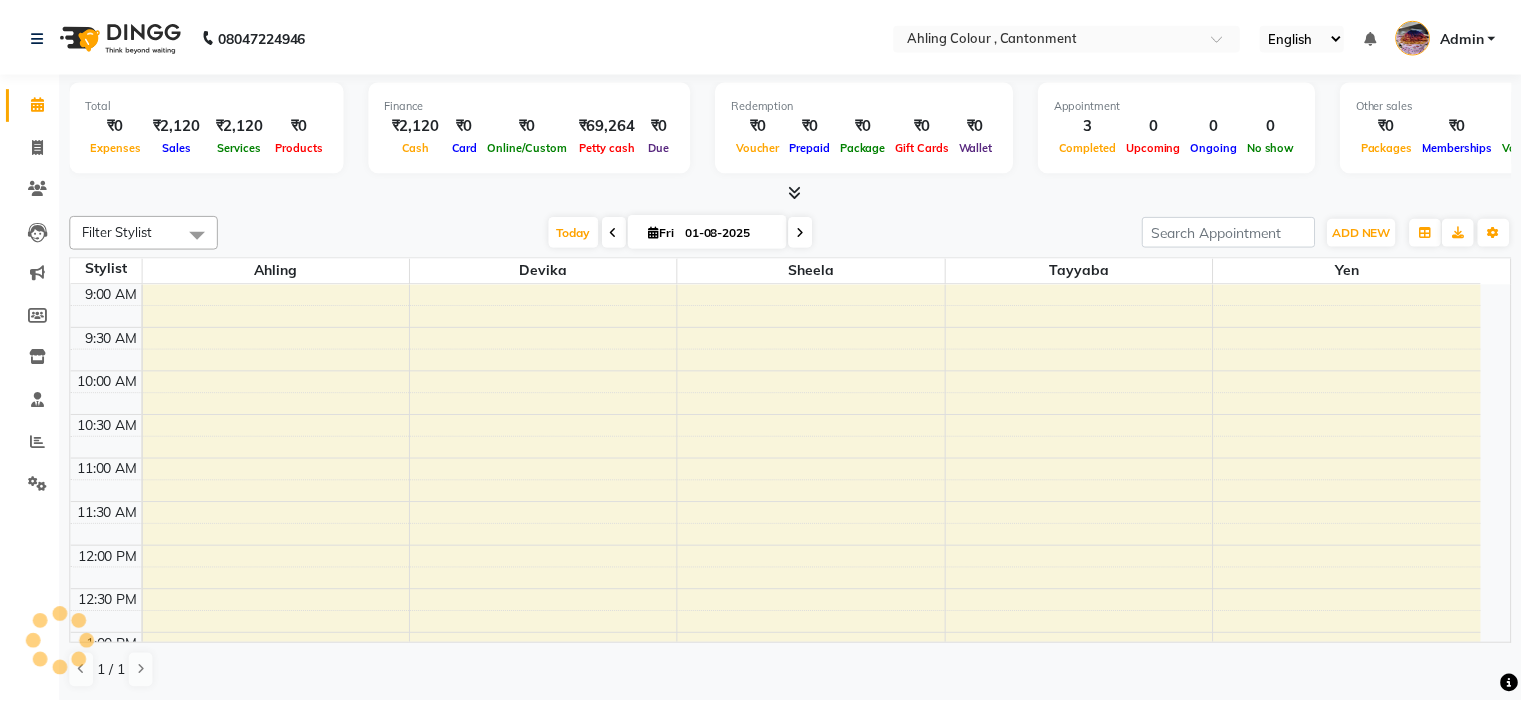 scroll, scrollTop: 0, scrollLeft: 0, axis: both 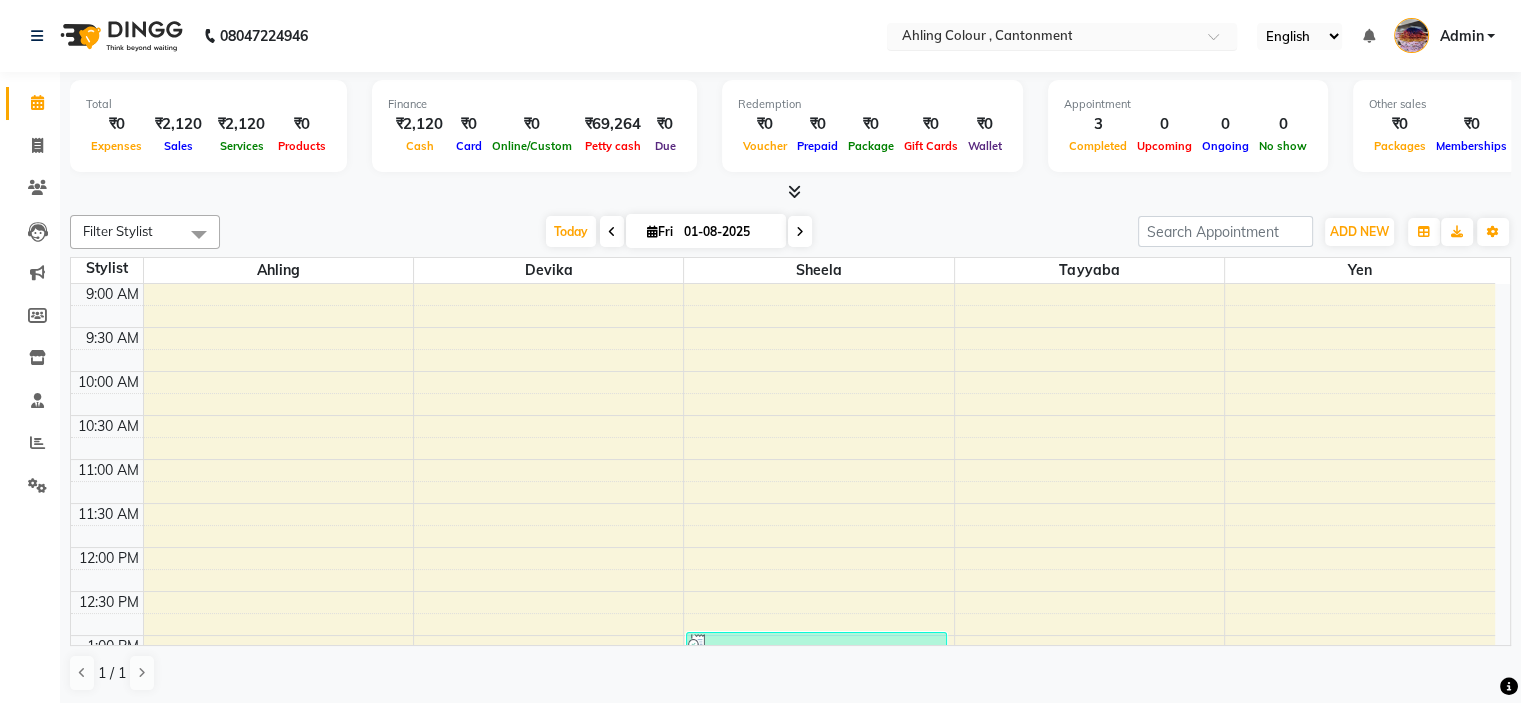 click at bounding box center (1042, 38) 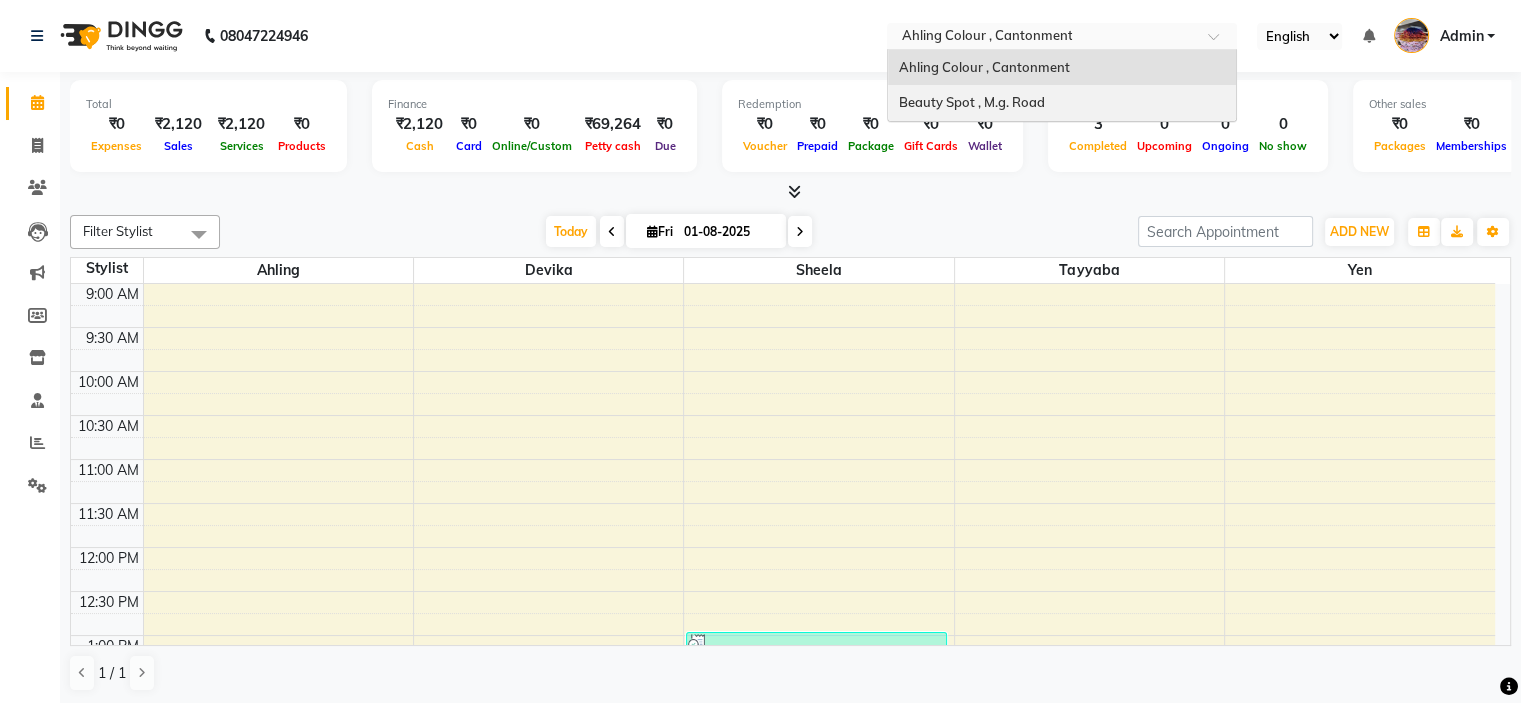 click on "Beauty Spot , M.g. Road" at bounding box center (971, 102) 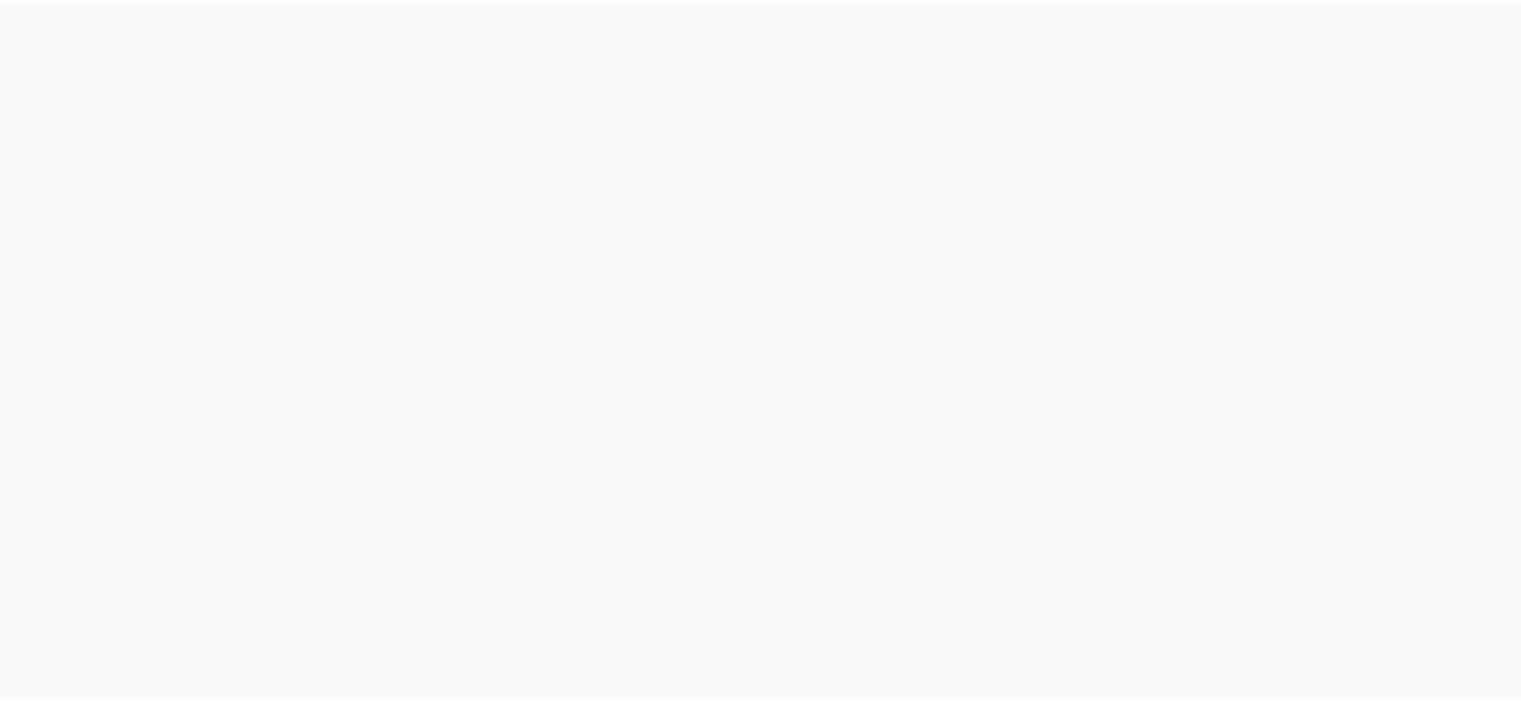 scroll, scrollTop: 0, scrollLeft: 0, axis: both 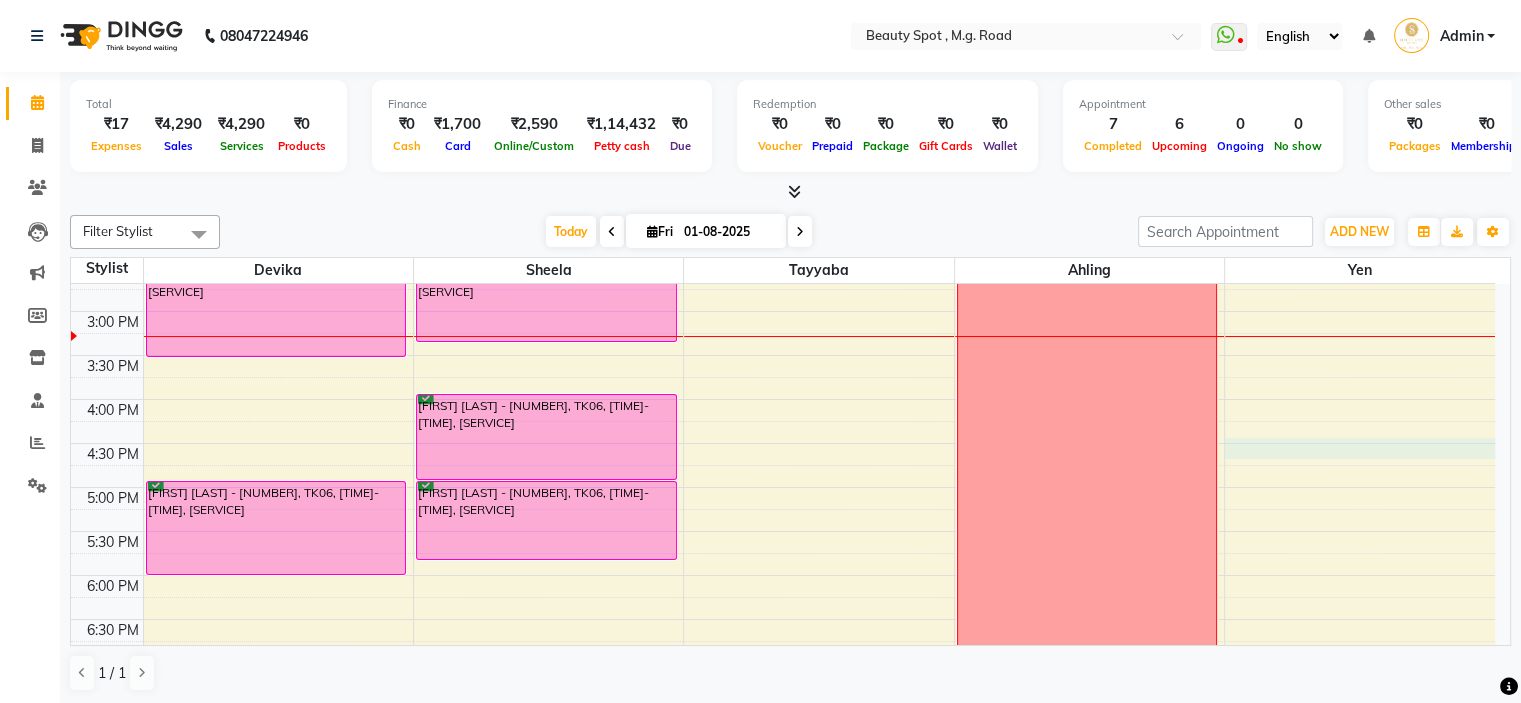 click on "[TIME] [TIME] [TIME] [TIME] [TIME] [TIME] [TIME] [TIME] [TIME] [TIME] [TIME] [TIME] [TIME] [TIME] [TIME] [TIME] [TIME] [TIME] [TIME] [TIME] [TIME] [TIME]     [FIRST] [LAST], TK01, [TIME]-[TIME], [SERVICE]     [FIRST] [LAST] - [NUMBER], TK06, [TIME]-[TIME], [SERVICE]     [FIRST]  --, TK03, [TIME]-[TIME], [SERVICE]     [FIRST]  --, TK03, [TIME]-[TIME], [SERVICE]     [FIRST] [LAST] - [NUMBER], TK05, [TIME]-[TIME], [SERVICE]     [FIRST] [LAST], TK02, [TIME]-[TIME], [SERVICE]     [FIRST] [LAST], TK02, [TIME]-[TIME], [SERVICE]     [FIRST] [LAST], TK02, [TIME]-[TIME], [SERVICE], [SERVICE], [SERVICE] ([CURRENCY])     [FIRST] [LAST], TK01, [TIME]-[TIME], [SERVICE]     [FIRST] [LAST] - [NUMBER], TK06, [TIME]-[TIME], [SERVICE]          off" at bounding box center [783, 267] 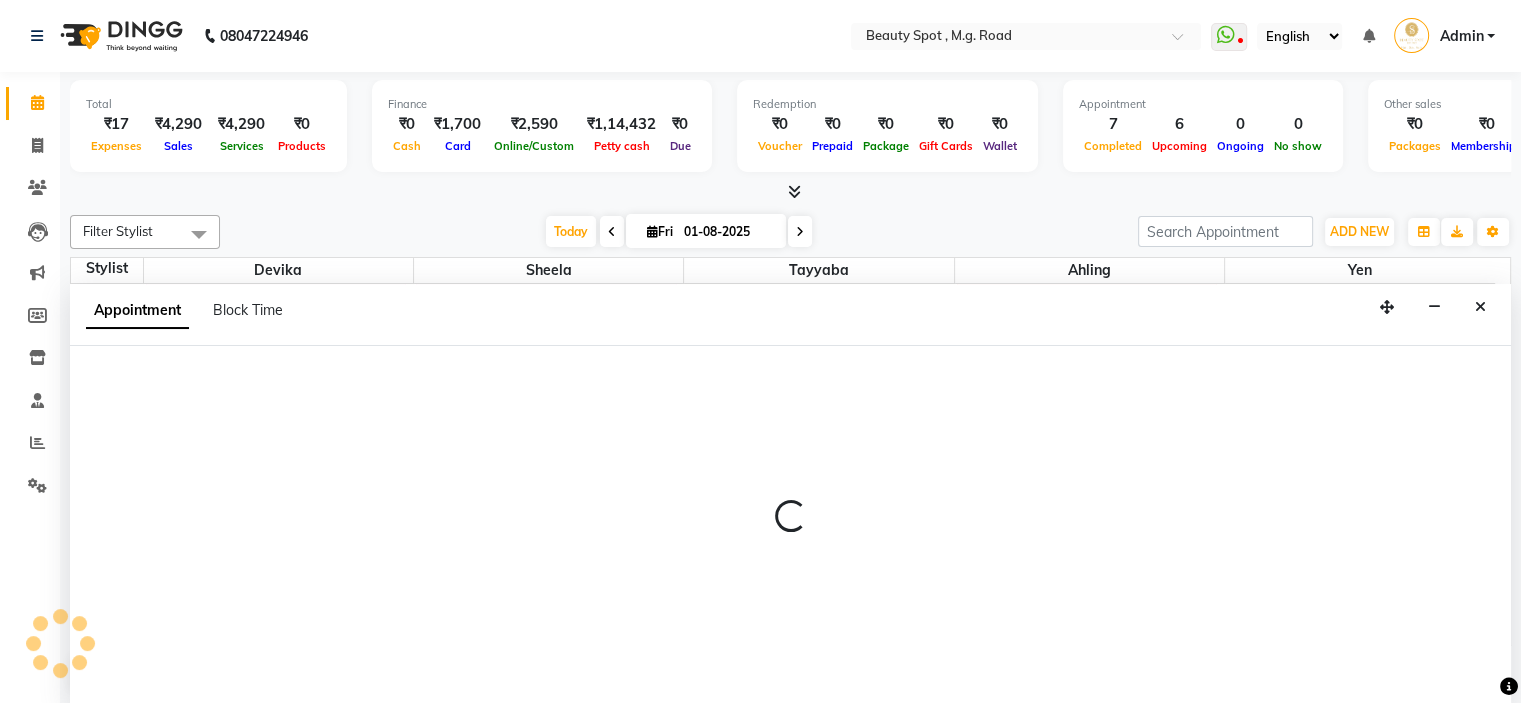 scroll, scrollTop: 0, scrollLeft: 0, axis: both 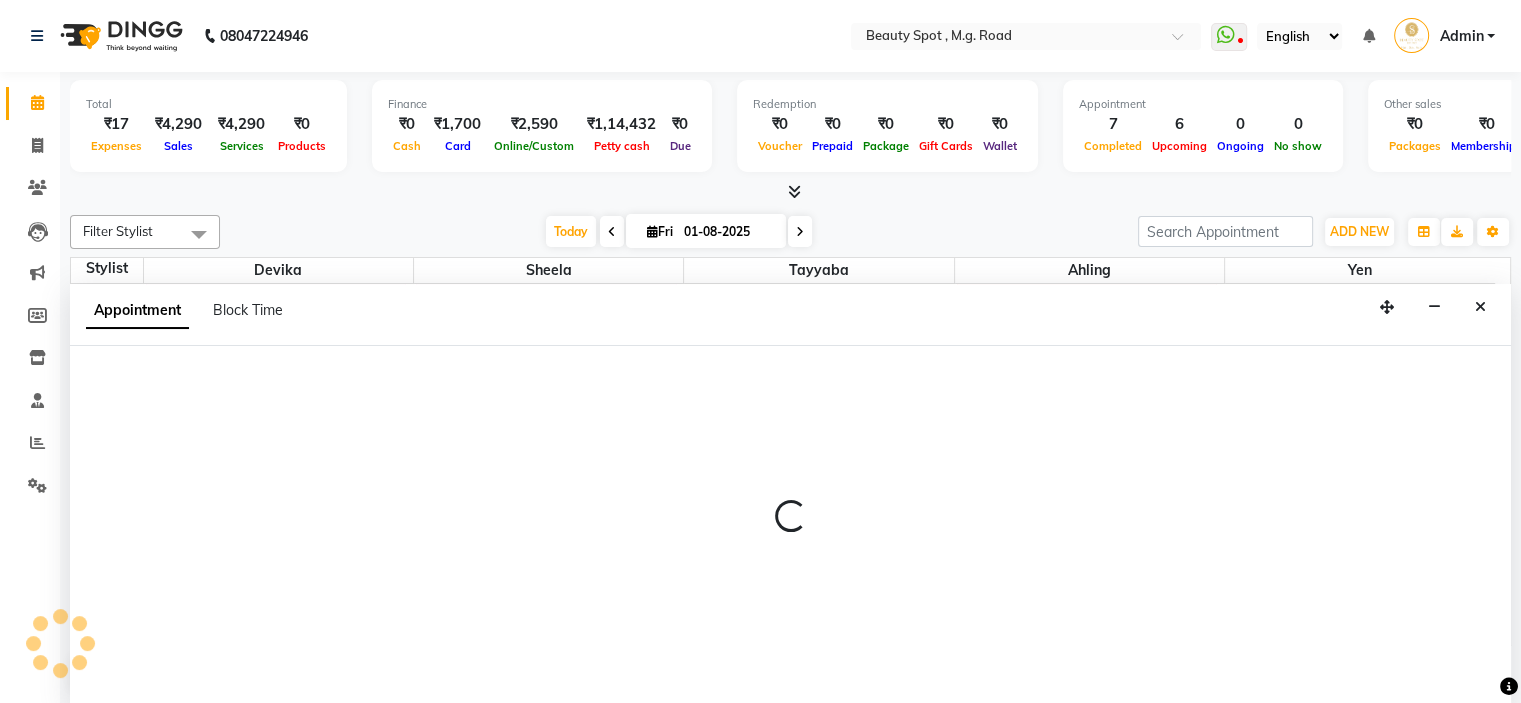 select on "71898" 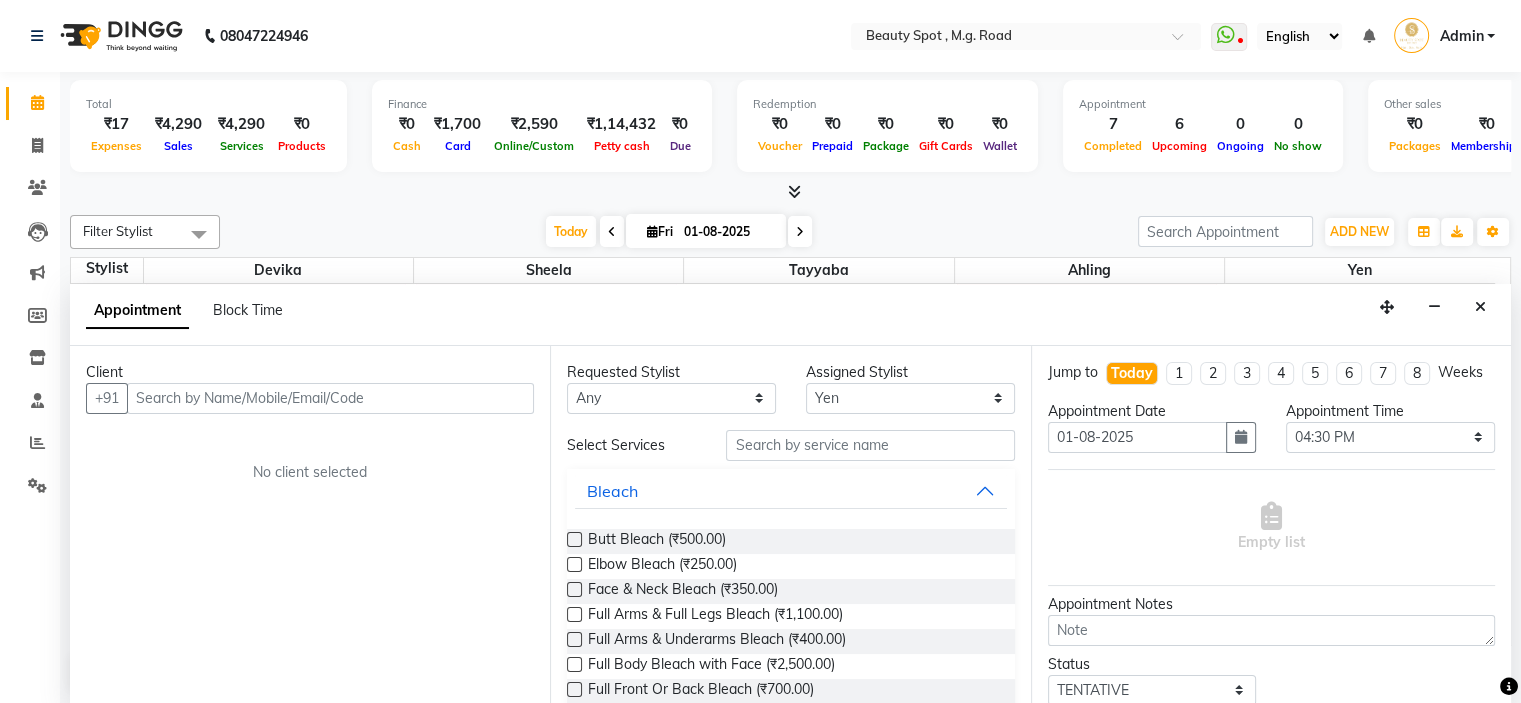 click at bounding box center (330, 398) 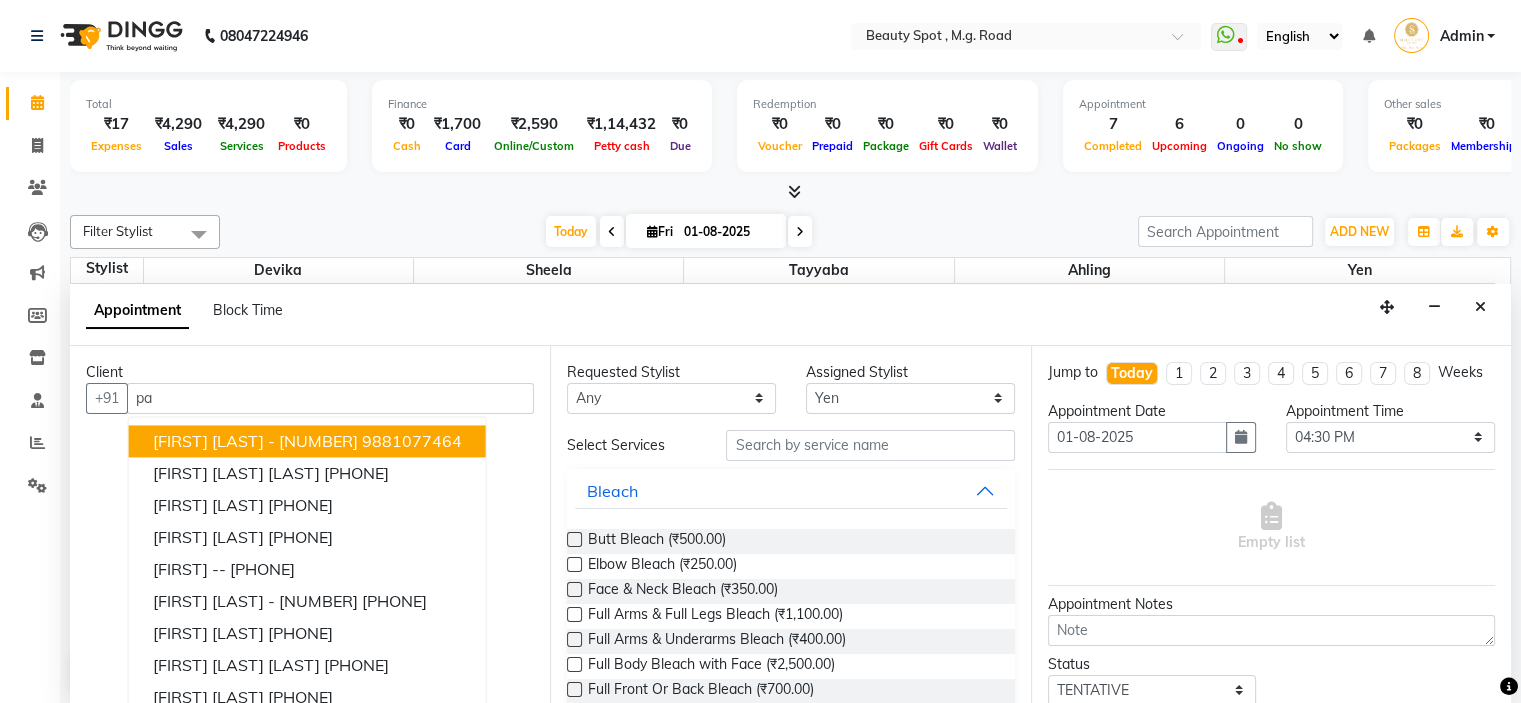 type on "p" 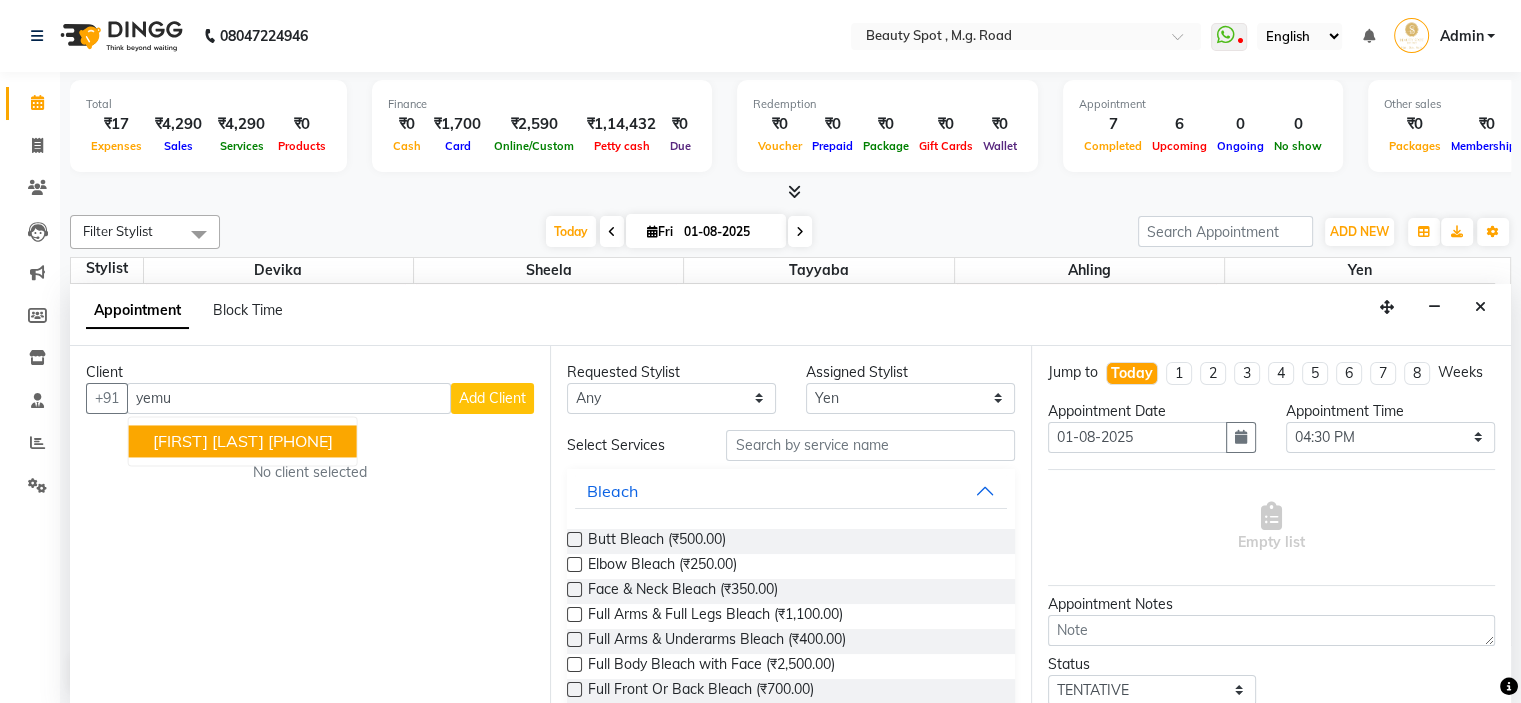 click on "[PHONE]" at bounding box center (300, 441) 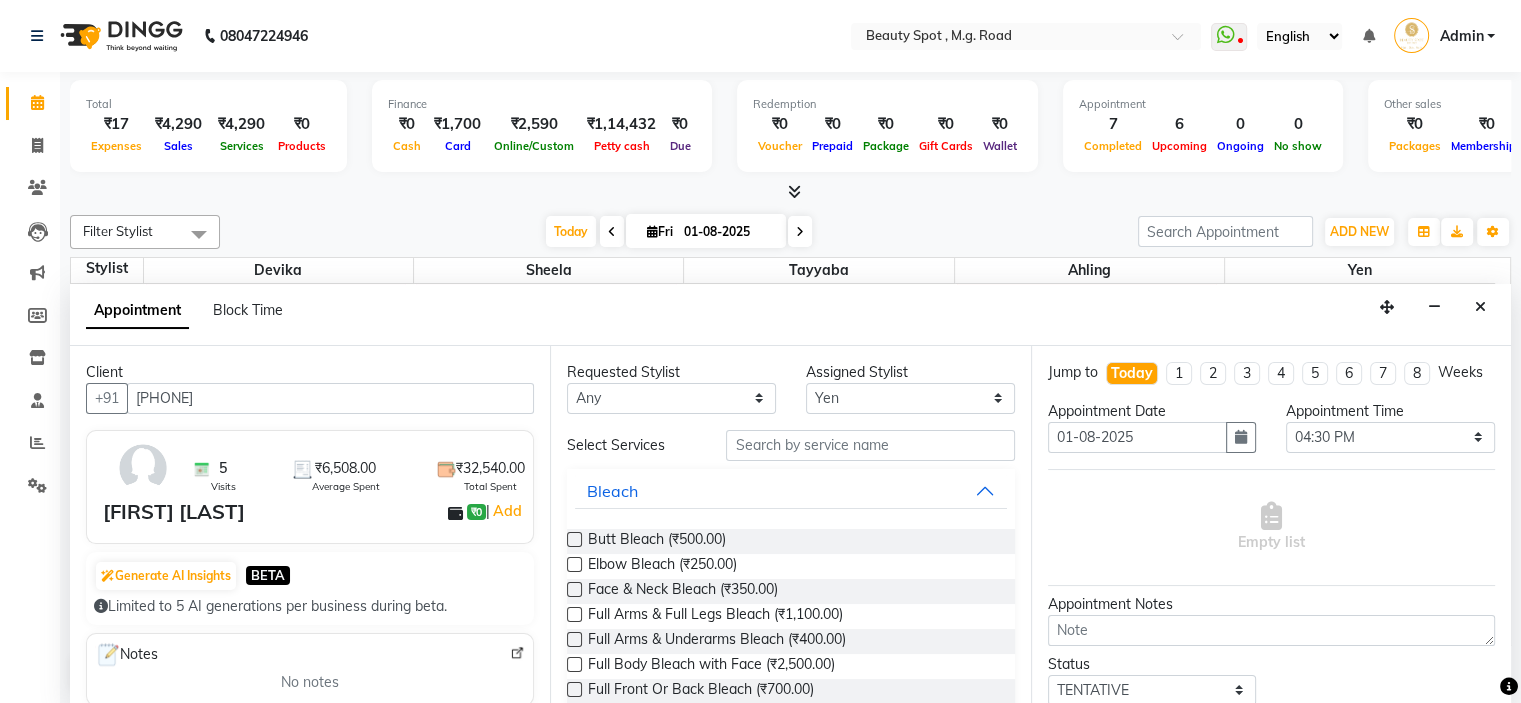 type on "[PHONE]" 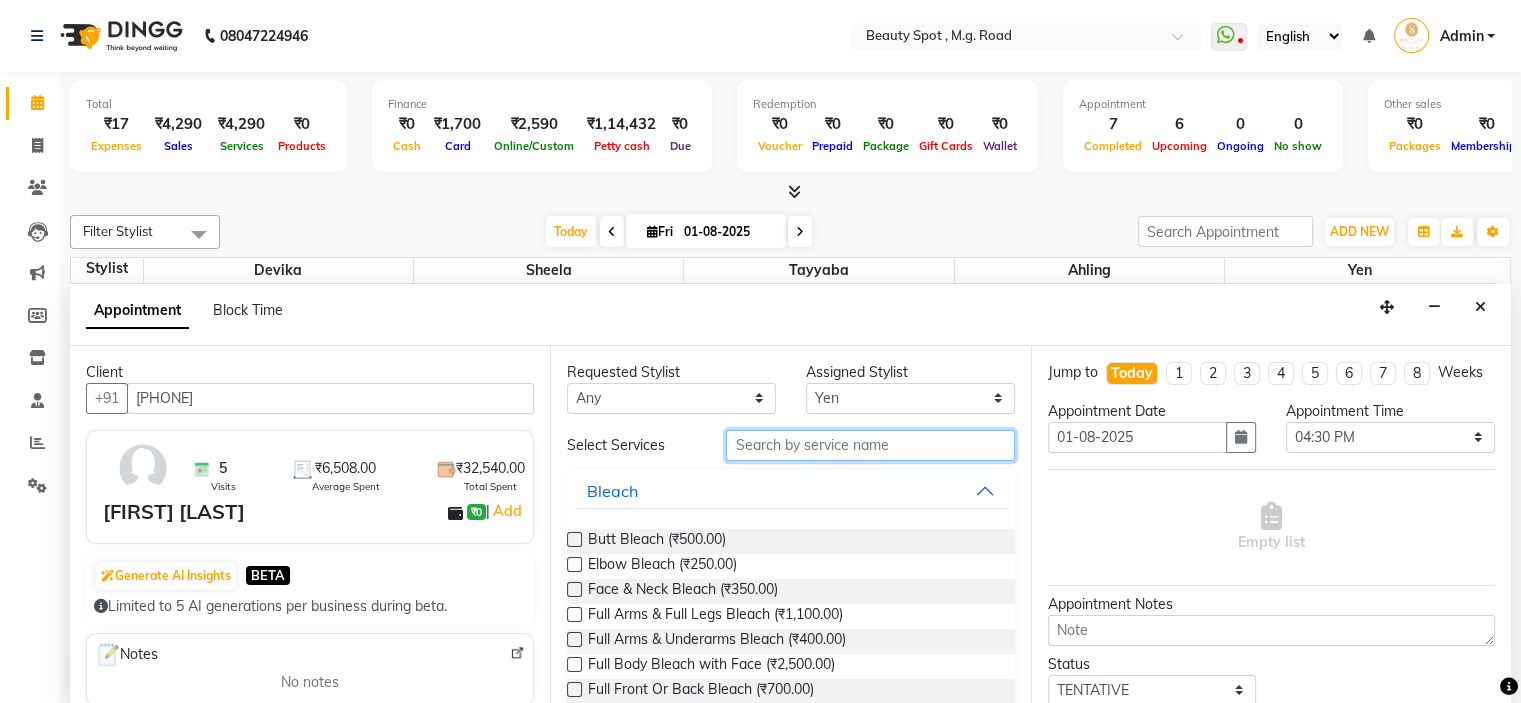 click at bounding box center [870, 445] 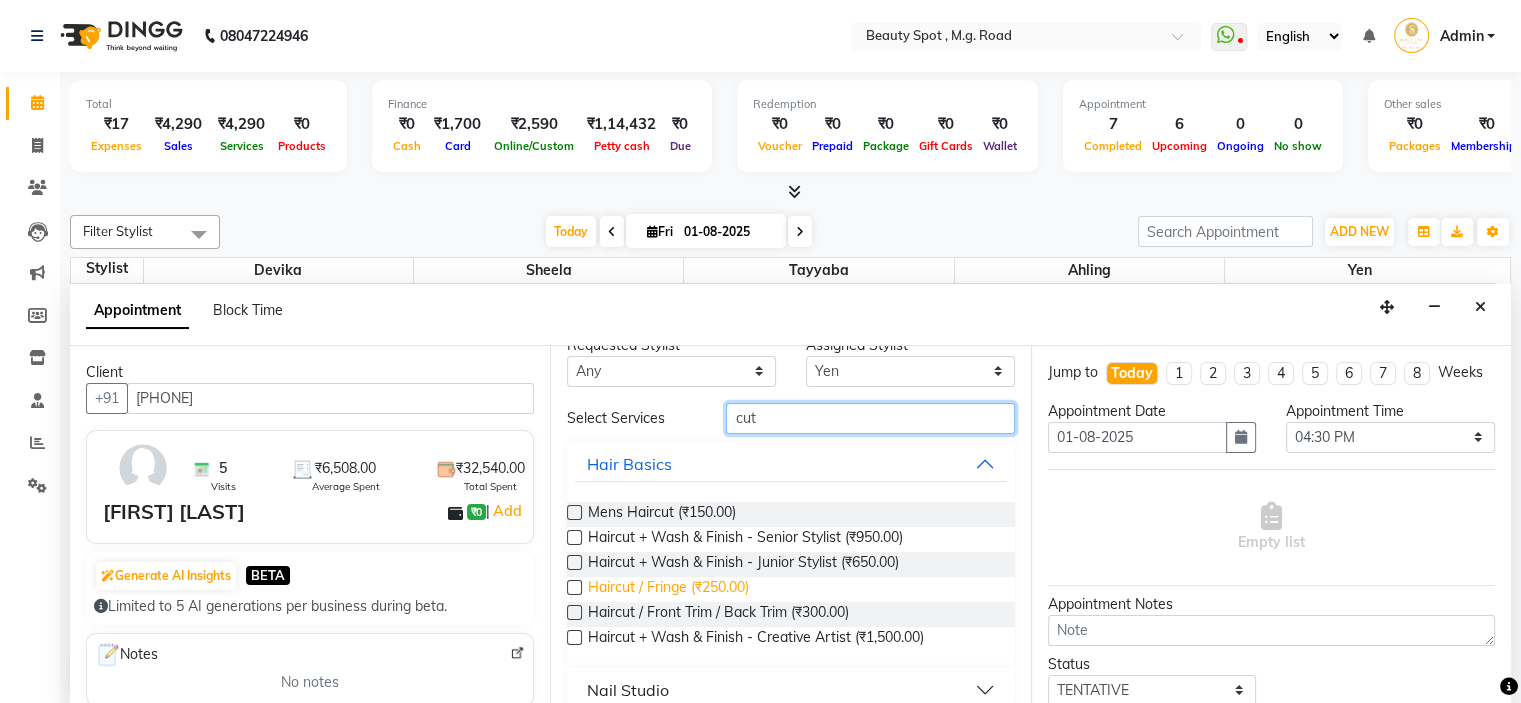 scroll, scrollTop: 48, scrollLeft: 0, axis: vertical 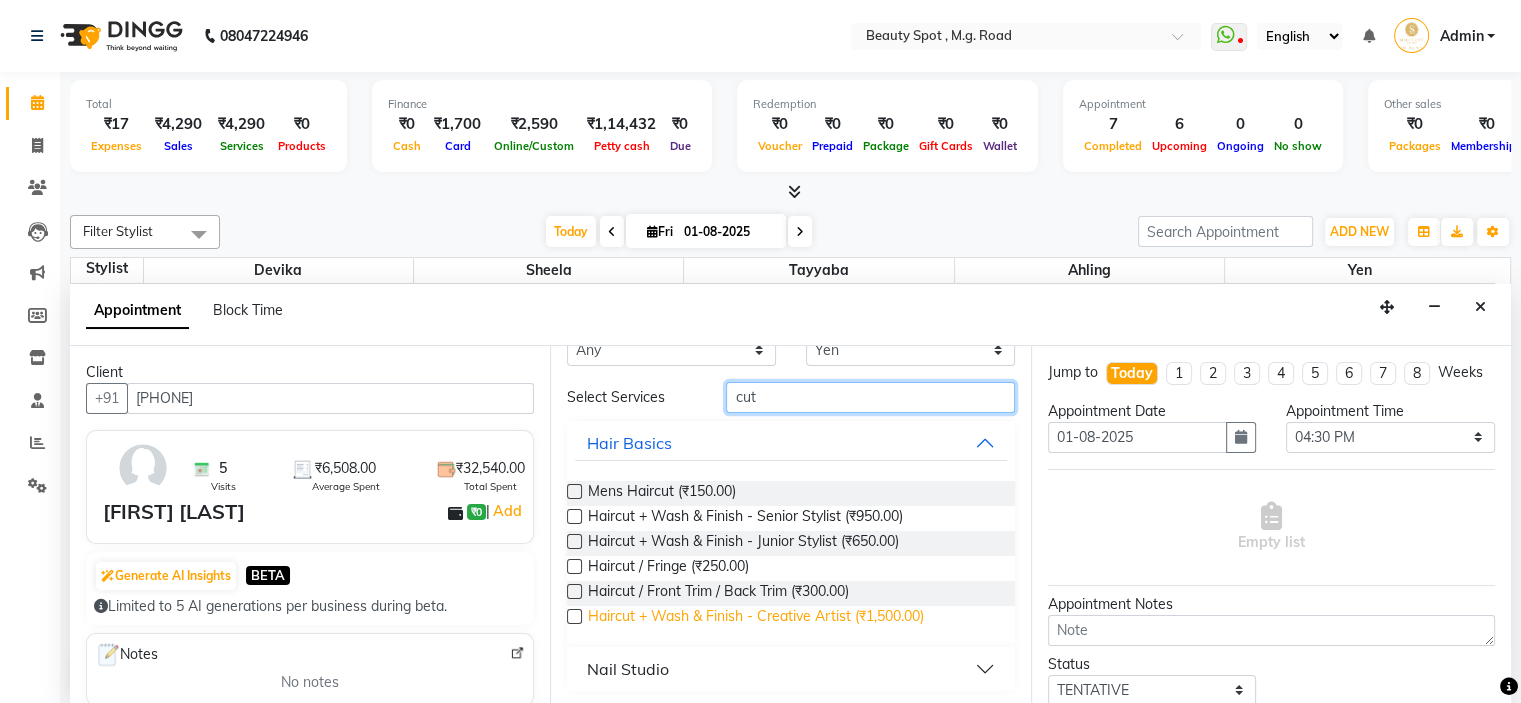 type on "cut" 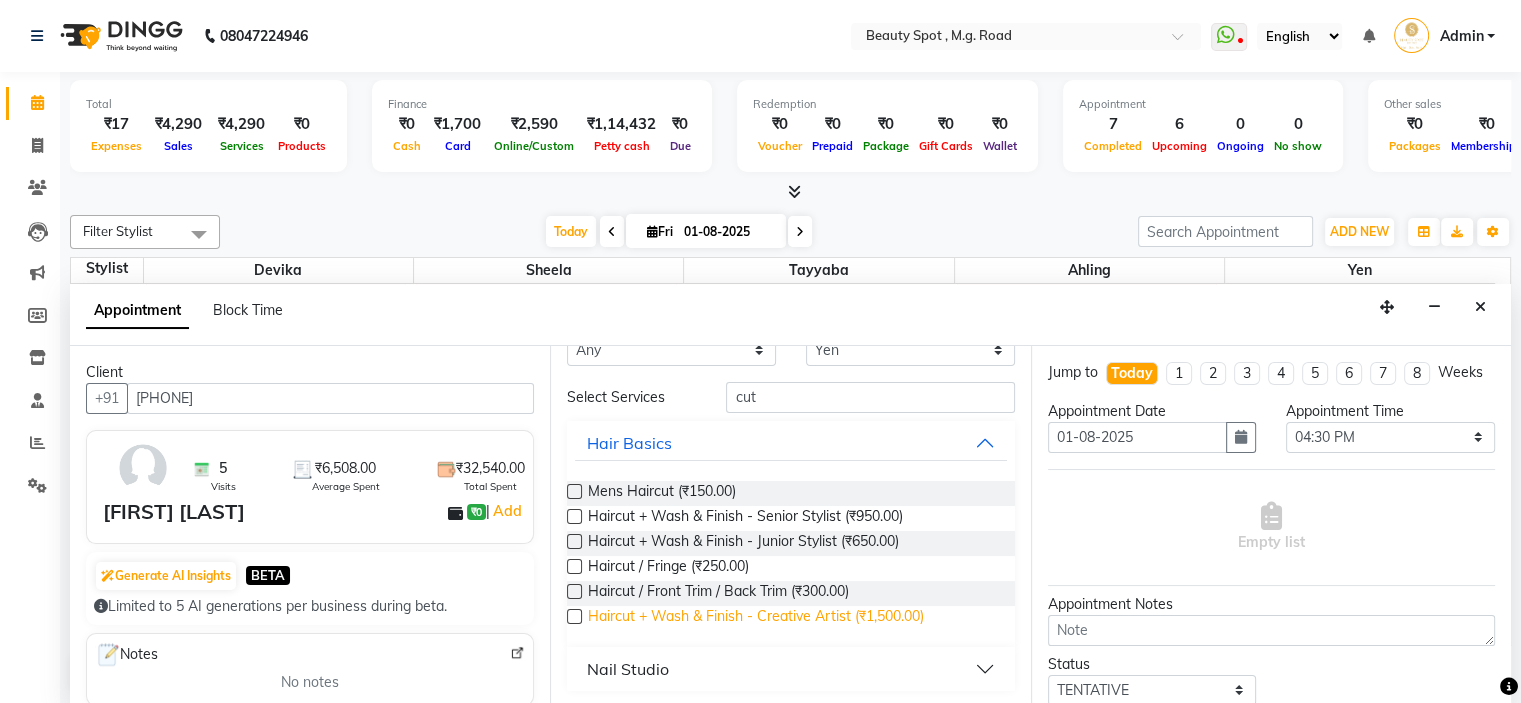 click on "Haircut + Wash & Finish - Creative Artist (₹1,500.00)" at bounding box center (756, 618) 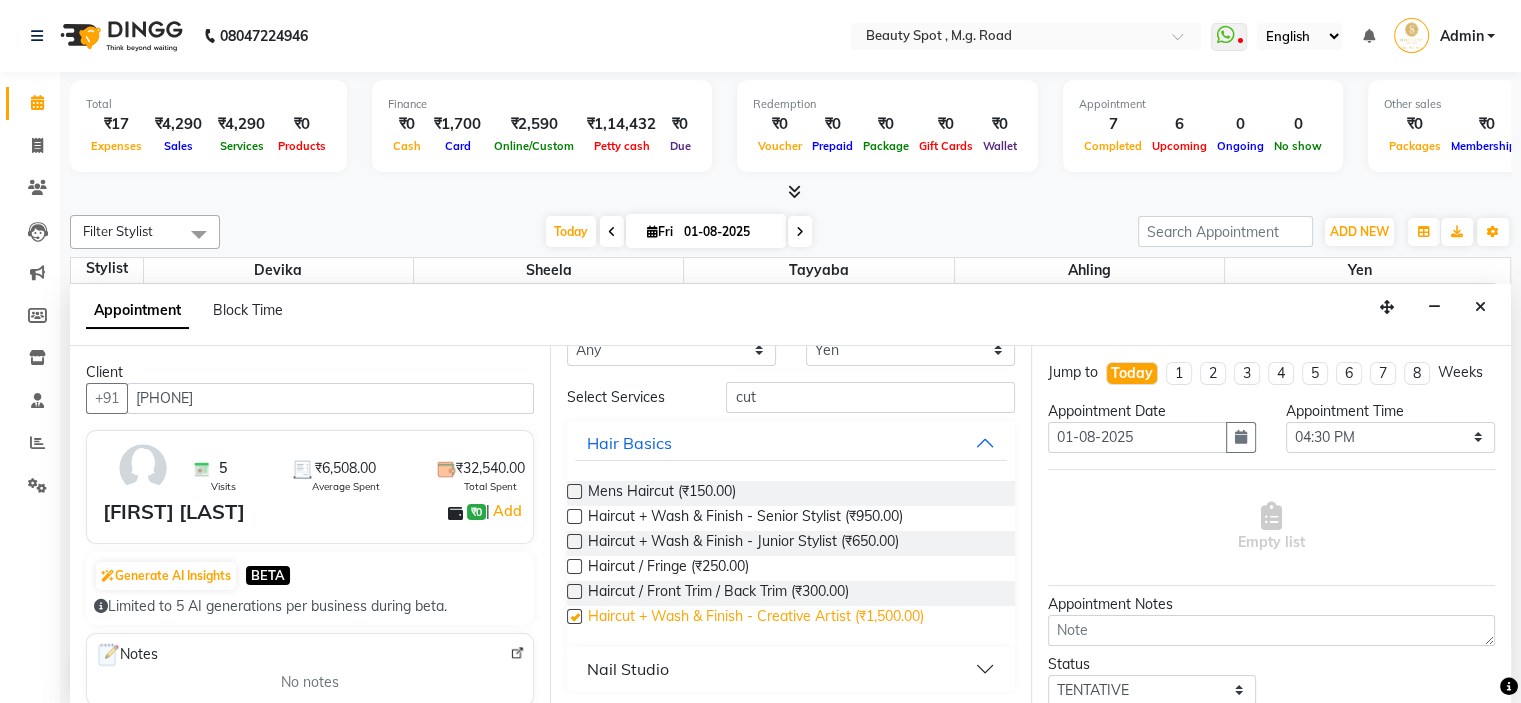 checkbox on "false" 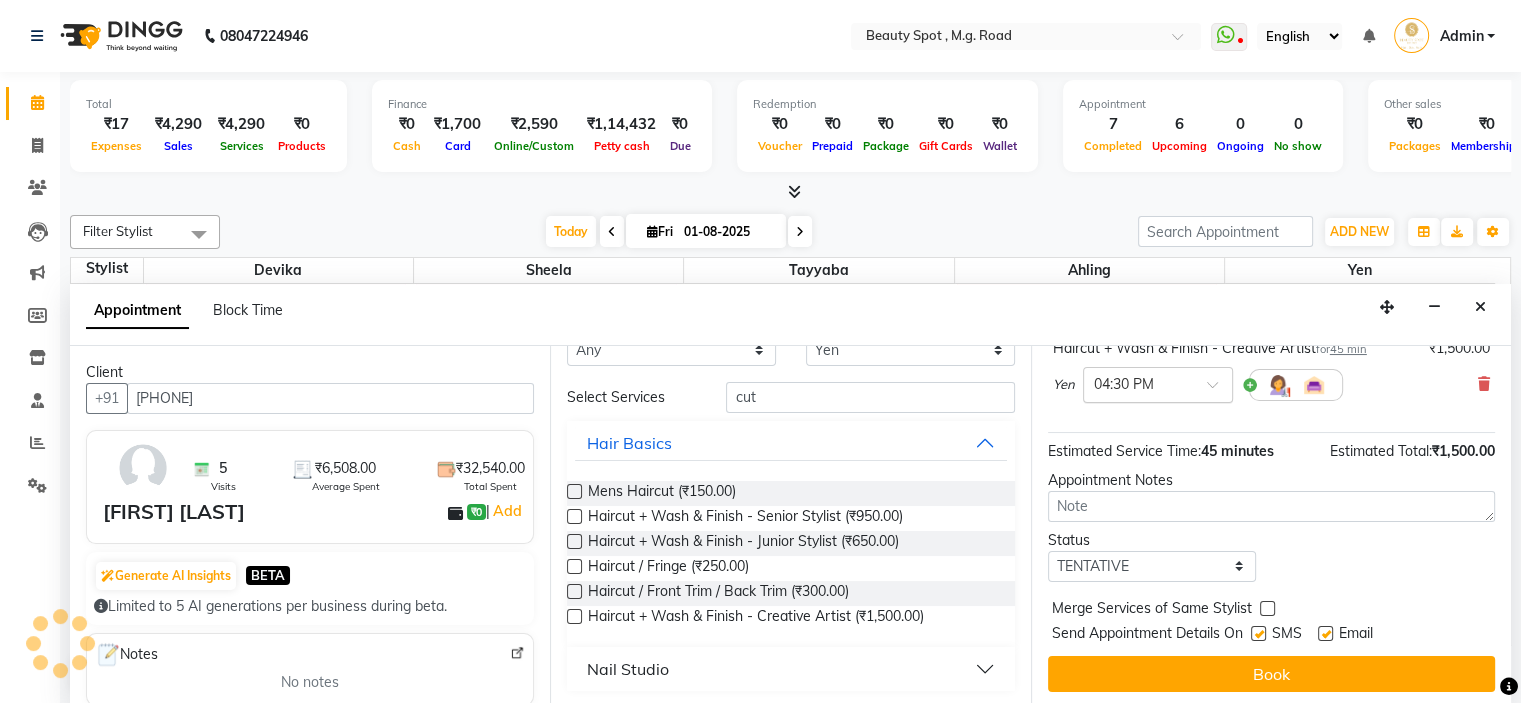 scroll, scrollTop: 165, scrollLeft: 0, axis: vertical 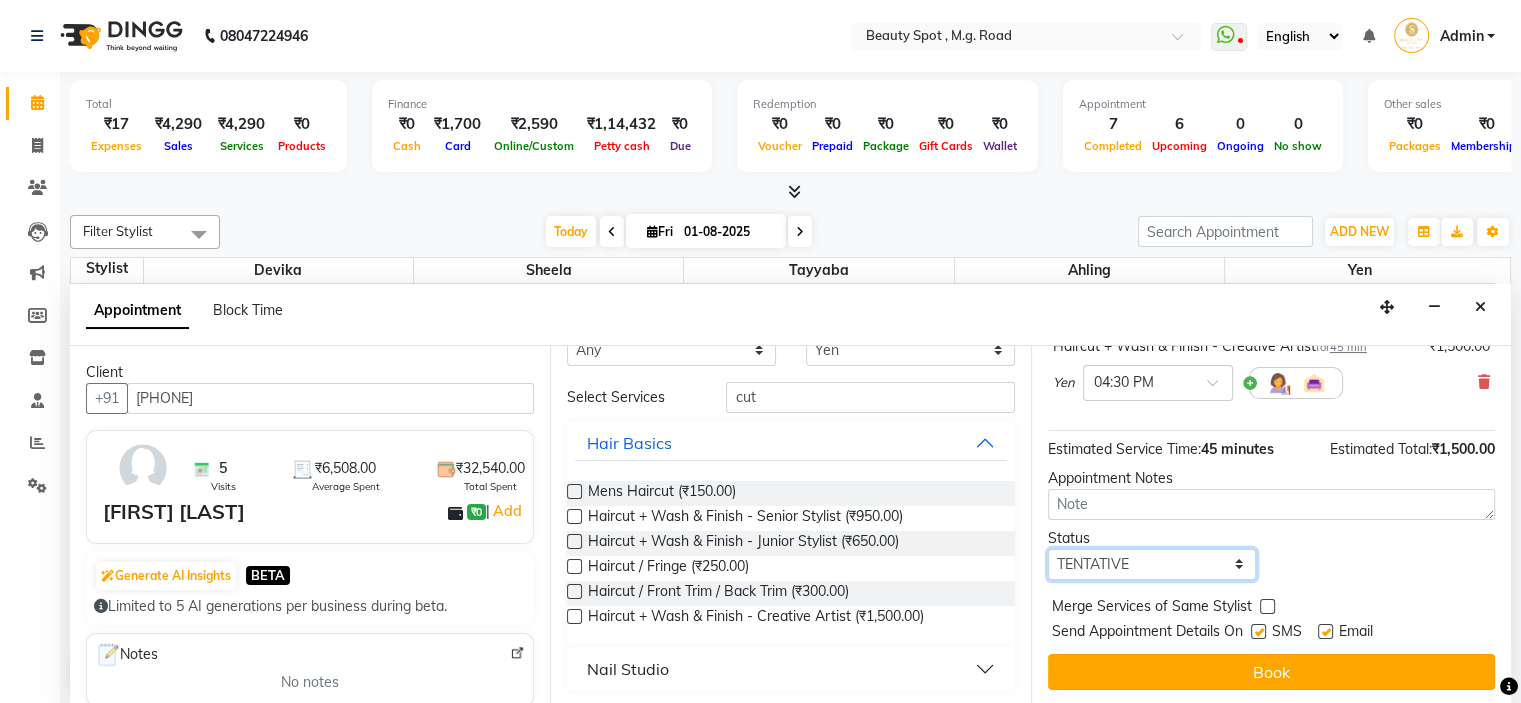 click on "Select TENTATIVE CONFIRM CHECK-IN UPCOMING" at bounding box center [1152, 564] 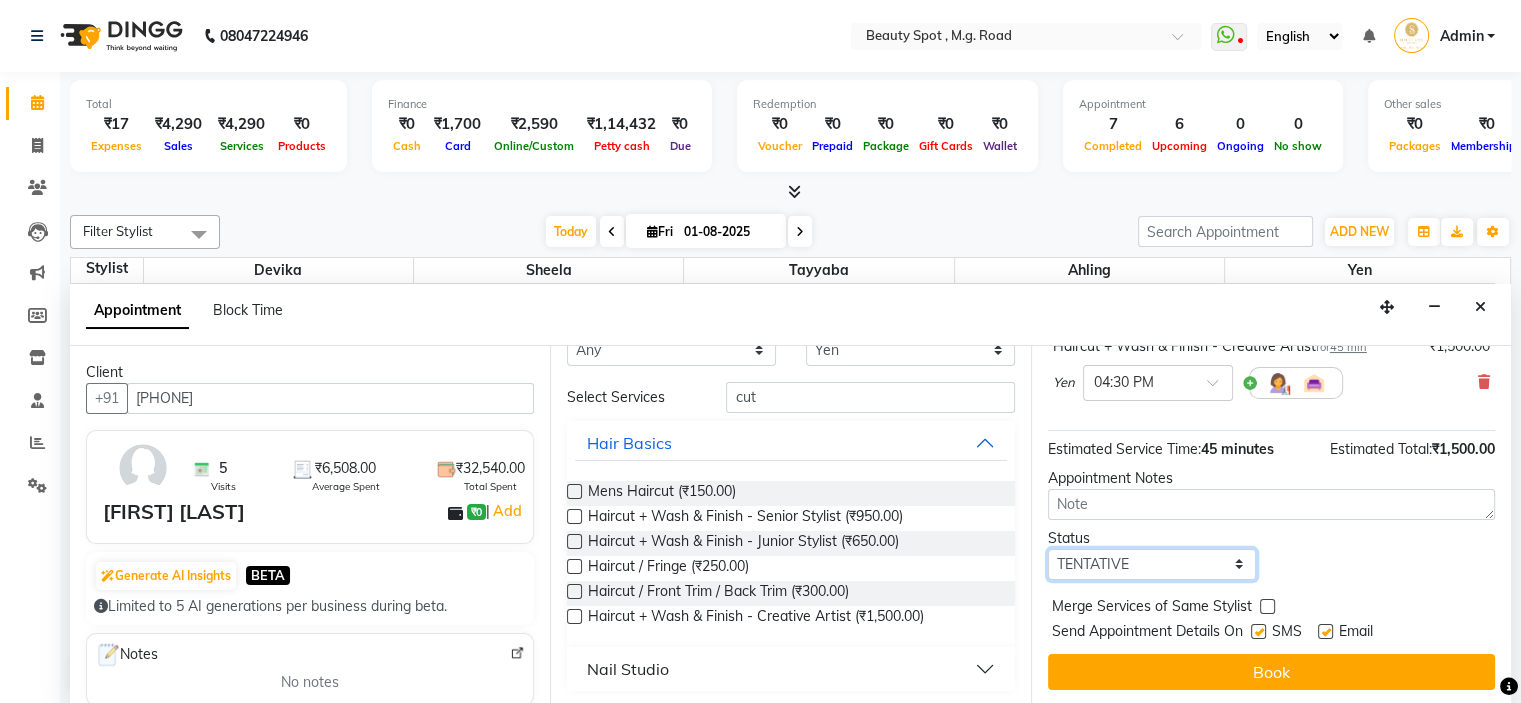 select on "confirm booking" 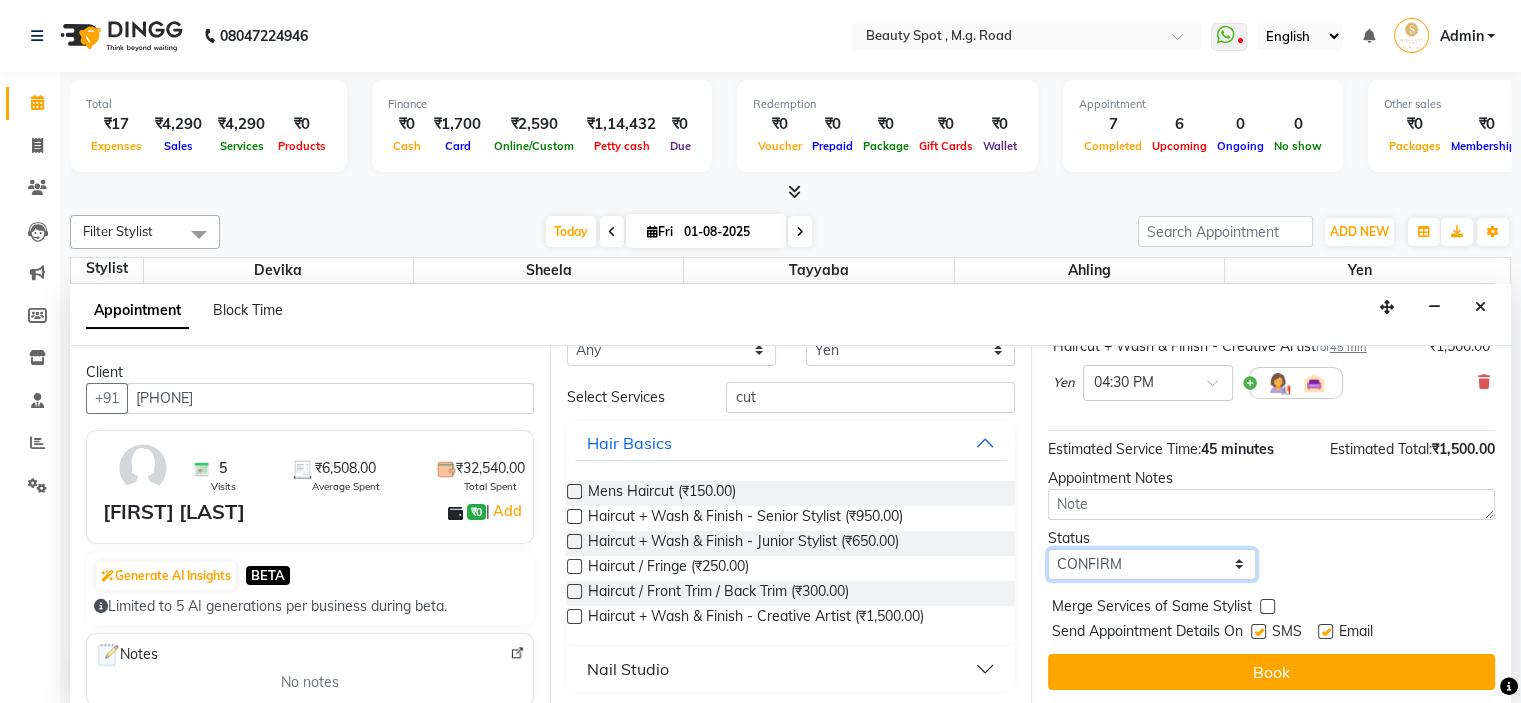 click on "Select TENTATIVE CONFIRM CHECK-IN UPCOMING" at bounding box center (1152, 564) 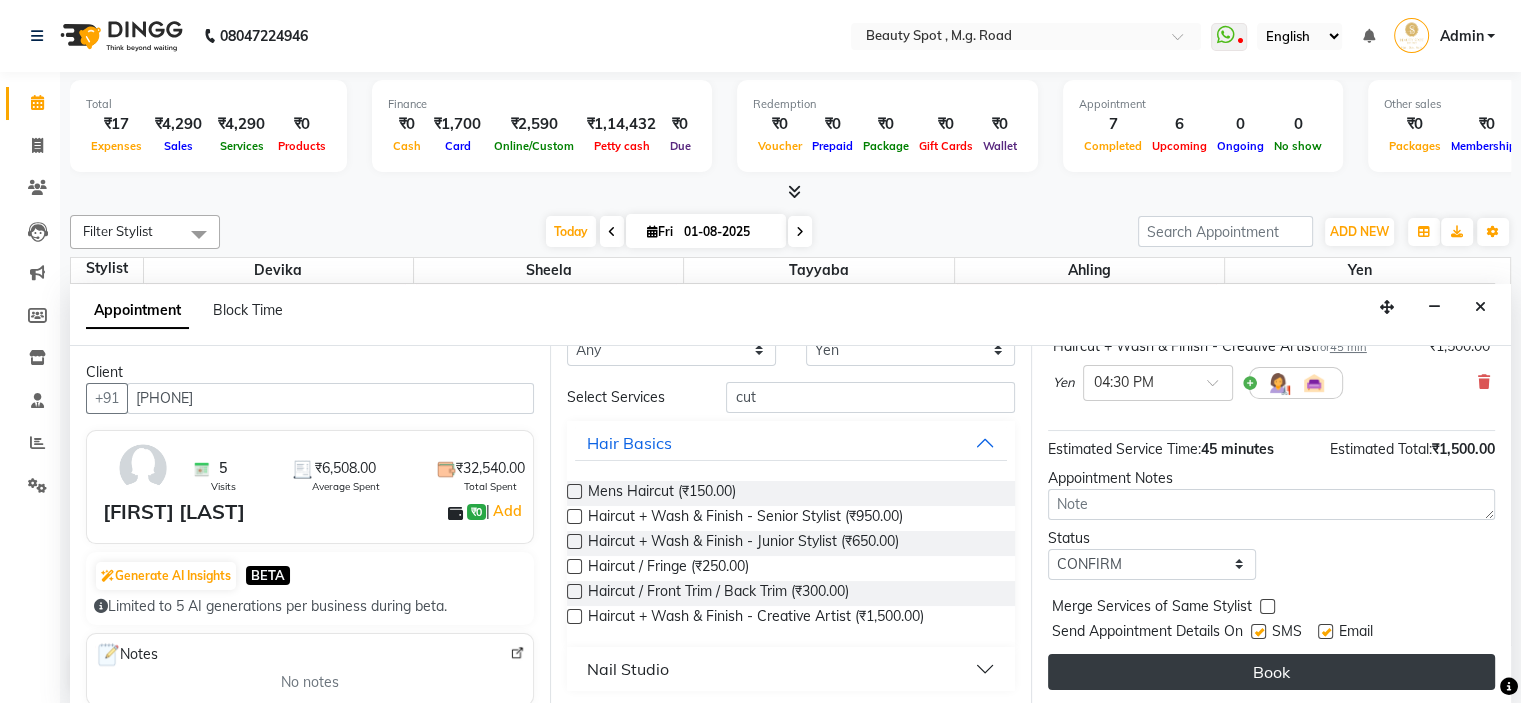 click on "Book" at bounding box center (1271, 672) 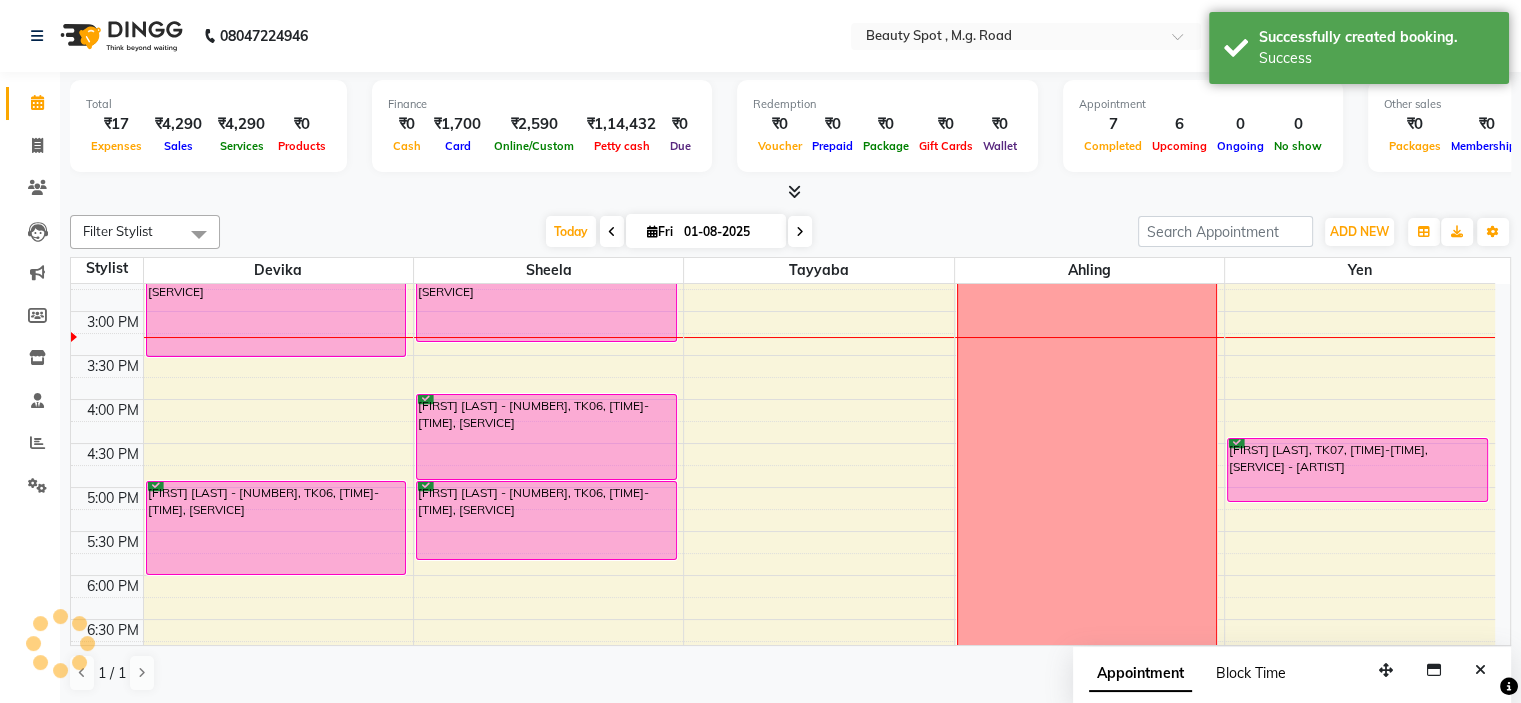scroll, scrollTop: 0, scrollLeft: 0, axis: both 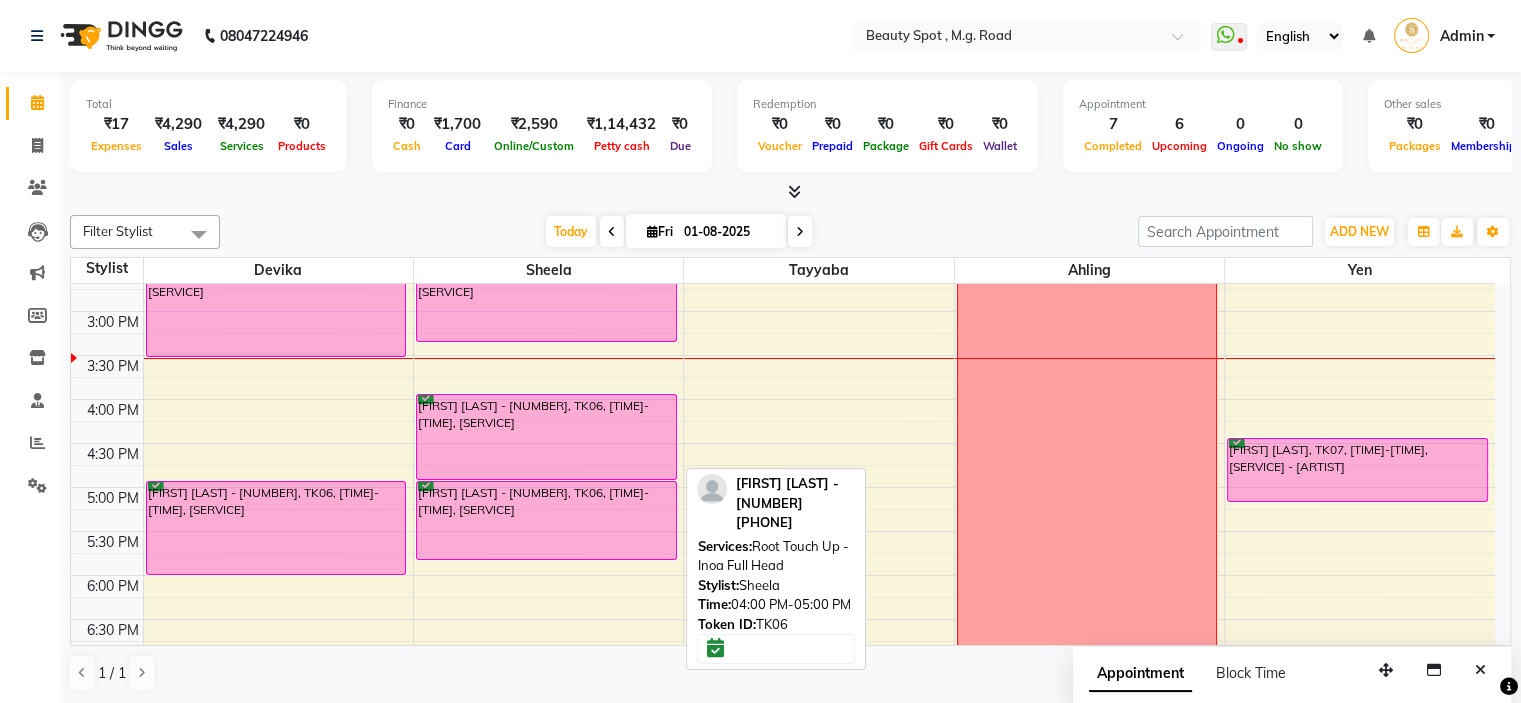 click on "[FIRST] [LAST] - [NUMBER], TK06, [TIME]-[TIME], [SERVICE]" at bounding box center [546, 437] 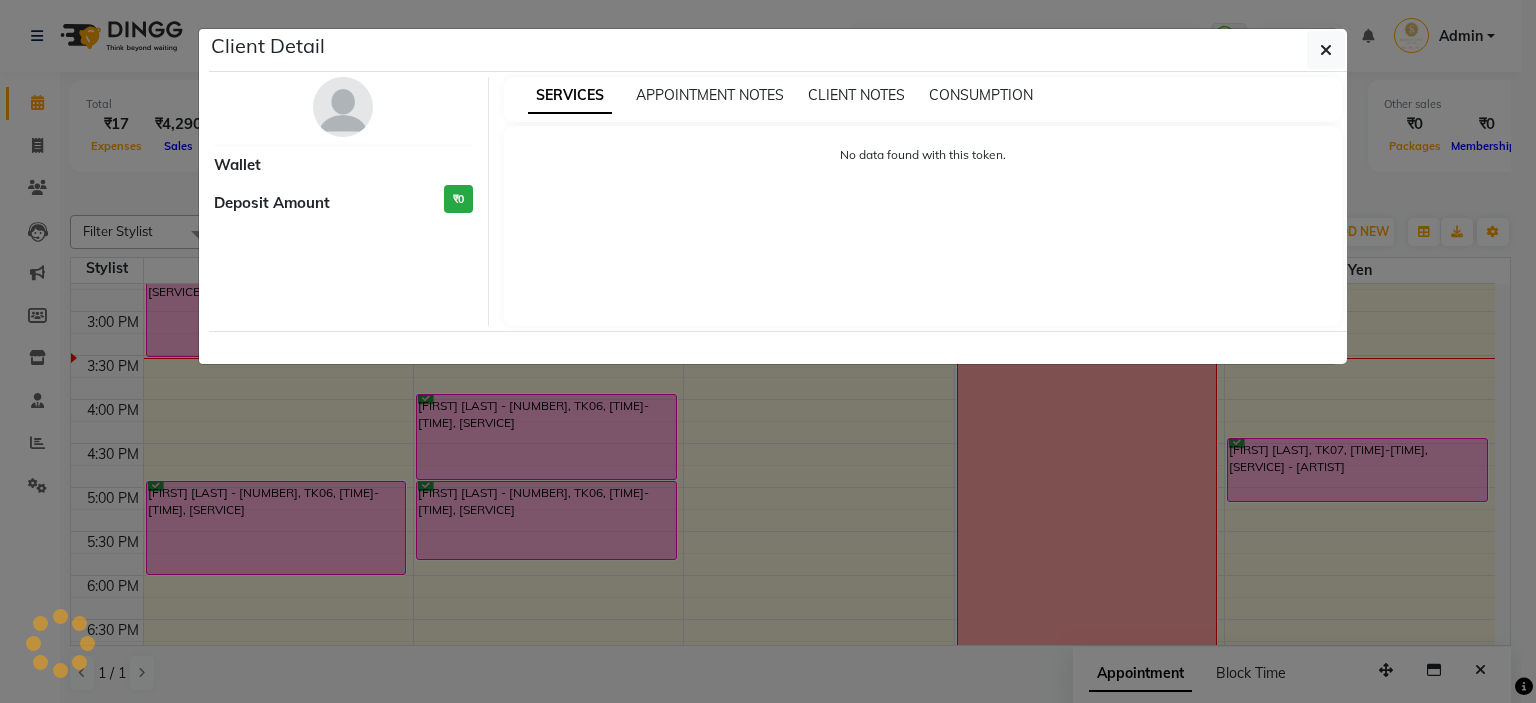 select on "6" 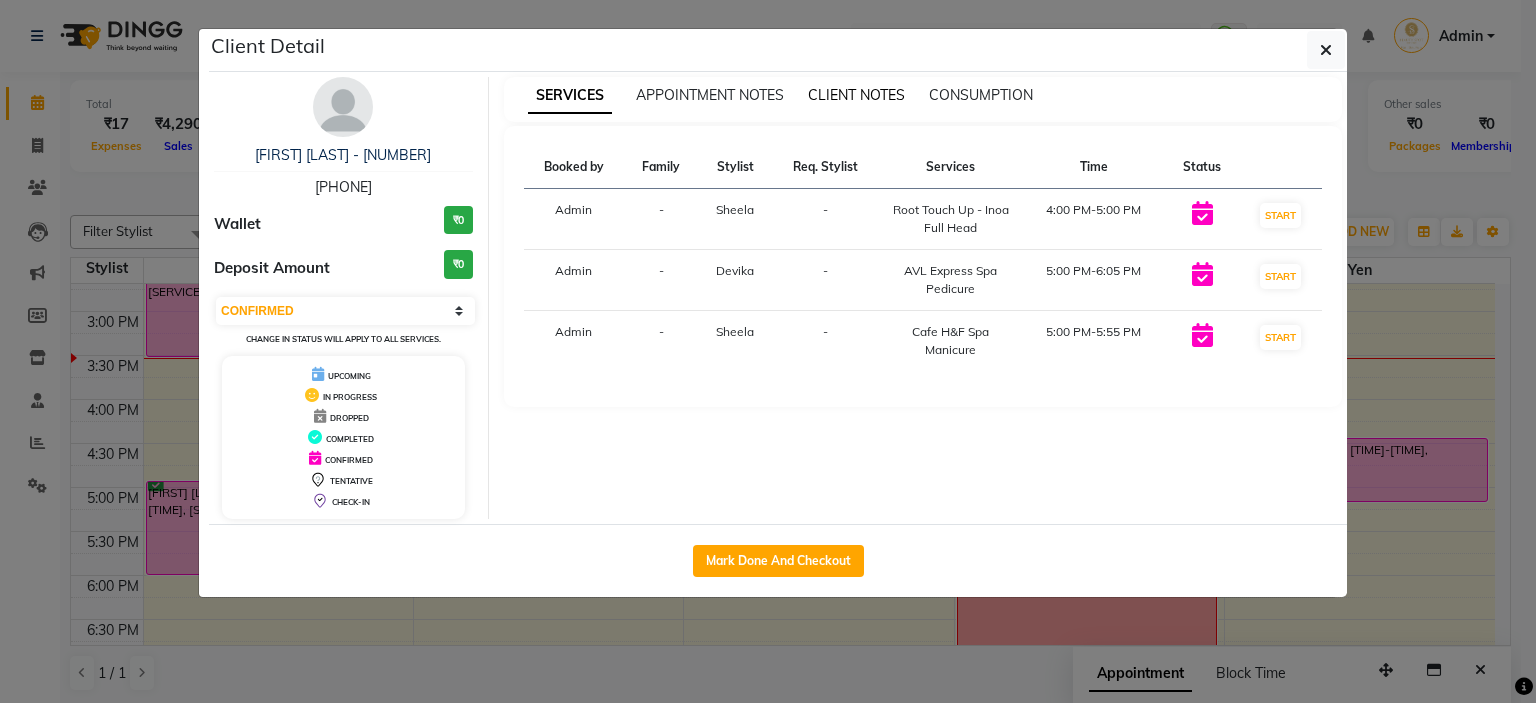 click on "CLIENT NOTES" at bounding box center [856, 95] 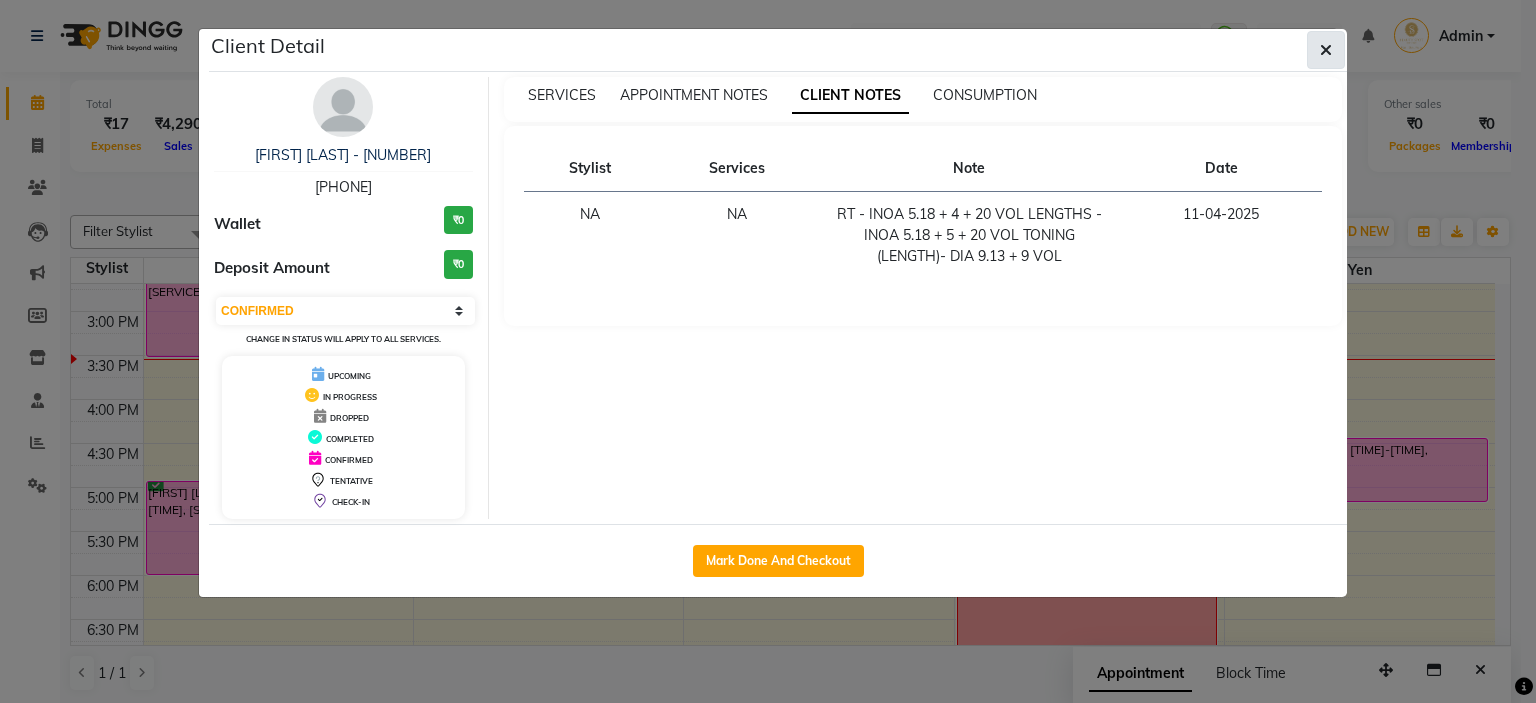 click 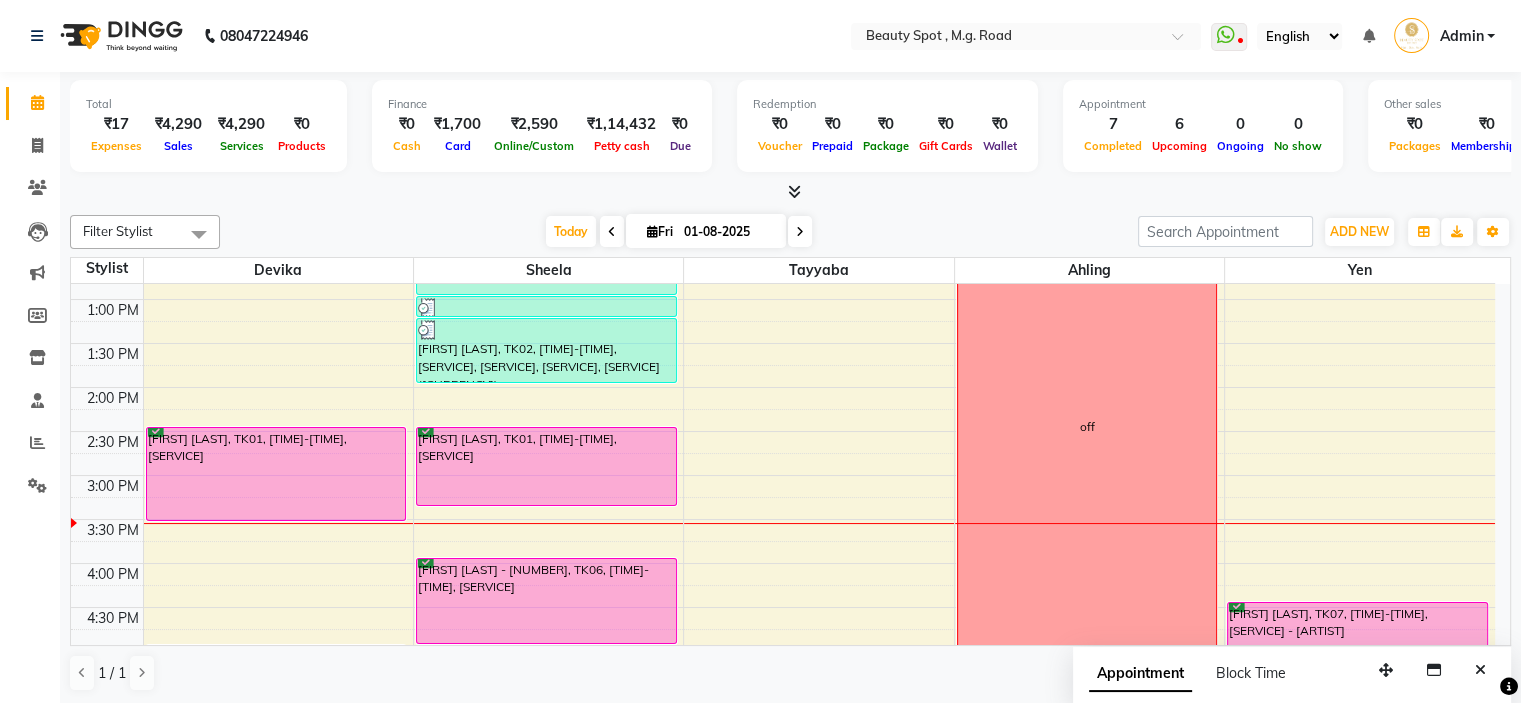 scroll, scrollTop: 296, scrollLeft: 0, axis: vertical 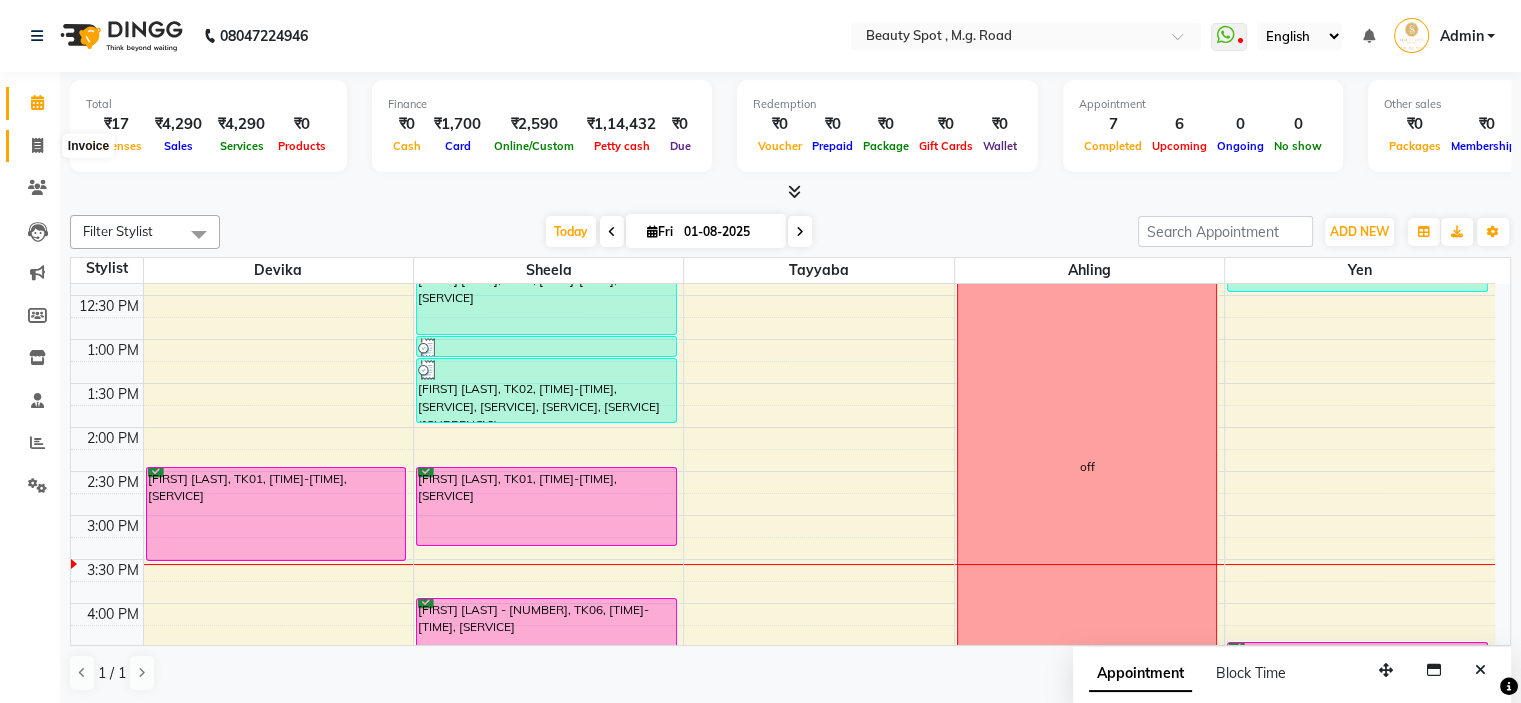 click 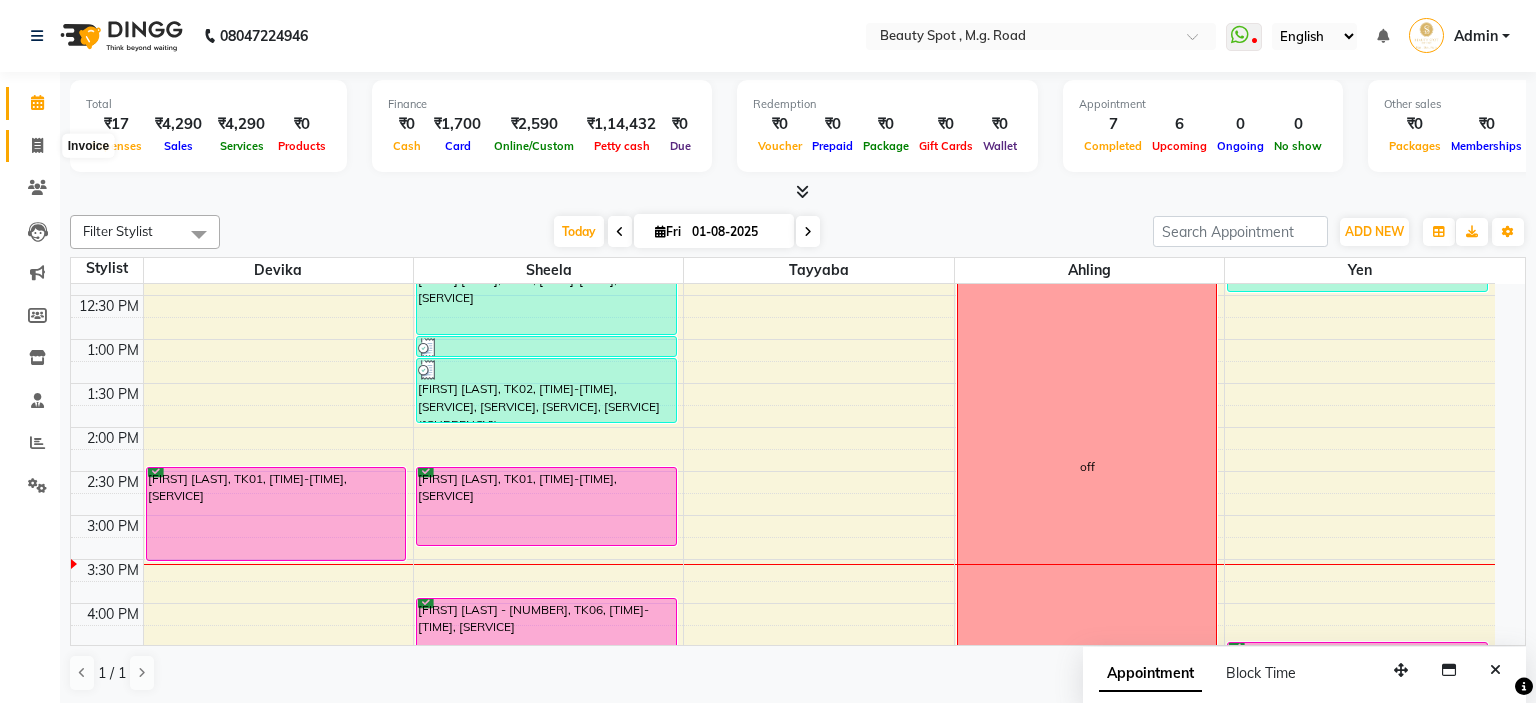 select on "service" 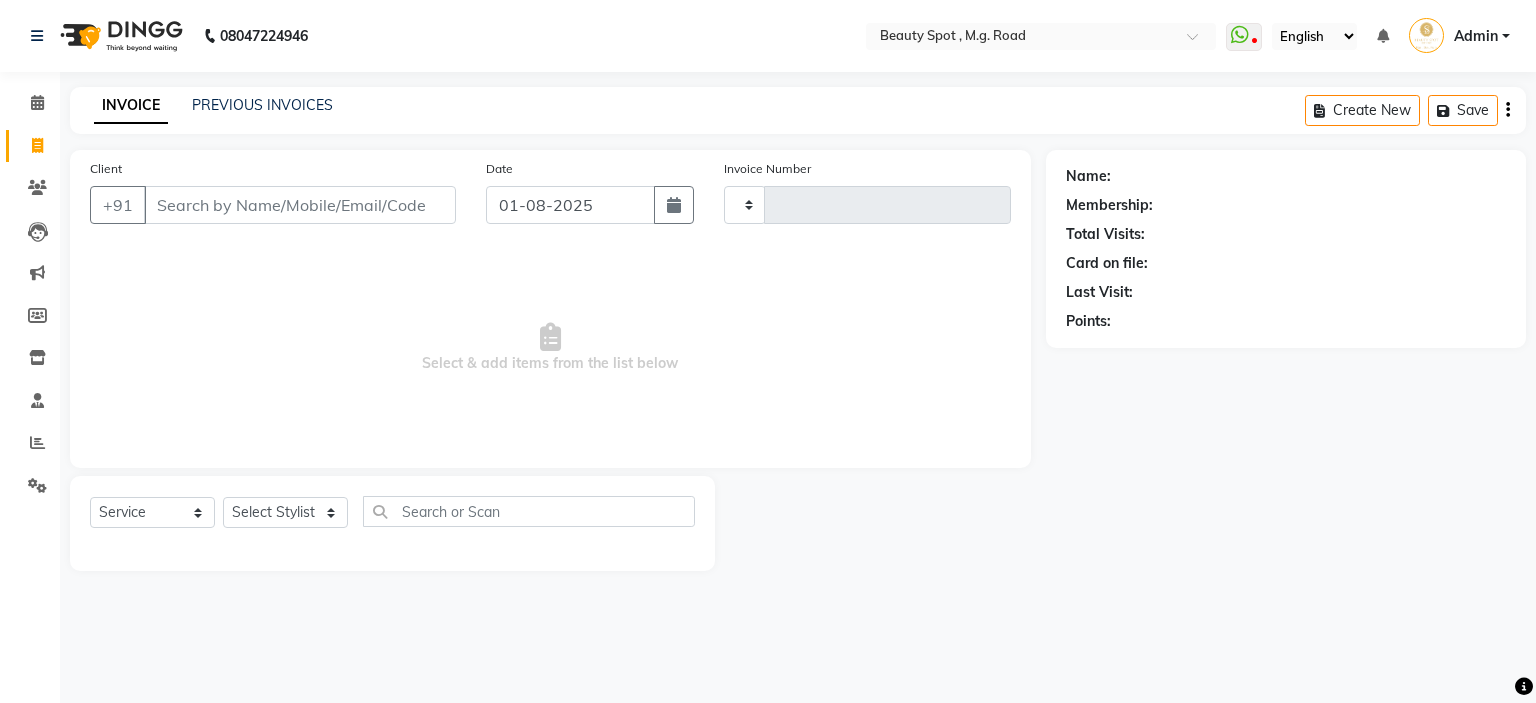type on "0562" 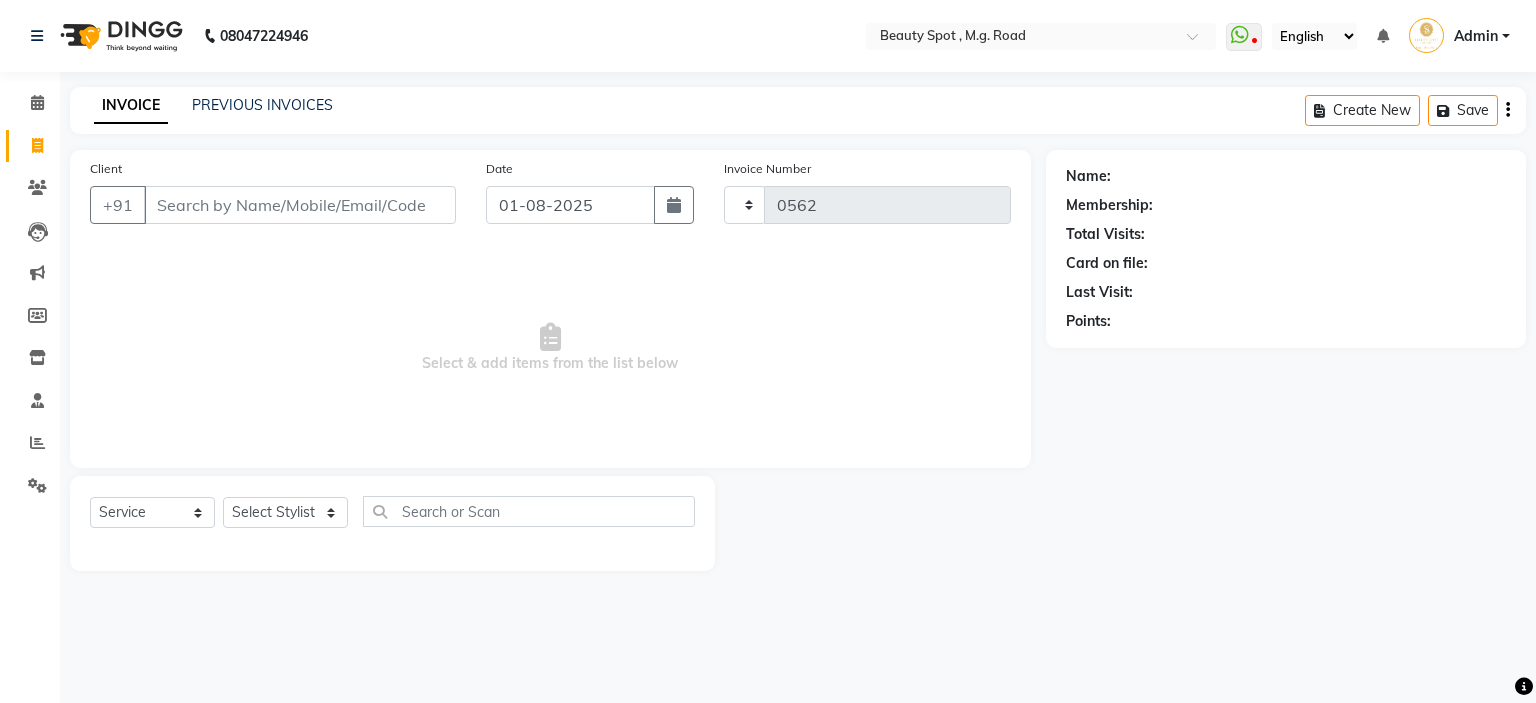 select on "7357" 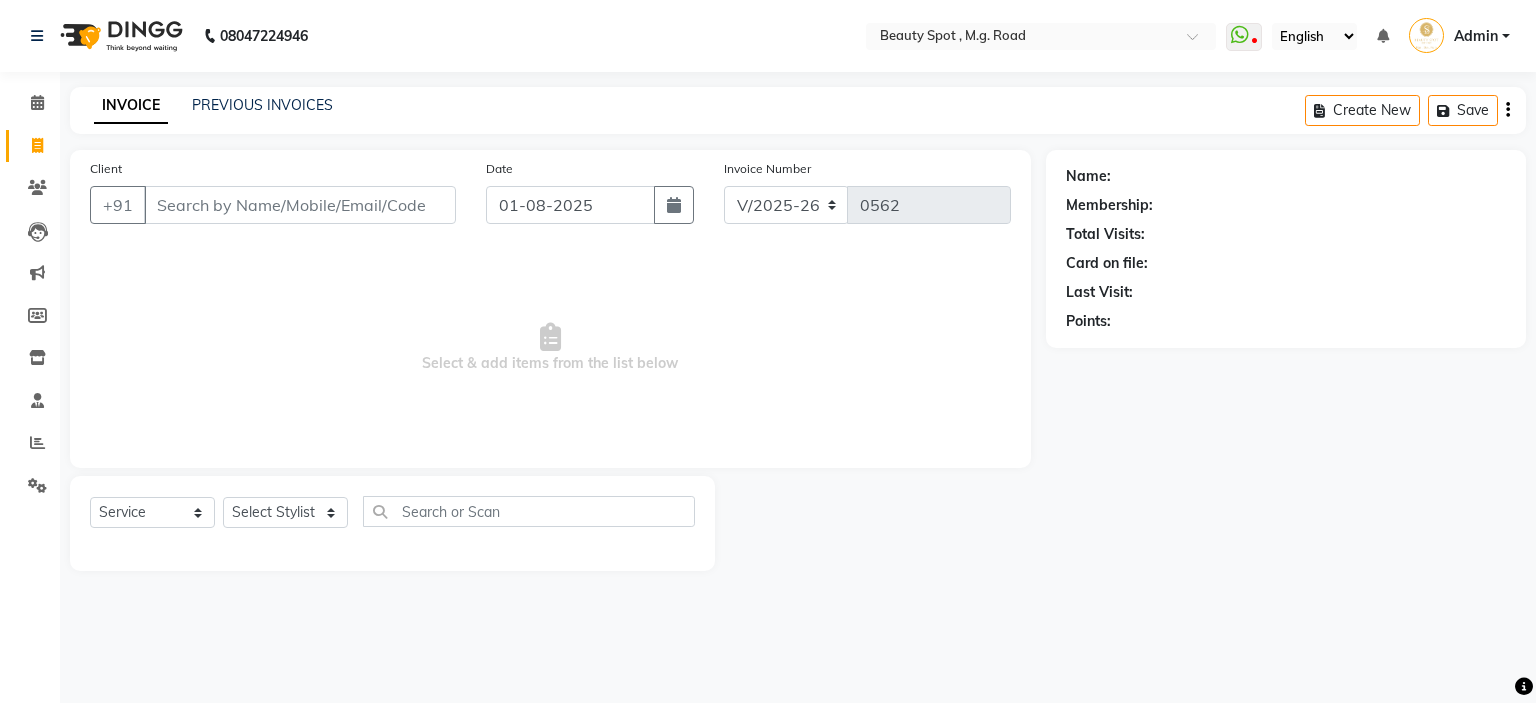 click on "Client" at bounding box center (300, 205) 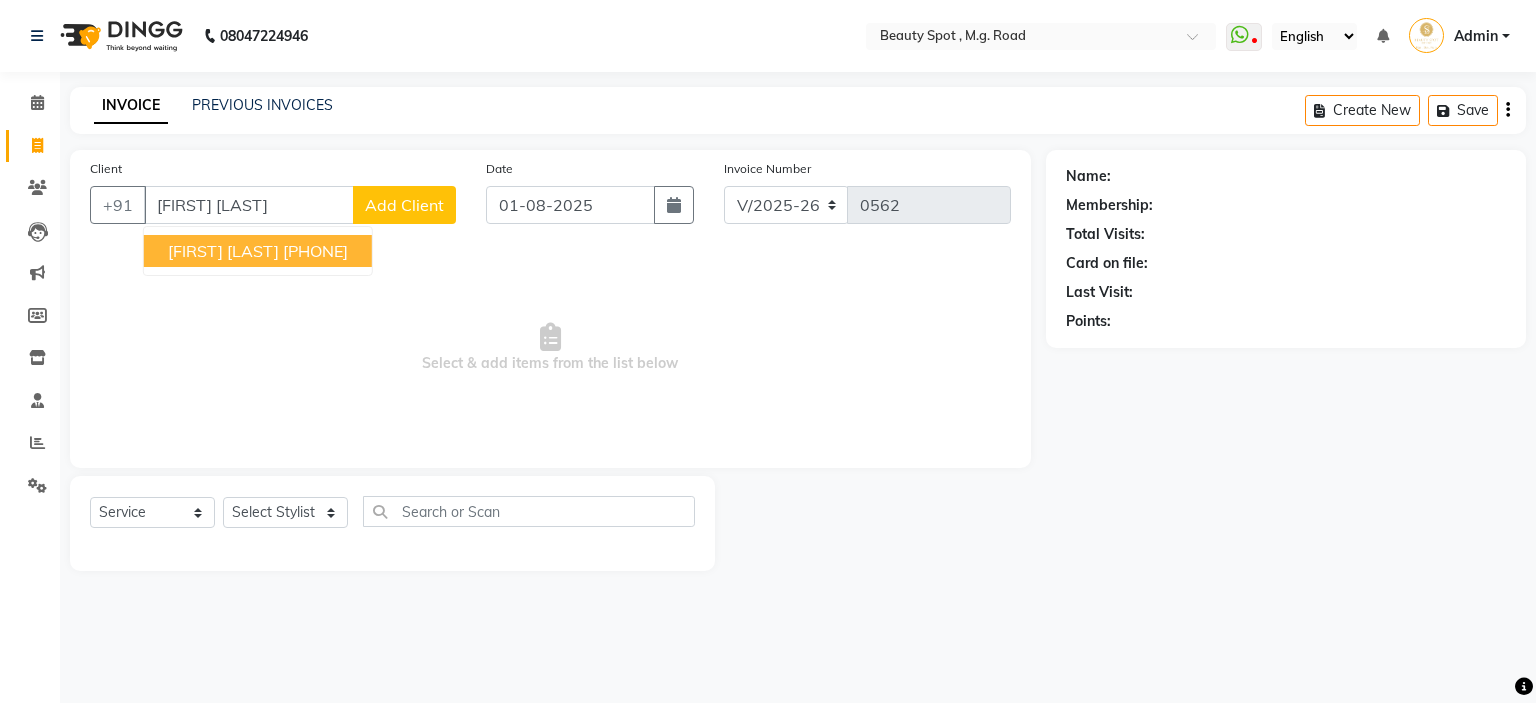 click on "ZAINAB REZA" at bounding box center [223, 251] 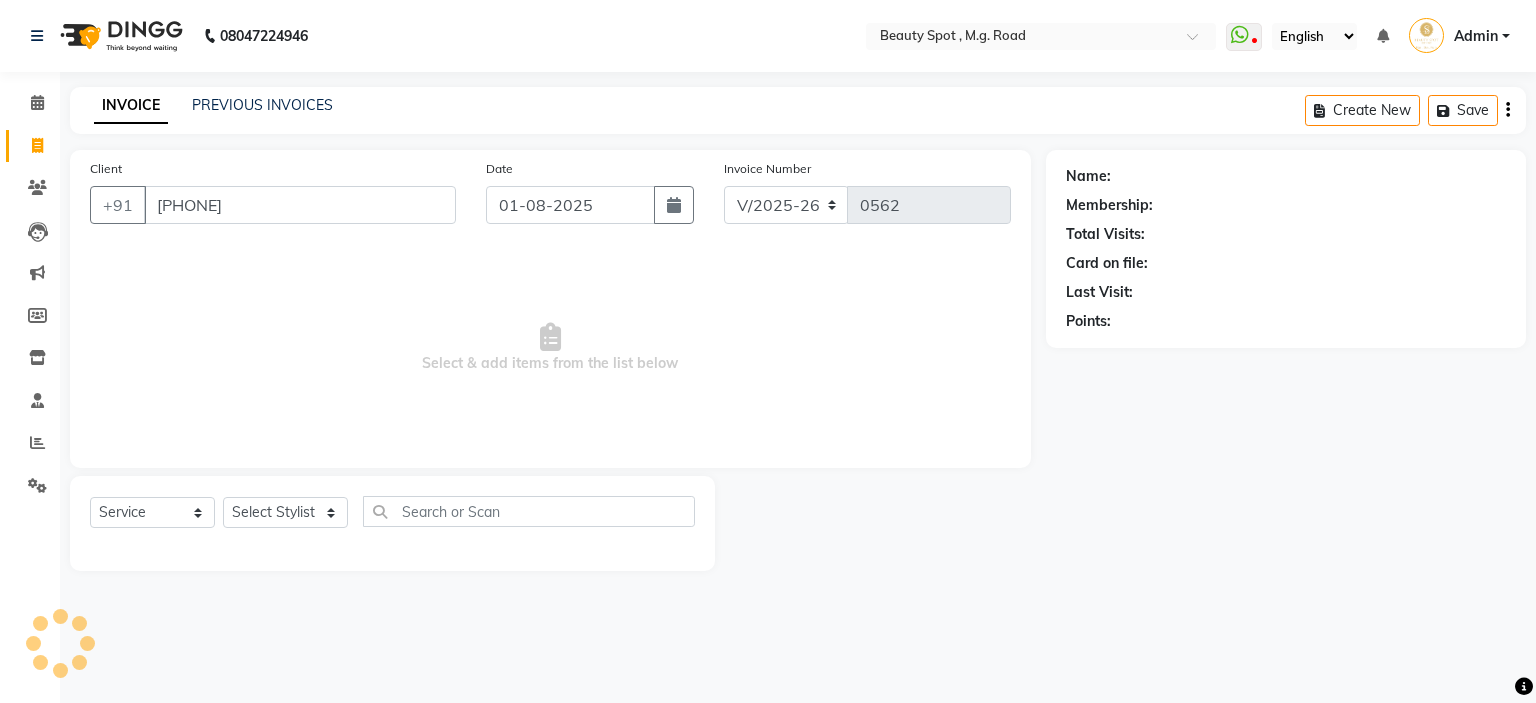type on "9974462174" 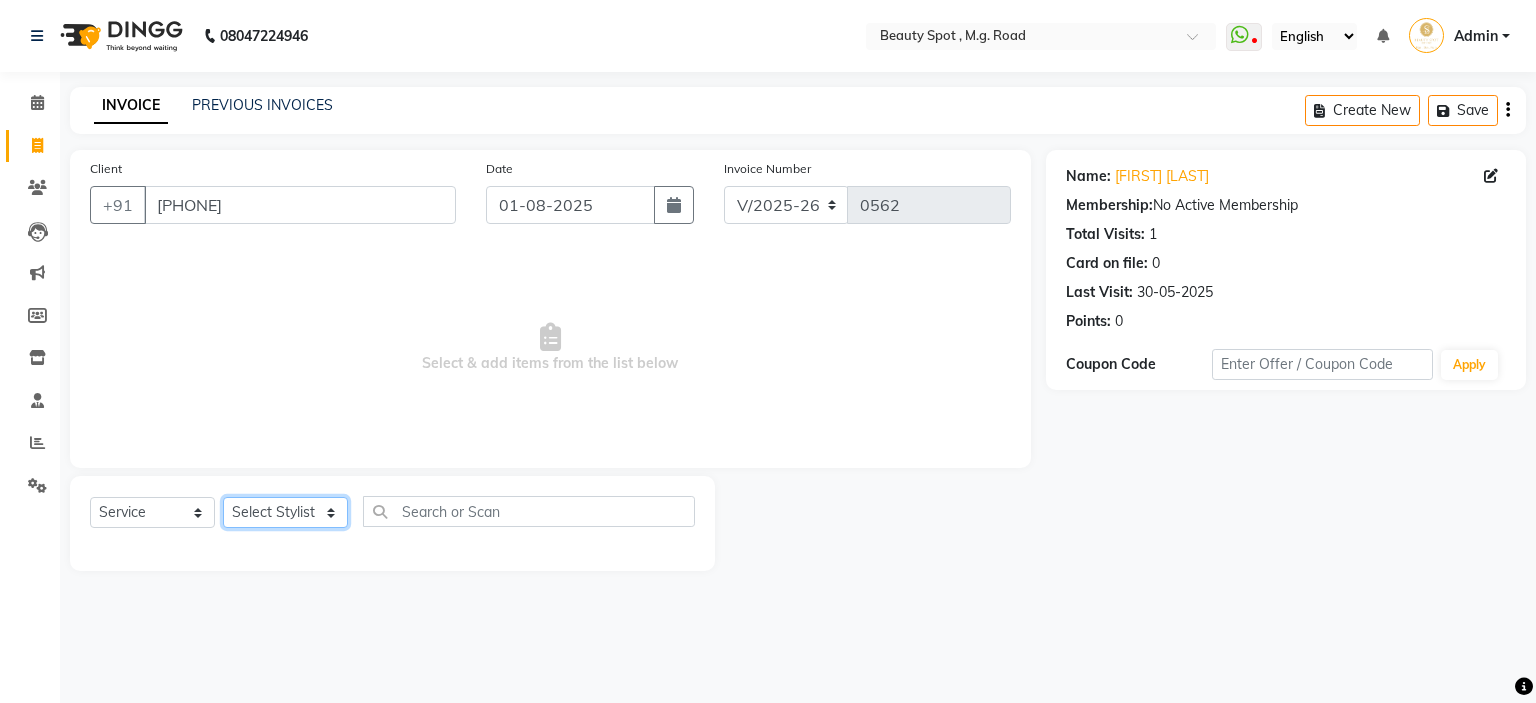 click on "Select Stylist Ahling Devika  Manager Sheela  Tayyaba  Yen" 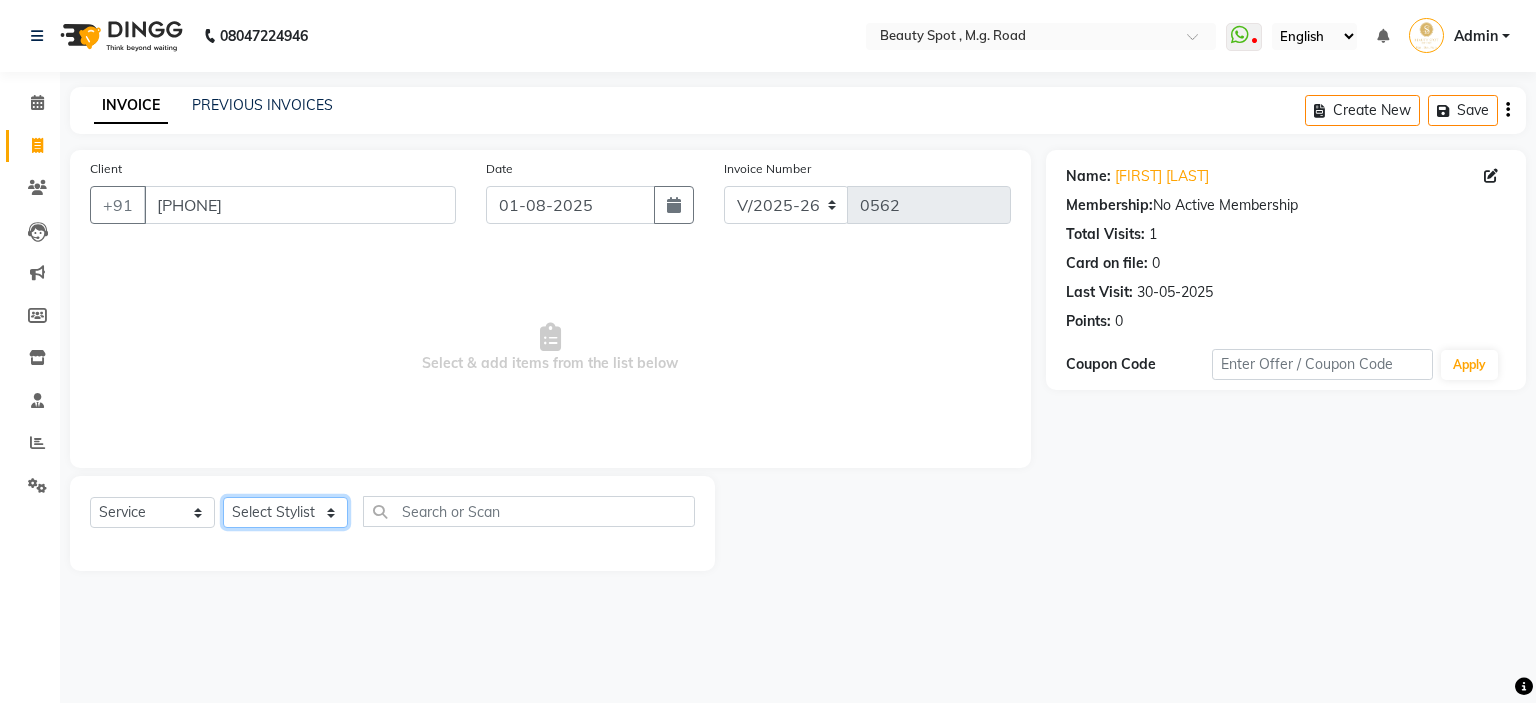 select on "71898" 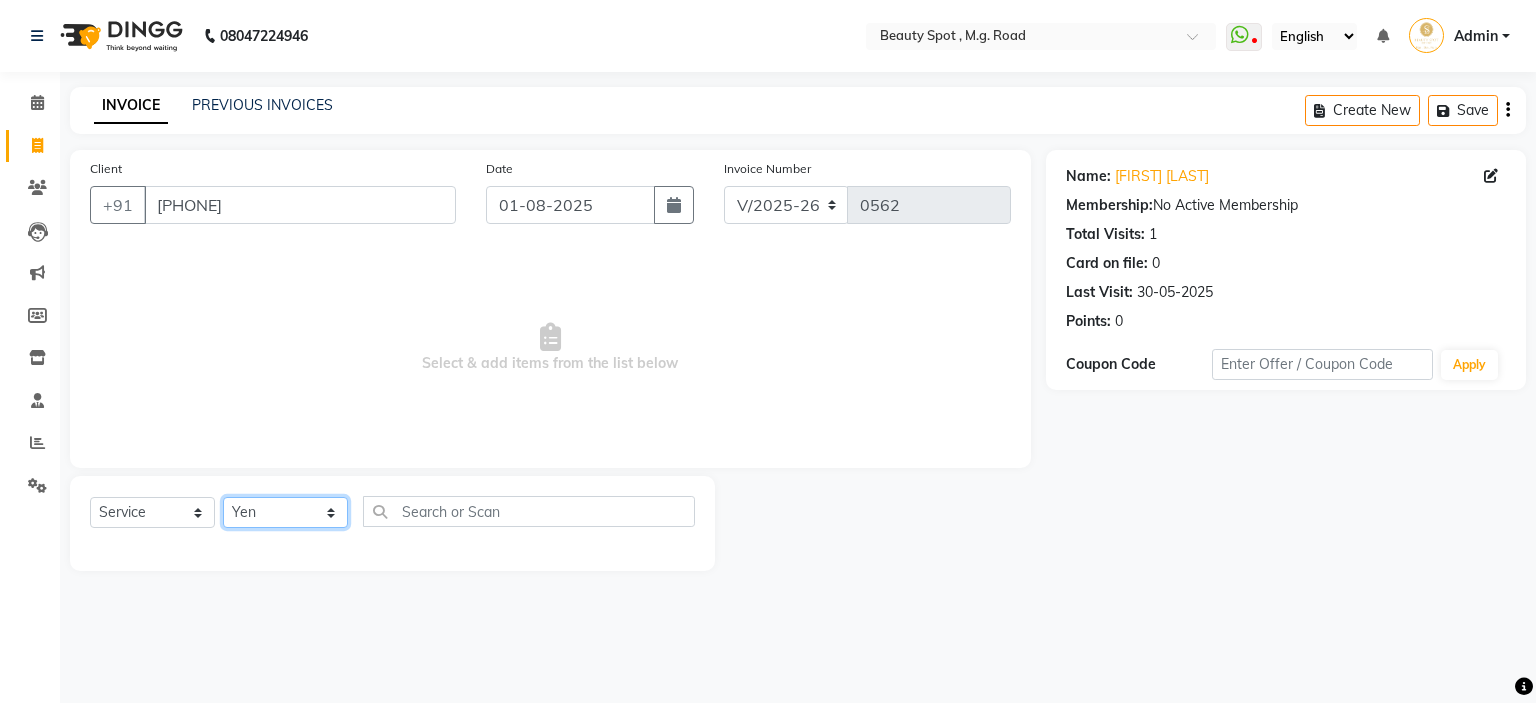 click on "Select Stylist Ahling Devika  Manager Sheela  Tayyaba  Yen" 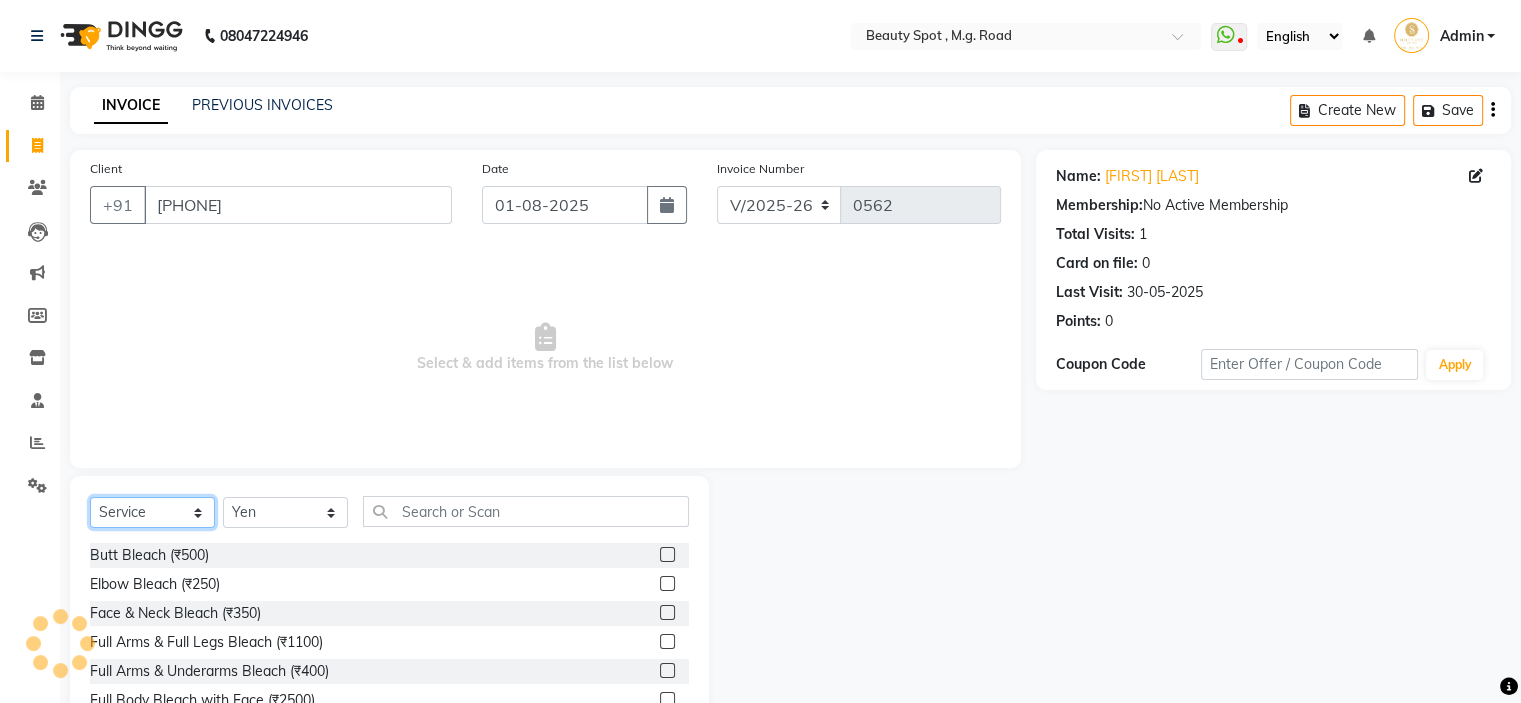 click on "Select  Service  Product  Membership  Package Voucher Prepaid Gift Card" 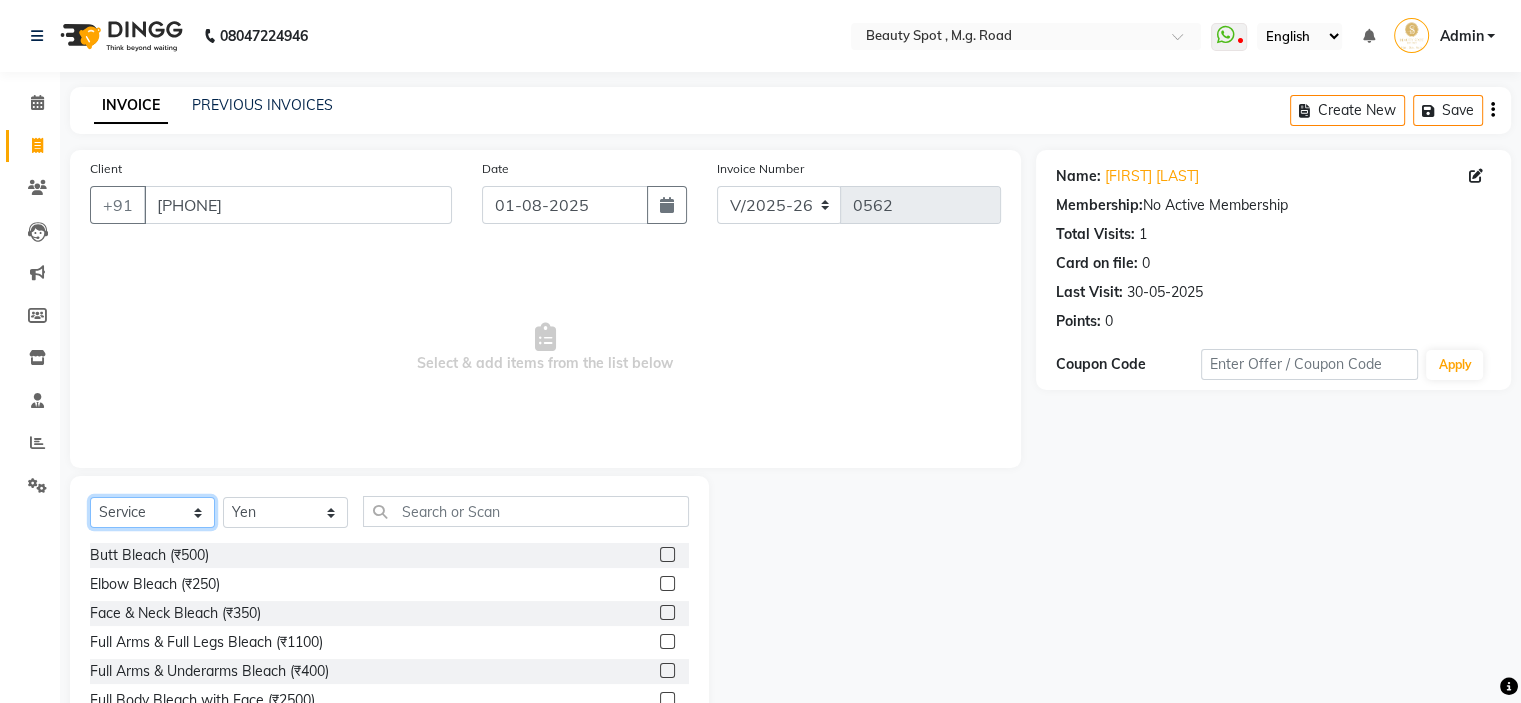 select on "product" 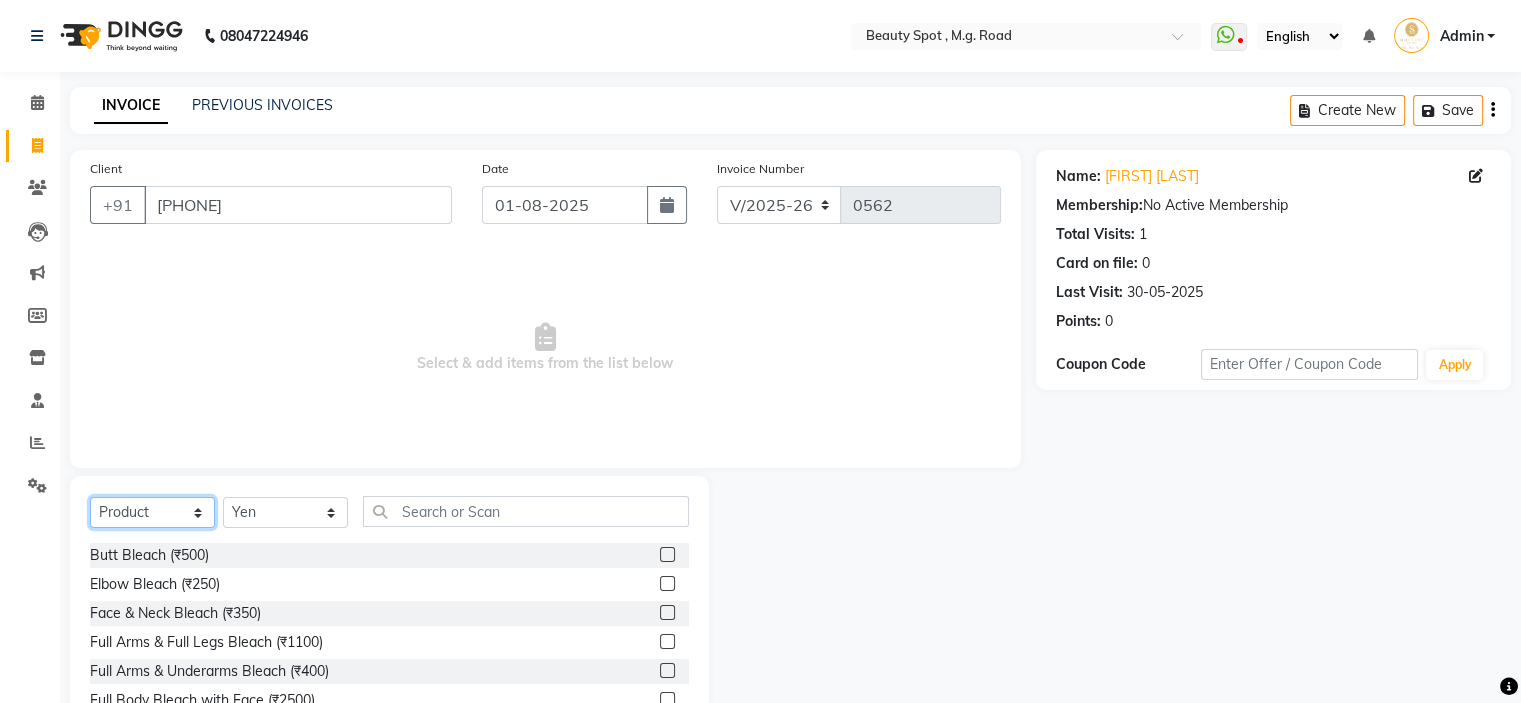 click on "Select  Service  Product  Membership  Package Voucher Prepaid Gift Card" 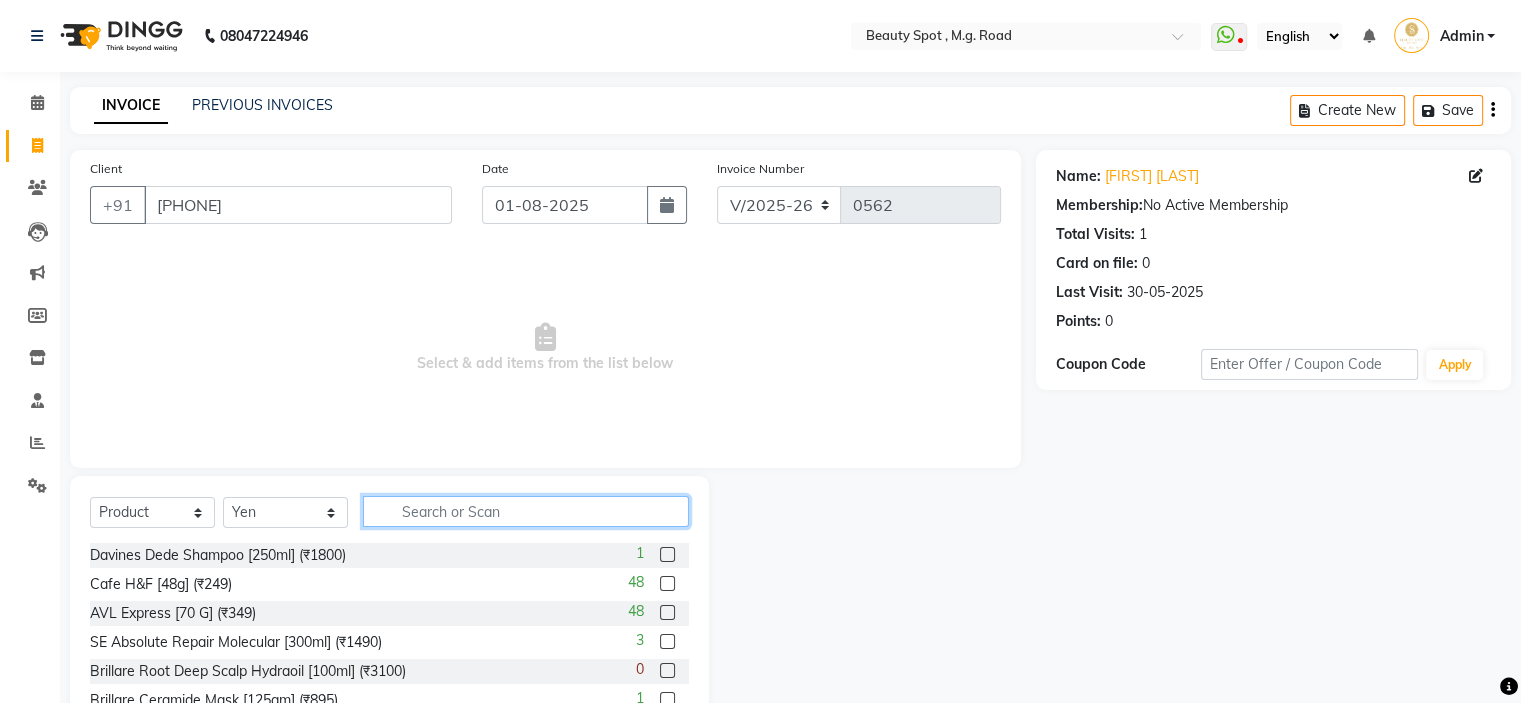 click 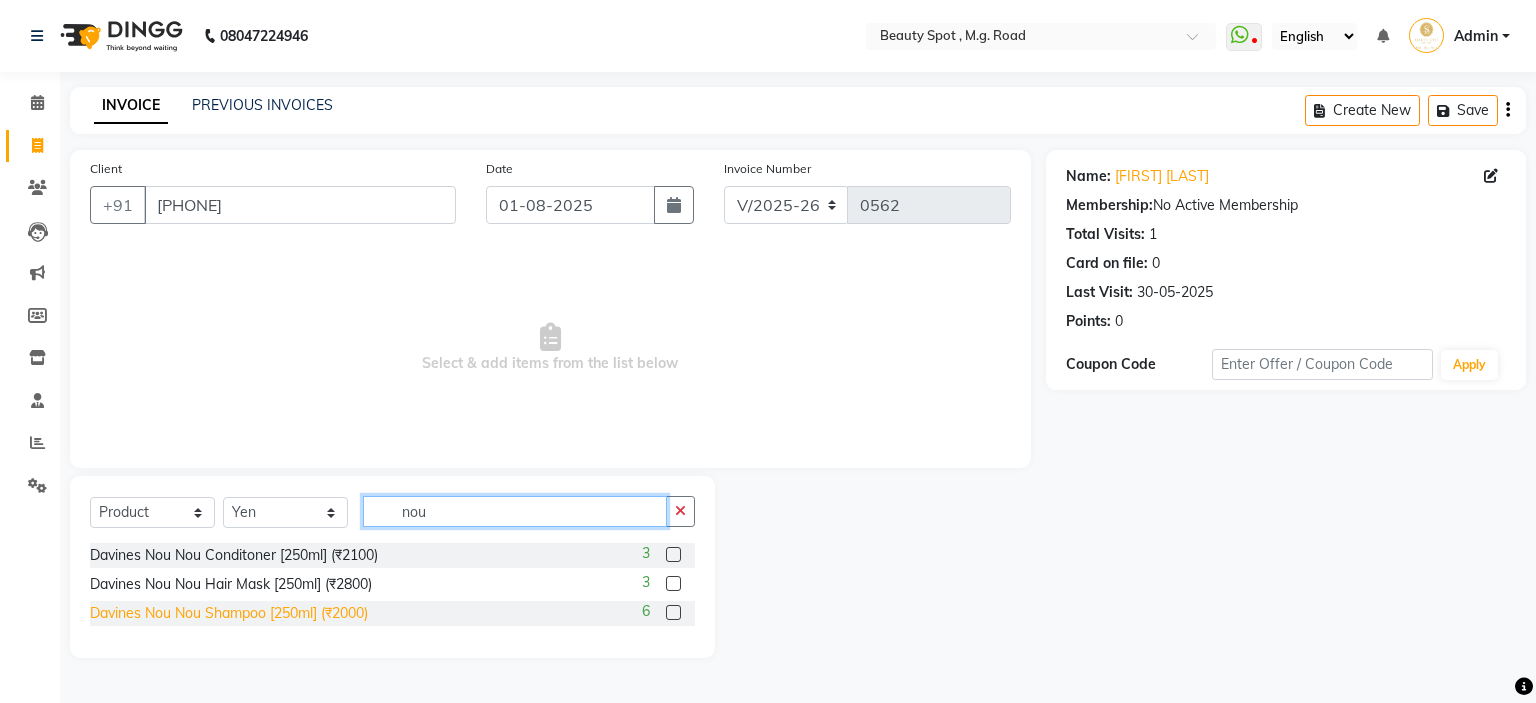 type on "nou" 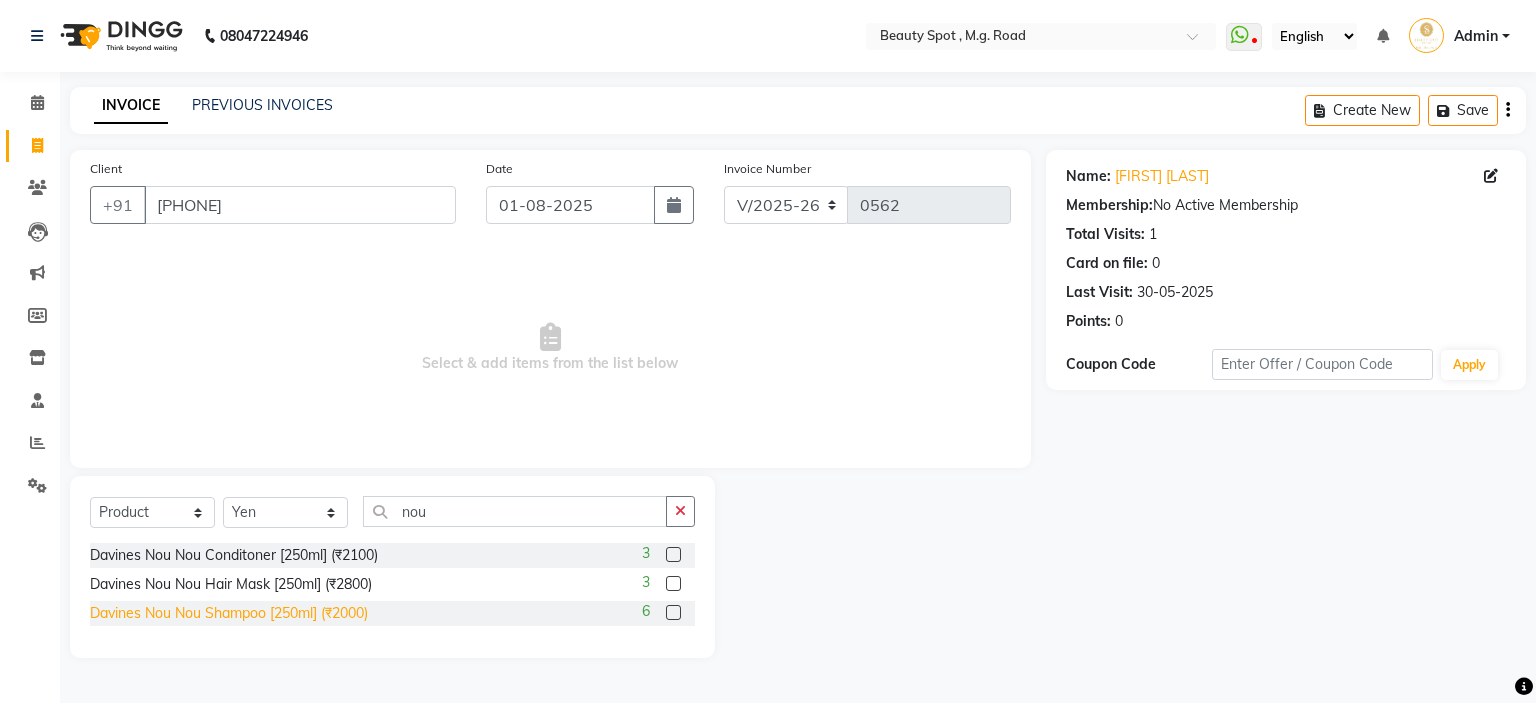 click on "Davines Nou Nou Shampoo [250ml] (₹2000)" 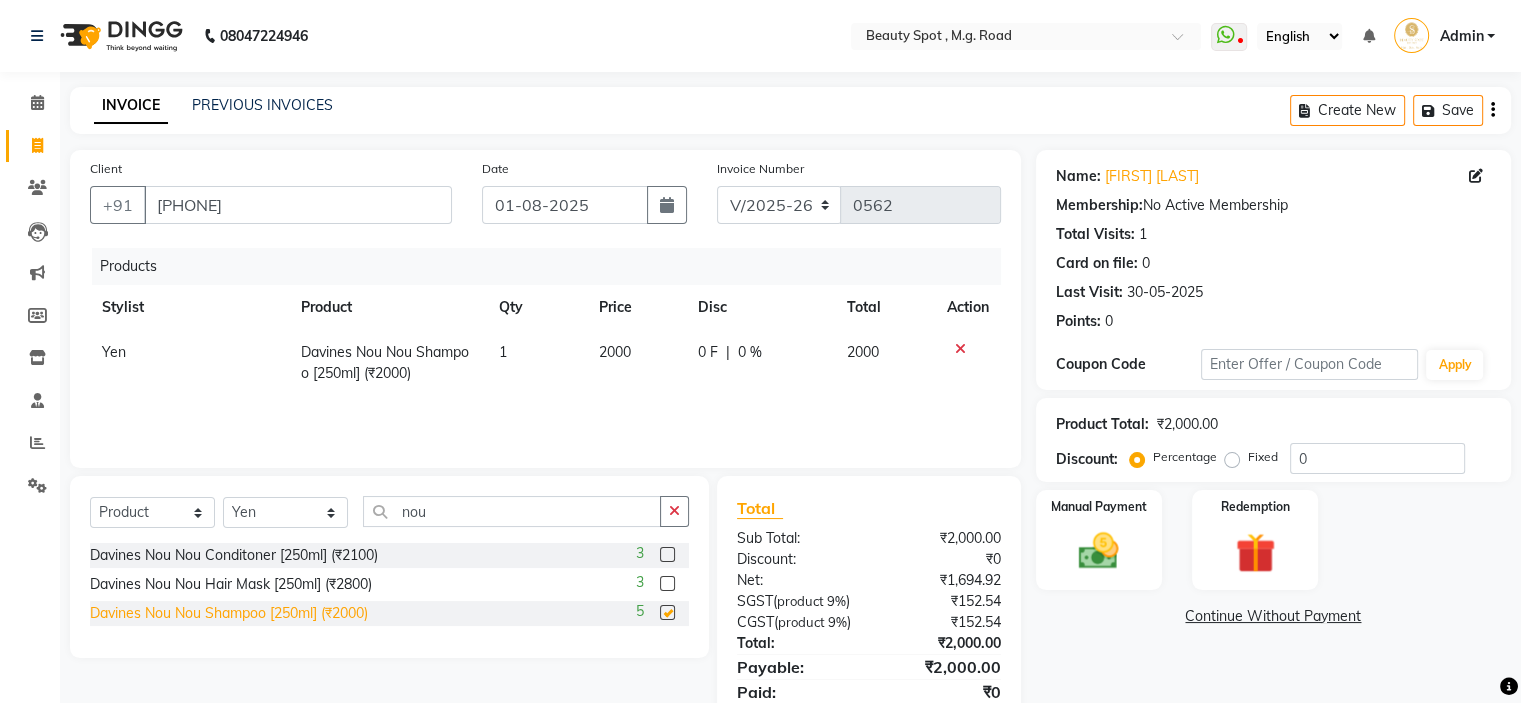 checkbox on "false" 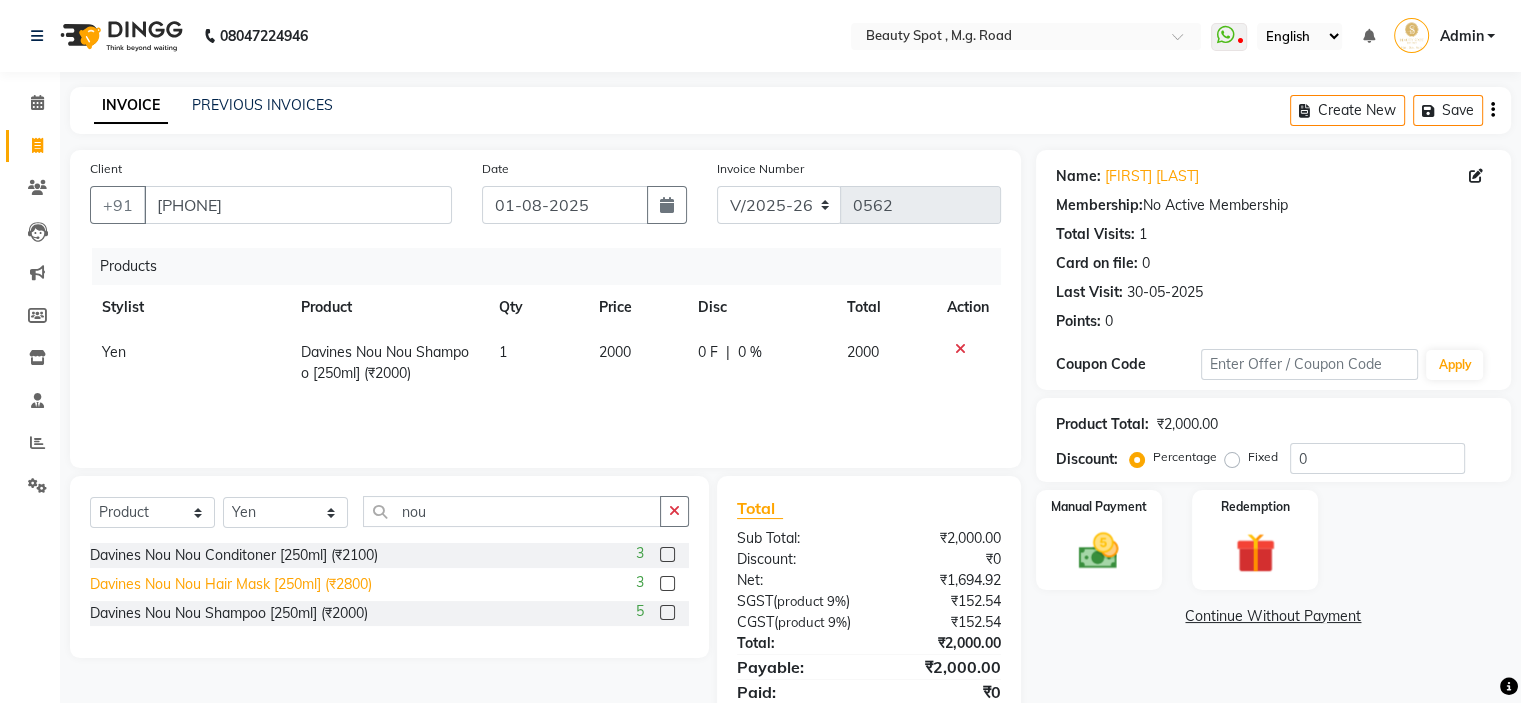 click on "Davines Nou Nou Hair Mask [250ml] (₹2800)" 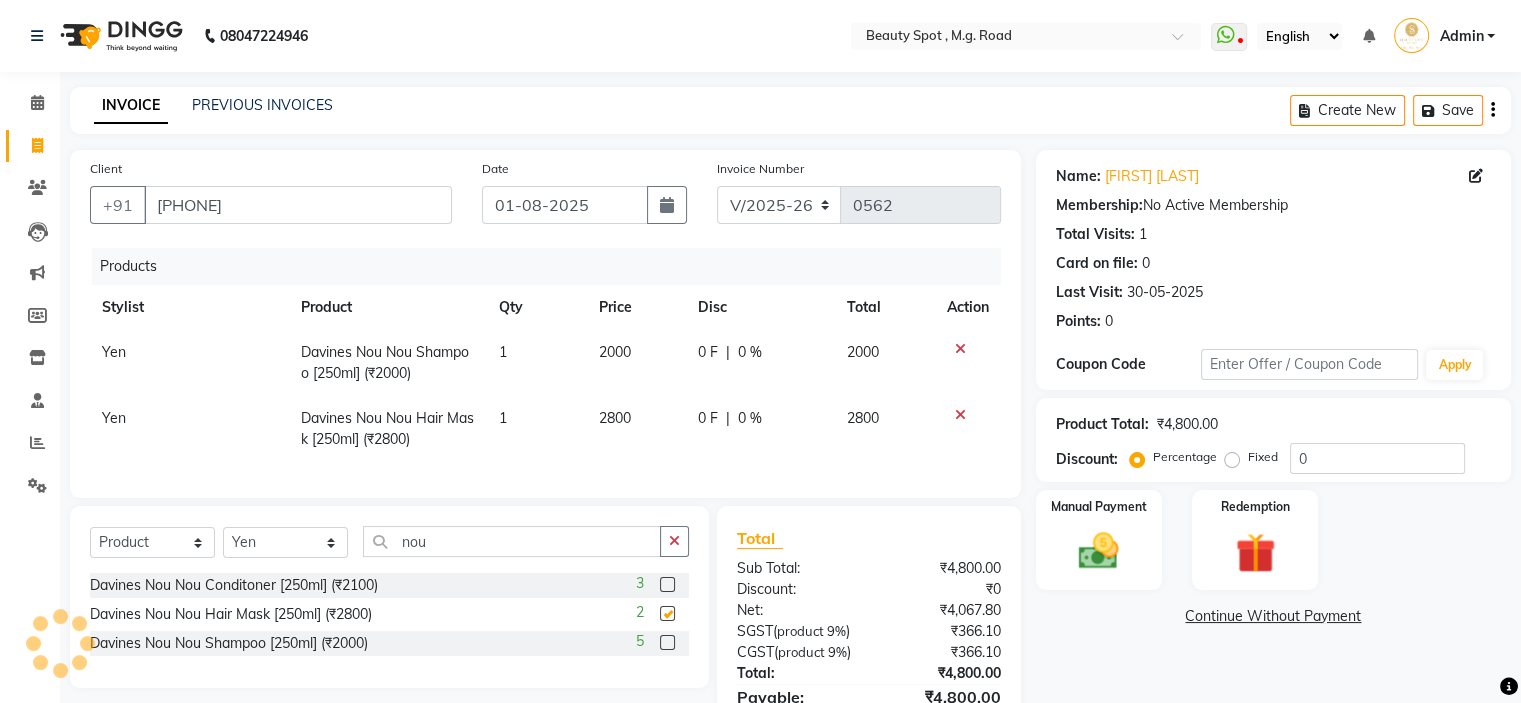 checkbox on "false" 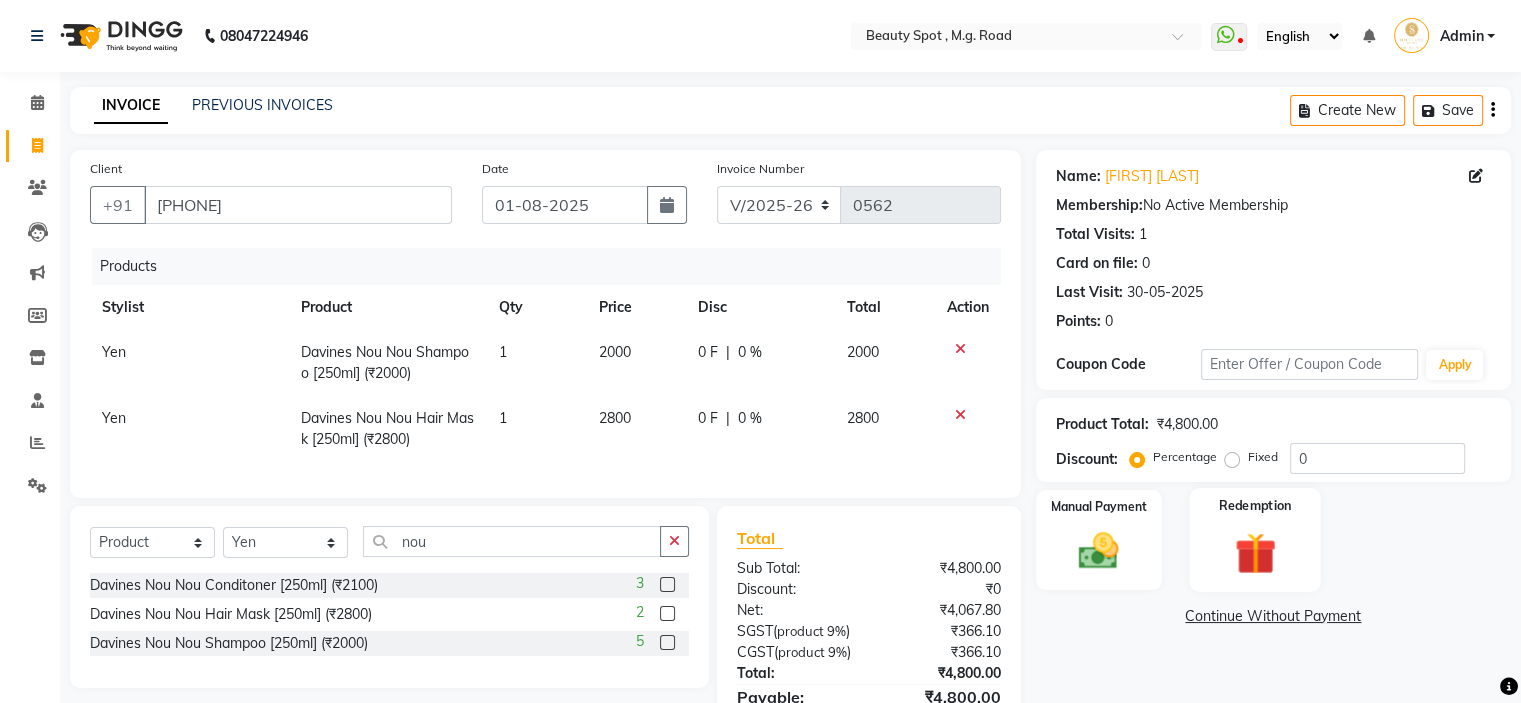scroll, scrollTop: 142, scrollLeft: 0, axis: vertical 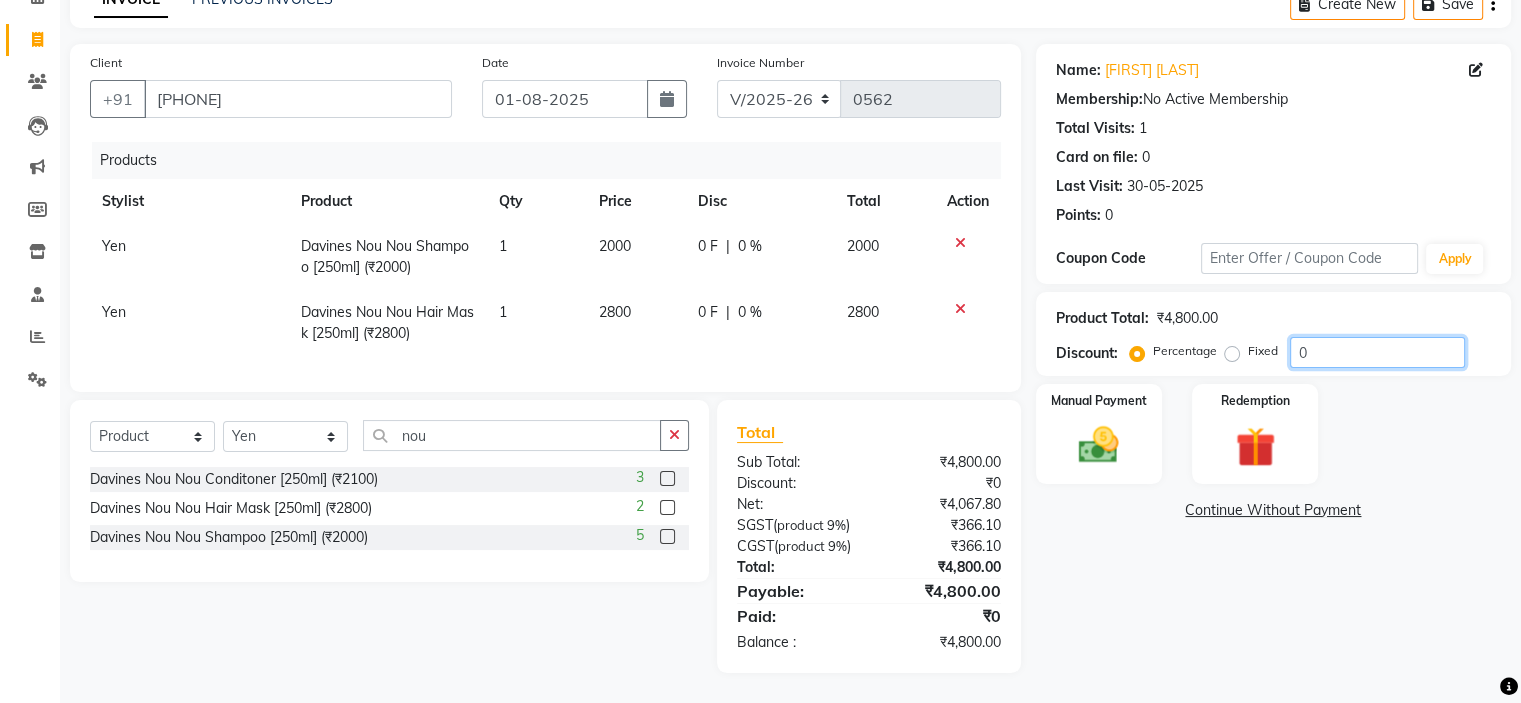 click on "0" 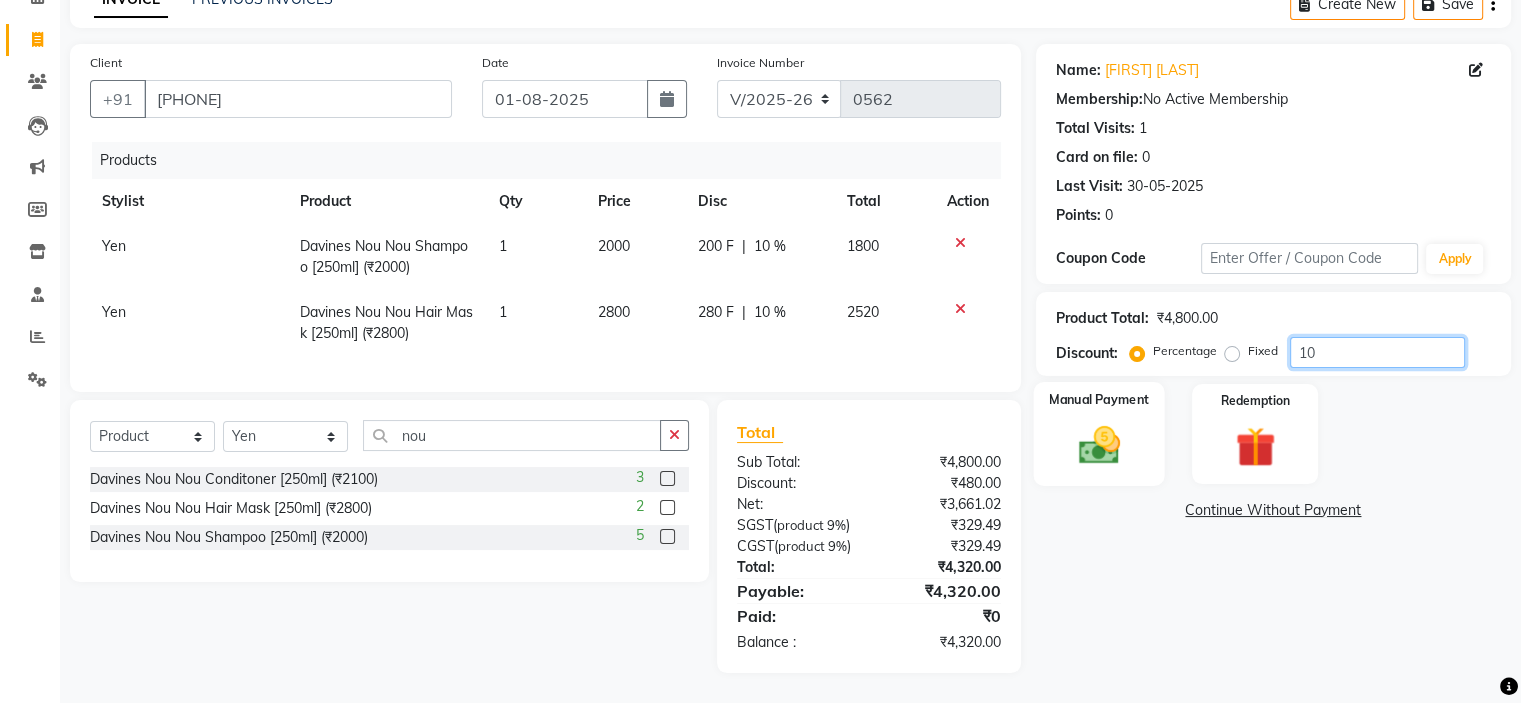 type on "10" 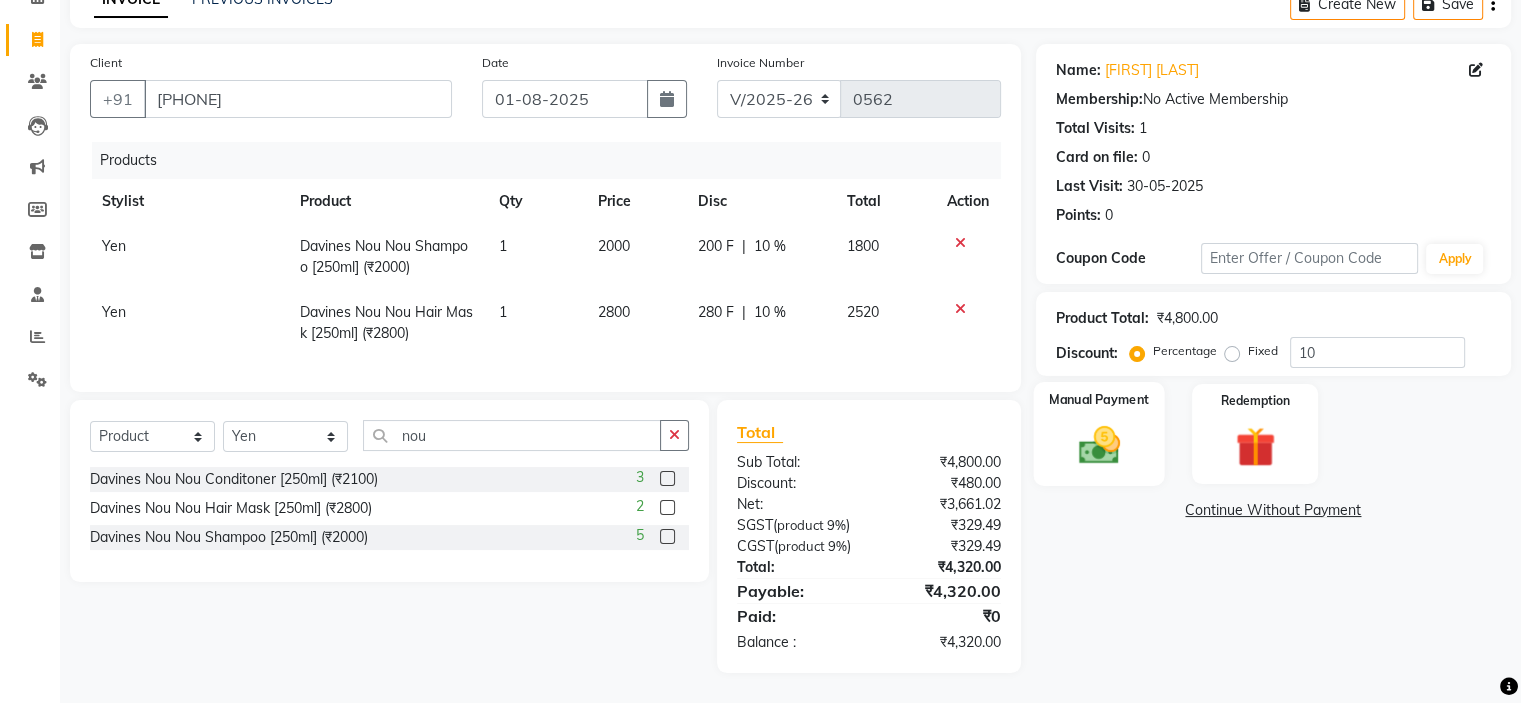 click 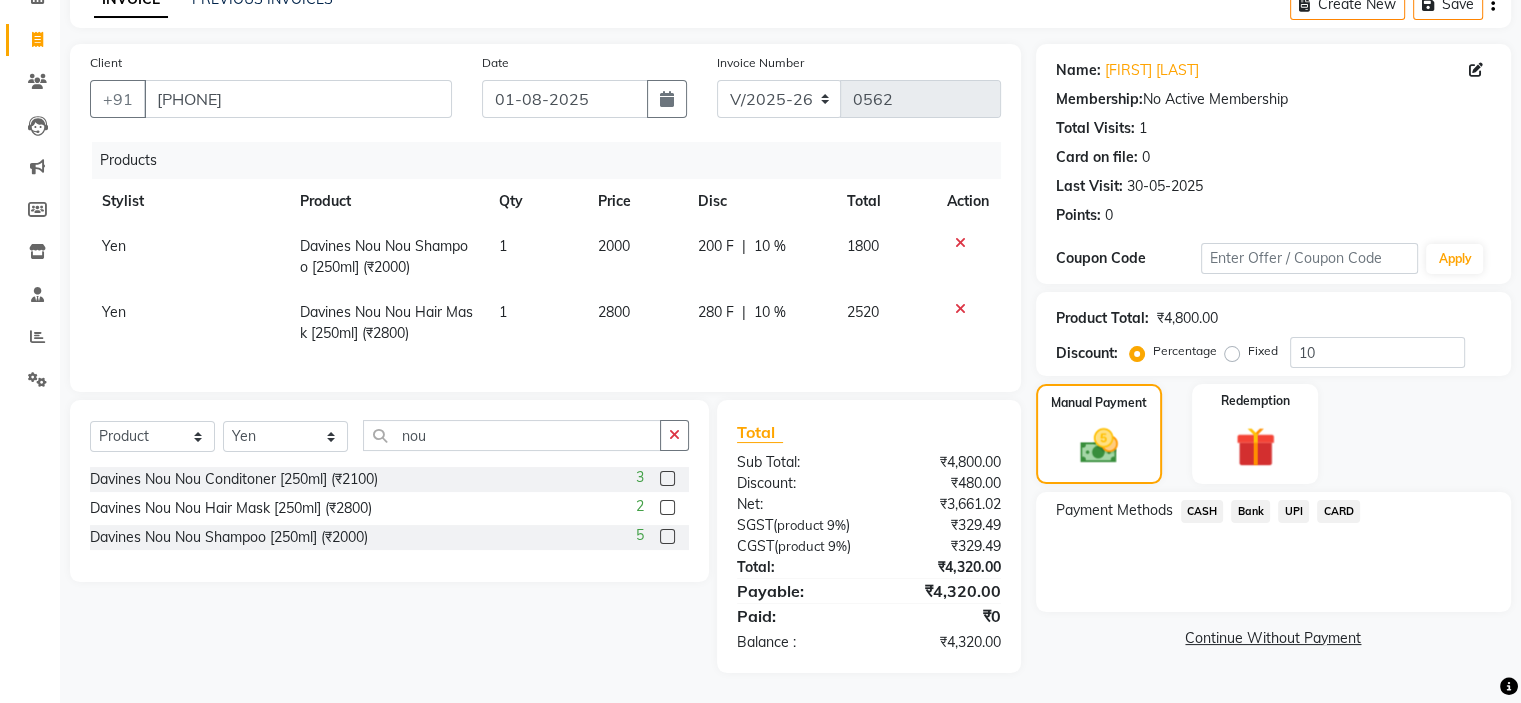 click on "UPI" 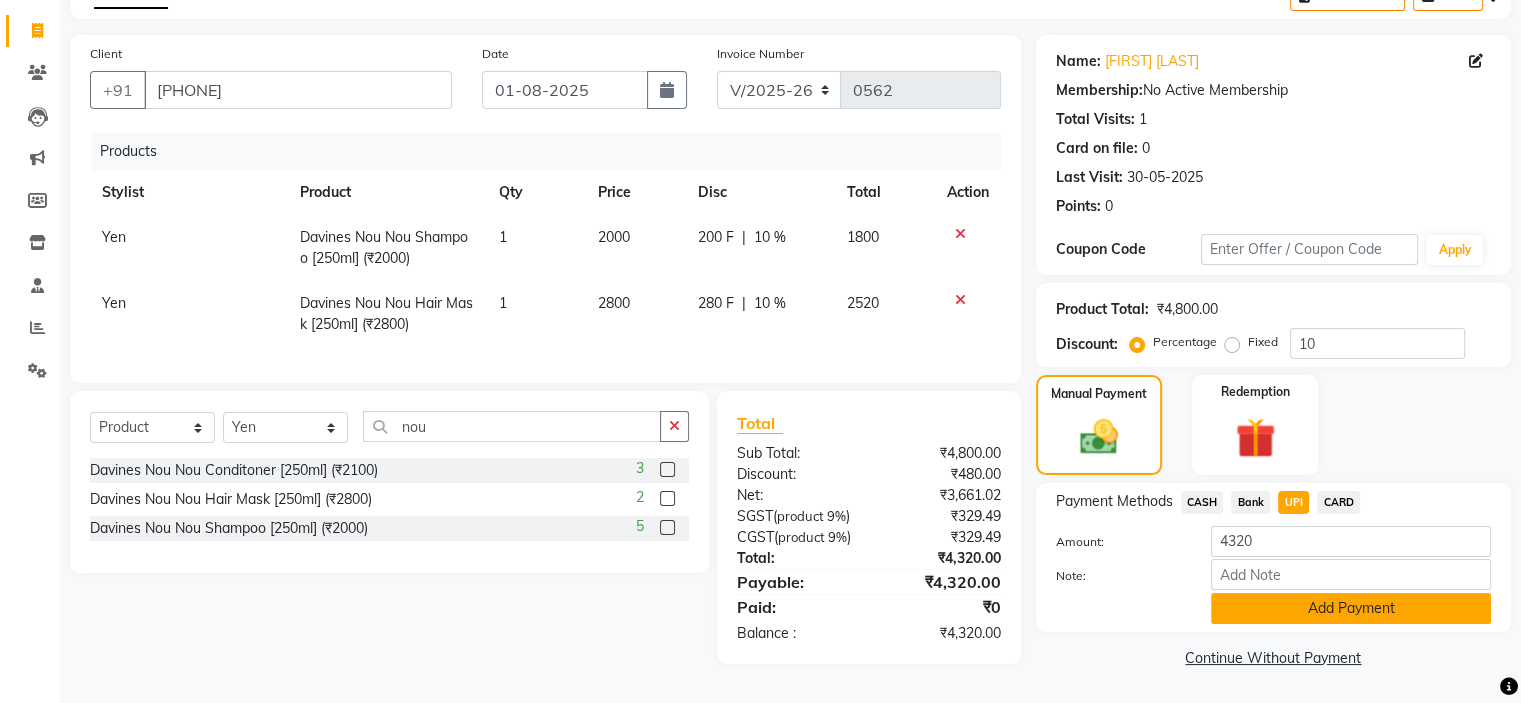 click on "Add Payment" 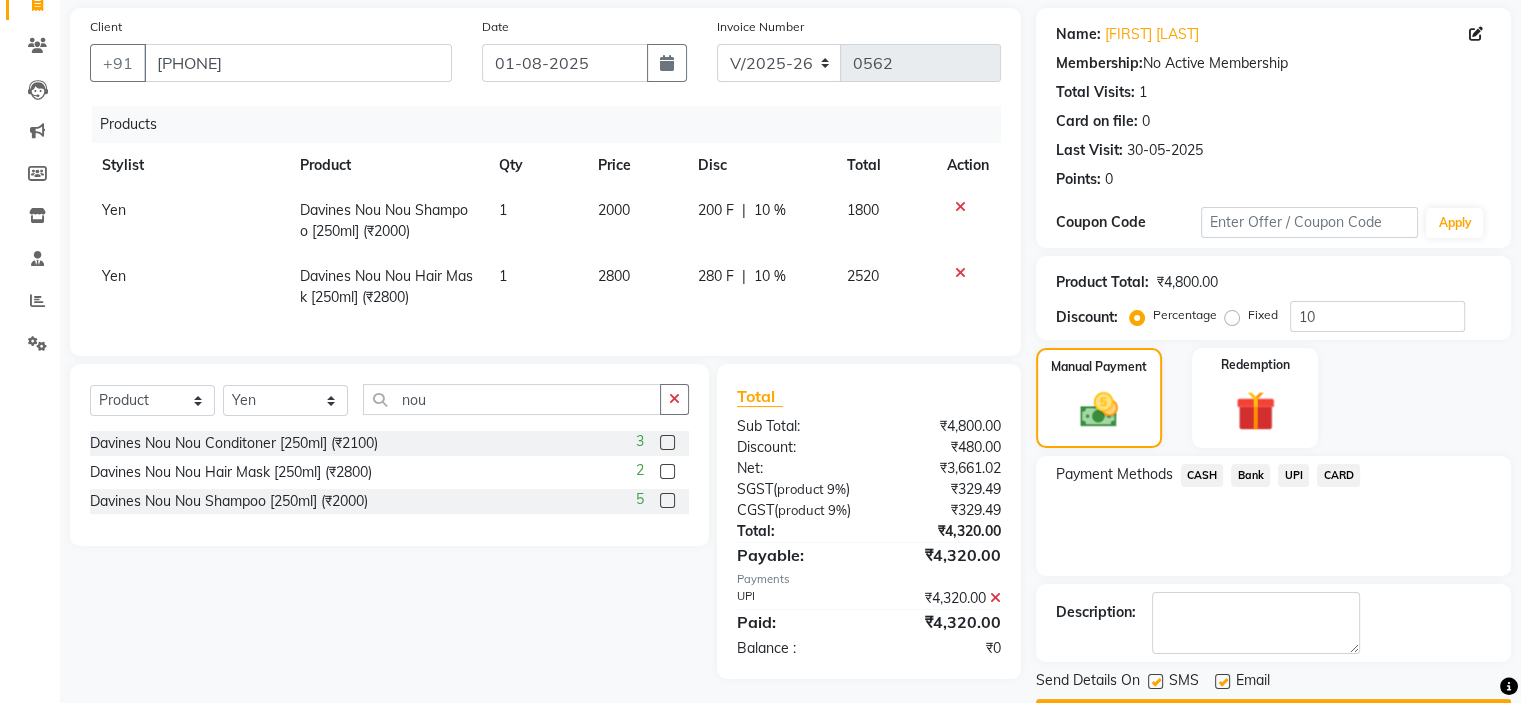 scroll, scrollTop: 197, scrollLeft: 0, axis: vertical 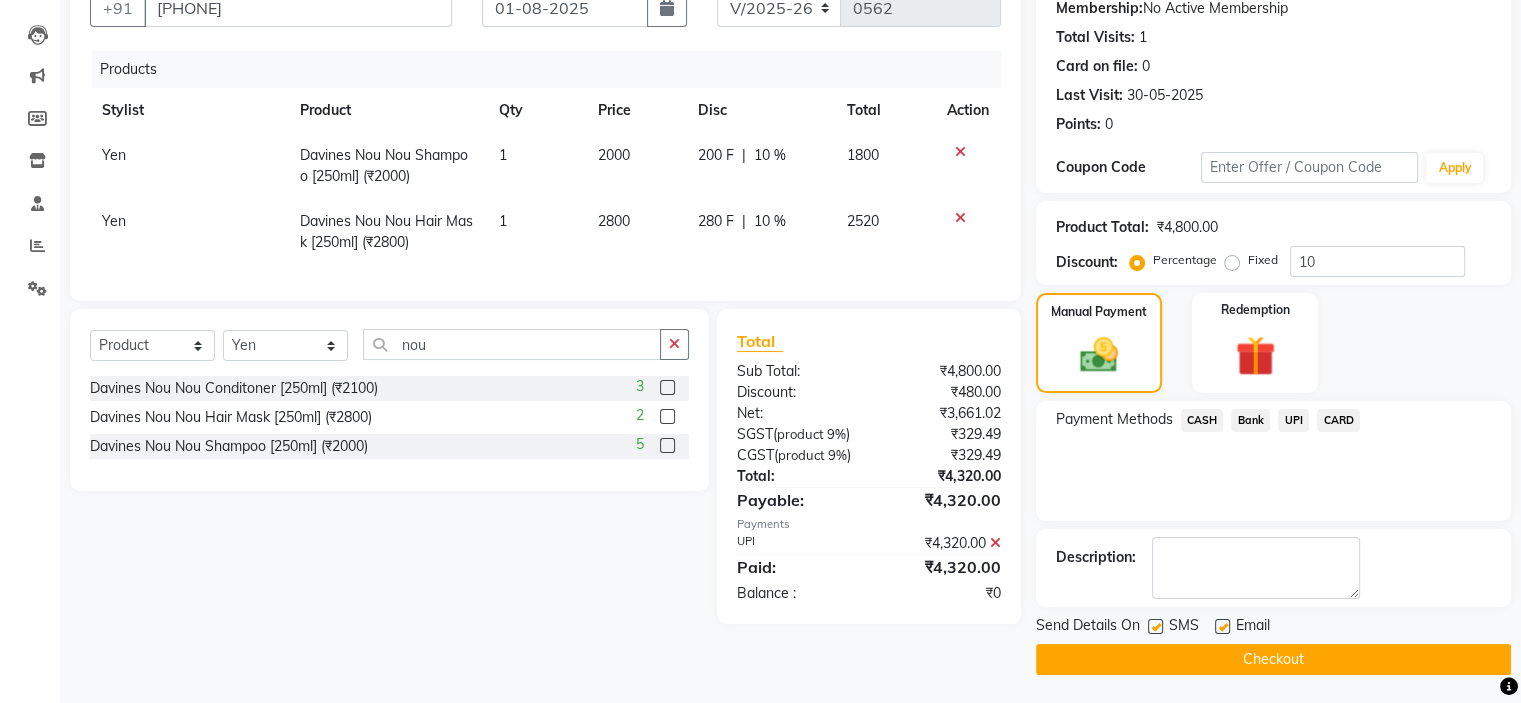 click on "Checkout" 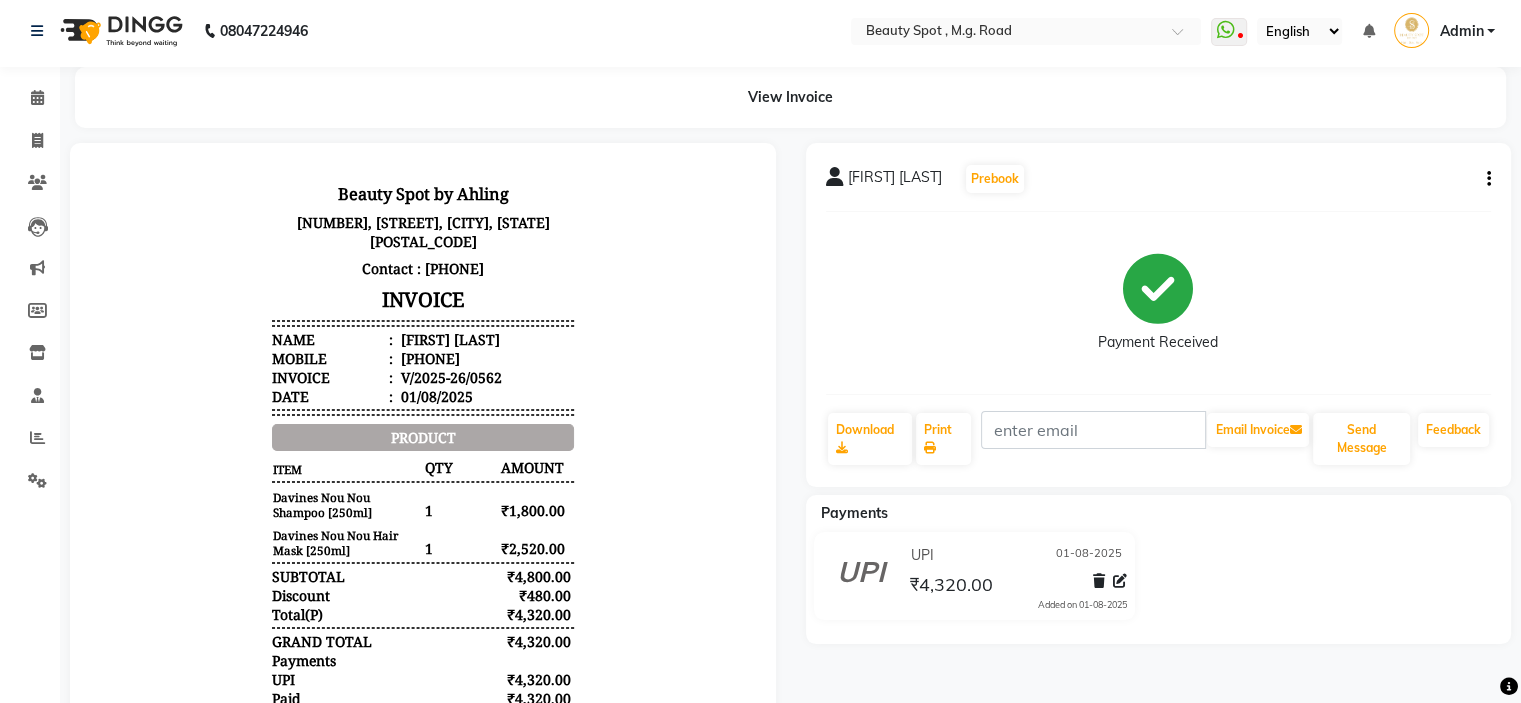 scroll, scrollTop: 100, scrollLeft: 0, axis: vertical 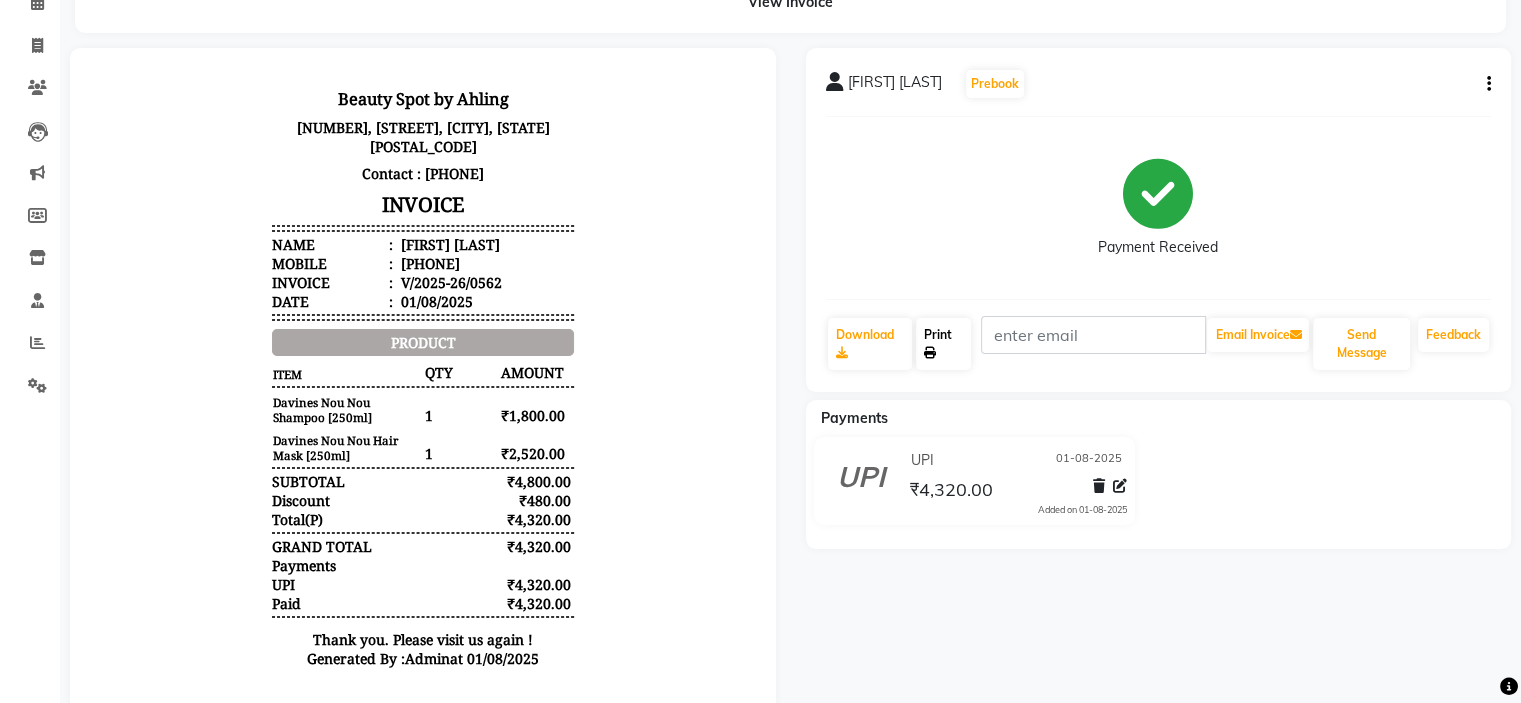 click on "Print" 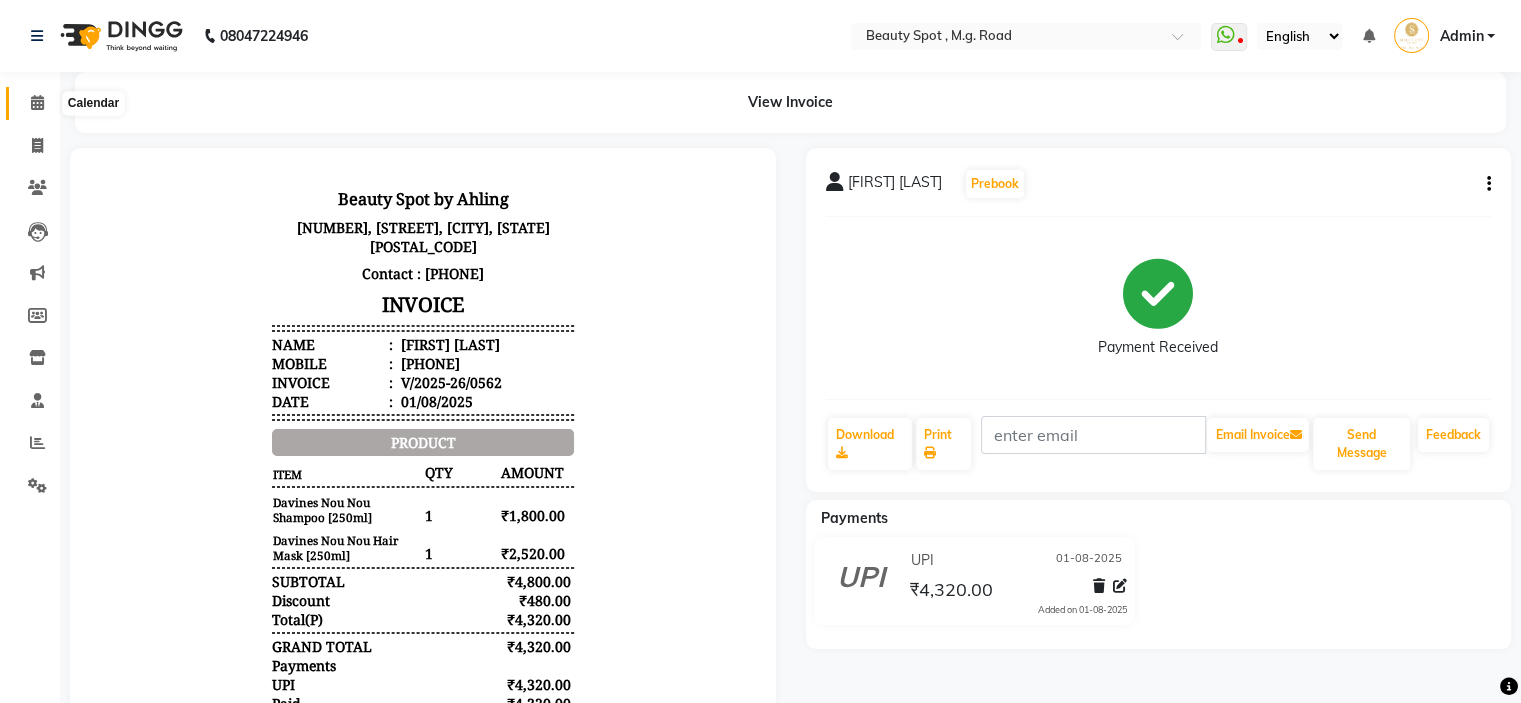click 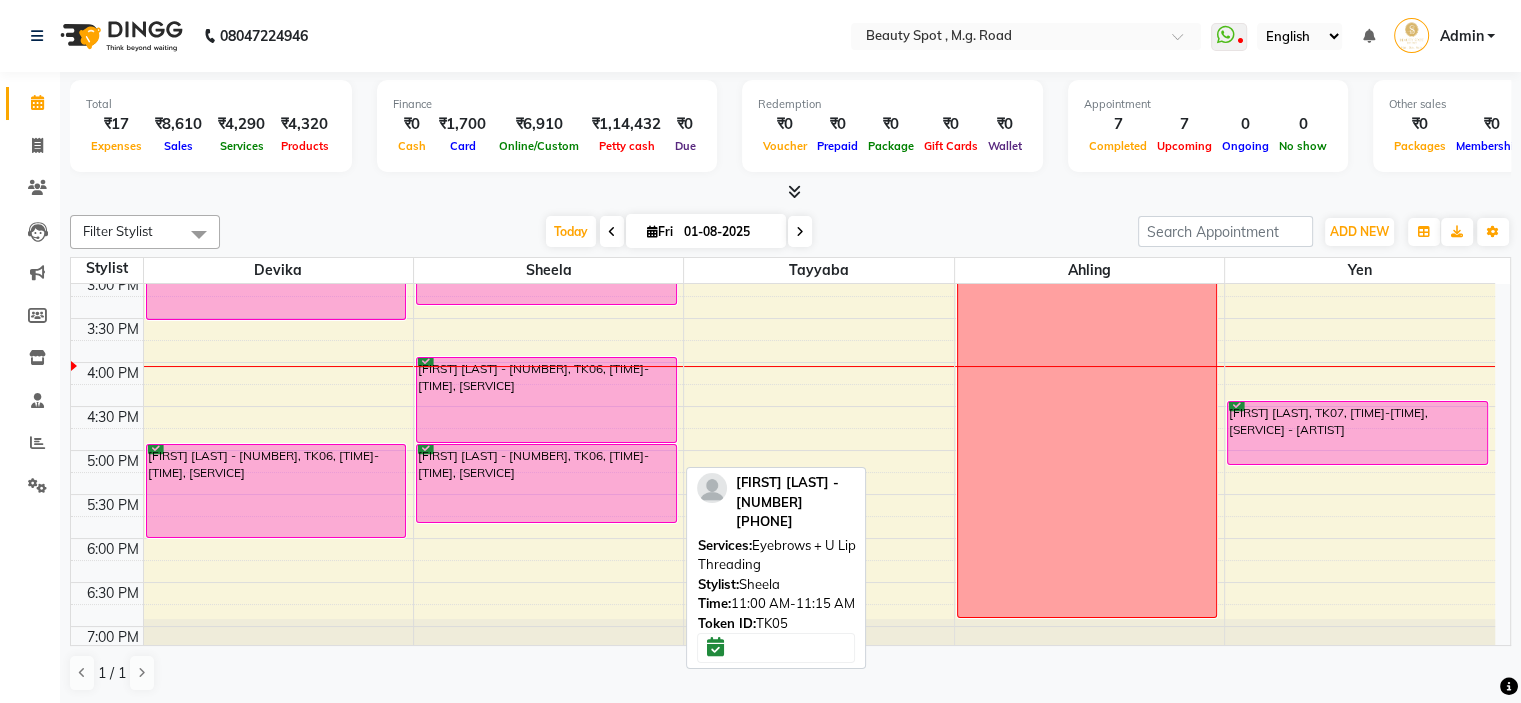 scroll, scrollTop: 540, scrollLeft: 0, axis: vertical 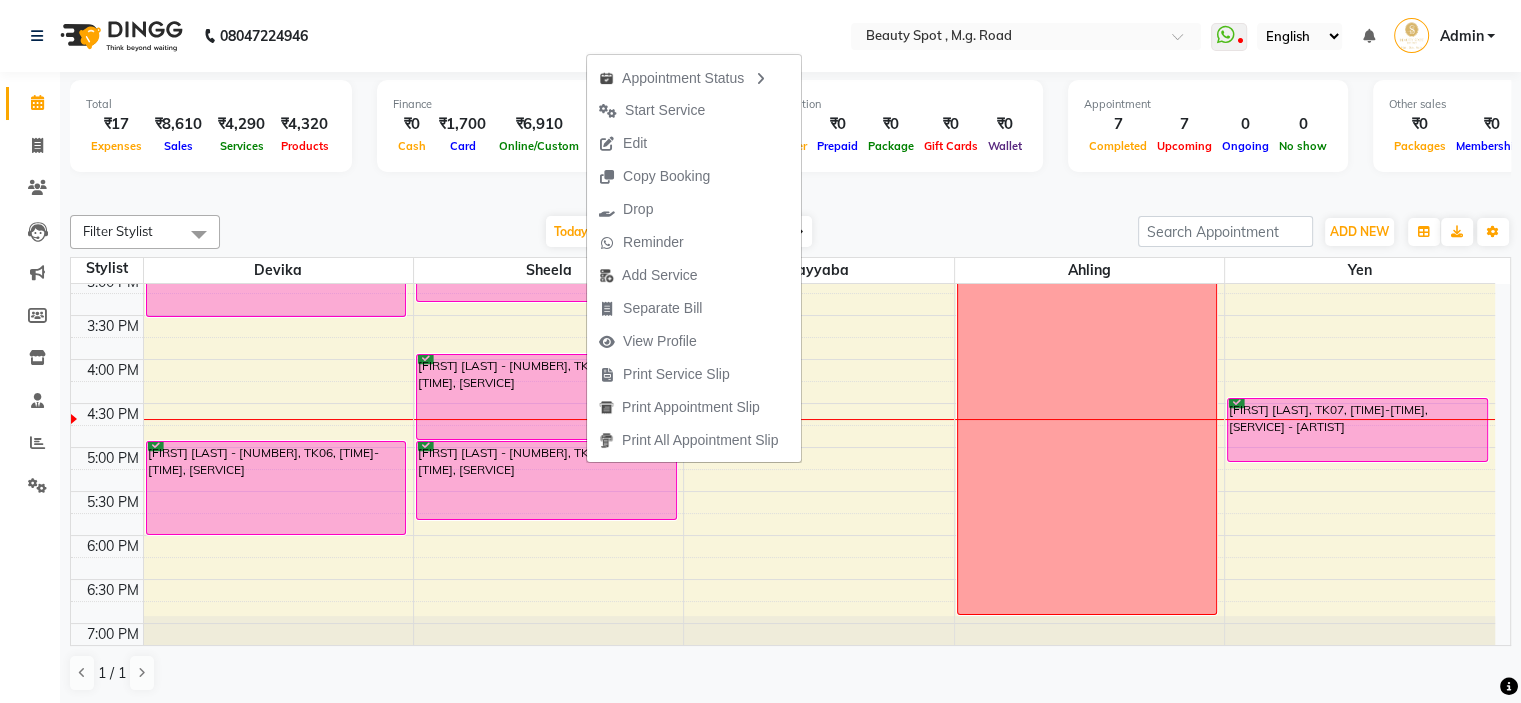 click on "08047224946 Select Location × Beauty Spot , M.g. Road   WhatsApp Status  ✕ Status:  Disconnected Most Recent Message: 09-05-2025     12:07 PM Recent Service Activity: 09-05-2025     01:52 PM  08047224946 Whatsapp Settings English ENGLISH Español العربية मराठी हिंदी ગુજરાતી தமிழ் 中文 Notifications nothing to show Admin Manage Profile Change Password Sign out  Version:3.15.11" 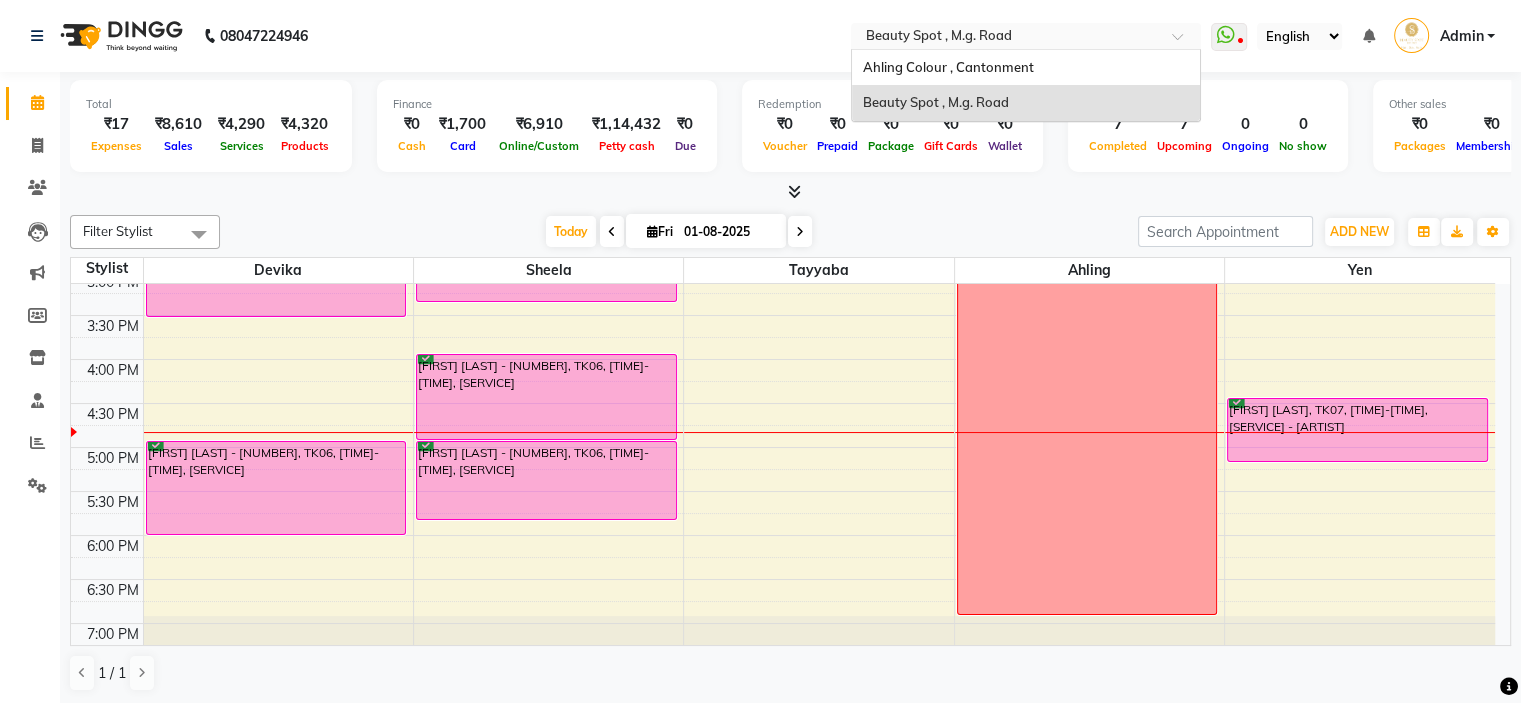 click at bounding box center (1006, 38) 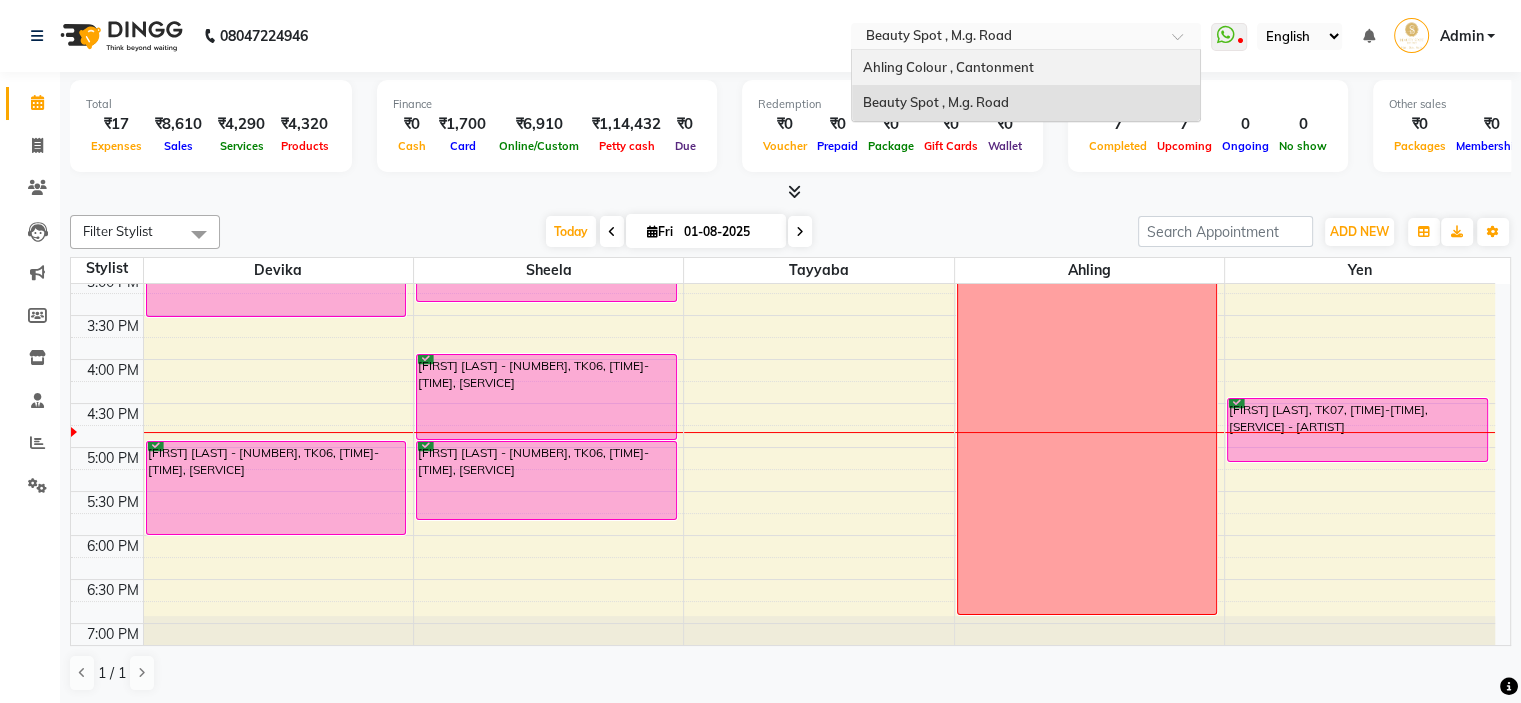 click on "Ahling Colour , Cantonment" at bounding box center (947, 67) 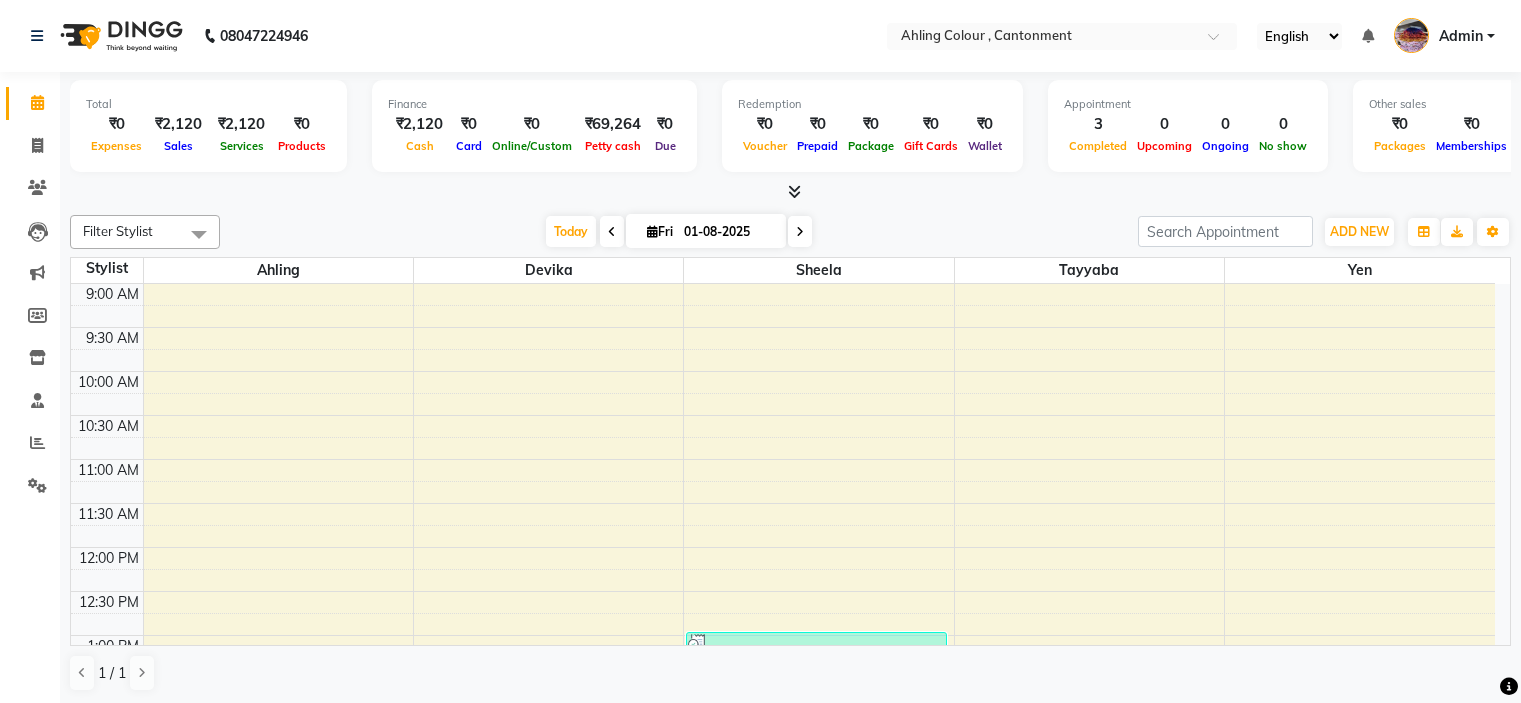 scroll, scrollTop: 0, scrollLeft: 0, axis: both 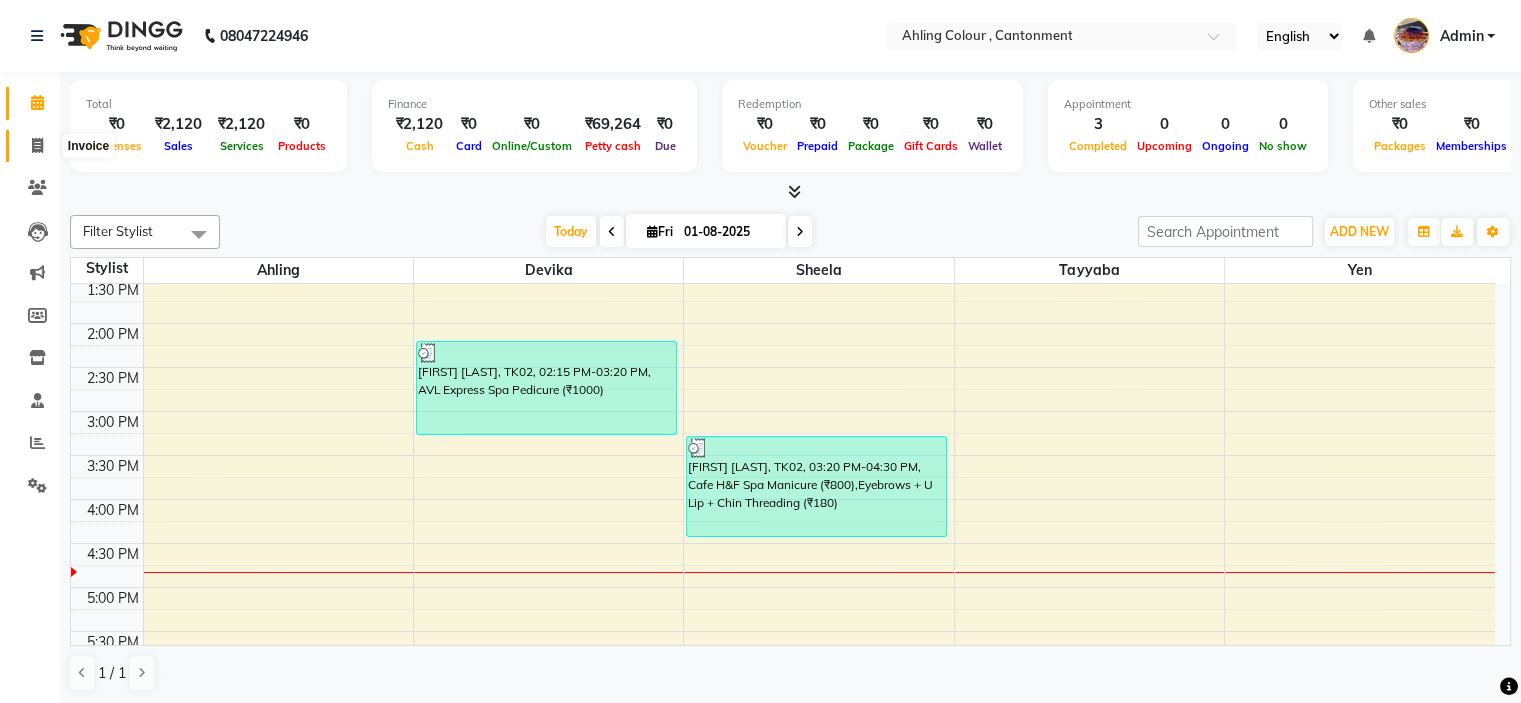 click 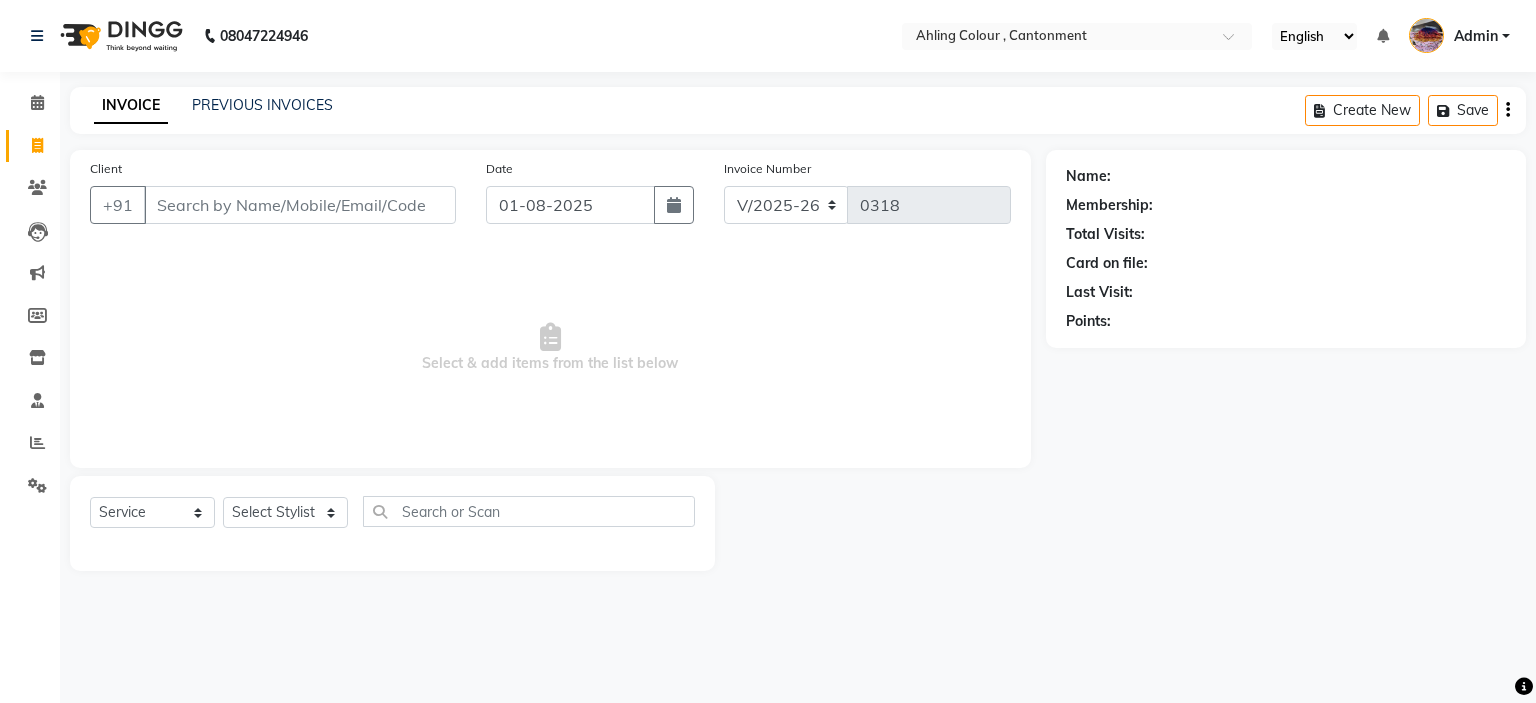 click on "Client" at bounding box center (300, 205) 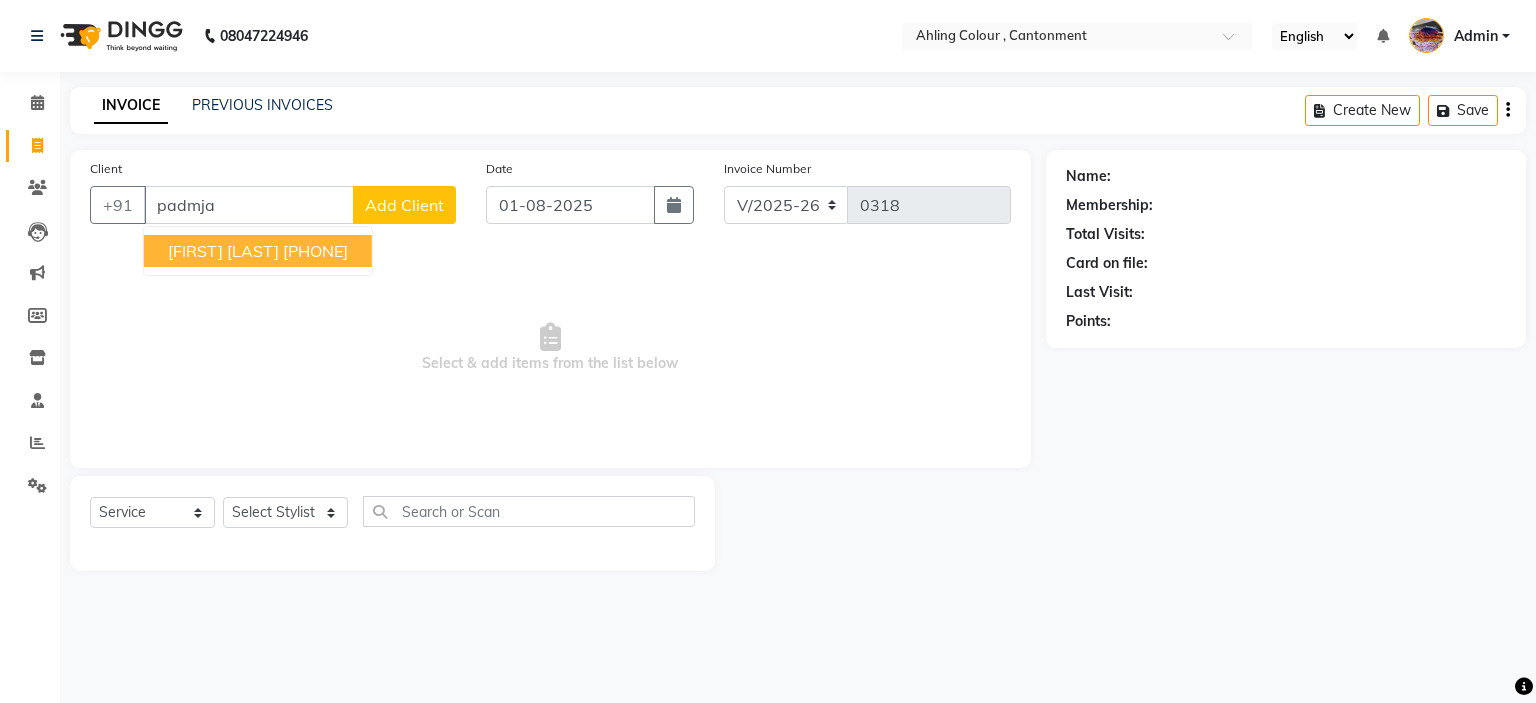 click on "[FIRST] [LAST]" at bounding box center (223, 251) 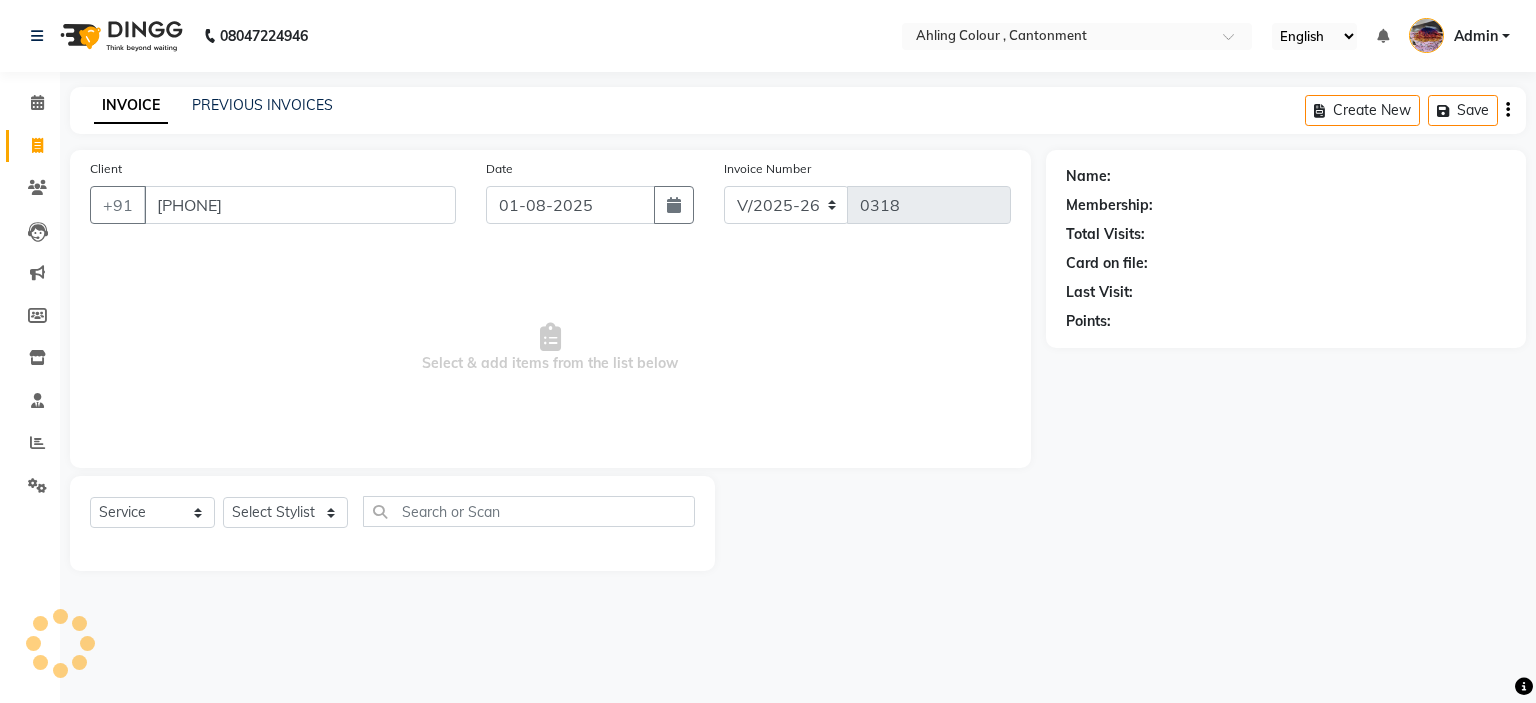 type on "[PHONE]" 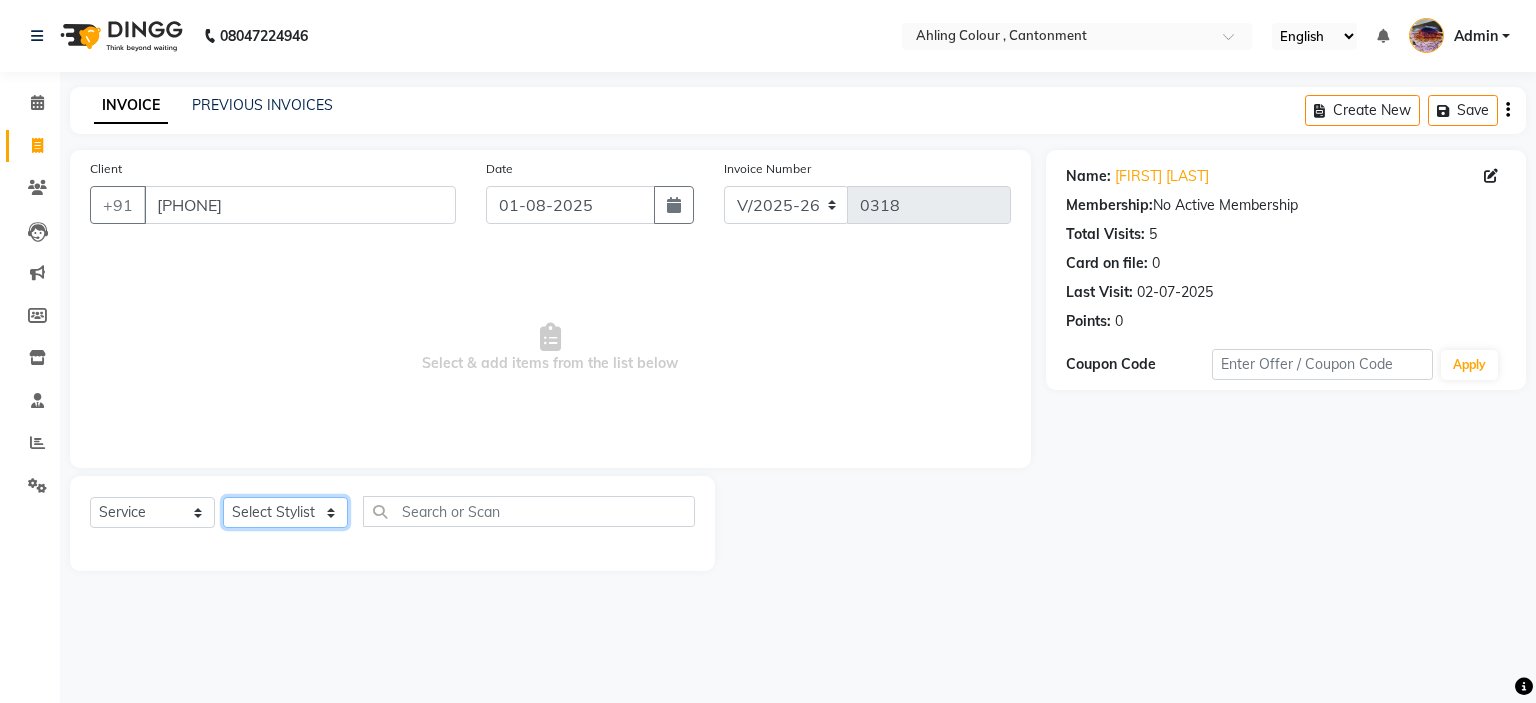 click on "Select Stylist Ahling Devika Sheela Tayyaba Yen" 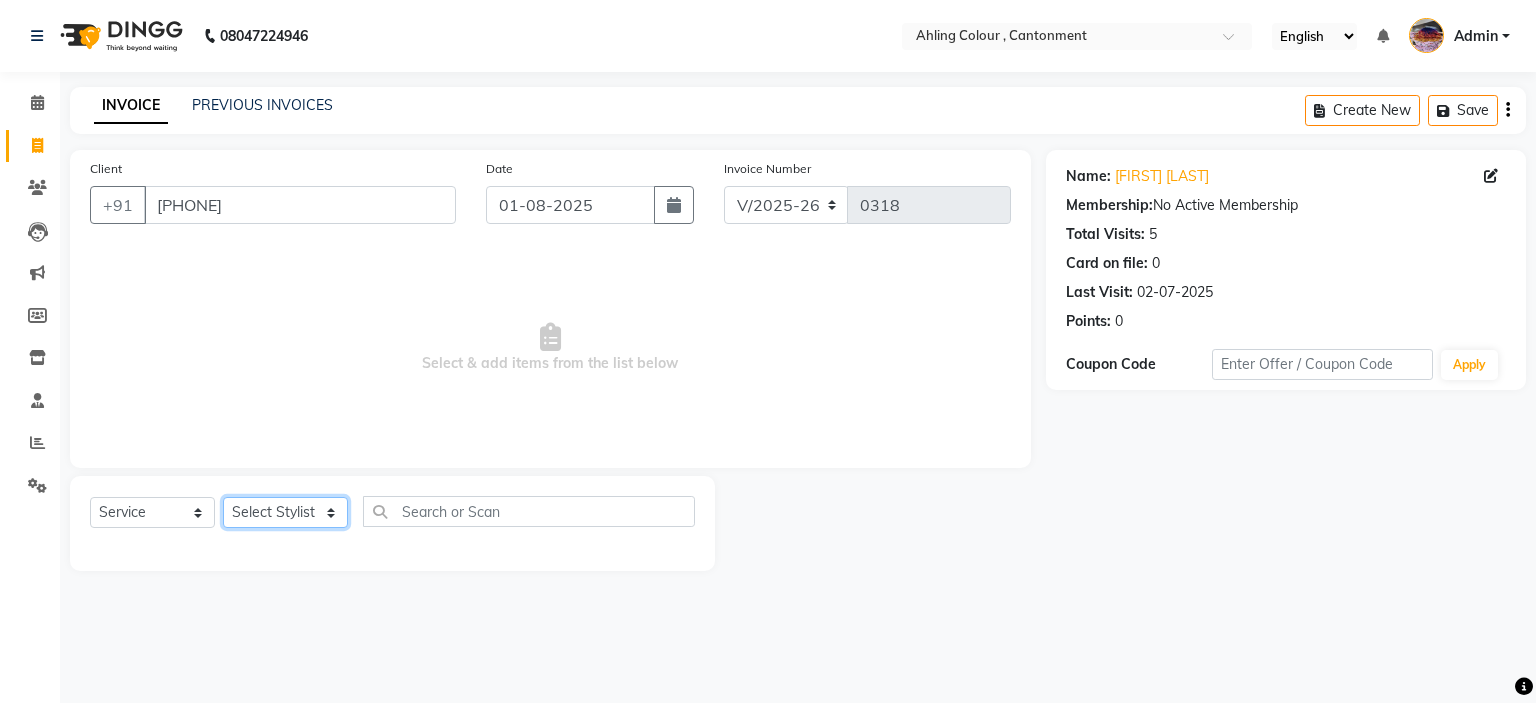 select on "72148" 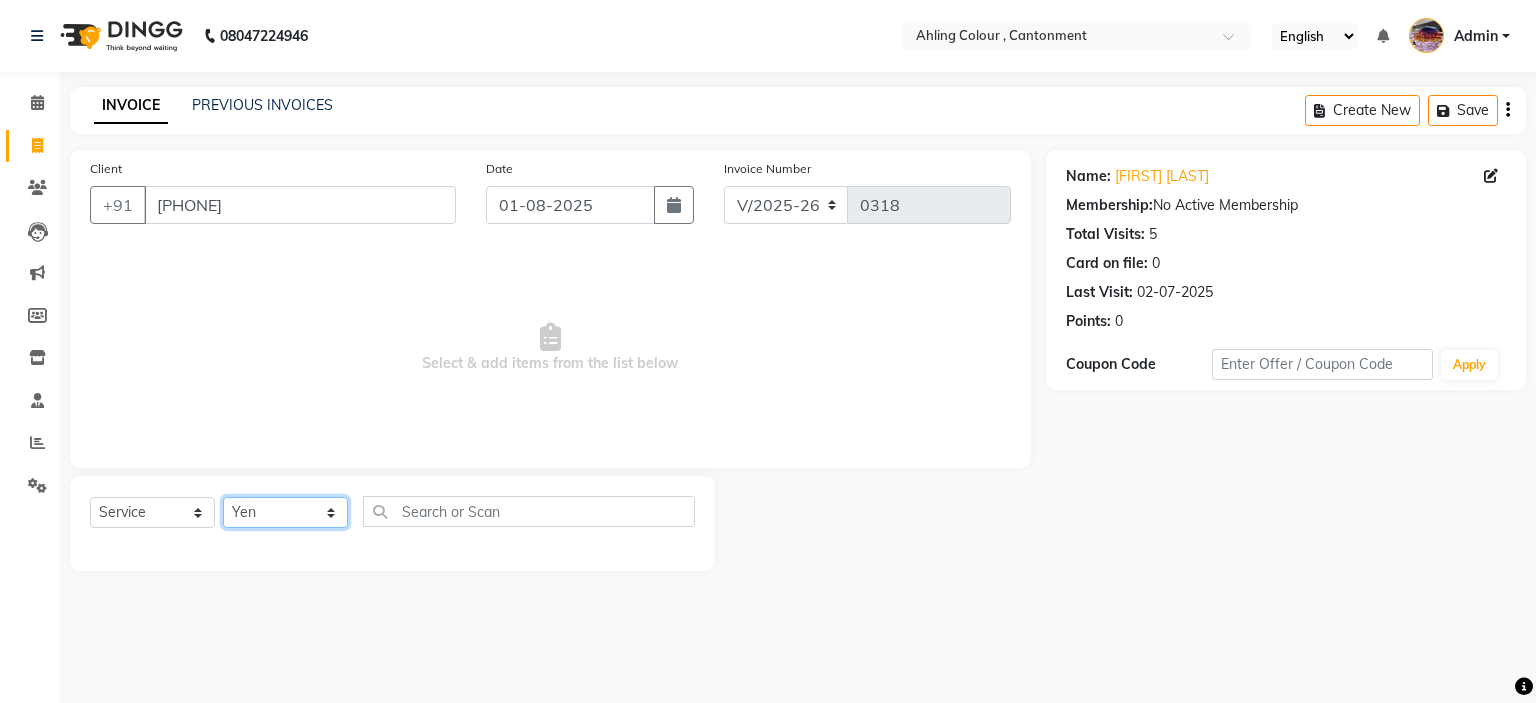 click on "Select Stylist Ahling Devika Sheela Tayyaba Yen" 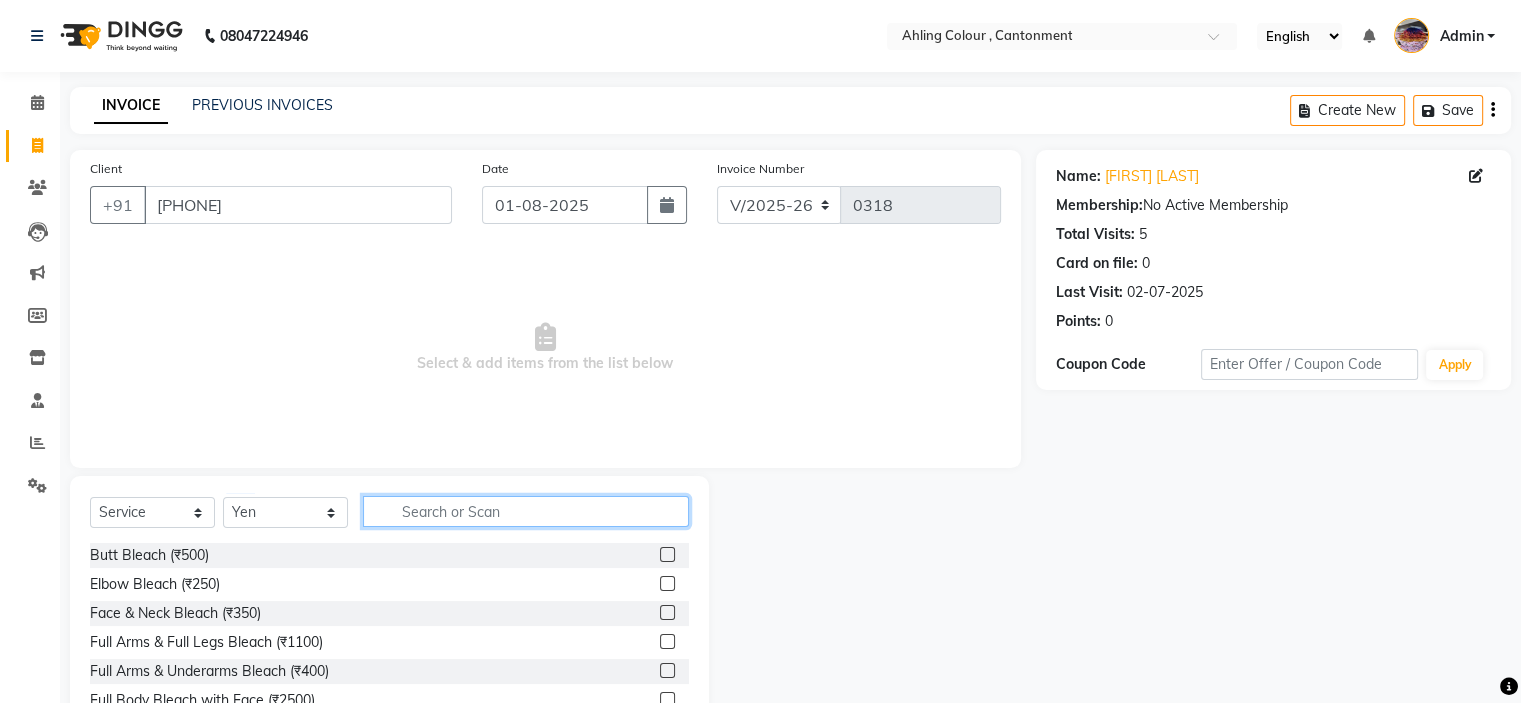 click 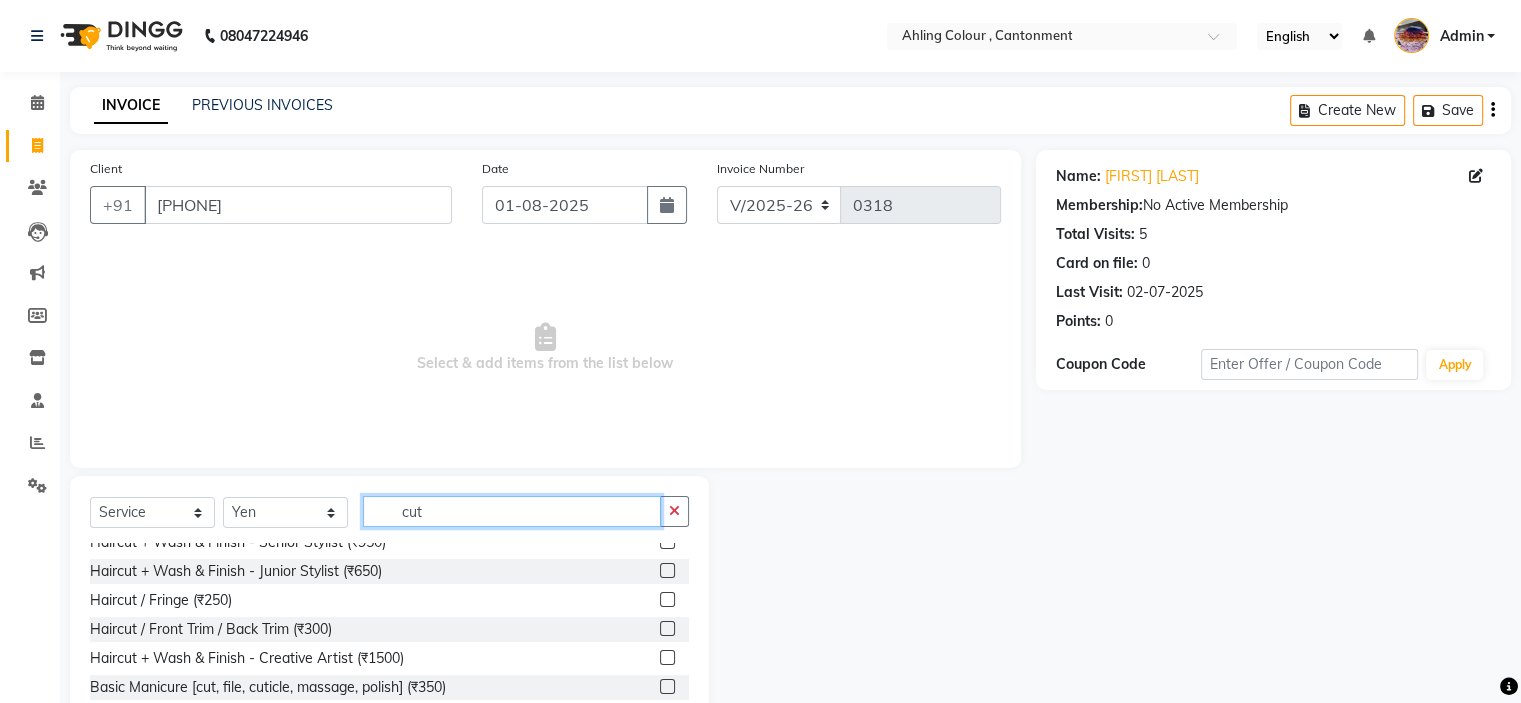 scroll, scrollTop: 60, scrollLeft: 0, axis: vertical 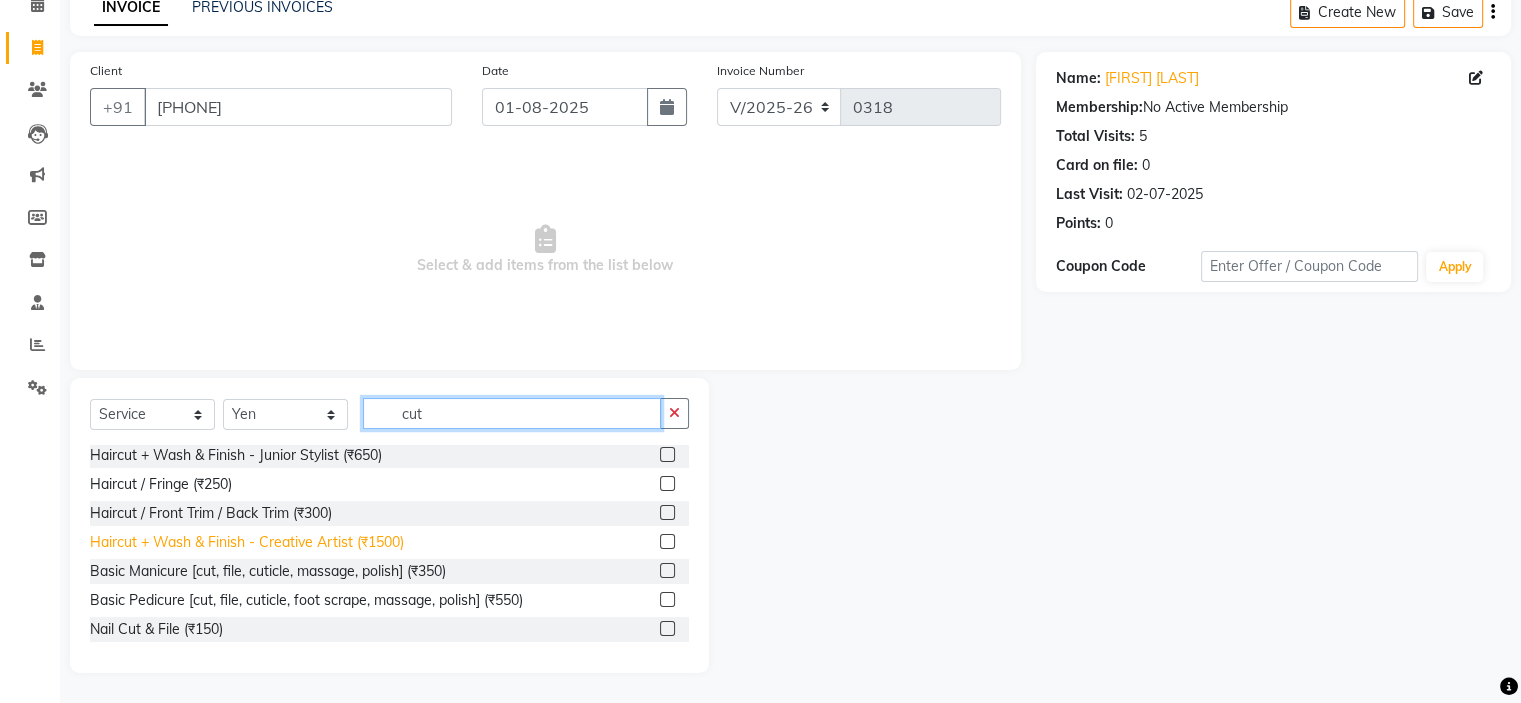 type on "cut" 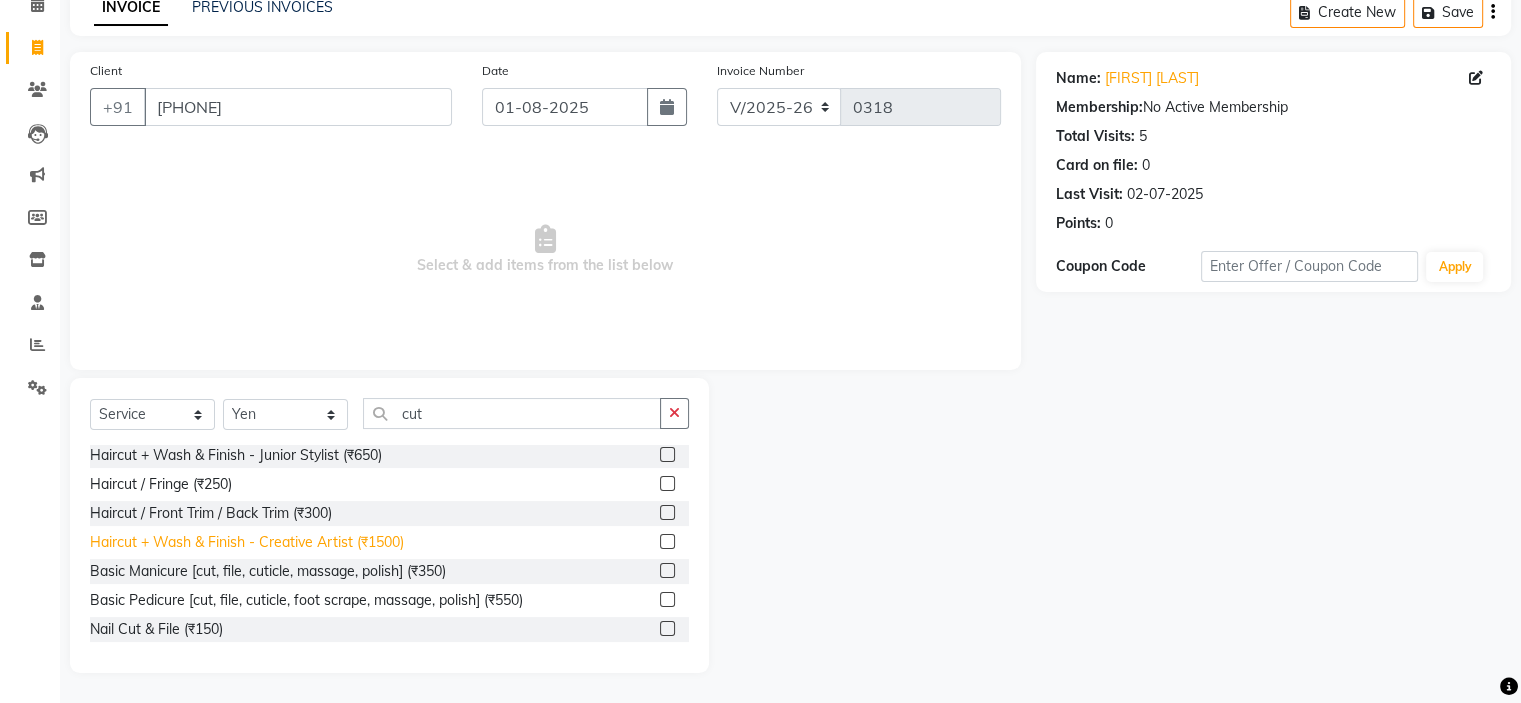 click on "Haircut + Wash & Finish - Creative Artist (₹1500)" 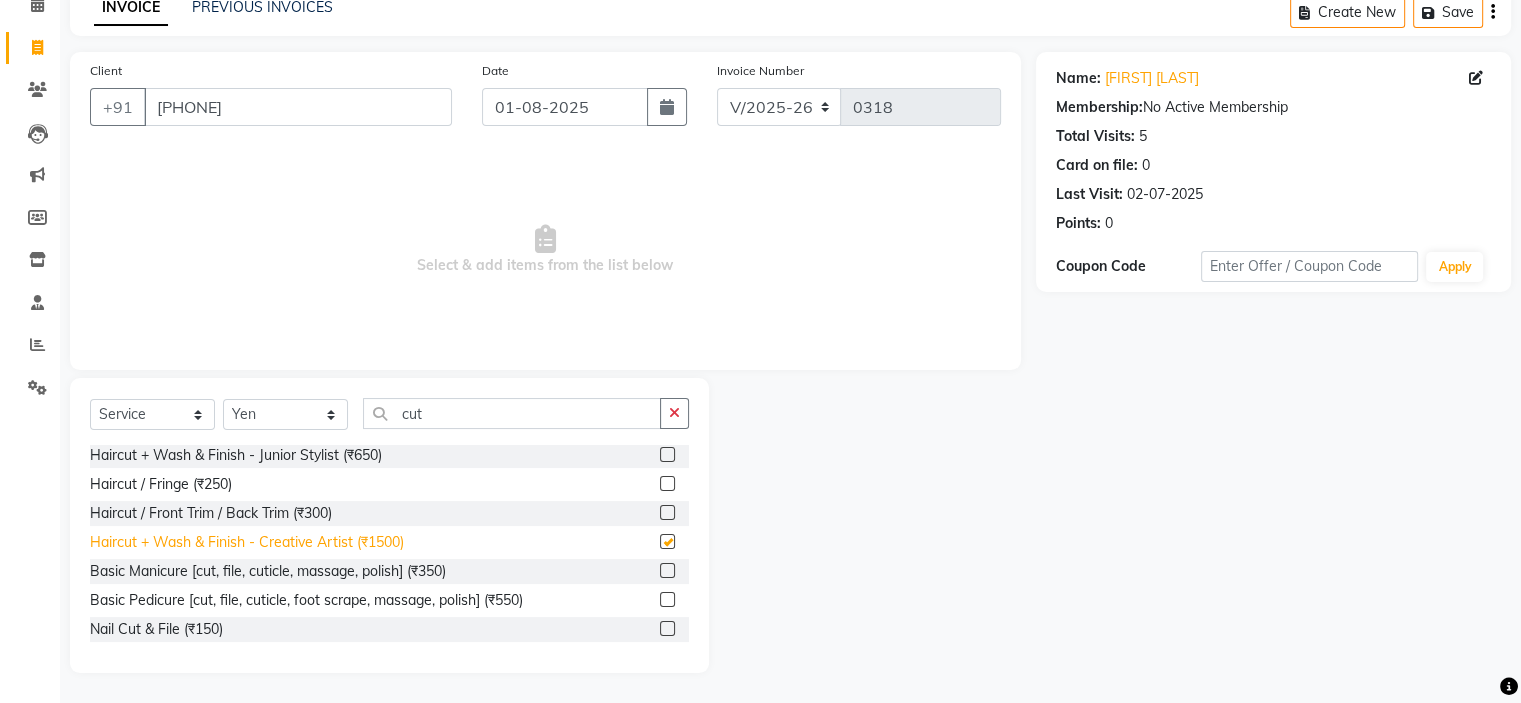checkbox on "false" 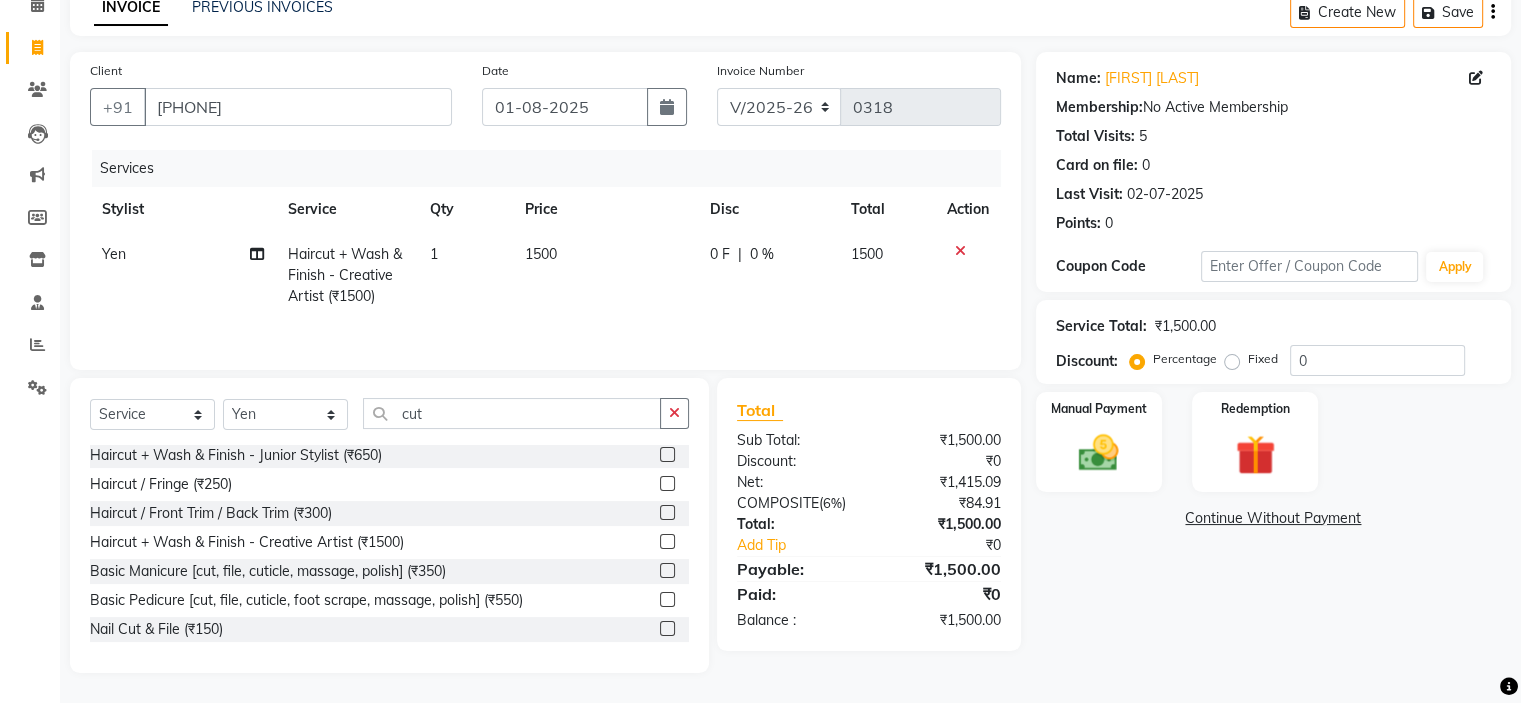 click on "1500" 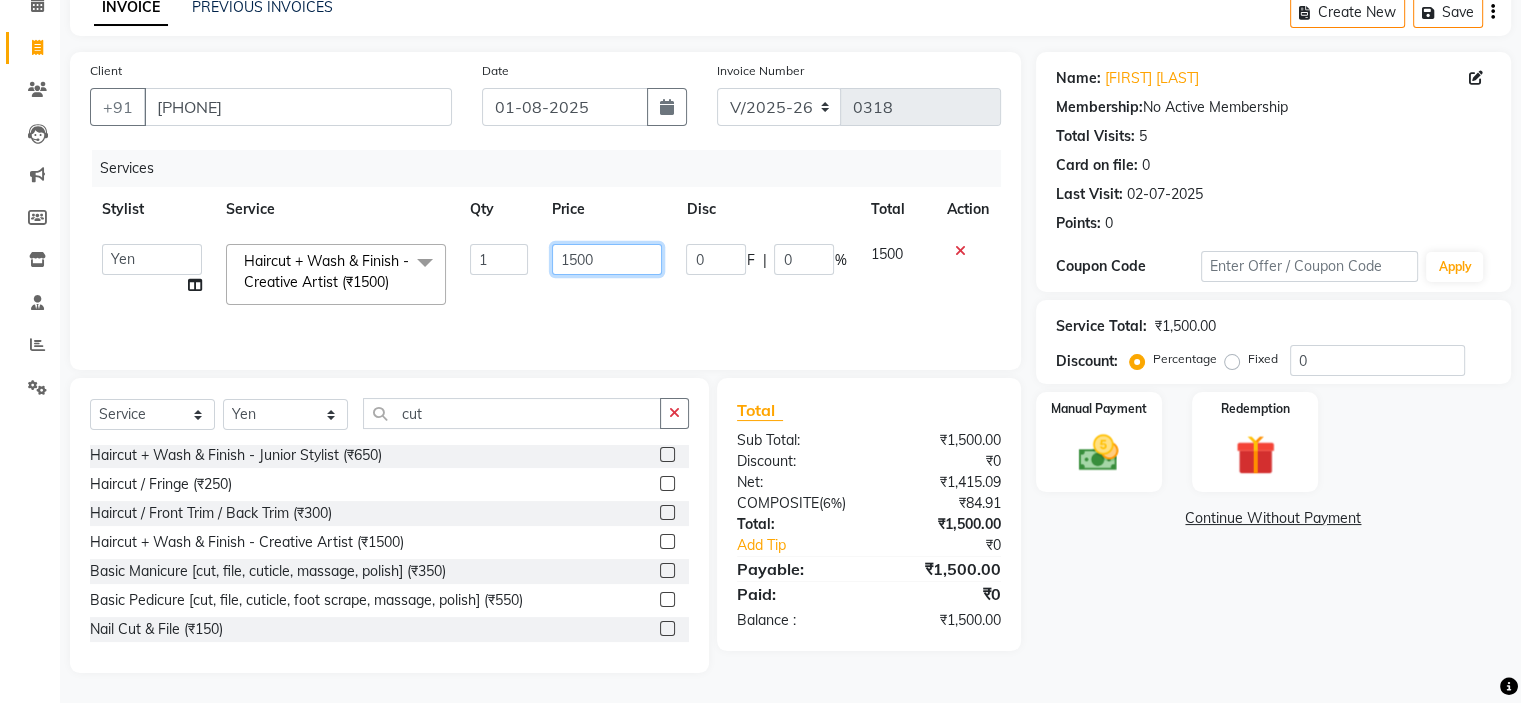 click on "1500" 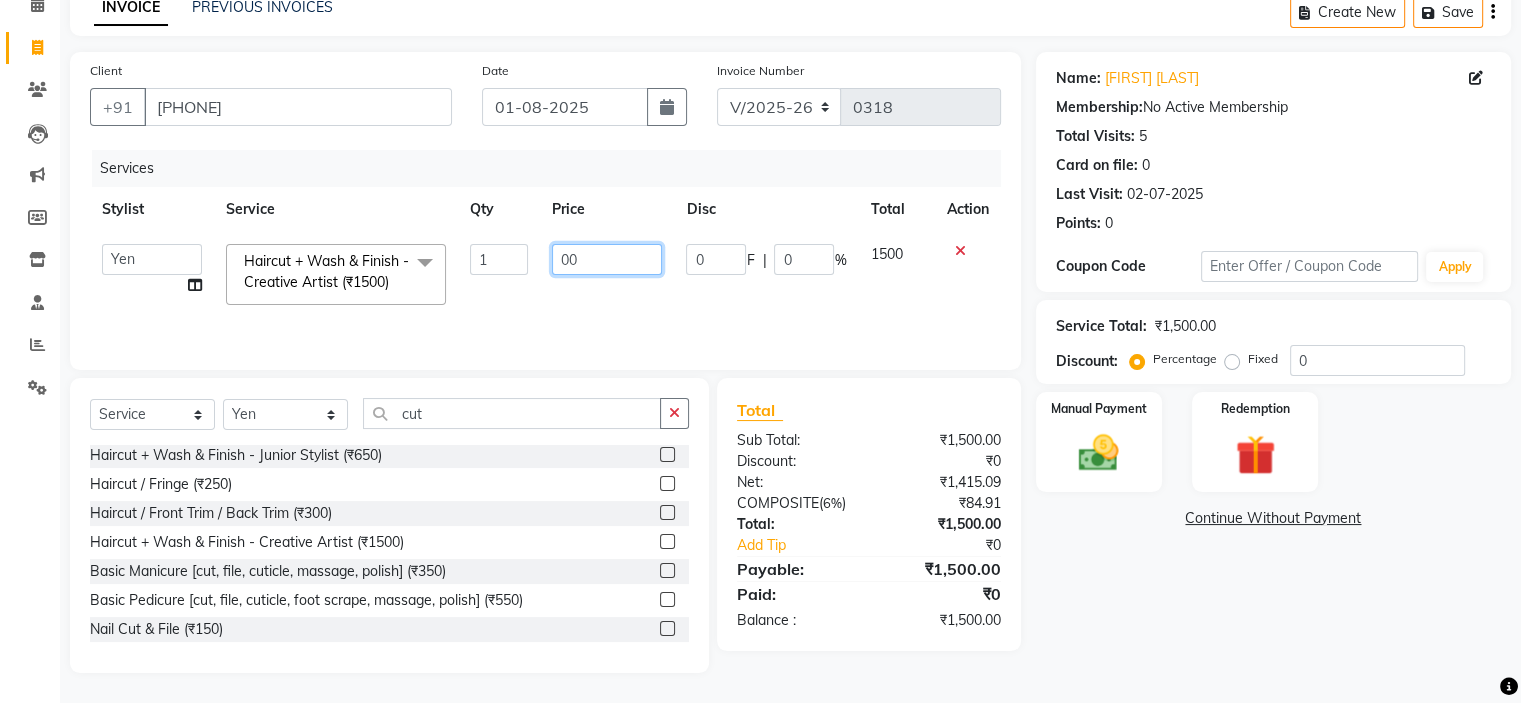 type on "600" 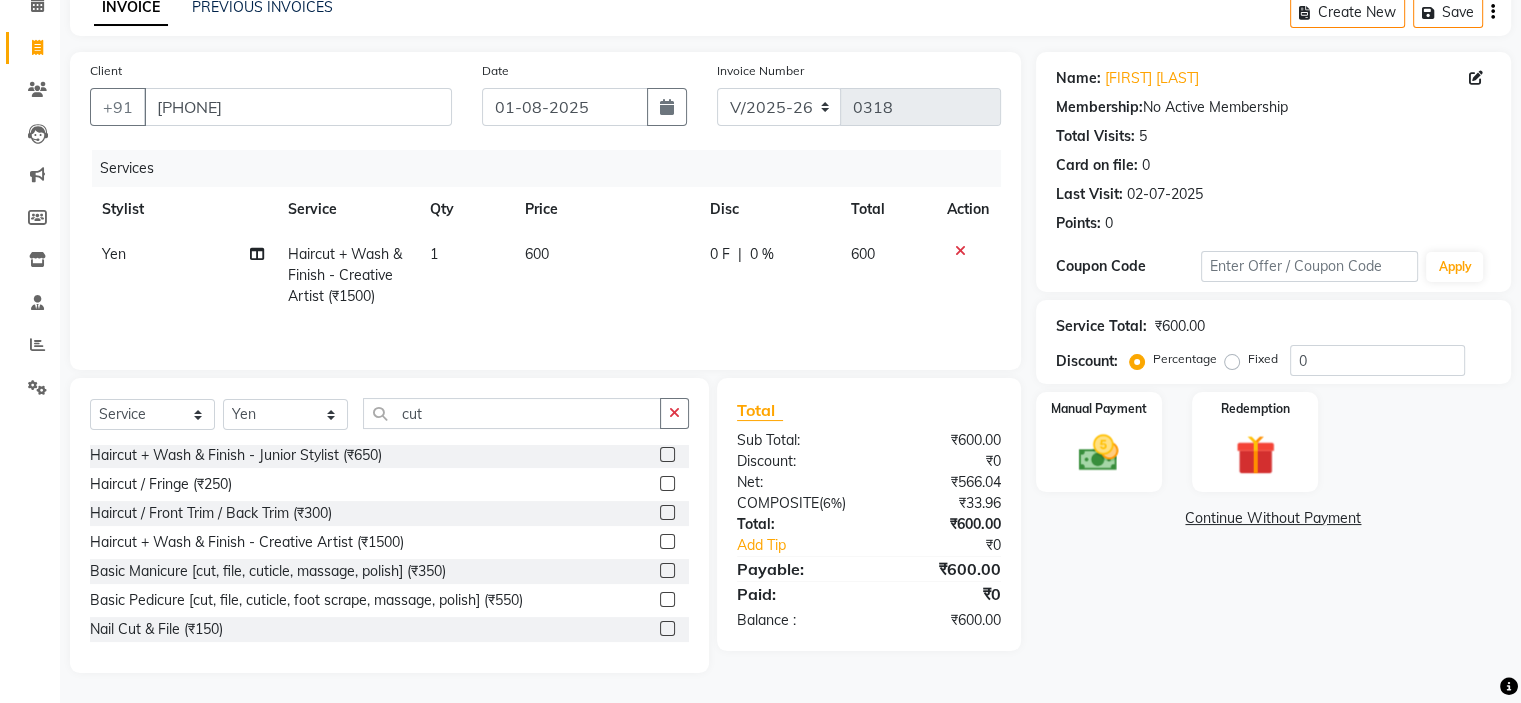 click on "Continue Without Payment" 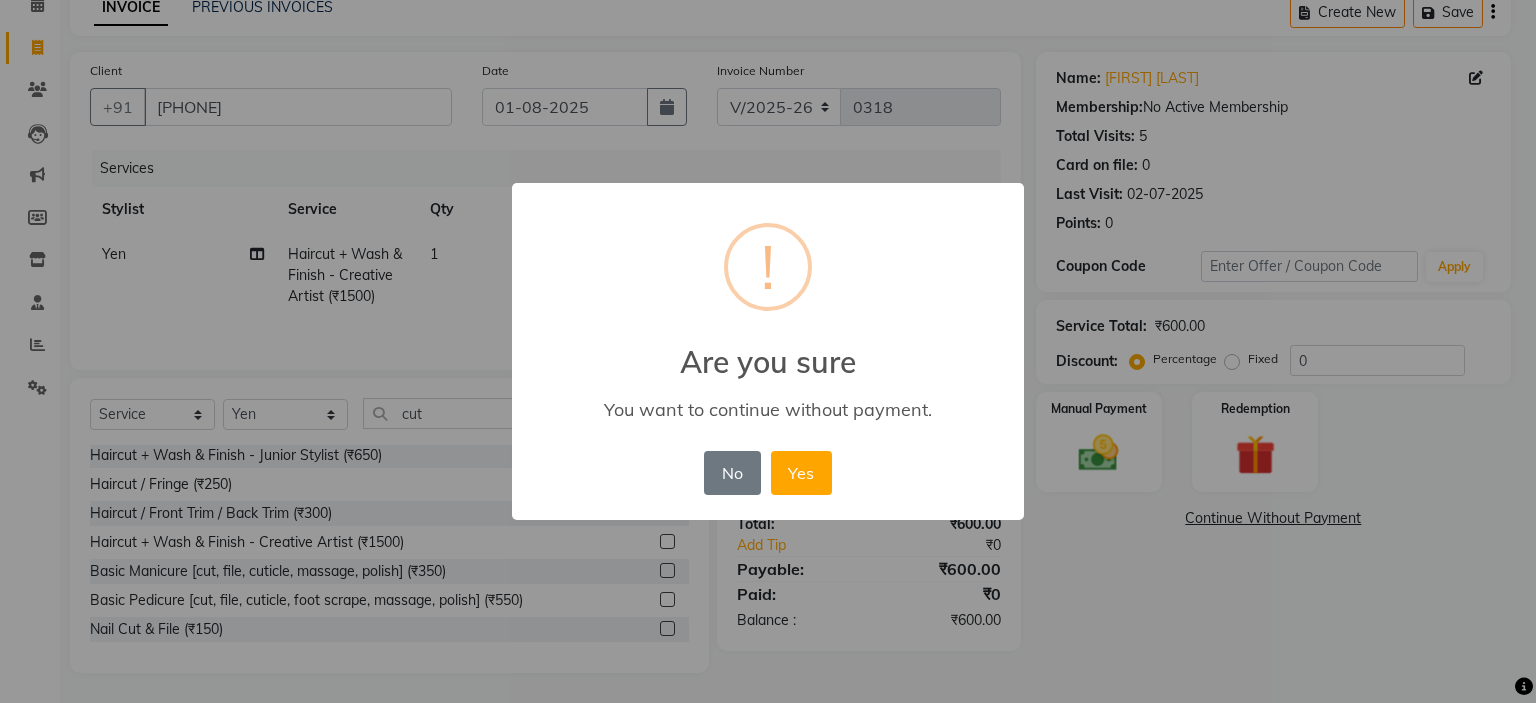 click on "× ! Are you sure You want to continue without payment. No No Yes" at bounding box center (768, 351) 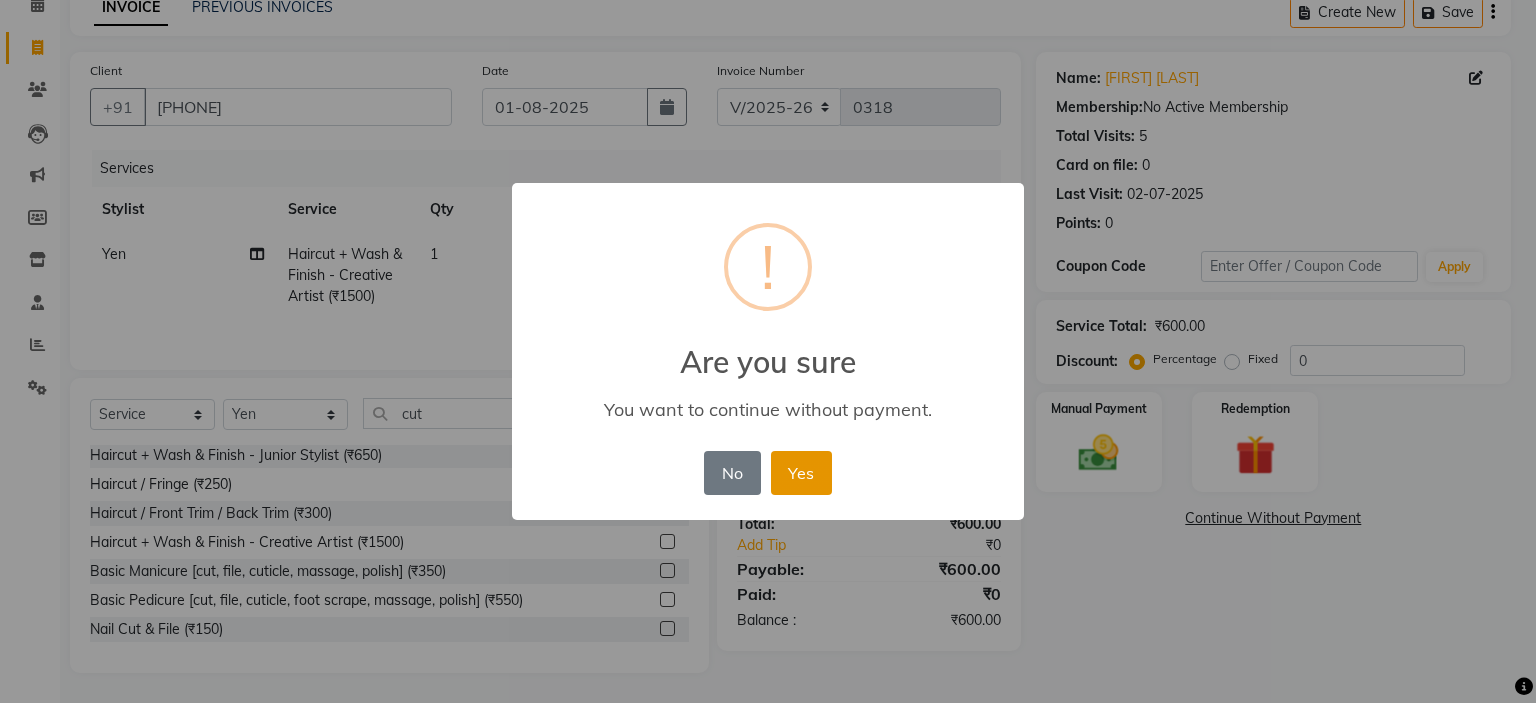 click on "Yes" at bounding box center [801, 473] 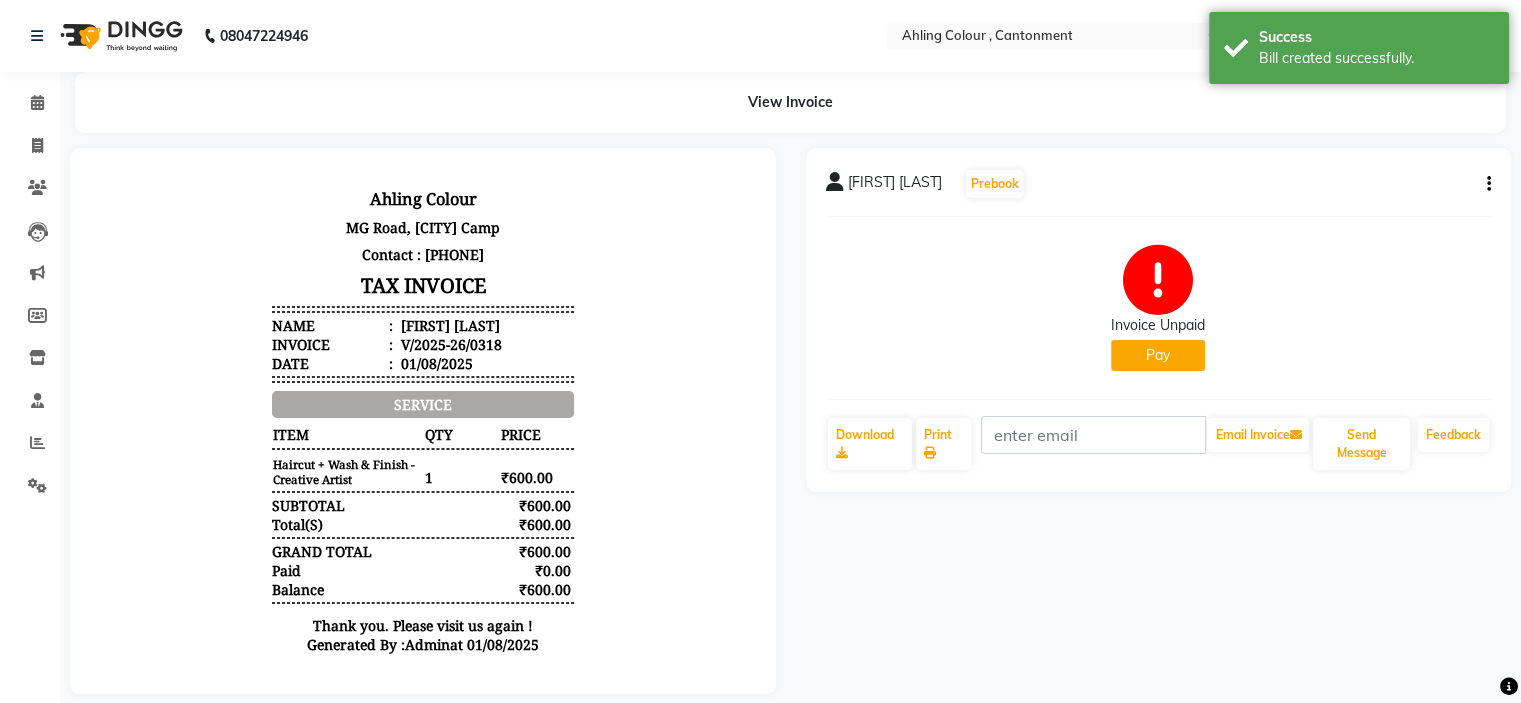 scroll, scrollTop: 35, scrollLeft: 0, axis: vertical 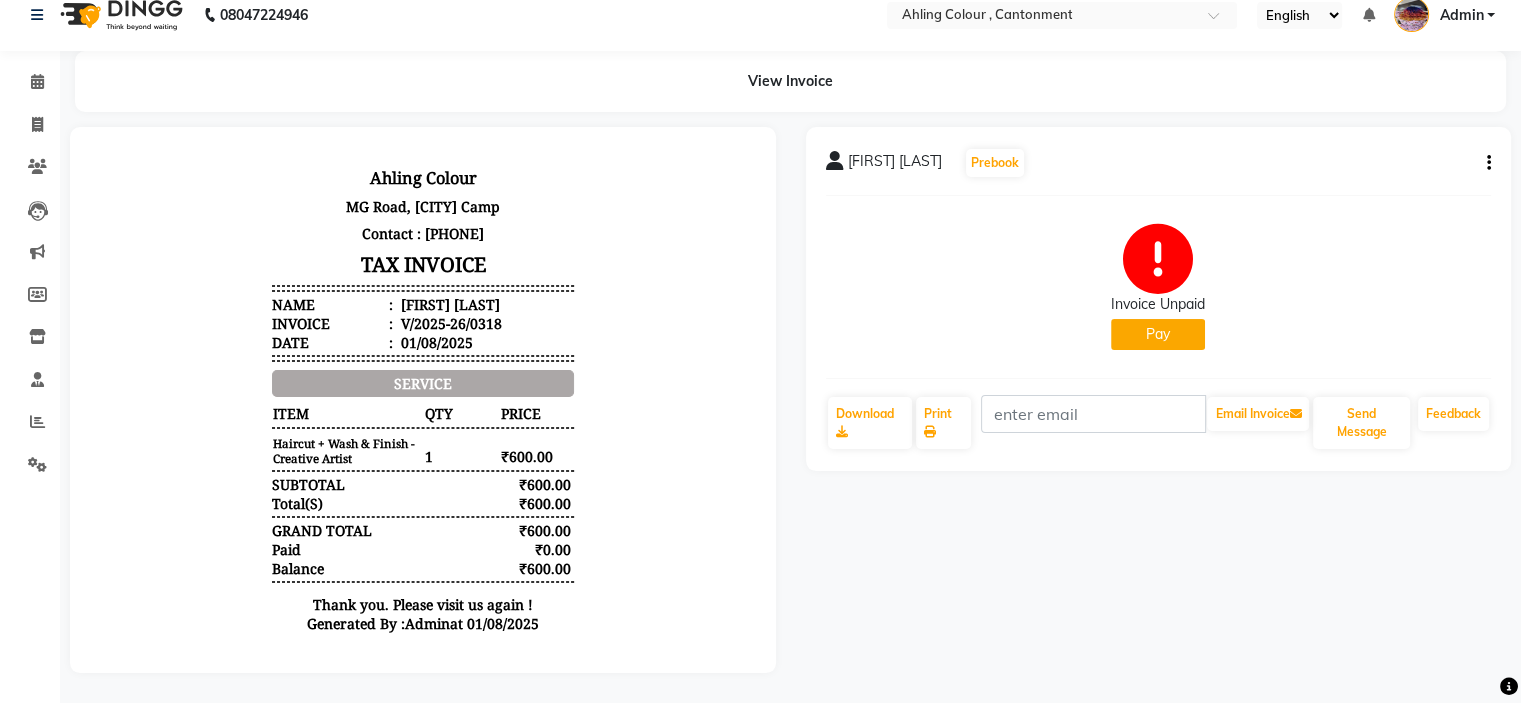 click on "Pay" 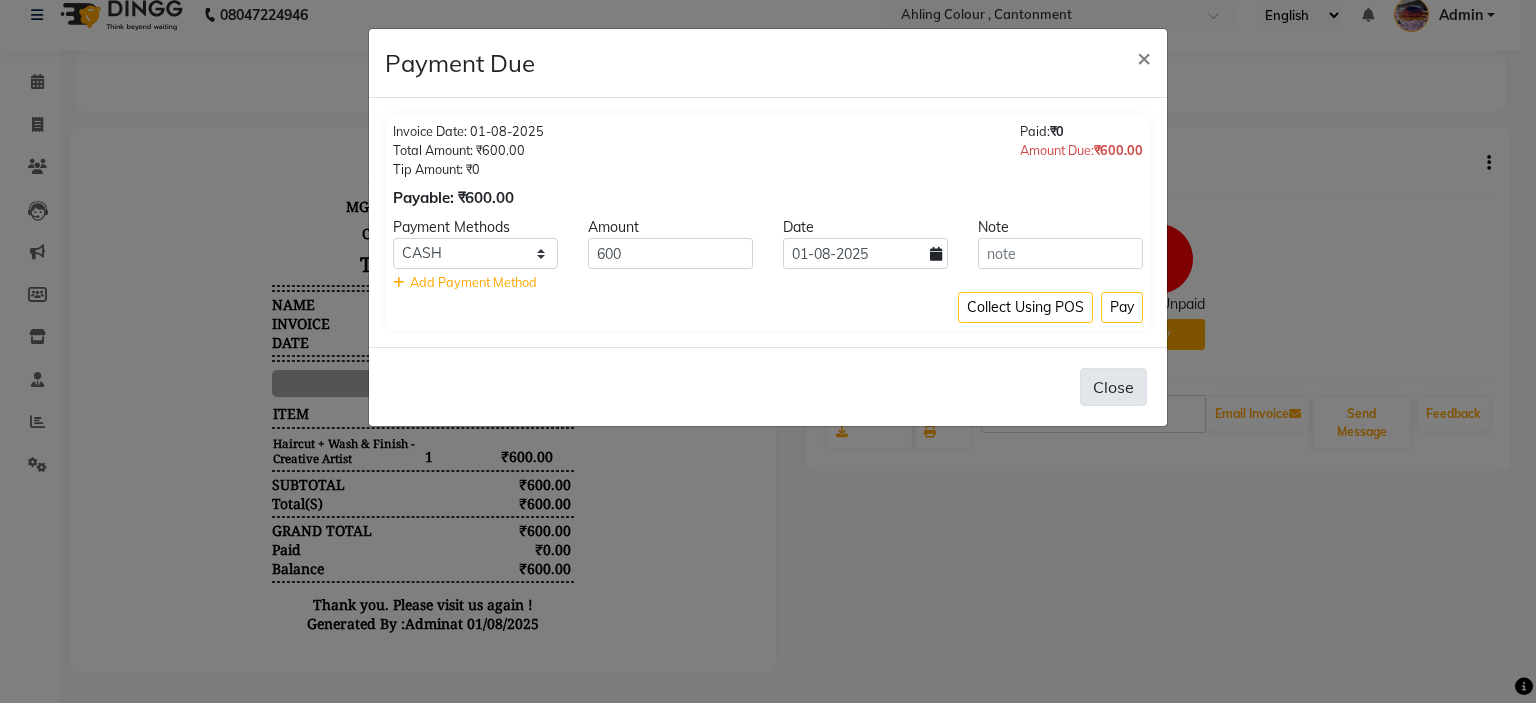 click on "Close" 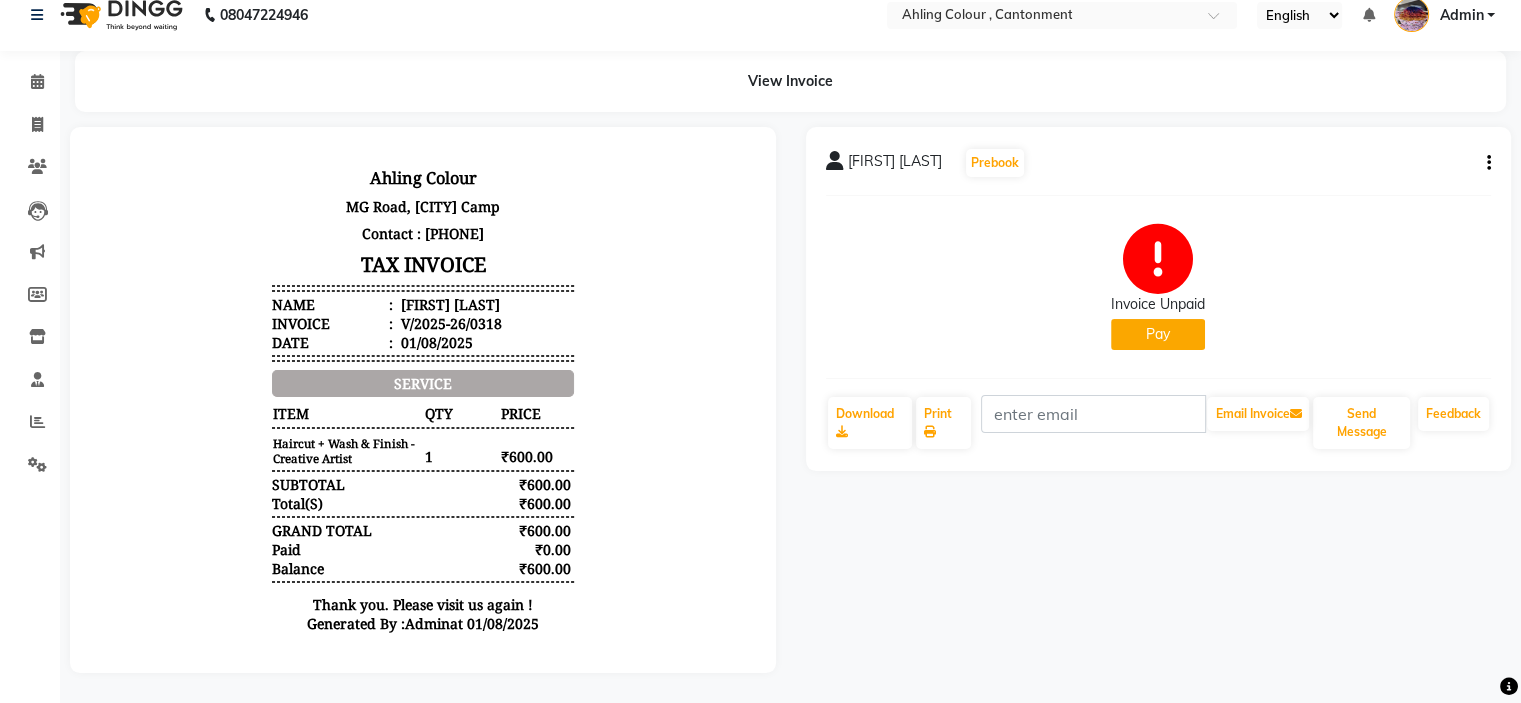 click on "Pay" 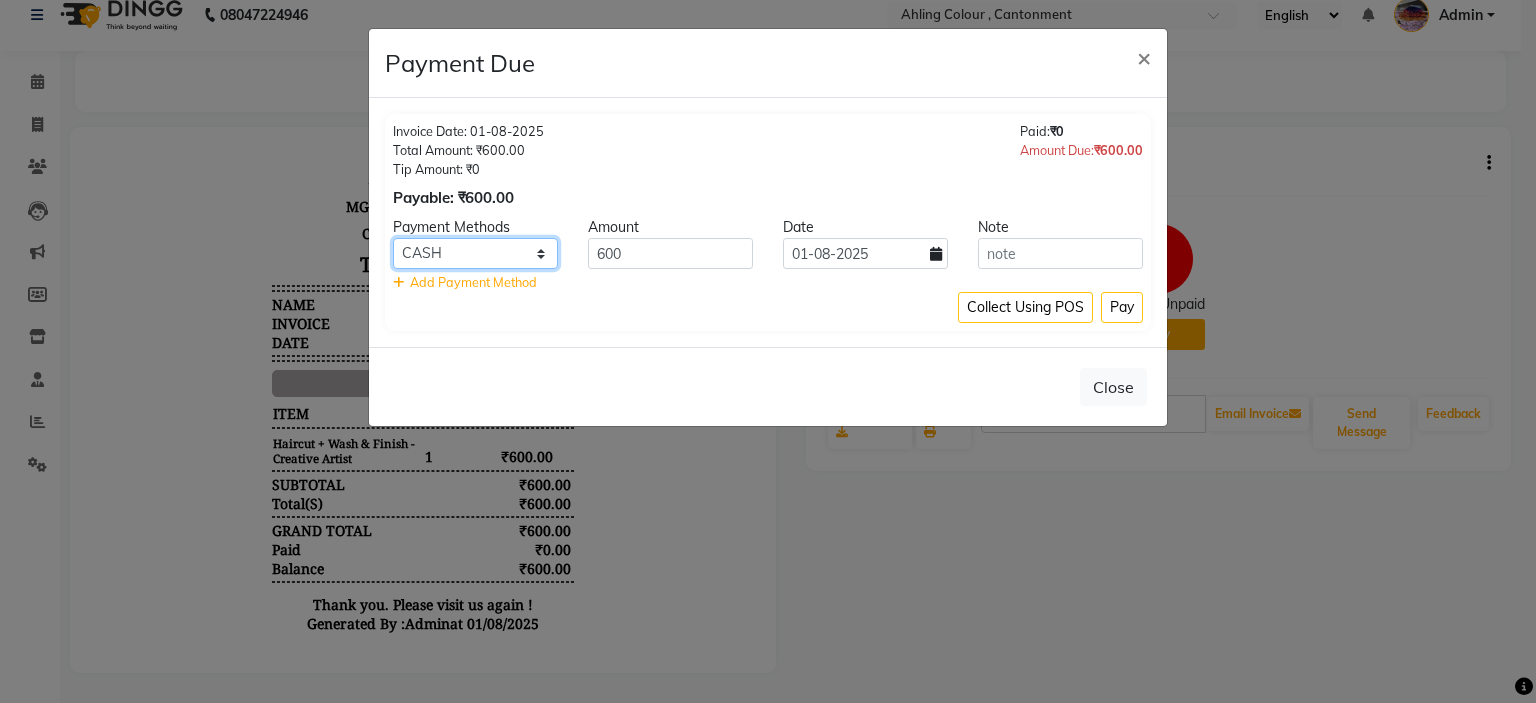click on "CASH Bank UPI CARD" 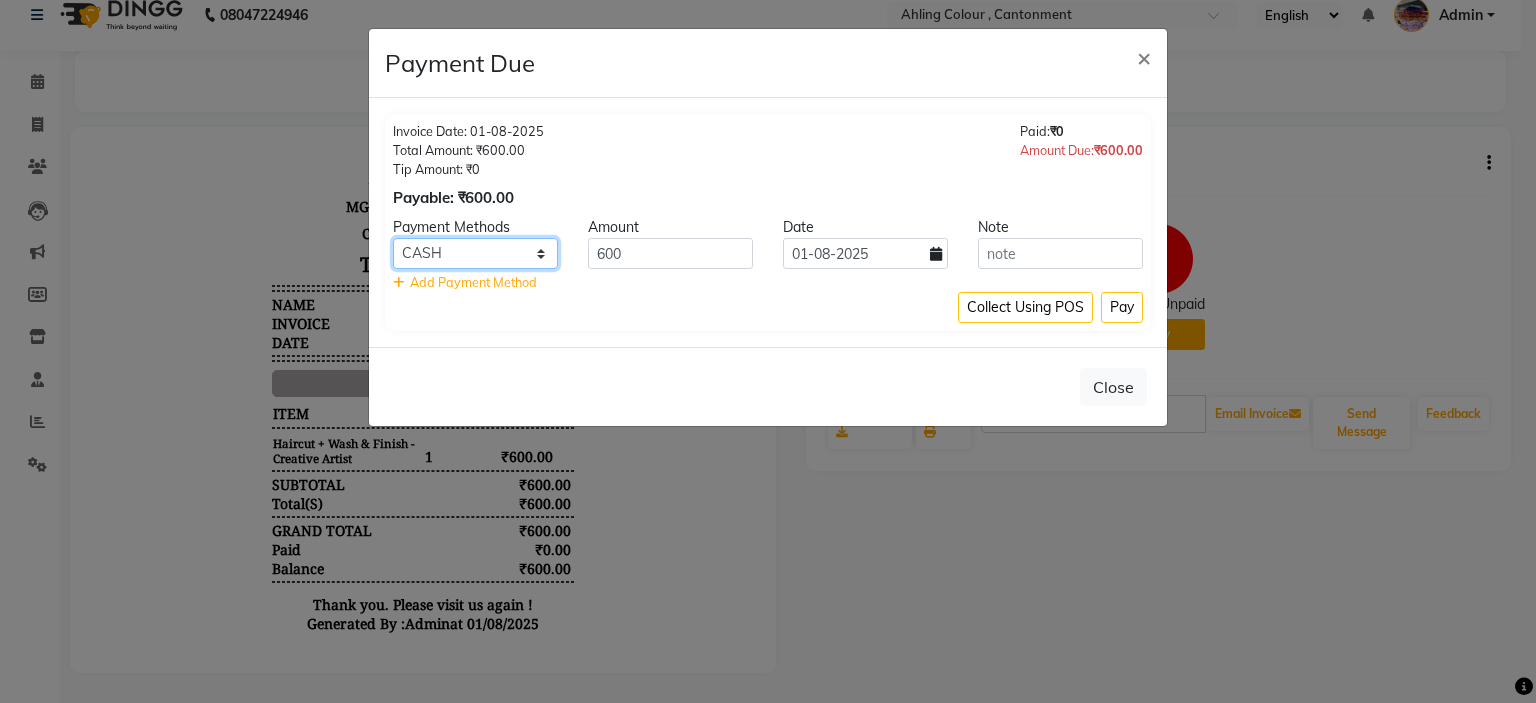 click on "CASH Bank UPI CARD" 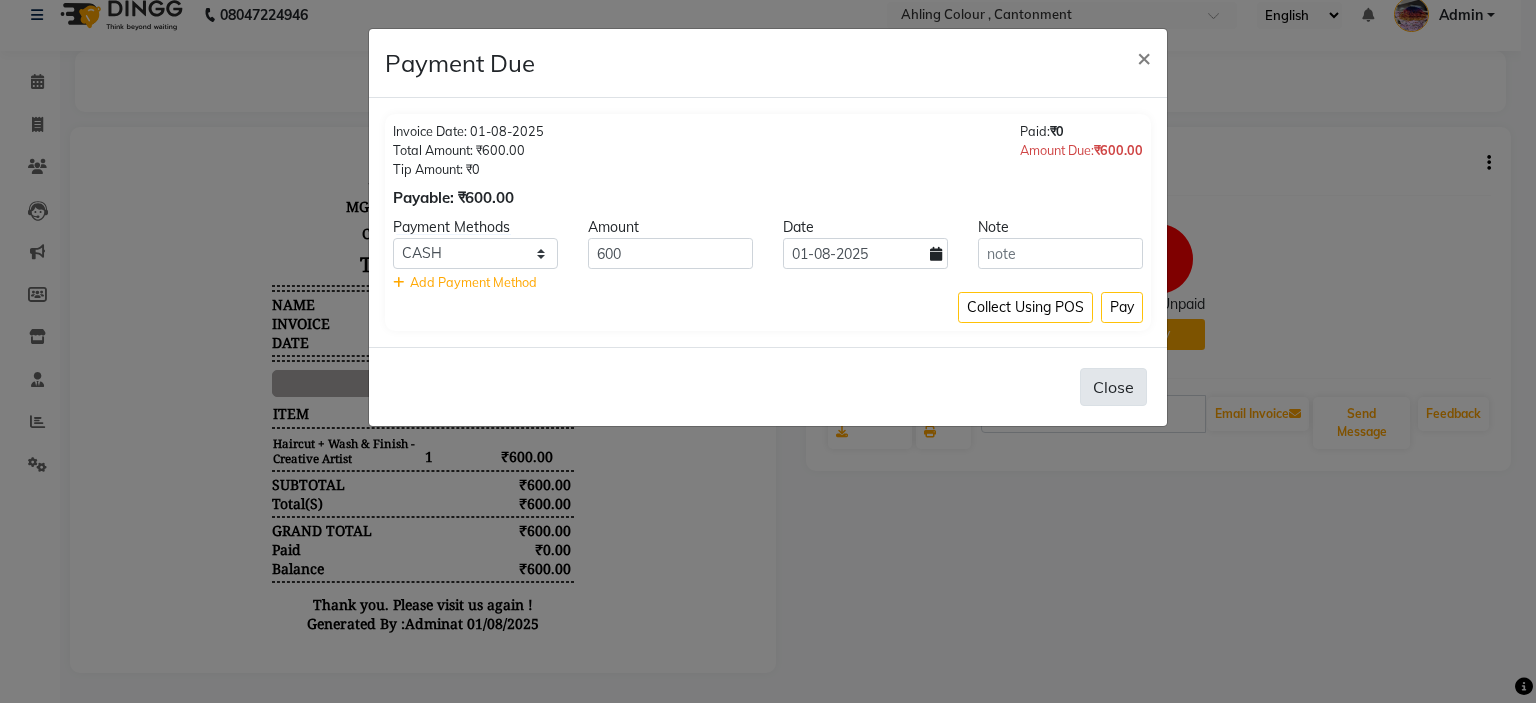 click on "Close" 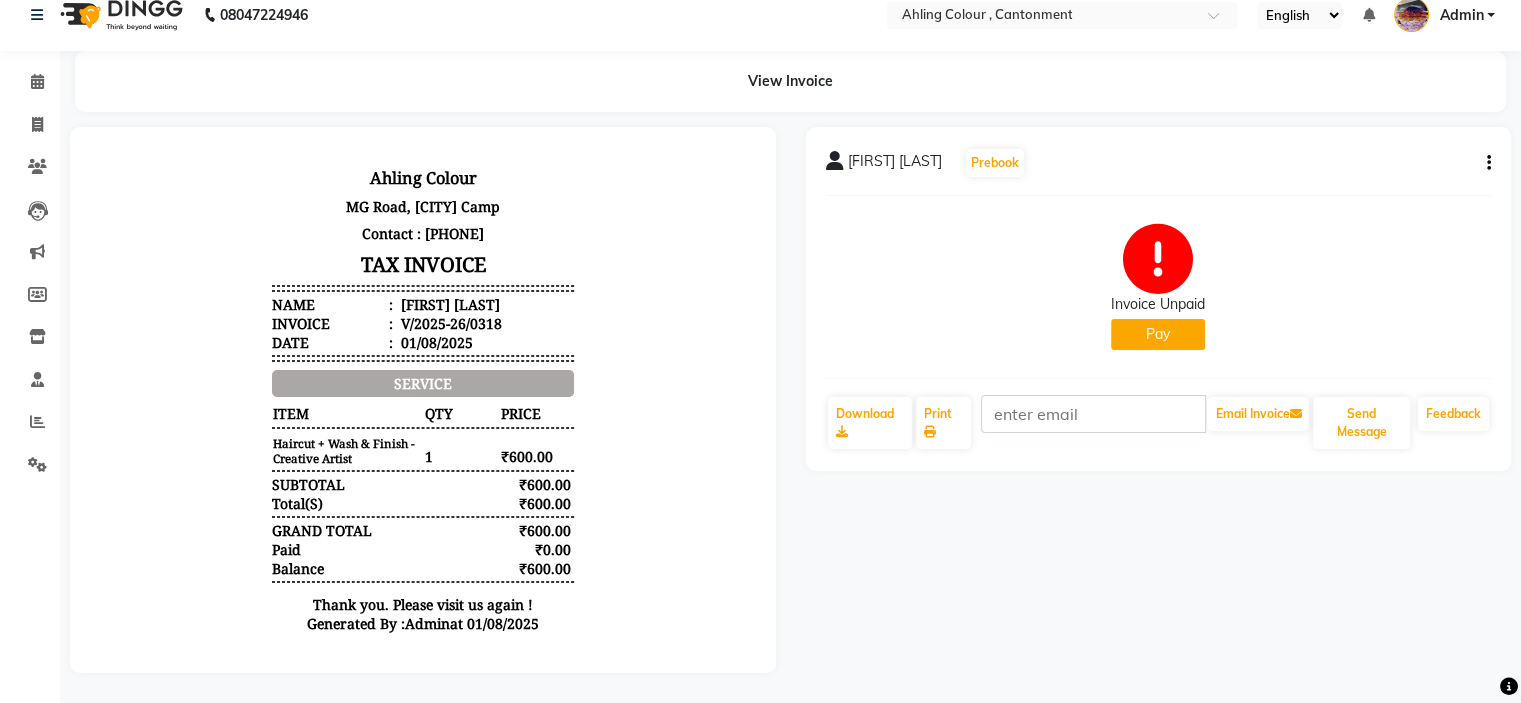 click on "Pay" 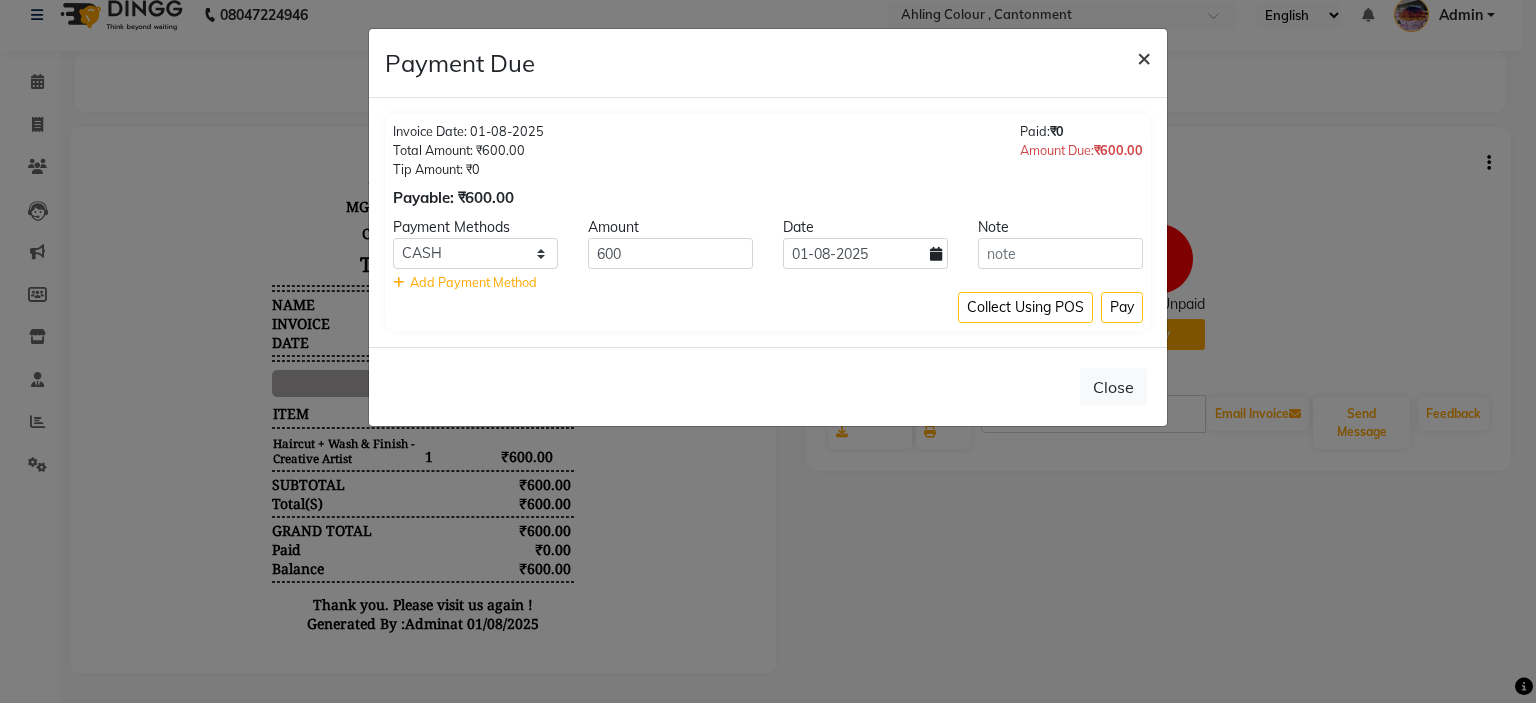 click on "×" 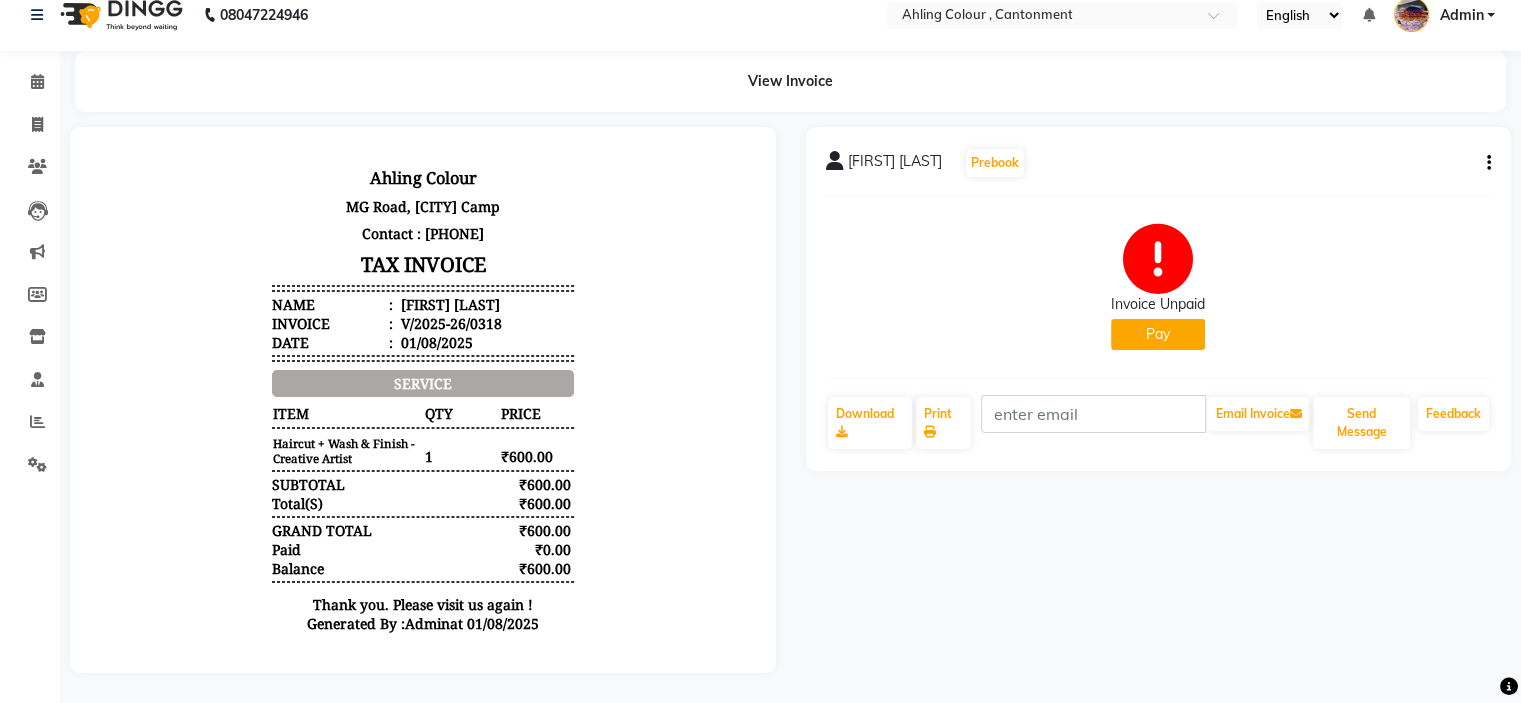 click 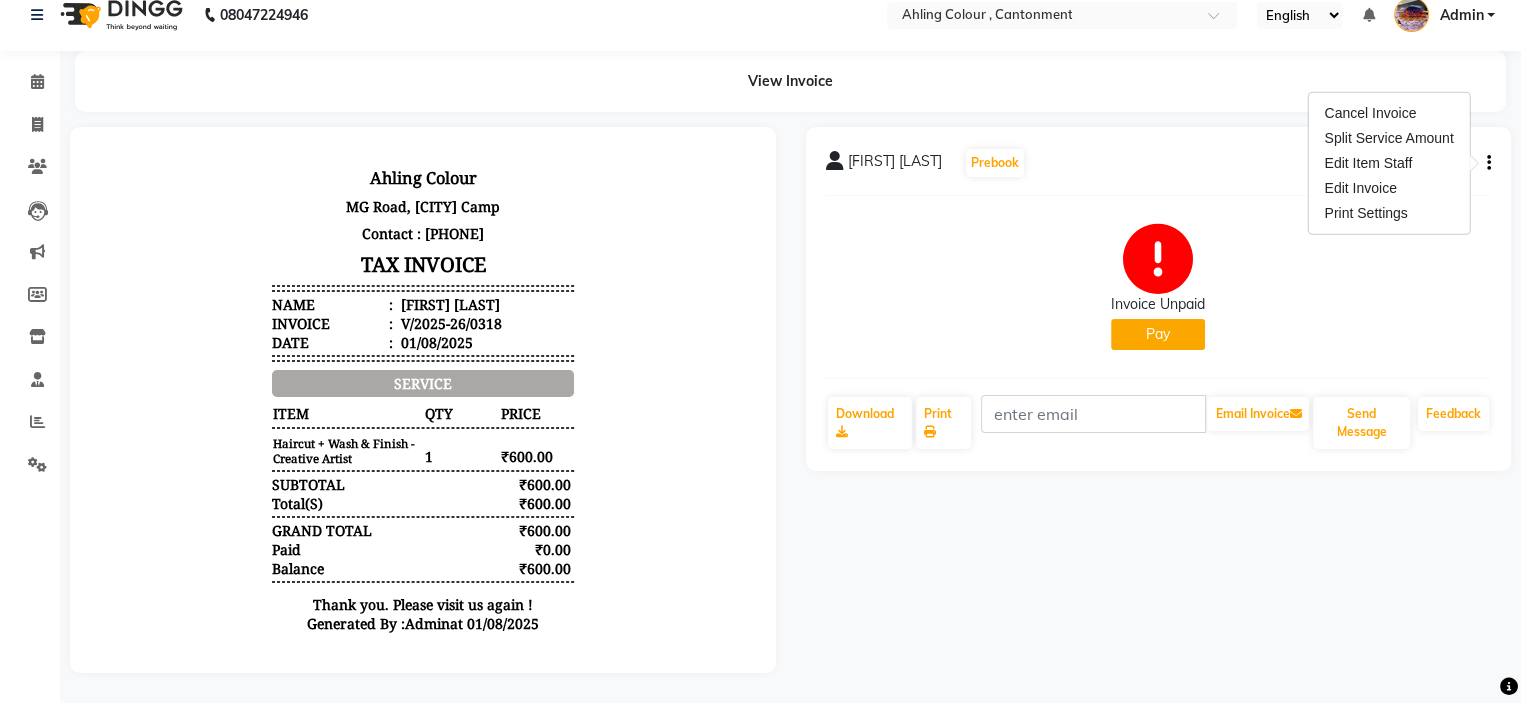 click on "Invoice Unpaid   Pay" 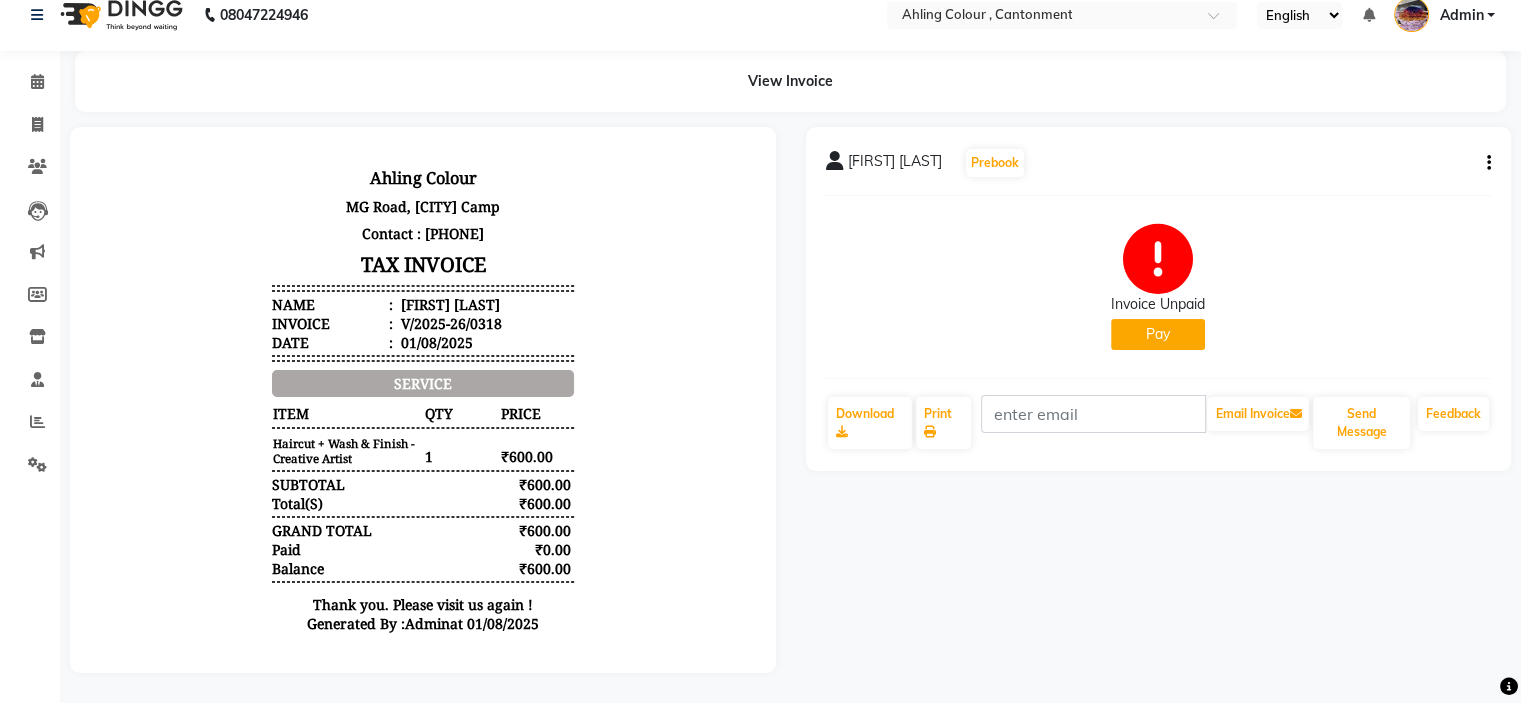 click on "Pay" 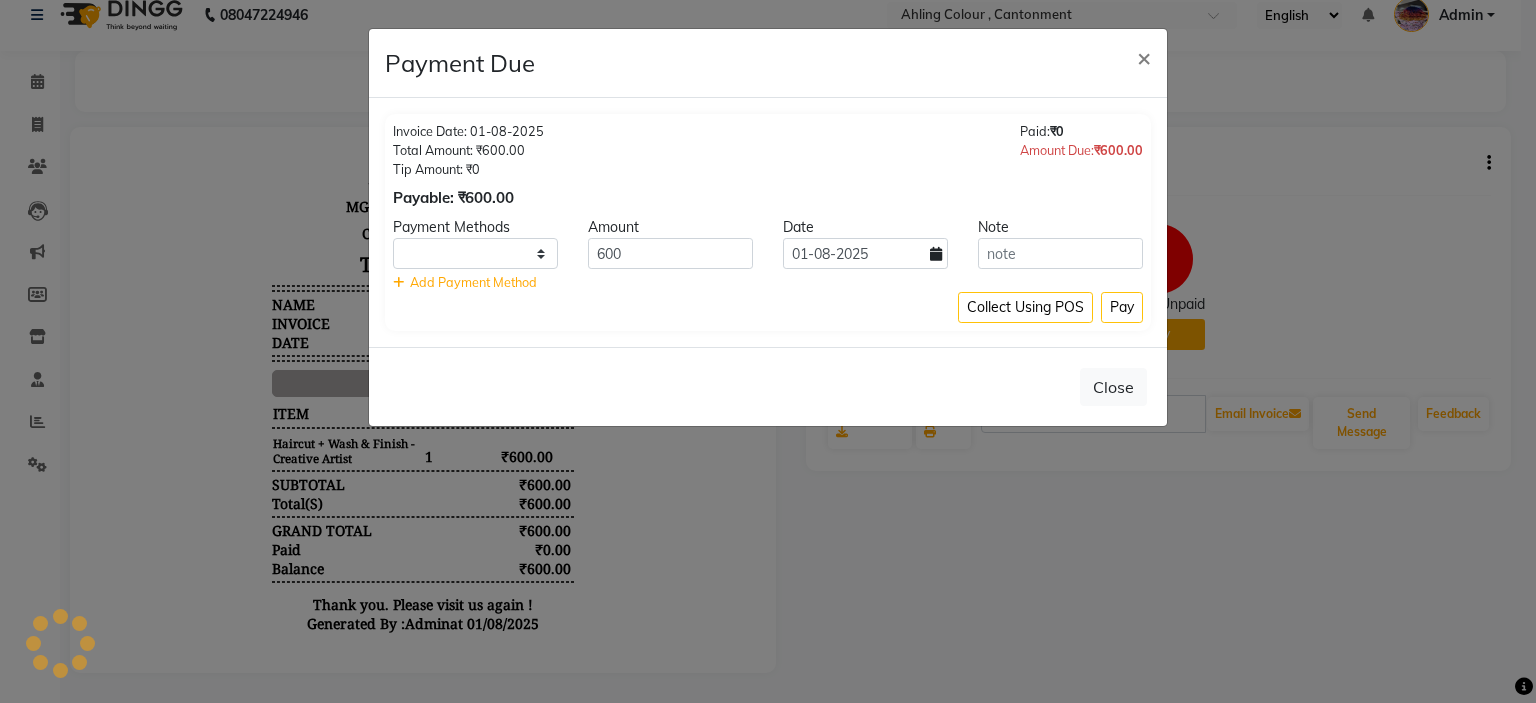 select on "1" 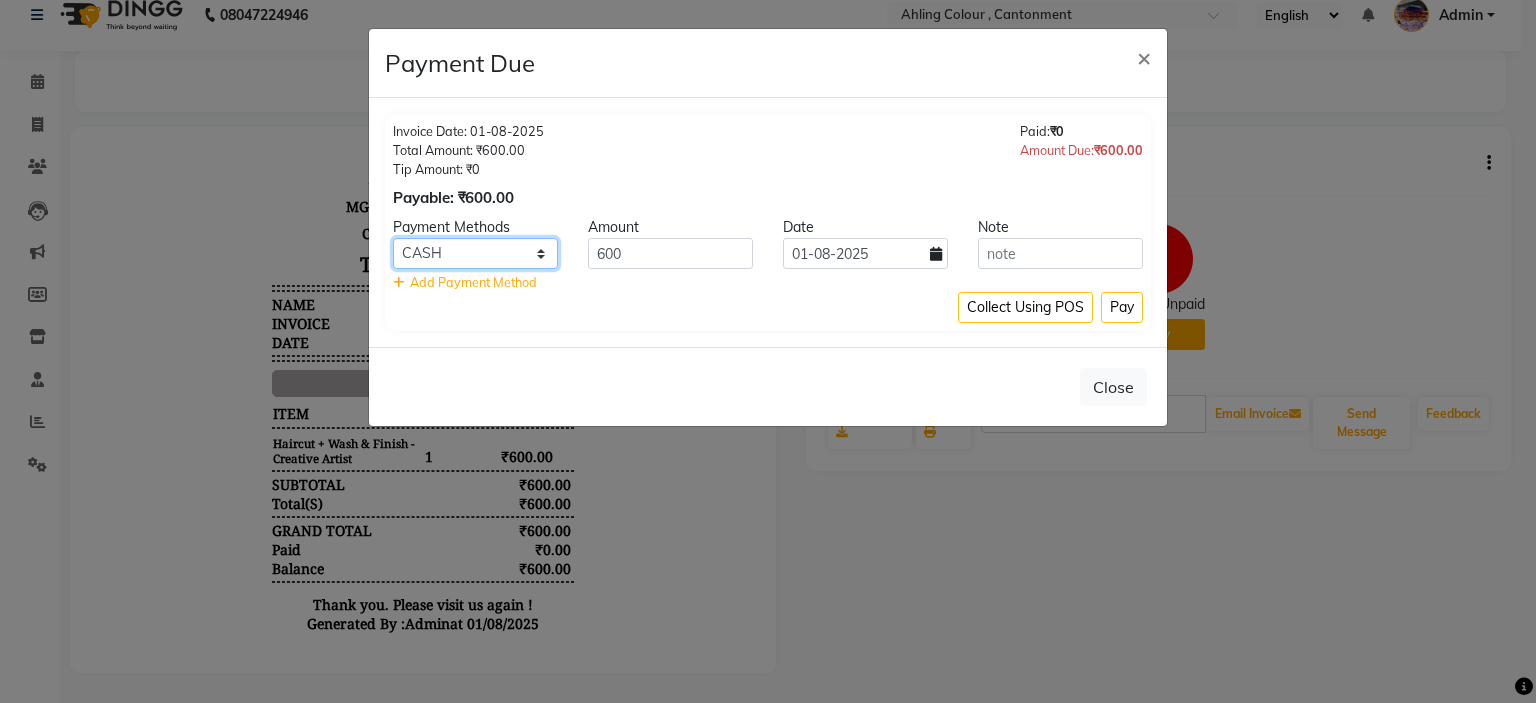 click on "CASH Bank UPI CARD" 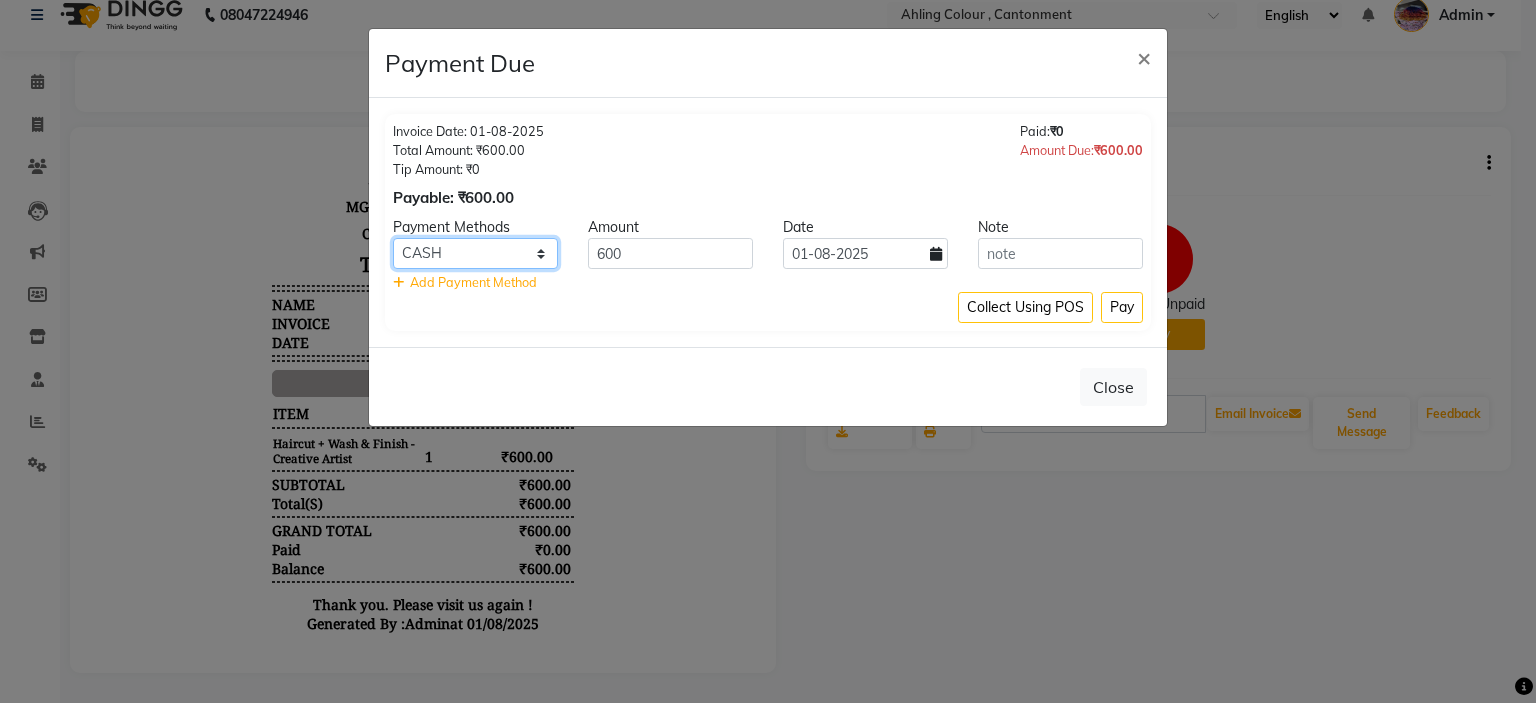 click on "CASH Bank UPI CARD" 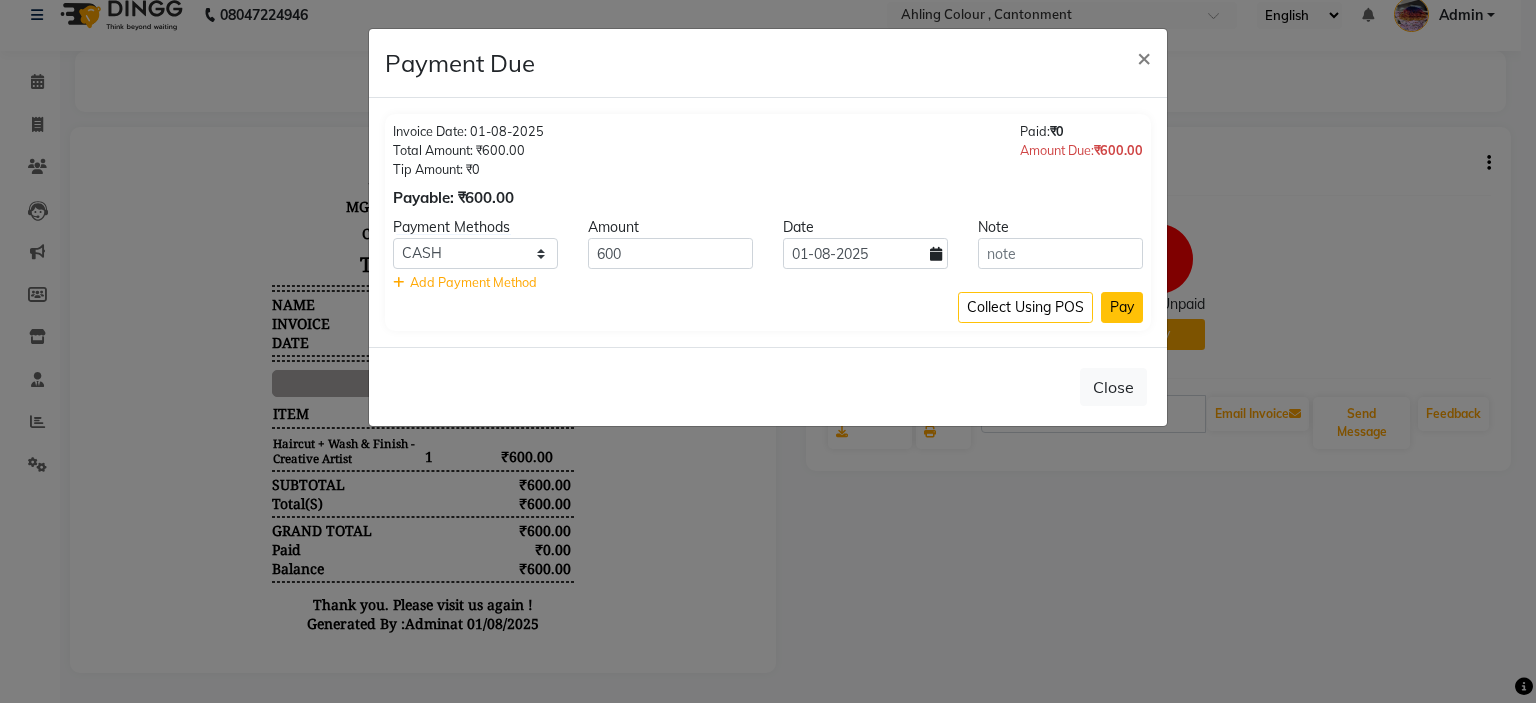 click on "Pay" 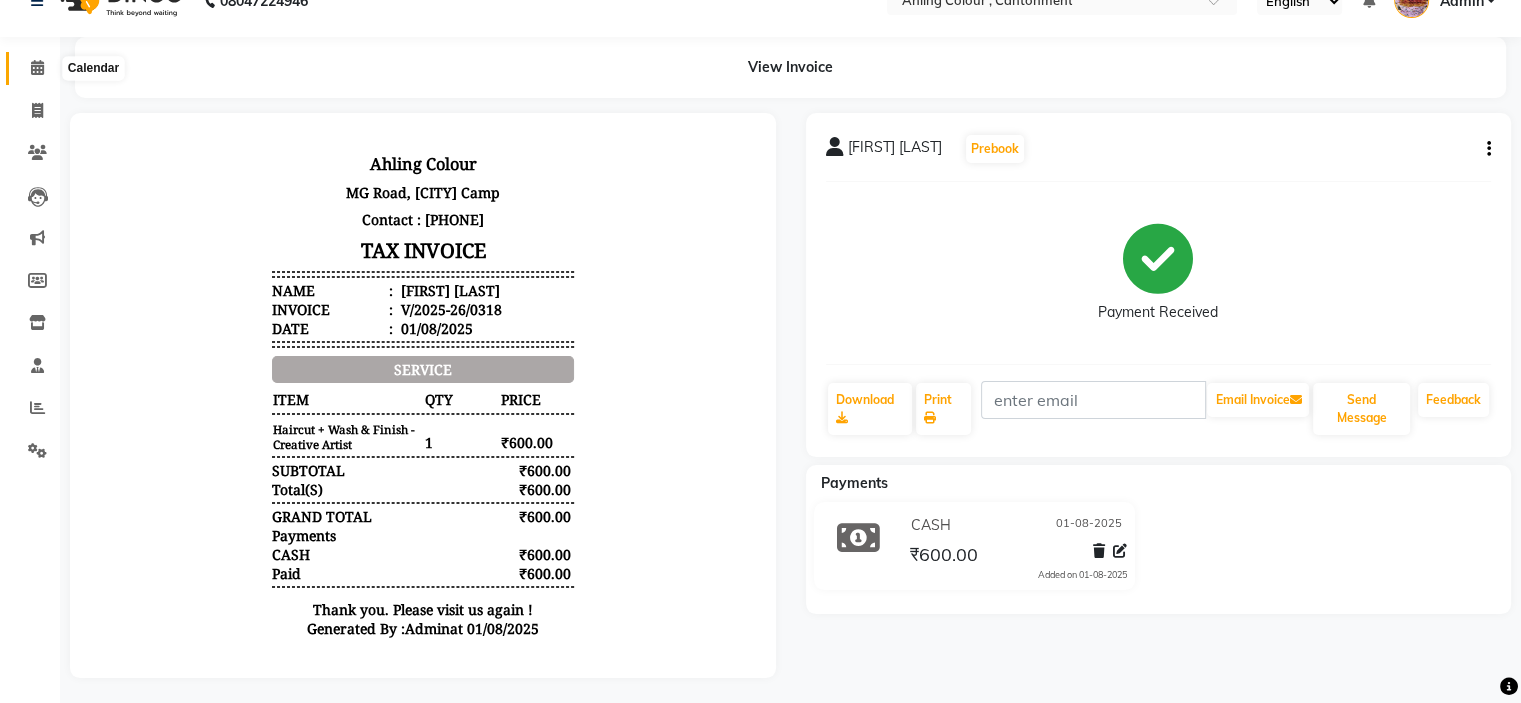 click 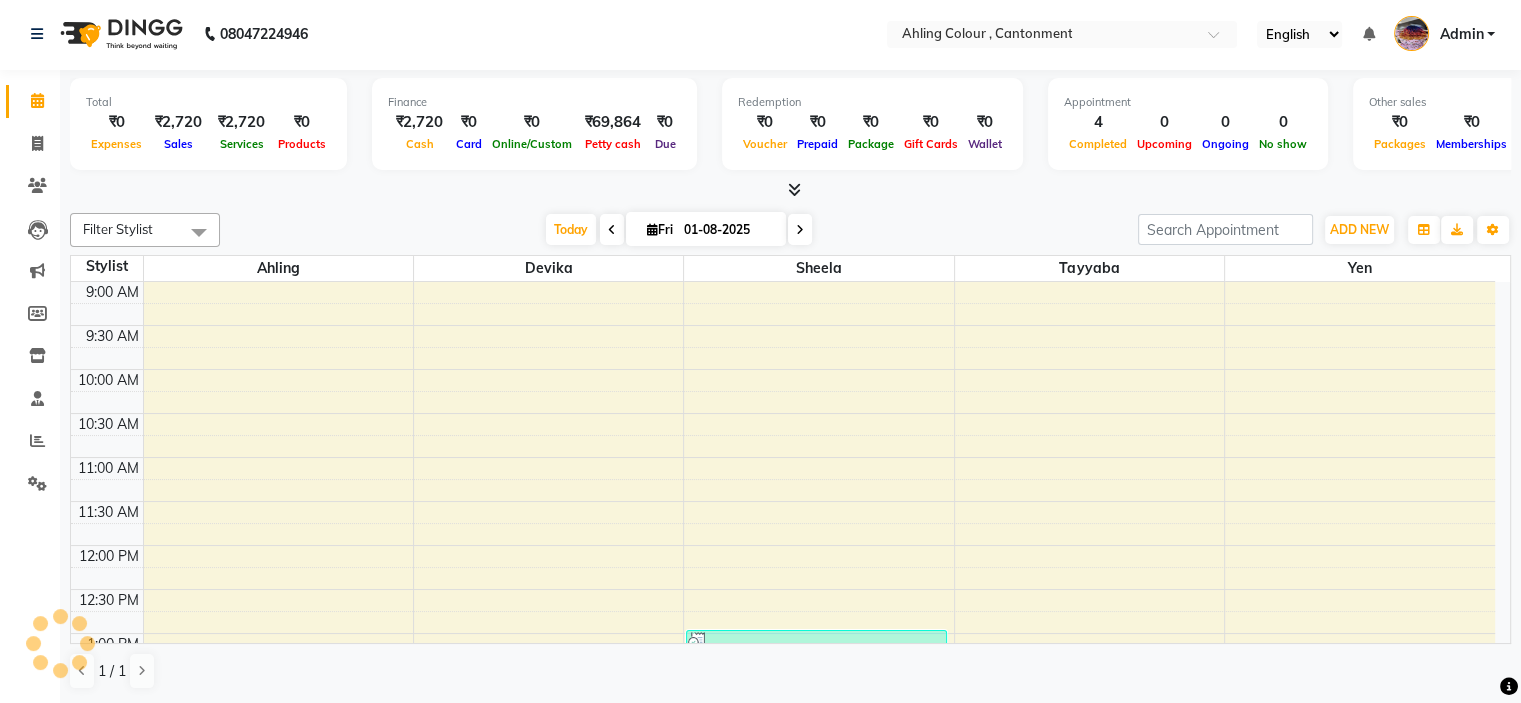 scroll, scrollTop: 0, scrollLeft: 0, axis: both 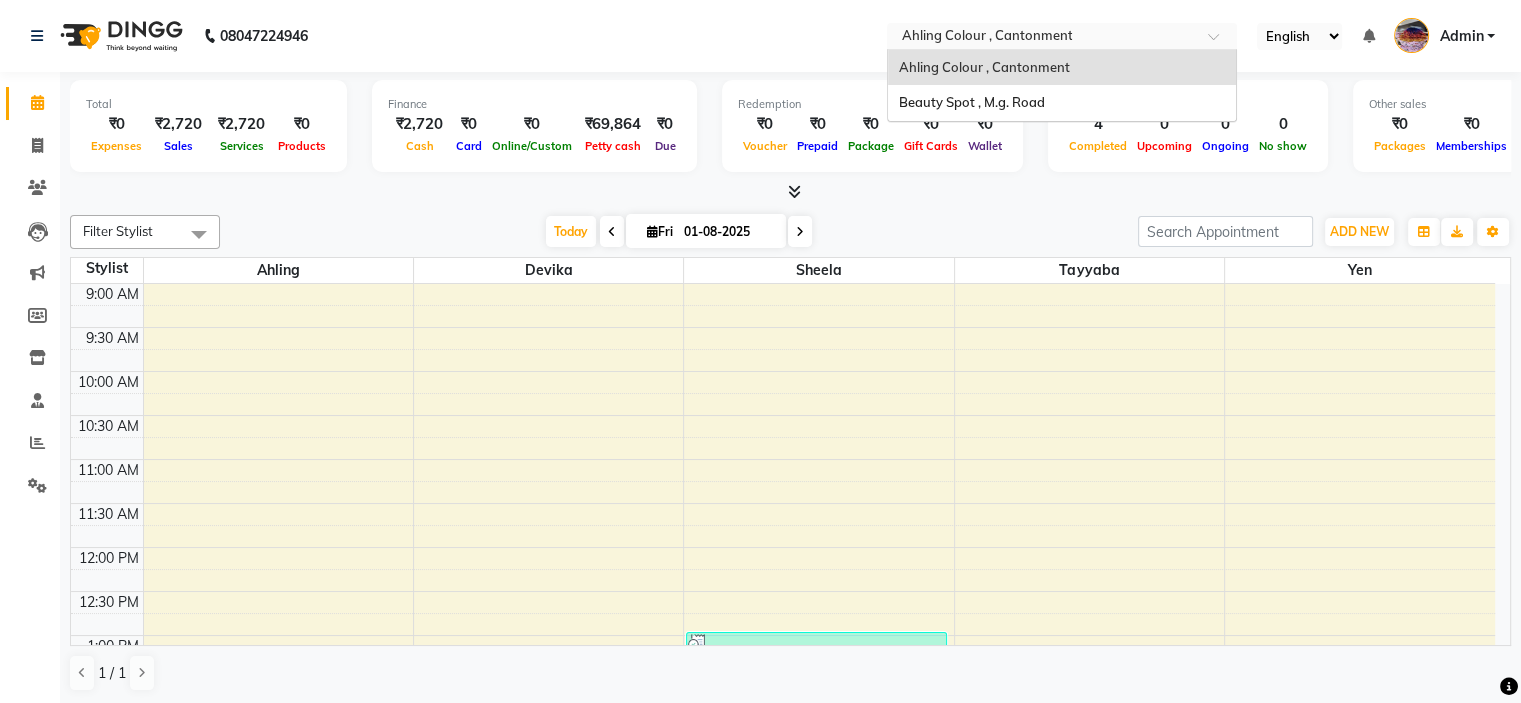 click at bounding box center [1042, 38] 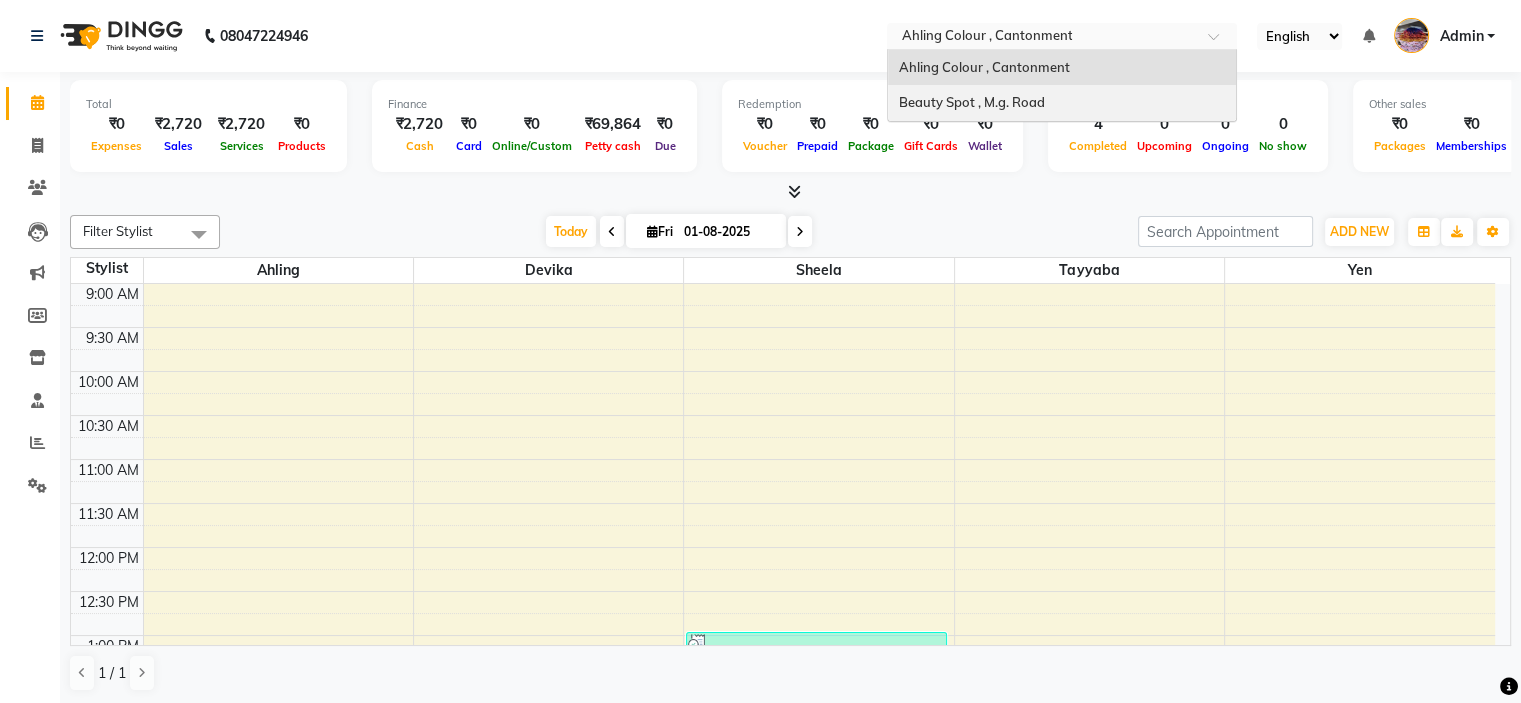 click on "Beauty Spot , M.g. Road" at bounding box center (971, 102) 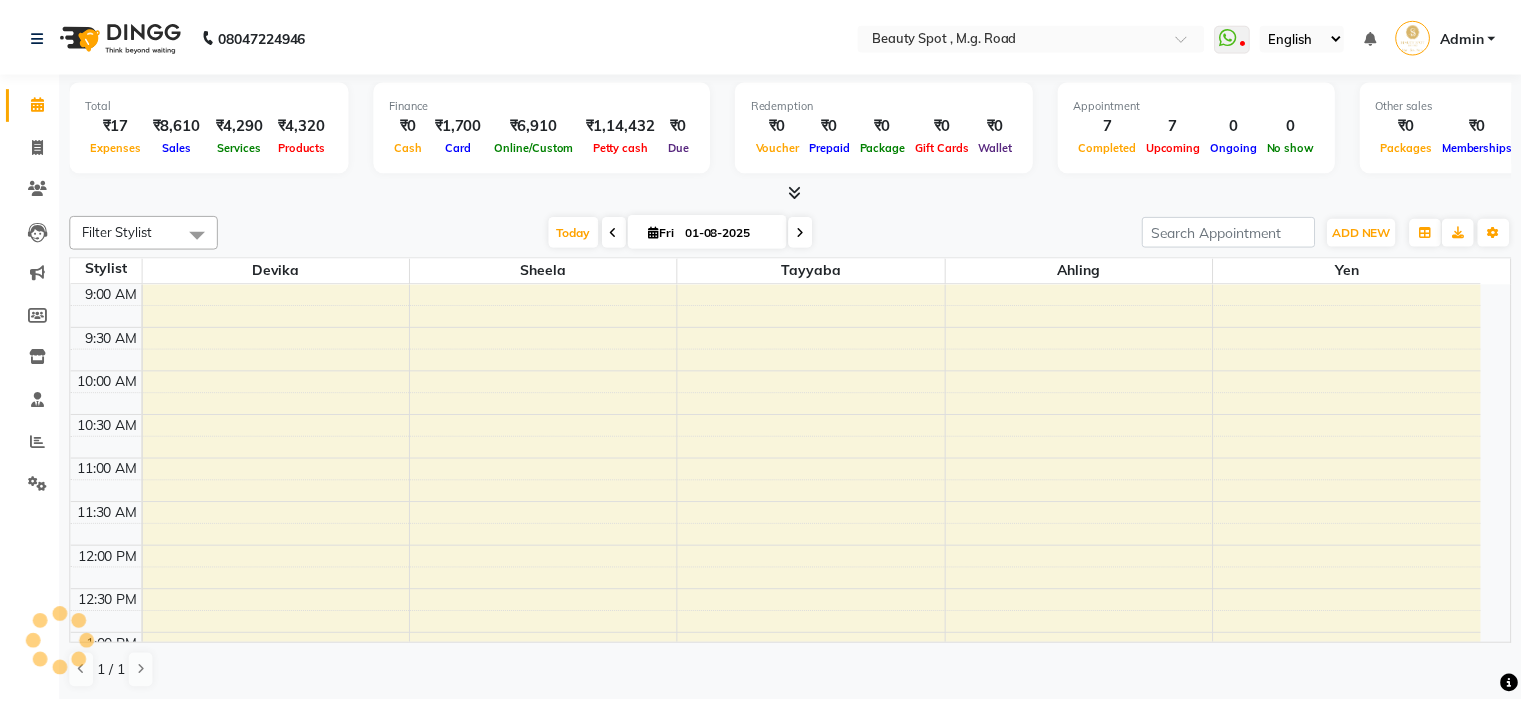 scroll, scrollTop: 0, scrollLeft: 0, axis: both 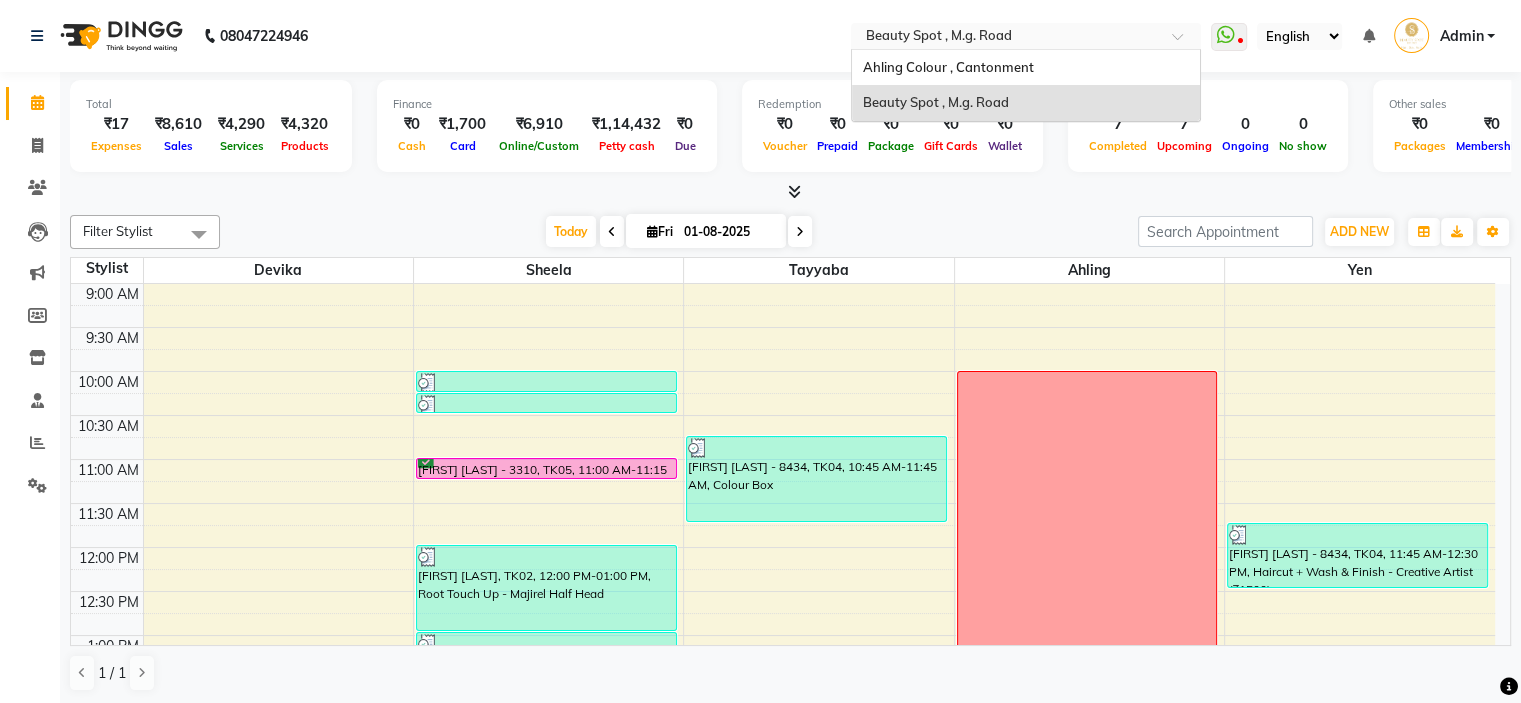 click at bounding box center (1006, 38) 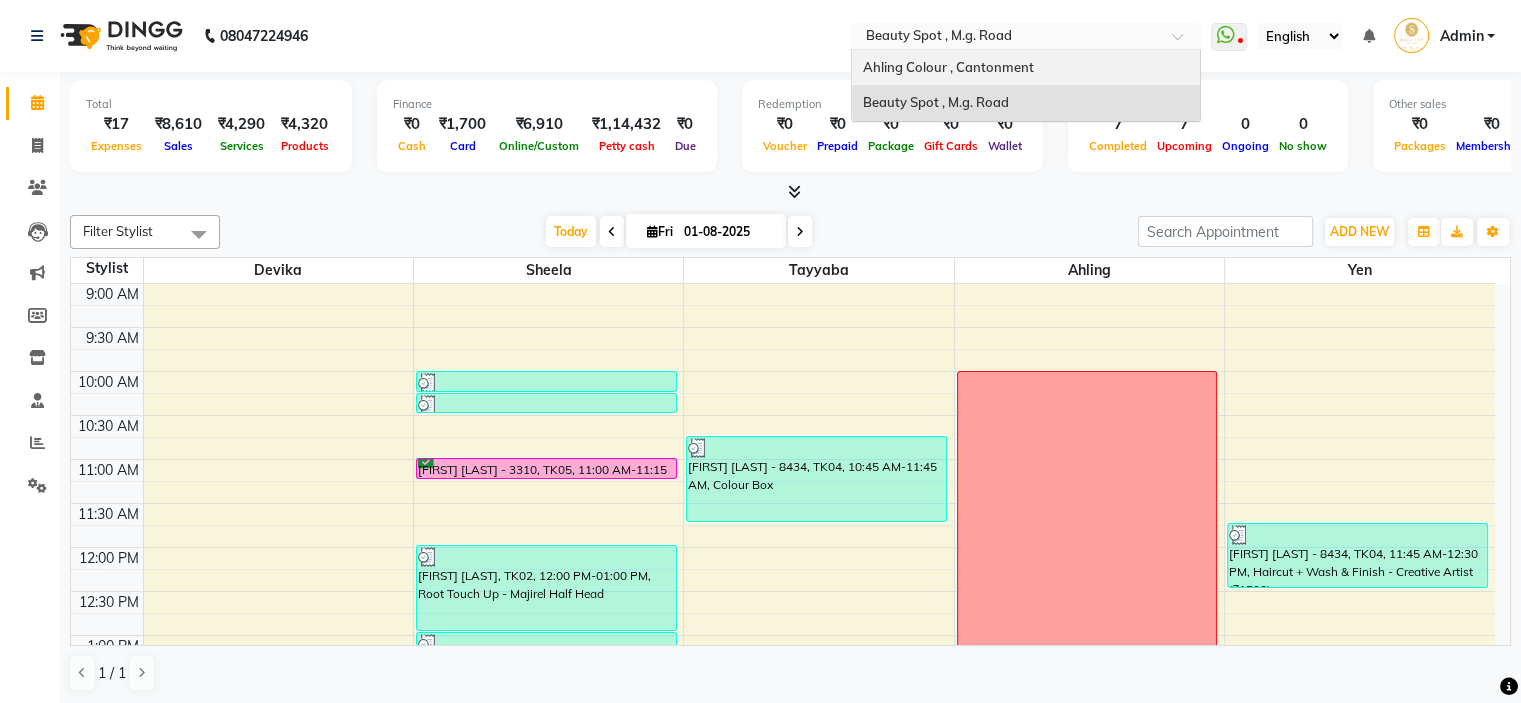 click on "Ahling Colour , Cantonment" at bounding box center (947, 67) 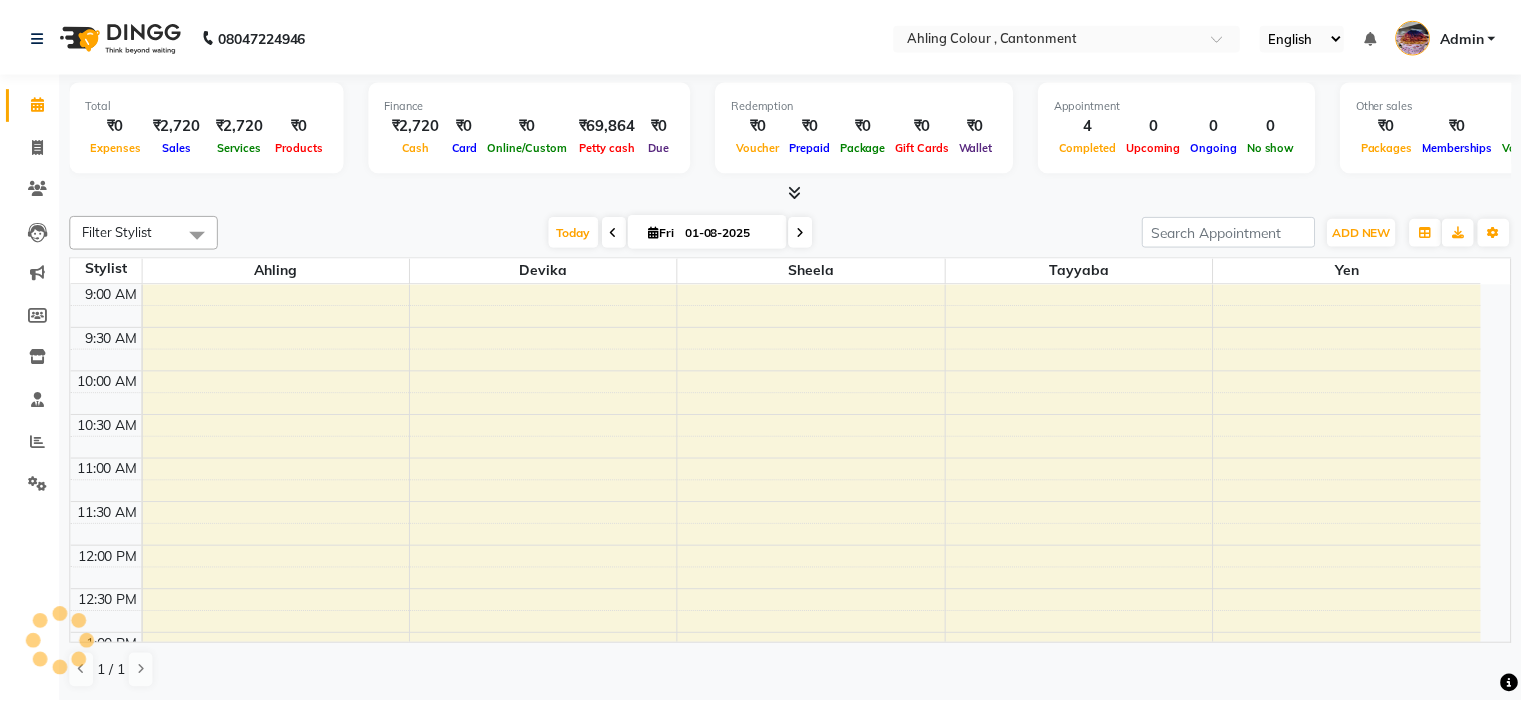 scroll, scrollTop: 0, scrollLeft: 0, axis: both 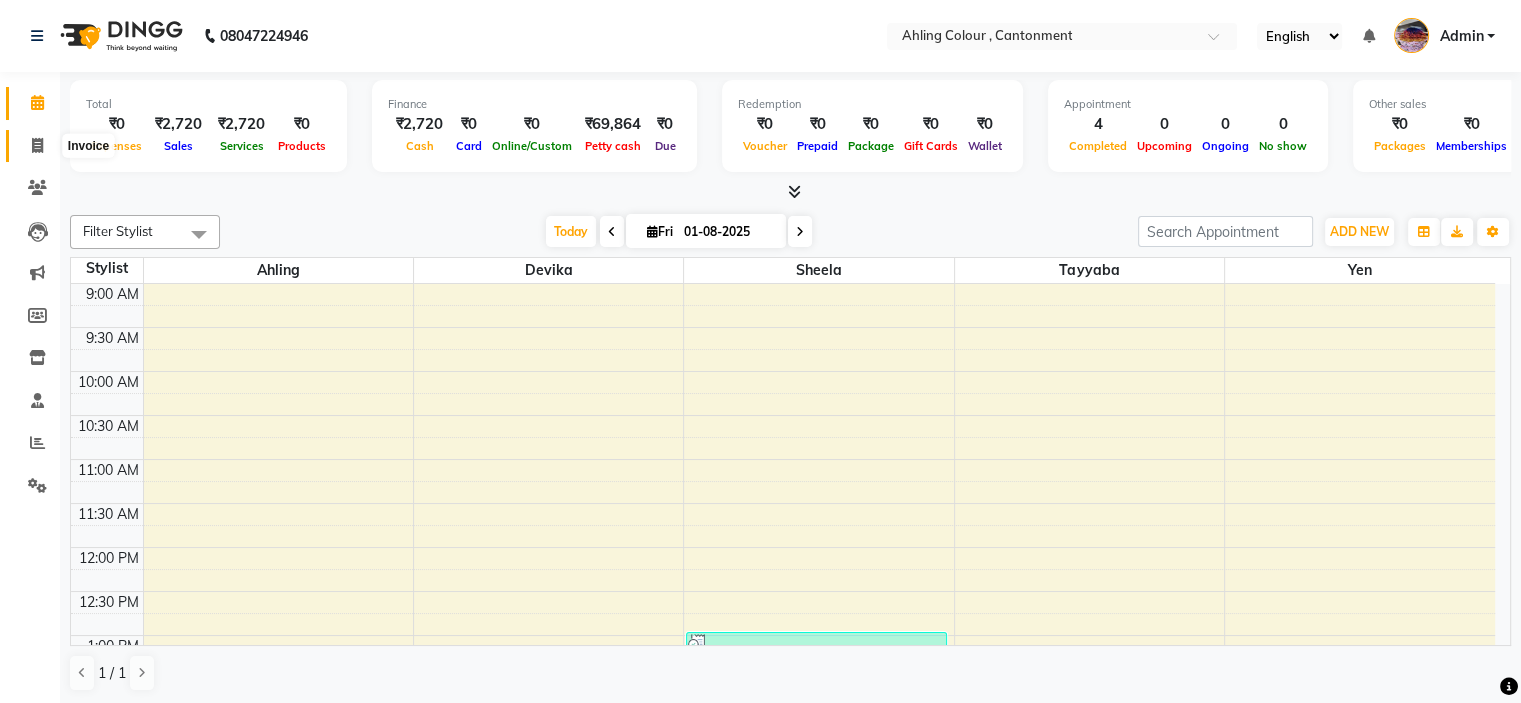 click 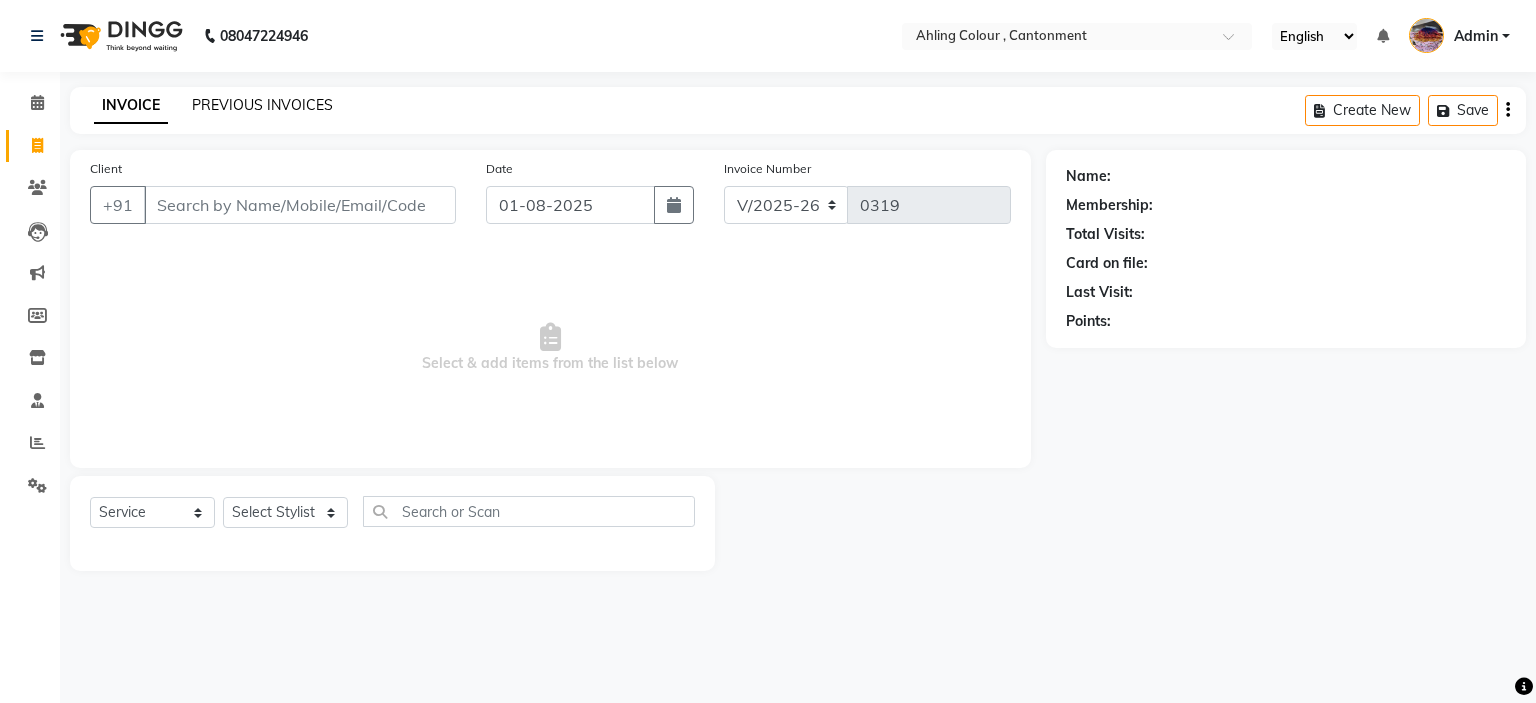 click on "PREVIOUS INVOICES" 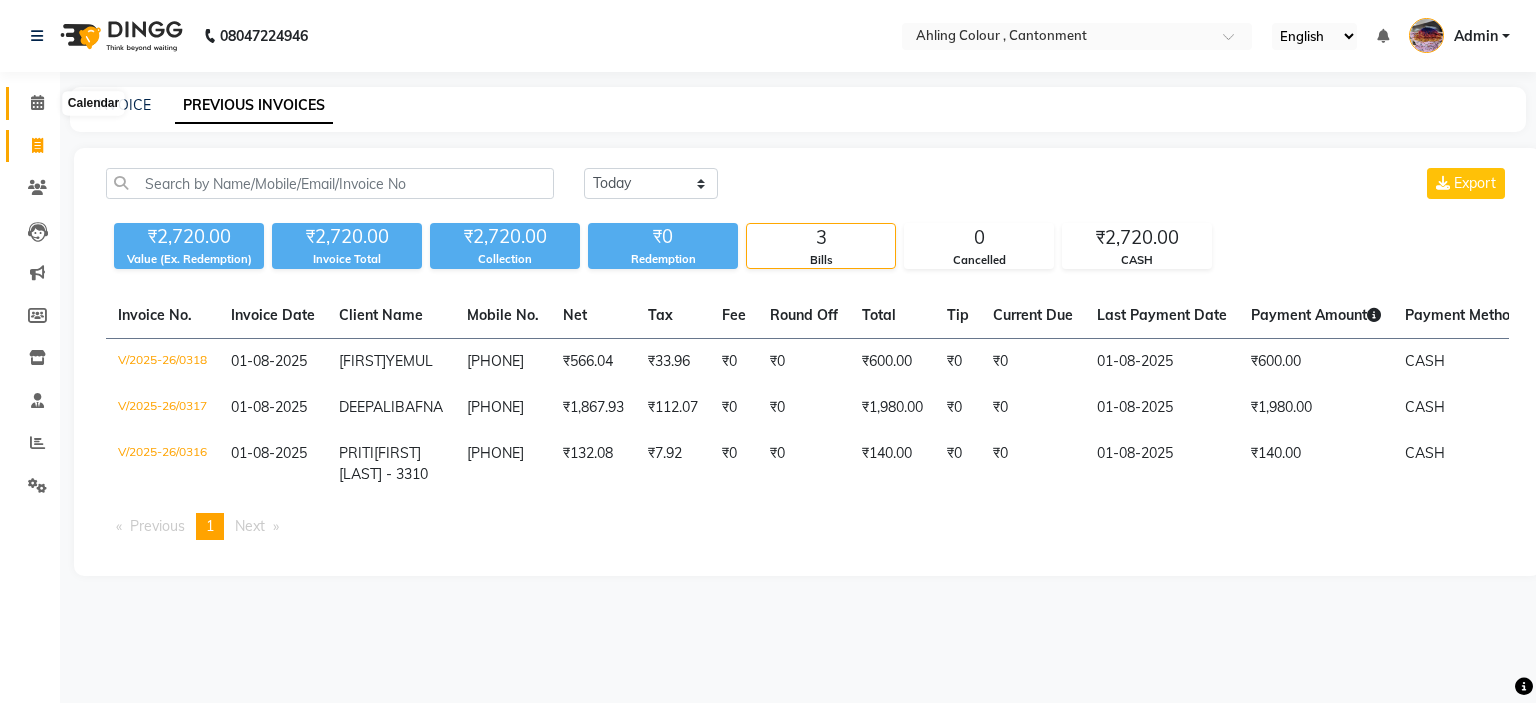 click 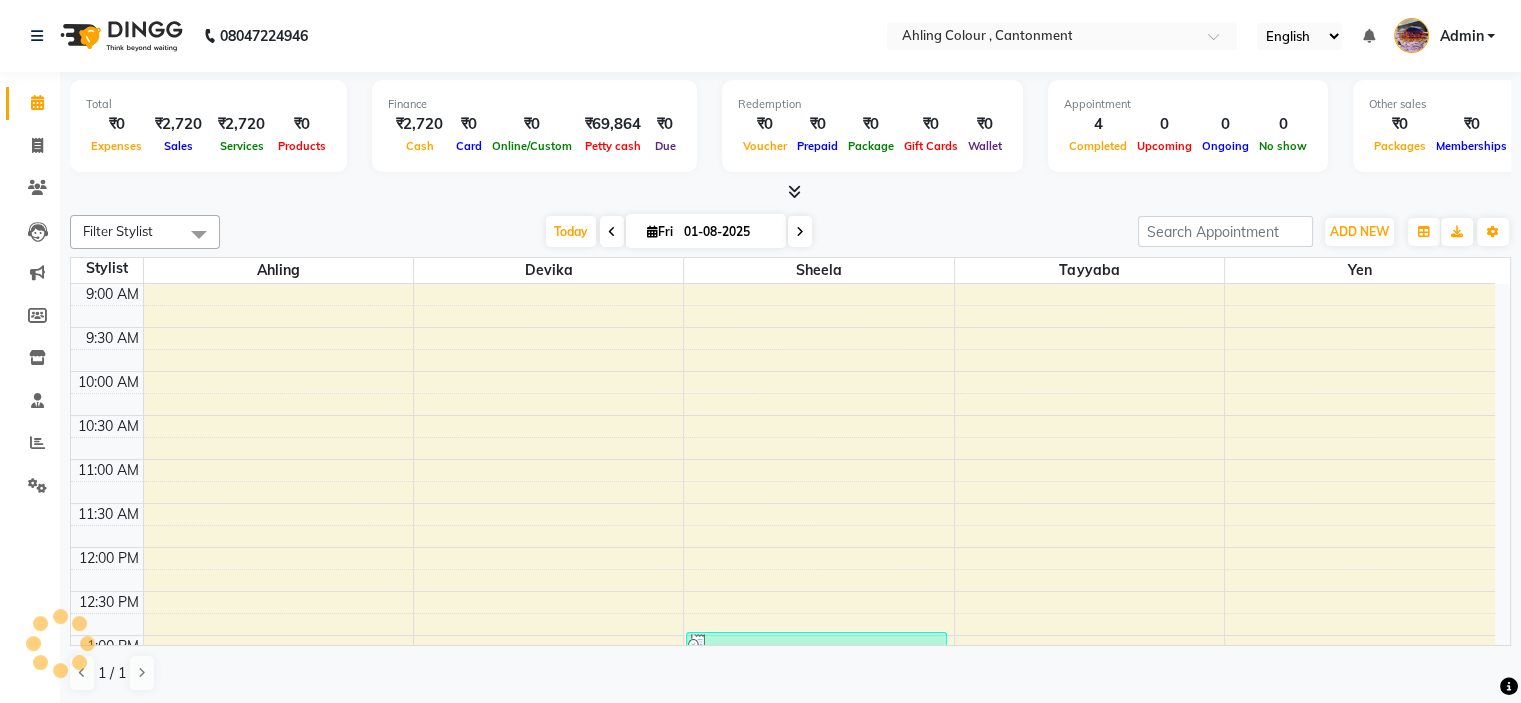 scroll, scrollTop: 0, scrollLeft: 0, axis: both 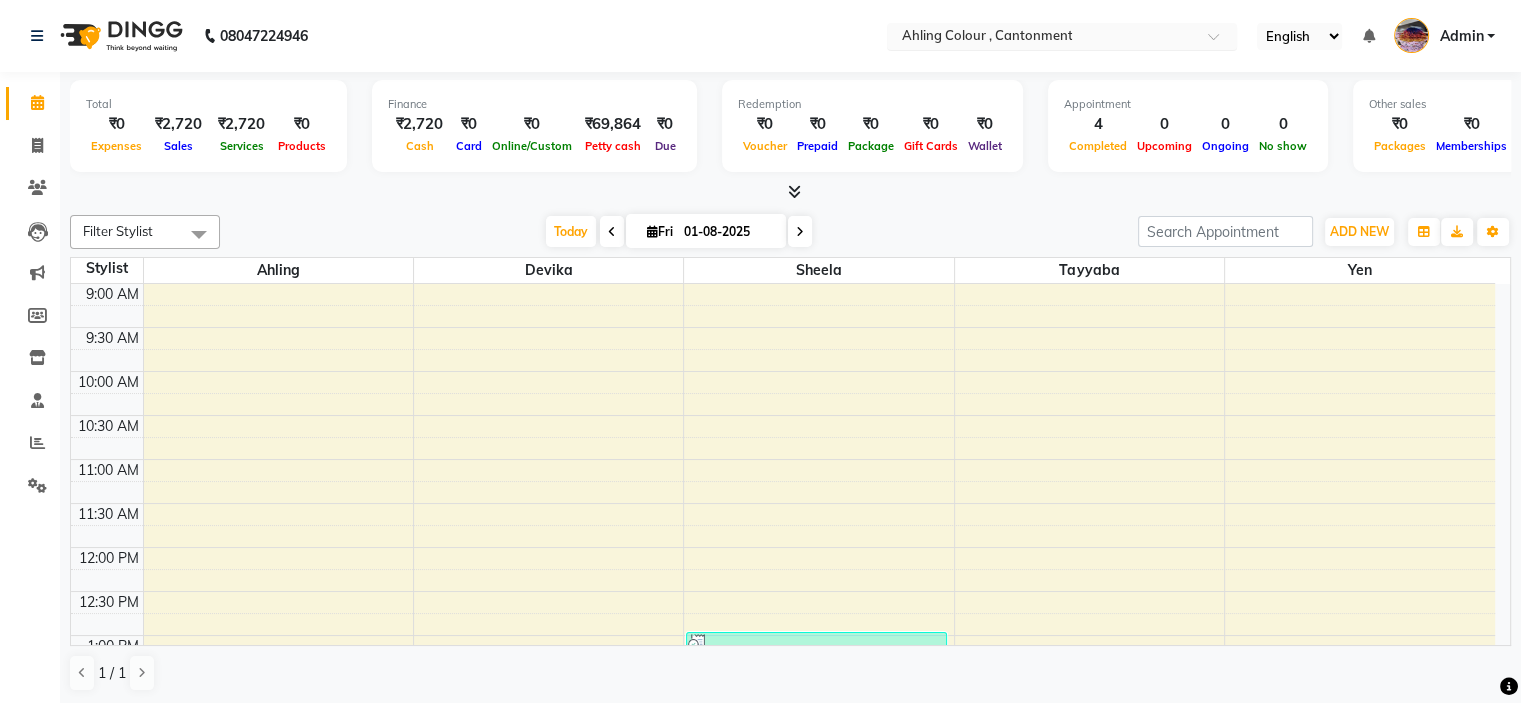 click at bounding box center [1042, 38] 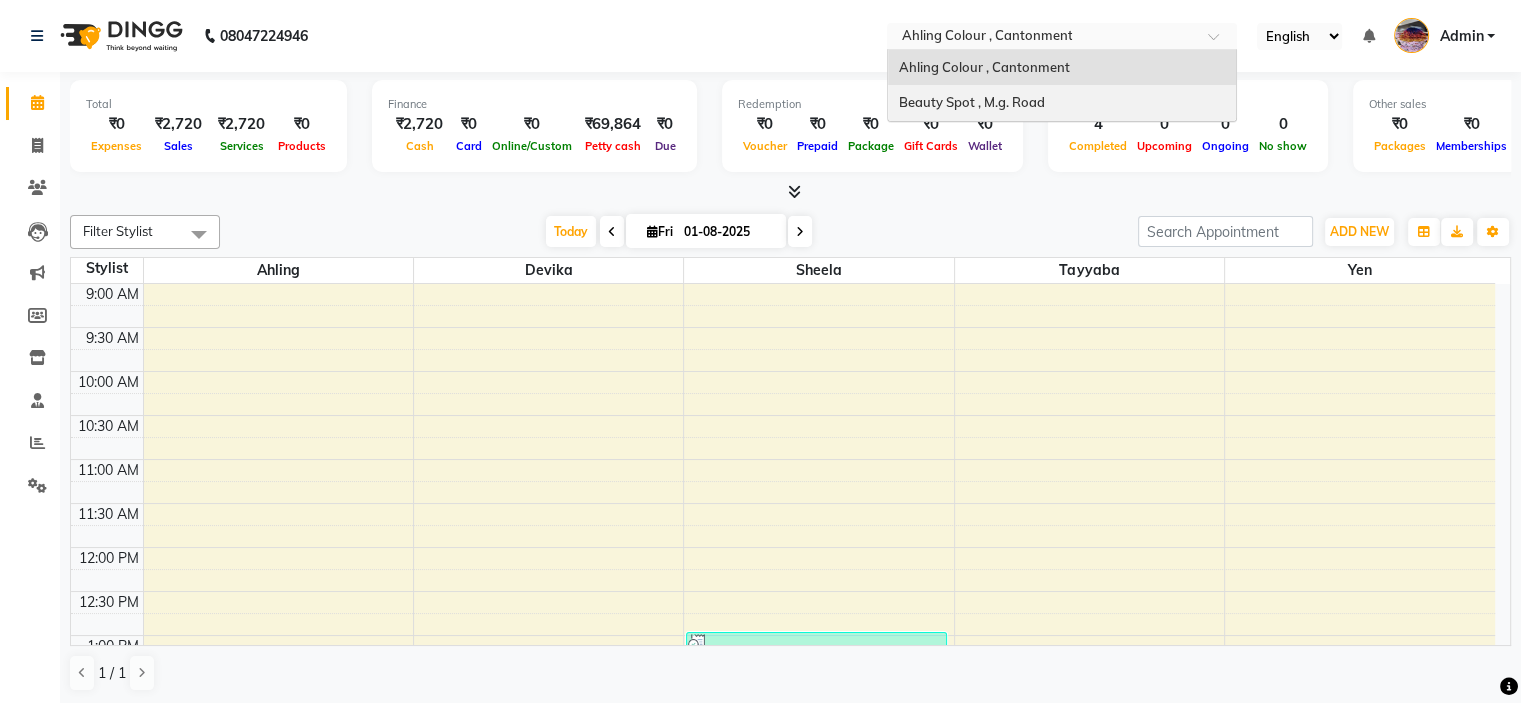 click on "Beauty Spot , M.g. Road" at bounding box center [971, 102] 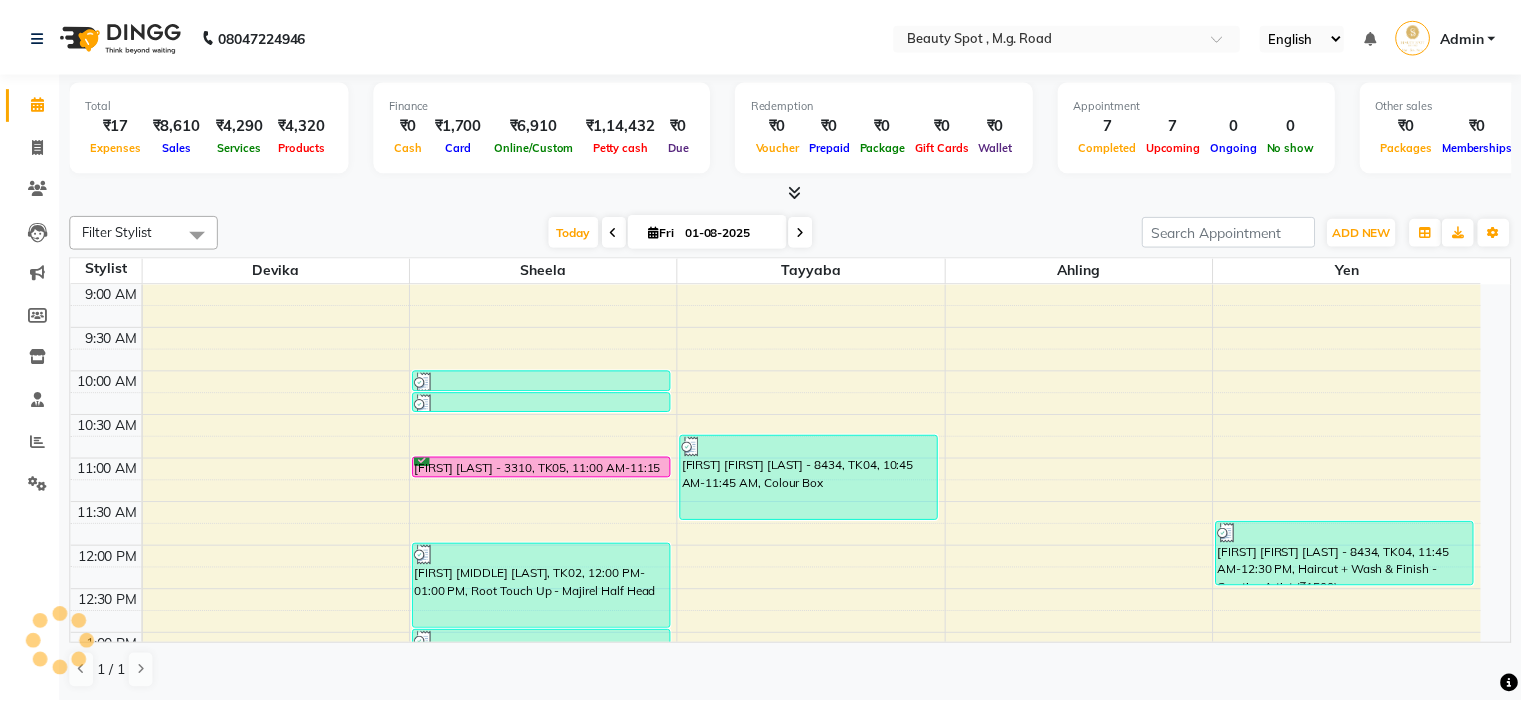 scroll, scrollTop: 0, scrollLeft: 0, axis: both 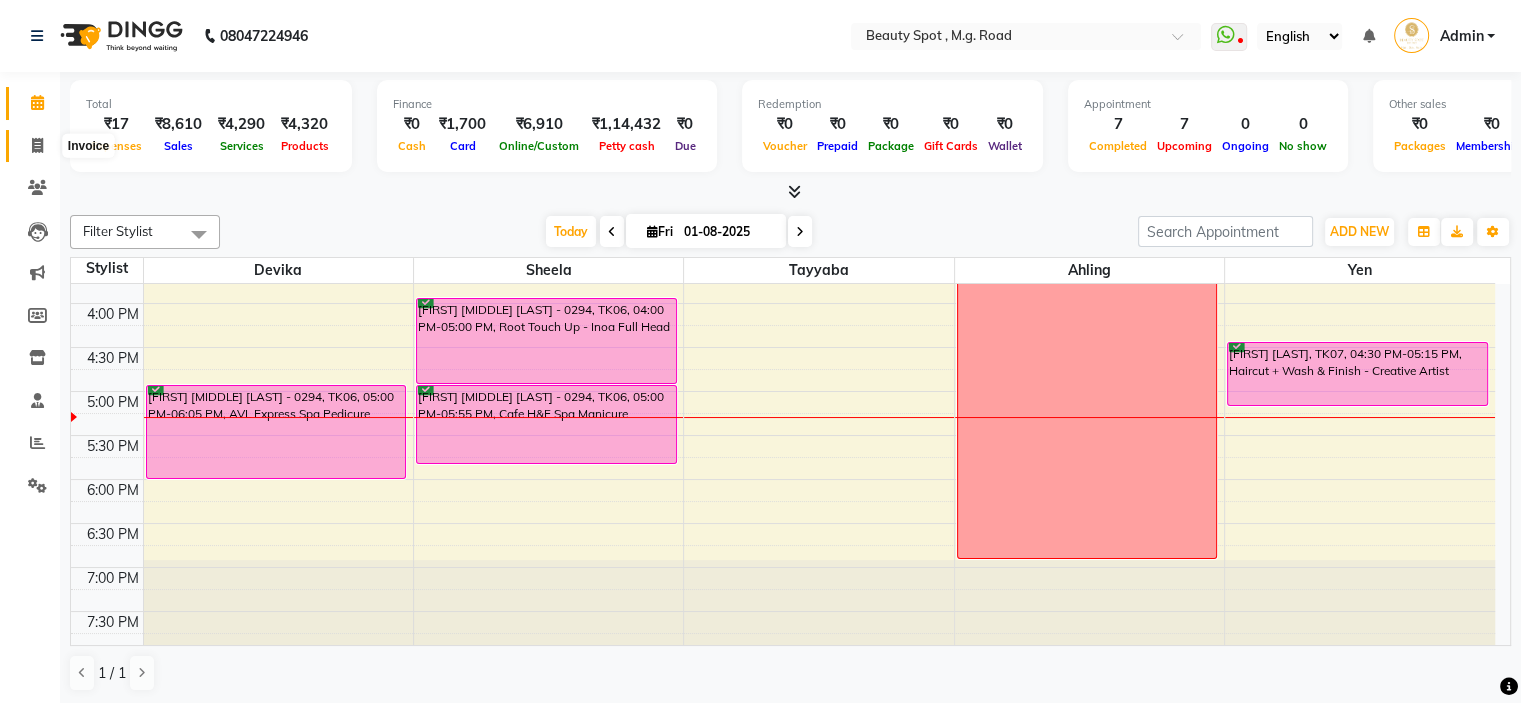 click 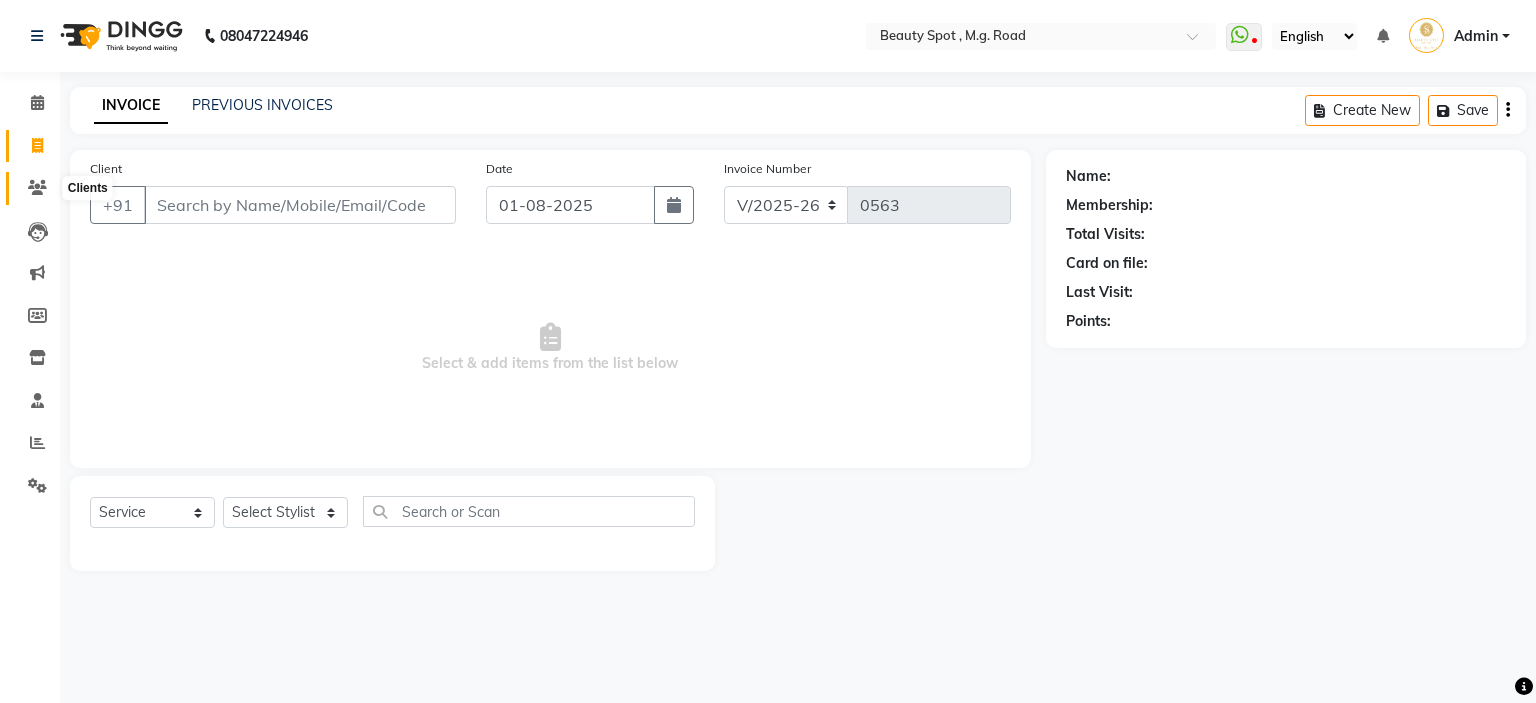 click 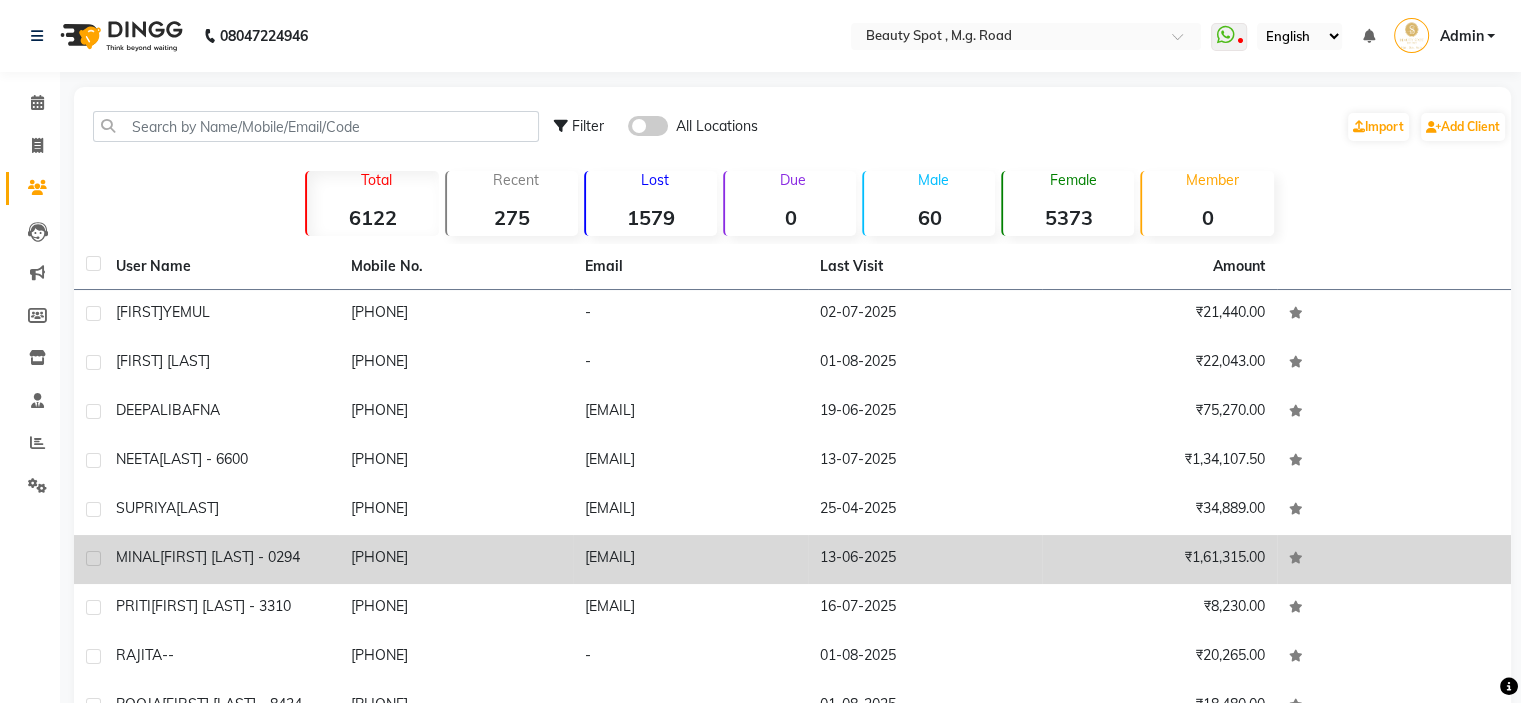 click on "[FIRST] [LAST] - 0294" 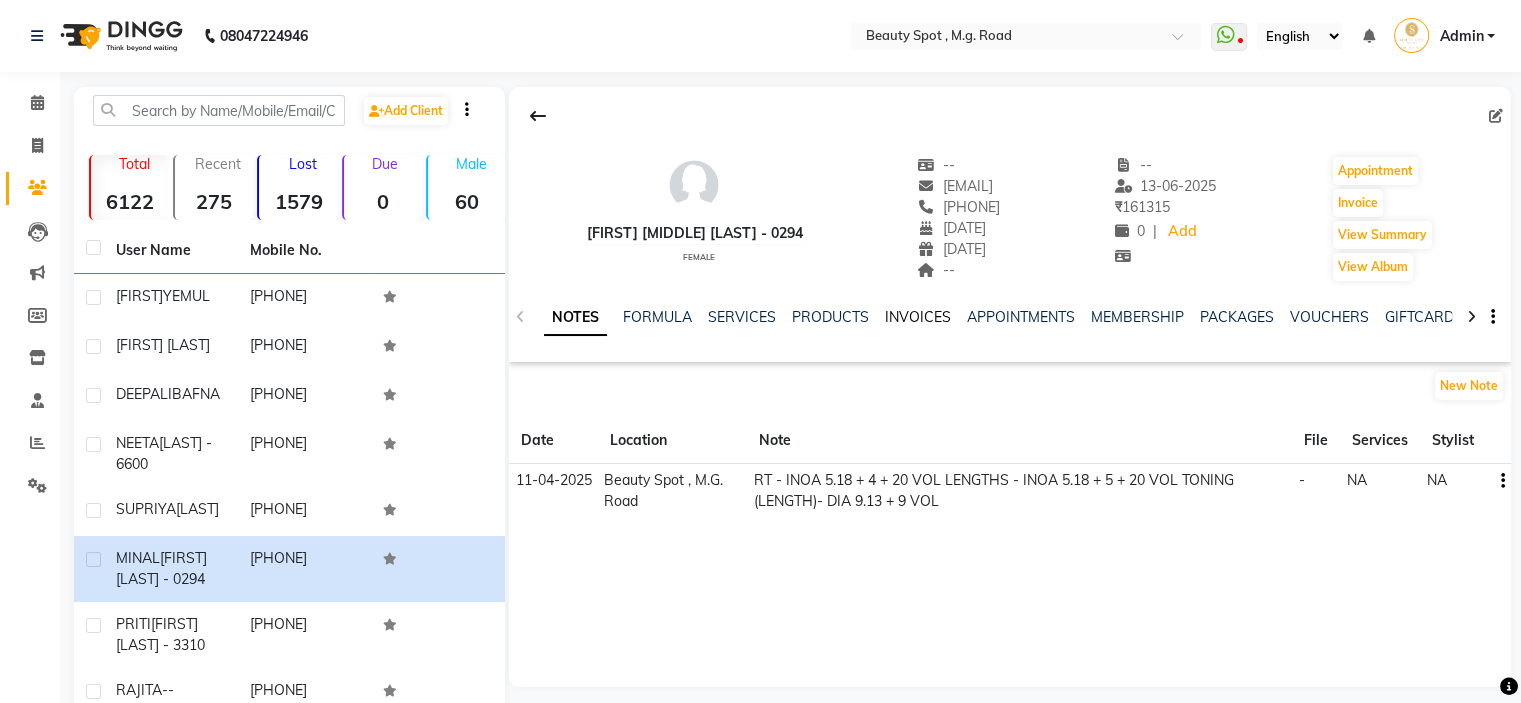 click on "INVOICES" 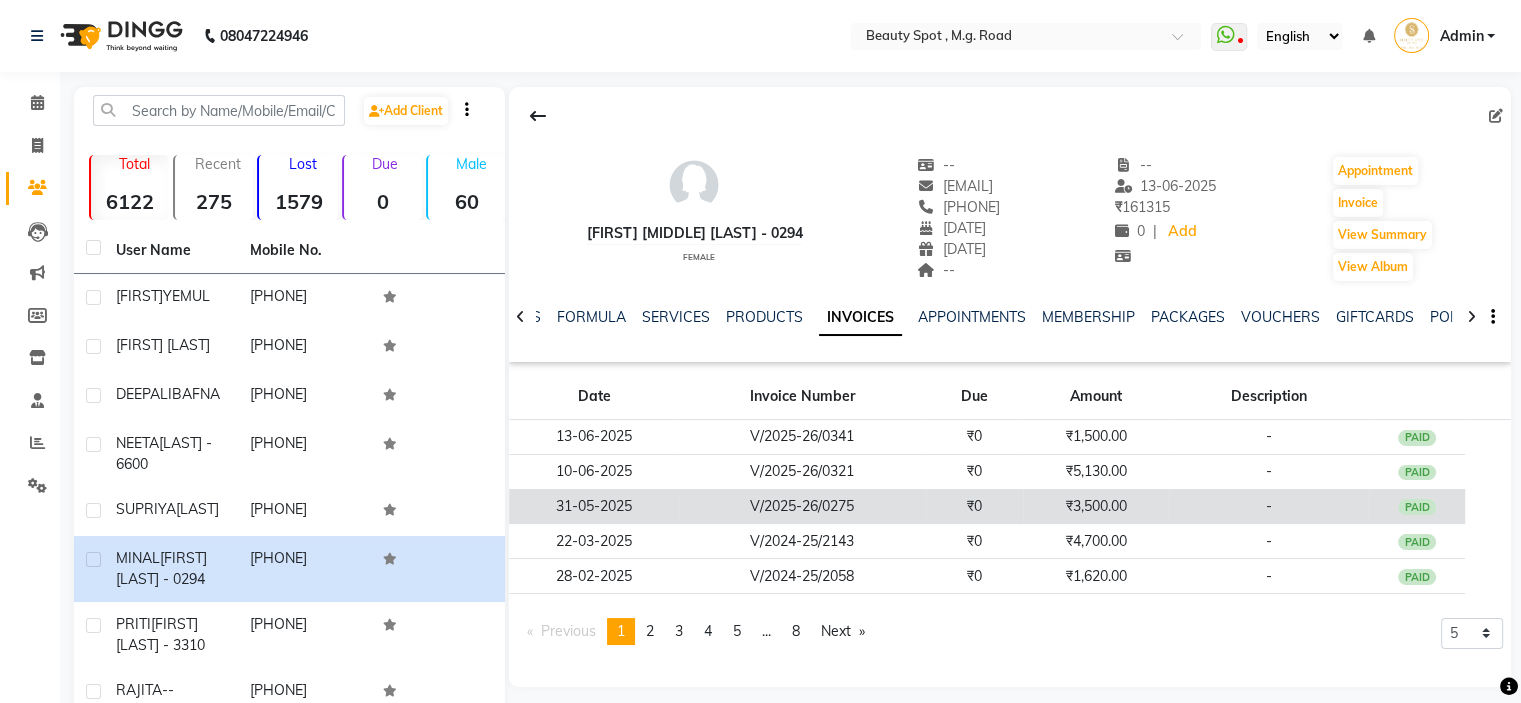 click on "₹0" 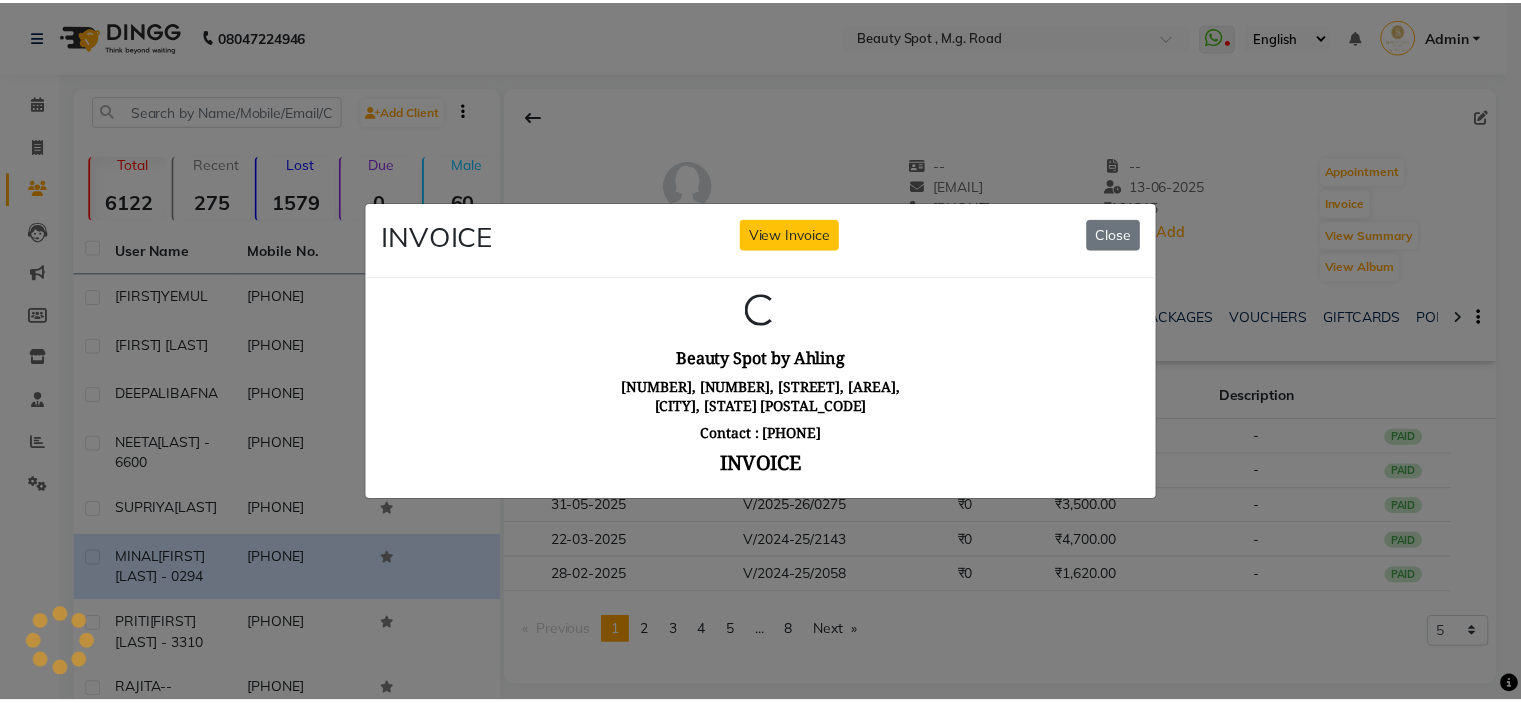 scroll, scrollTop: 0, scrollLeft: 0, axis: both 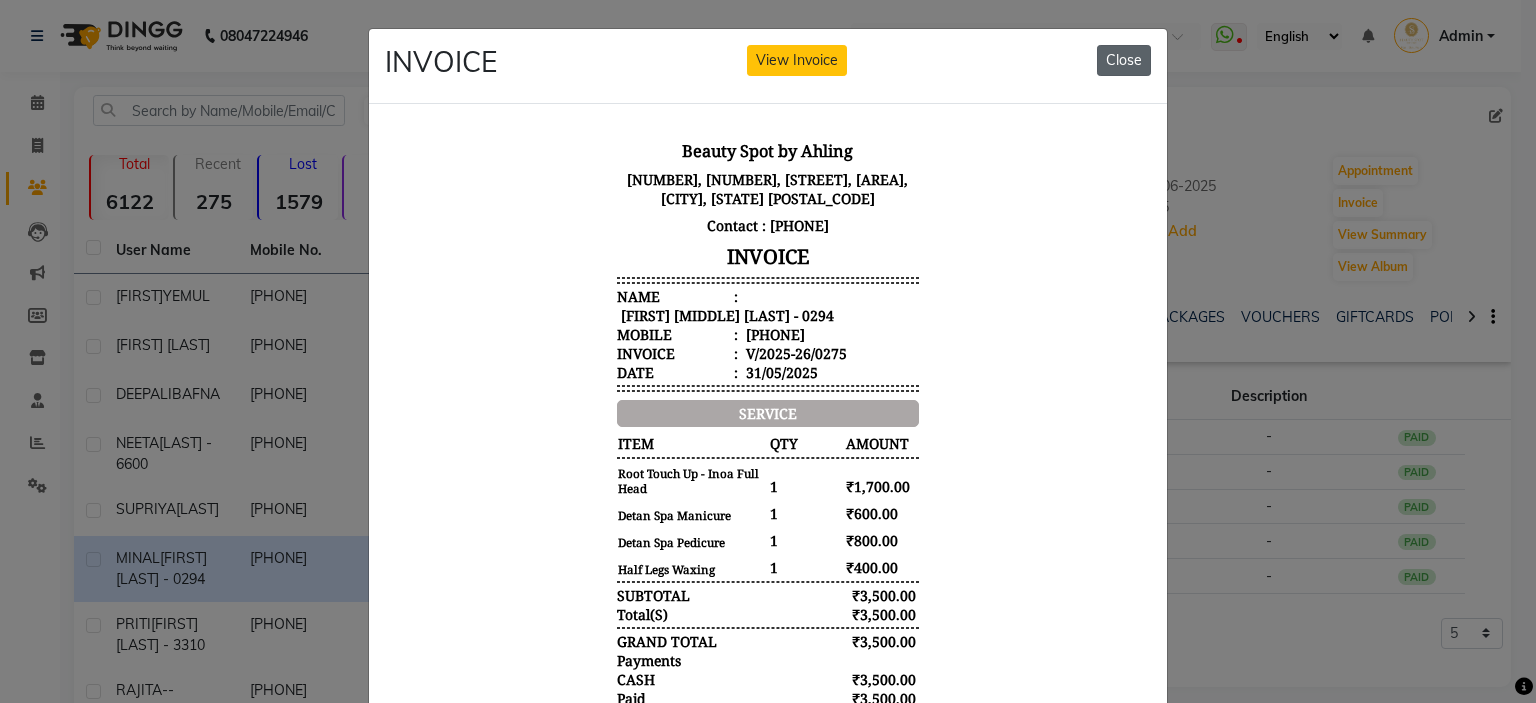 click on "Close" 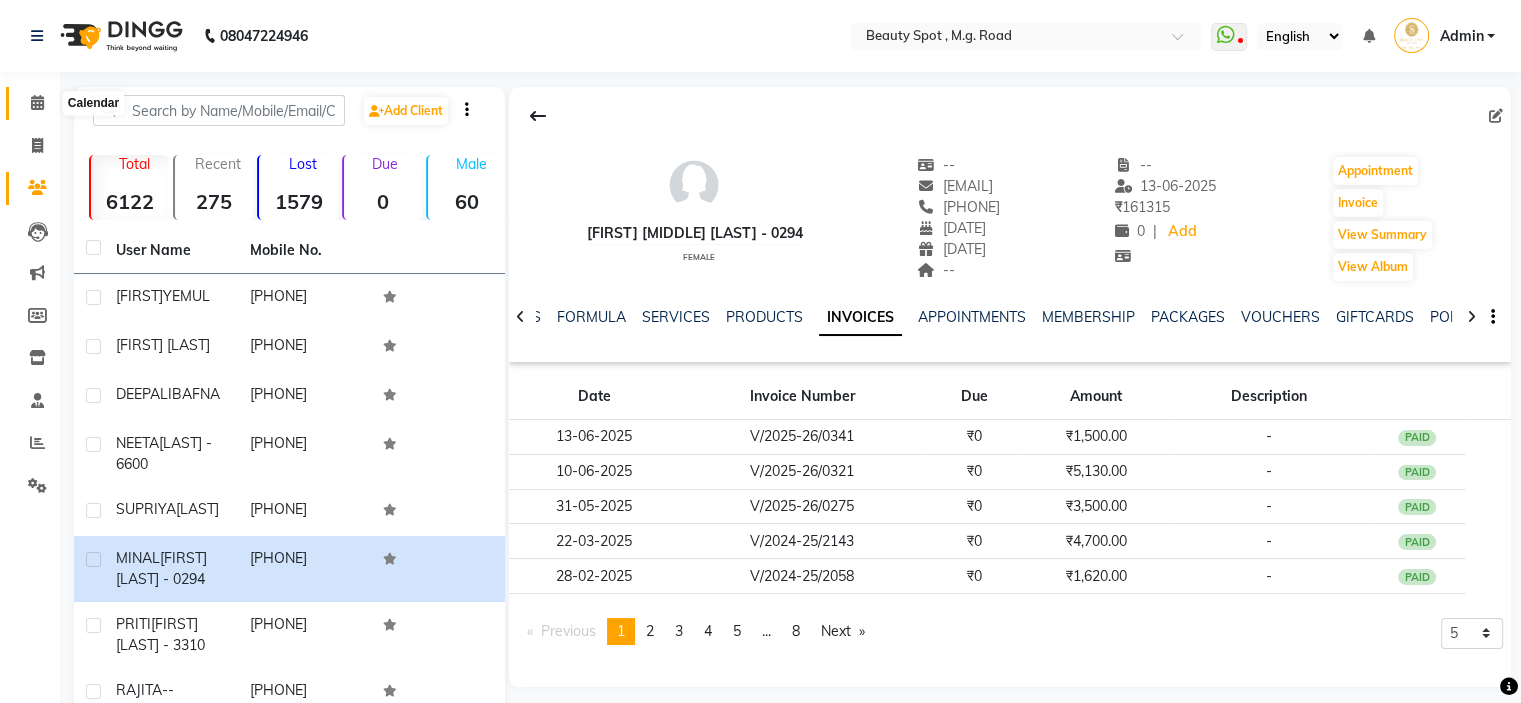 click 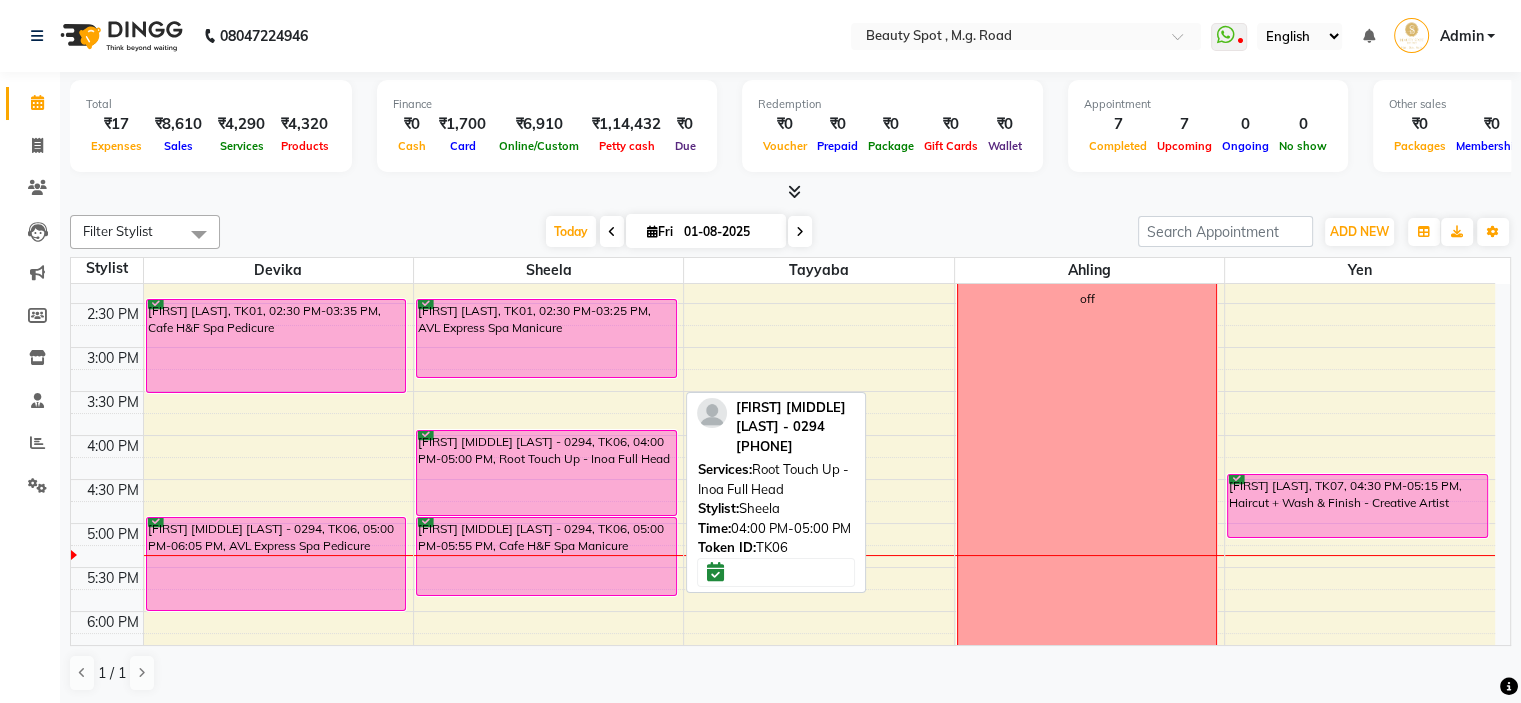 scroll, scrollTop: 500, scrollLeft: 0, axis: vertical 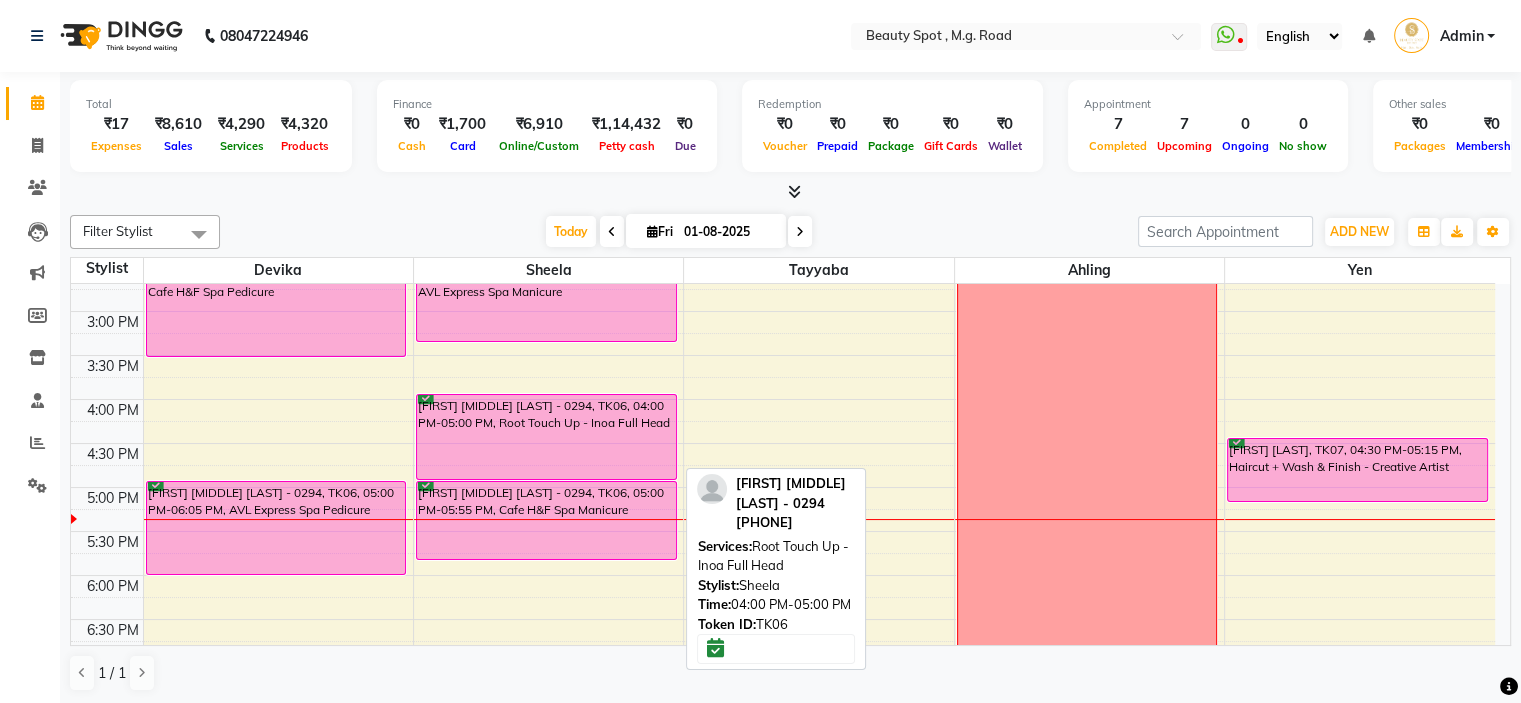 click on "MINAL RAHUL MALWADKAR - 0294, TK06, 04:00 PM-05:00 PM, Root Touch Up - Inoa Full Head" at bounding box center [546, 437] 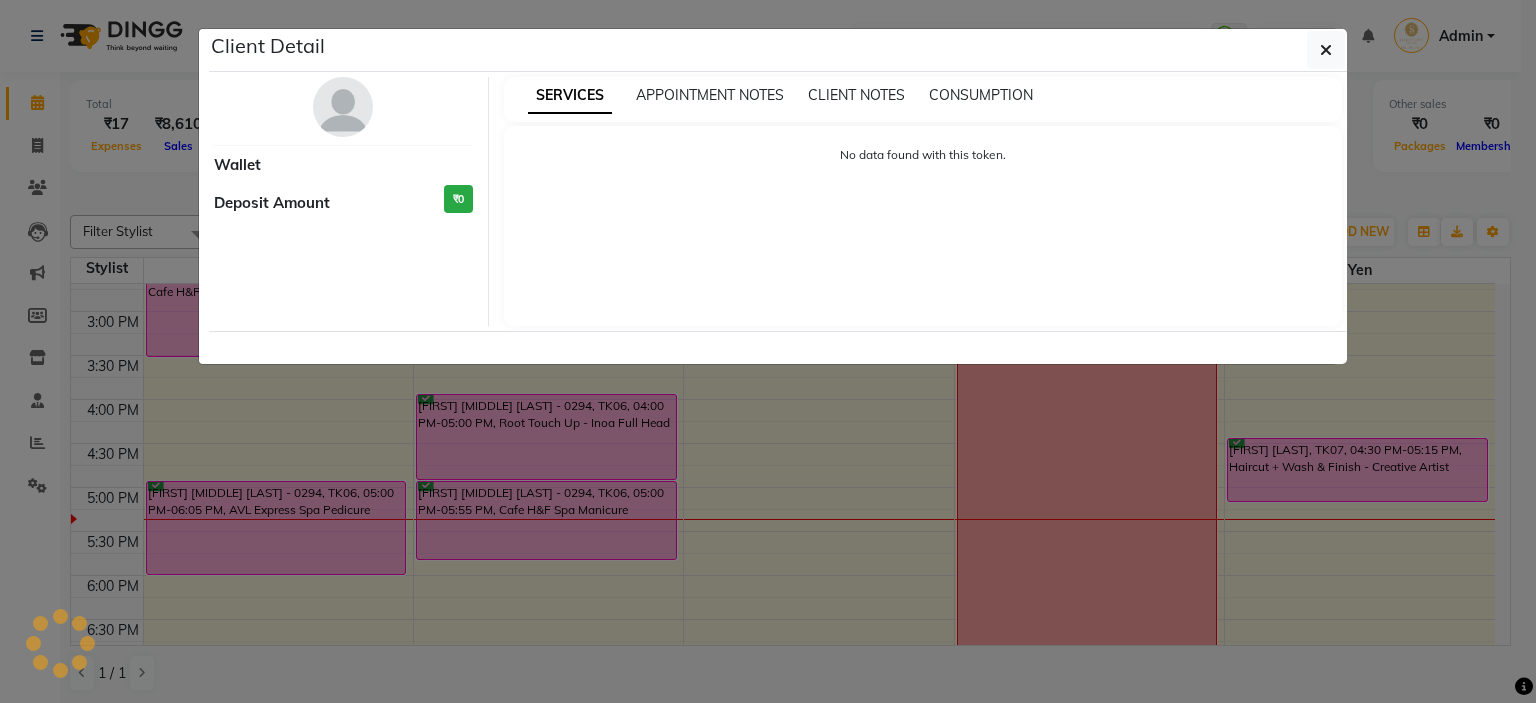 select on "6" 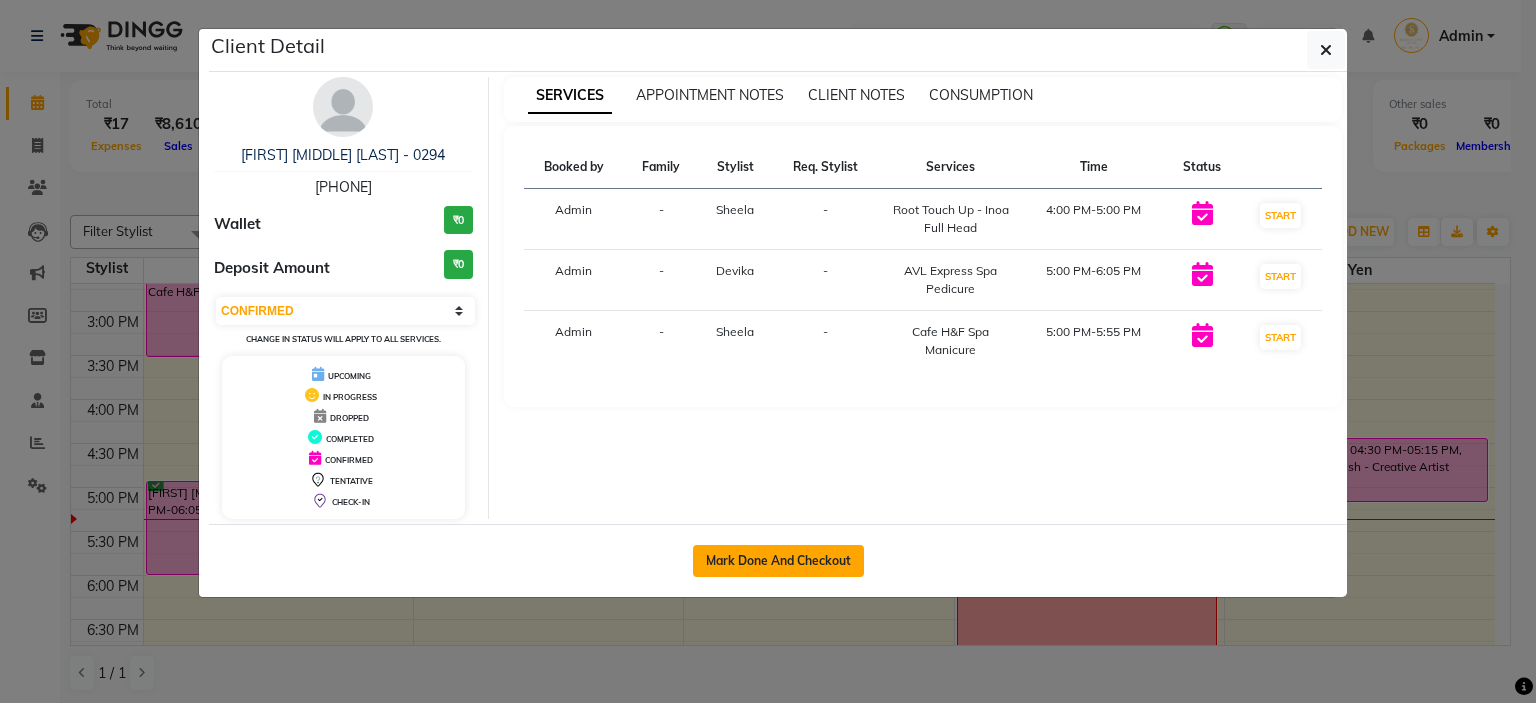 click on "Mark Done And Checkout" 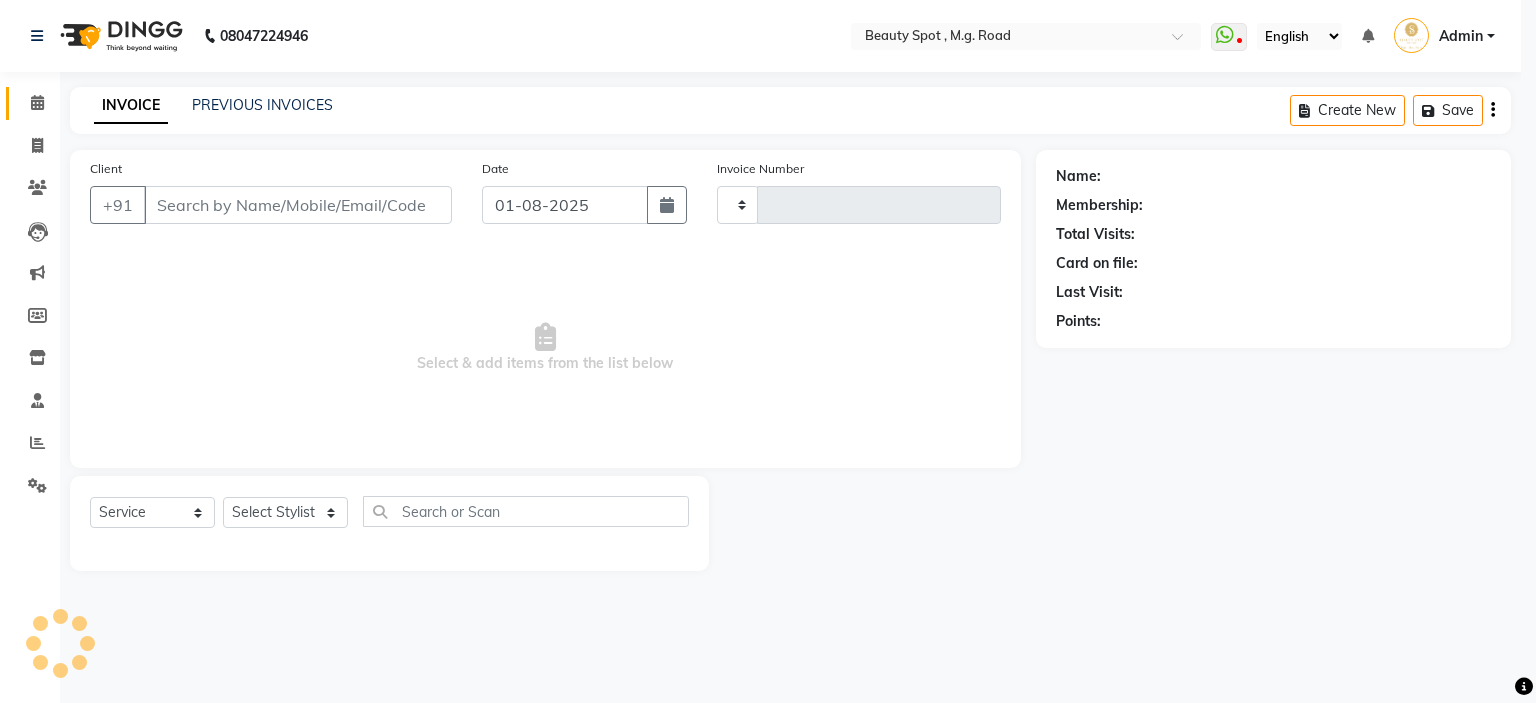 type on "0563" 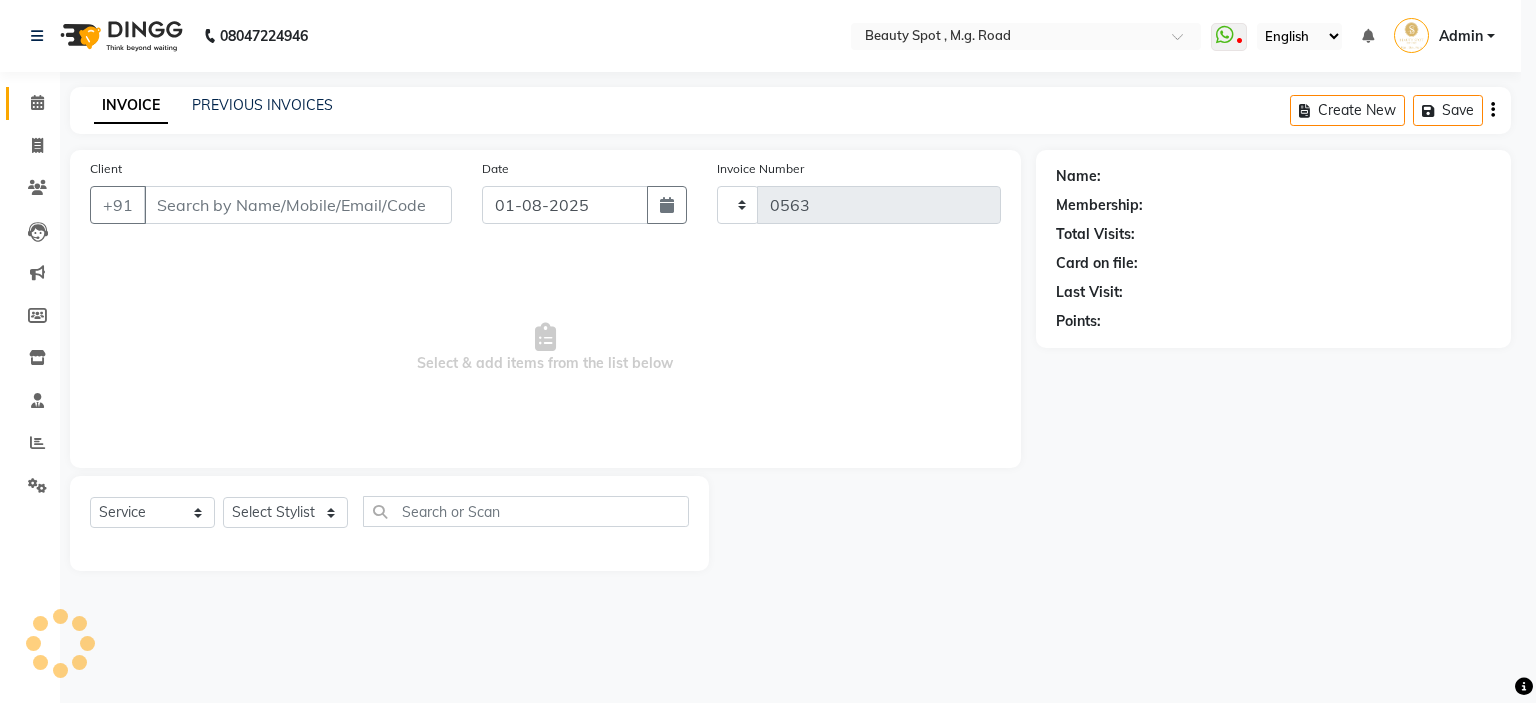 select on "7357" 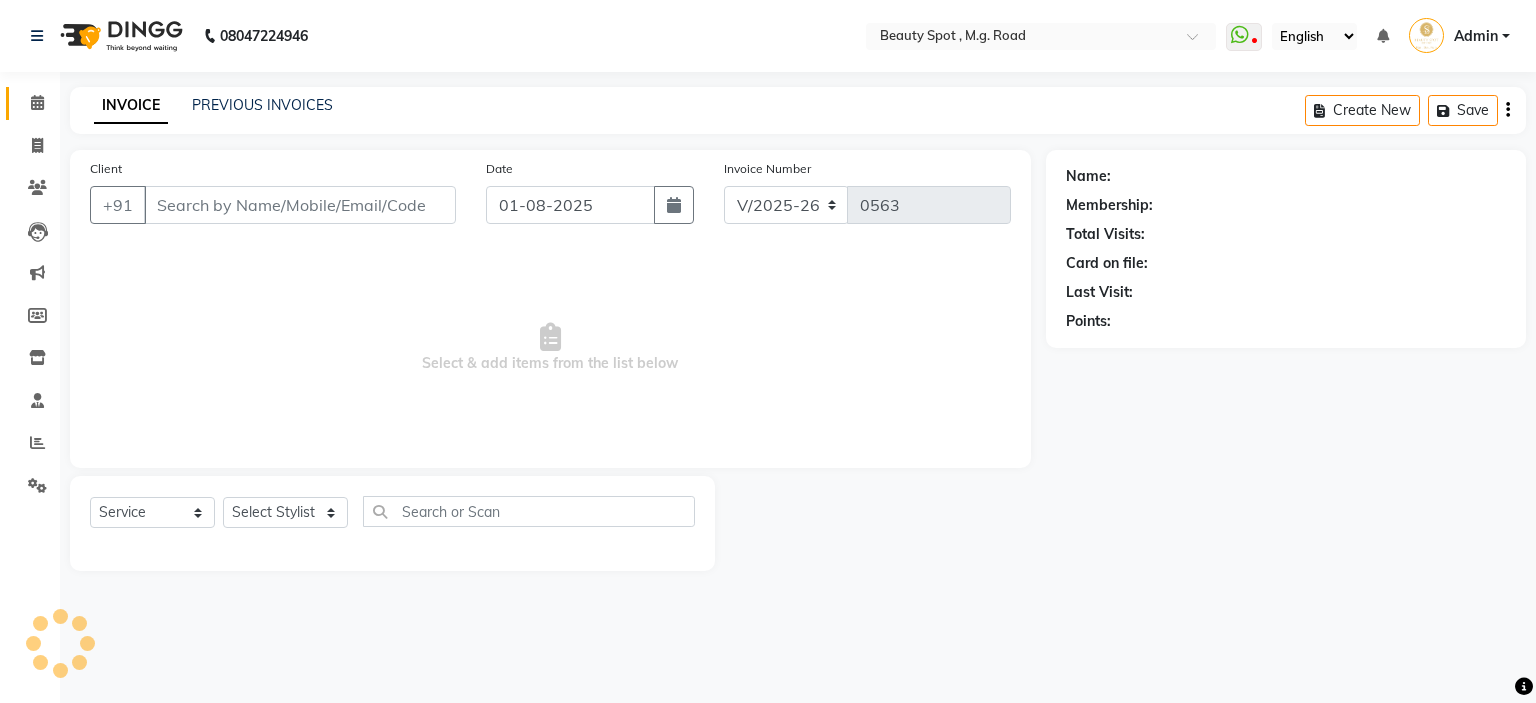 type on "9822330294" 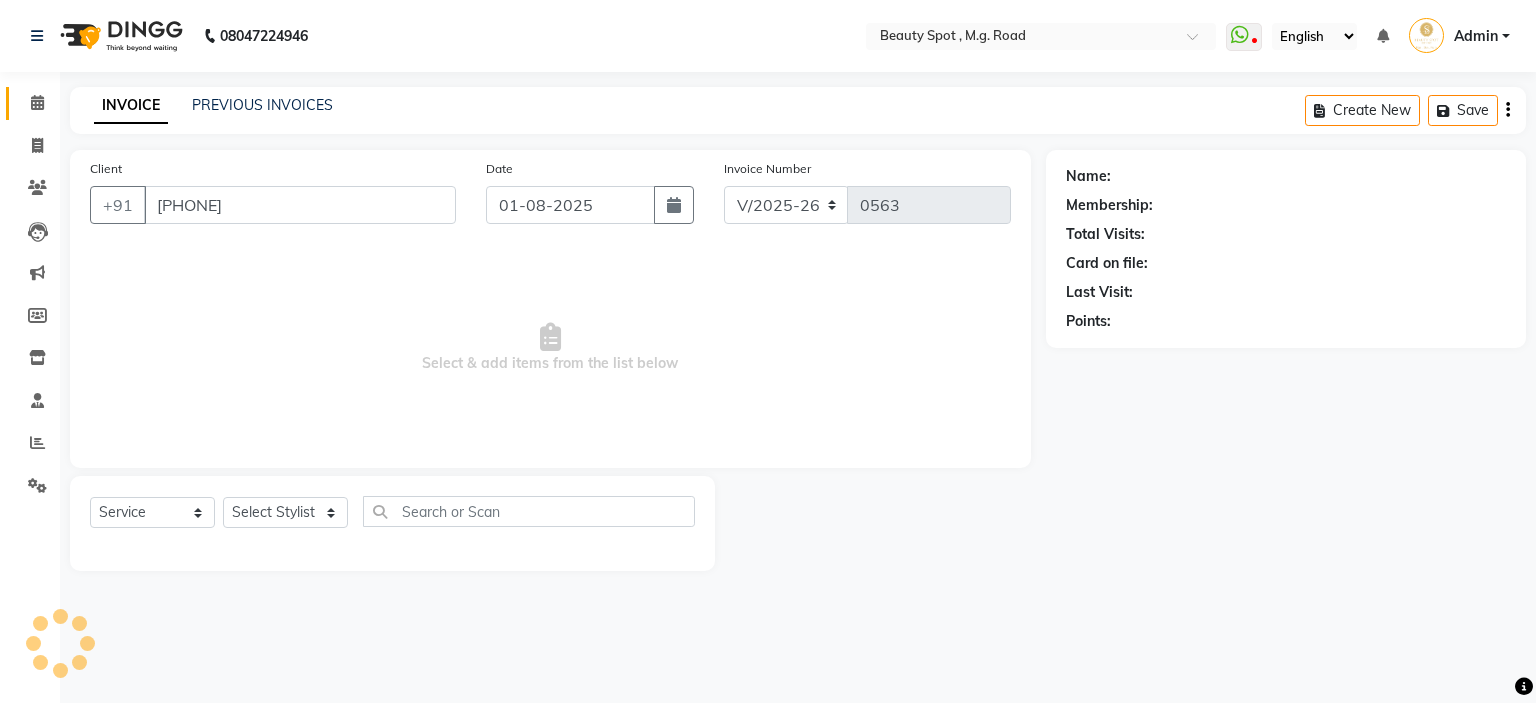 select on "70085" 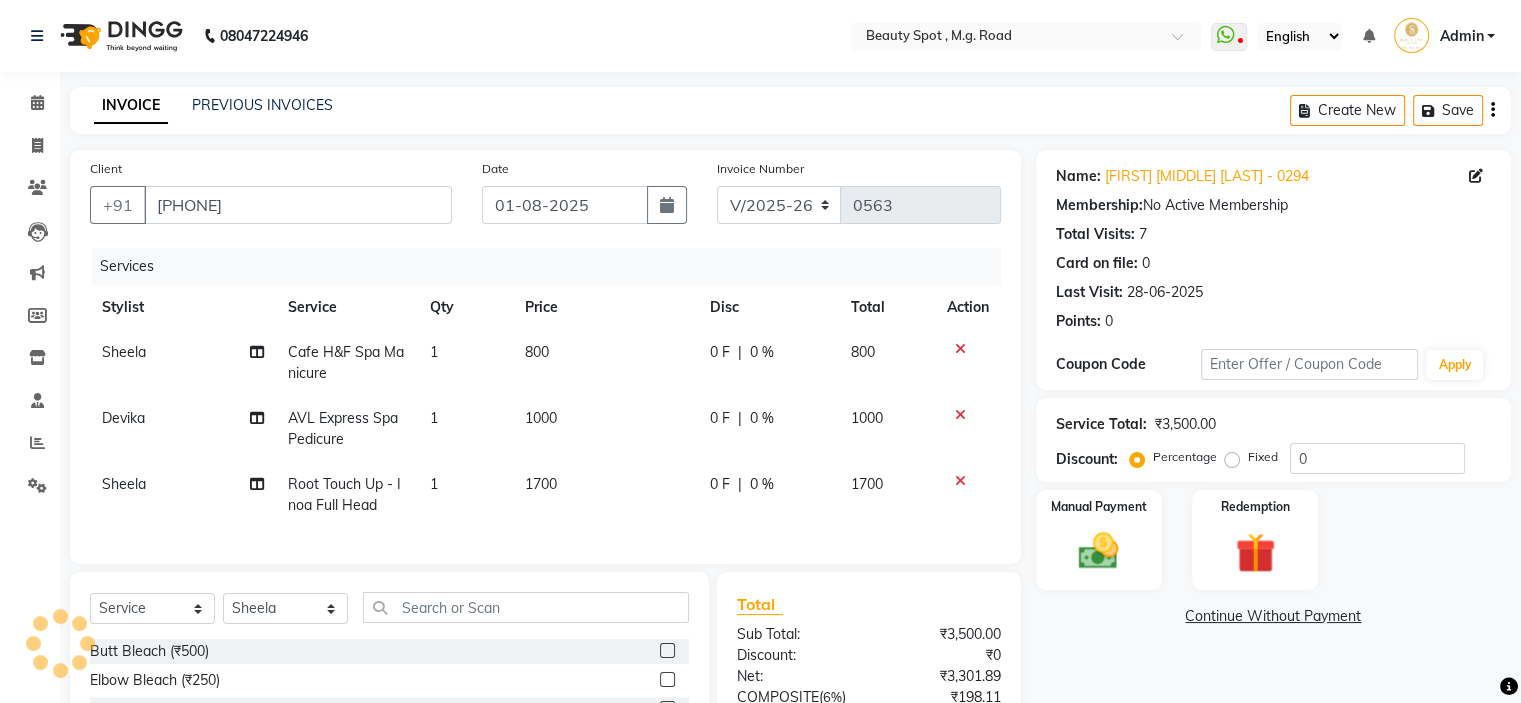 click 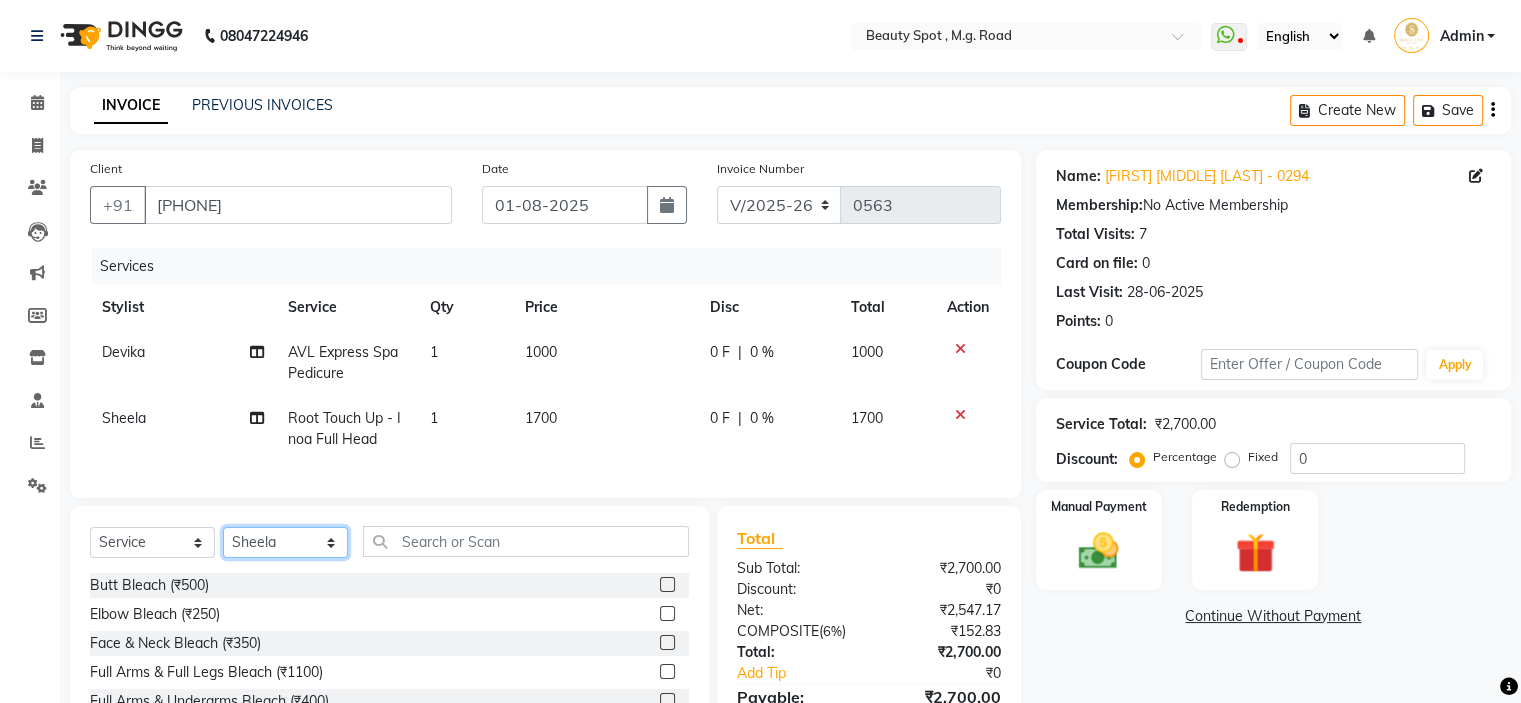 click on "Select Stylist Ahling Devika  Manager Sheela  Tayyaba  Yen" 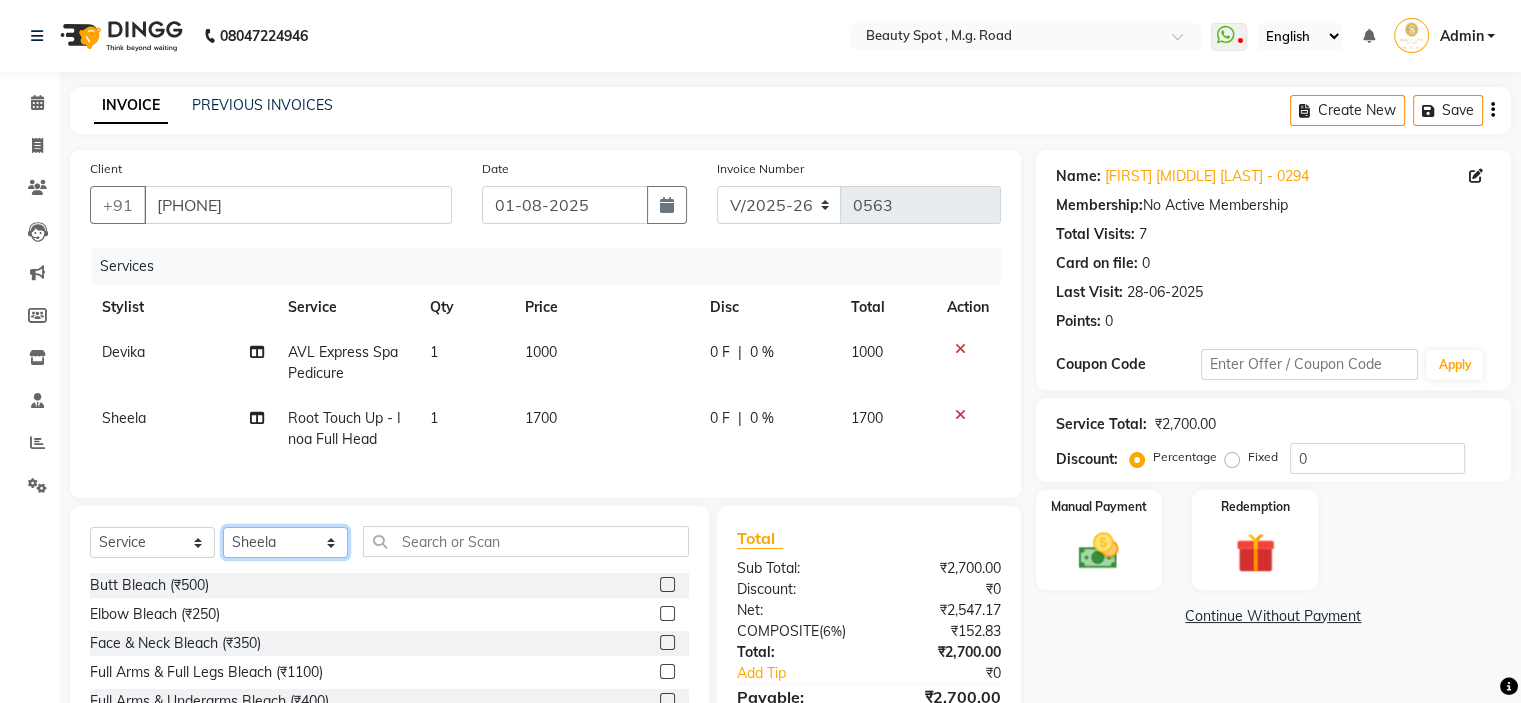 click on "Select Stylist Ahling Devika  Manager Sheela  Tayyaba  Yen" 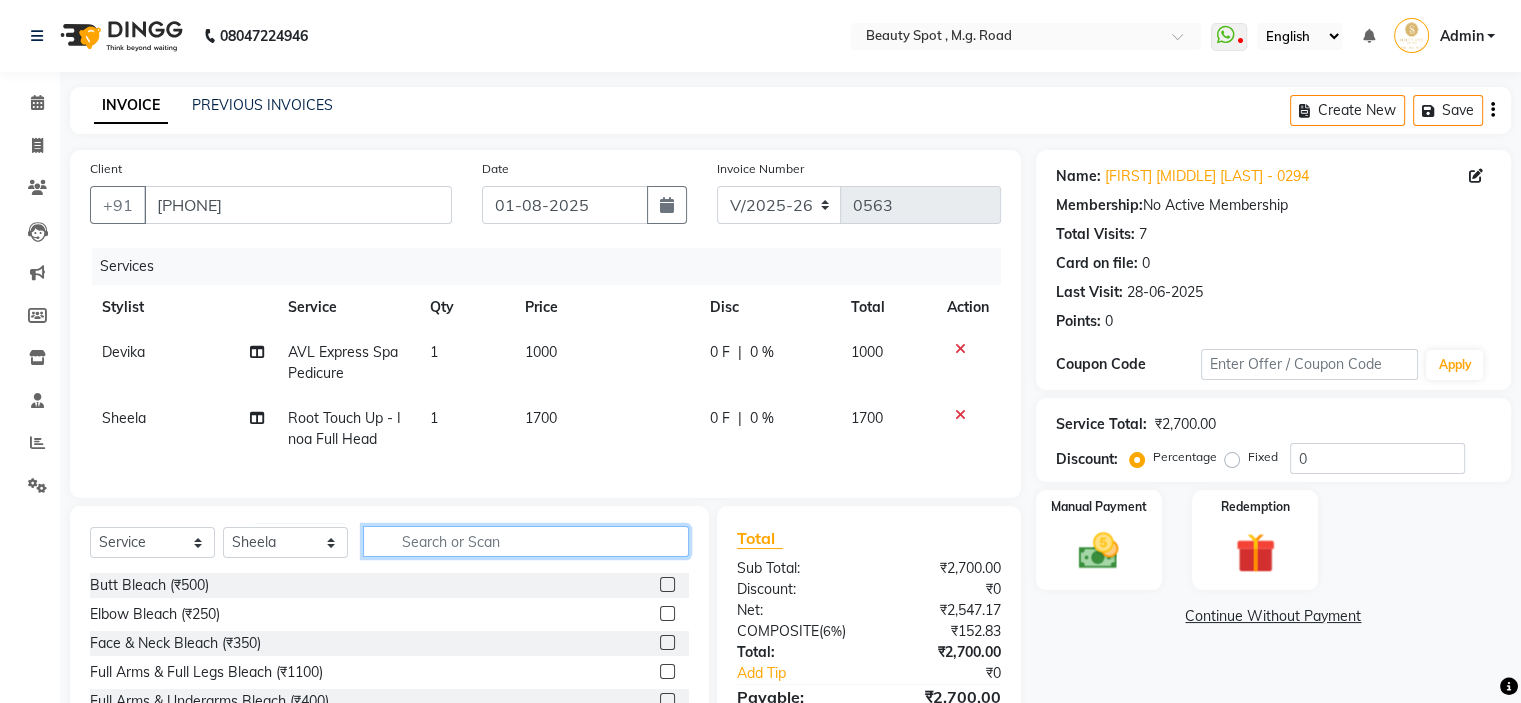 click 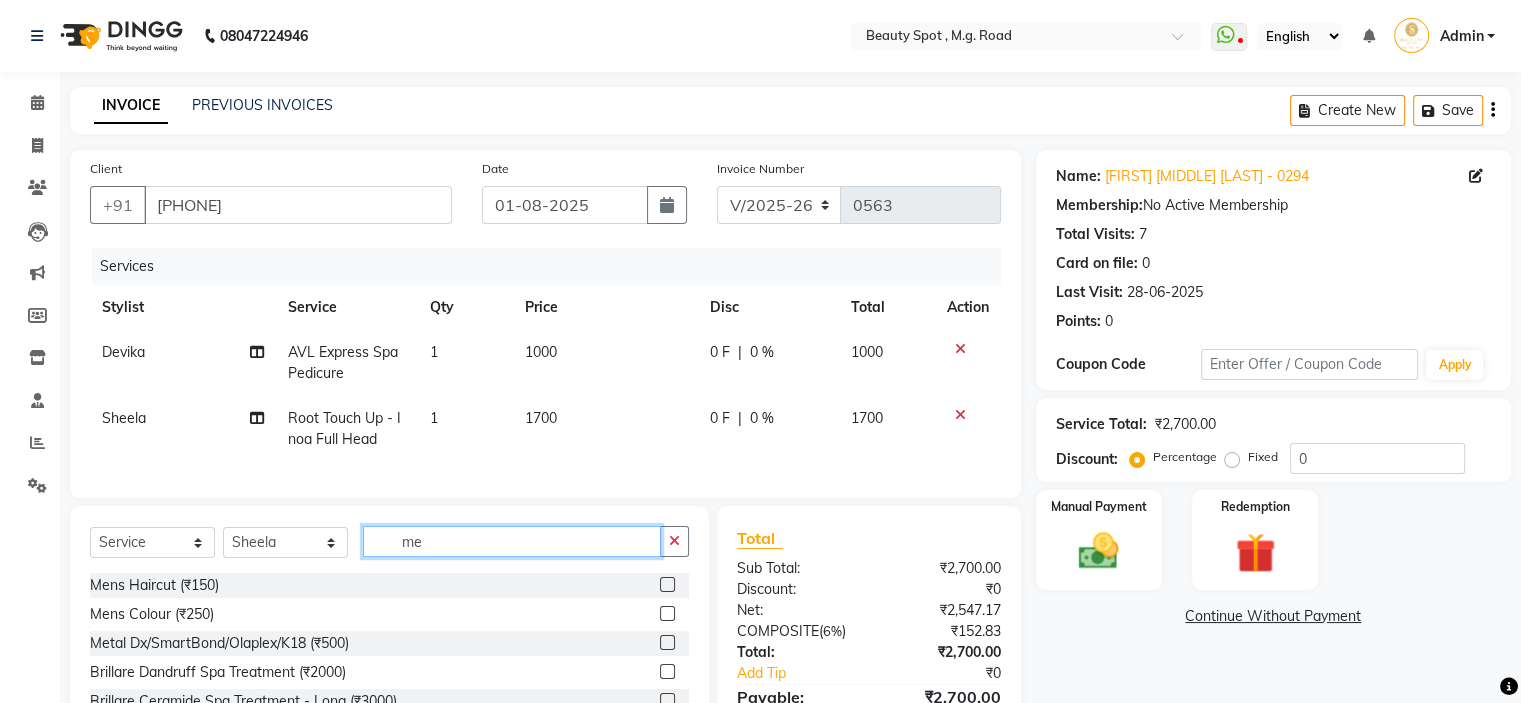 type on "m" 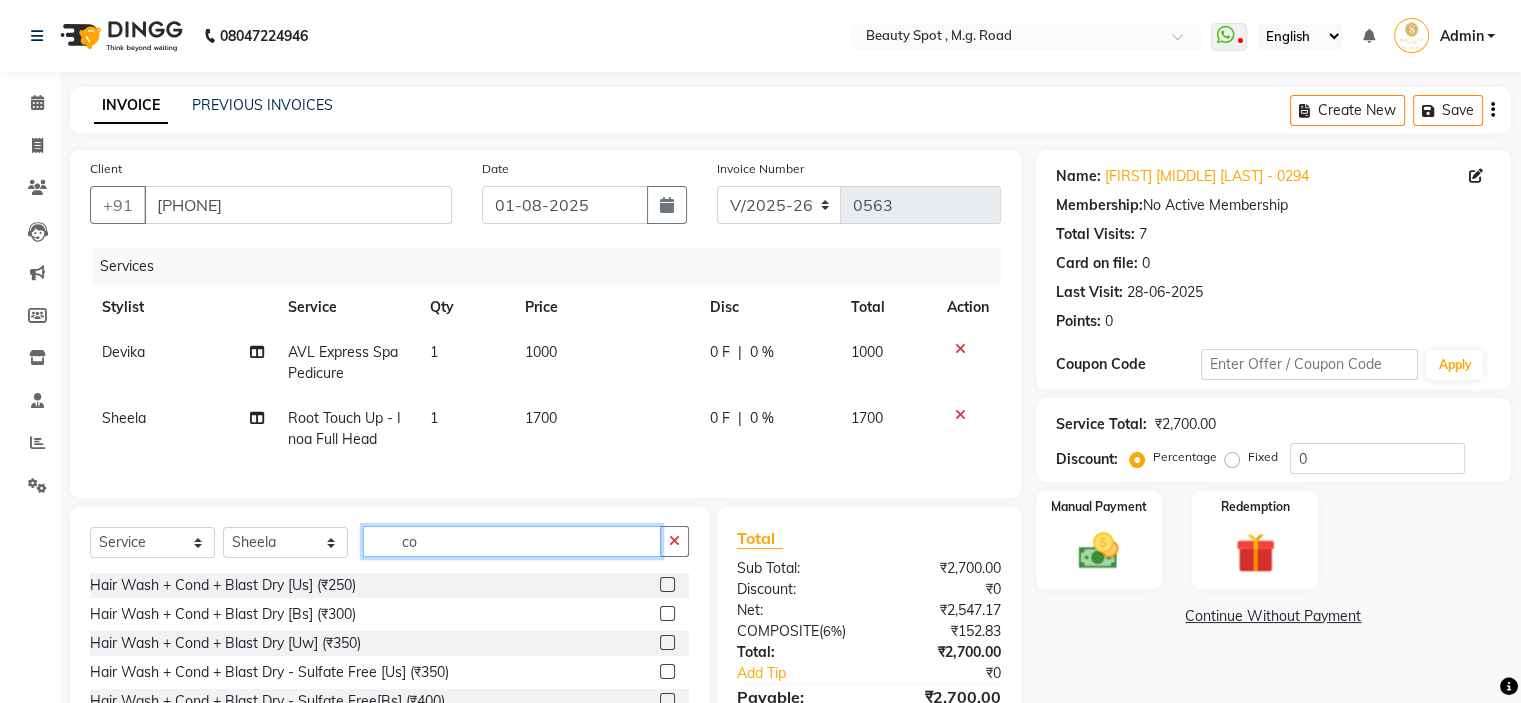 type on "c" 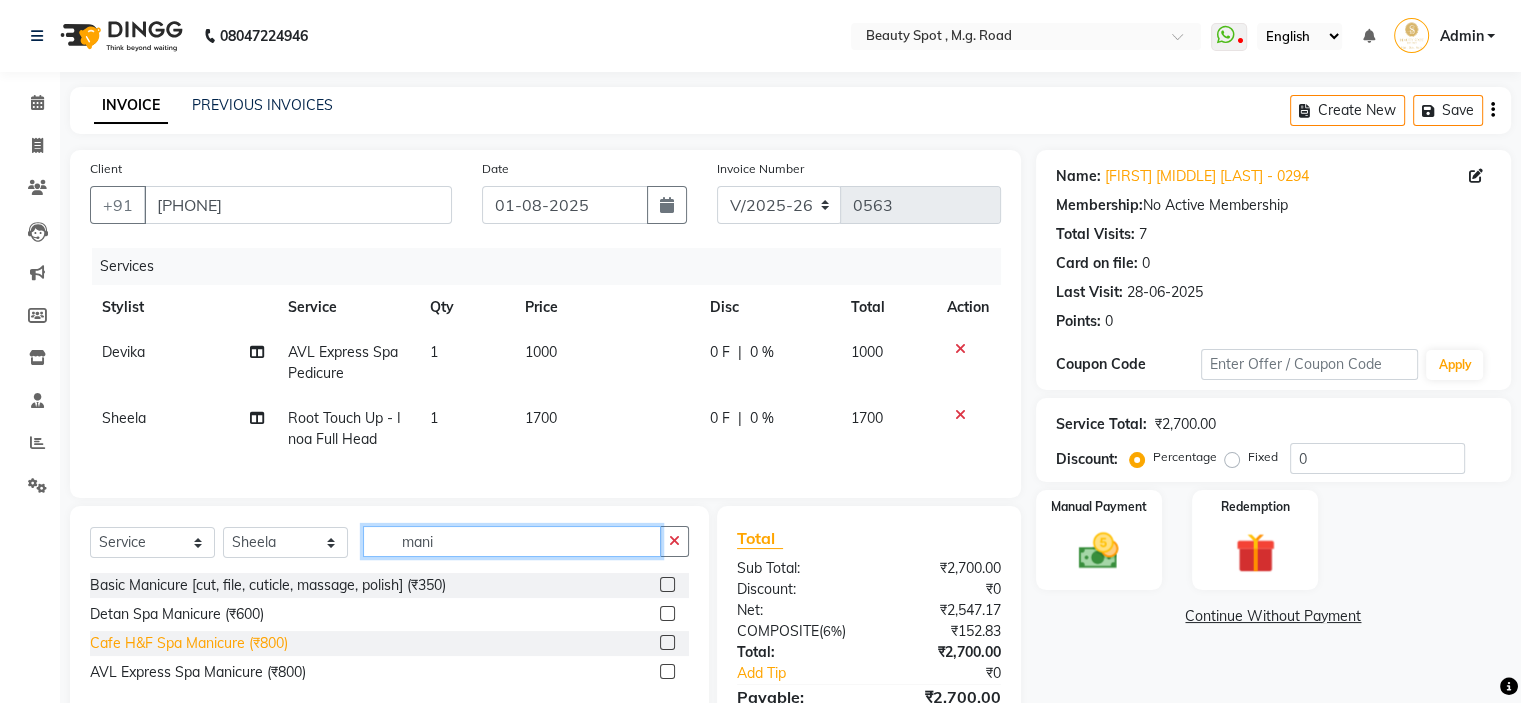 type on "mani" 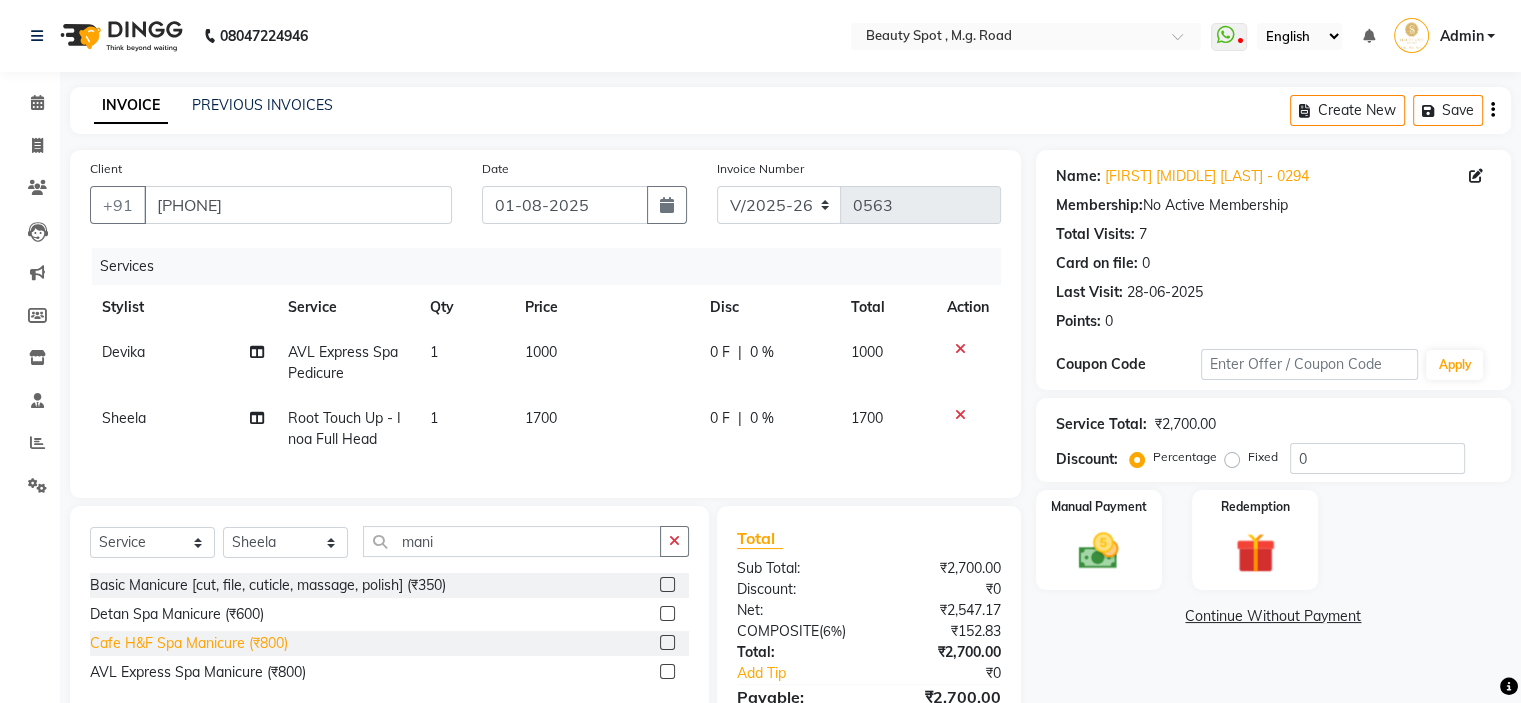 click on "Cafe H&F Spa Manicure (₹800)" 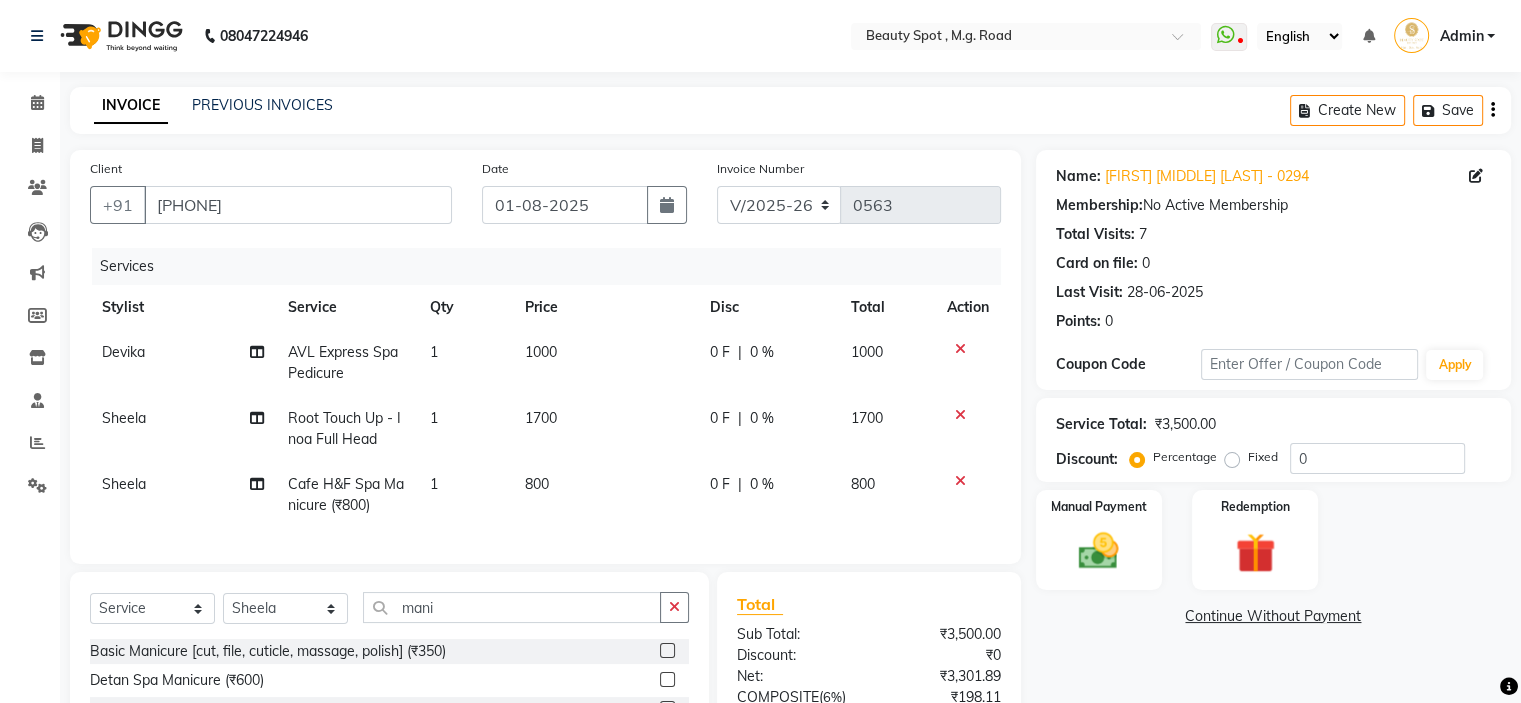 checkbox on "false" 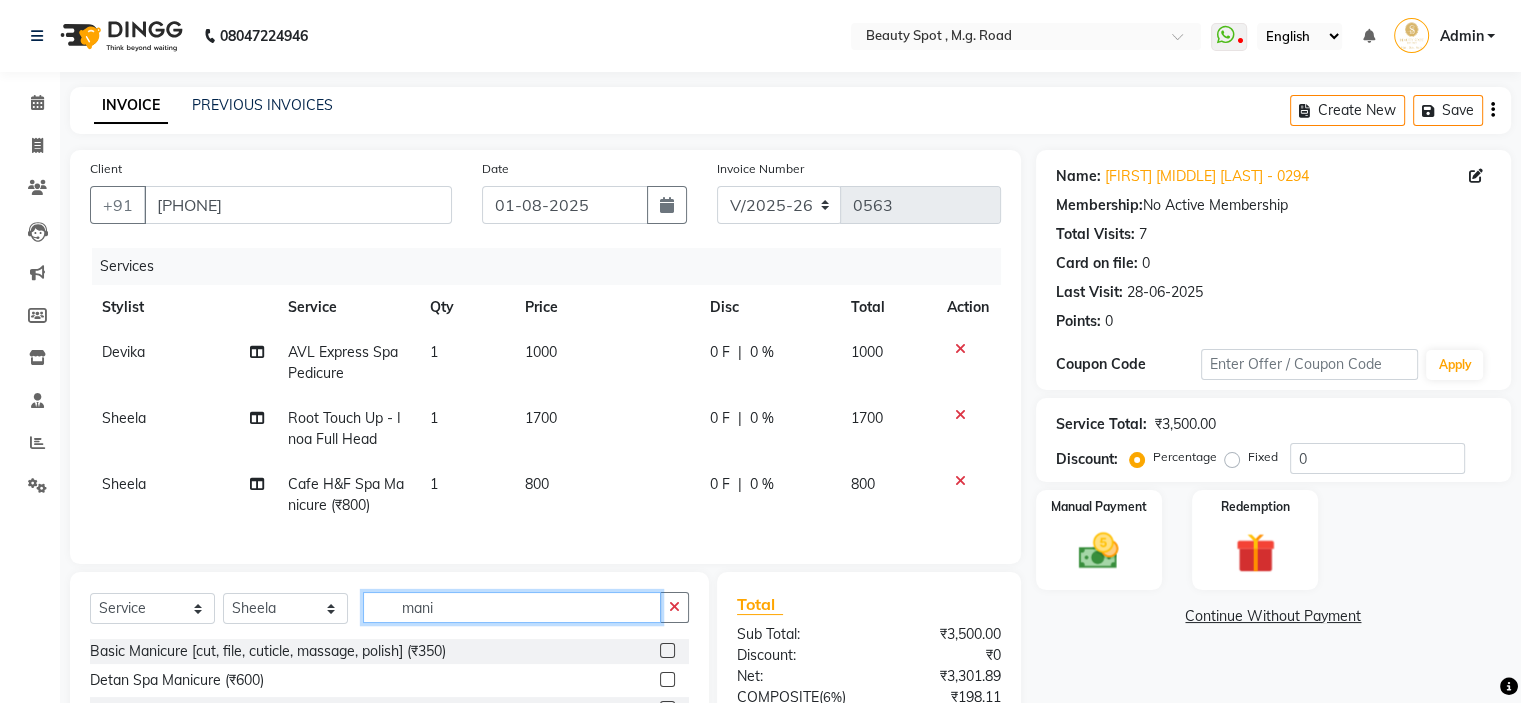 click on "mani" 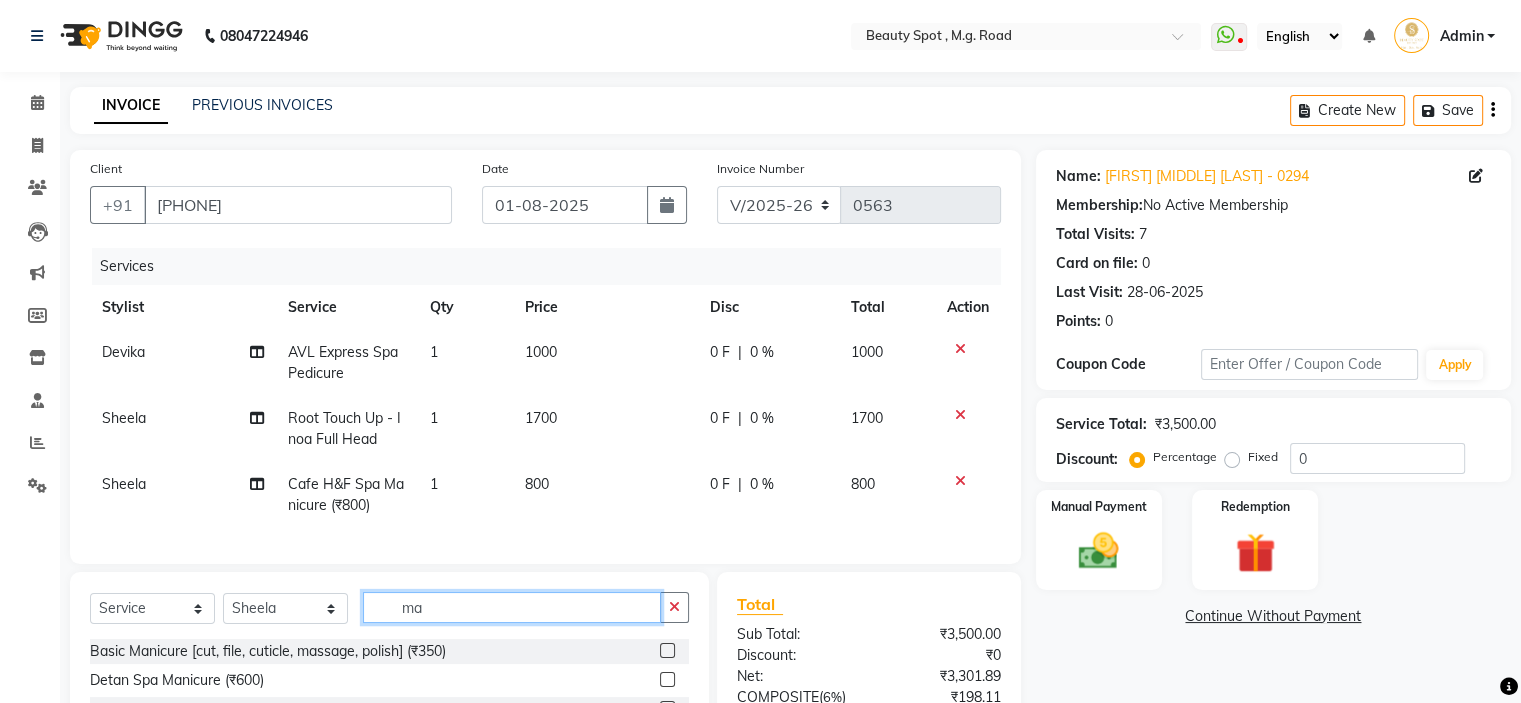 type on "m" 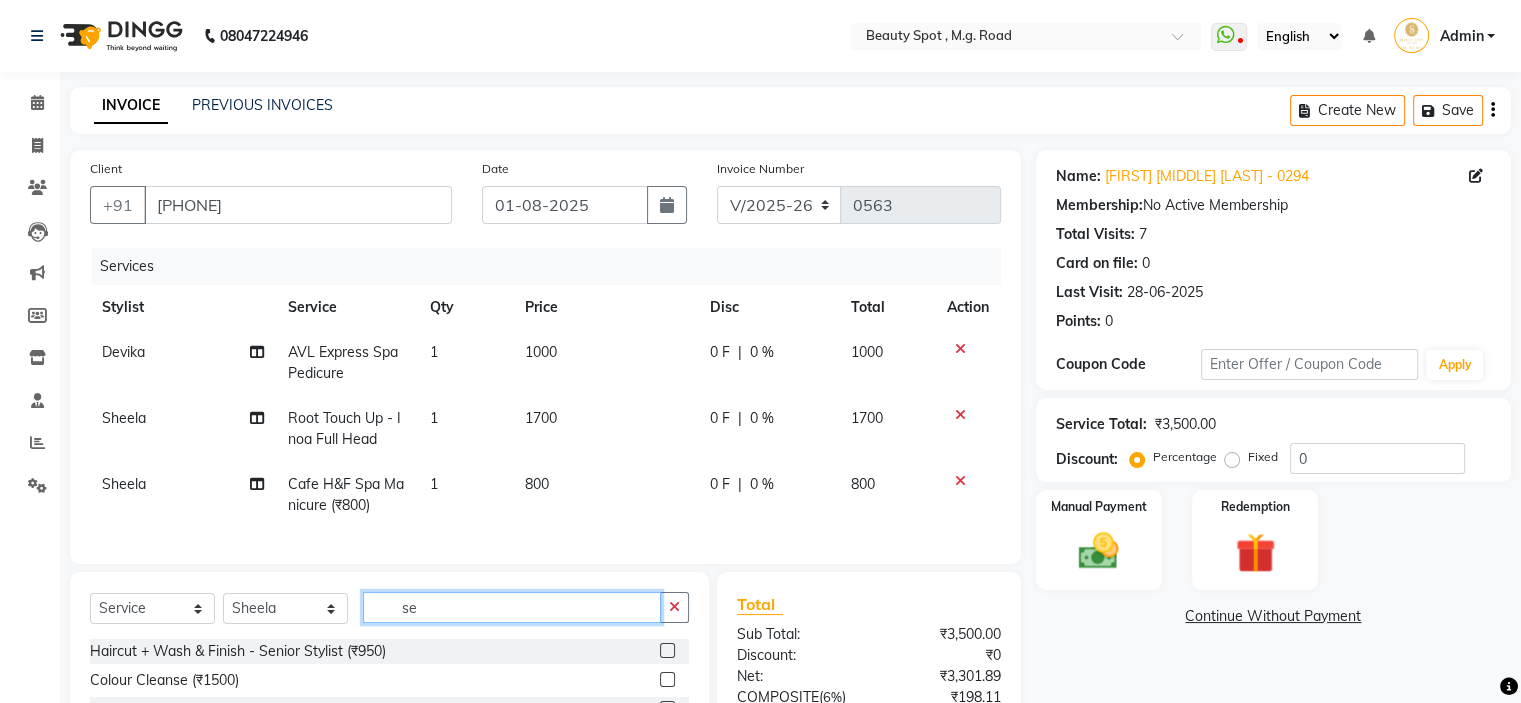 scroll, scrollTop: 209, scrollLeft: 0, axis: vertical 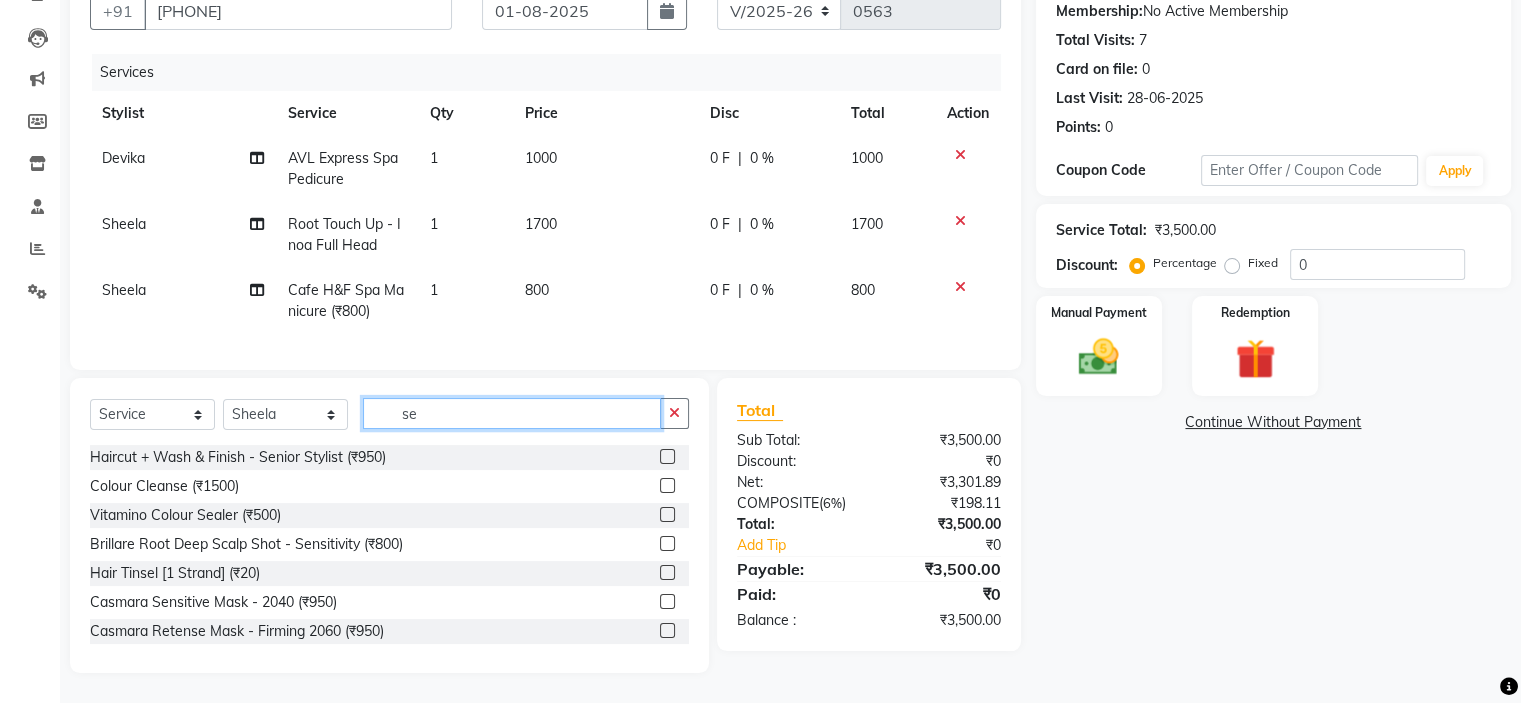 type on "se" 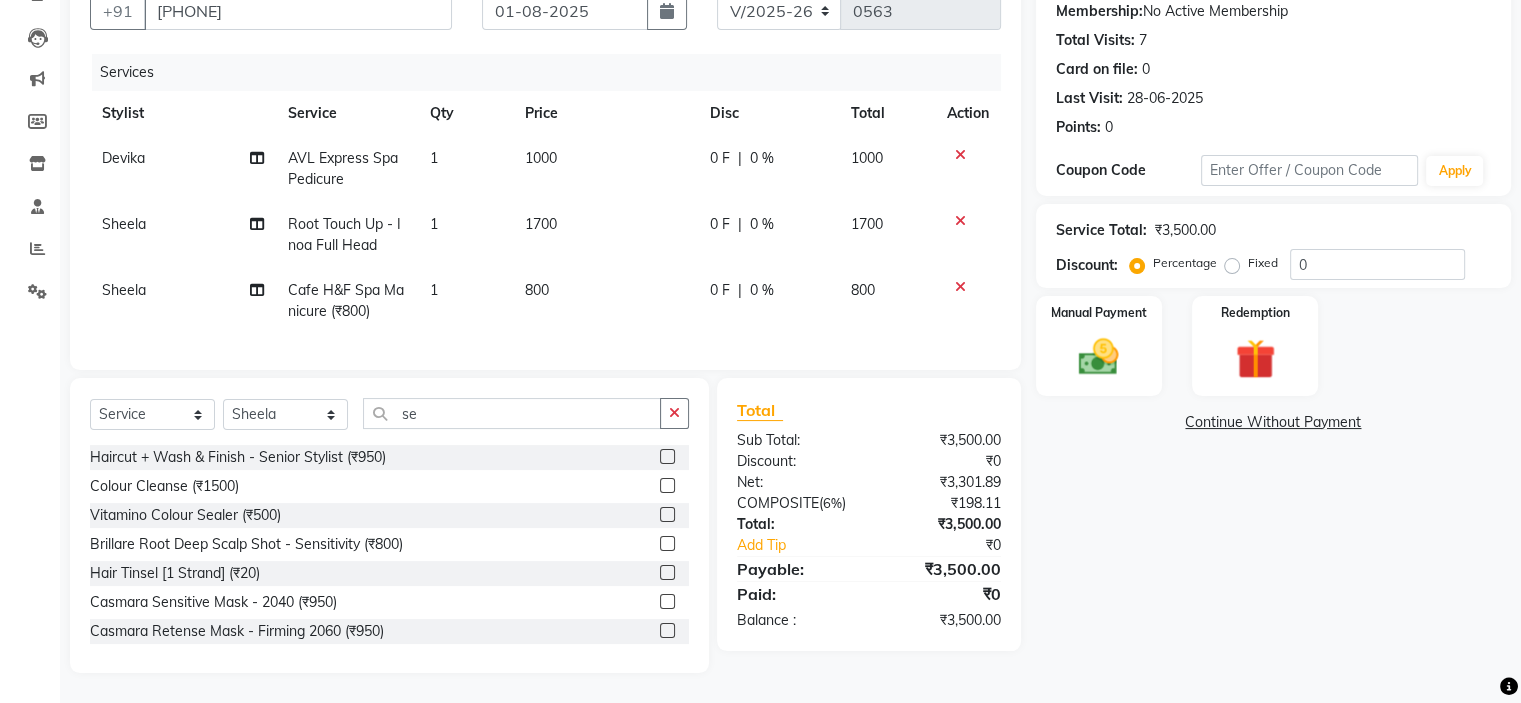 click on "Vitamino Colour Sealer (₹500)" 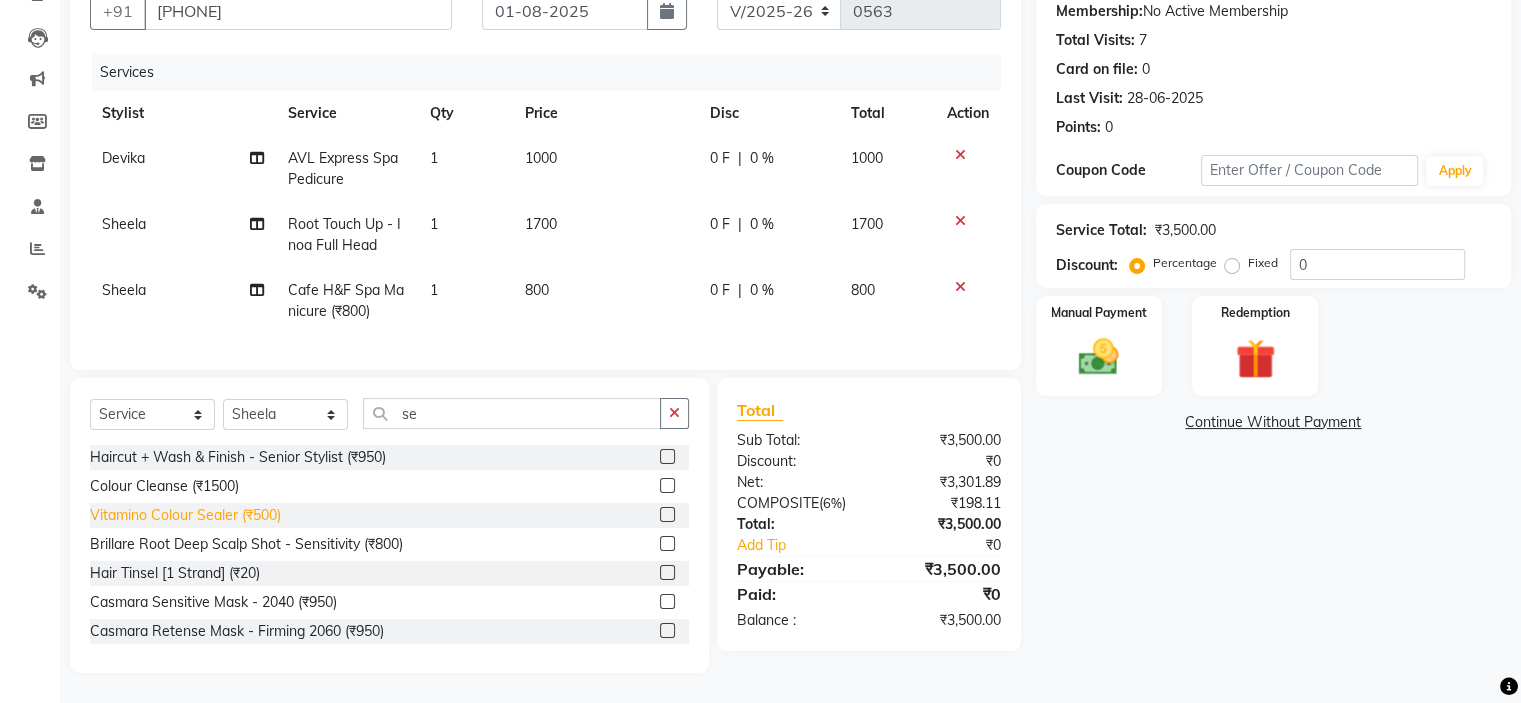 click on "Vitamino Colour Sealer (₹500)" 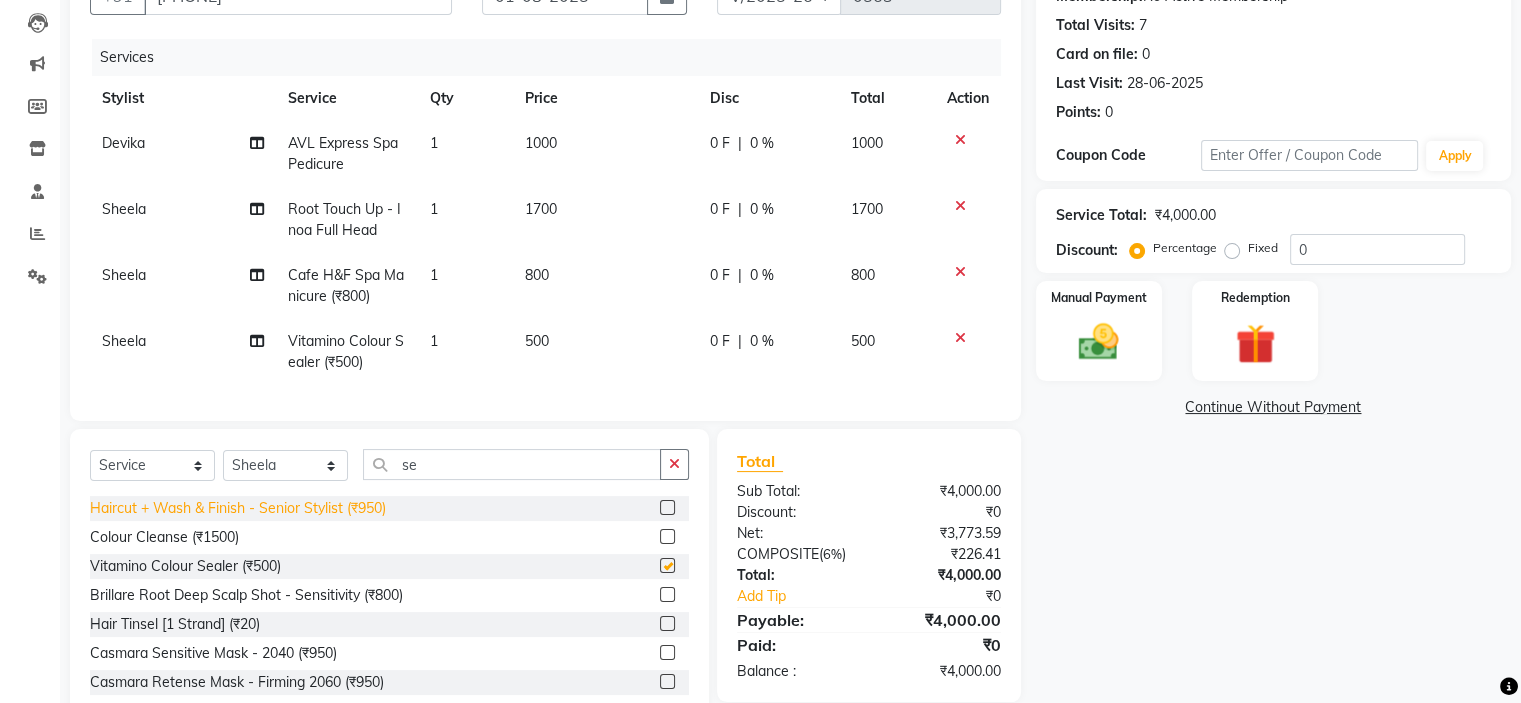 checkbox on "false" 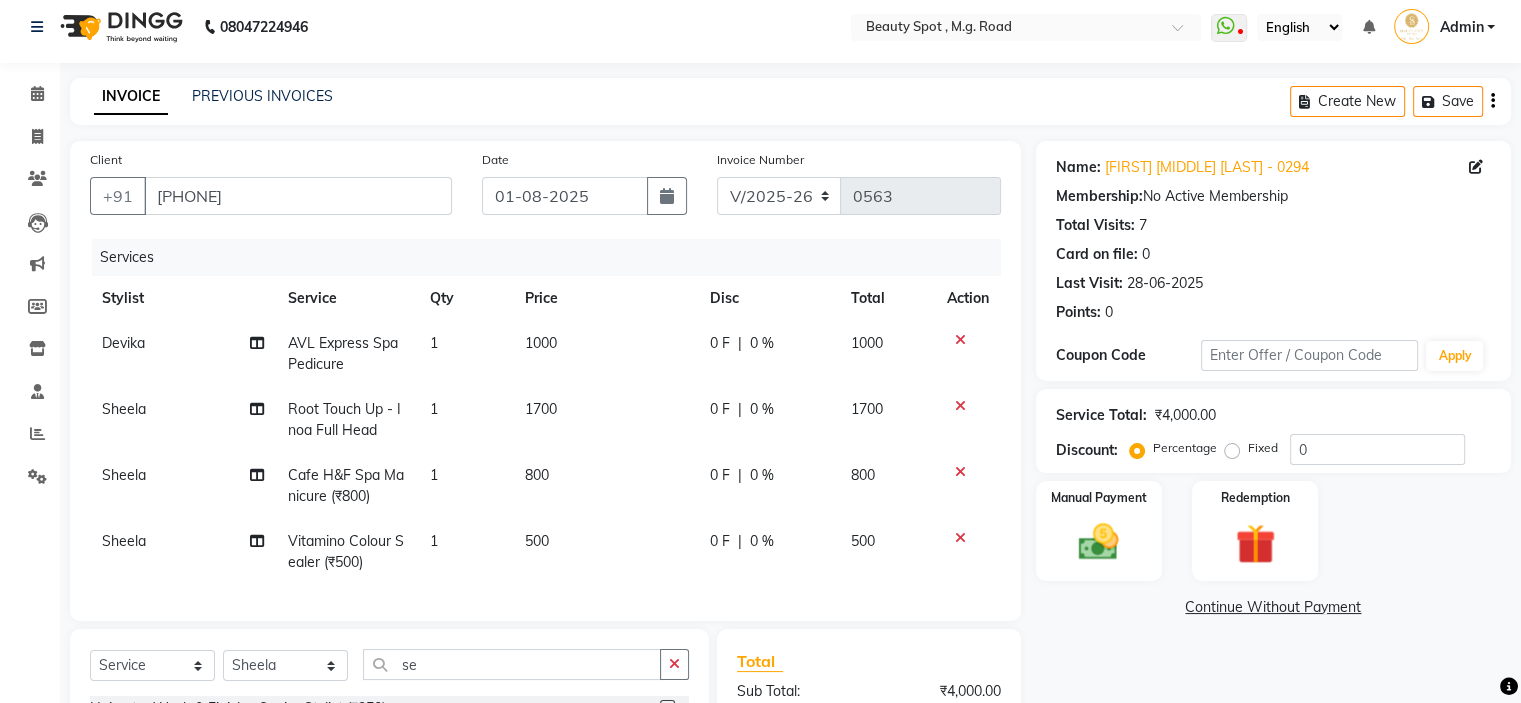 scroll, scrollTop: 209, scrollLeft: 0, axis: vertical 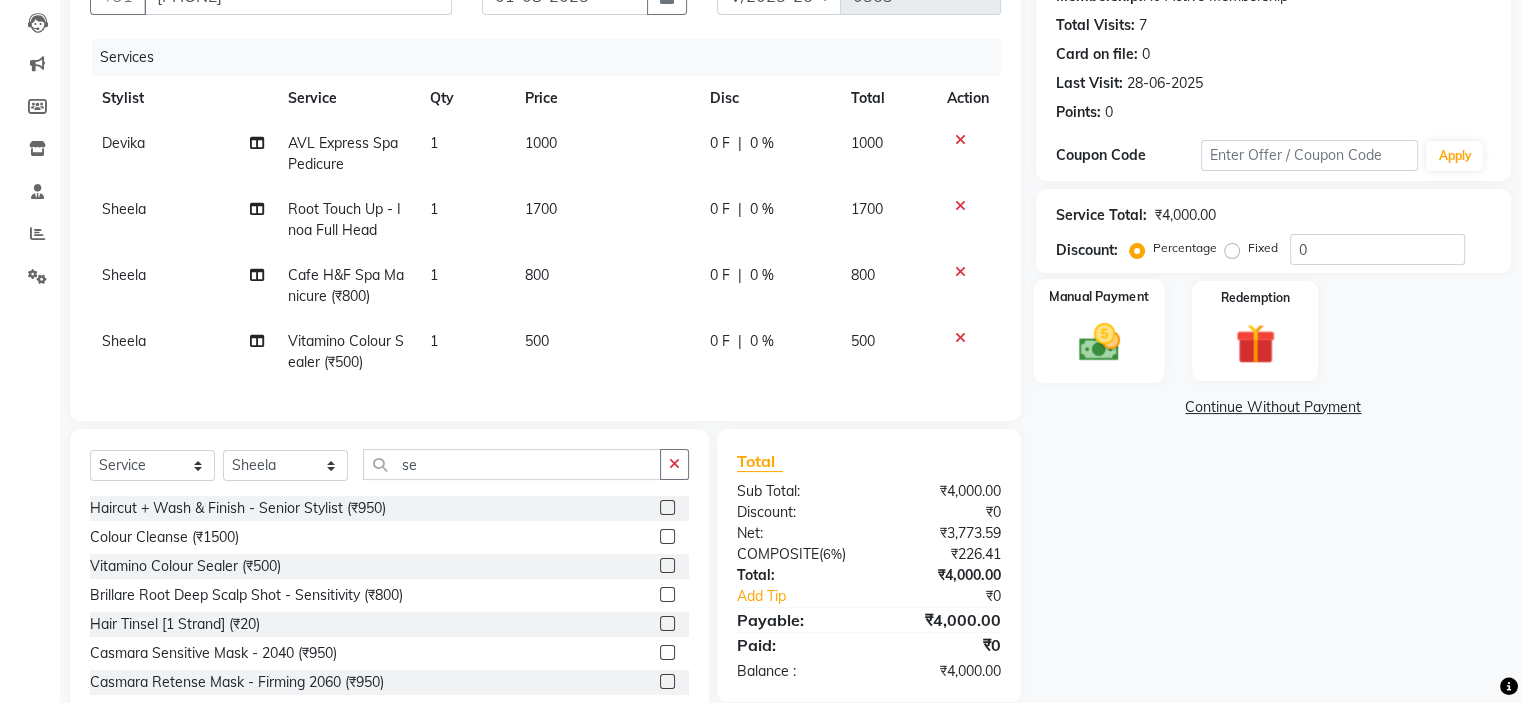 click 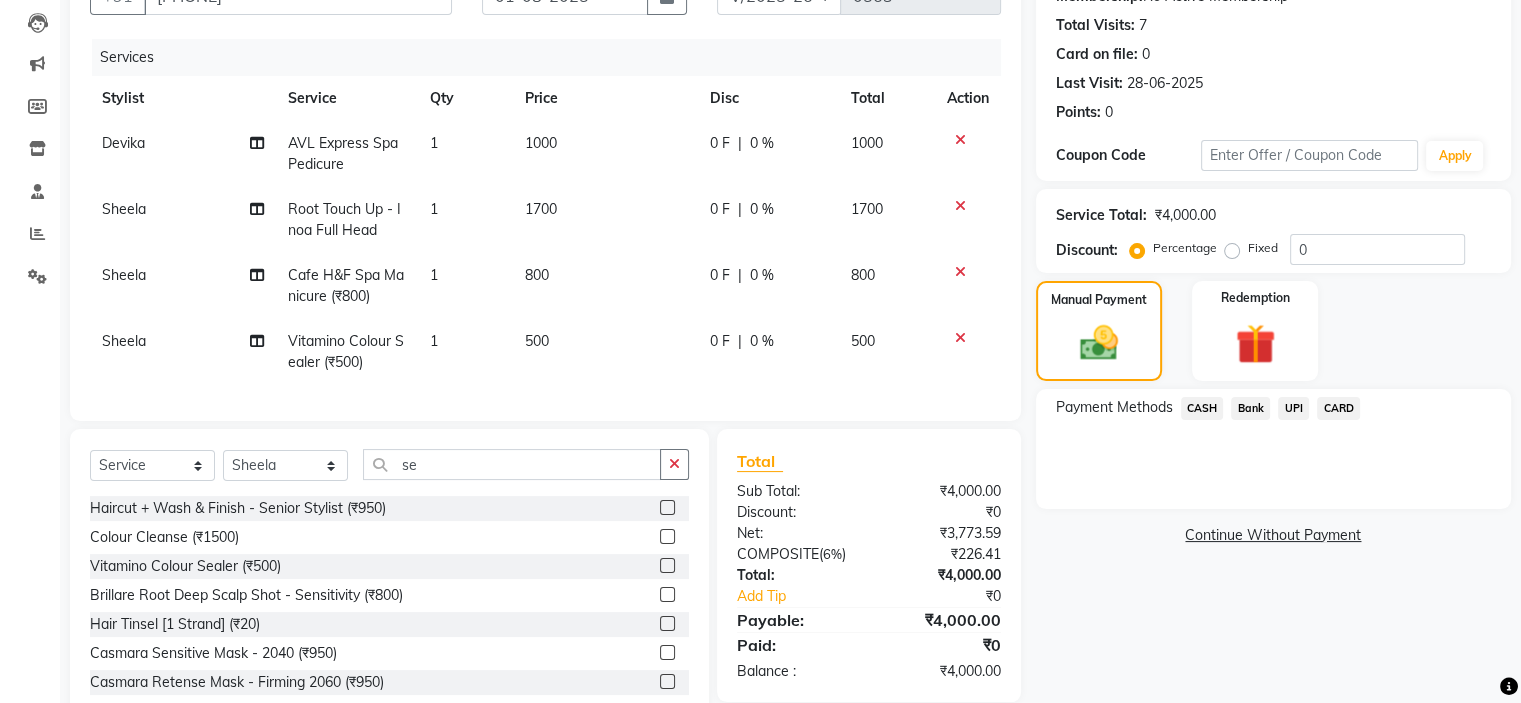 click on "CASH" 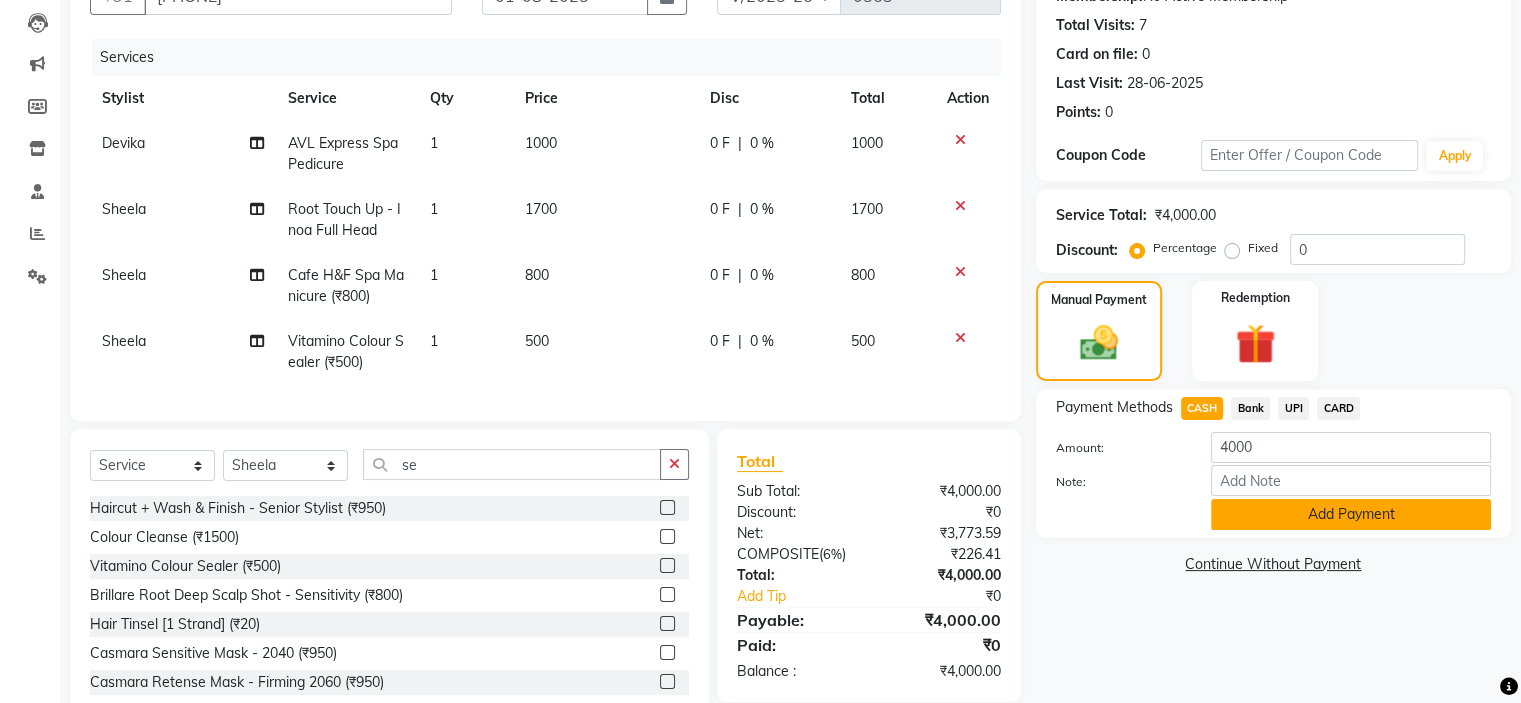 click on "Add Payment" 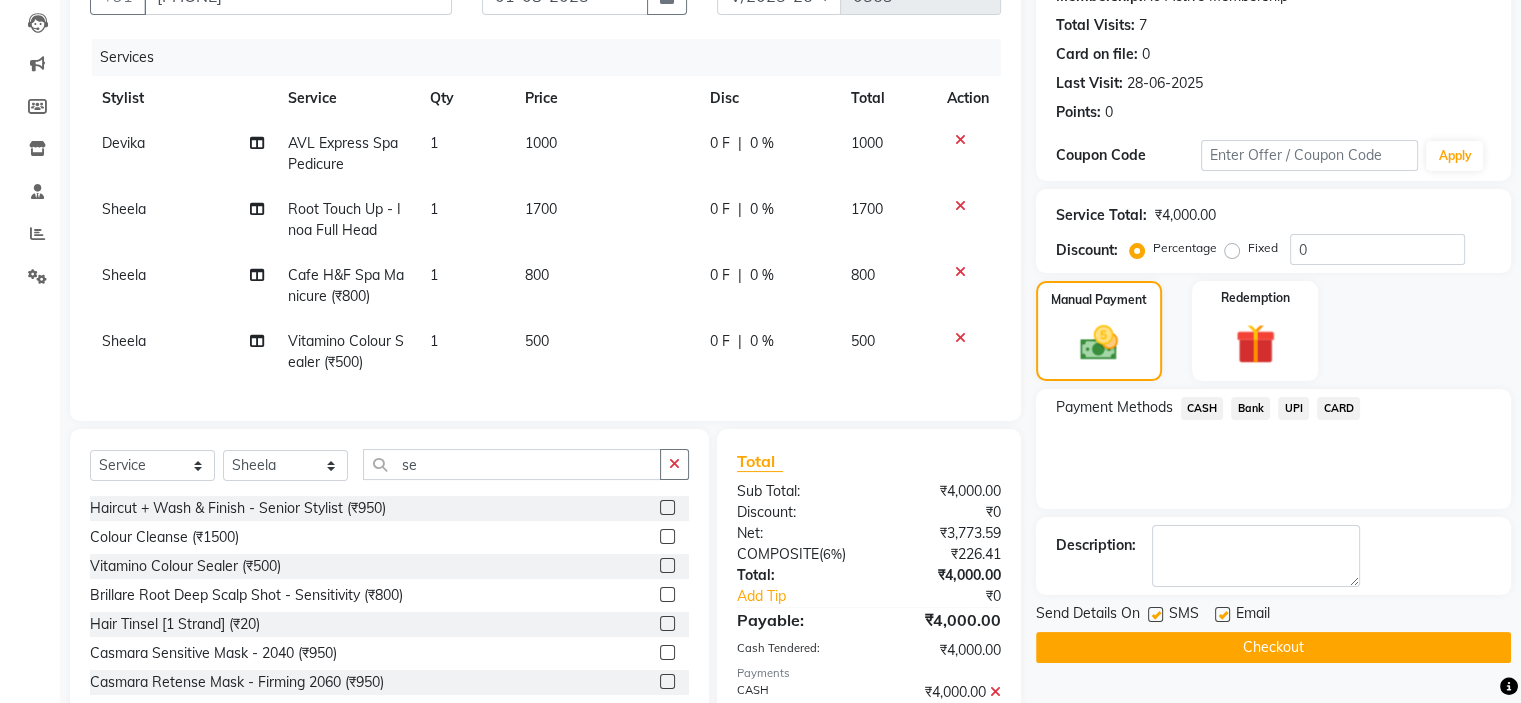 click on "Checkout" 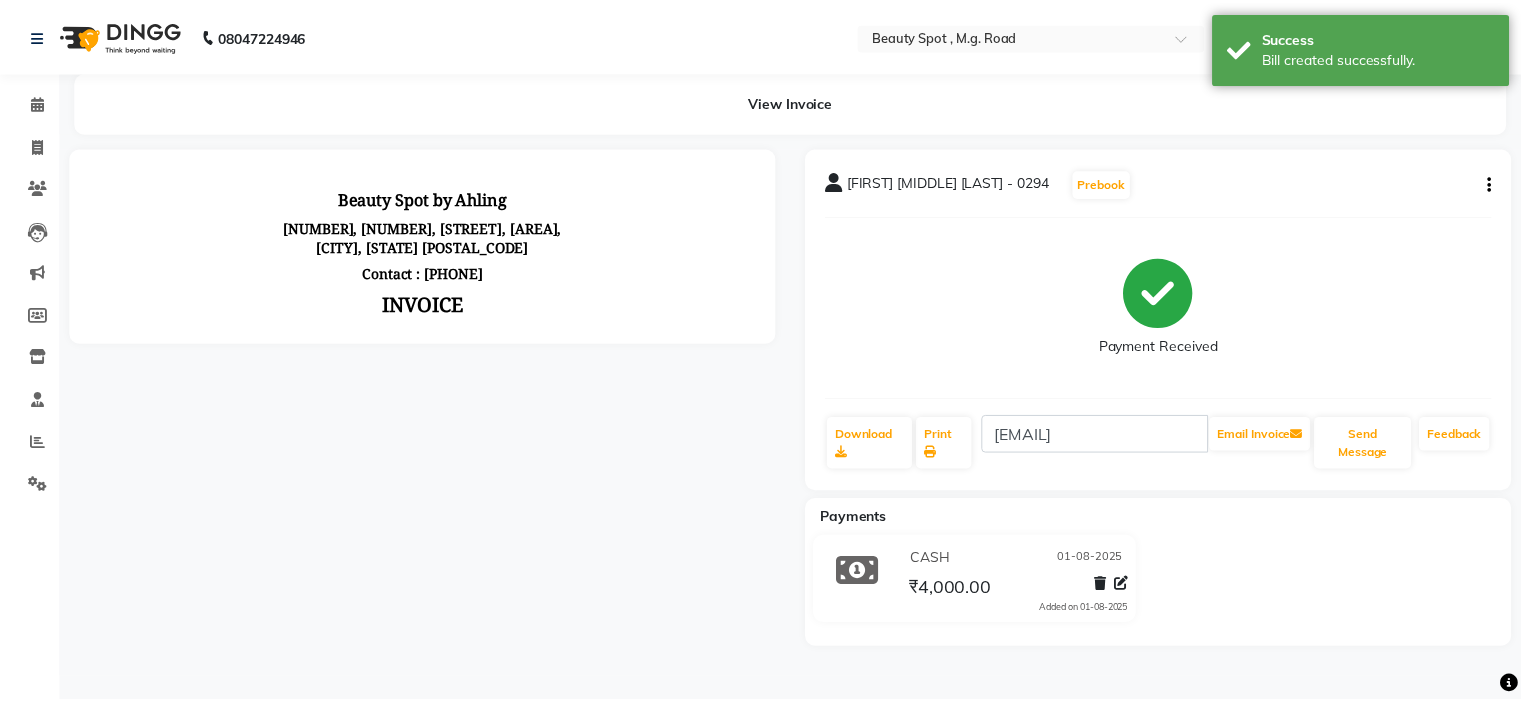 scroll, scrollTop: 0, scrollLeft: 0, axis: both 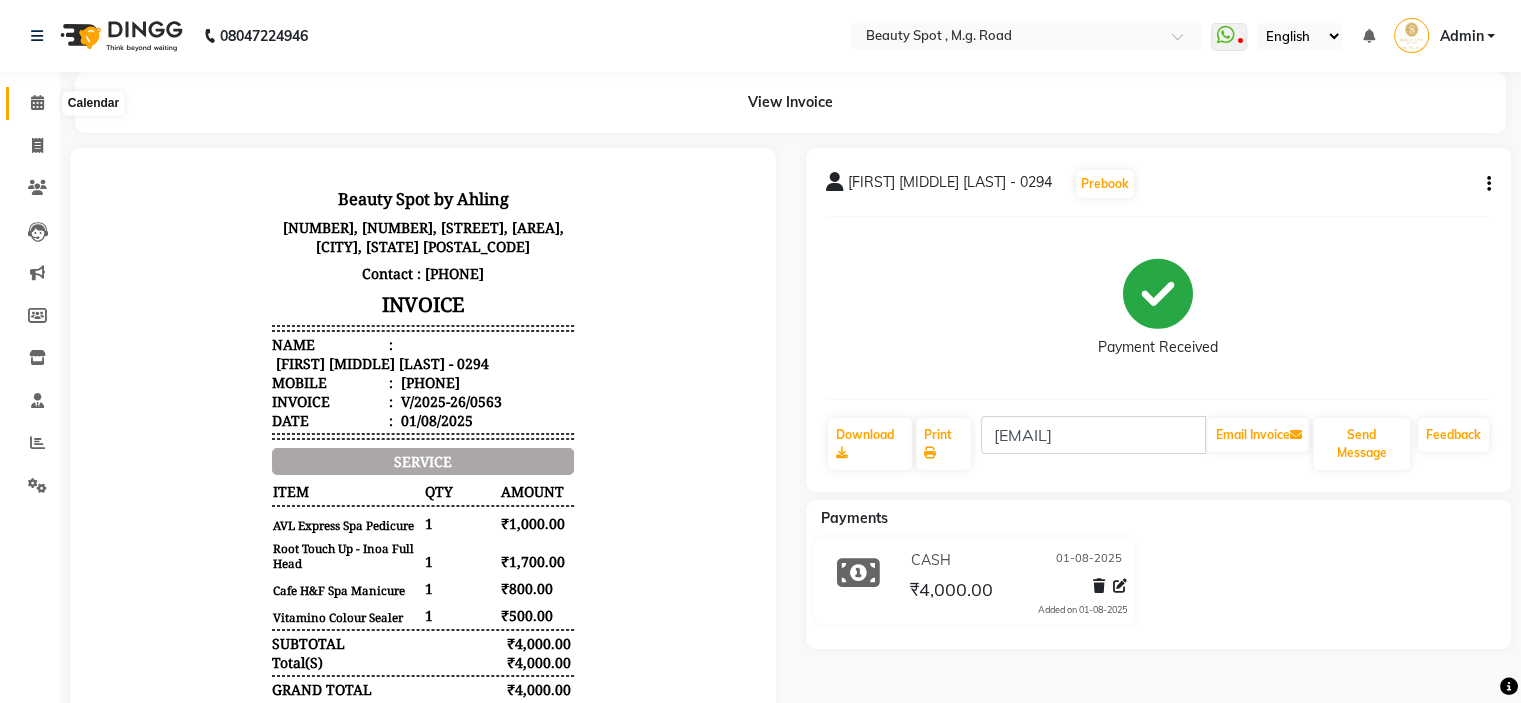 click 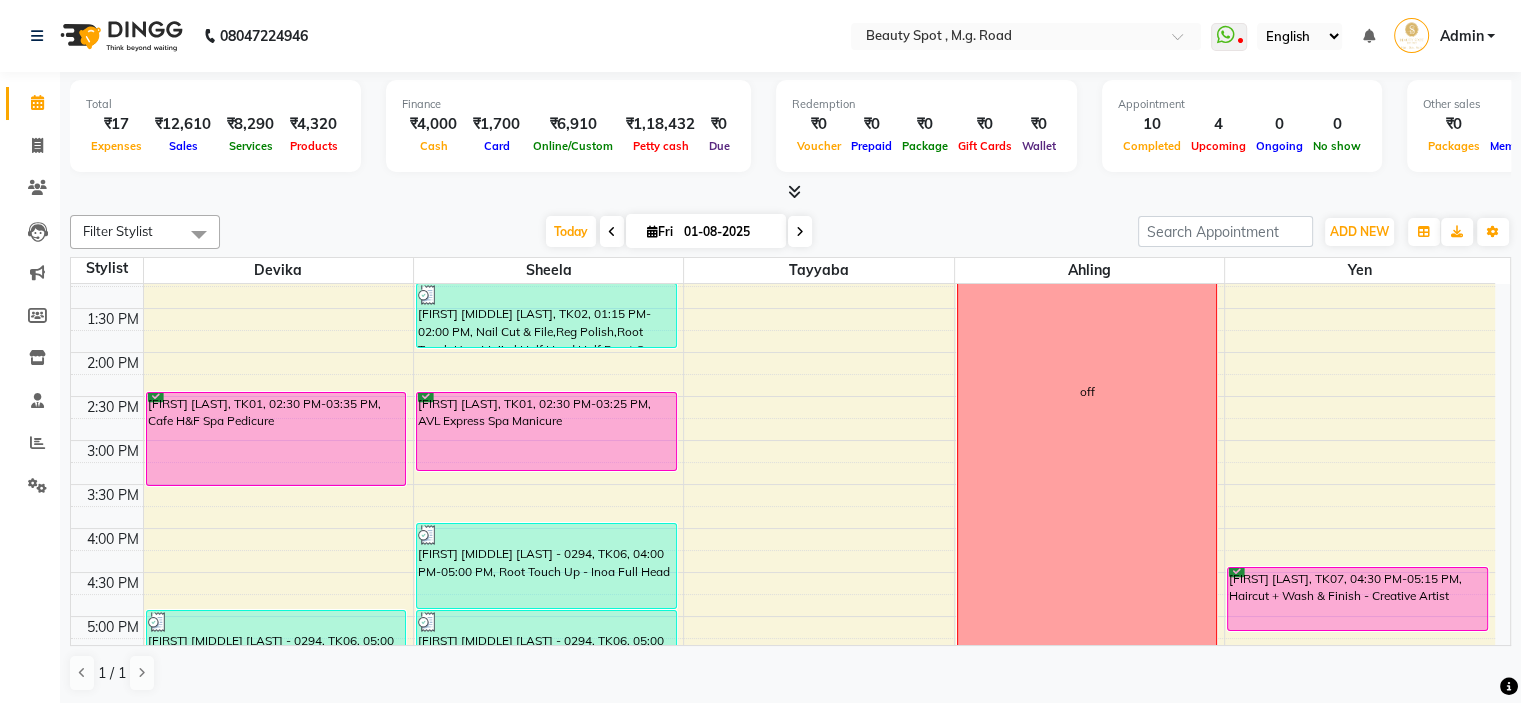 scroll, scrollTop: 458, scrollLeft: 0, axis: vertical 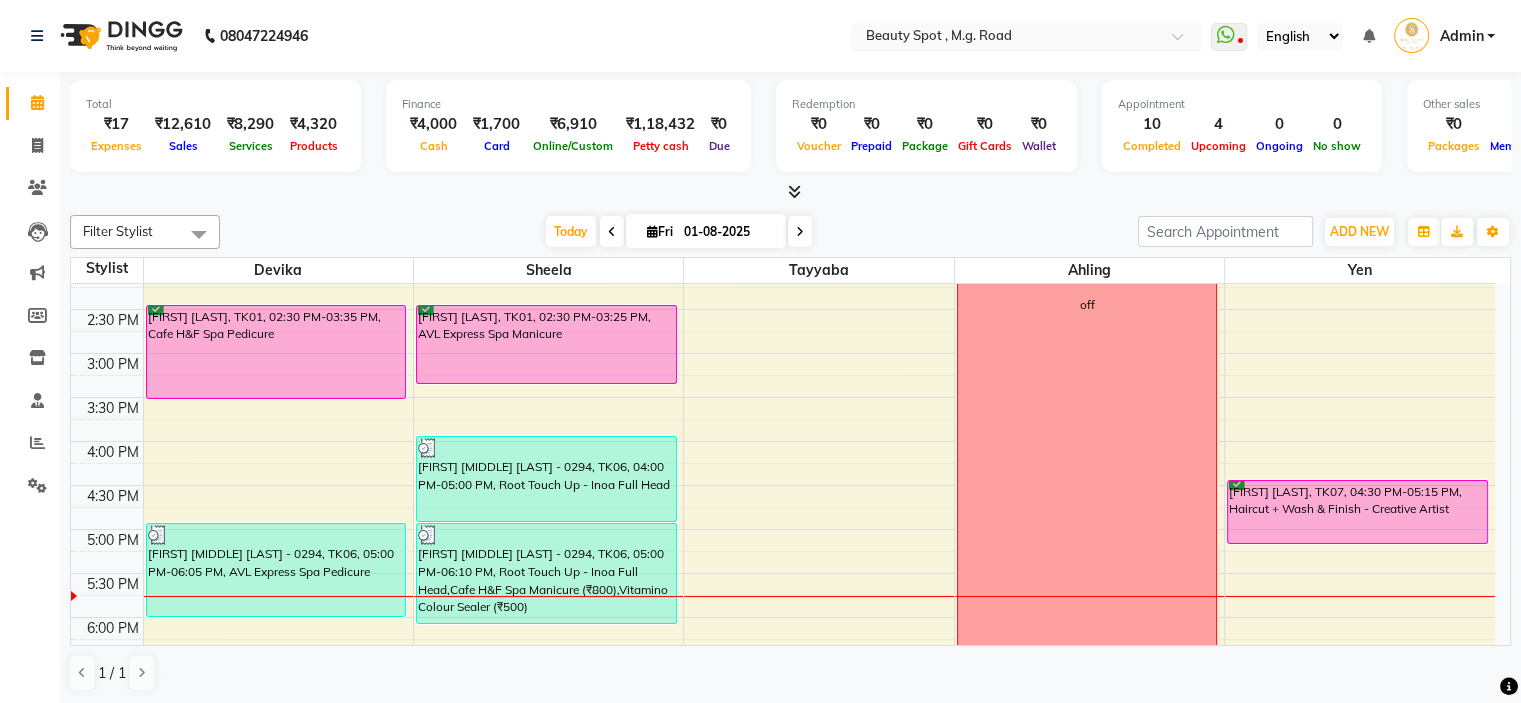 click at bounding box center [1006, 38] 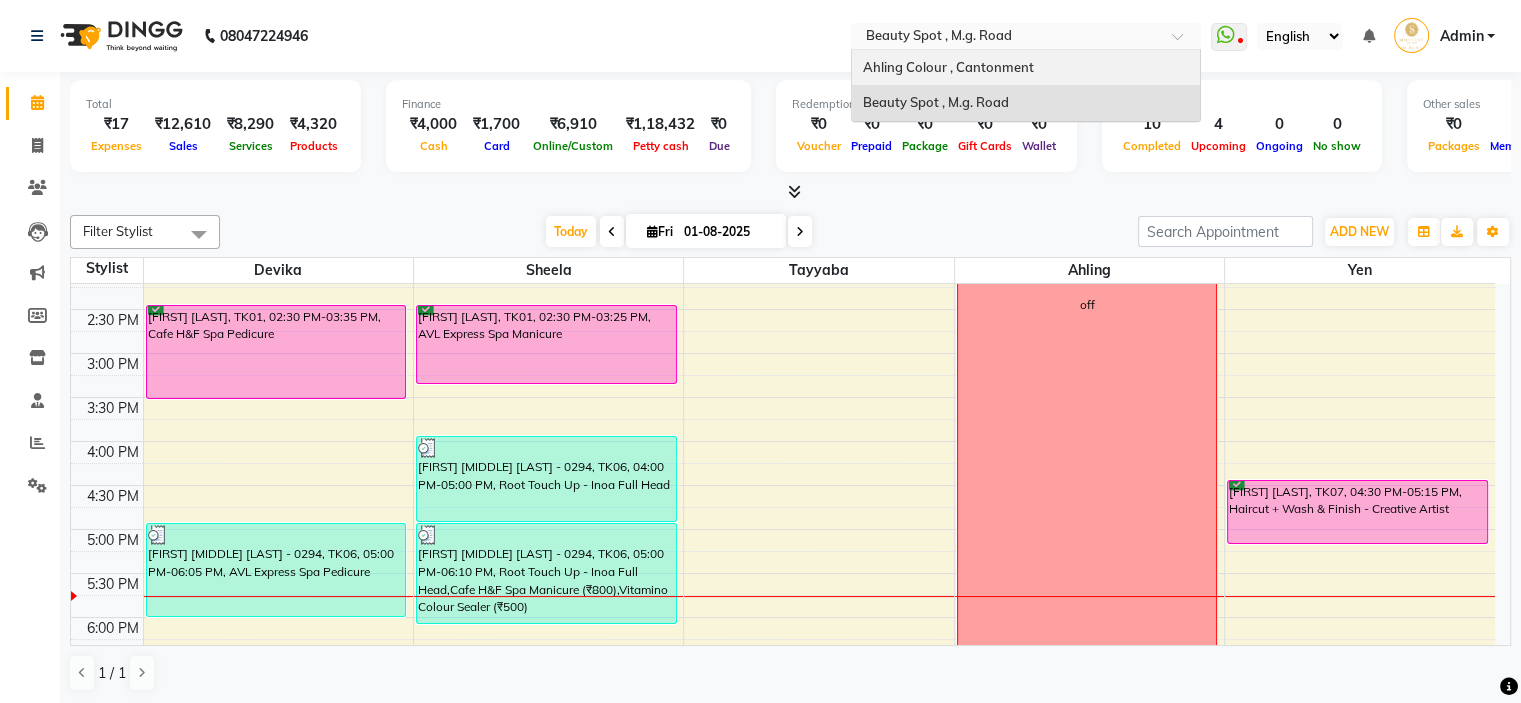 click on "Ahling Colour , Cantonment" at bounding box center (947, 67) 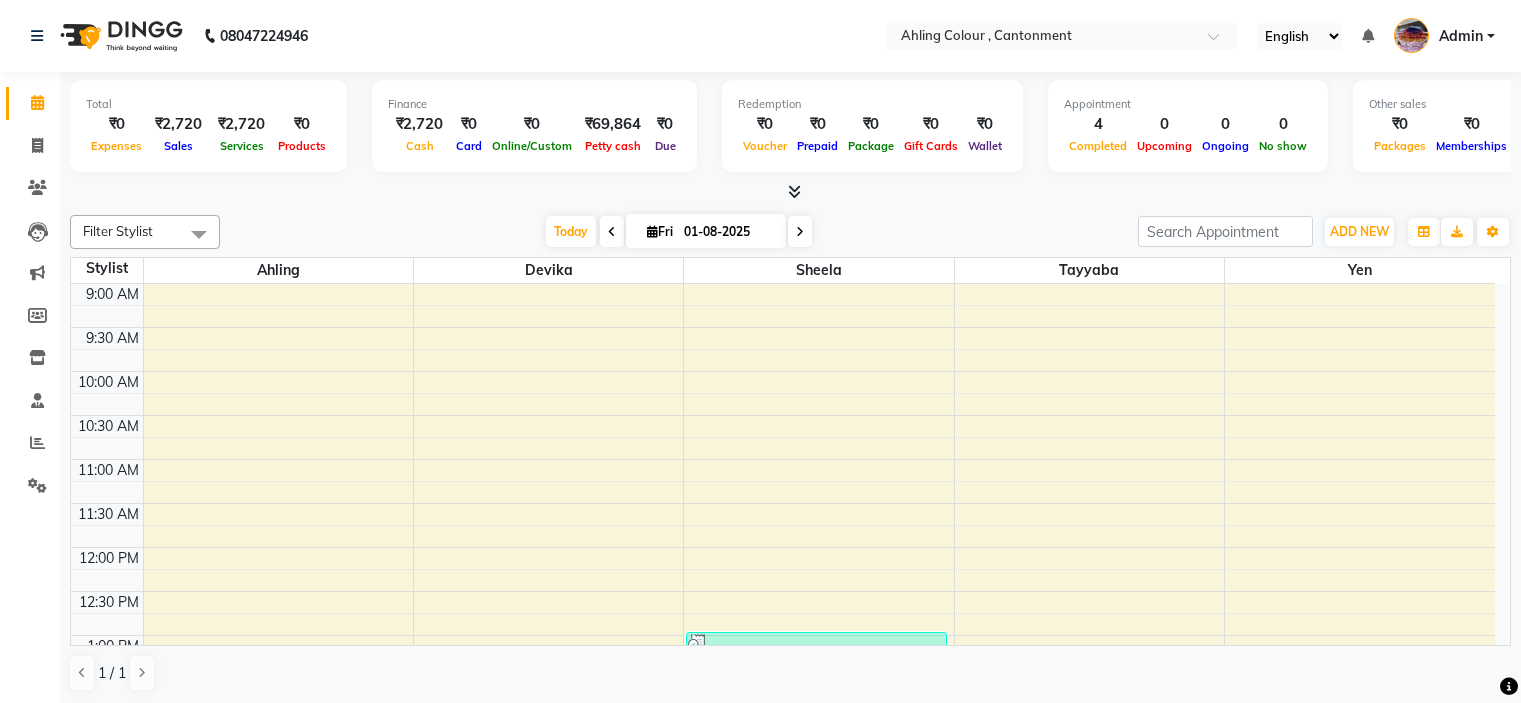 scroll, scrollTop: 0, scrollLeft: 0, axis: both 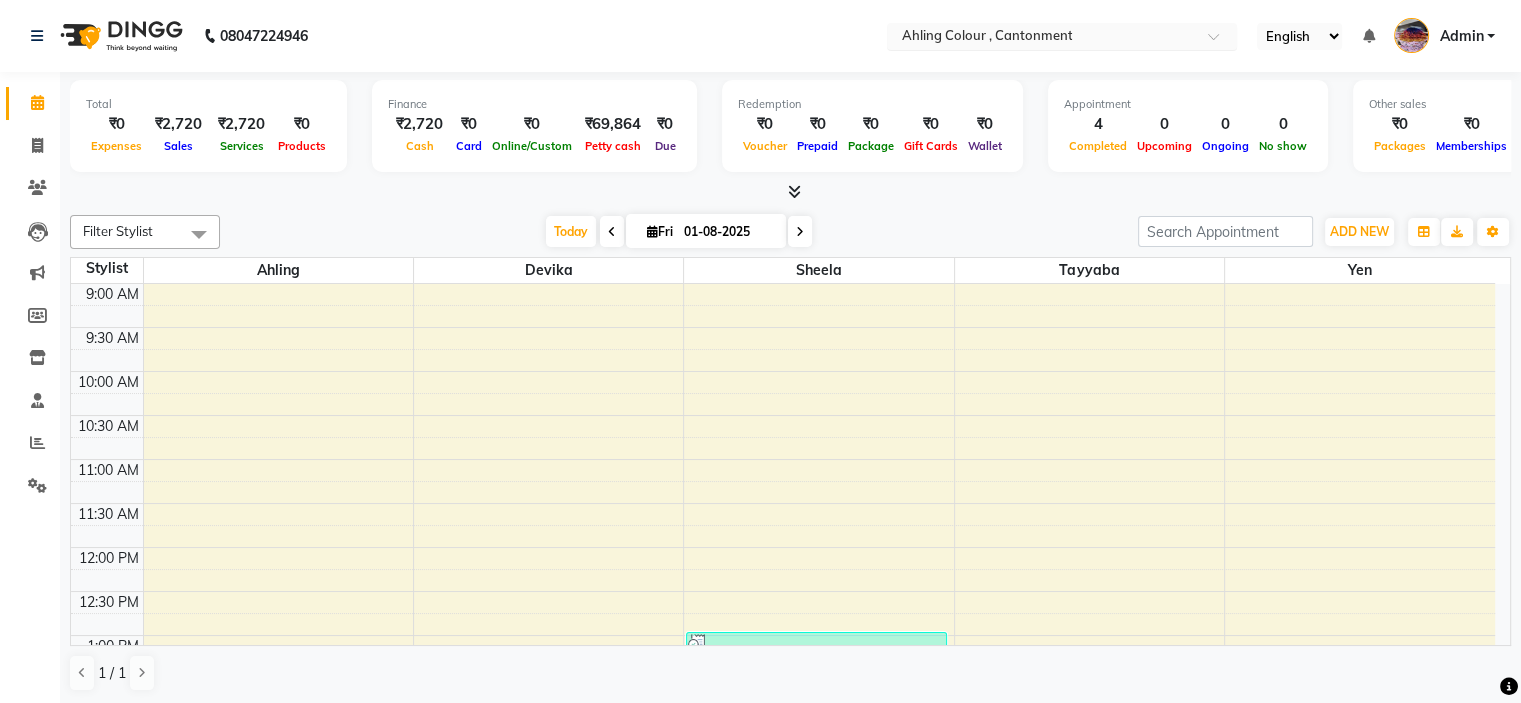 click at bounding box center [1042, 38] 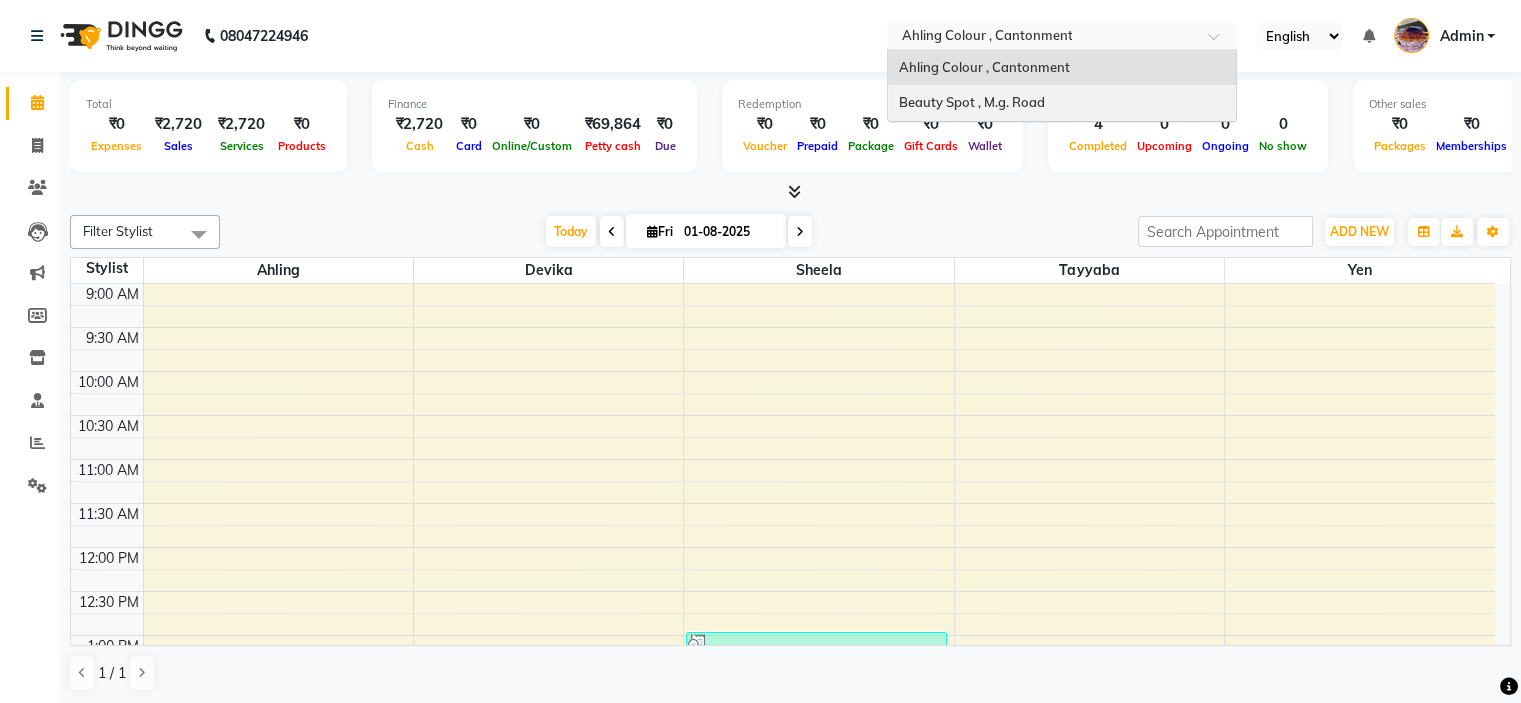 click on "Beauty Spot , M.g. Road" at bounding box center (971, 102) 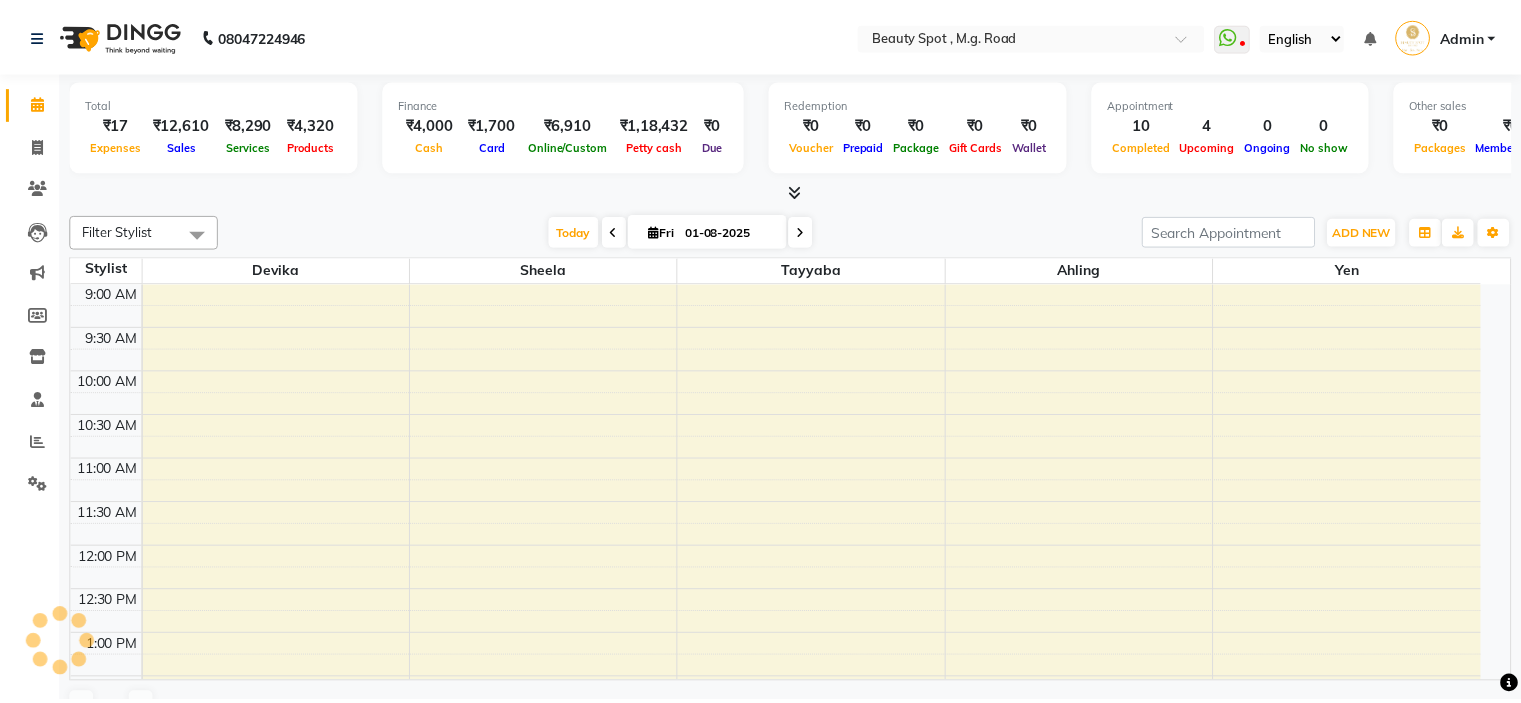 scroll, scrollTop: 0, scrollLeft: 0, axis: both 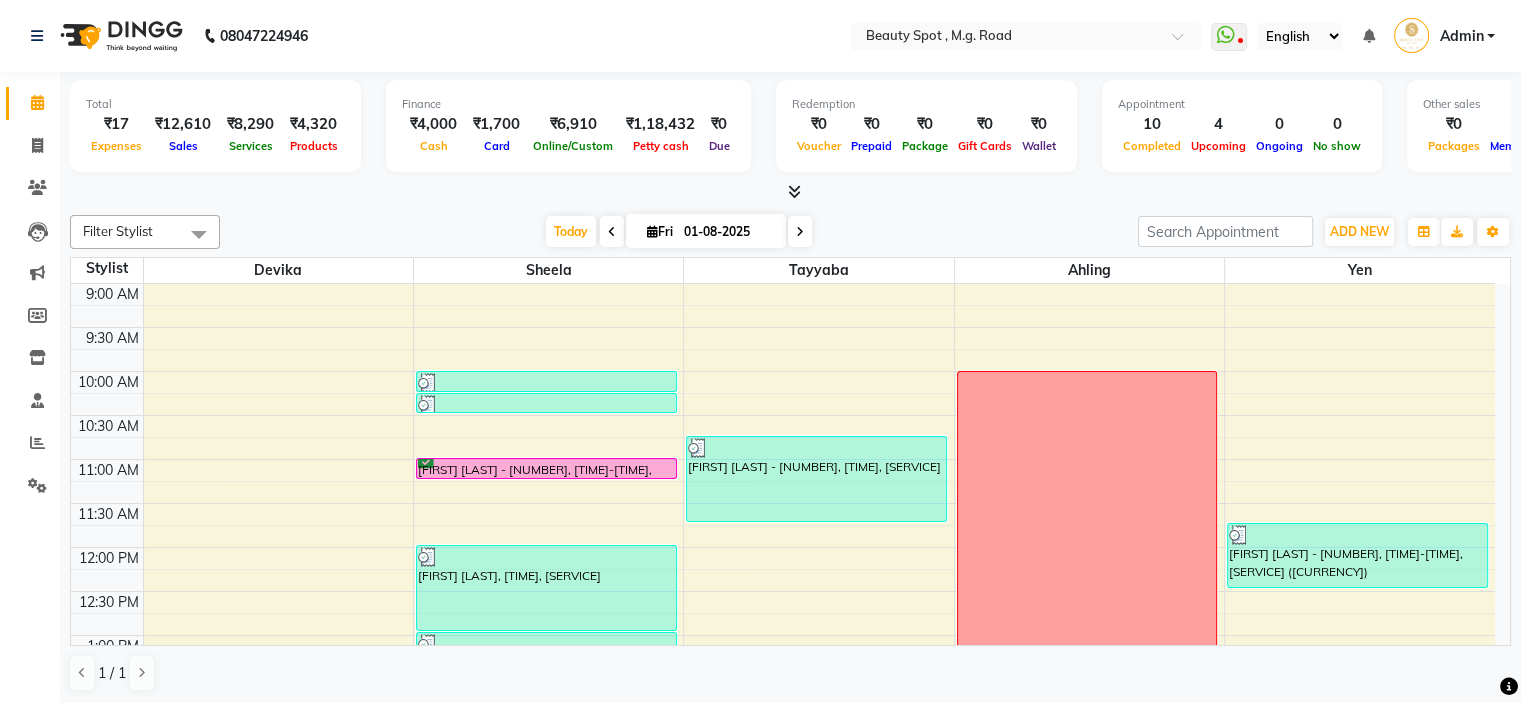 click at bounding box center [800, 232] 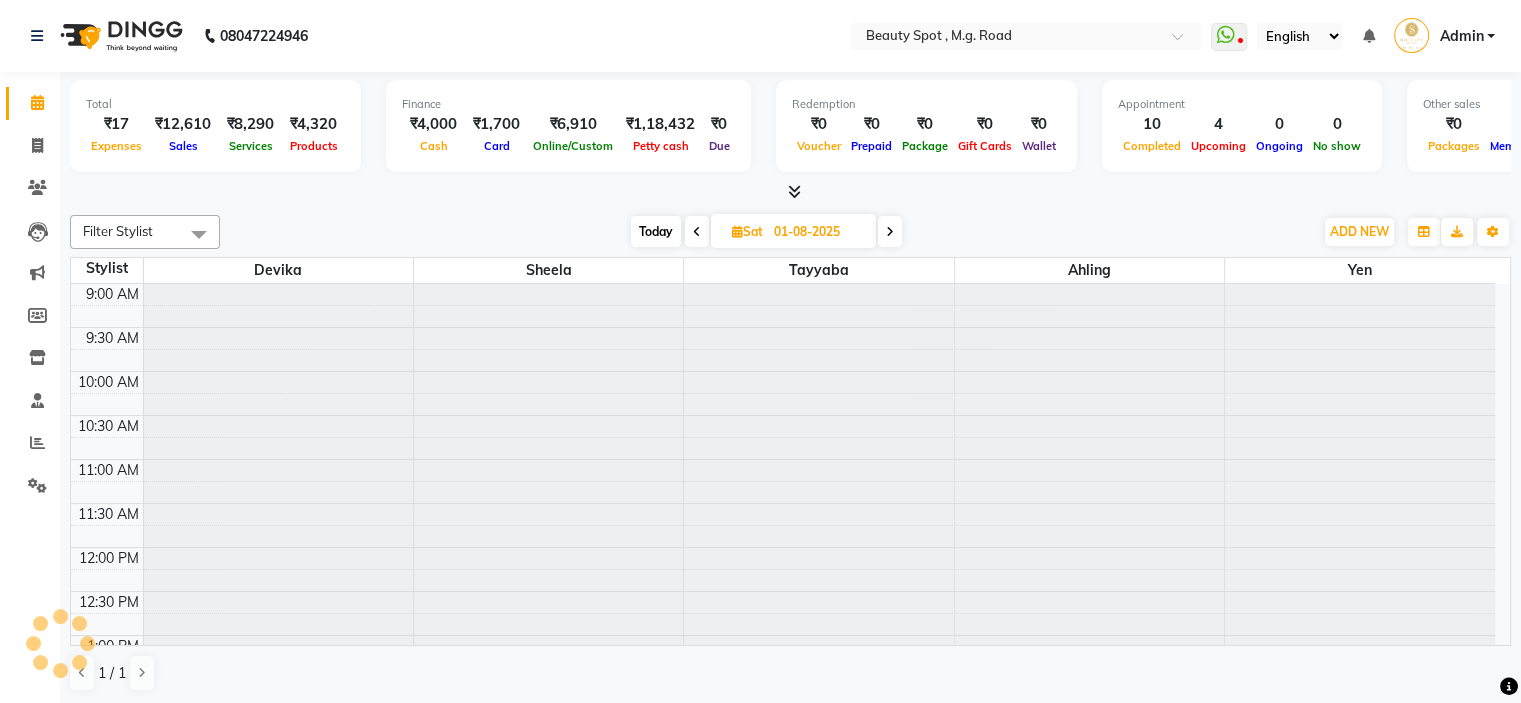 type on "02-08-2025" 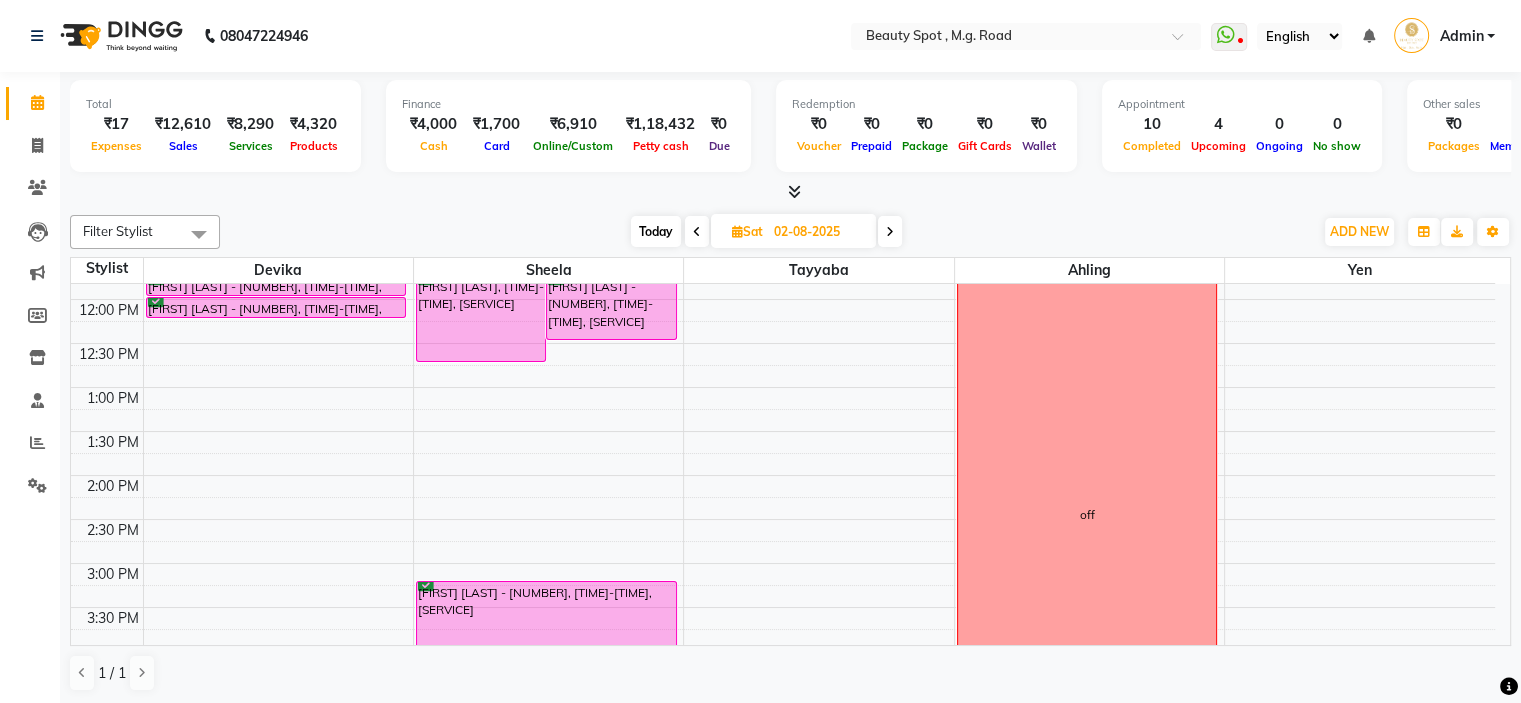 scroll, scrollTop: 296, scrollLeft: 0, axis: vertical 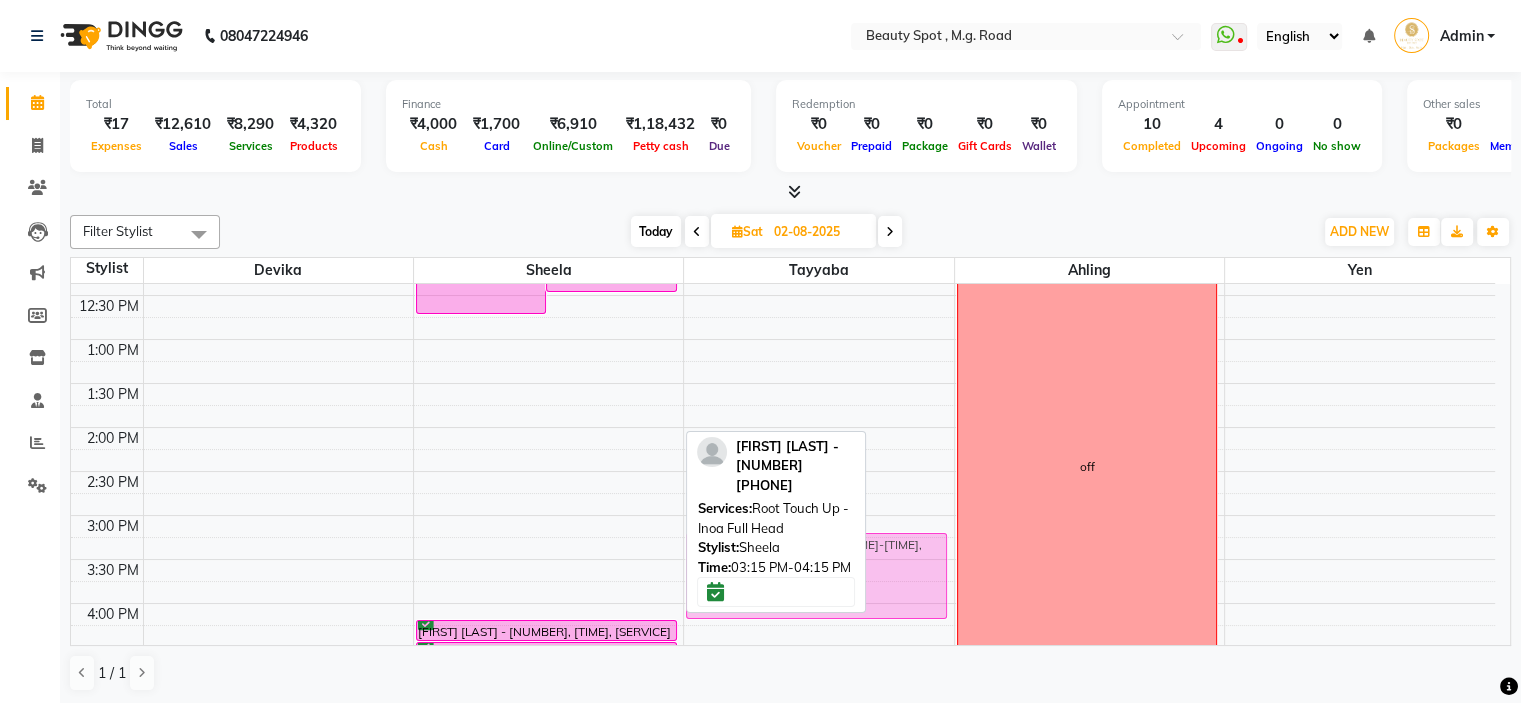 drag, startPoint x: 630, startPoint y: 567, endPoint x: 812, endPoint y: 563, distance: 182.04395 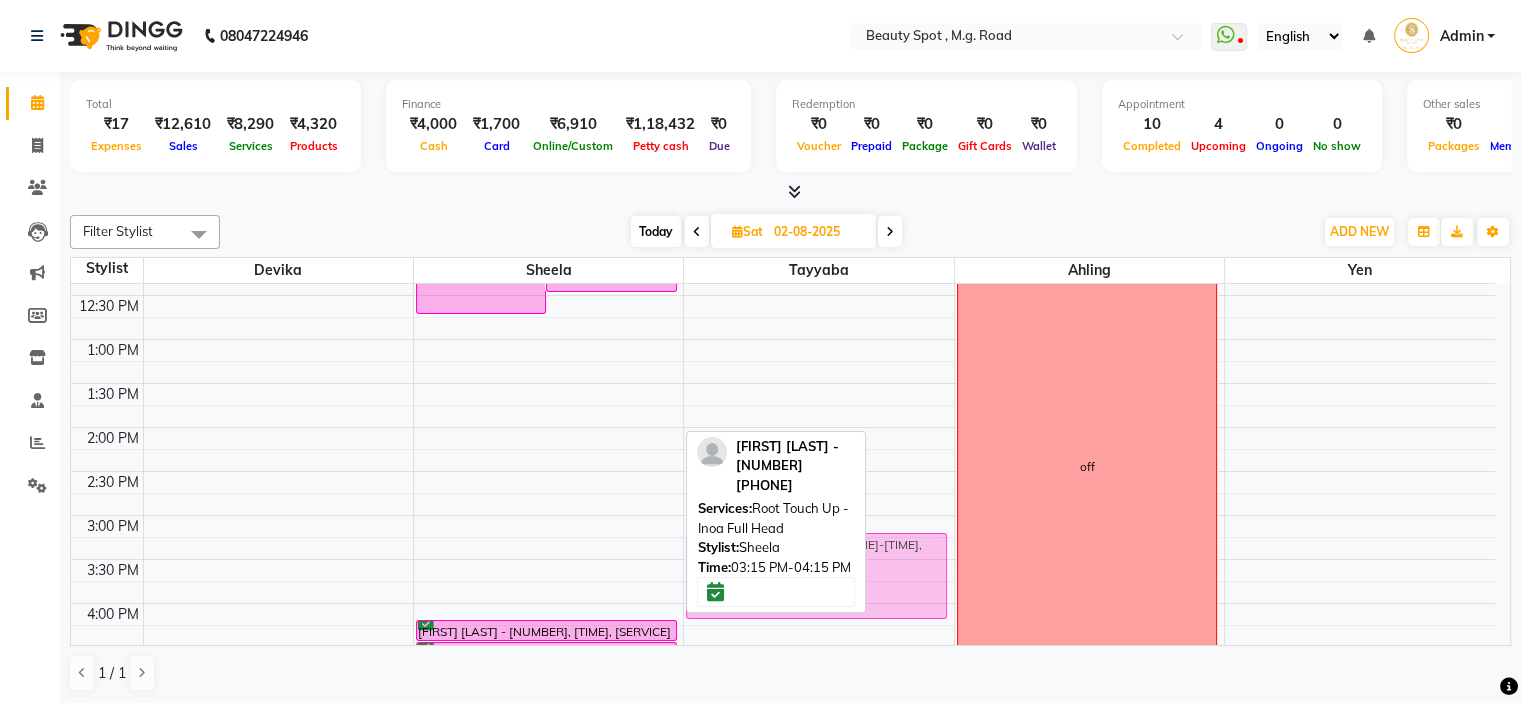 click on "Filter Stylist Select All Ahling Devika  Sheela  Tayyaba  Yen Today  Sat 02-08-2025 Toggle Dropdown Add Appointment Add Invoice Add Expense Add Attendance Add Client Add Transaction Toggle Dropdown Add Appointment Add Invoice Add Expense Add Attendance Add Client ADD NEW Toggle Dropdown Add Appointment Add Invoice Add Expense Add Attendance Add Client Add Transaction Filter Stylist Select All Ahling Devika  Sheela  Tayyaba  Yen Group By  Staff View   Room View  View as Vertical  Vertical - Week View  Horizontal  Horizontal - Week View  List  Toggle Dropdown Calendar Settings Manage Tags   Arrange Stylists   Reset Stylists  Full Screen  Show Available Stylist  Appointment Form Zoom 100% Staff/Room Display Count 5  NEETA MEHTA - 6600   9595356600  Services: Root Touch Up - Inoa Full Head Stylist:  Sheela   Time:  03:15 PM-04:15 PM  Stylist Devika  Sheela  Tayyaba  Ahling Yen 9:00 AM 9:30 AM 10:00 AM 10:30 AM 11:00 AM 11:30 AM 12:00 PM 12:30 PM 1:00 PM 1:30 PM 2:00 PM 2:30 PM 3:00 PM 3:30 PM 4:00 PM 4:30 PM" 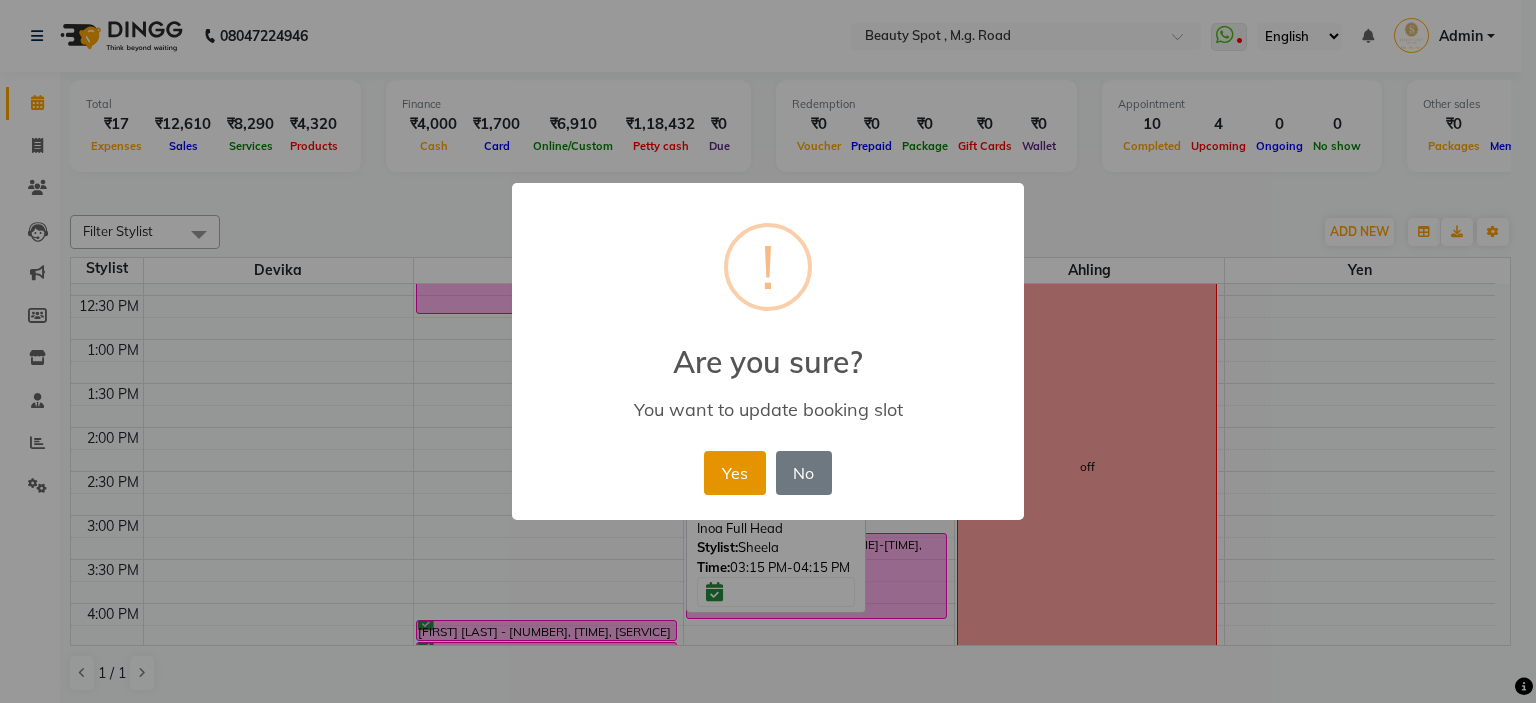 click on "Yes" at bounding box center (734, 473) 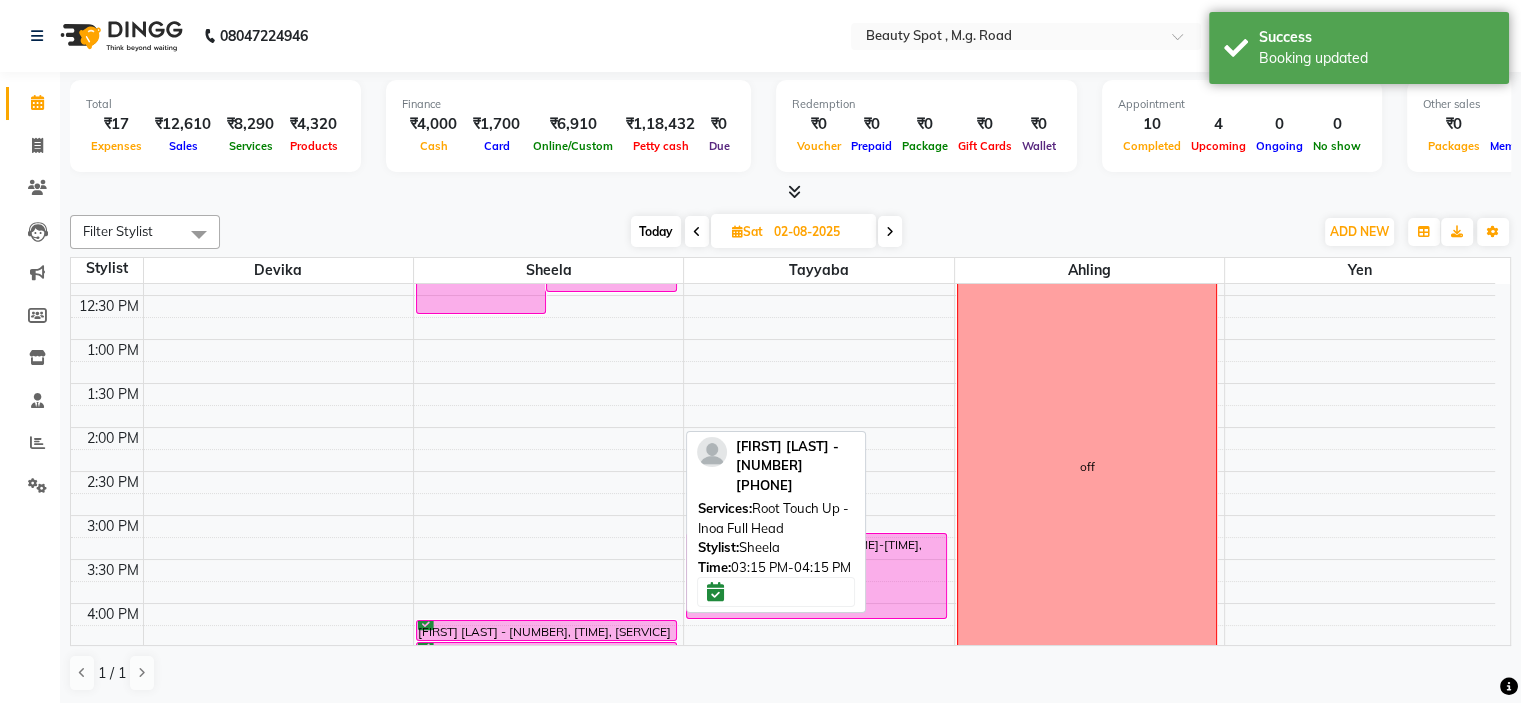 click on "9:00 AM 9:30 AM 10:00 AM 10:30 AM 11:00 AM 11:30 AM 12:00 PM 12:30 PM 1:00 PM 1:30 PM 2:00 PM 2:30 PM 3:00 PM 3:30 PM 4:00 PM 4:30 PM 5:00 PM 5:30 PM 6:00 PM 6:30 PM 7:00 PM 7:30 PM     MEHER  SETHNA - 0236, 11:30 AM-11:45 AM, Hair Wash + Cond + Blast Dry [Us]     MEHER  SETHNA - 0236, 11:45 AM-12:00 PM, Reg Polish     MEHER  SETHNA - 0236, 12:00 PM-12:15 PM, Reg Polish     HEENA SHAH, 11:45 AM-12:45 PM, Root Touch Up - Majirel Full Head     MEHER  SETHNA - 0236, 11:45 AM-12:30 PM, Blowdry/ Iron/ Crimp / Tongs [Us]     NEETA MEHTA - 6600, 04:15 PM-04:30 PM, Upper Lip Waxing [S]     NEETA MEHTA - 6600, 04:30 PM-05:15 PM, Blowdry/ Iron/ Crimp / Tongs [Bs]     NEETA MEHTA - 6600, 03:15 PM-04:15 PM, Root Touch Up - Inoa Full Head  off" at bounding box center (783, 471) 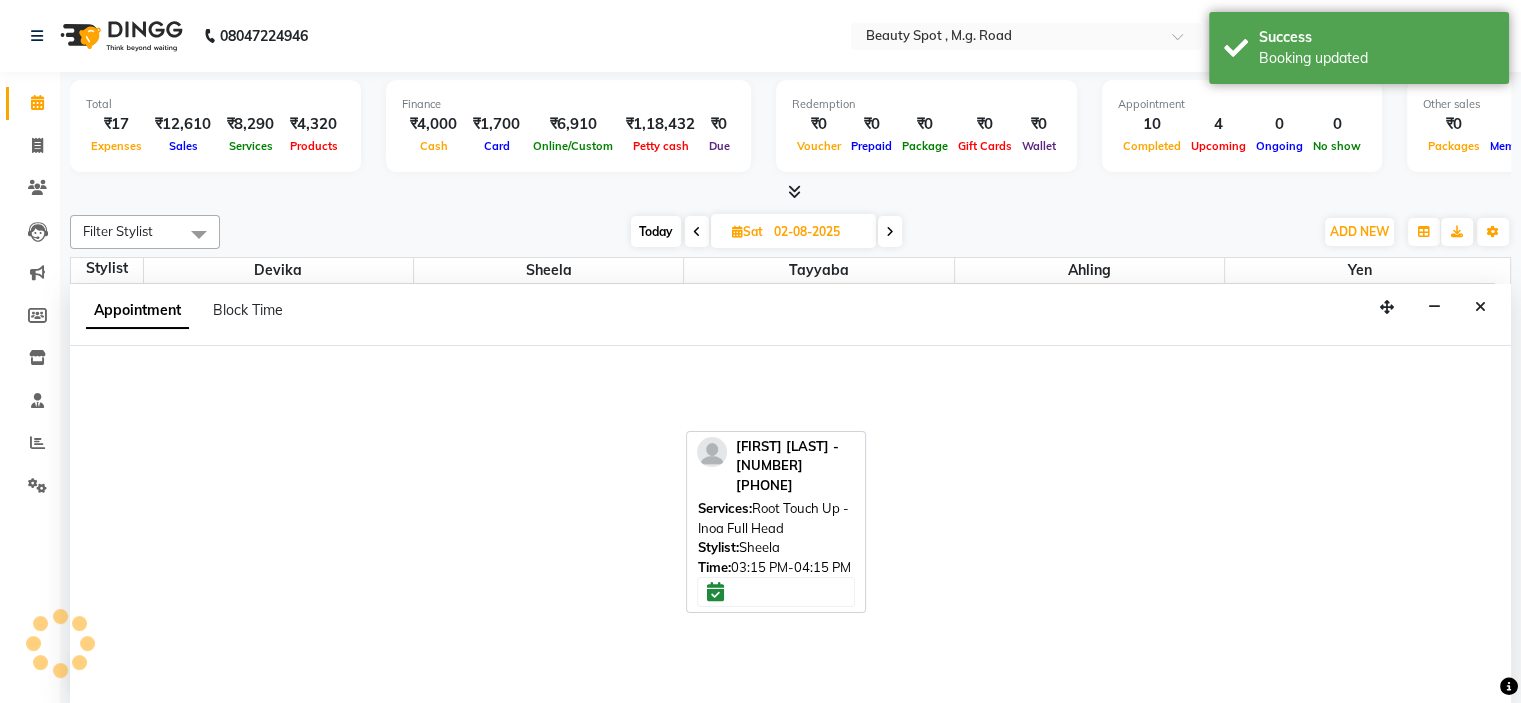 scroll, scrollTop: 0, scrollLeft: 0, axis: both 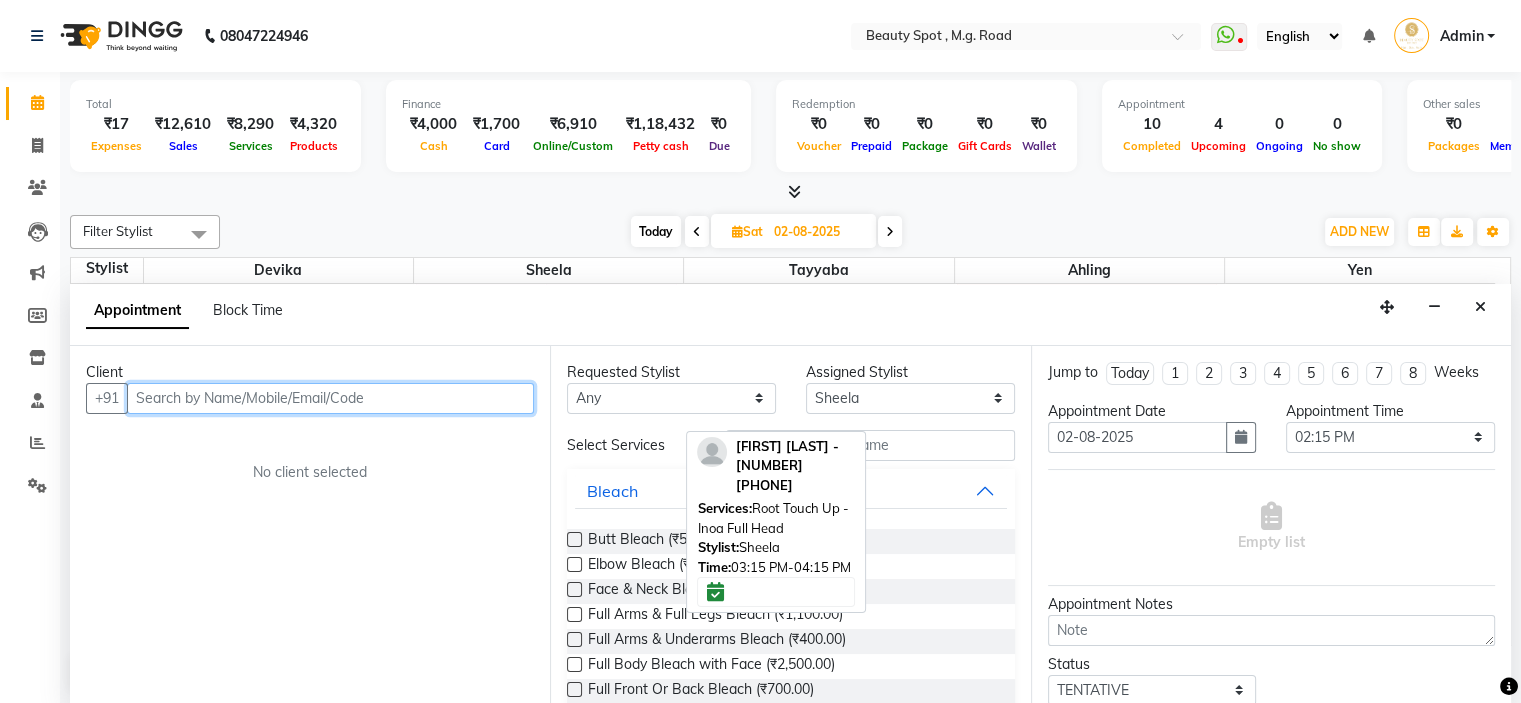 click at bounding box center (330, 398) 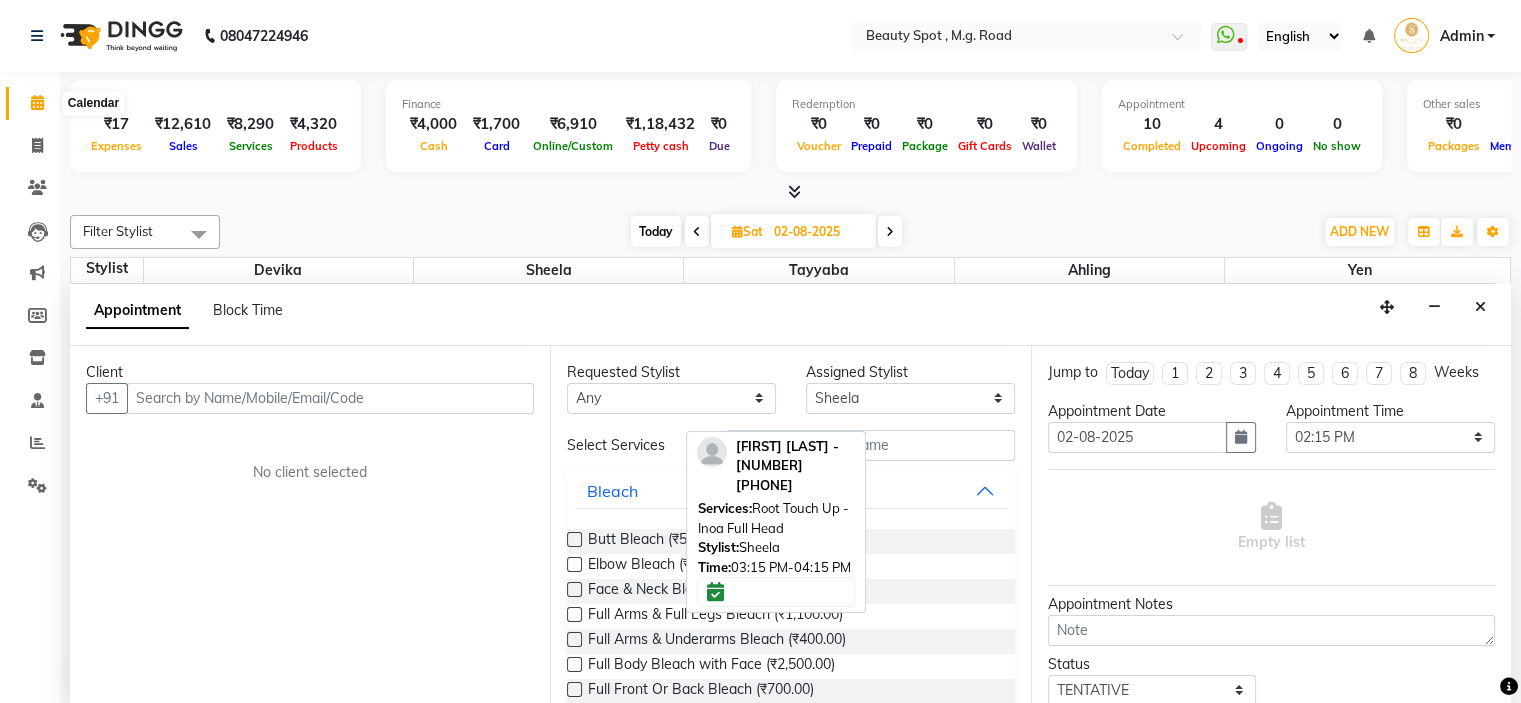 click 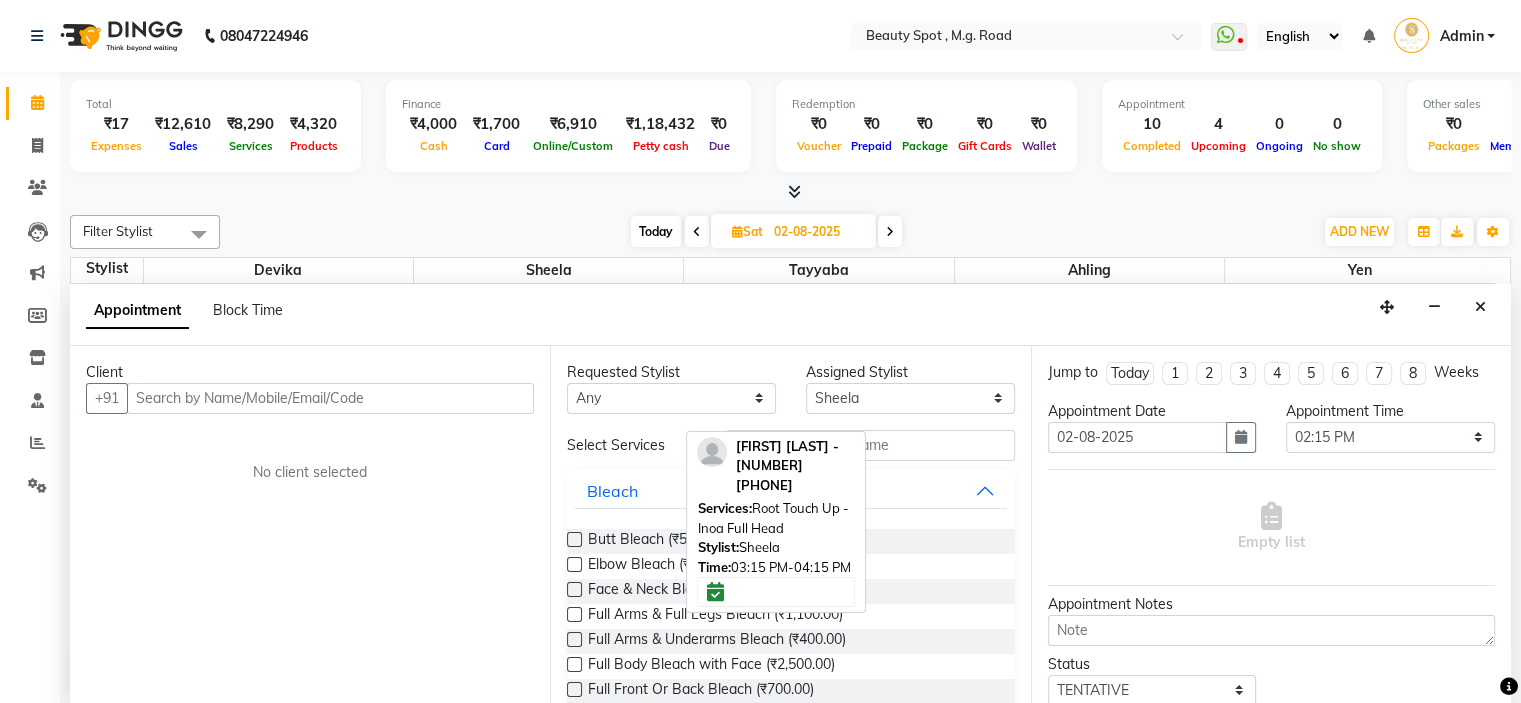 click 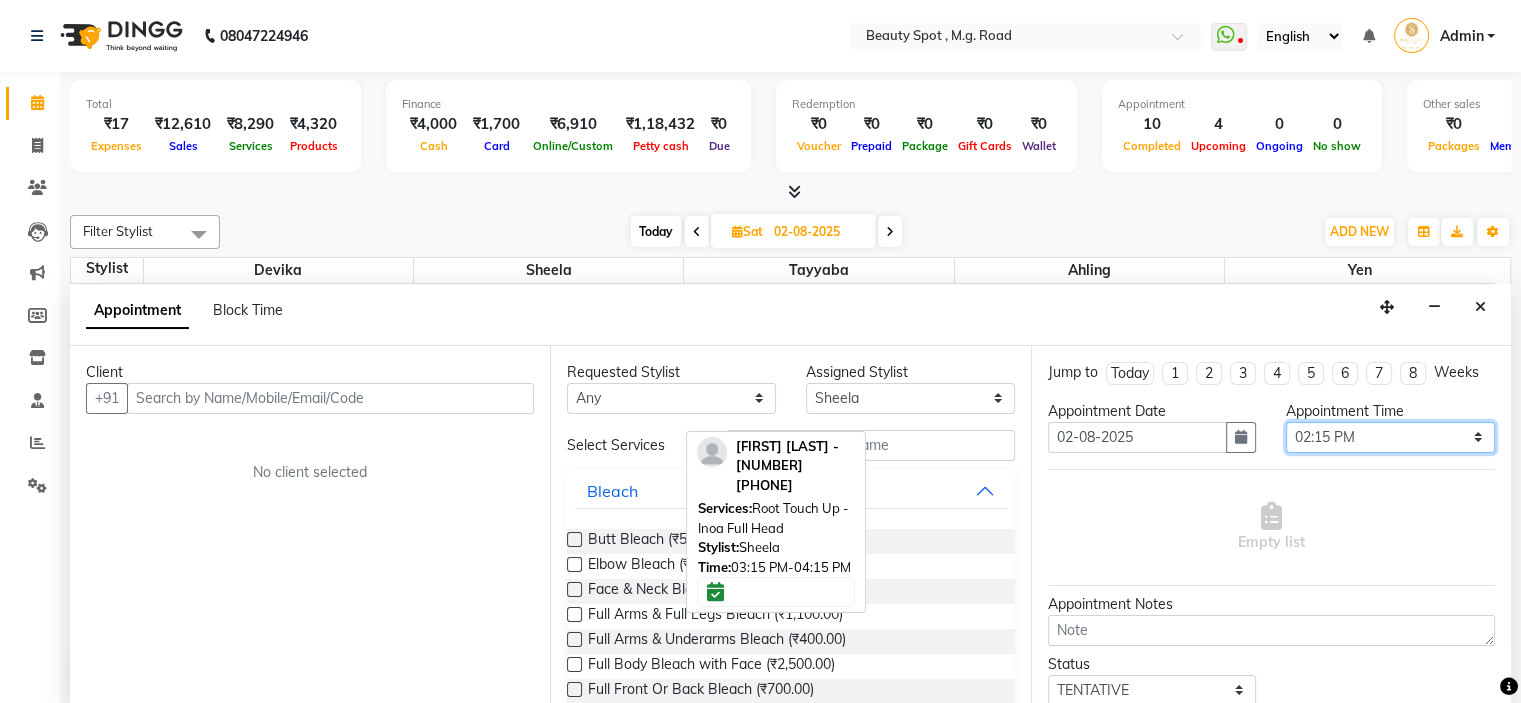 click on "Select 10:00 AM 10:15 AM 10:30 AM 10:45 AM 11:00 AM 11:15 AM 11:30 AM 11:45 AM 12:00 PM 12:15 PM 12:30 PM 12:45 PM 01:00 PM 01:15 PM 01:30 PM 01:45 PM 02:00 PM 02:15 PM 02:30 PM 02:45 PM 03:00 PM 03:15 PM 03:30 PM 03:45 PM 04:00 PM 04:15 PM 04:30 PM 04:45 PM 05:00 PM 05:15 PM 05:30 PM 05:45 PM 06:00 PM 06:15 PM 06:30 PM 06:45 PM 07:00 PM" at bounding box center [1390, 437] 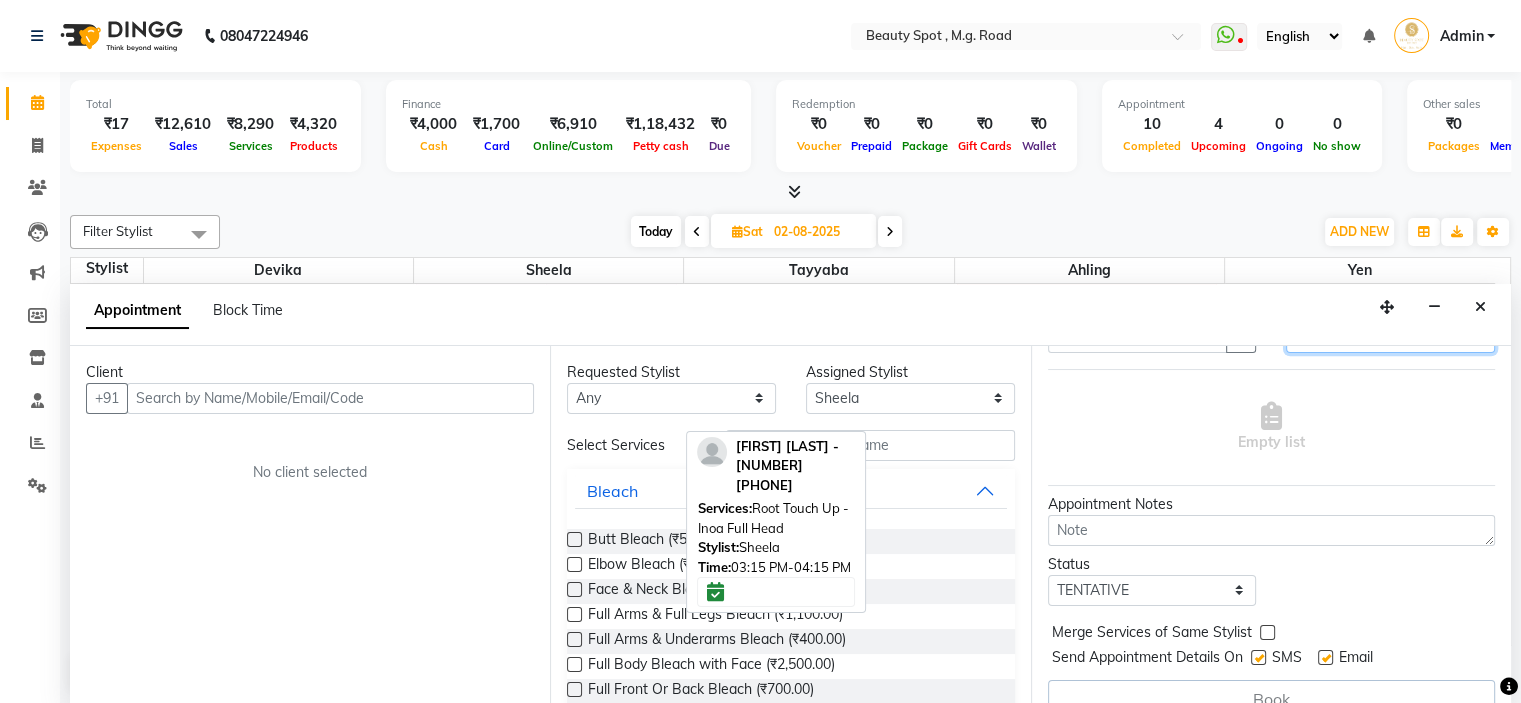 scroll, scrollTop: 0, scrollLeft: 0, axis: both 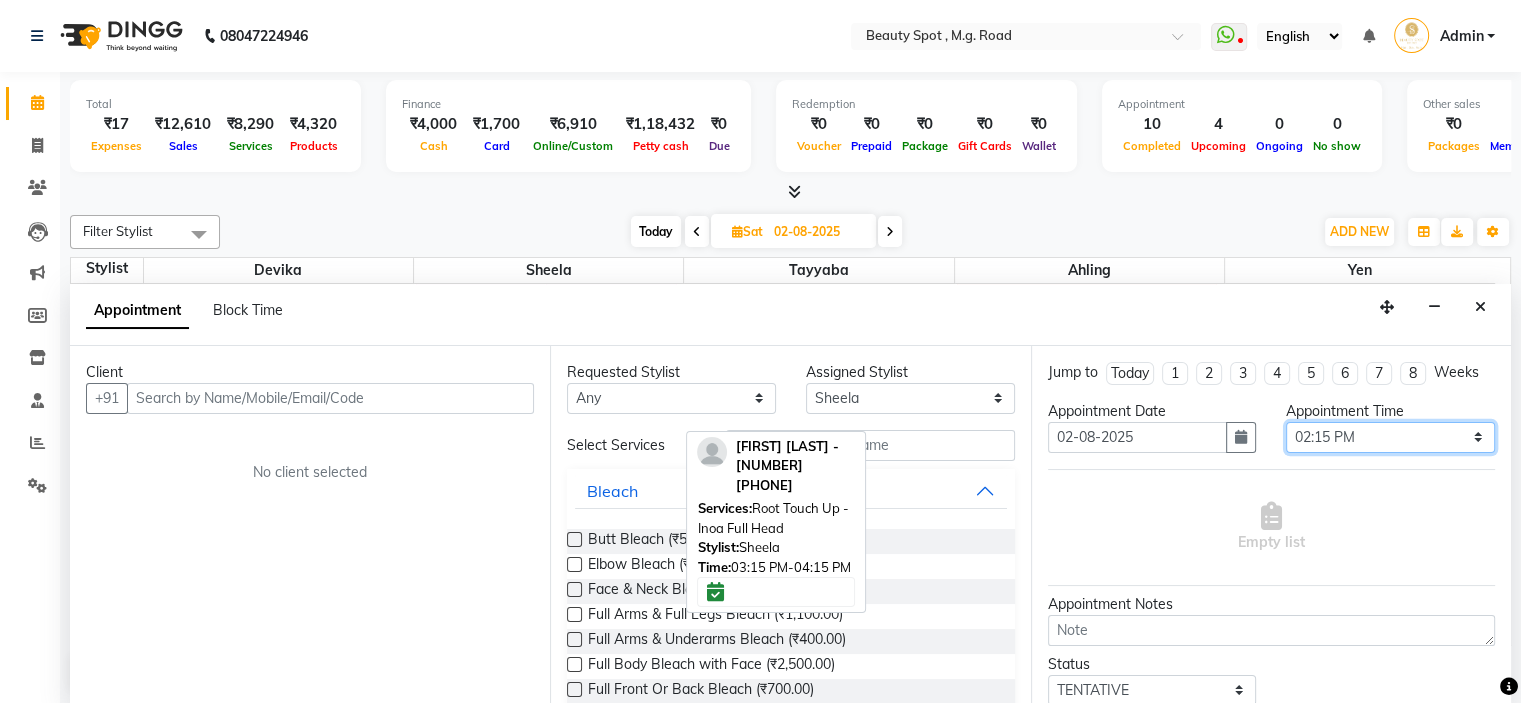 click on "Select 10:00 AM 10:15 AM 10:30 AM 10:45 AM 11:00 AM 11:15 AM 11:30 AM 11:45 AM 12:00 PM 12:15 PM 12:30 PM 12:45 PM 01:00 PM 01:15 PM 01:30 PM 01:45 PM 02:00 PM 02:15 PM 02:30 PM 02:45 PM 03:00 PM 03:15 PM 03:30 PM 03:45 PM 04:00 PM 04:15 PM 04:30 PM 04:45 PM 05:00 PM 05:15 PM 05:30 PM 05:45 PM 06:00 PM 06:15 PM 06:30 PM 06:45 PM 07:00 PM" at bounding box center (1390, 437) 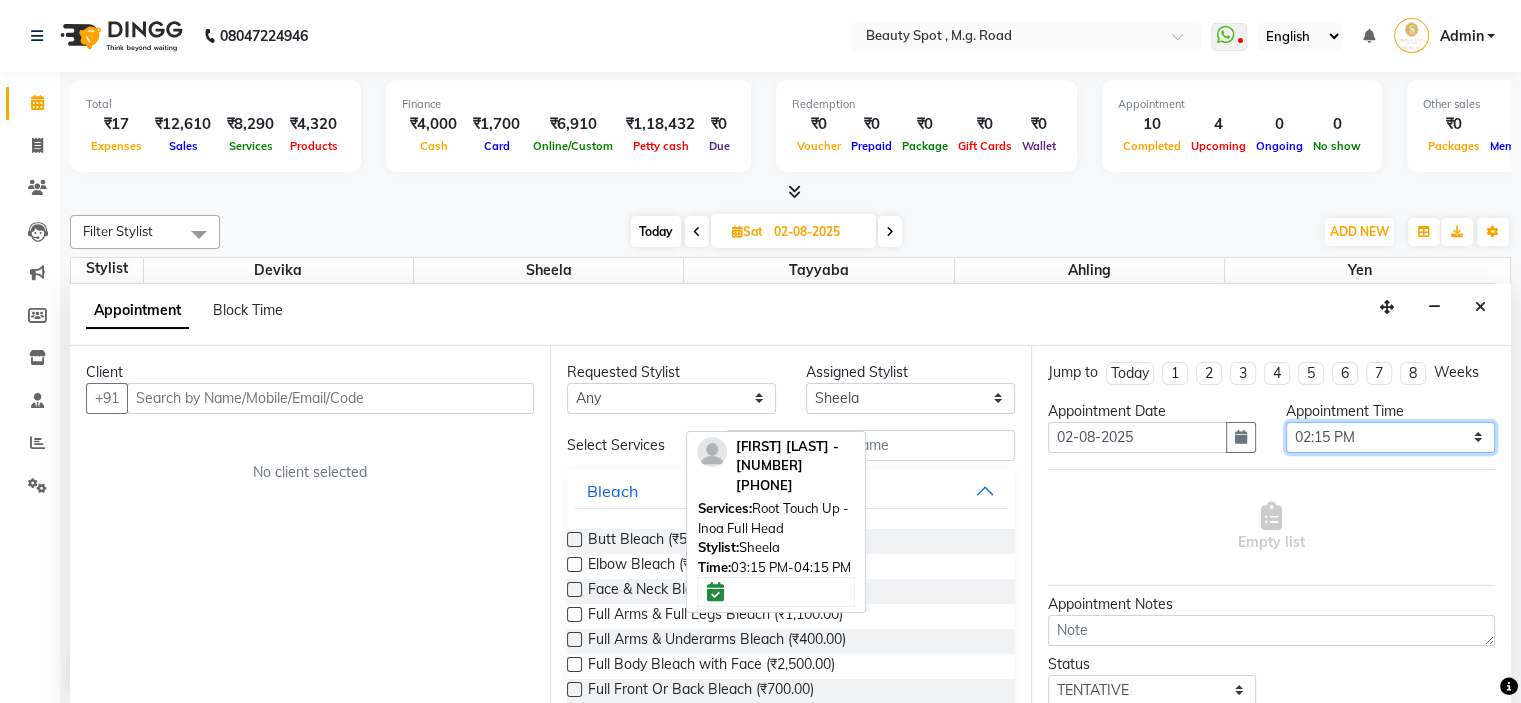 select on "840" 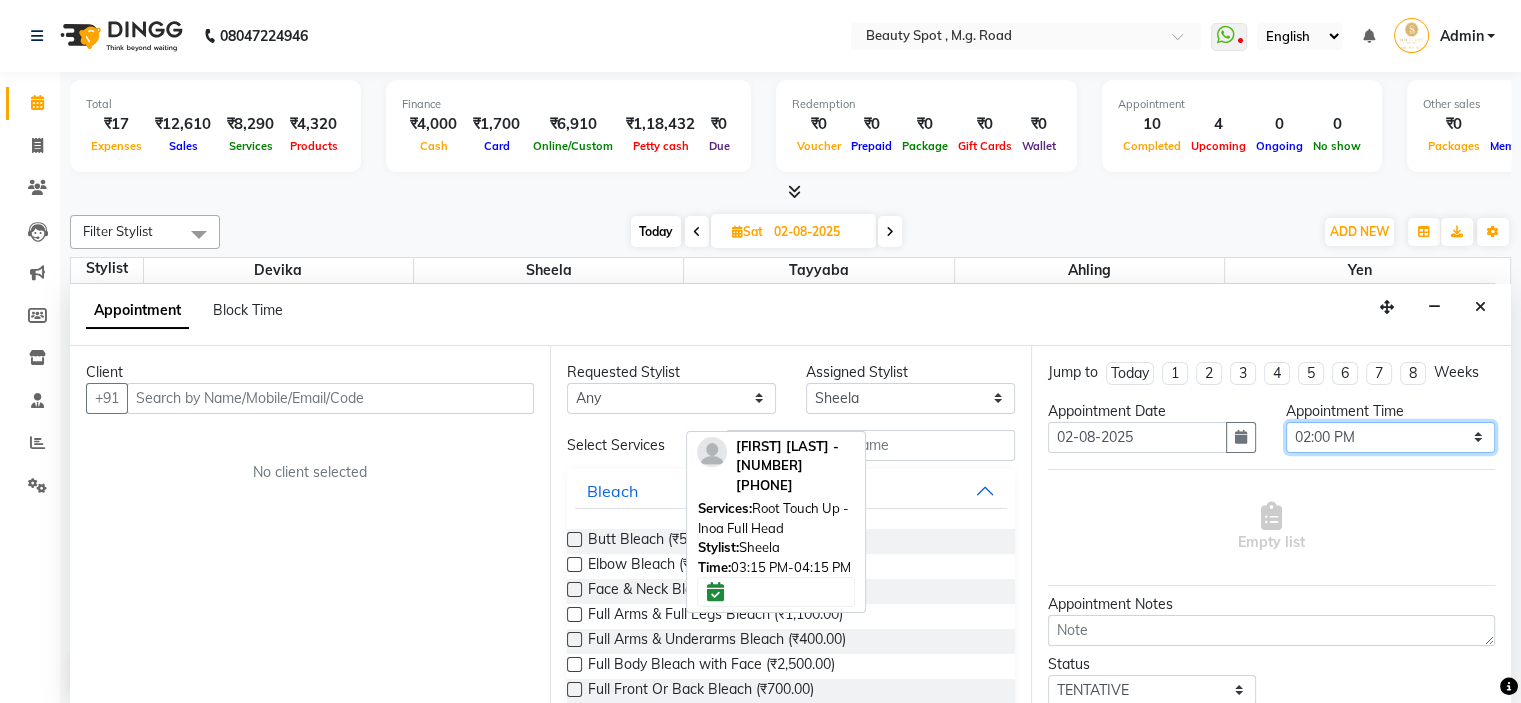 click on "Select 10:00 AM 10:15 AM 10:30 AM 10:45 AM 11:00 AM 11:15 AM 11:30 AM 11:45 AM 12:00 PM 12:15 PM 12:30 PM 12:45 PM 01:00 PM 01:15 PM 01:30 PM 01:45 PM 02:00 PM 02:15 PM 02:30 PM 02:45 PM 03:00 PM 03:15 PM 03:30 PM 03:45 PM 04:00 PM 04:15 PM 04:30 PM 04:45 PM 05:00 PM 05:15 PM 05:30 PM 05:45 PM 06:00 PM 06:15 PM 06:30 PM 06:45 PM 07:00 PM" at bounding box center [1390, 437] 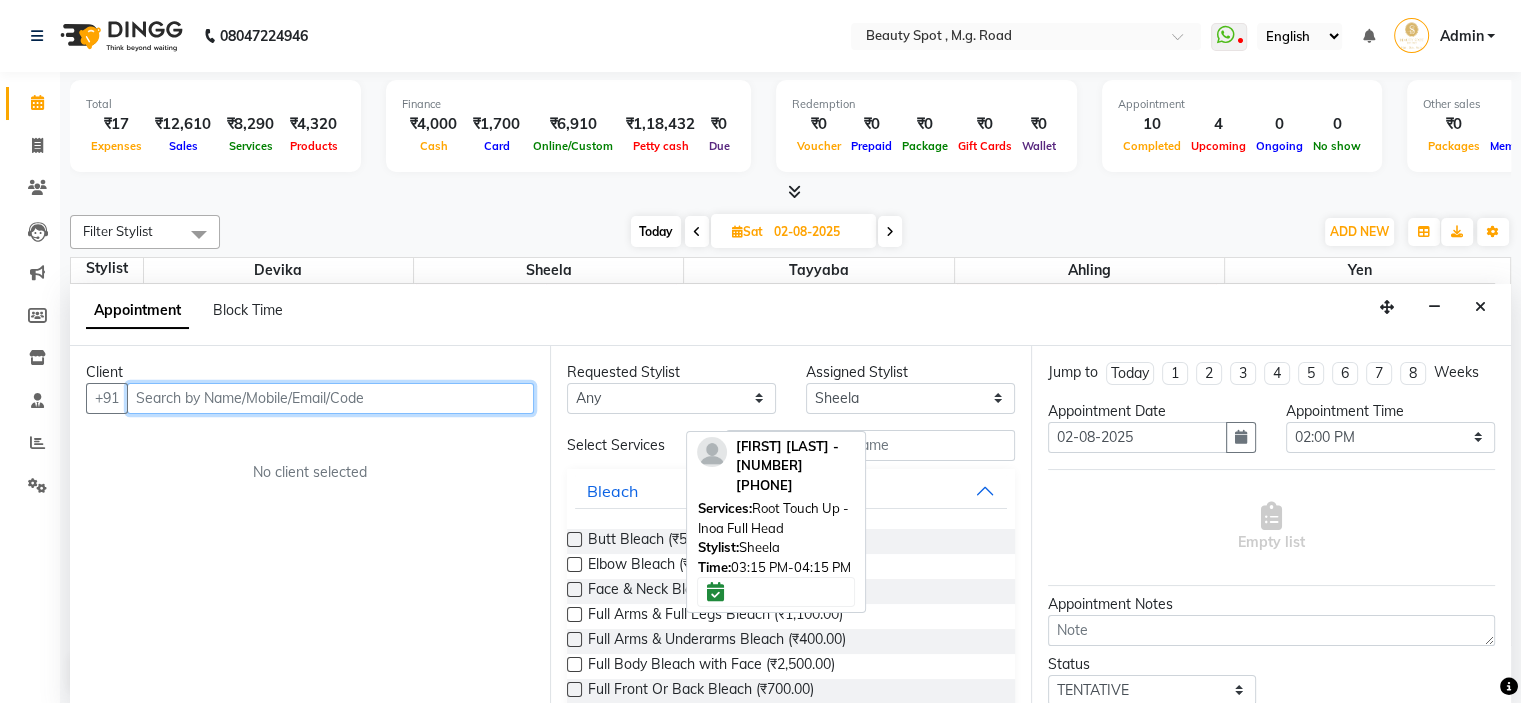 click at bounding box center (330, 398) 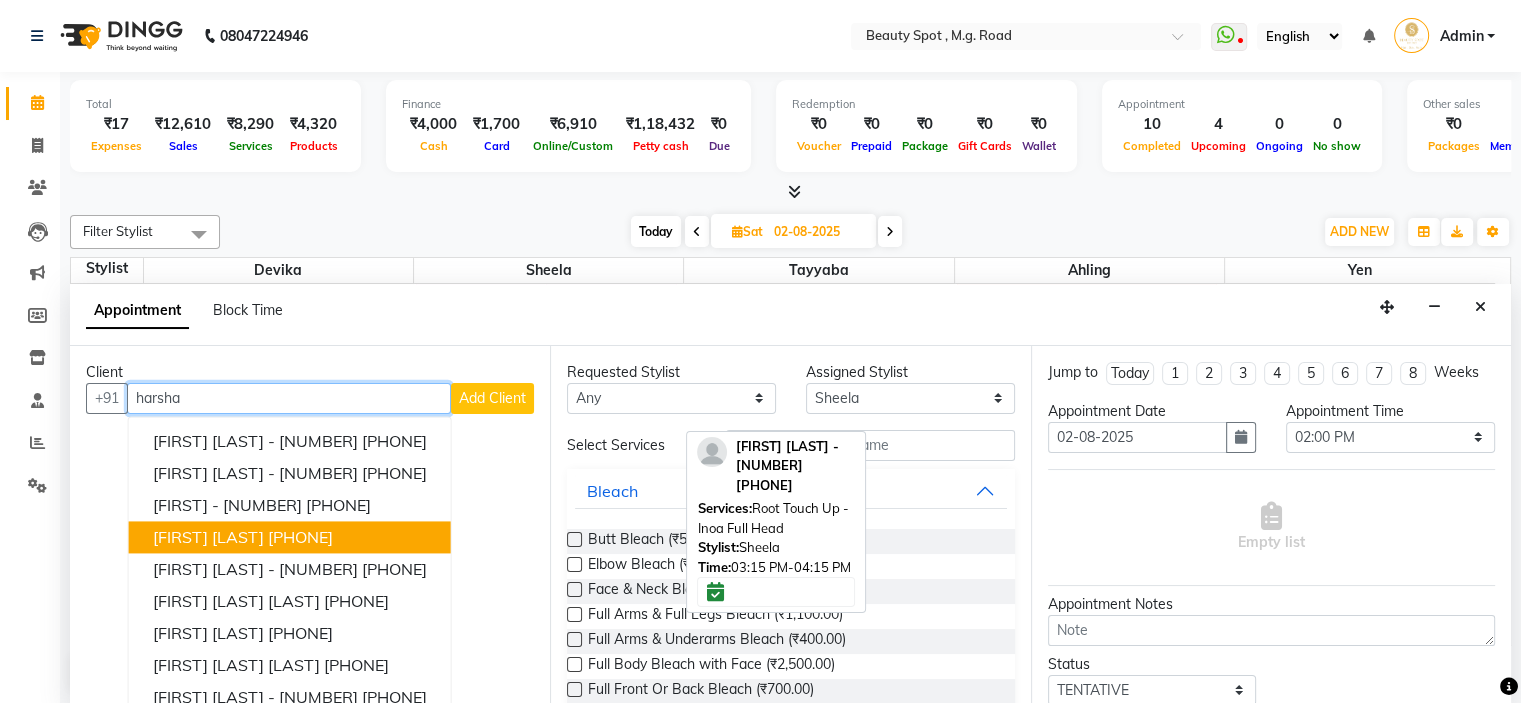 click on "HARSHA MANSOOKHANI  9822039453" at bounding box center [290, 537] 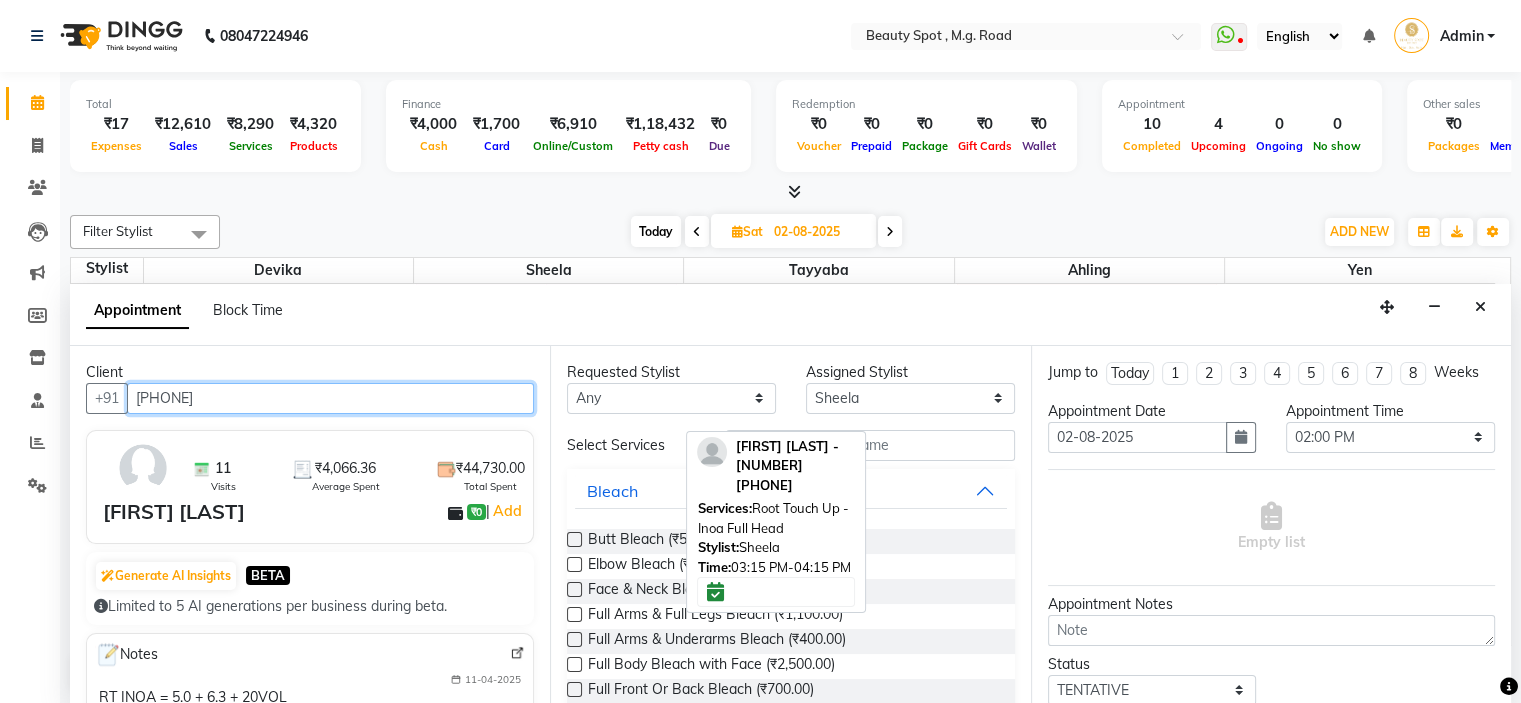 type on "9822039453" 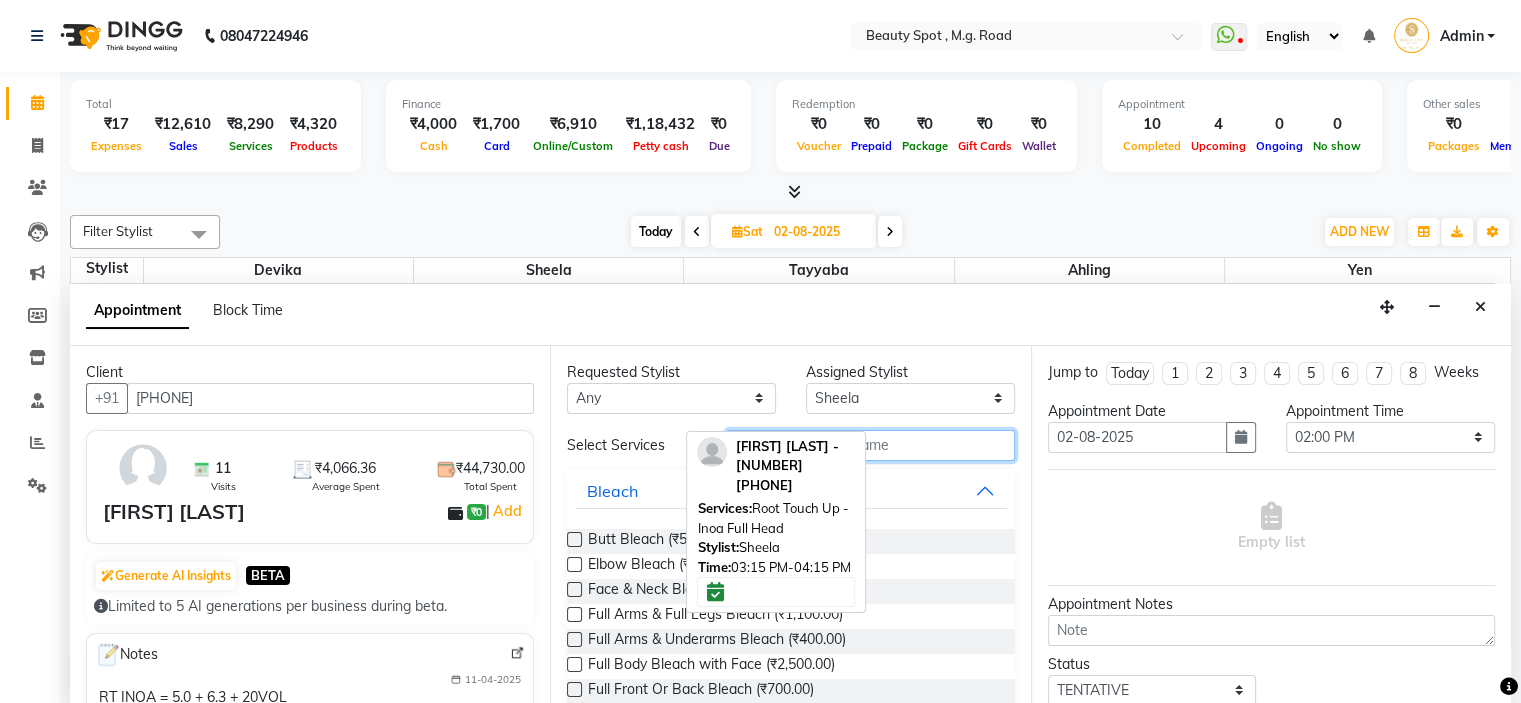 click at bounding box center (870, 445) 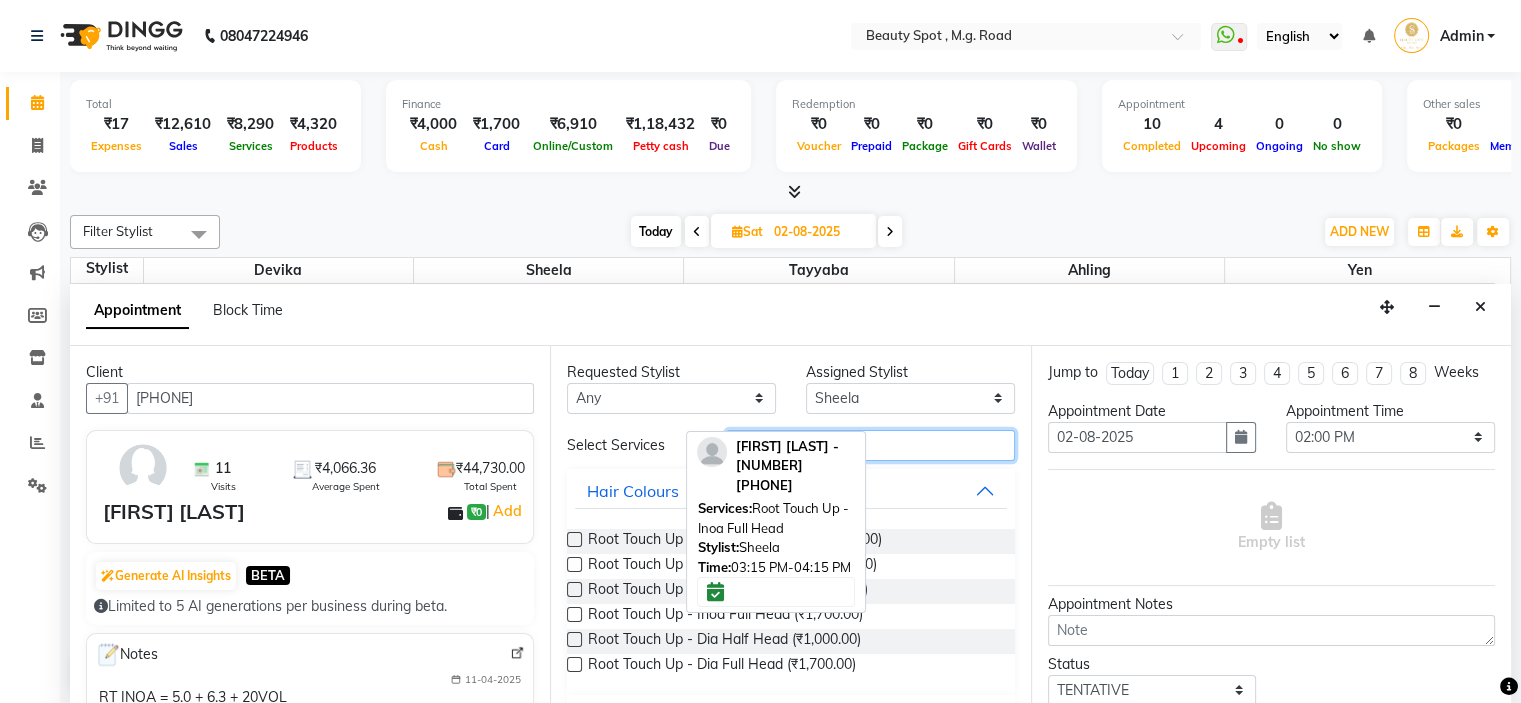 type on "roo" 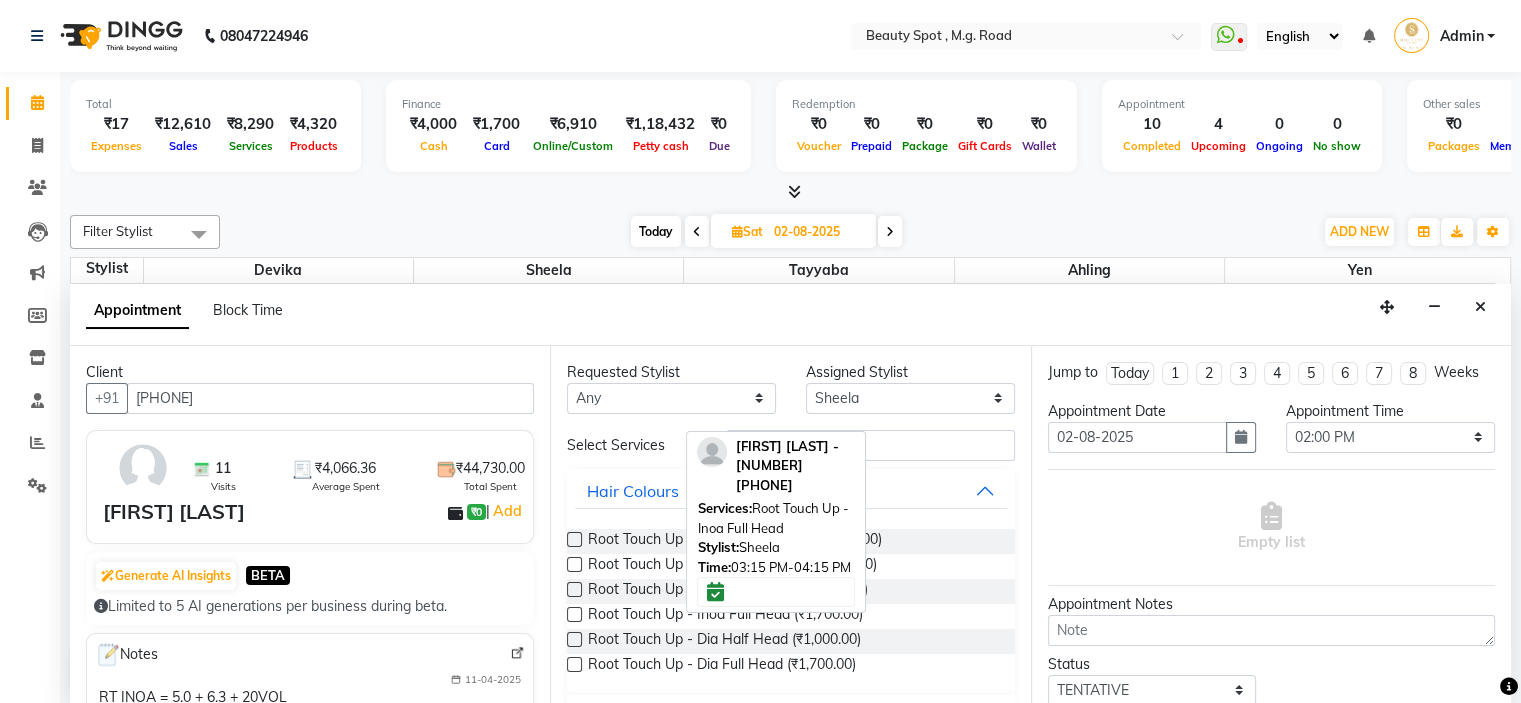 click on "Root Touch Up - Inoa Full Head (₹1,700.00)" at bounding box center [790, 616] 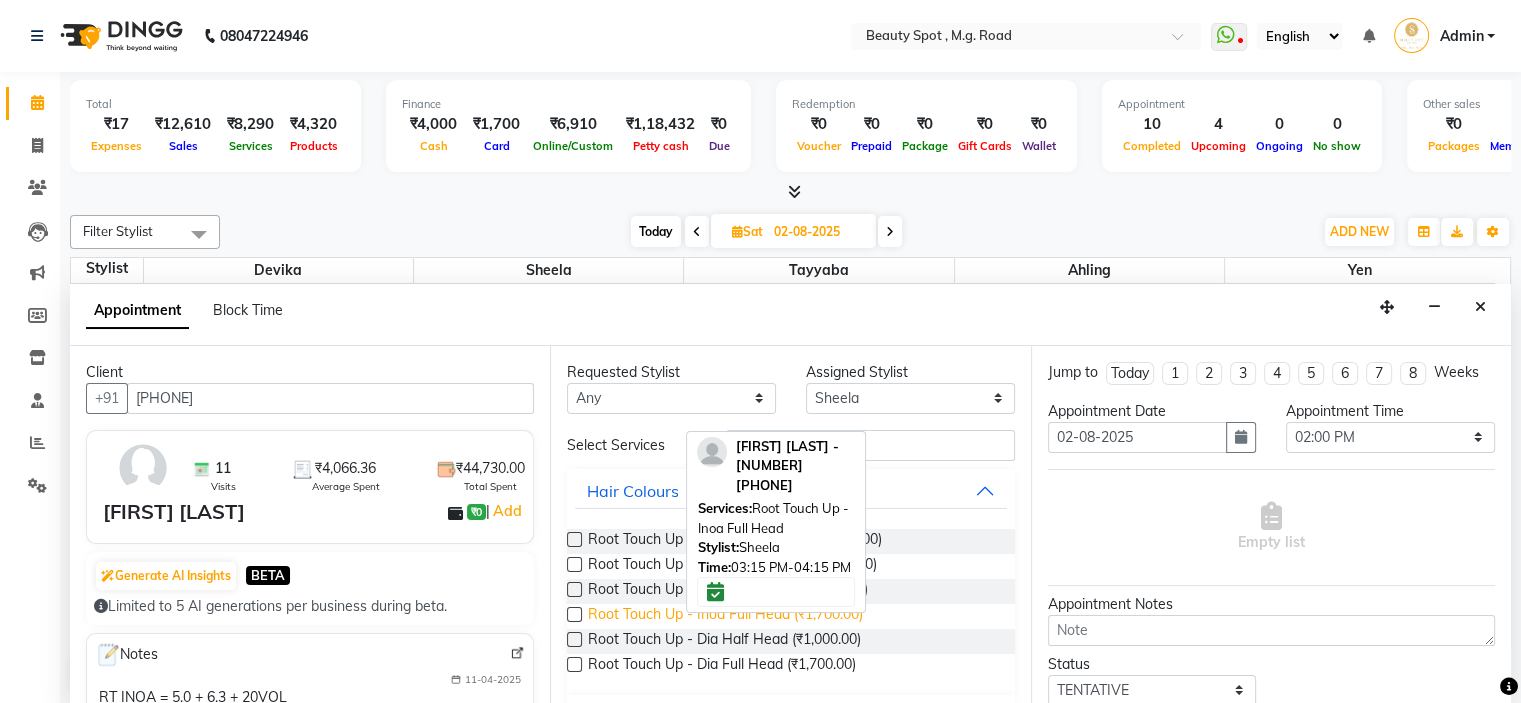 click on "Root Touch Up - Inoa Full Head (₹1,700.00)" at bounding box center [725, 616] 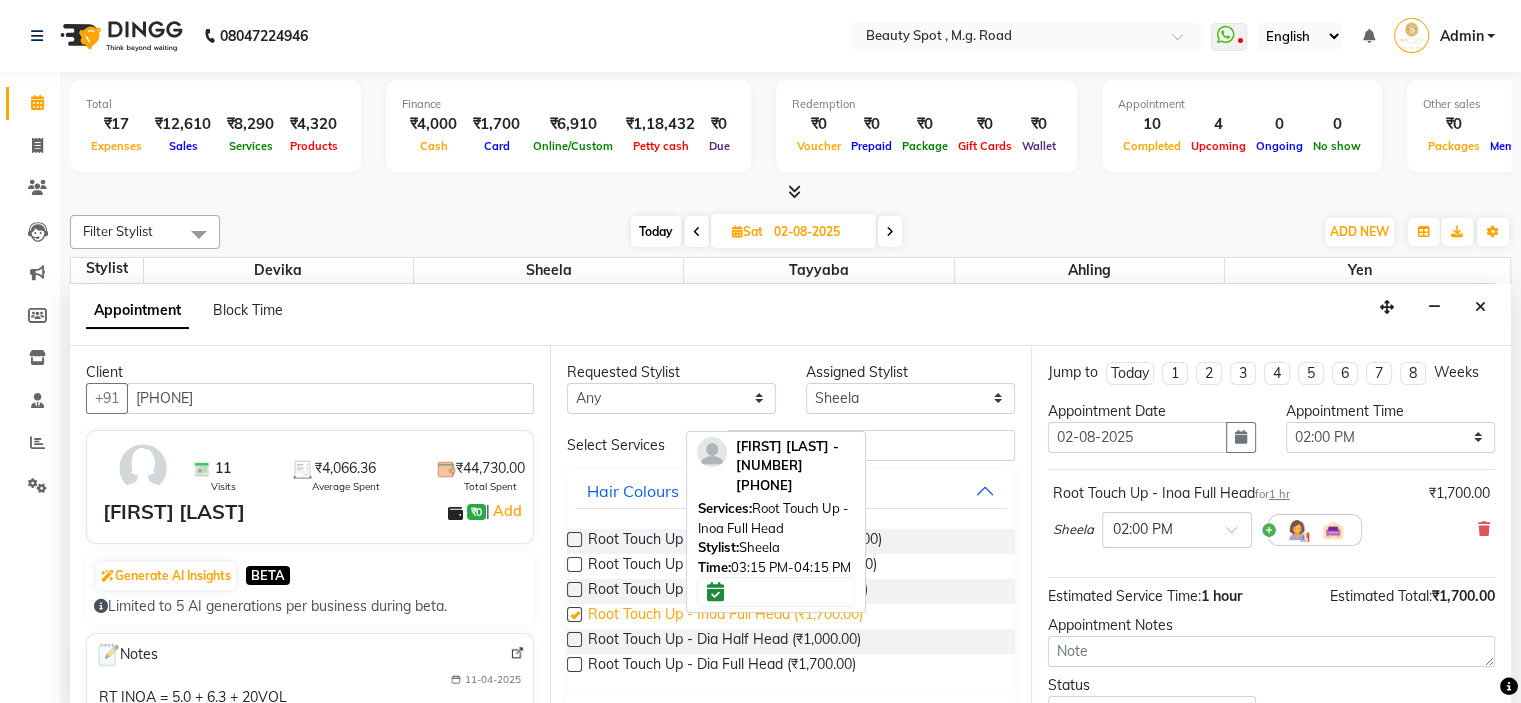 checkbox on "false" 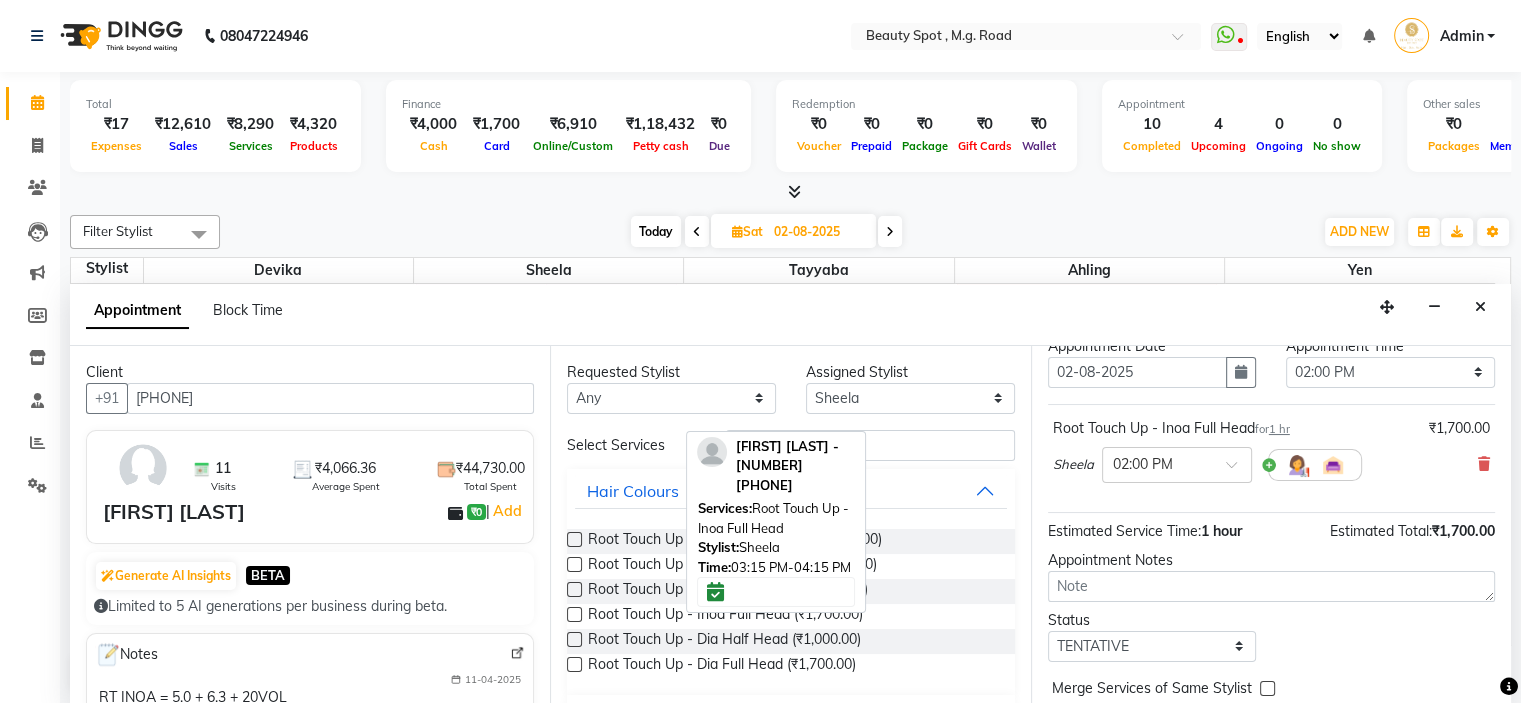 scroll, scrollTop: 100, scrollLeft: 0, axis: vertical 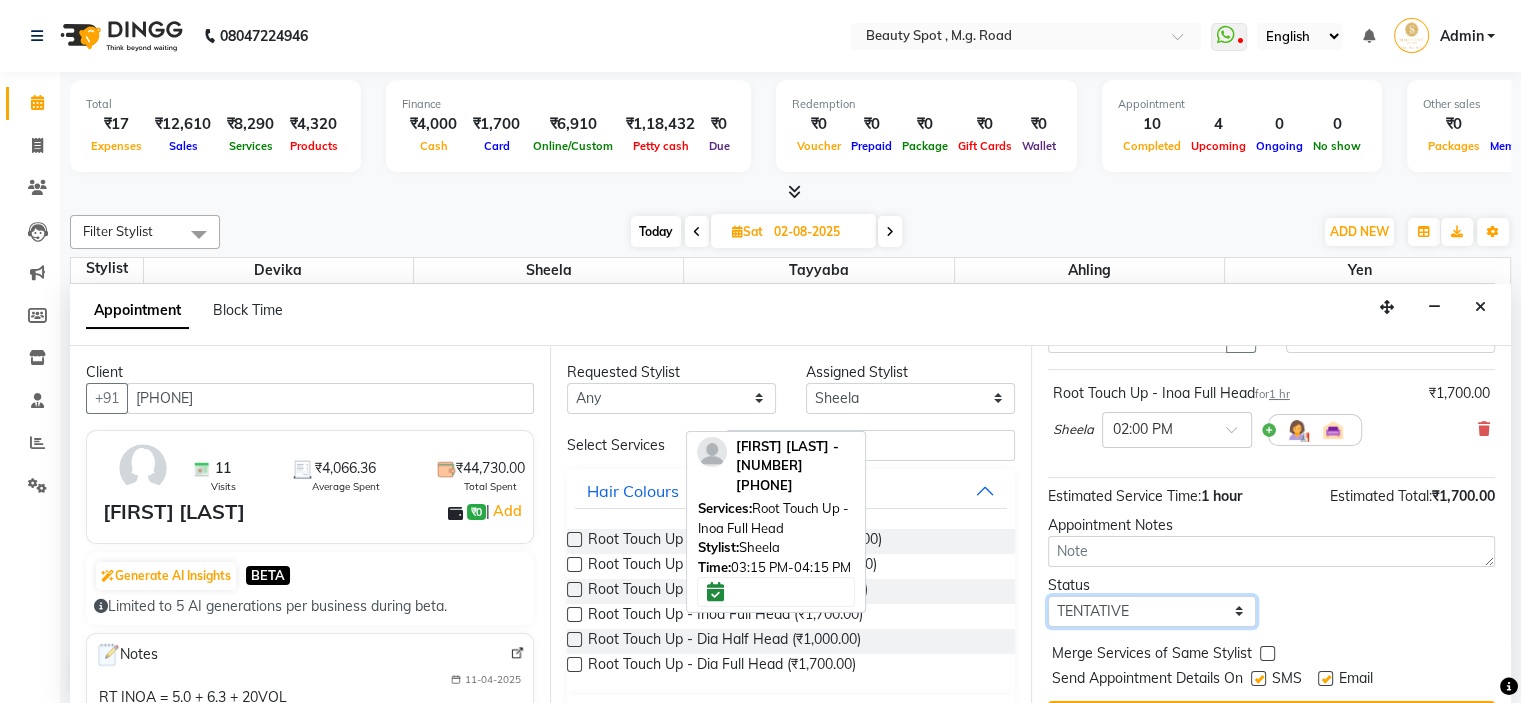 click on "Select TENTATIVE CONFIRM UPCOMING" at bounding box center (1152, 611) 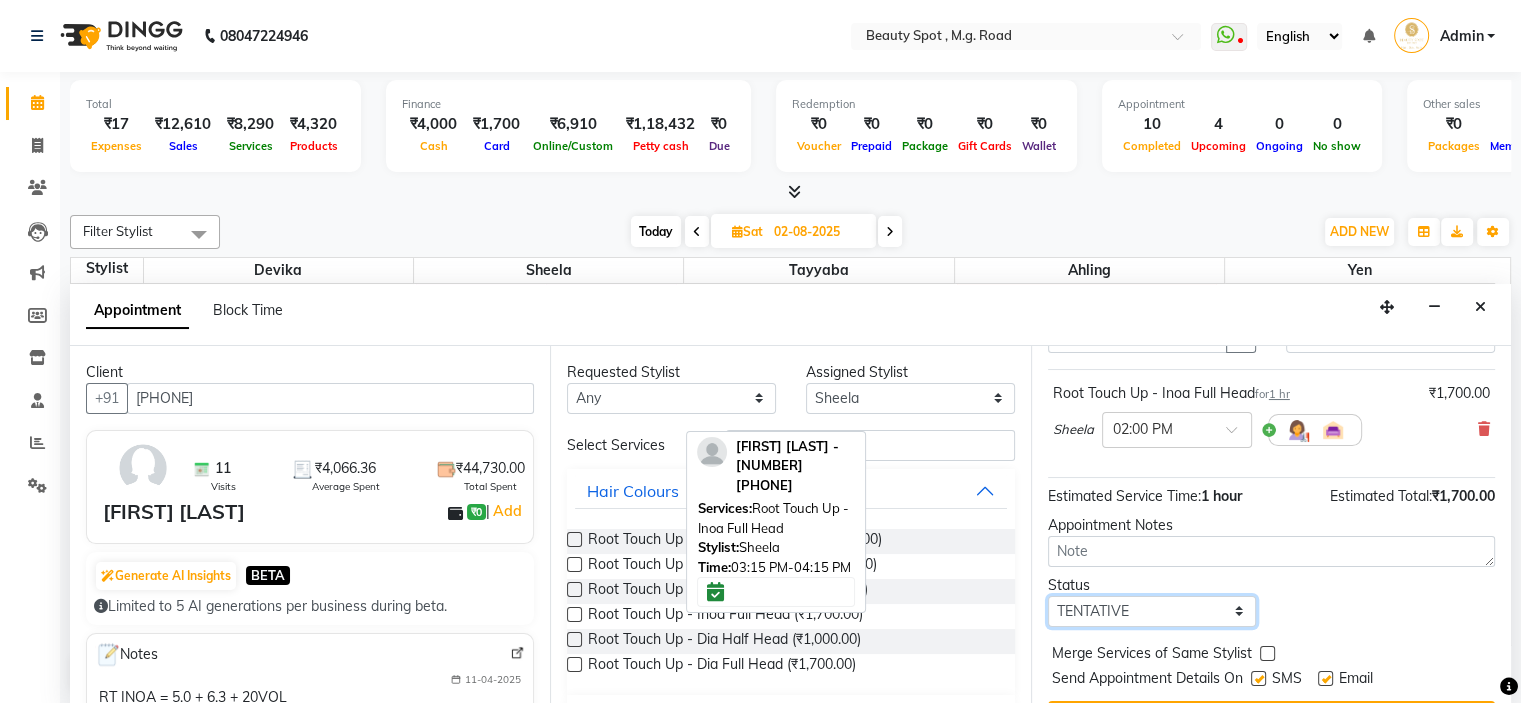 select on "confirm booking" 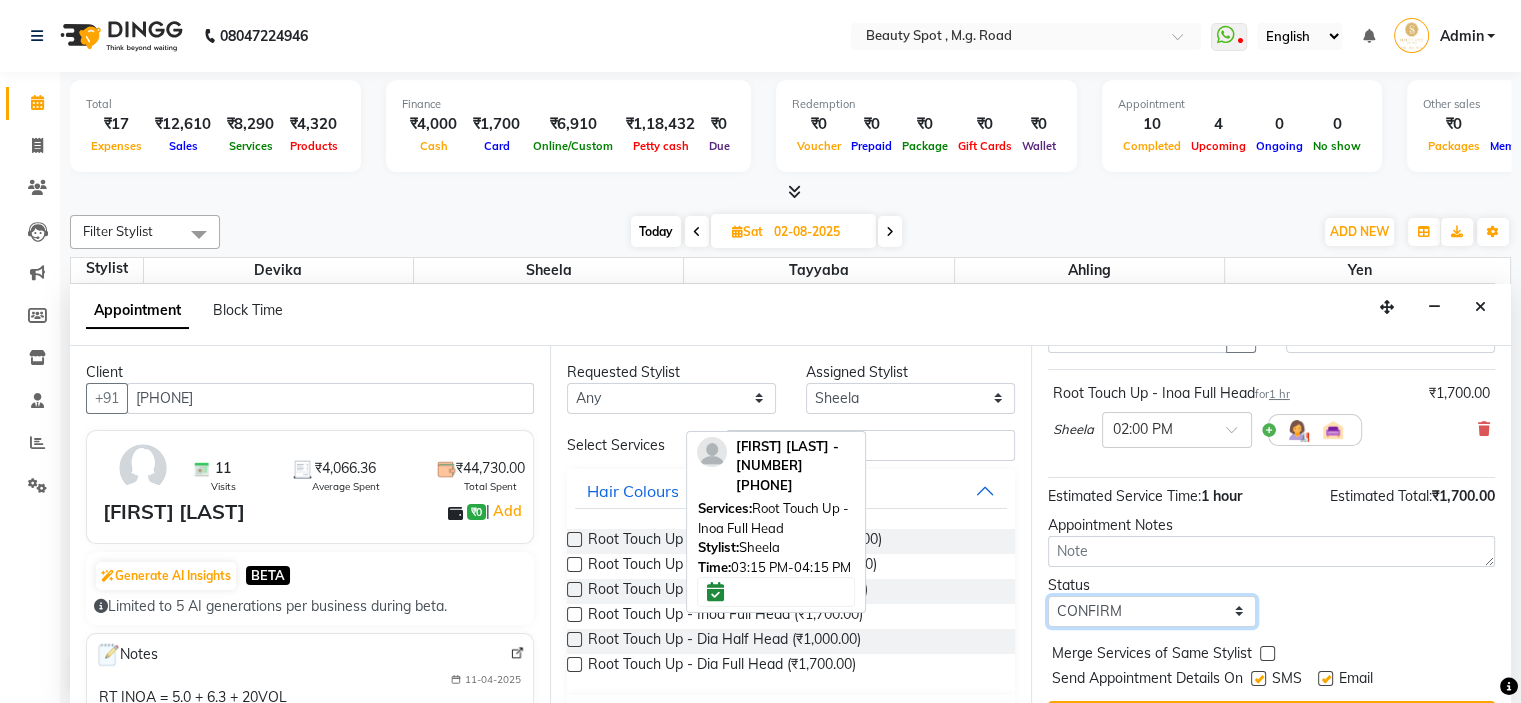 click on "Select TENTATIVE CONFIRM UPCOMING" at bounding box center [1152, 611] 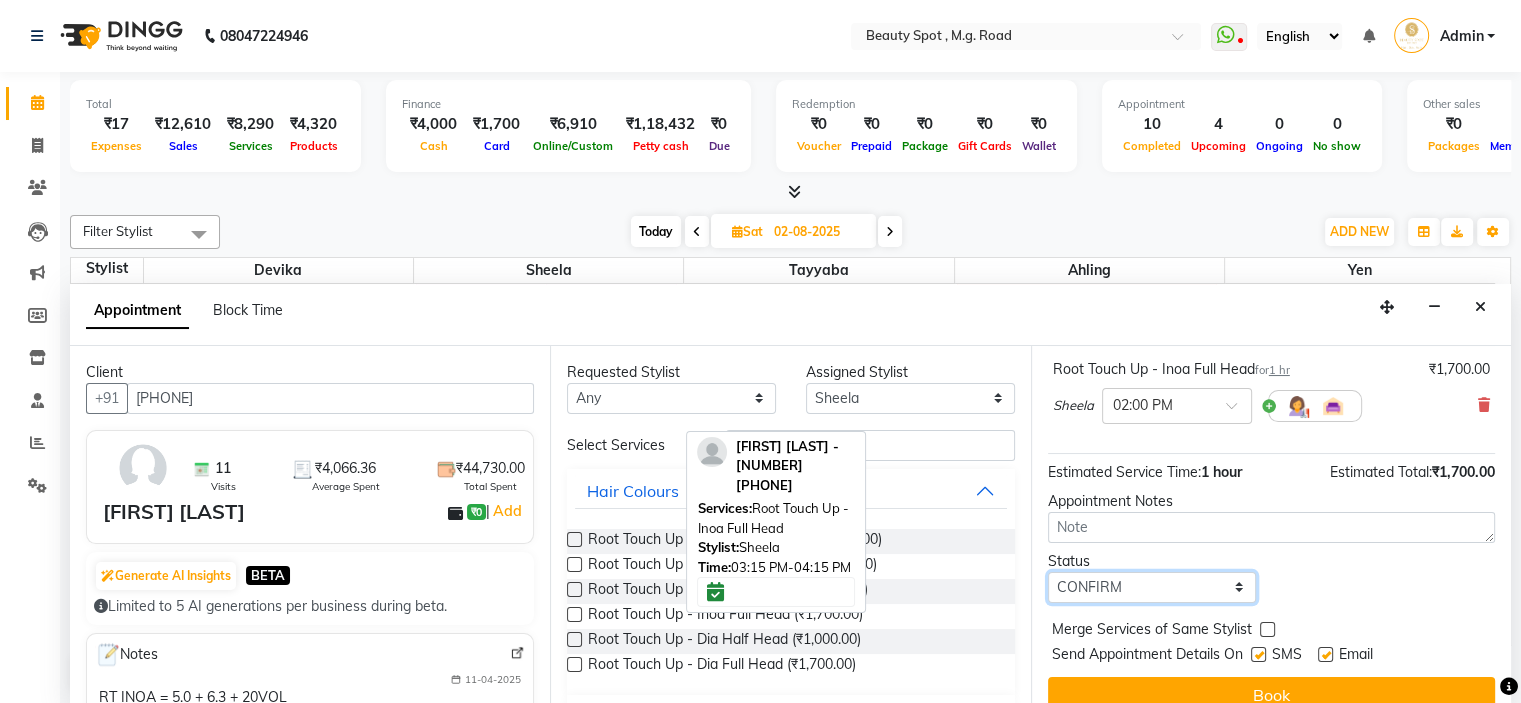 scroll, scrollTop: 146, scrollLeft: 0, axis: vertical 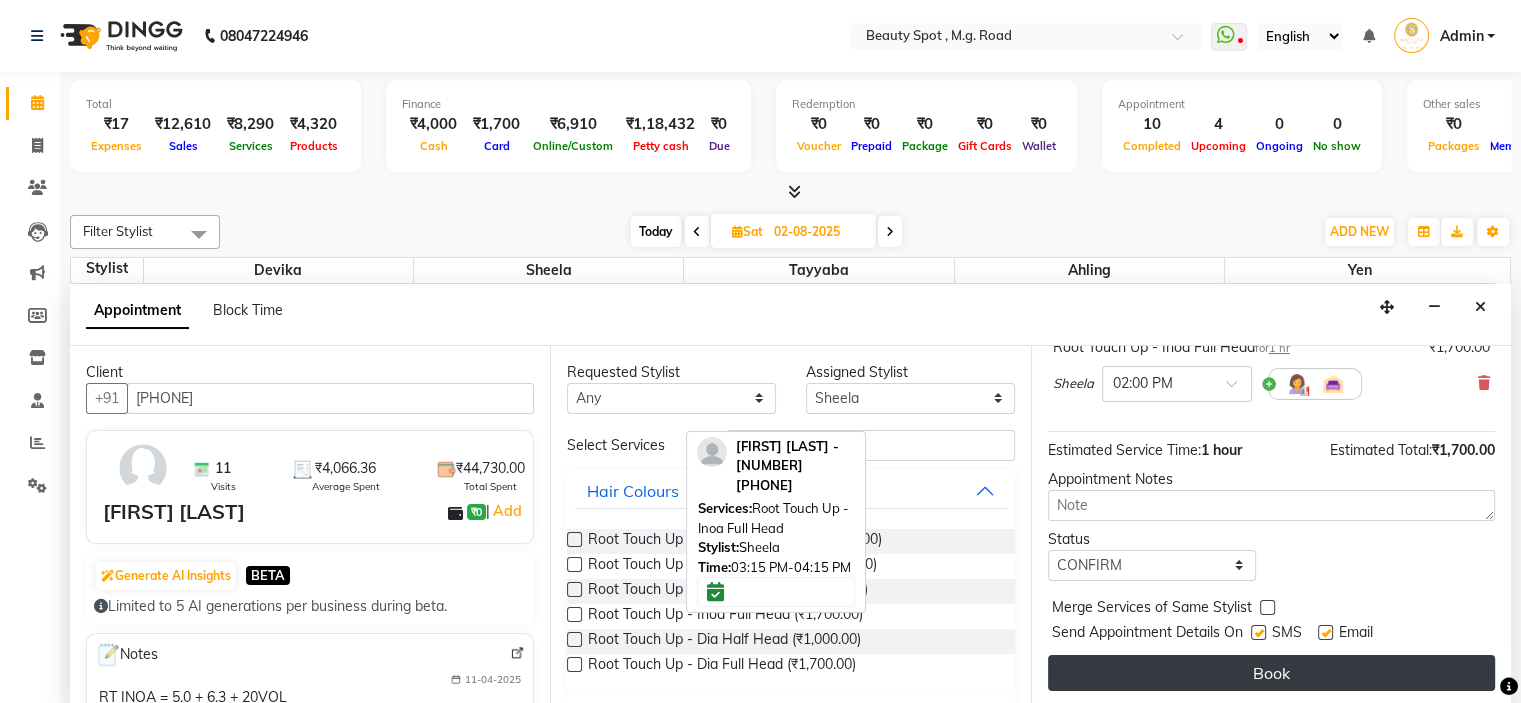 click on "Book" at bounding box center [1271, 673] 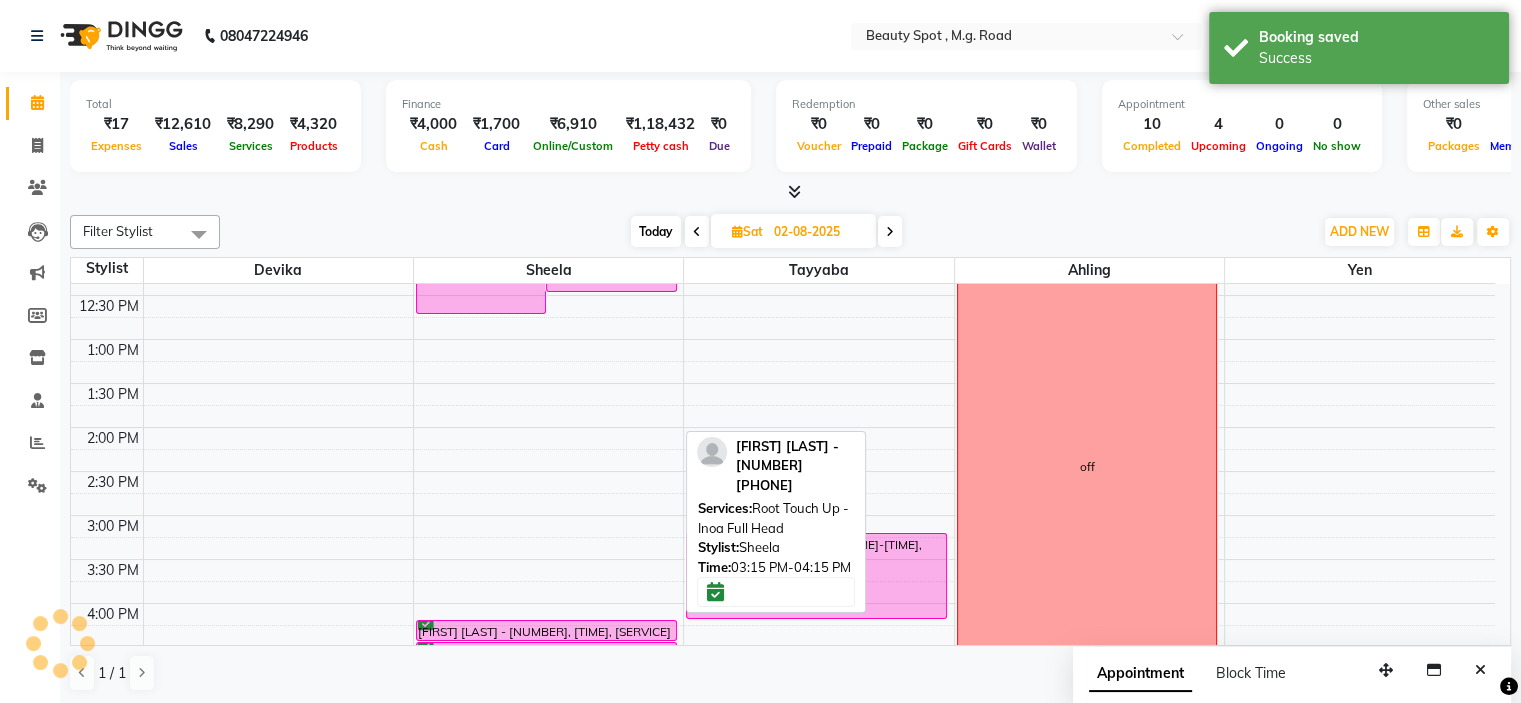 scroll, scrollTop: 0, scrollLeft: 0, axis: both 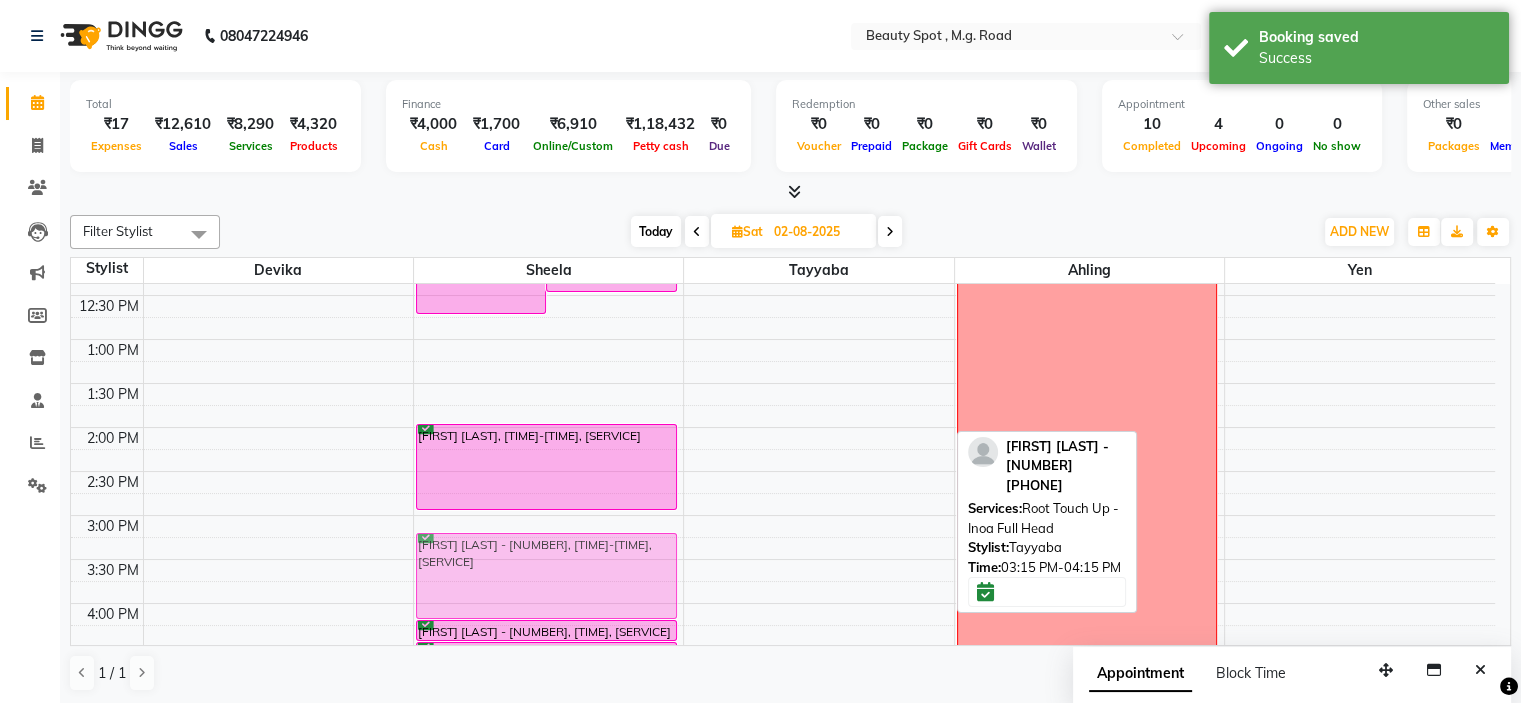 drag, startPoint x: 713, startPoint y: 548, endPoint x: 548, endPoint y: 540, distance: 165.19383 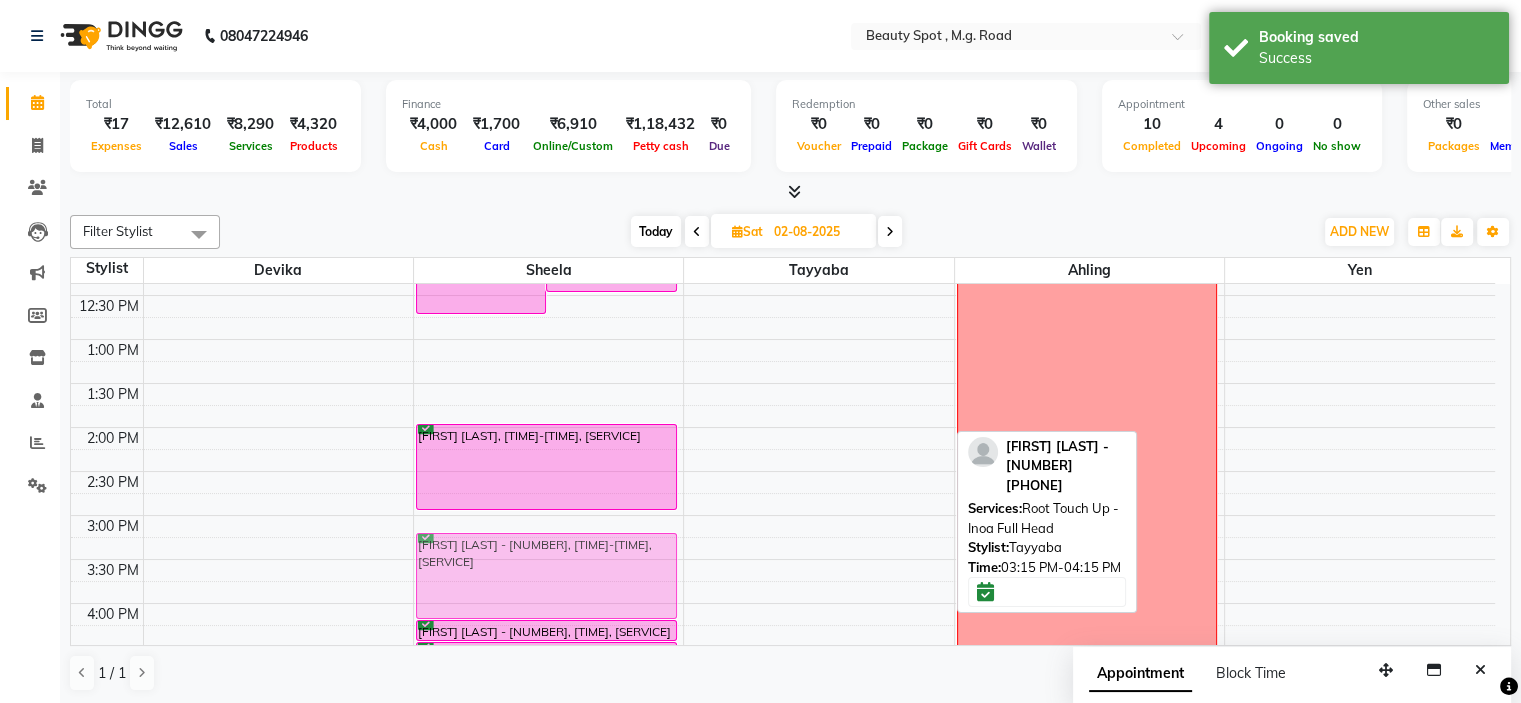 click on "MEHER  SETHNA - 0236, 11:30 AM-11:45 AM, Hair Wash + Cond + Blast Dry [Us]     MEHER  SETHNA - 0236, 11:45 AM-12:00 PM, Reg Polish     MEHER  SETHNA - 0236, 12:00 PM-12:15 PM, Reg Polish     HEENA SHAH, 11:45 AM-12:45 PM, Root Touch Up - Majirel Full Head     MEHER  SETHNA - 0236, 11:45 AM-12:30 PM, Blowdry/ Iron/ Crimp / Tongs [Us]     HARSHA MANSOOKHANI, 02:00 PM-03:00 PM, Root Touch Up - Inoa Full Head     NEETA MEHTA - 6600, 04:15 PM-04:30 PM, Upper Lip Waxing [S]     NEETA MEHTA - 6600, 04:30 PM-05:15 PM, Blowdry/ Iron/ Crimp / Tongs [Bs]     NEETA MEHTA - 6600, 03:15 PM-04:15 PM, Root Touch Up - Inoa Full Head     NEETA MEHTA - 6600, 03:15 PM-04:15 PM, Root Touch Up - Inoa Full Head  off" at bounding box center [783, 471] 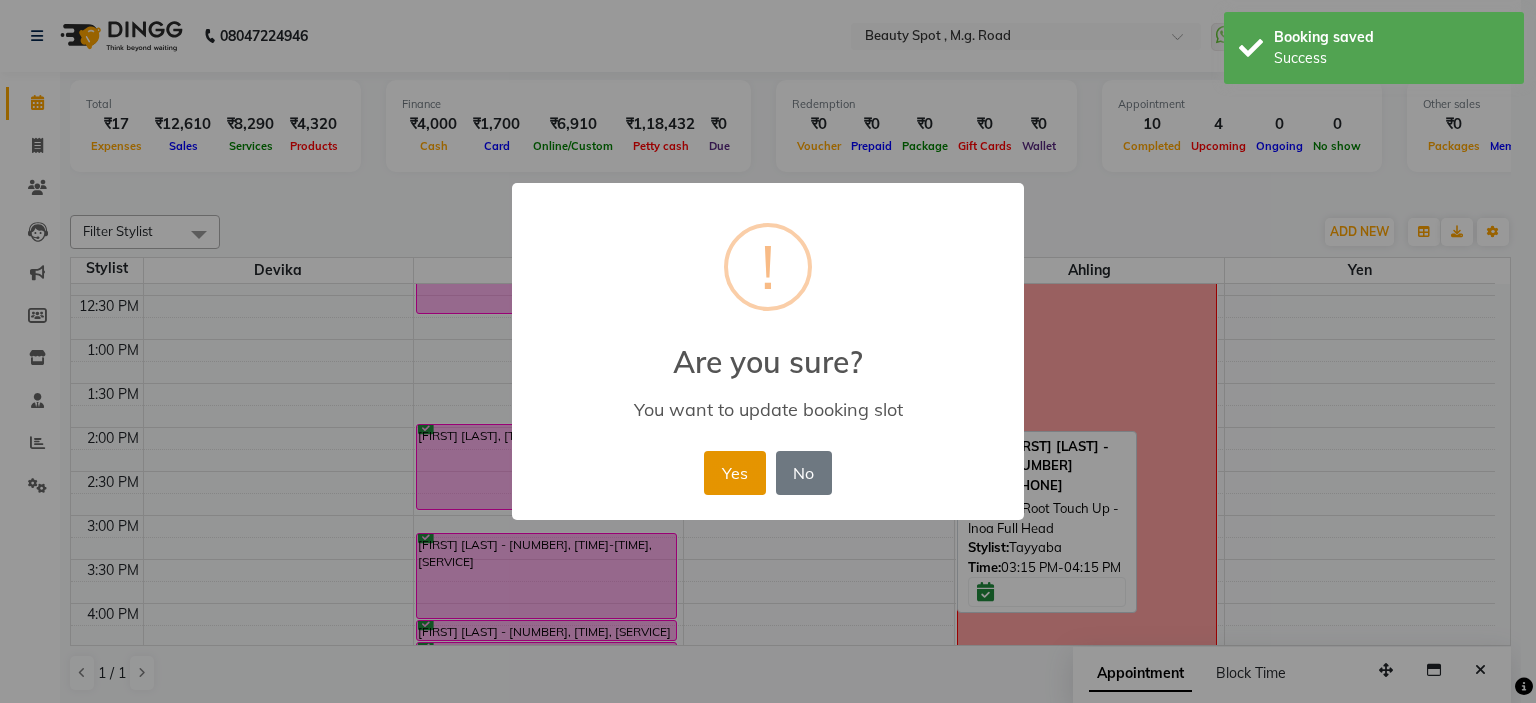 click on "Yes" at bounding box center [734, 473] 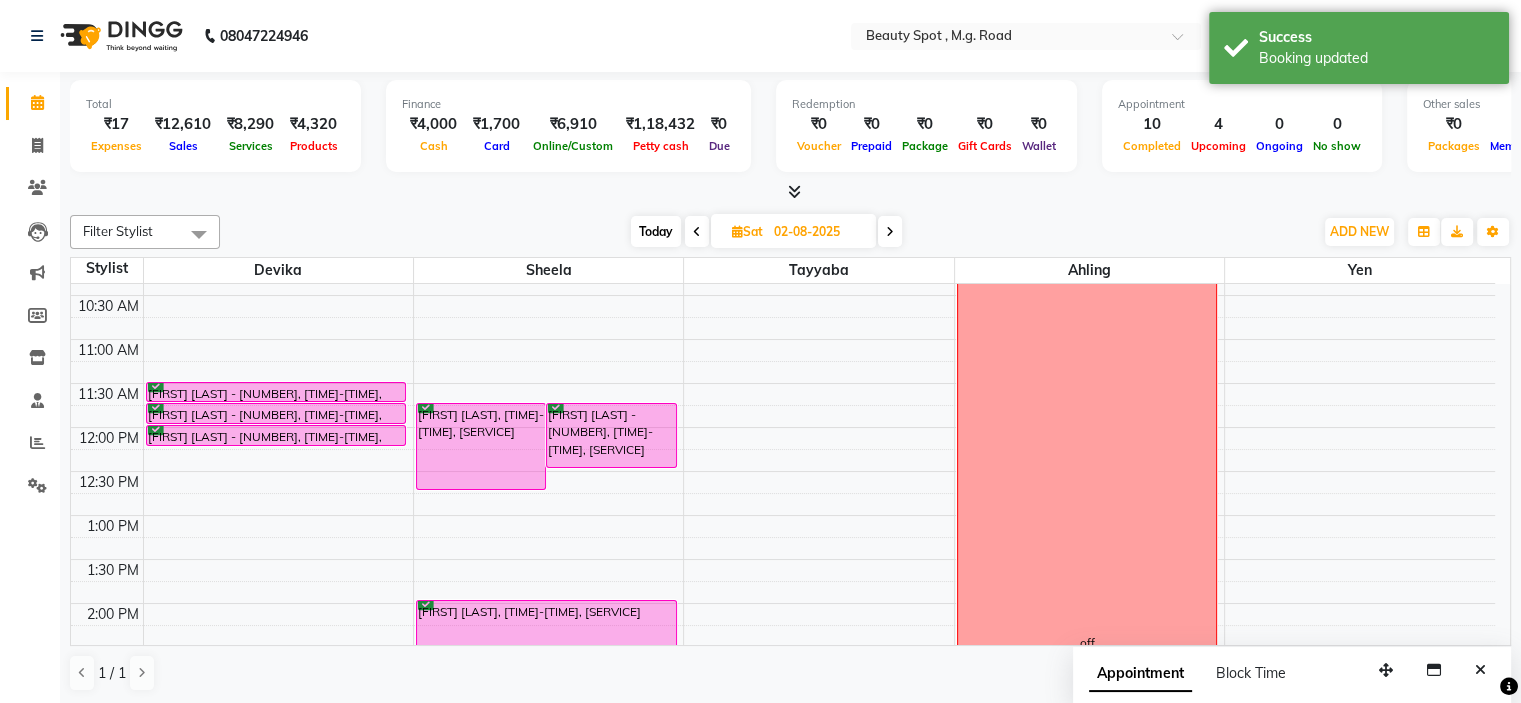 scroll, scrollTop: 96, scrollLeft: 0, axis: vertical 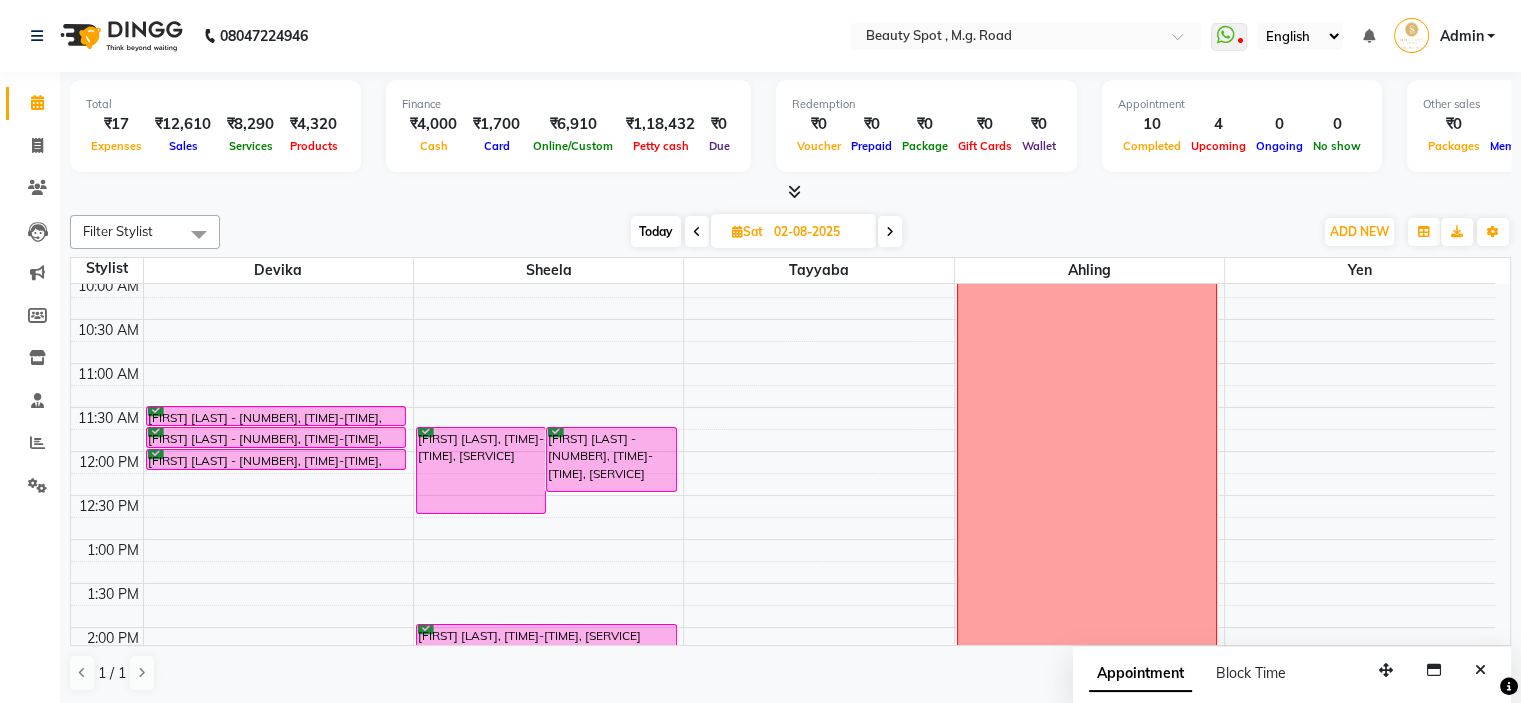click on "Sat" at bounding box center (747, 231) 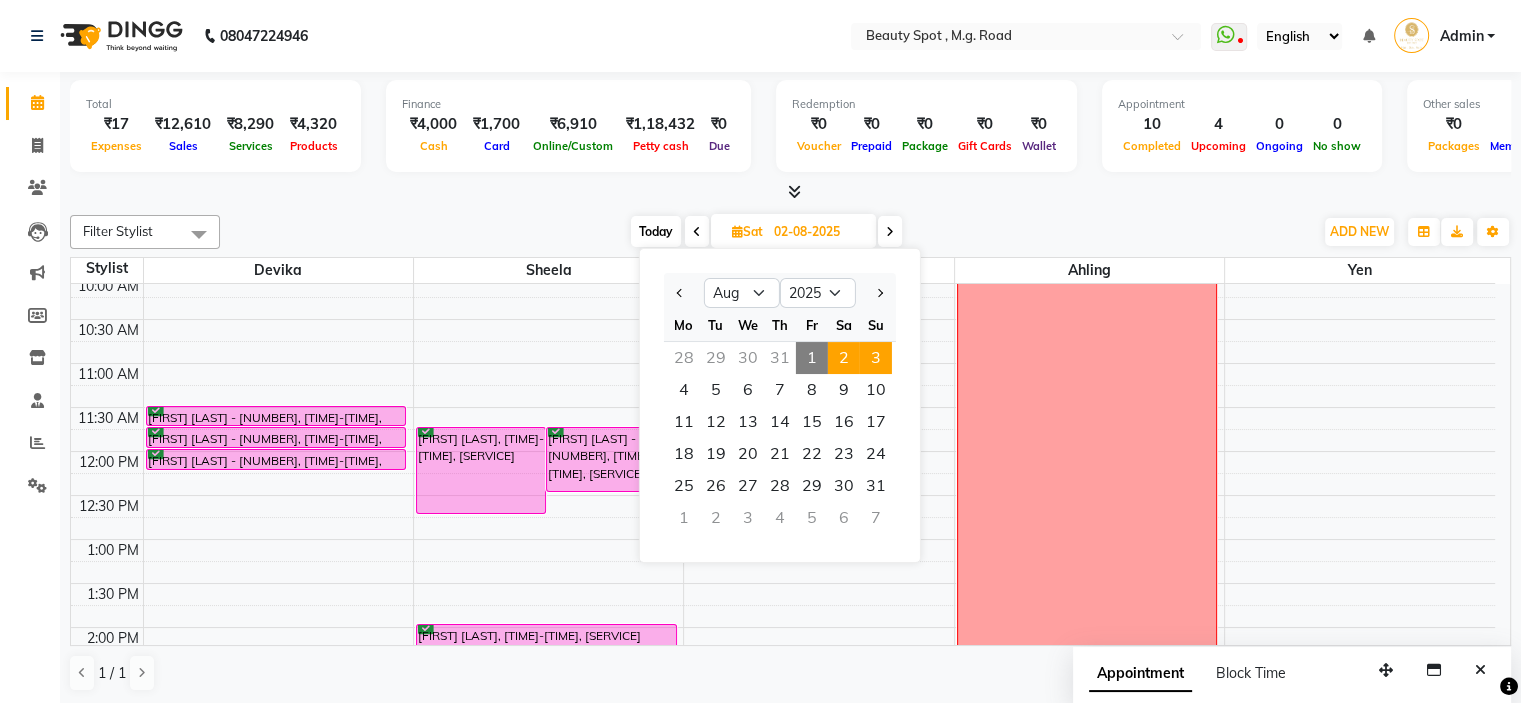 click on "3" at bounding box center [876, 358] 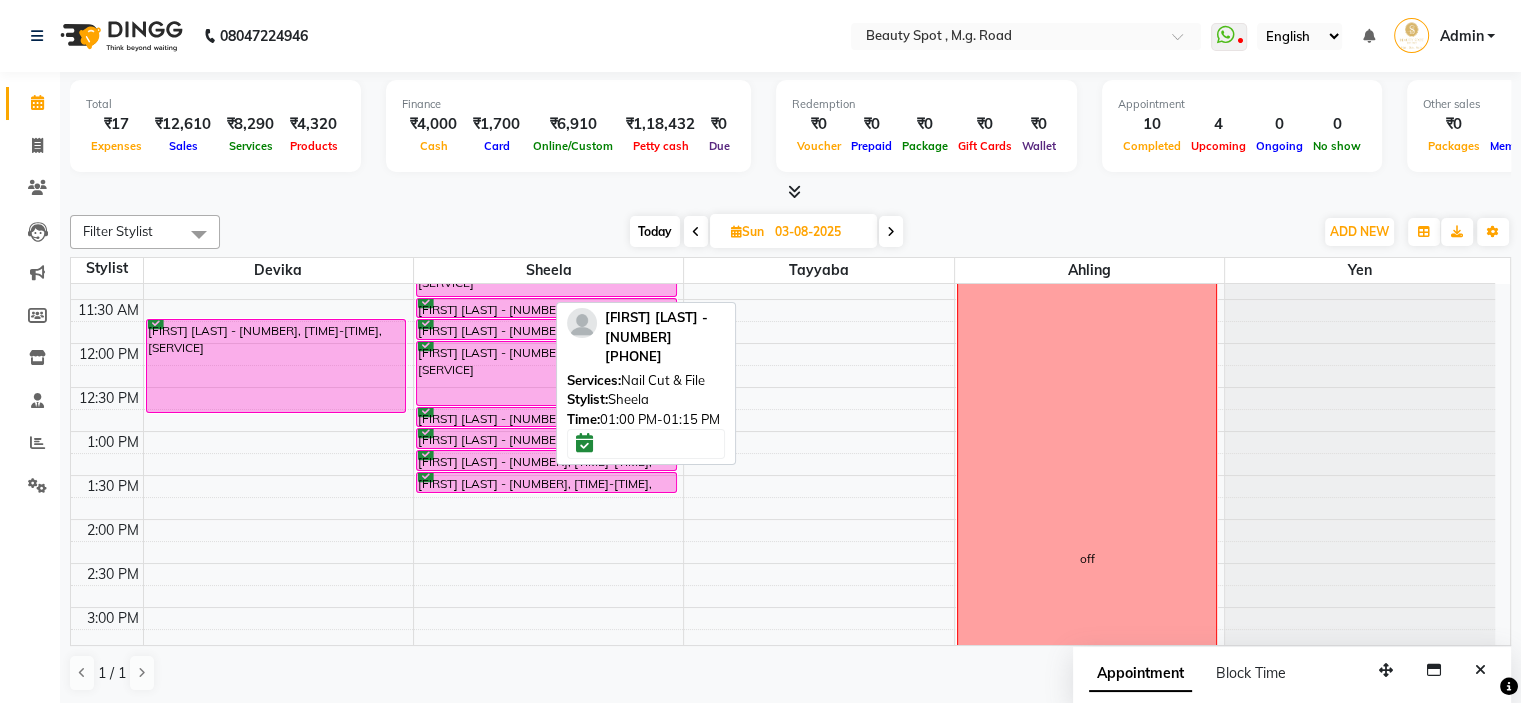 scroll, scrollTop: 196, scrollLeft: 0, axis: vertical 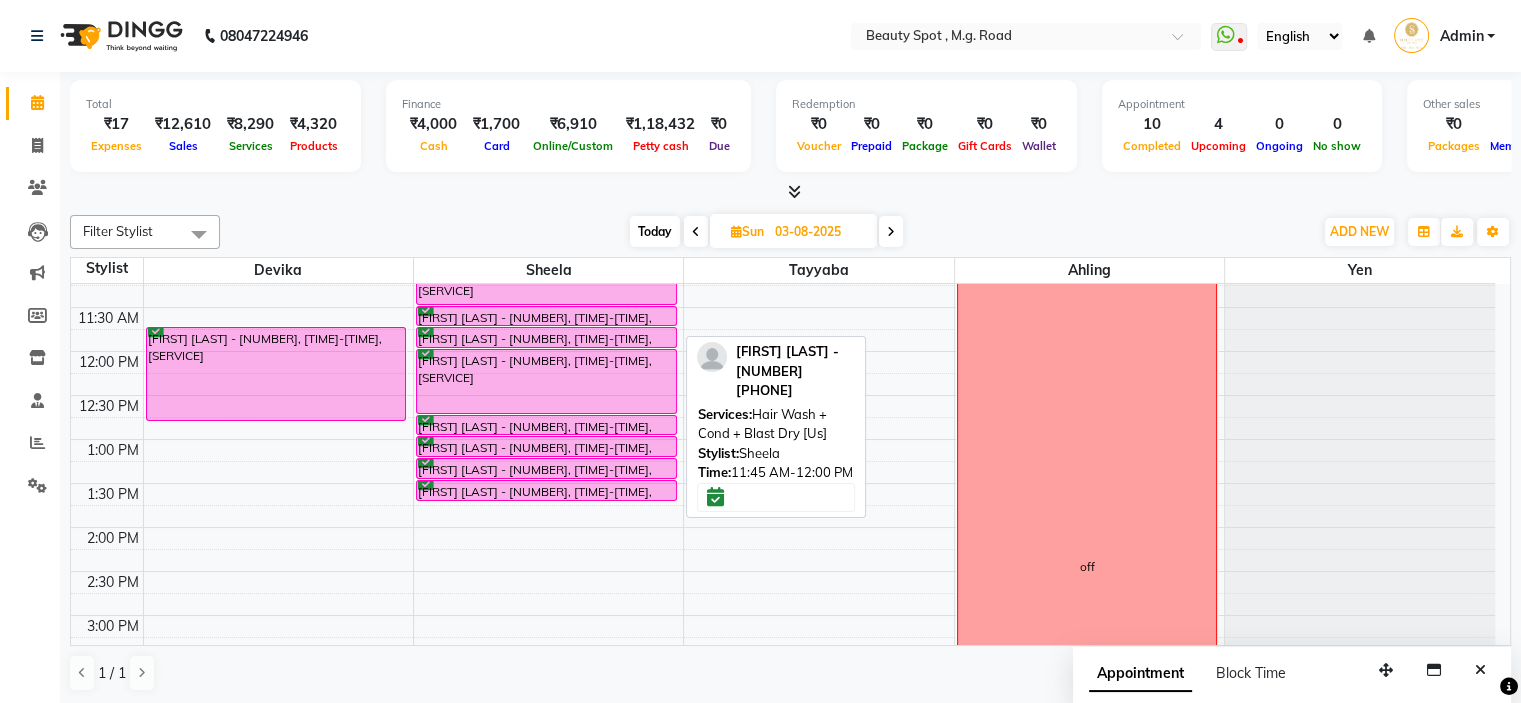 click at bounding box center (546, 347) 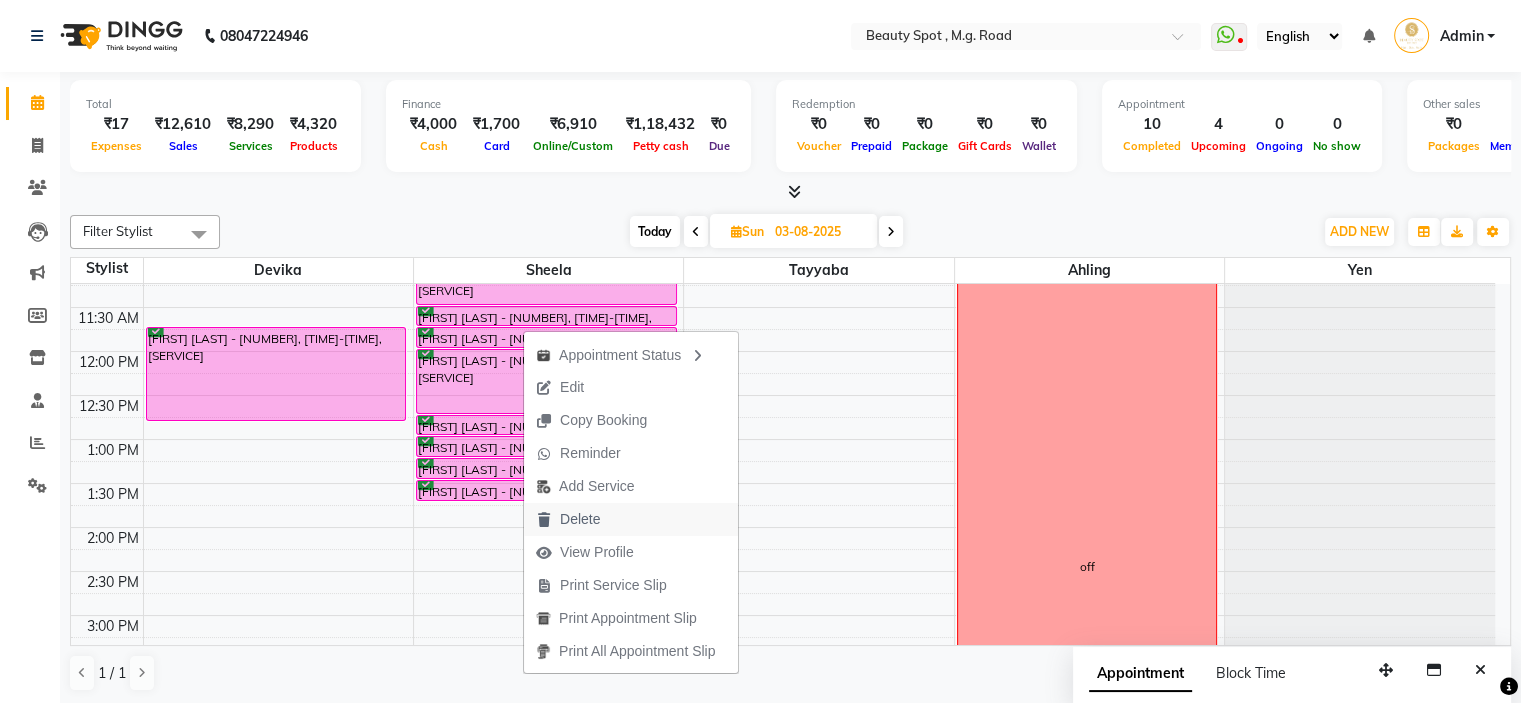 click on "Delete" at bounding box center (580, 519) 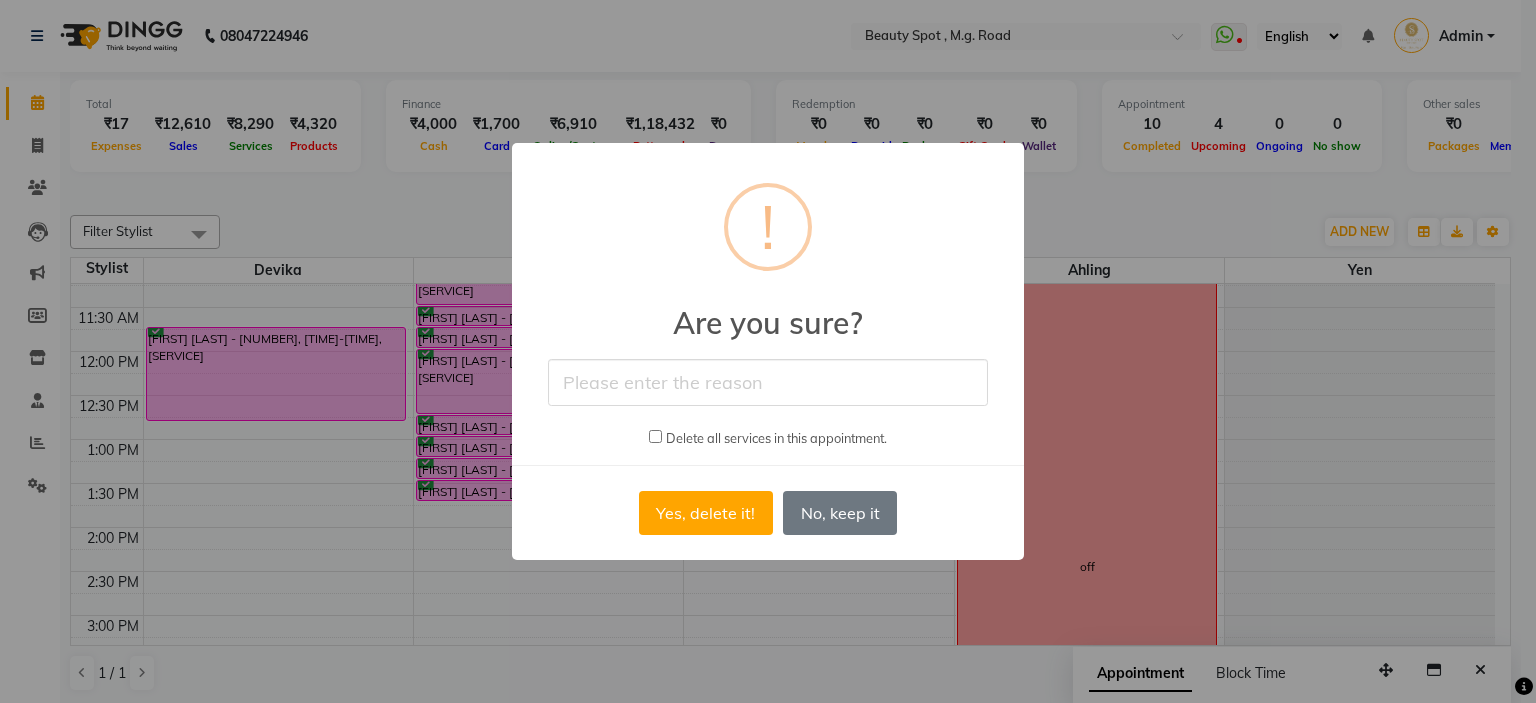 click at bounding box center (768, 382) 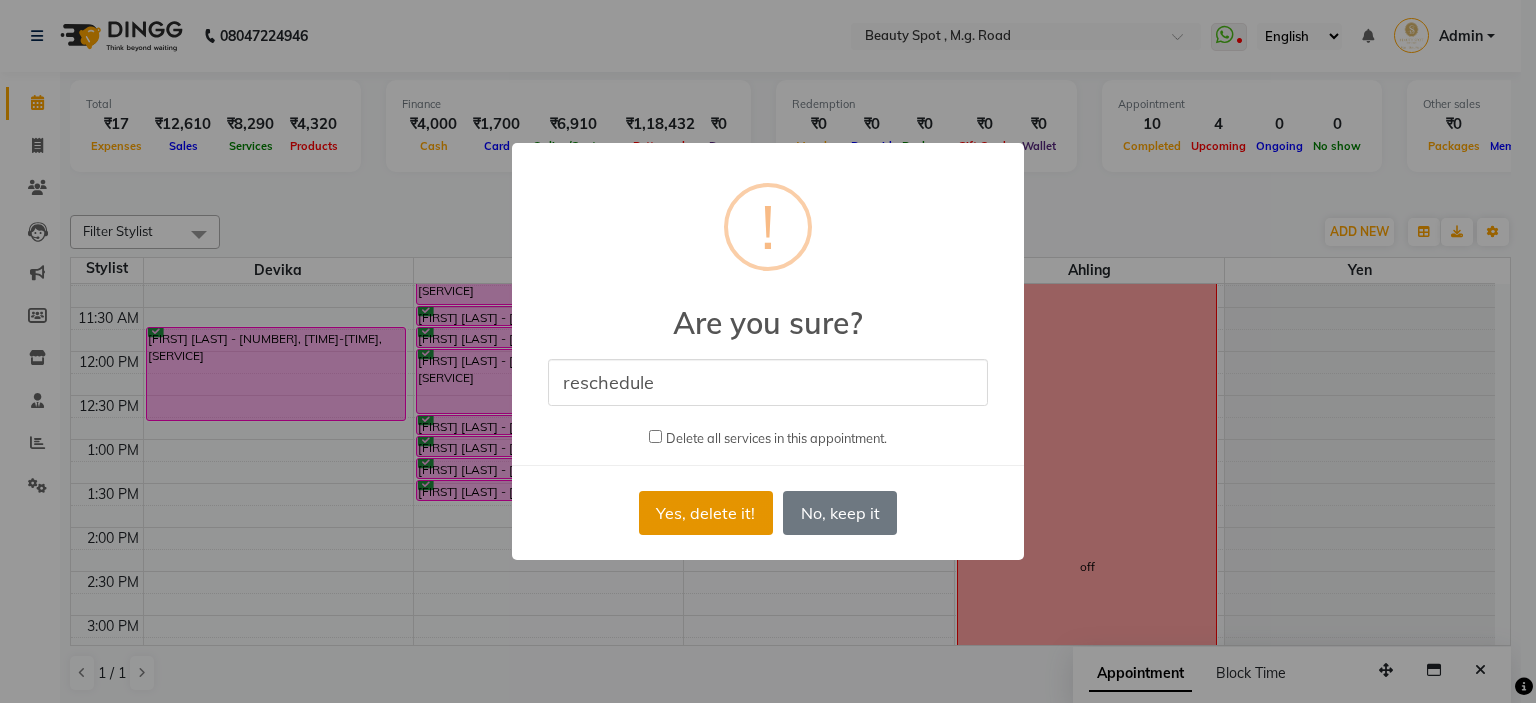 click on "Yes, delete it!" at bounding box center (706, 513) 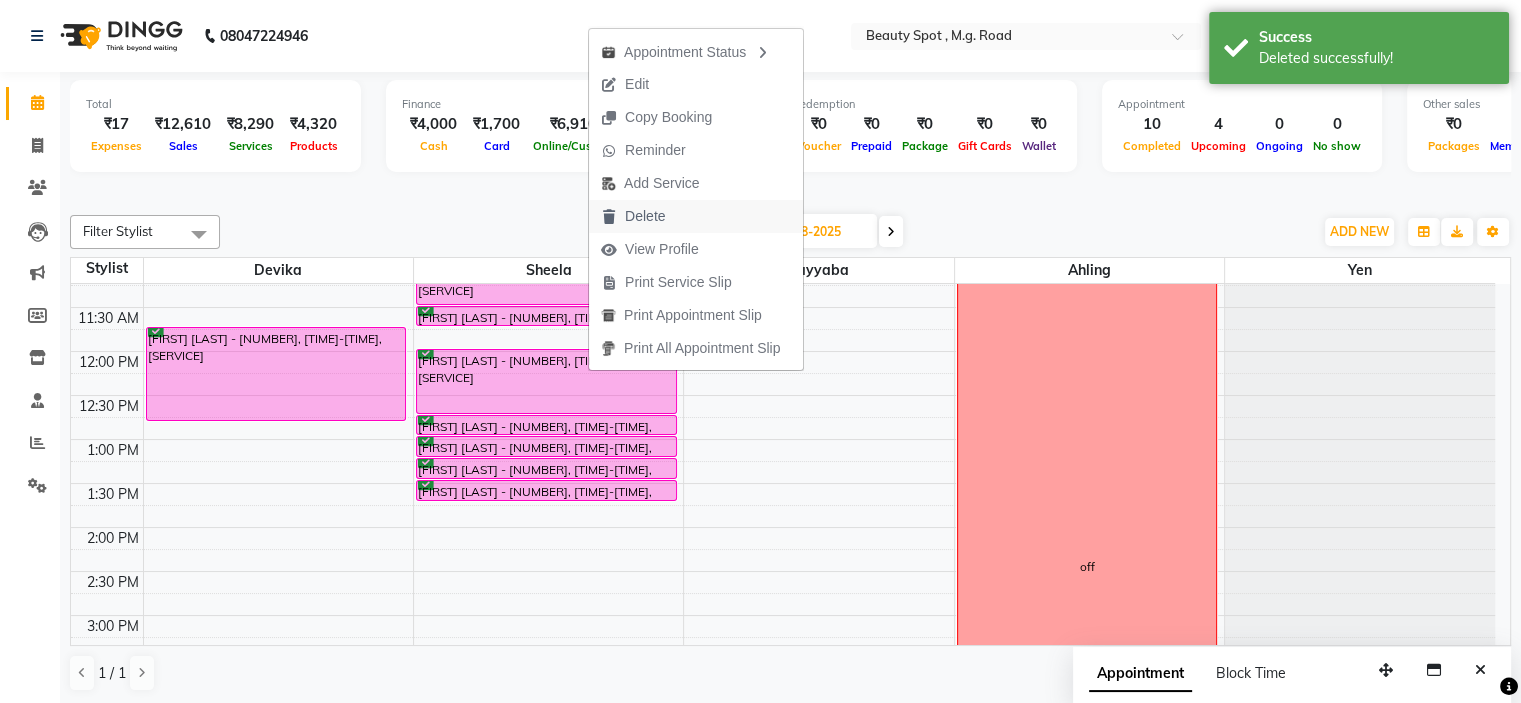 click on "Delete" at bounding box center [645, 216] 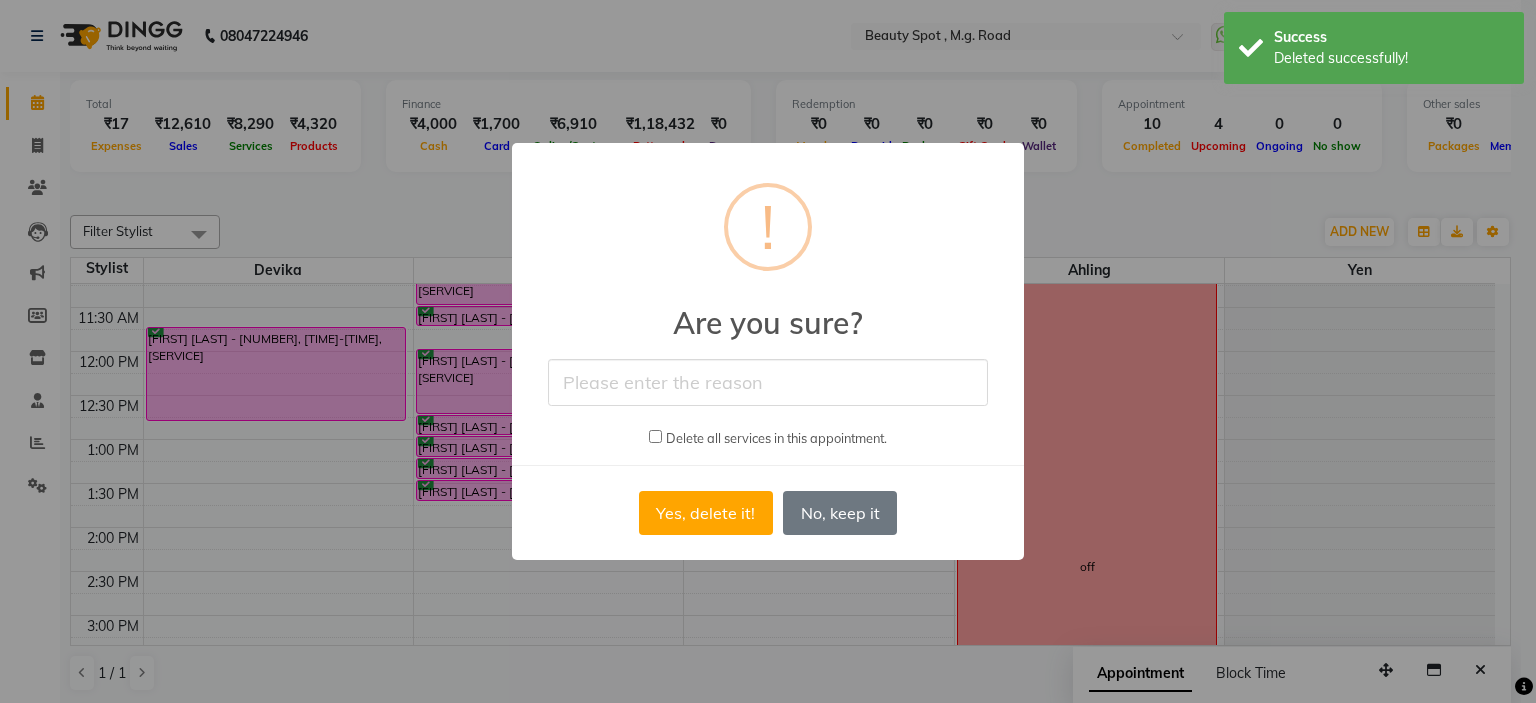 click at bounding box center (768, 382) 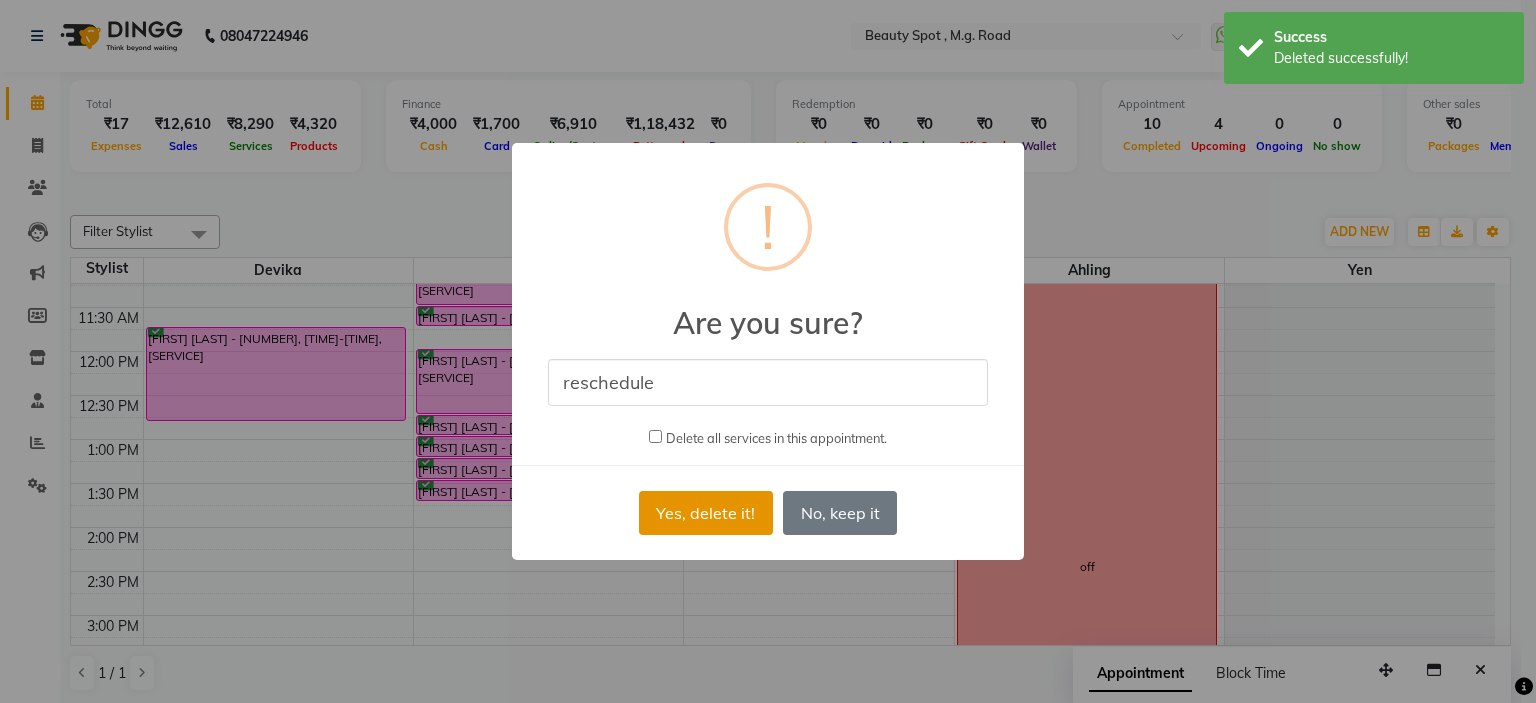 click on "Yes, delete it!" at bounding box center (706, 513) 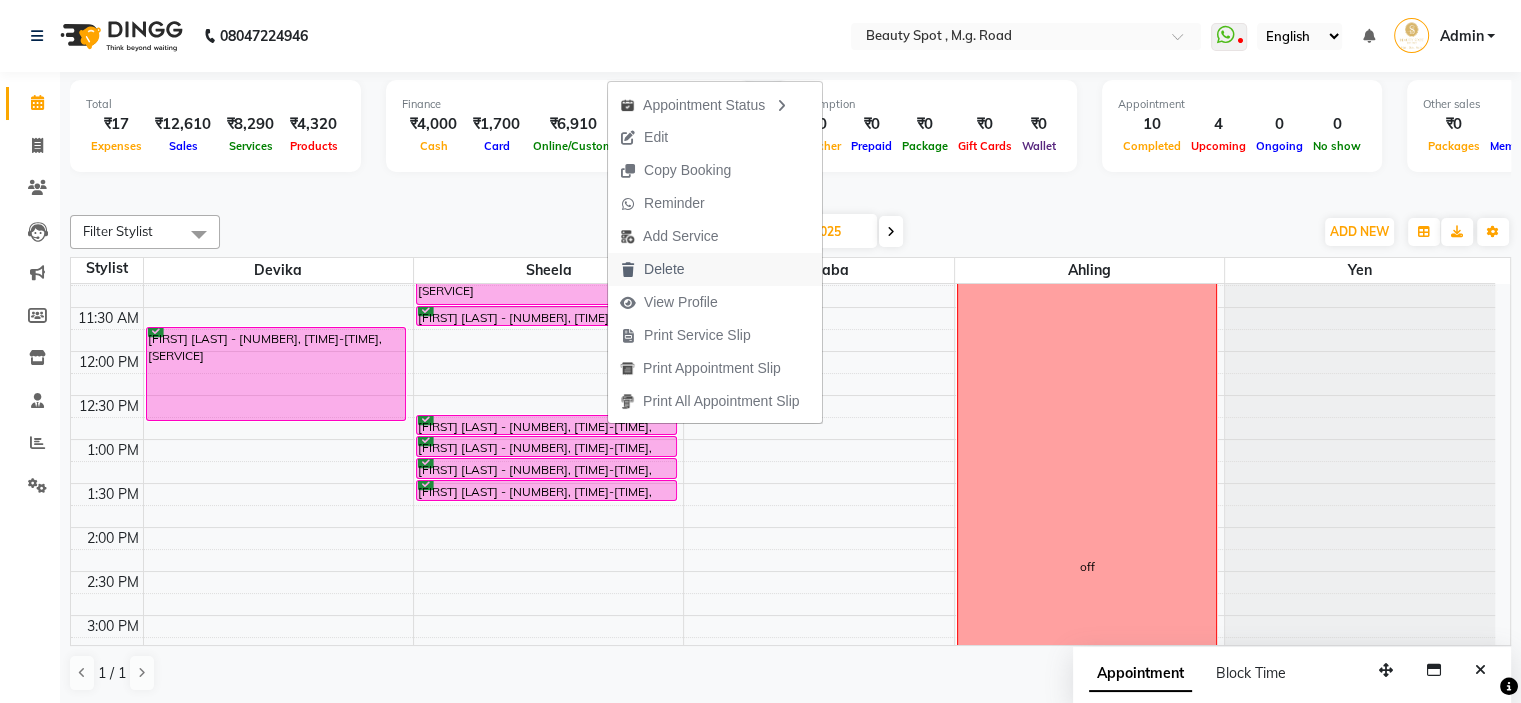 click on "Delete" at bounding box center [664, 269] 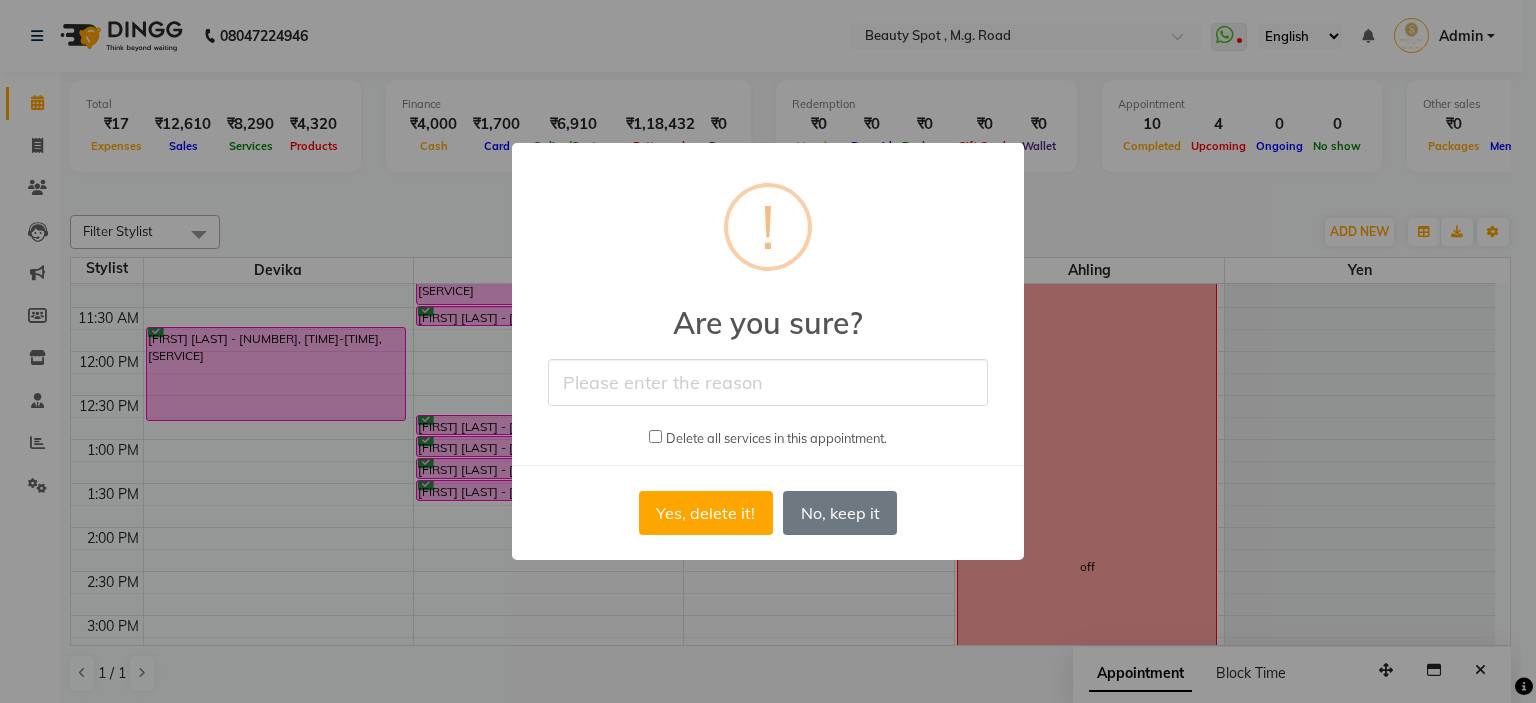 click at bounding box center (768, 382) 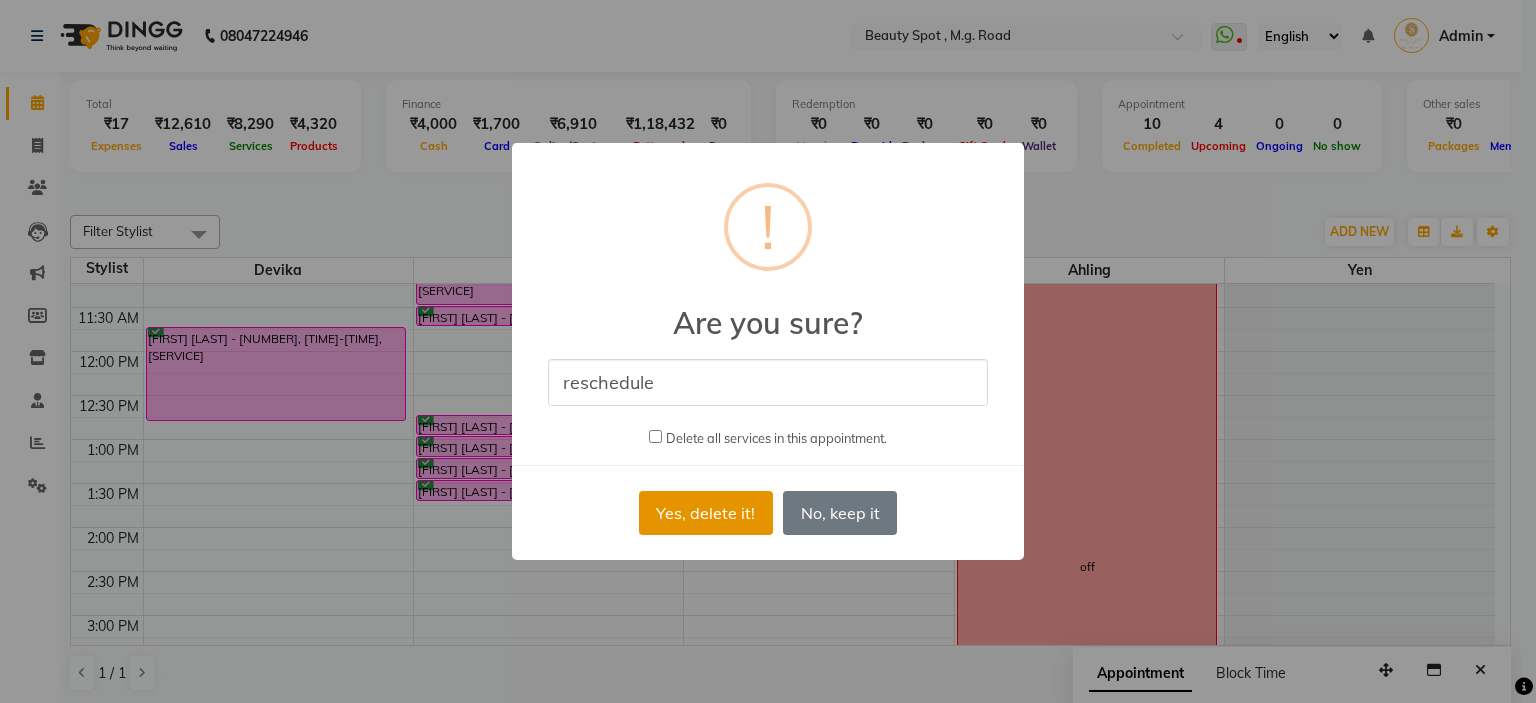 click on "Yes, delete it!" at bounding box center [706, 513] 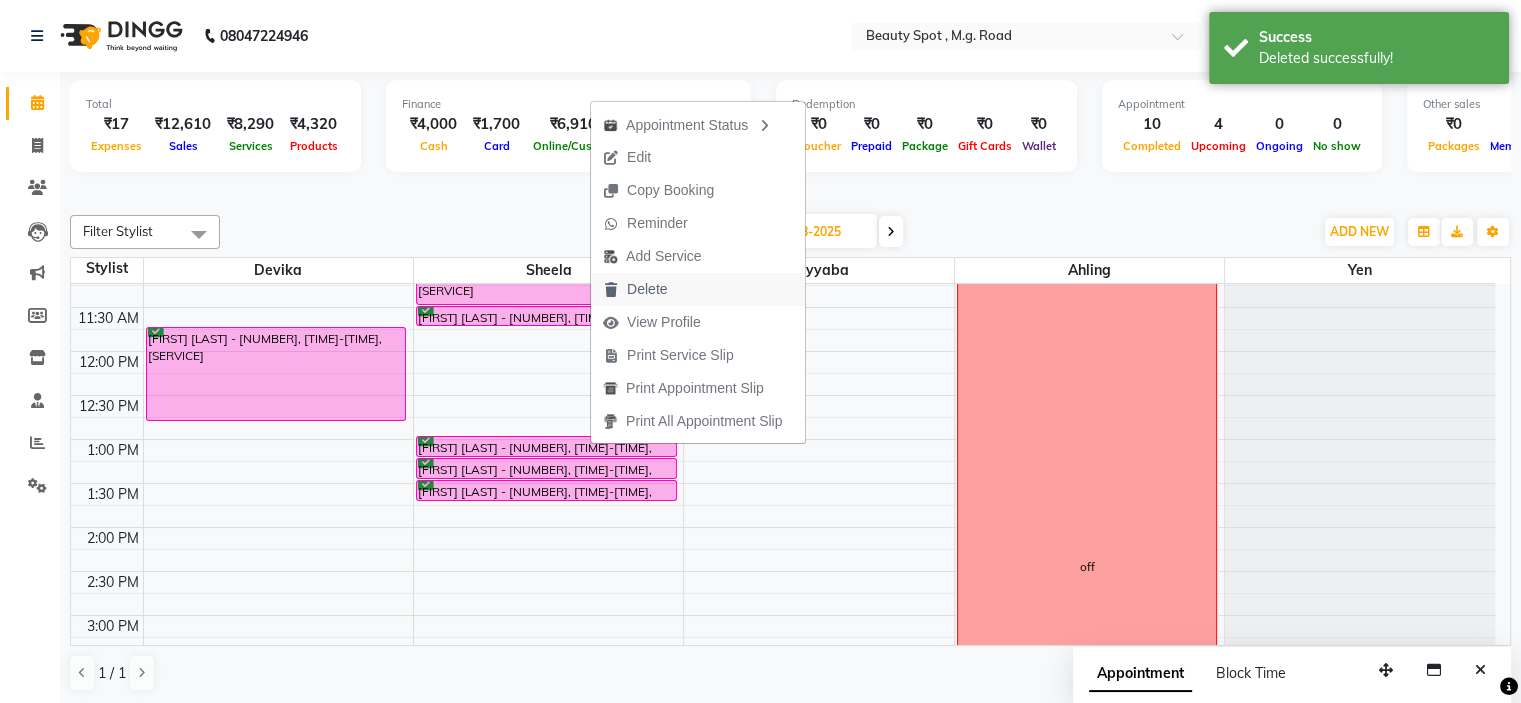 click on "Delete" at bounding box center (647, 289) 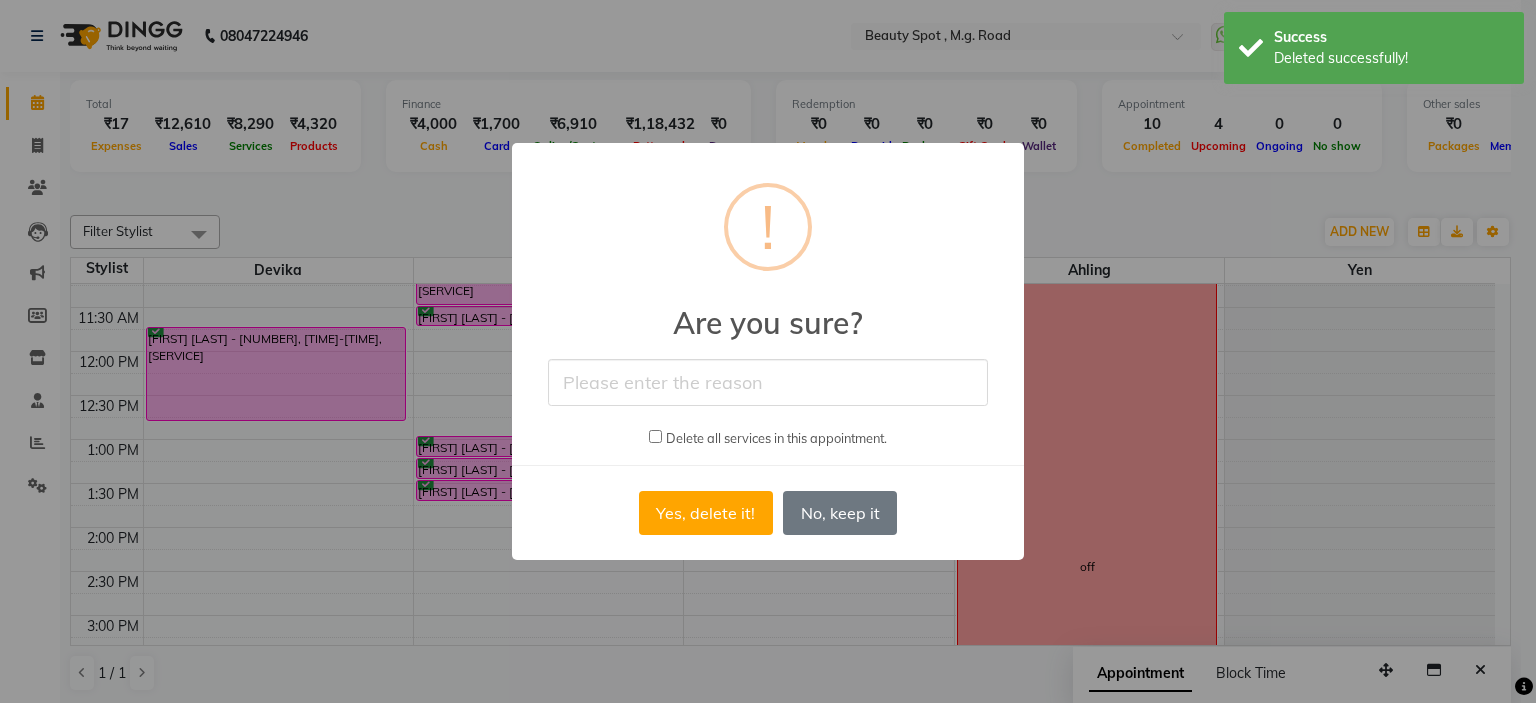 click at bounding box center [768, 382] 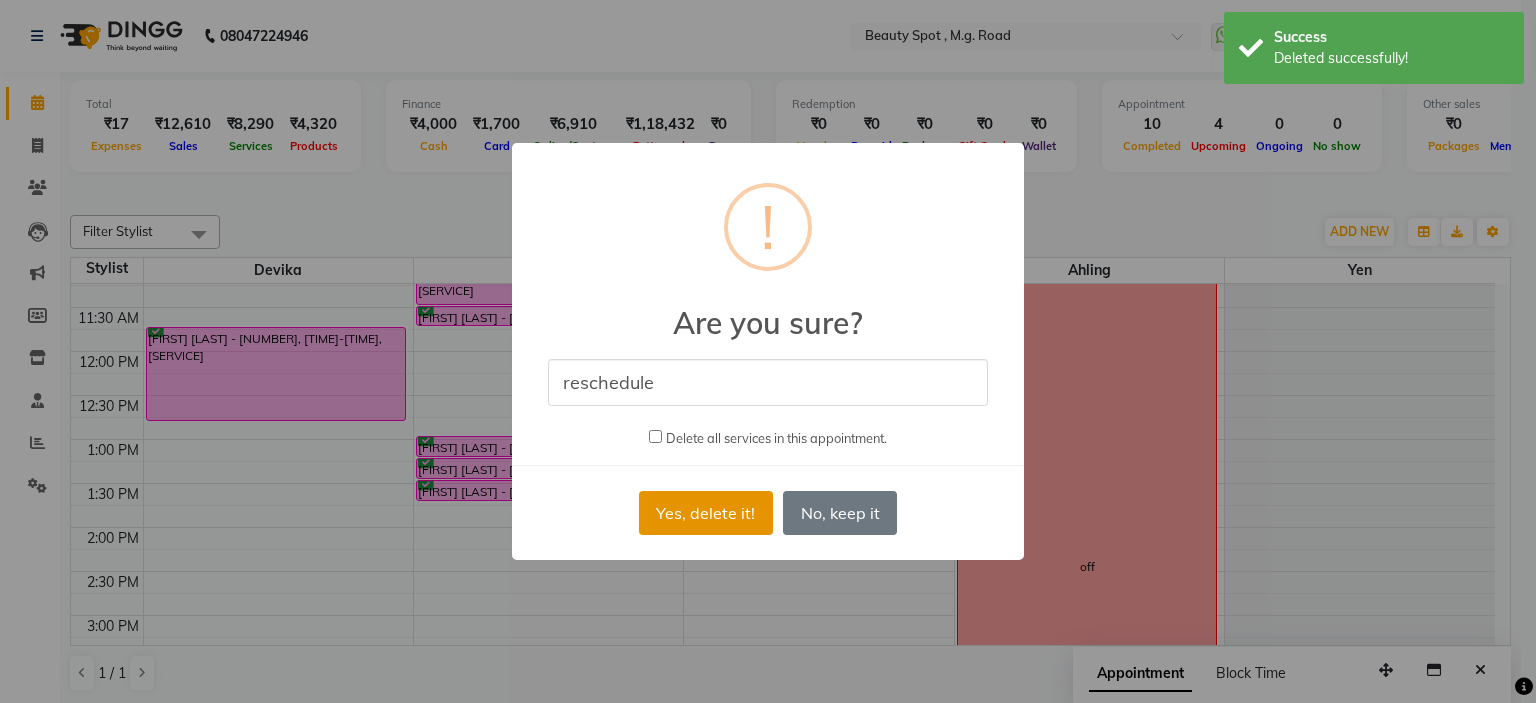 click on "Yes, delete it!" at bounding box center (706, 513) 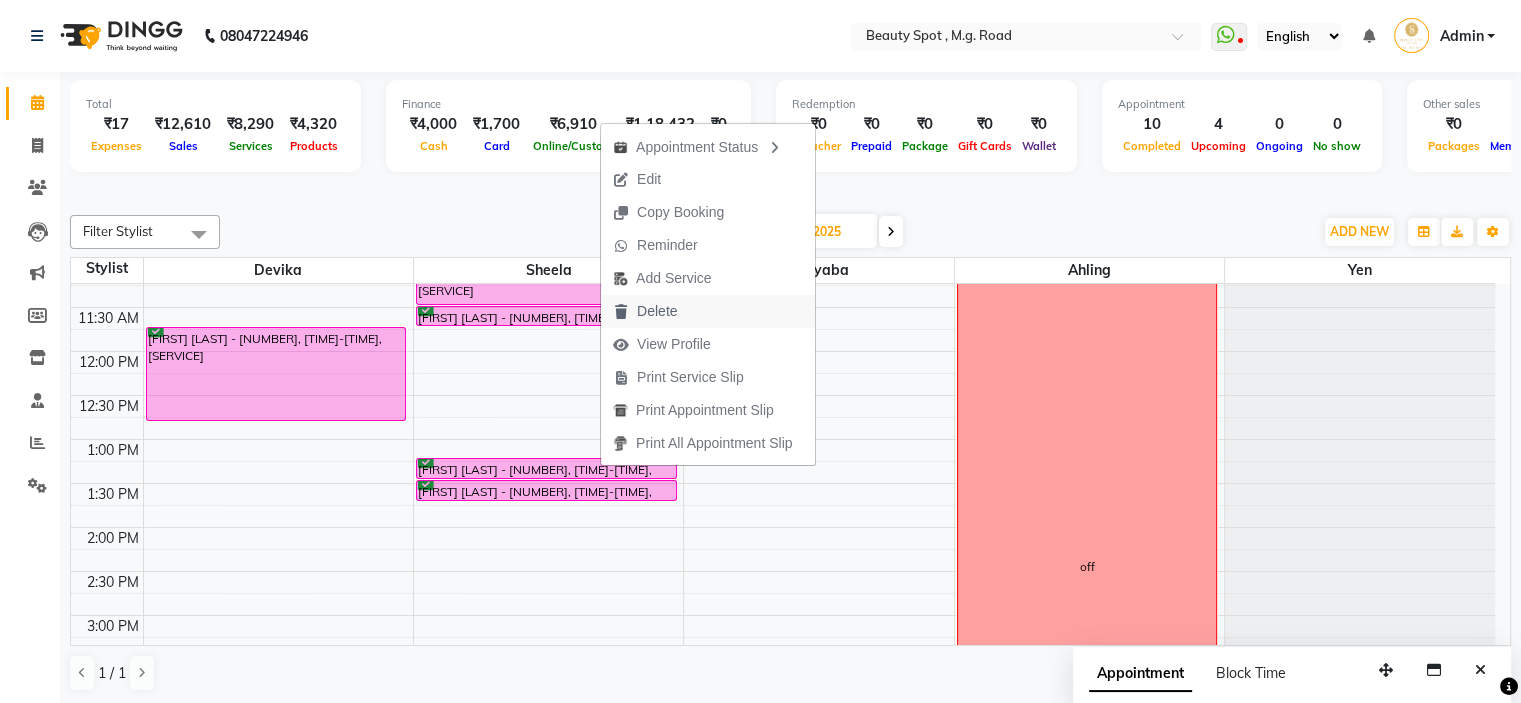 click on "Delete" at bounding box center [657, 311] 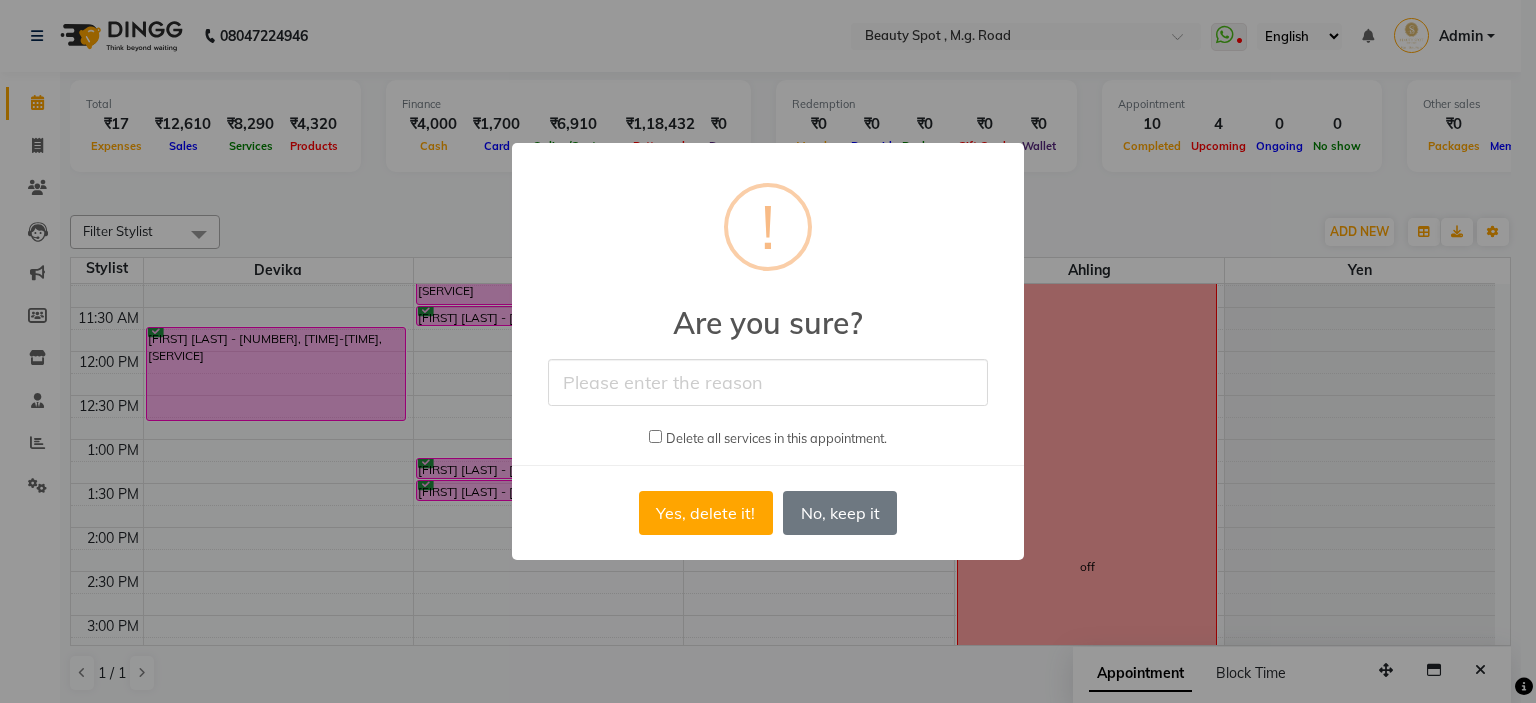 click at bounding box center [768, 382] 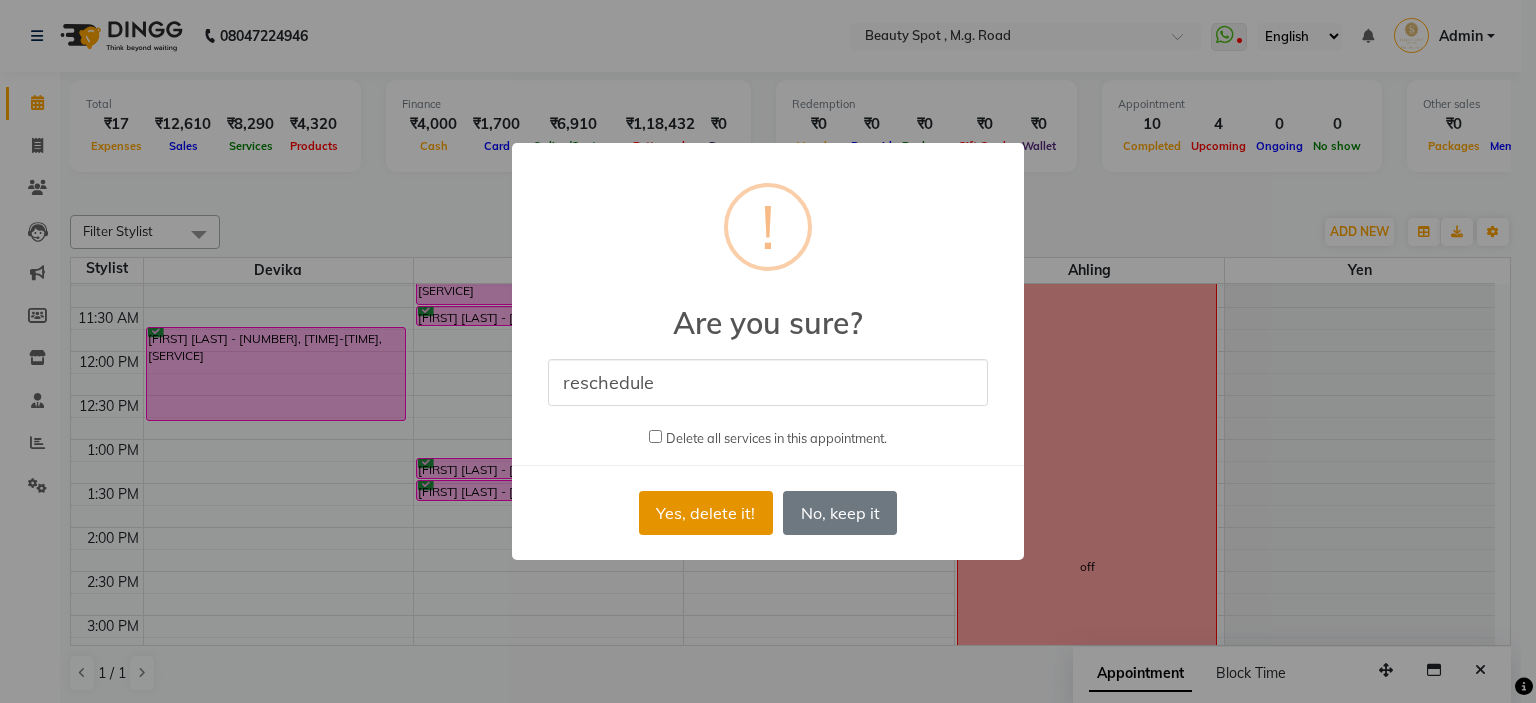 click on "Yes, delete it!" at bounding box center (706, 513) 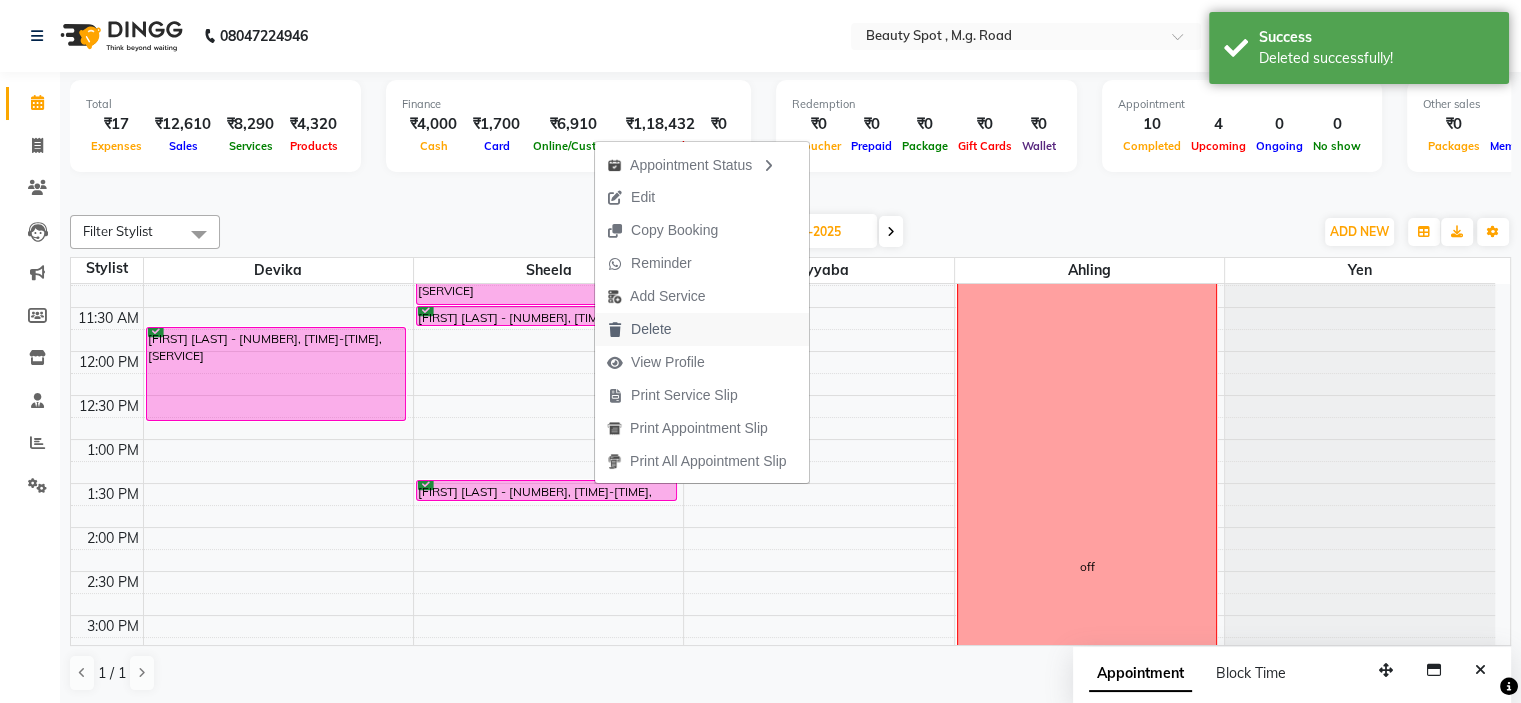 click on "Delete" at bounding box center [639, 329] 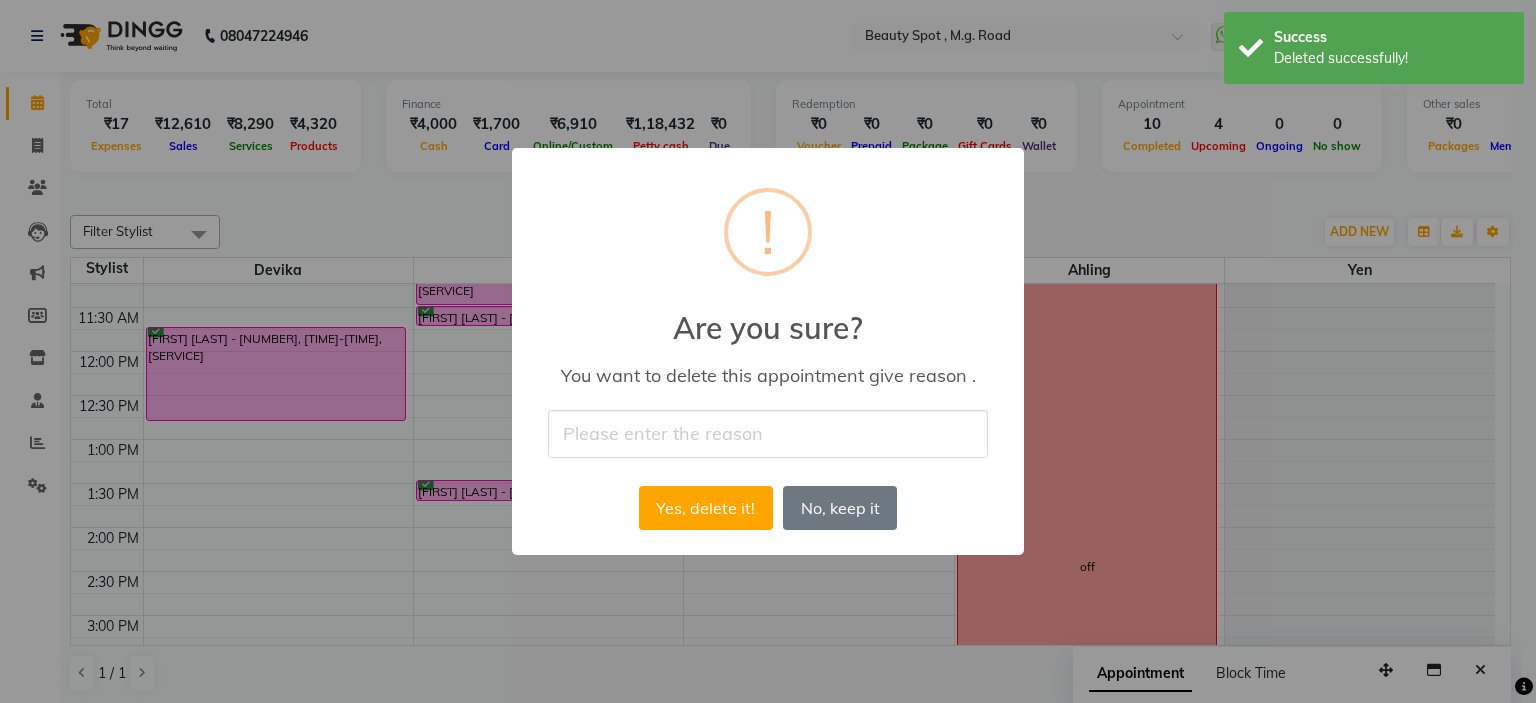 click at bounding box center [768, 433] 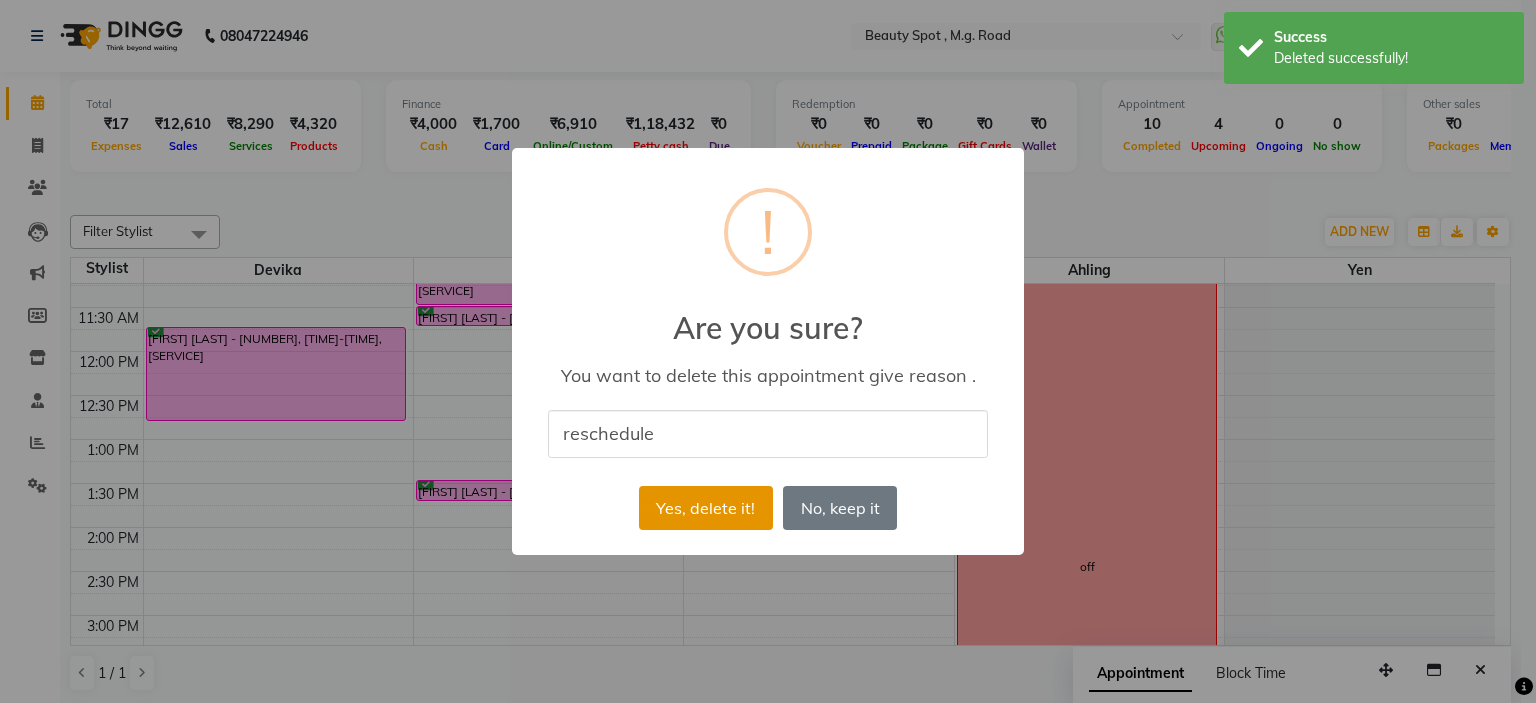 click on "Yes, delete it!" at bounding box center (706, 508) 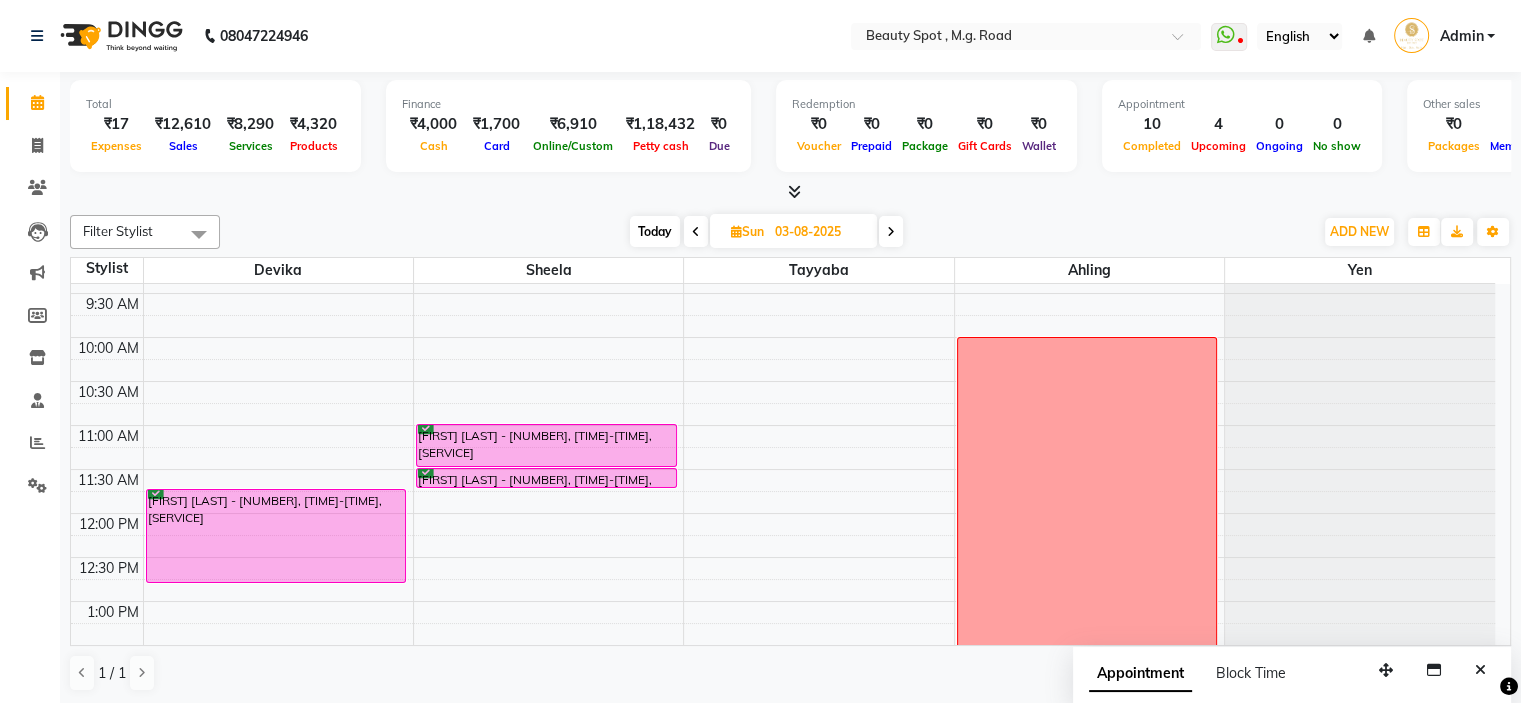 scroll, scrollTop: 0, scrollLeft: 0, axis: both 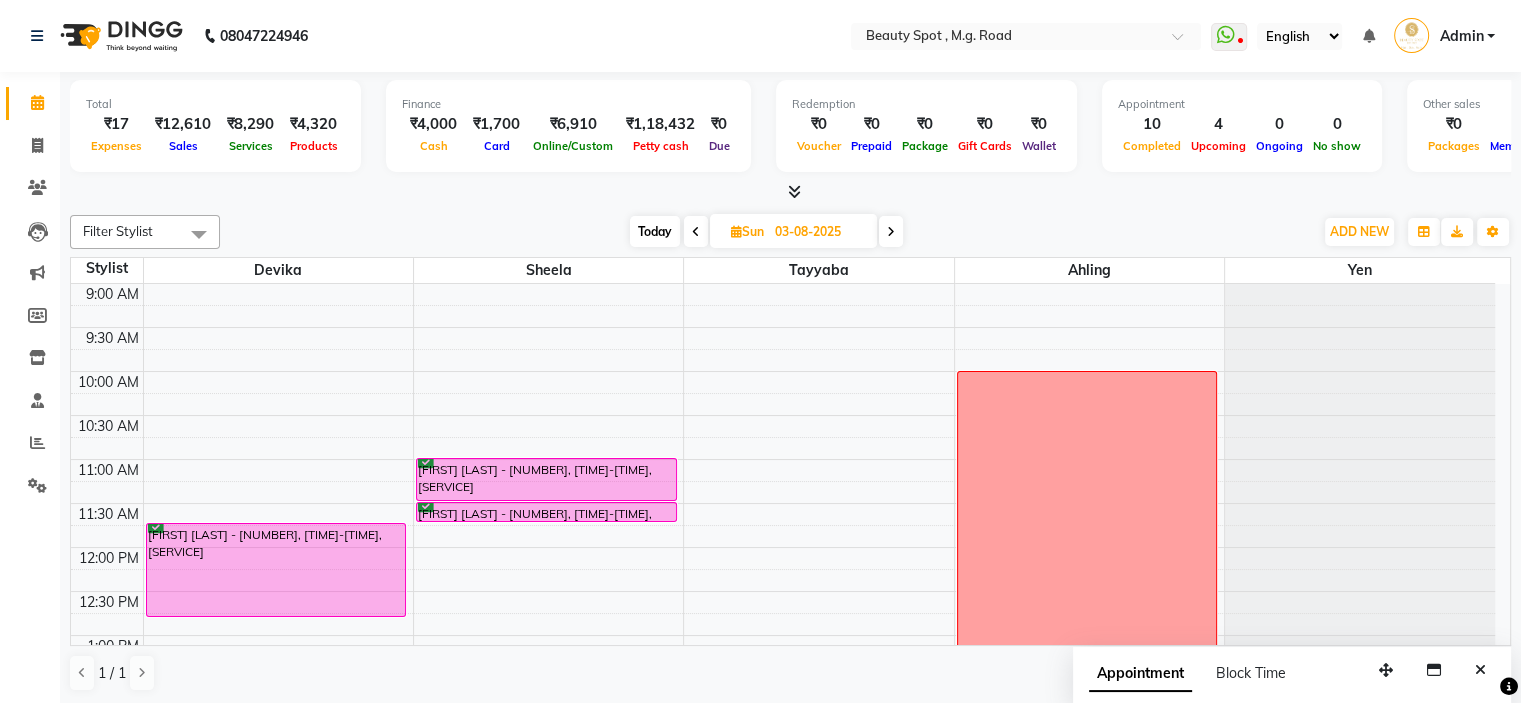 click on "Today" at bounding box center (655, 231) 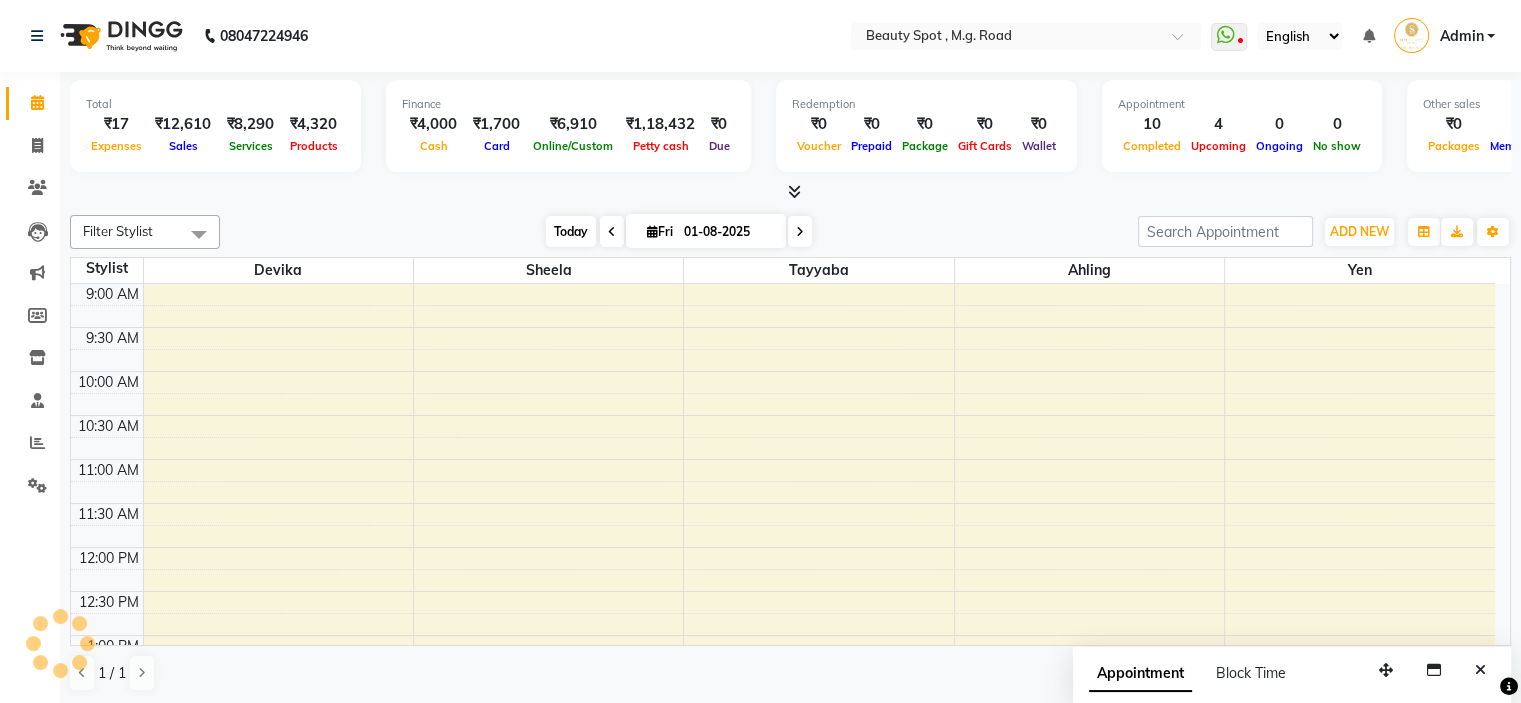 scroll, scrollTop: 596, scrollLeft: 0, axis: vertical 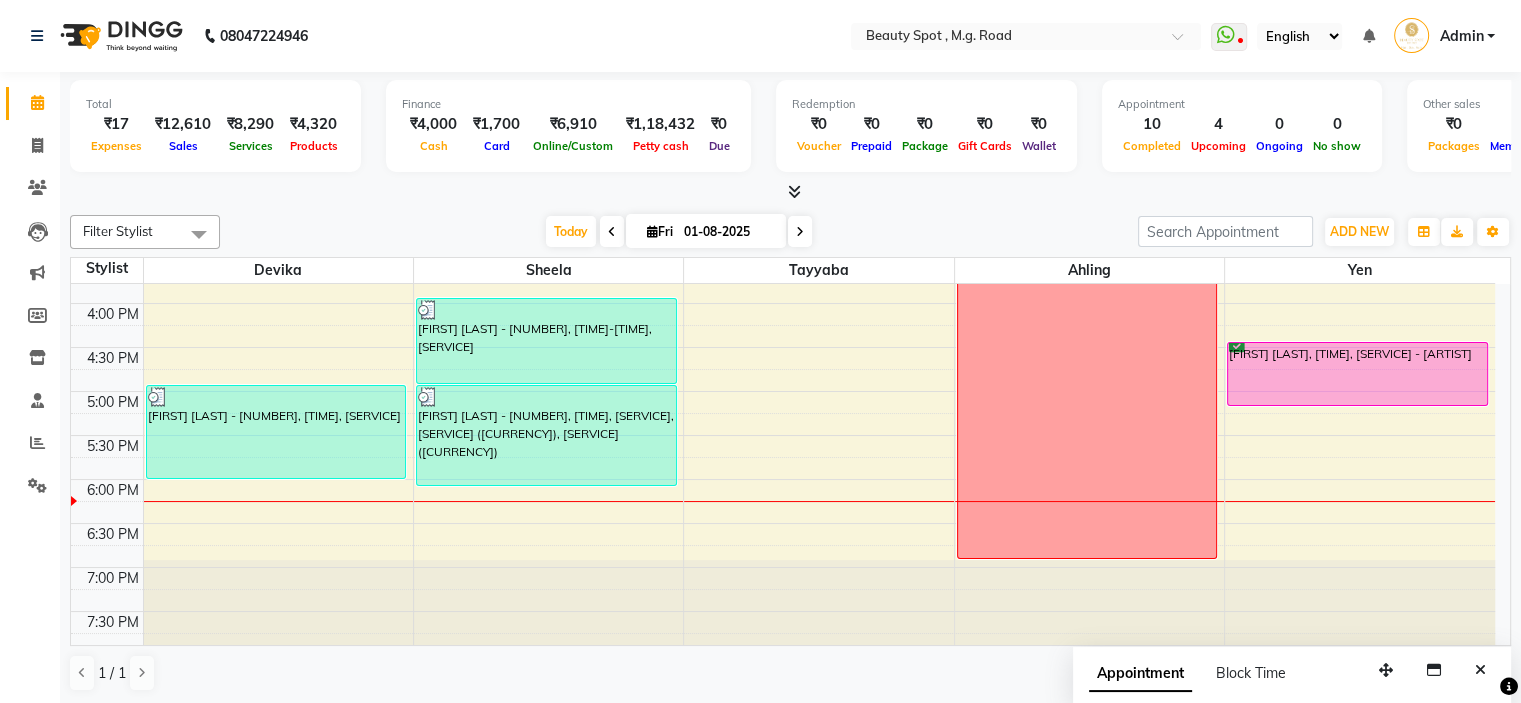 click at bounding box center (800, 231) 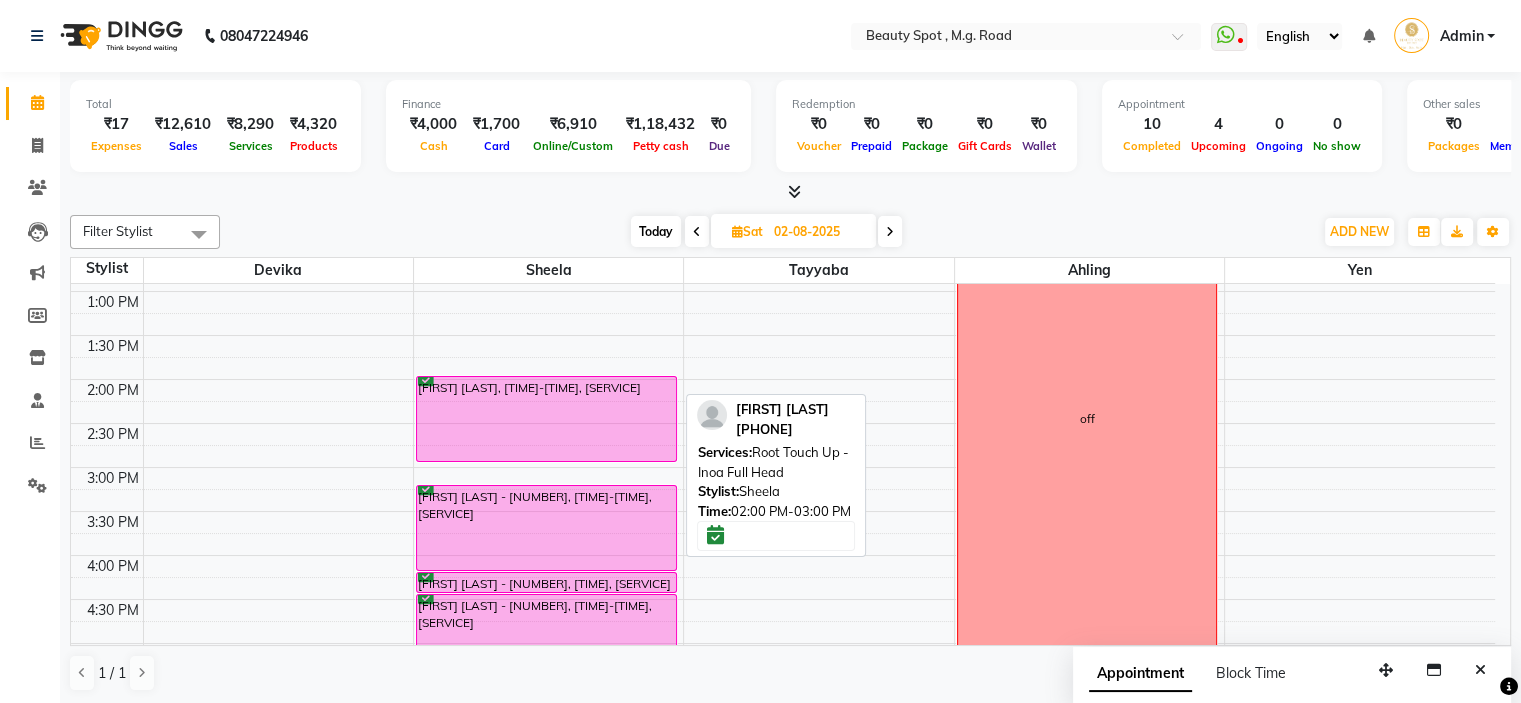 scroll, scrollTop: 300, scrollLeft: 0, axis: vertical 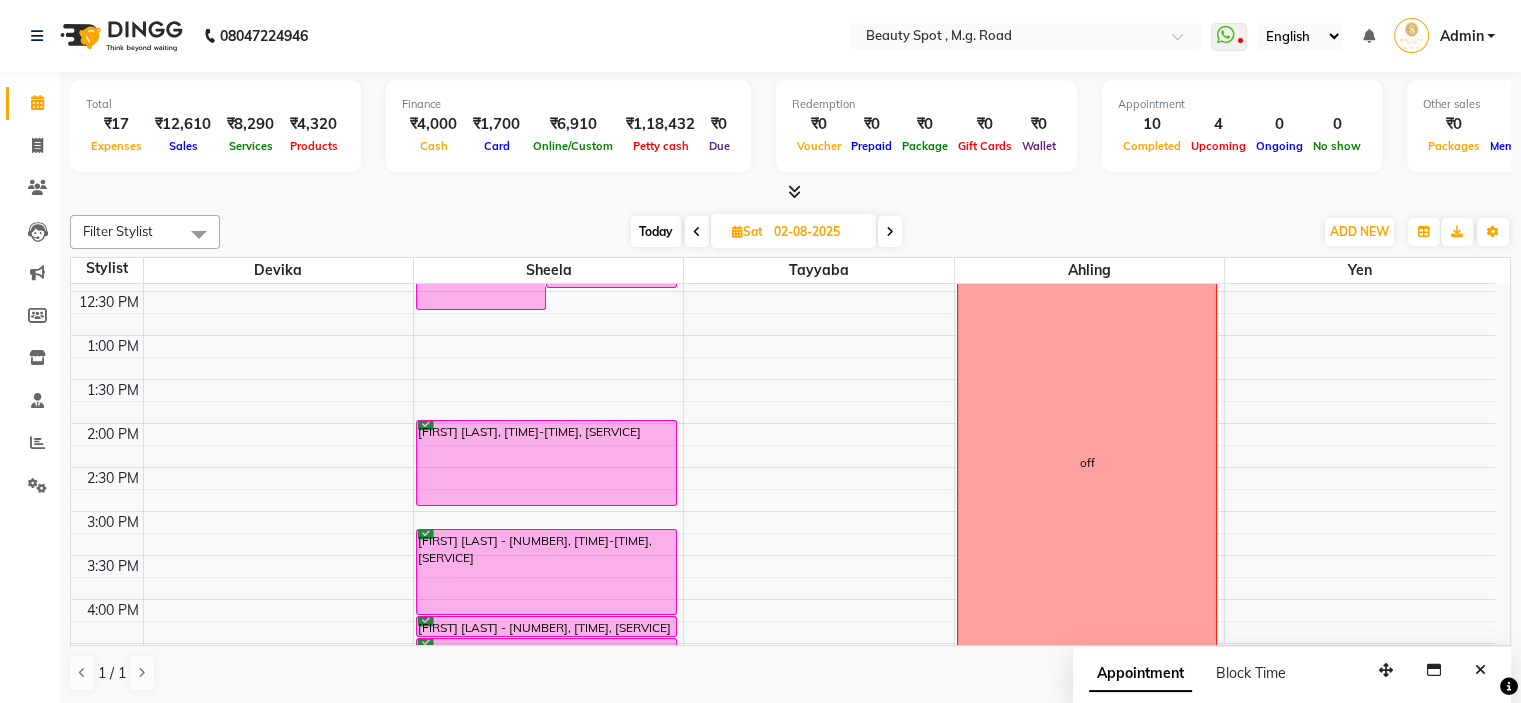 click on "Today" at bounding box center (656, 231) 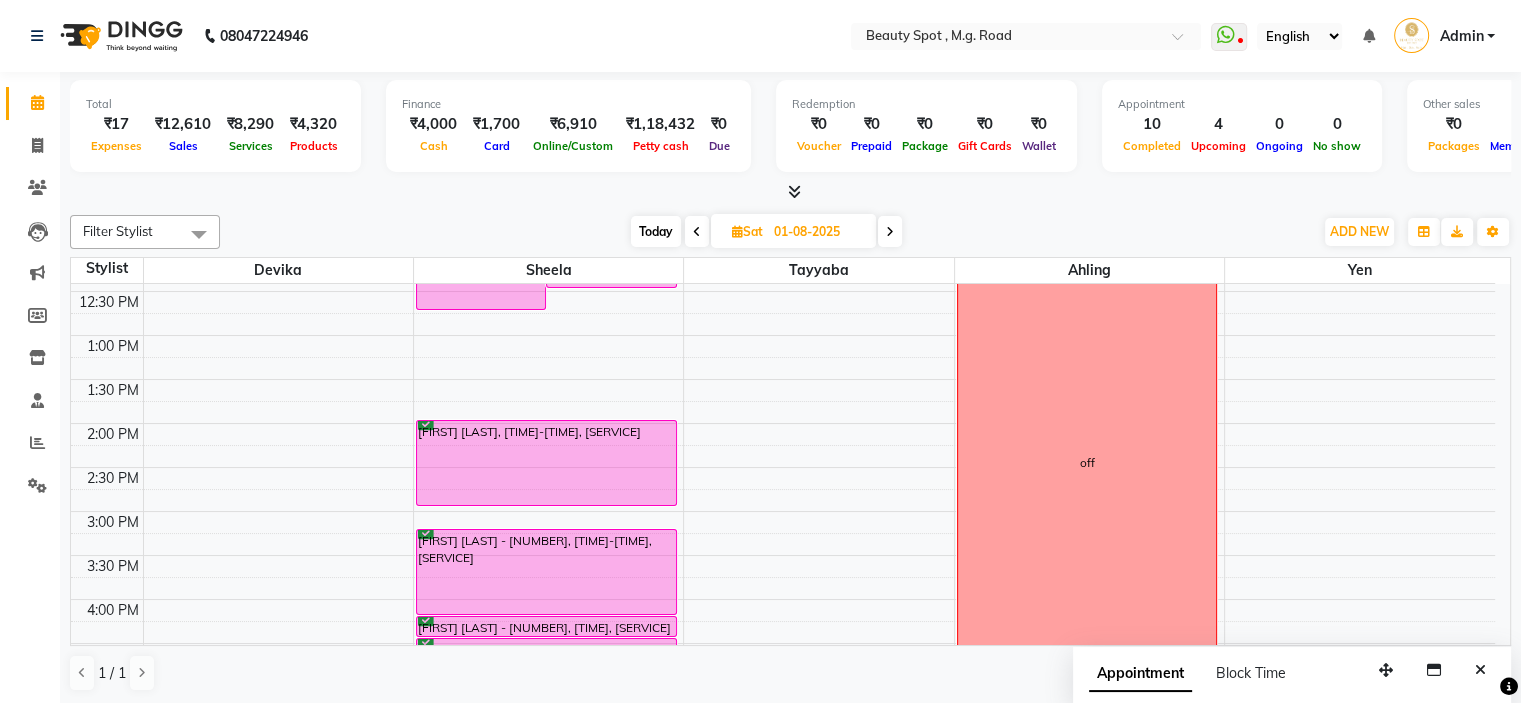 scroll, scrollTop: 596, scrollLeft: 0, axis: vertical 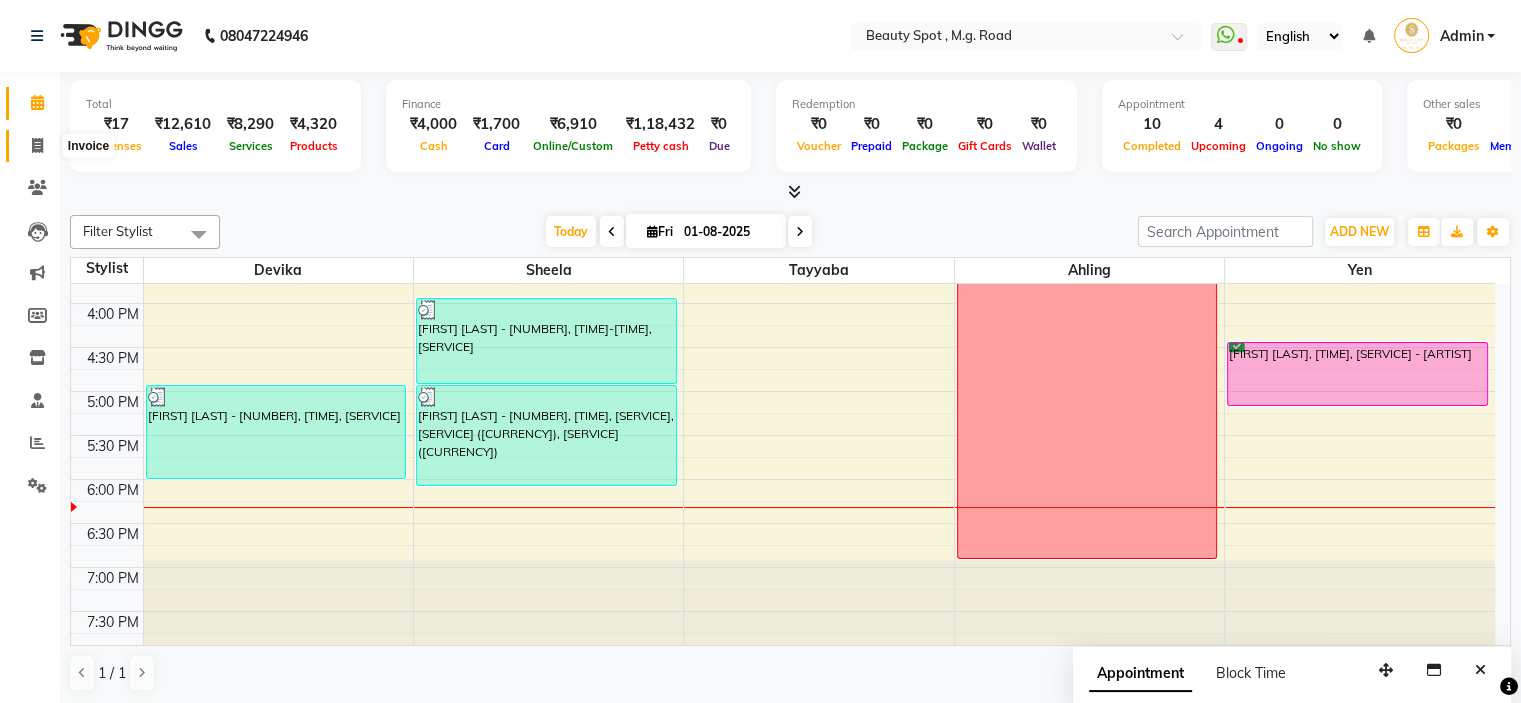 click 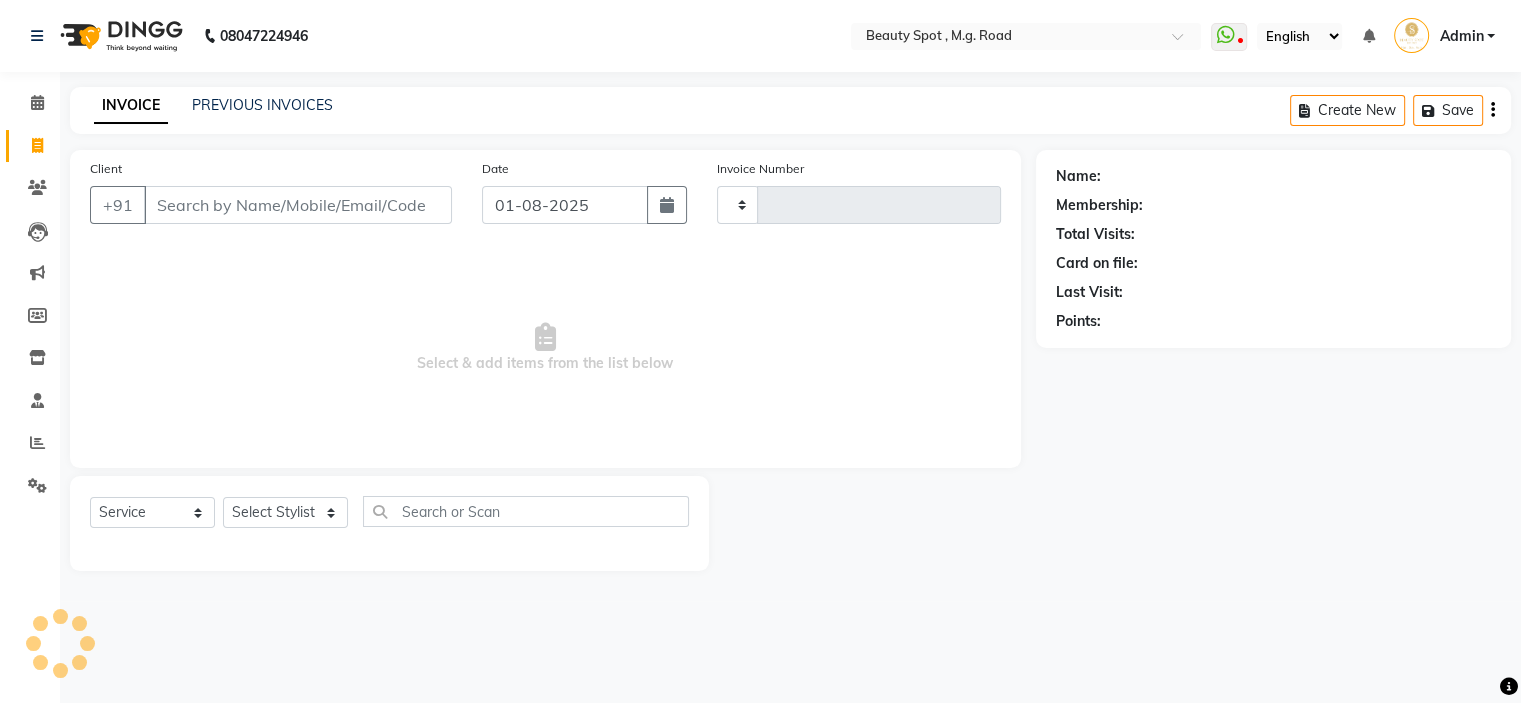 type on "0564" 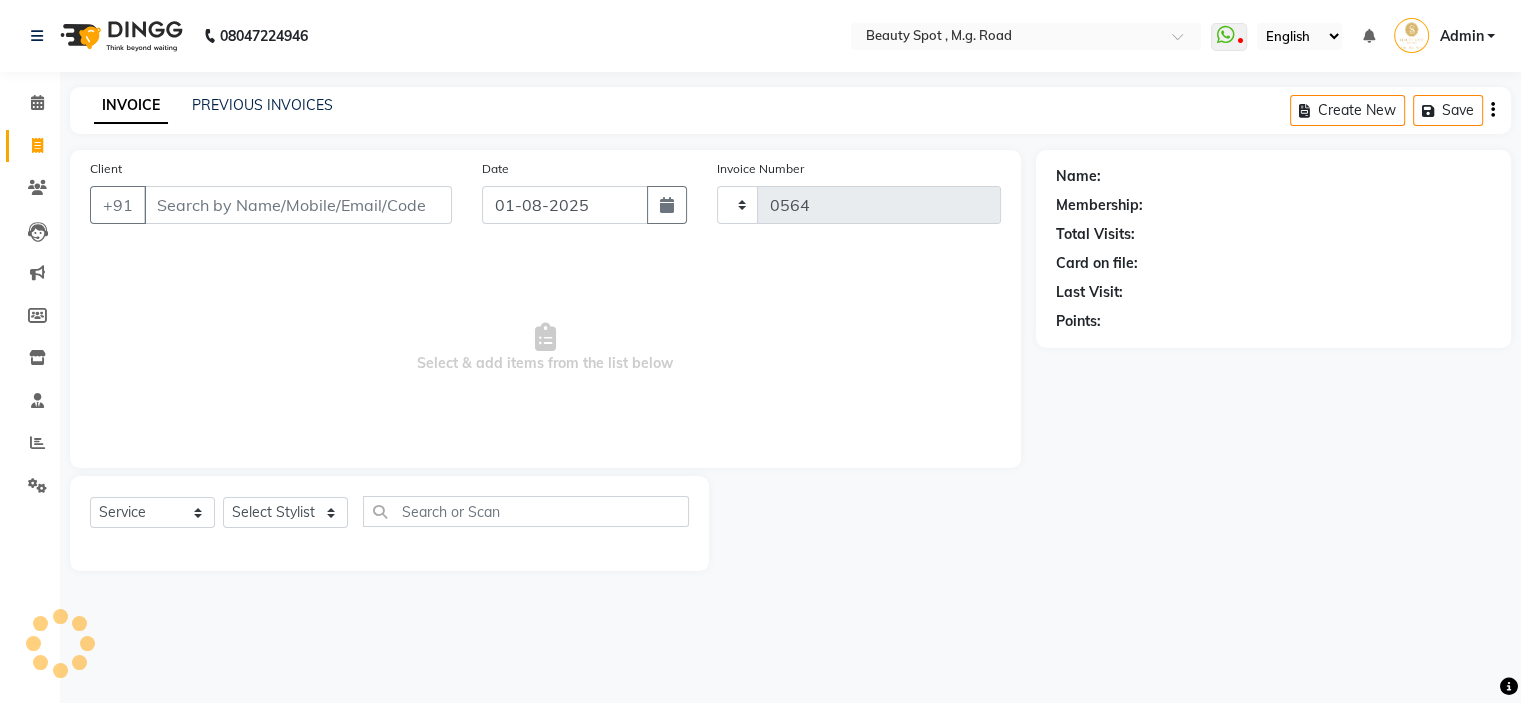 select on "7357" 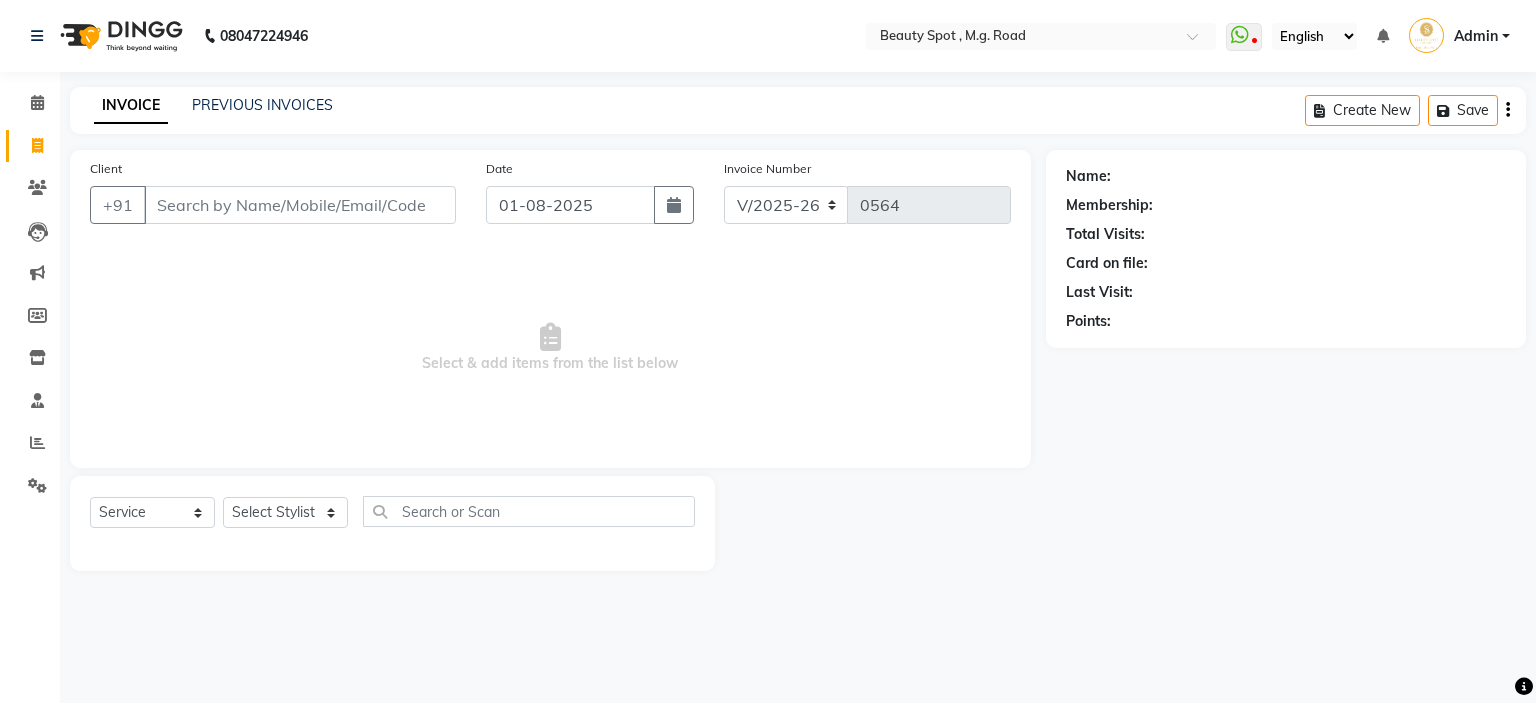 click on "Client" at bounding box center [300, 205] 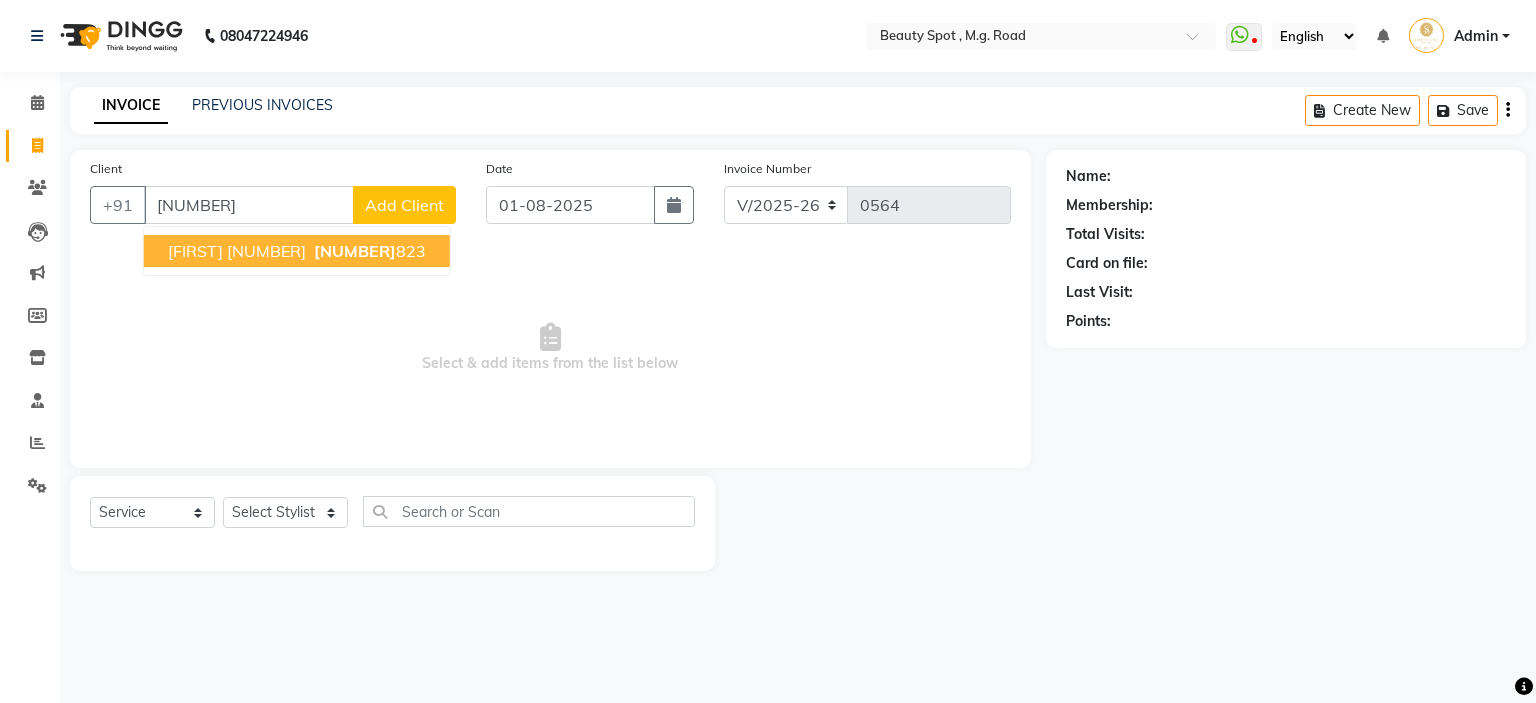 click on "ZAINAB 0823" at bounding box center [237, 251] 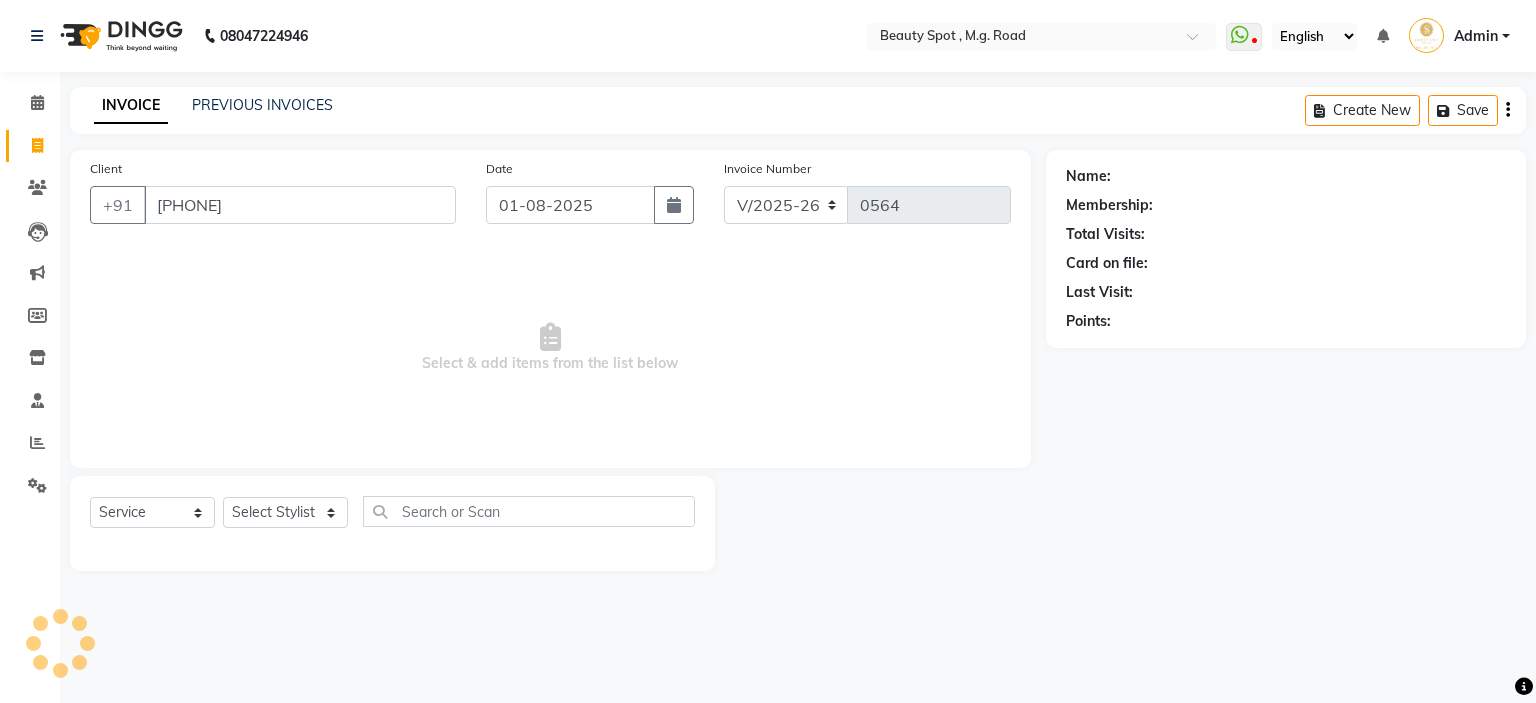 type on "7038220823" 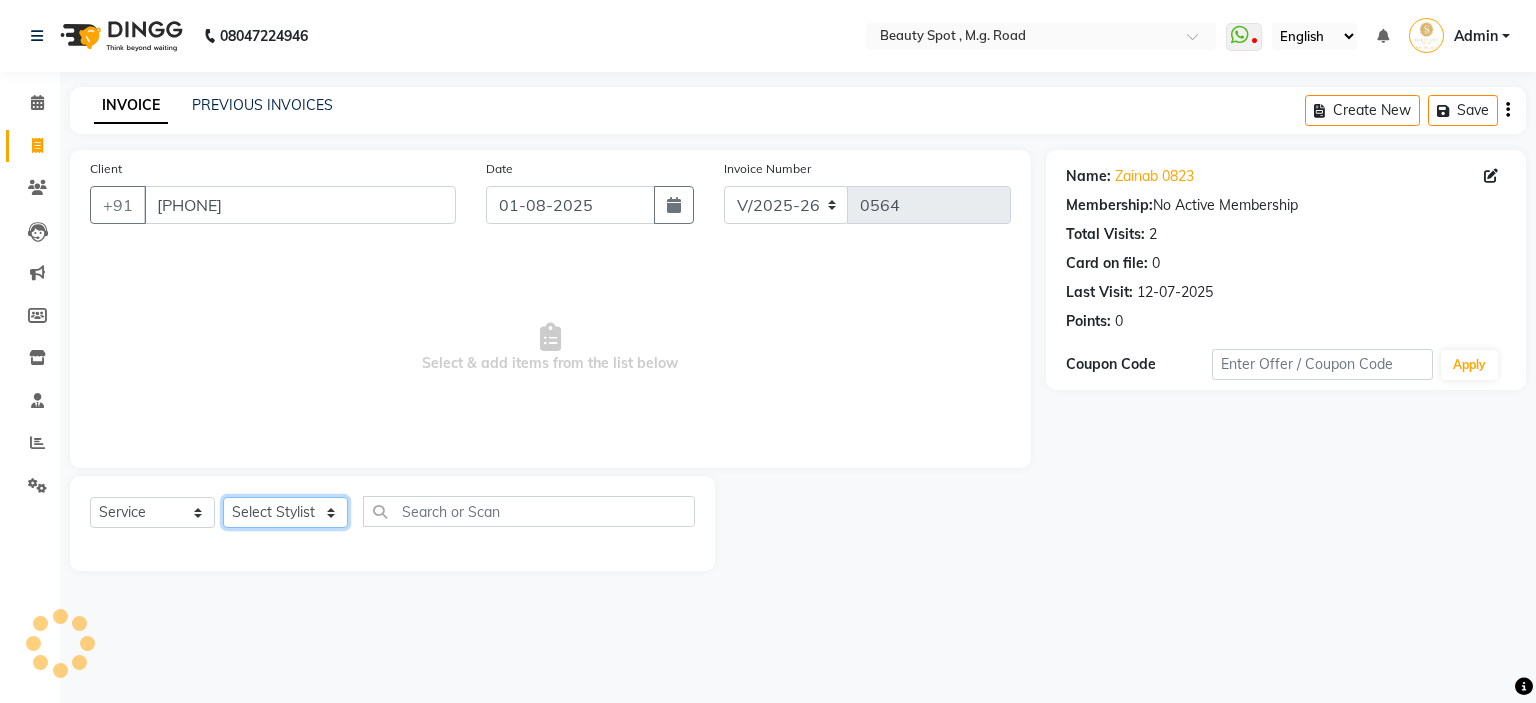 click on "Select Stylist Ahling Devika  Manager Sheela  Tayyaba  Yen" 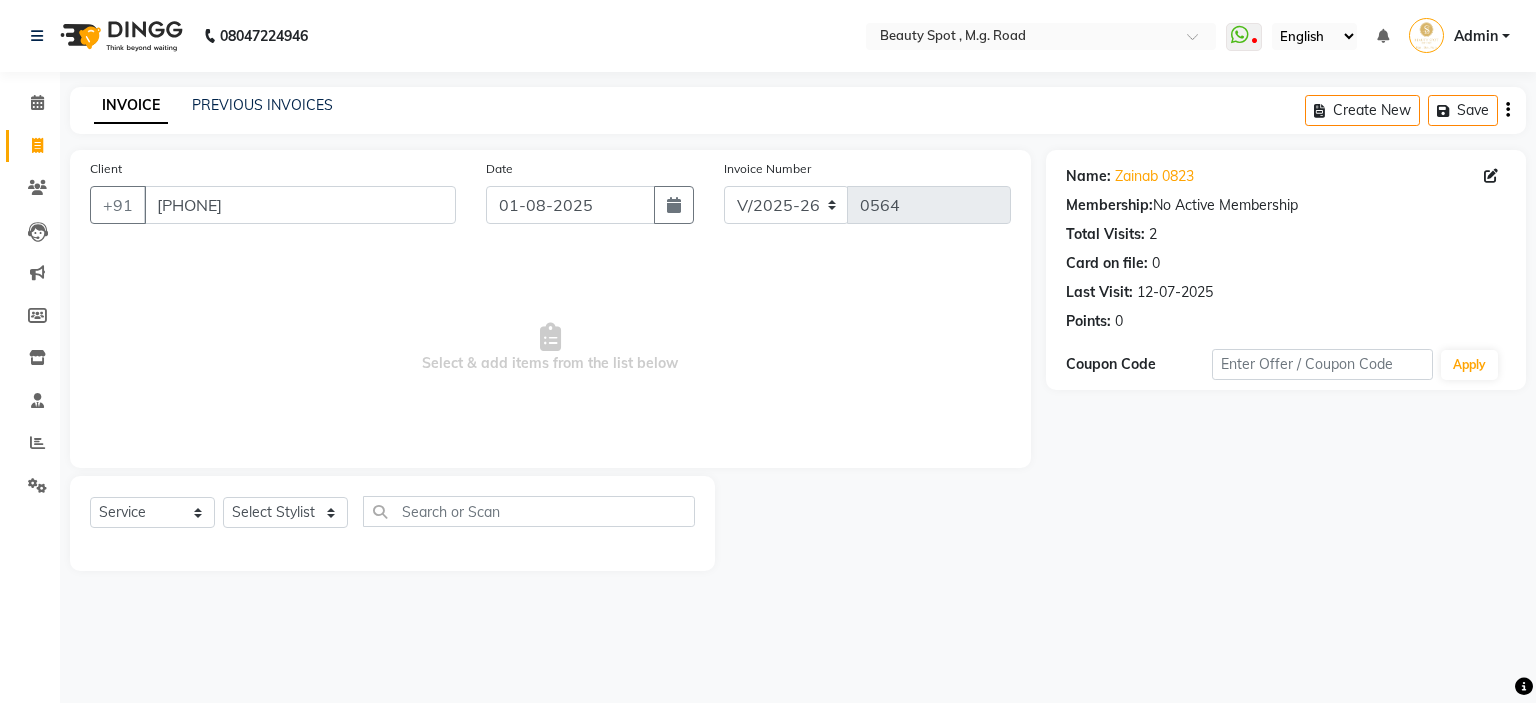 click on "Select & add items from the list below" at bounding box center [550, 348] 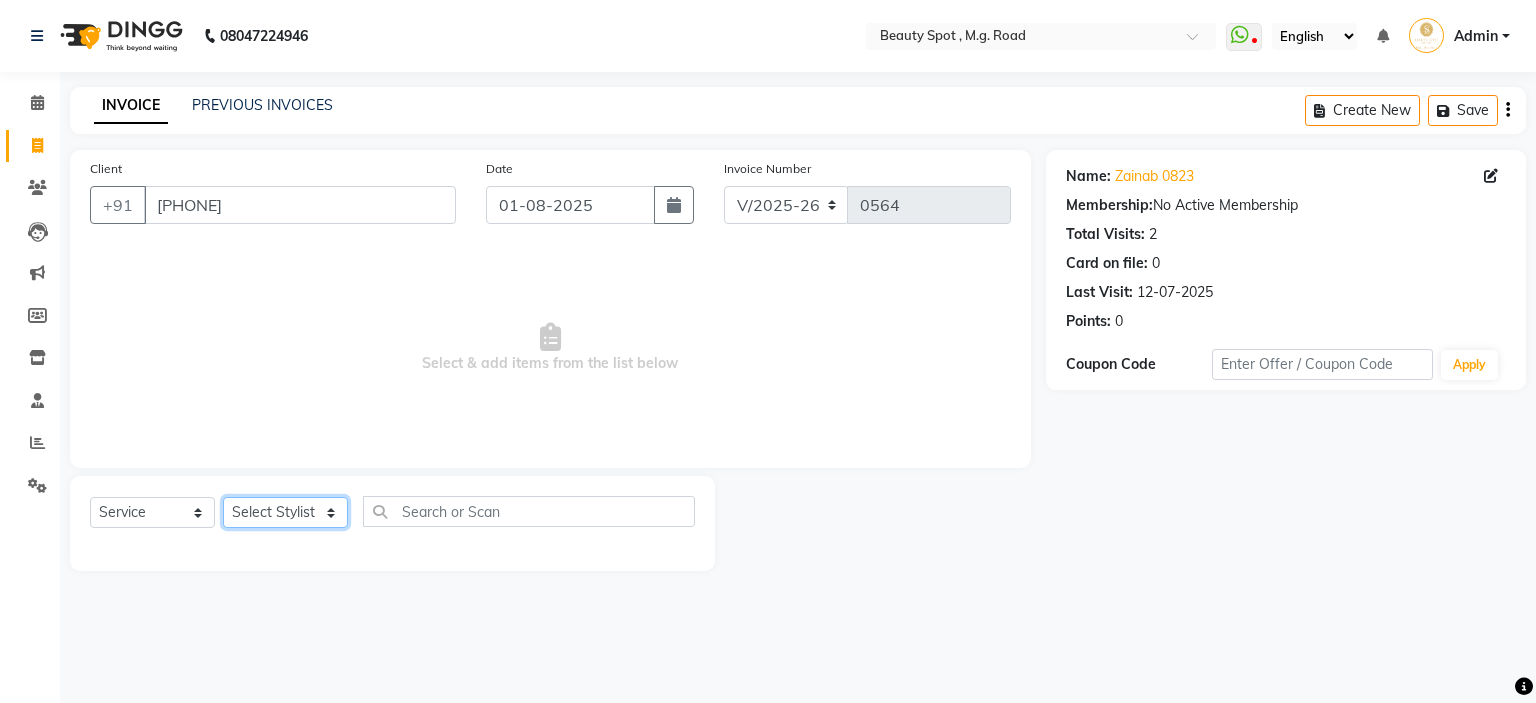 click on "Select Stylist Ahling Devika  Manager Sheela  Tayyaba  Yen" 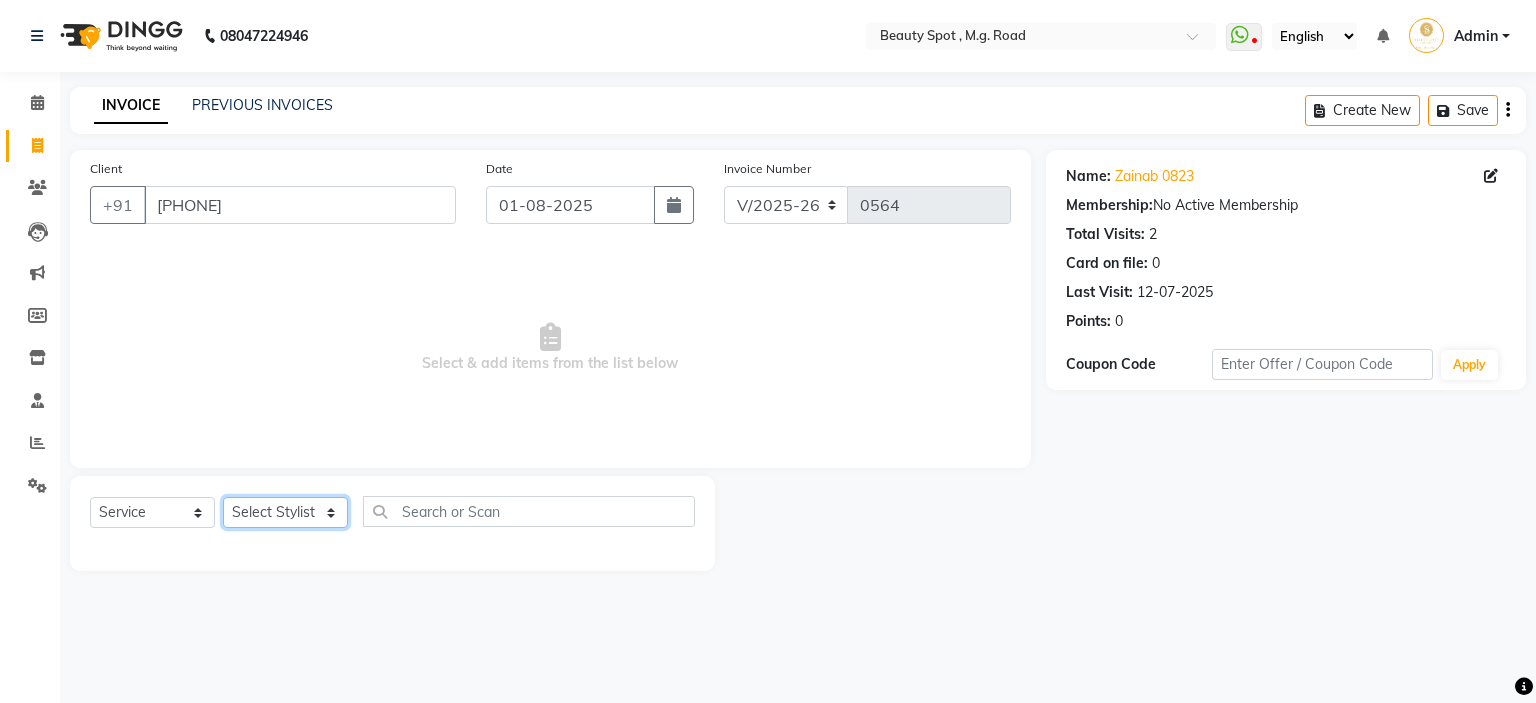 select on "70085" 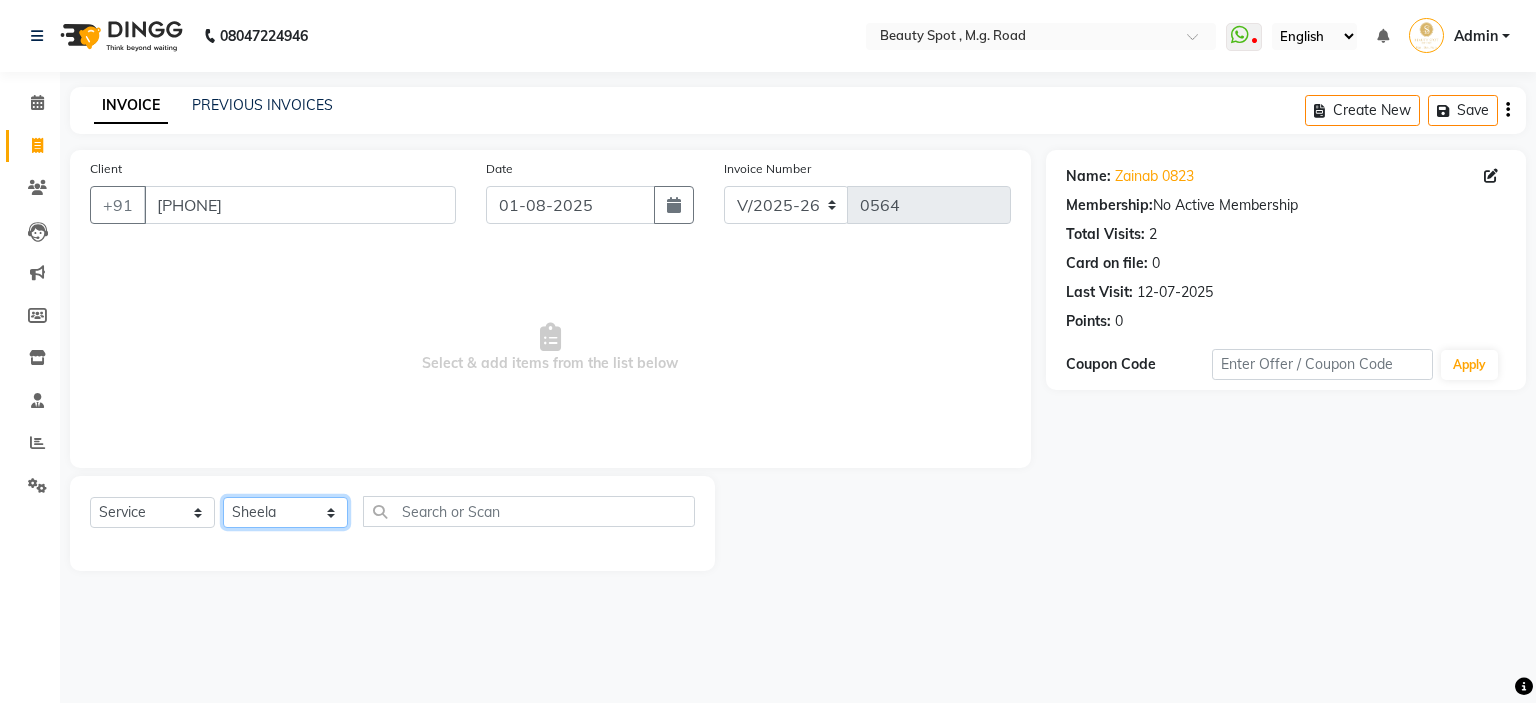 click on "Select Stylist Ahling Devika  Manager Sheela  Tayyaba  Yen" 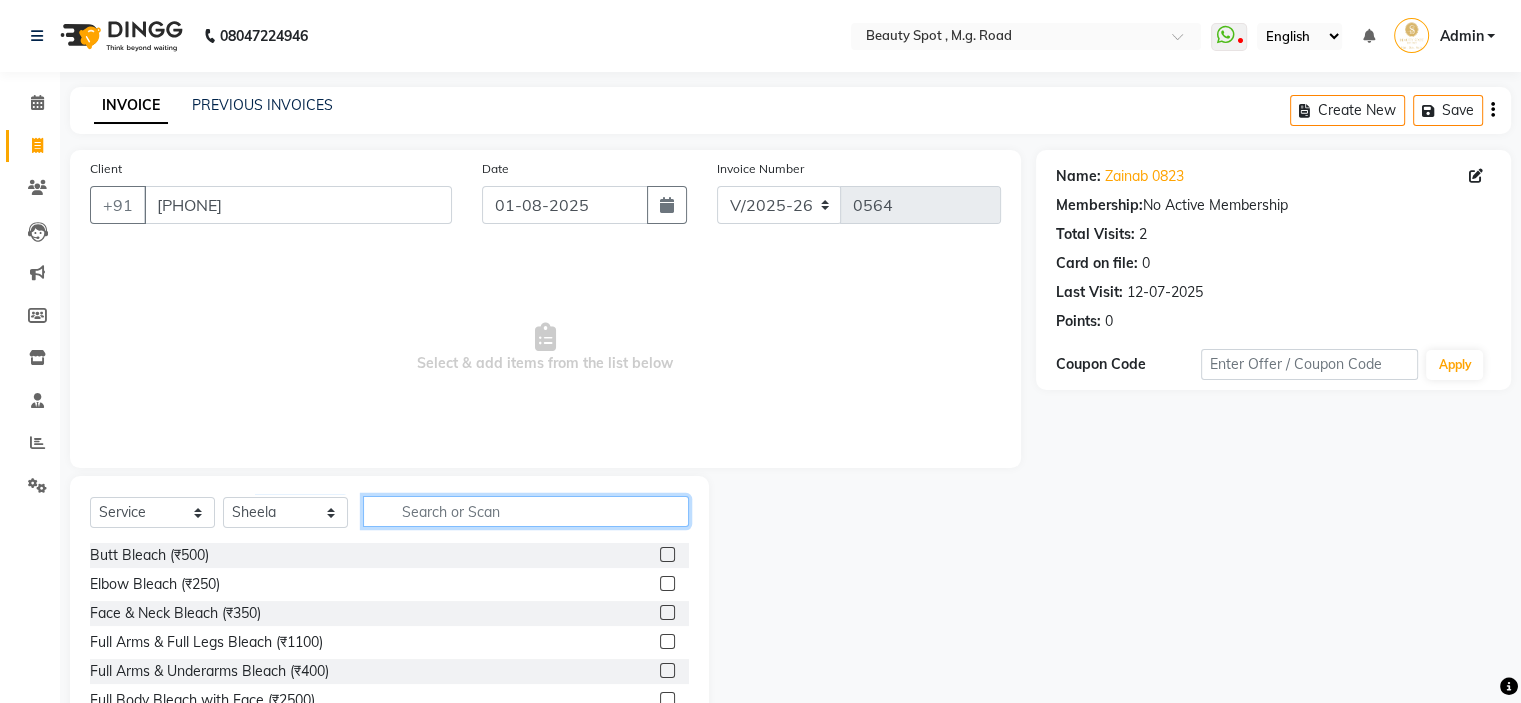 click 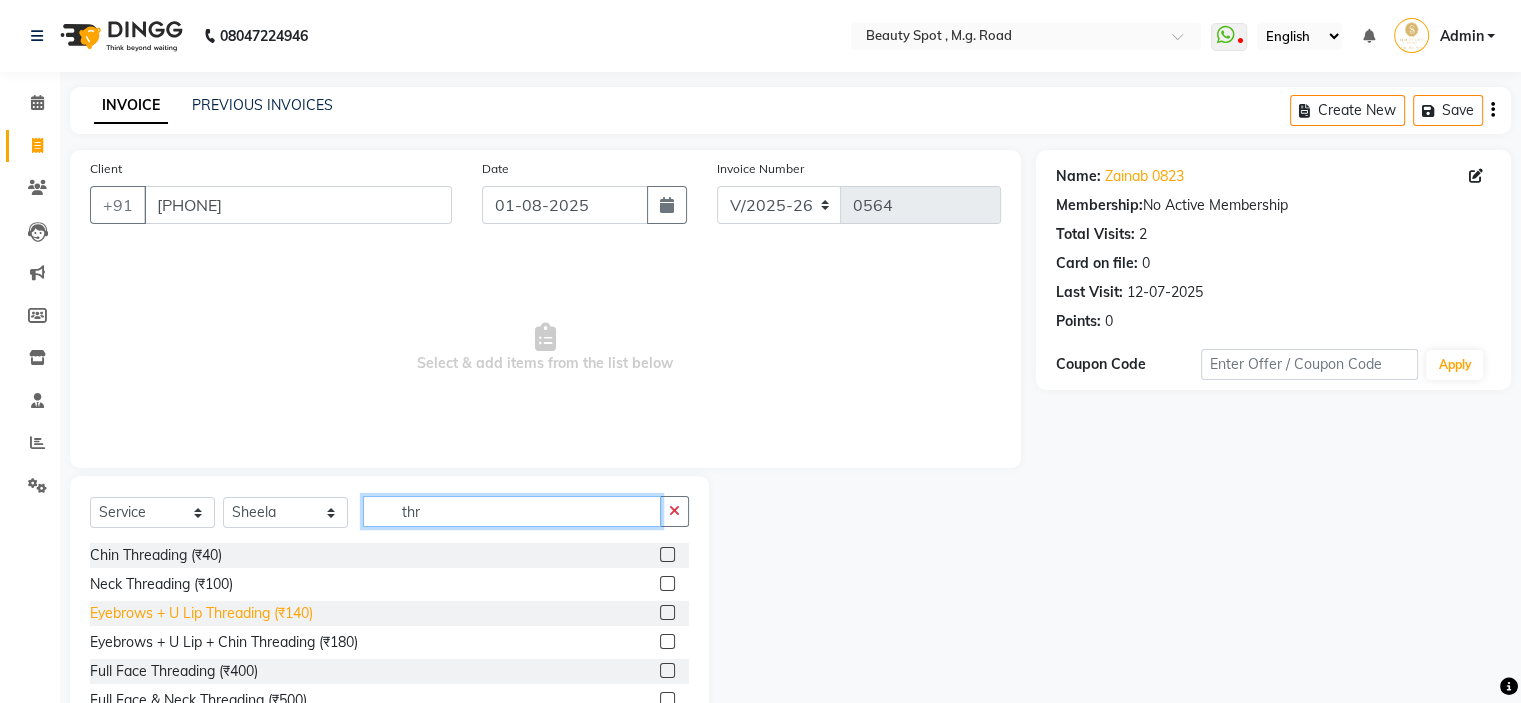 type on "thr" 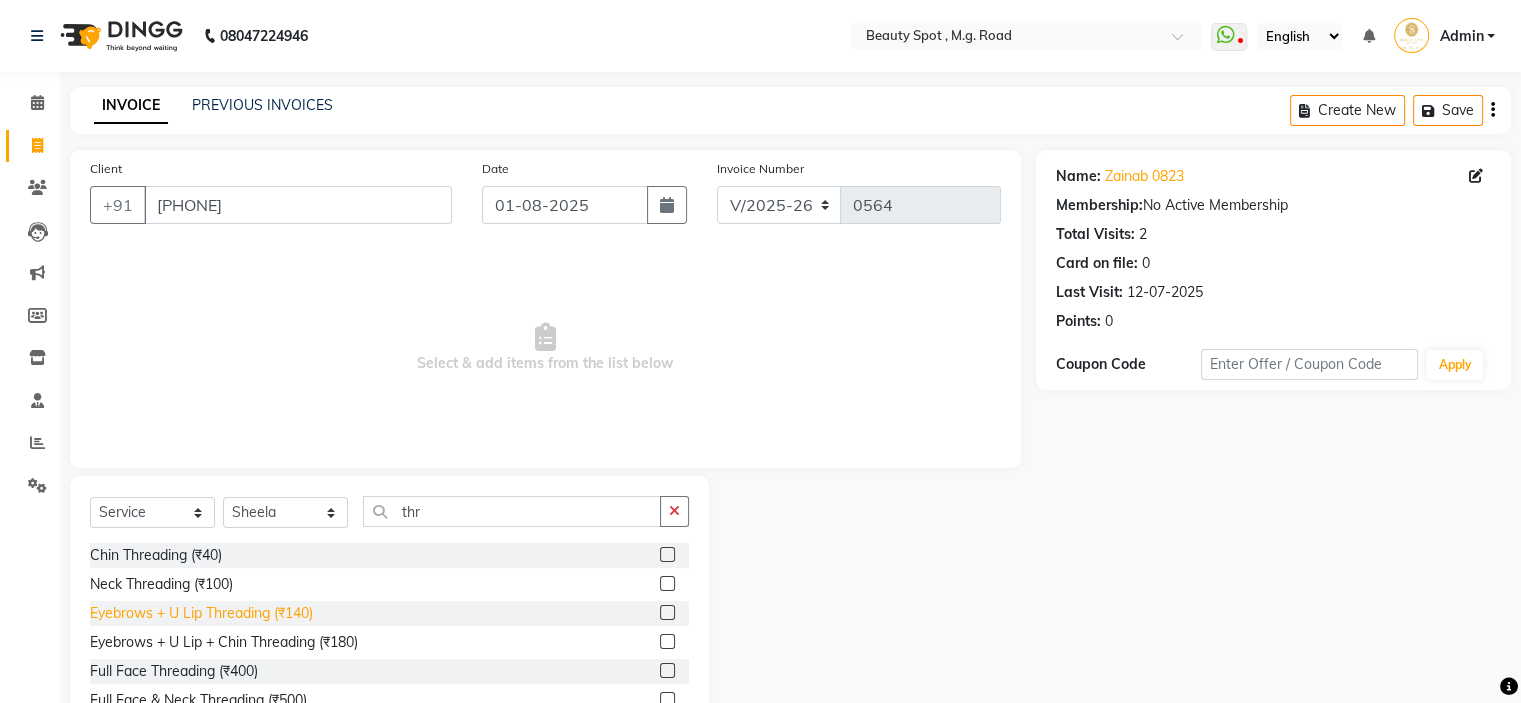 click on "Eyebrows + U Lip Threading (₹140)" 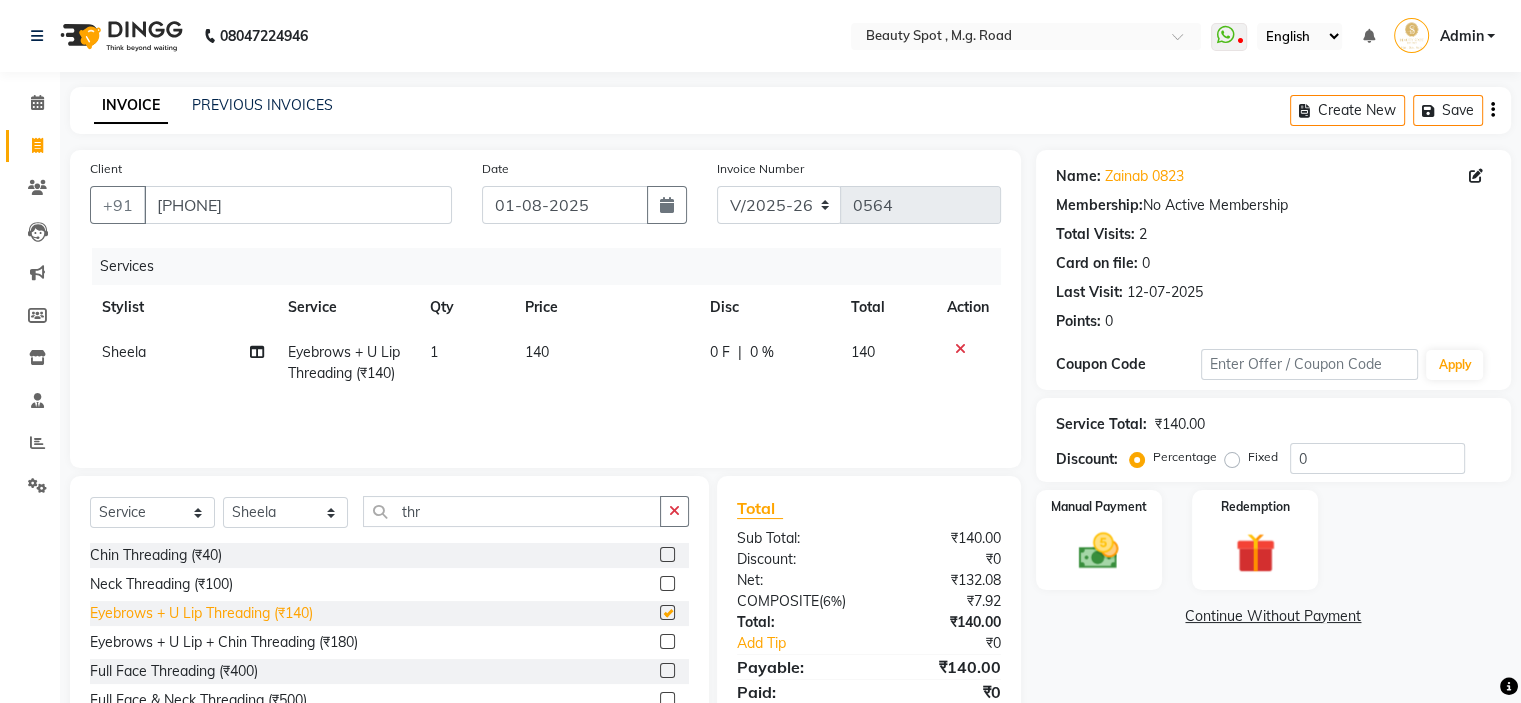 checkbox on "false" 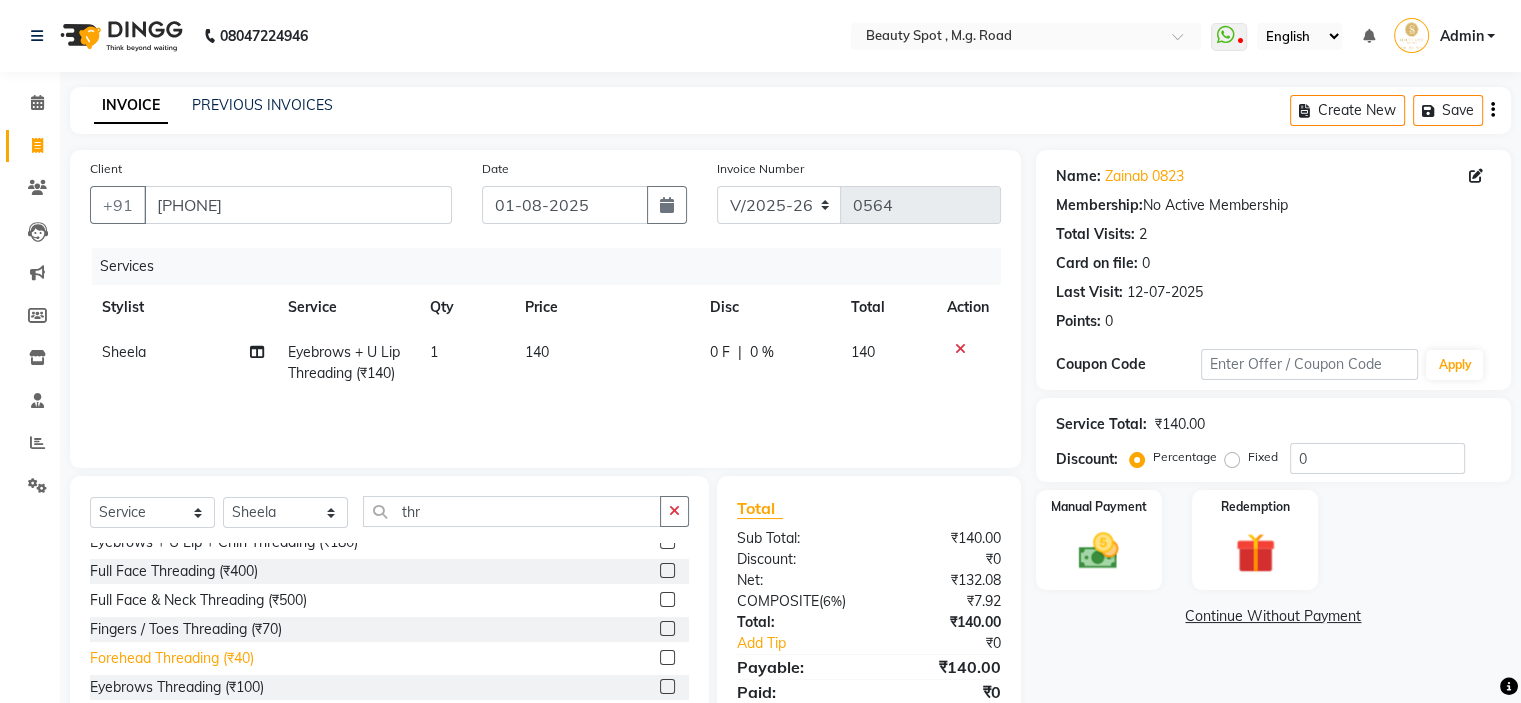 scroll, scrollTop: 200, scrollLeft: 0, axis: vertical 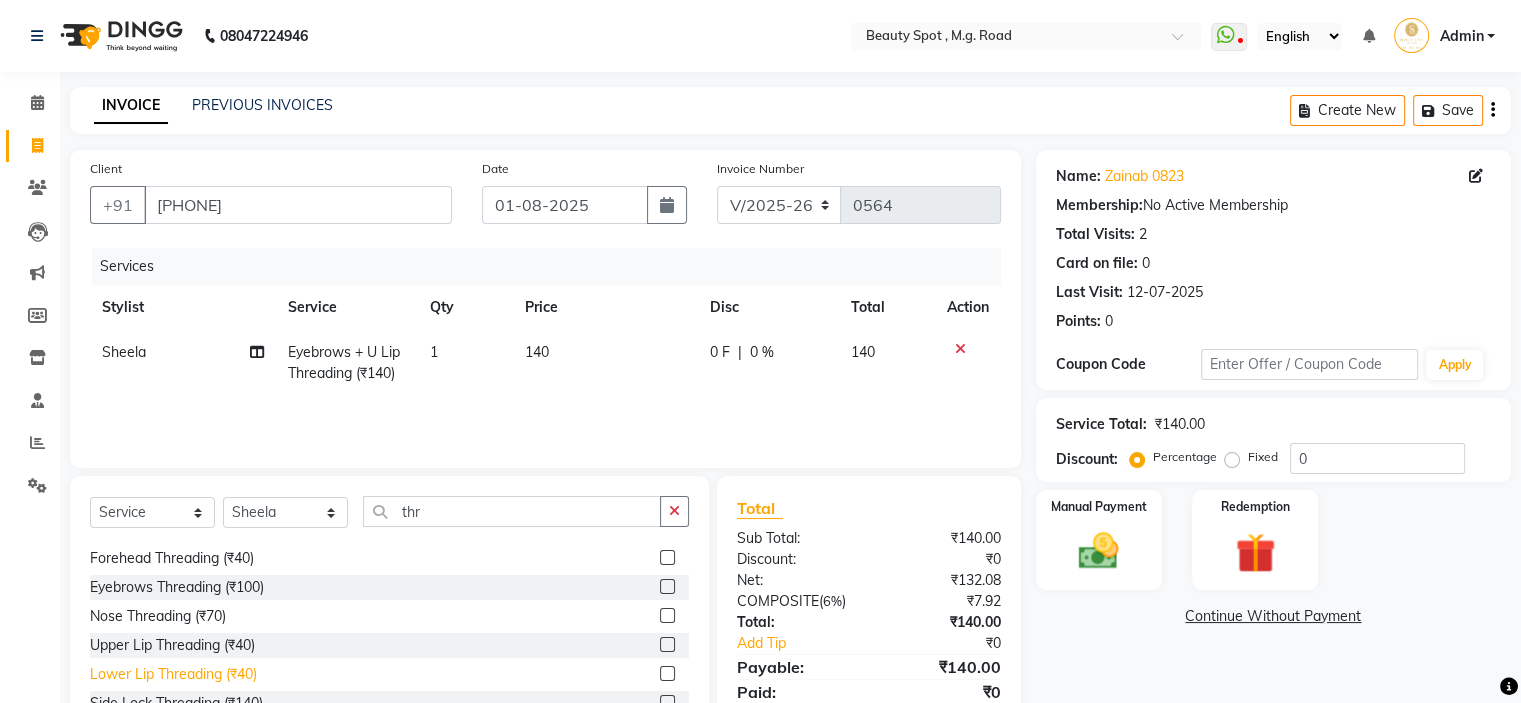 click on "Lower Lip Threading (₹40)" 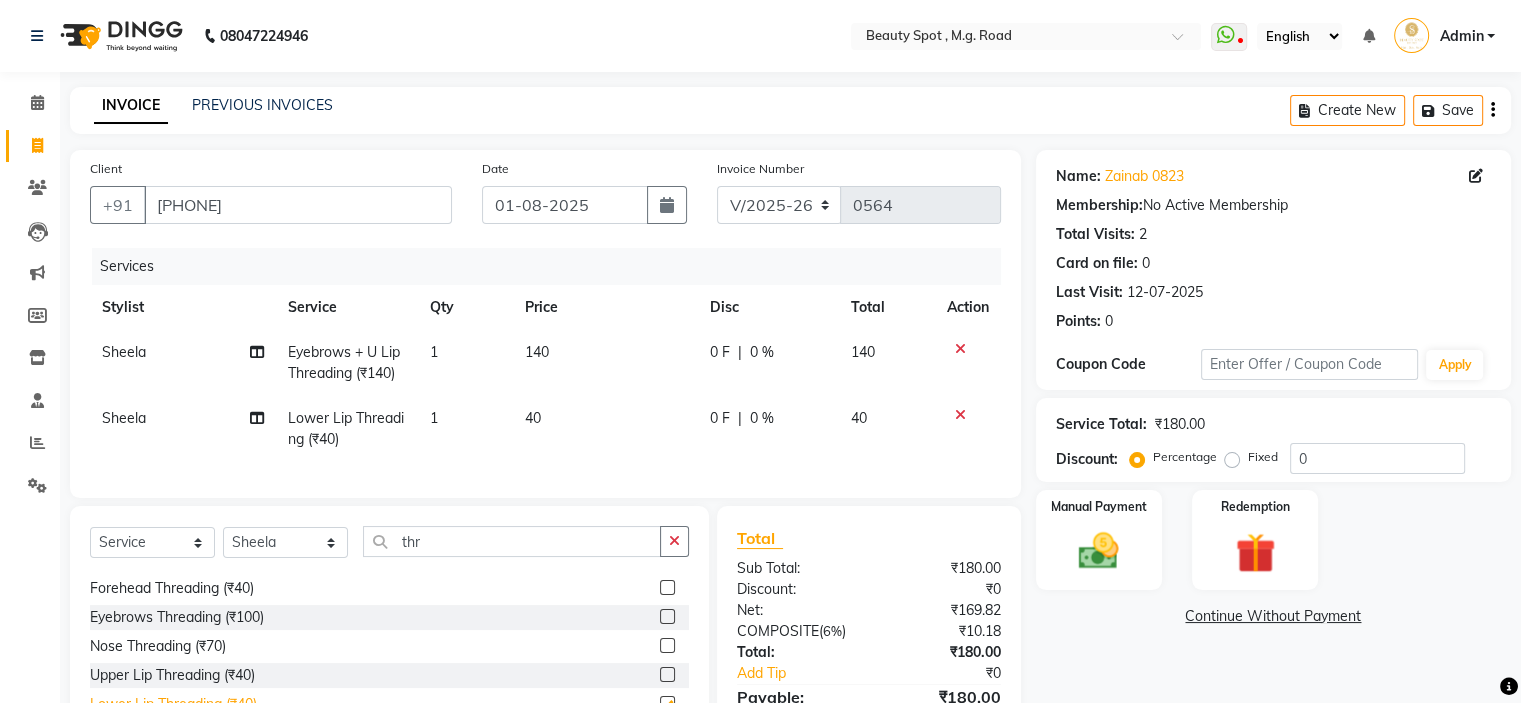 checkbox on "false" 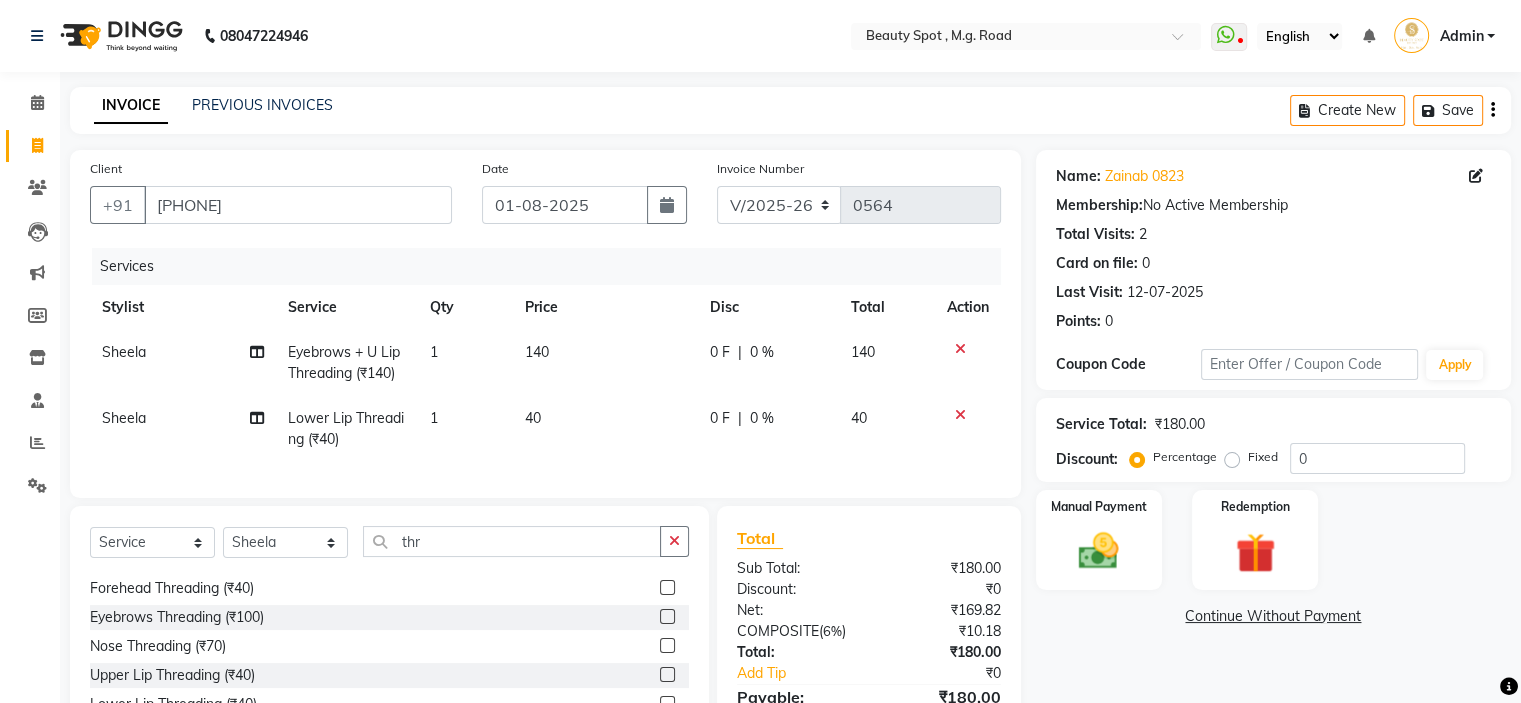 scroll, scrollTop: 144, scrollLeft: 0, axis: vertical 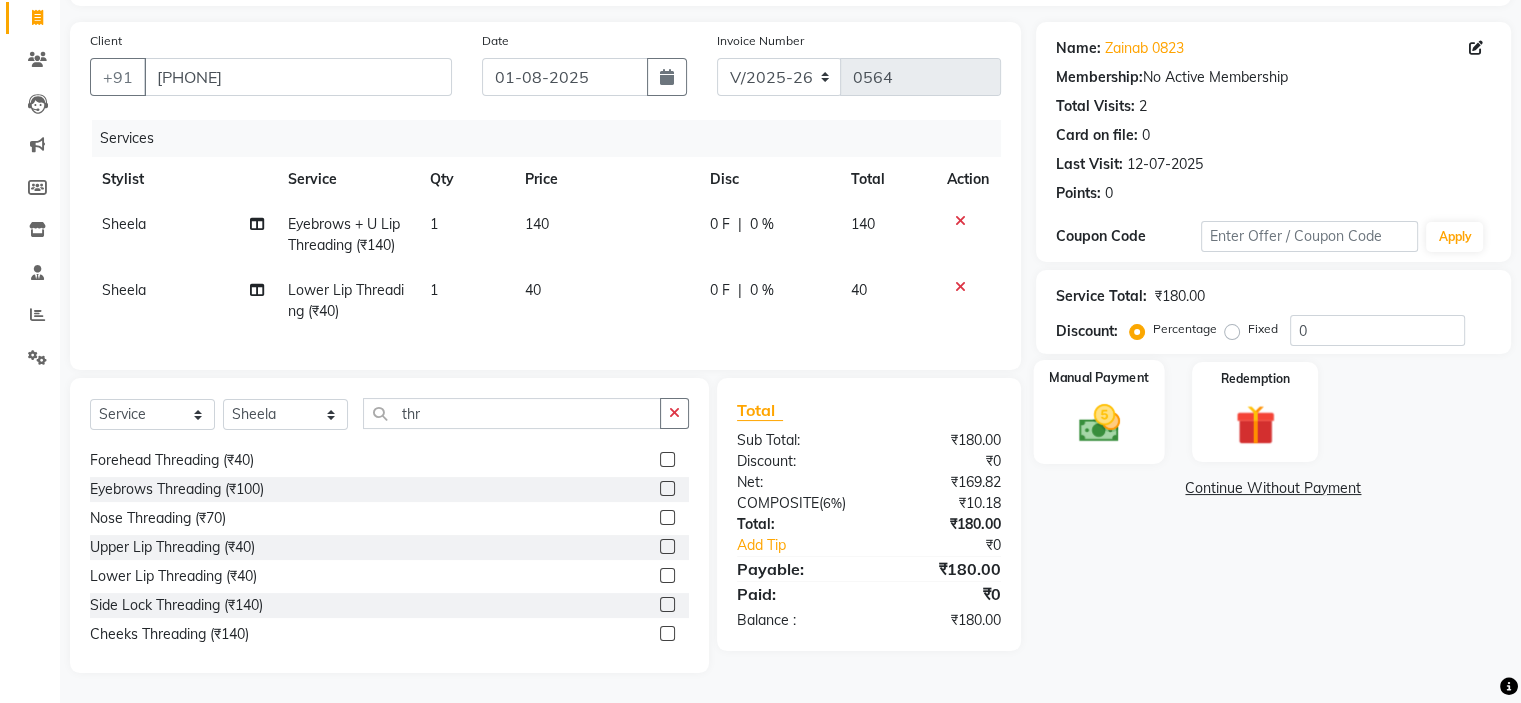 click 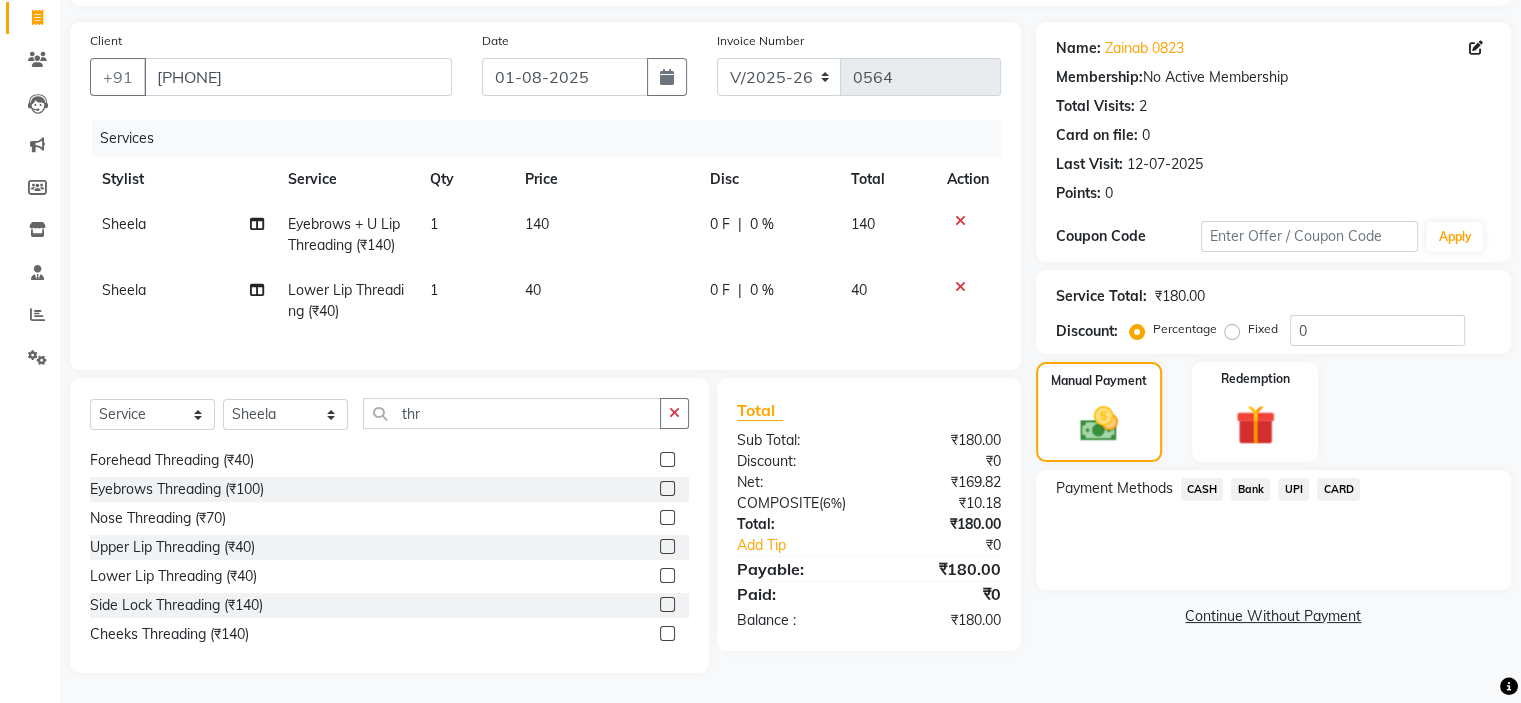 click on "CASH" 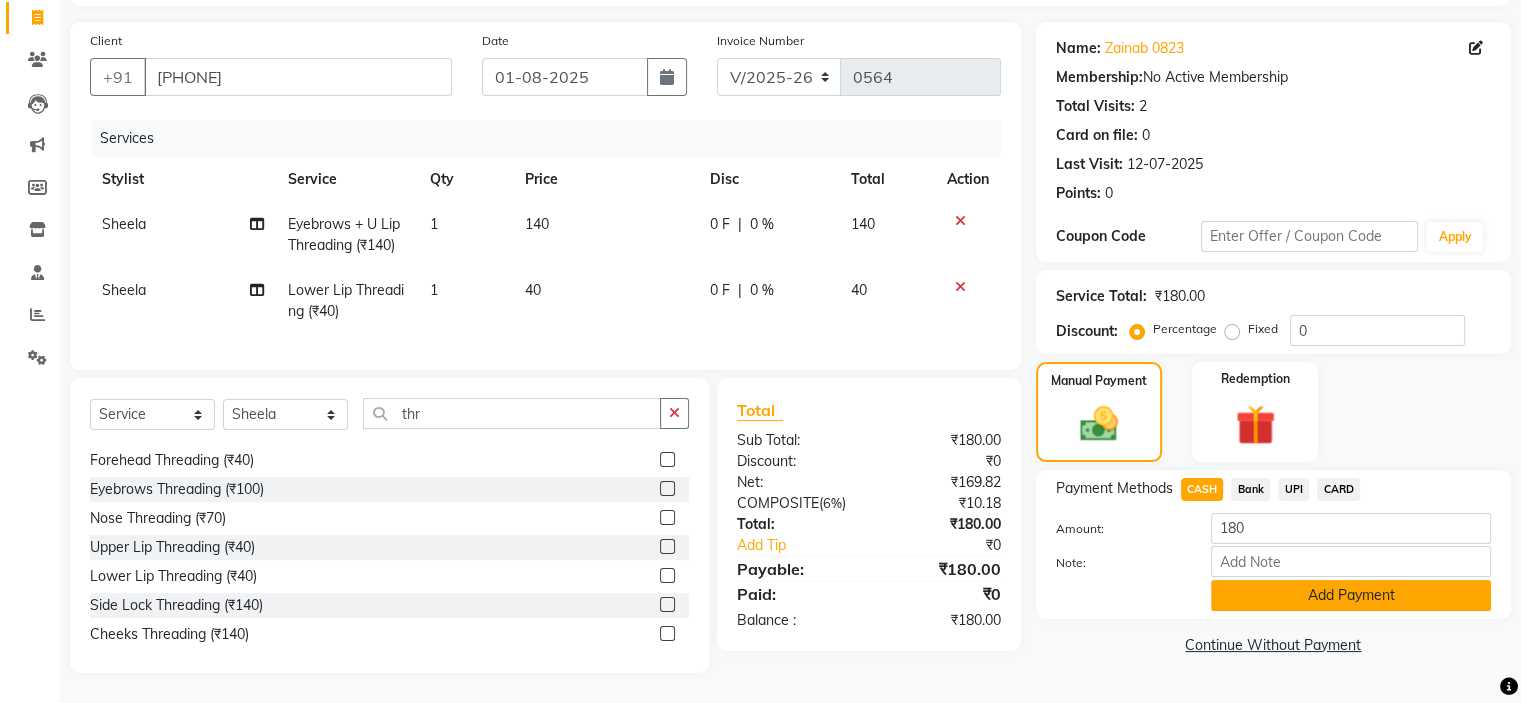 click on "Add Payment" 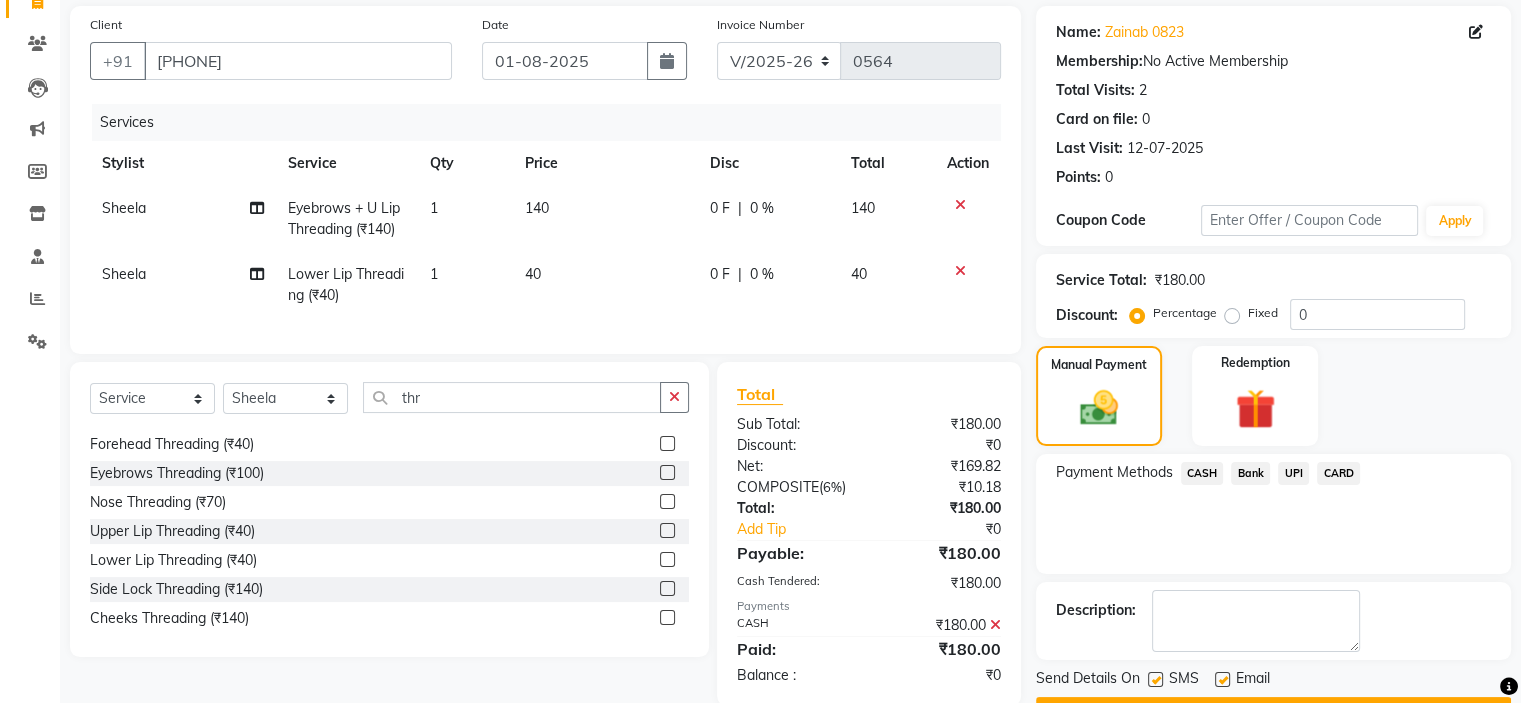 scroll, scrollTop: 197, scrollLeft: 0, axis: vertical 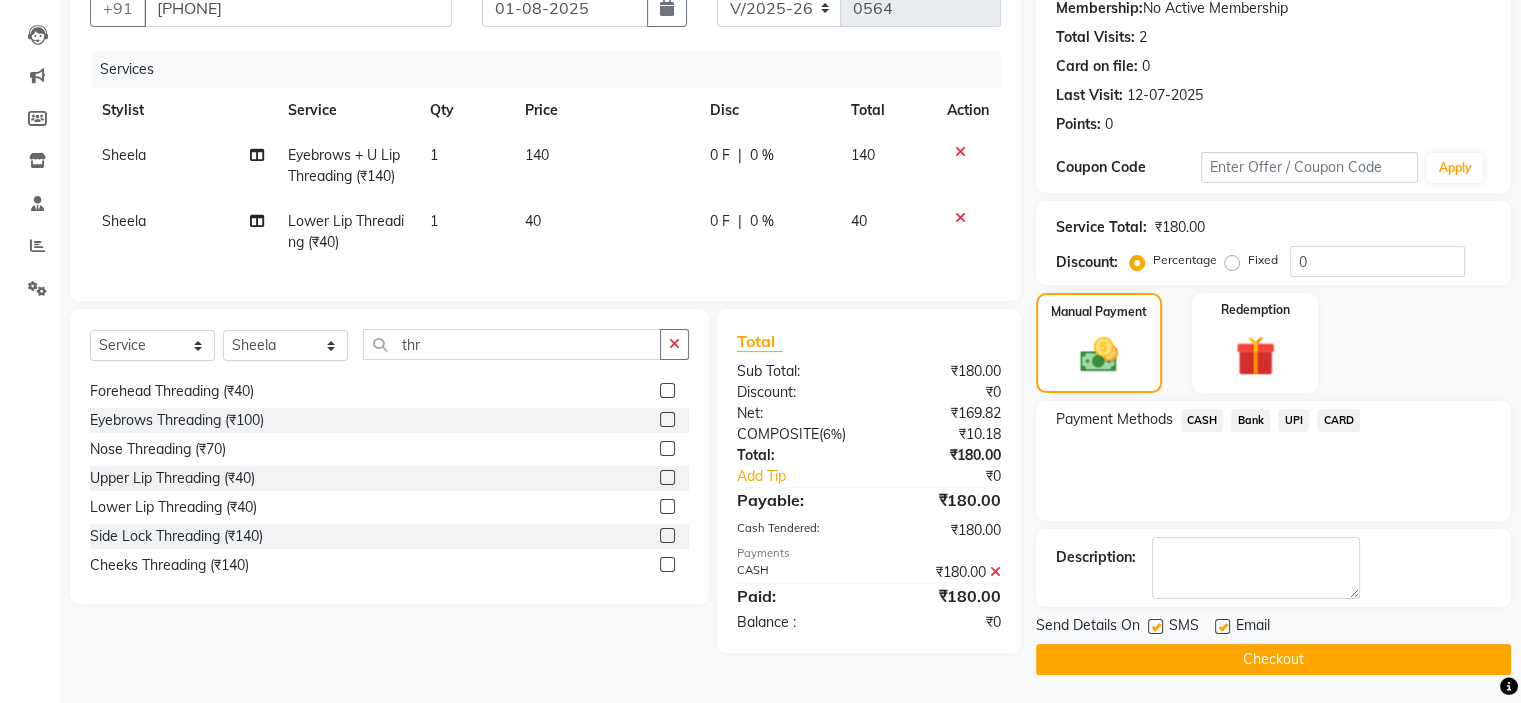 click on "Checkout" 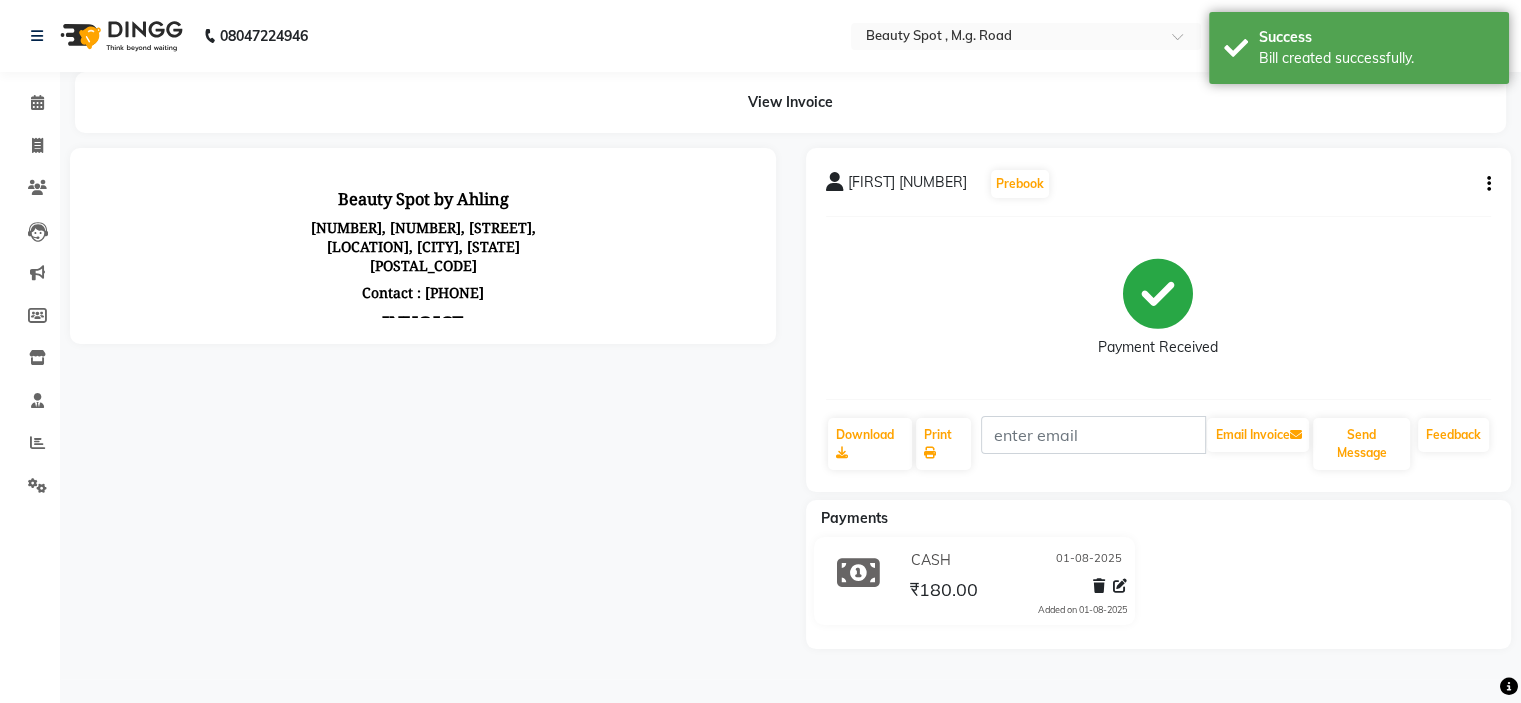 scroll, scrollTop: 0, scrollLeft: 0, axis: both 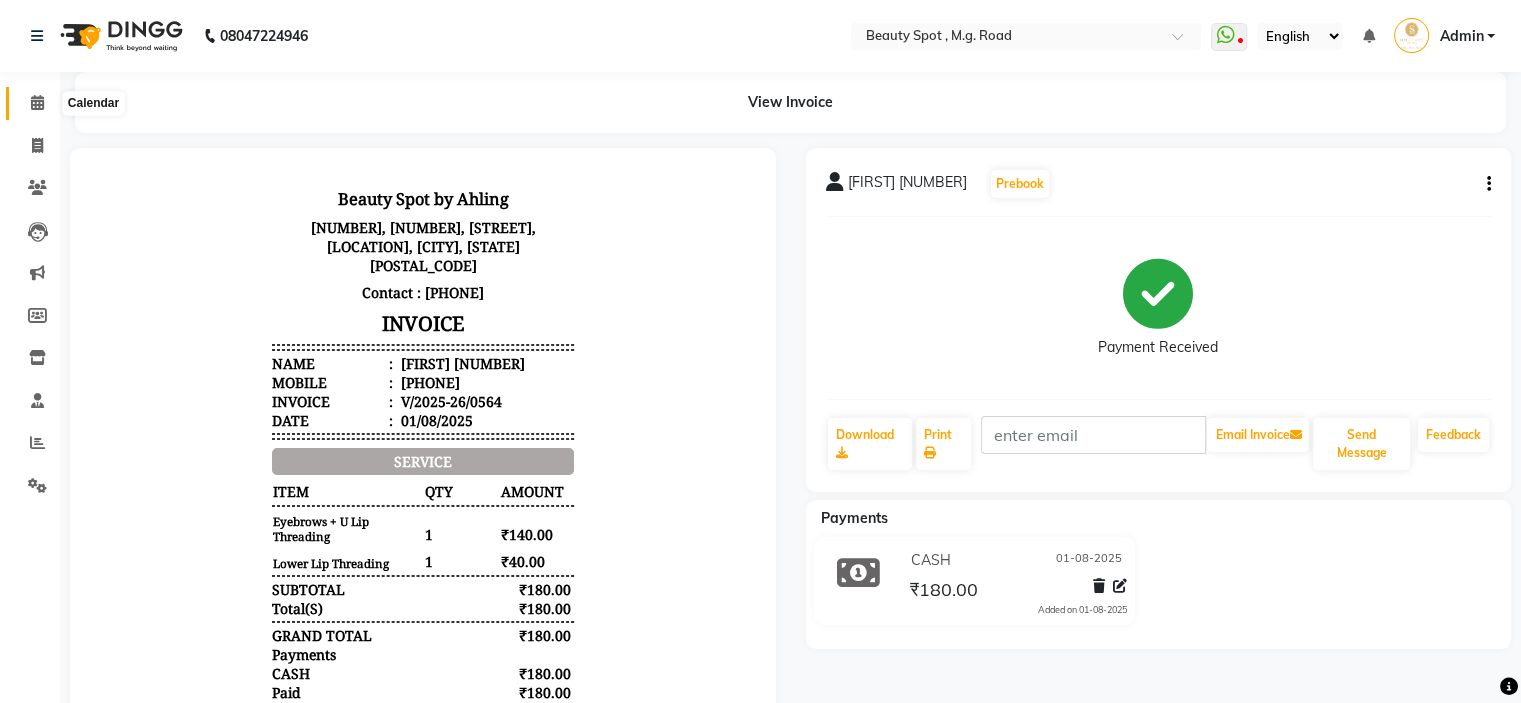 click 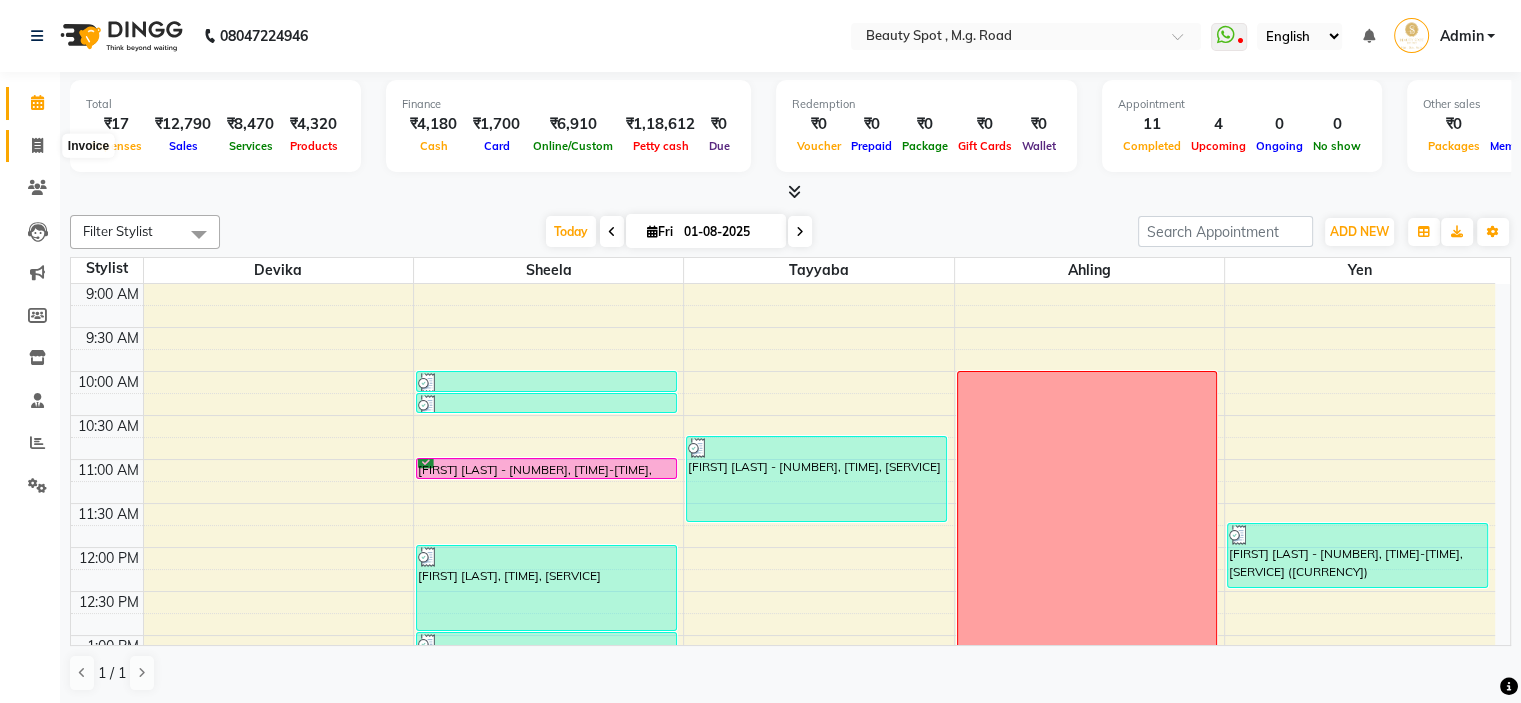 click 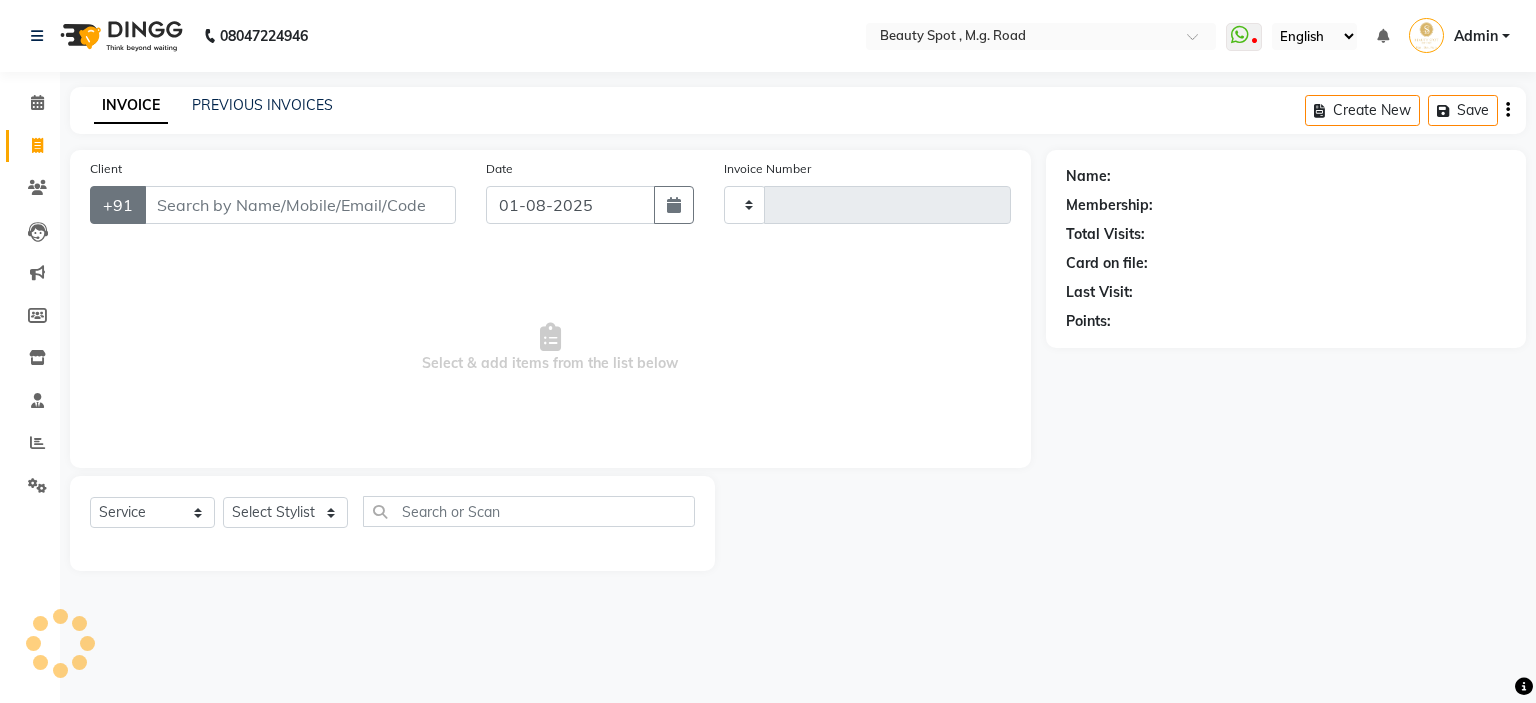 type on "0565" 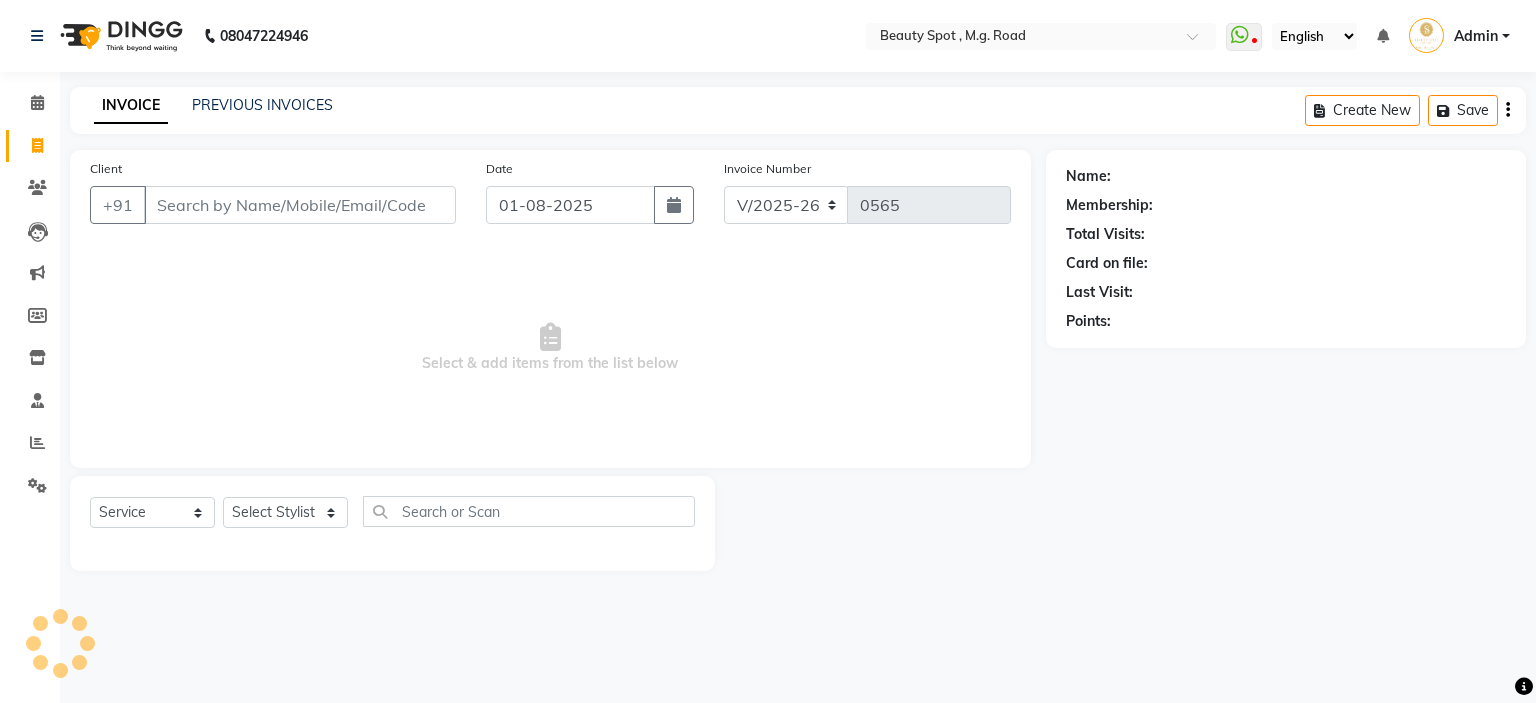 click on "Client" at bounding box center [300, 205] 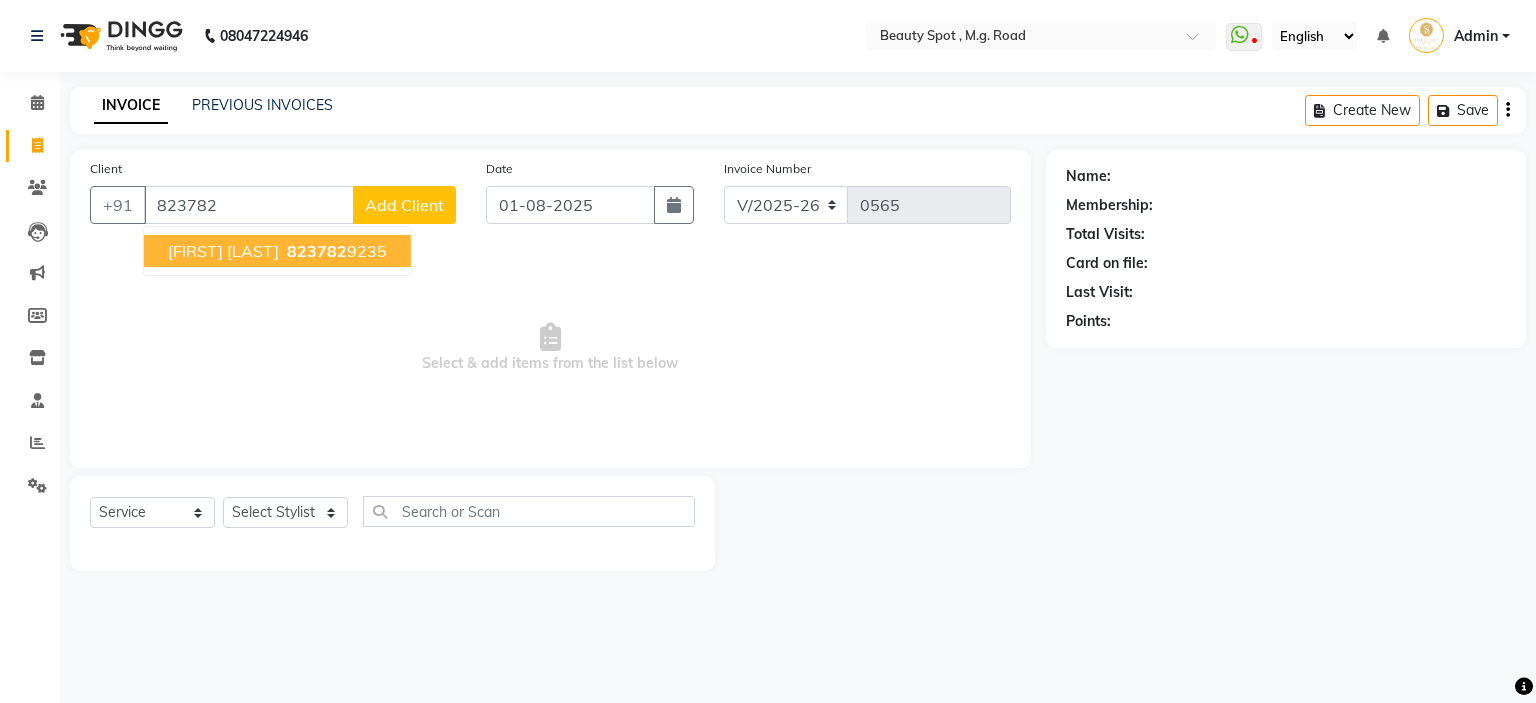 click on "SUPRIYA PATIL" at bounding box center (223, 251) 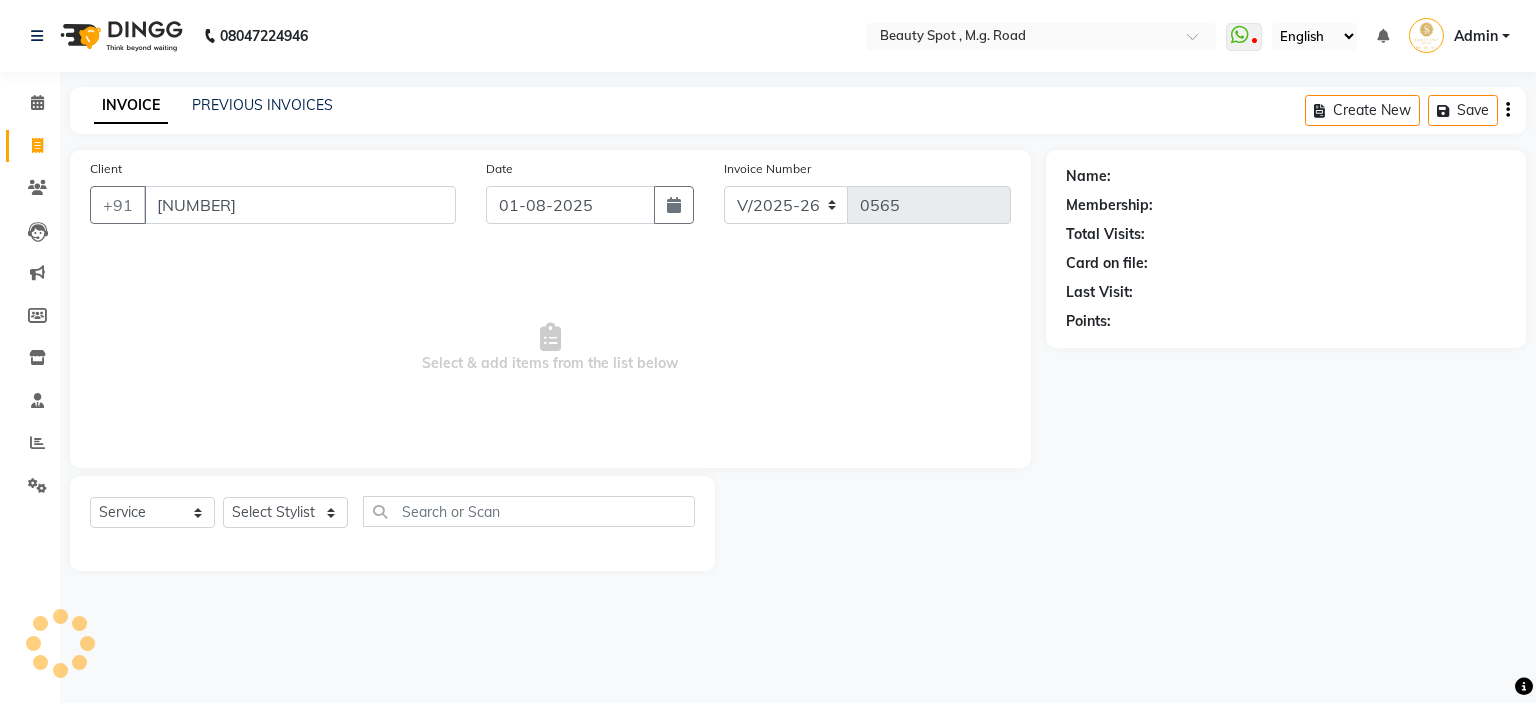 type on "8237829235" 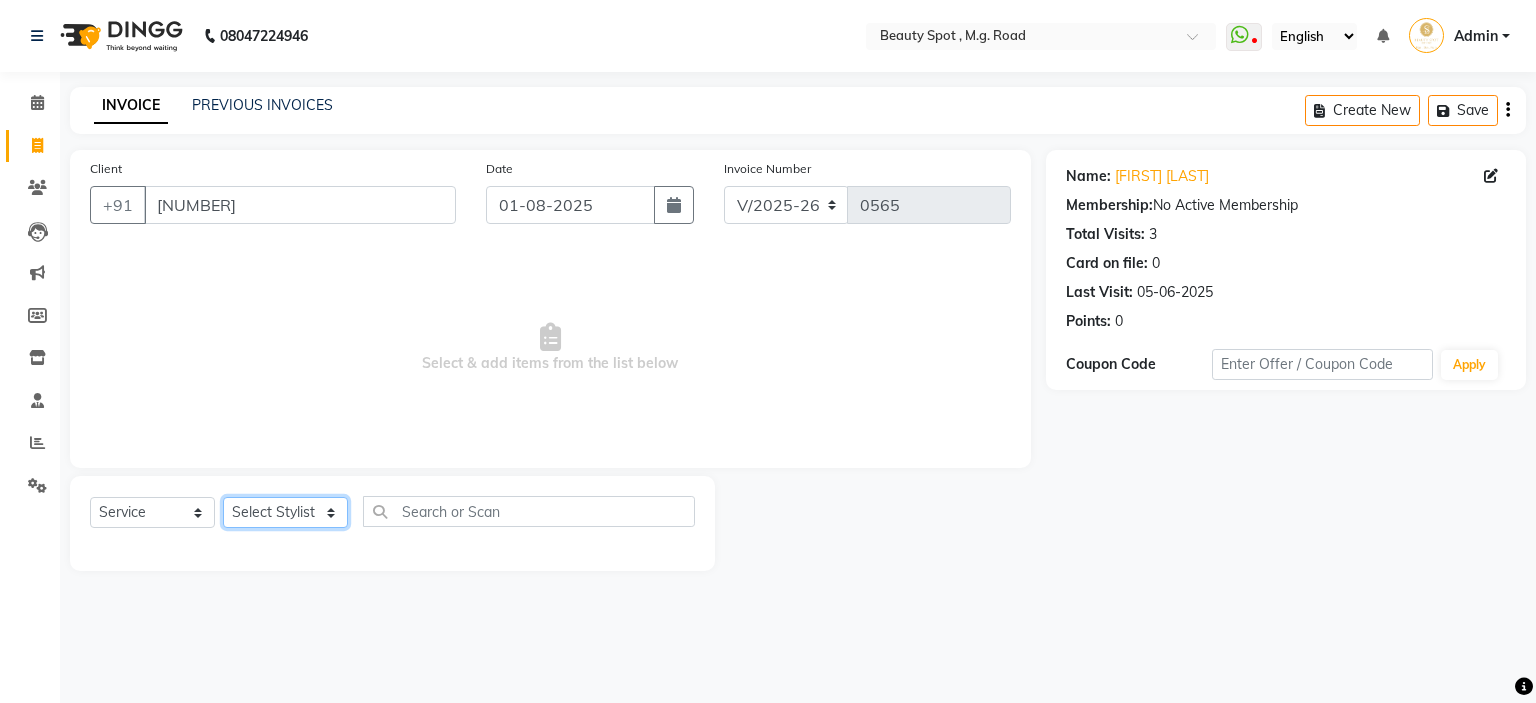 click on "Select Stylist Ahling Devika  Manager Sheela  Tayyaba  Yen" 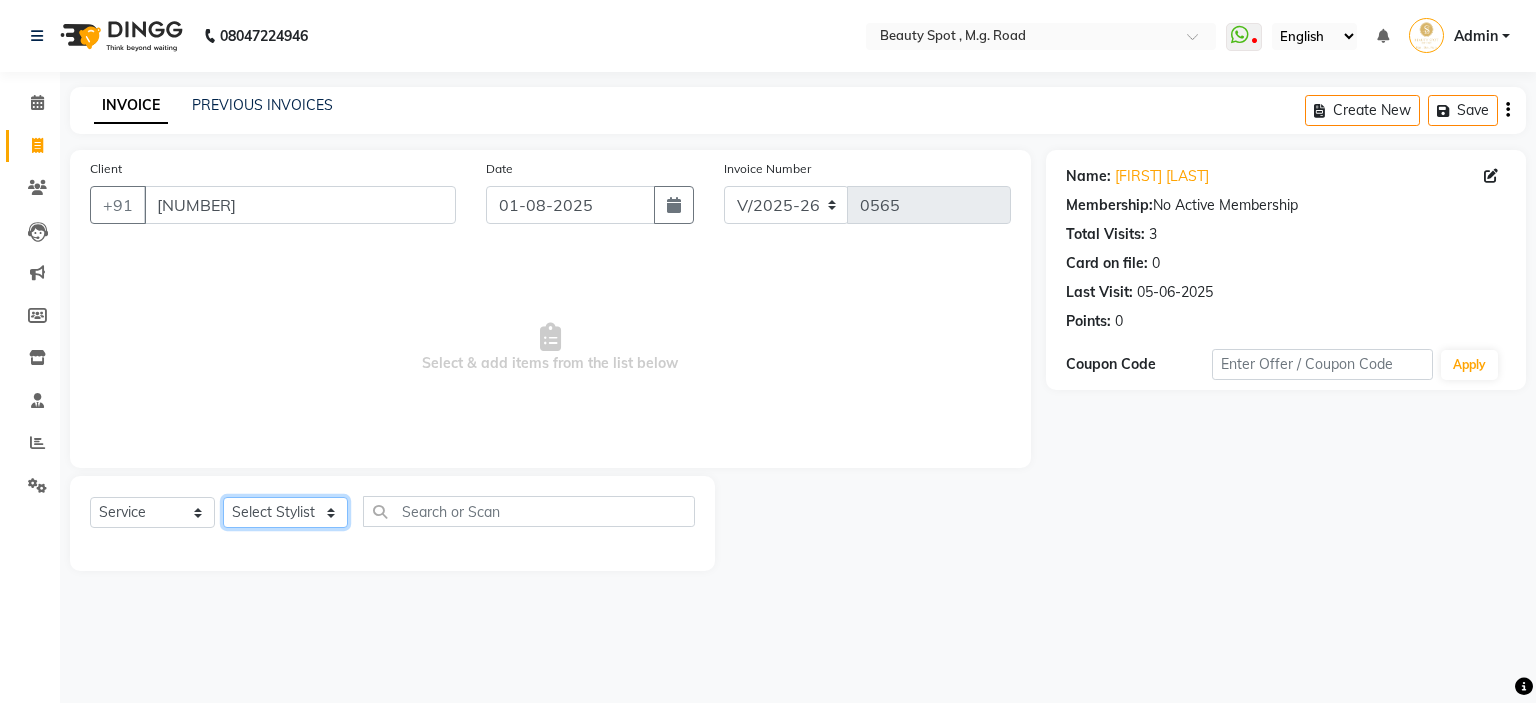 select on "70085" 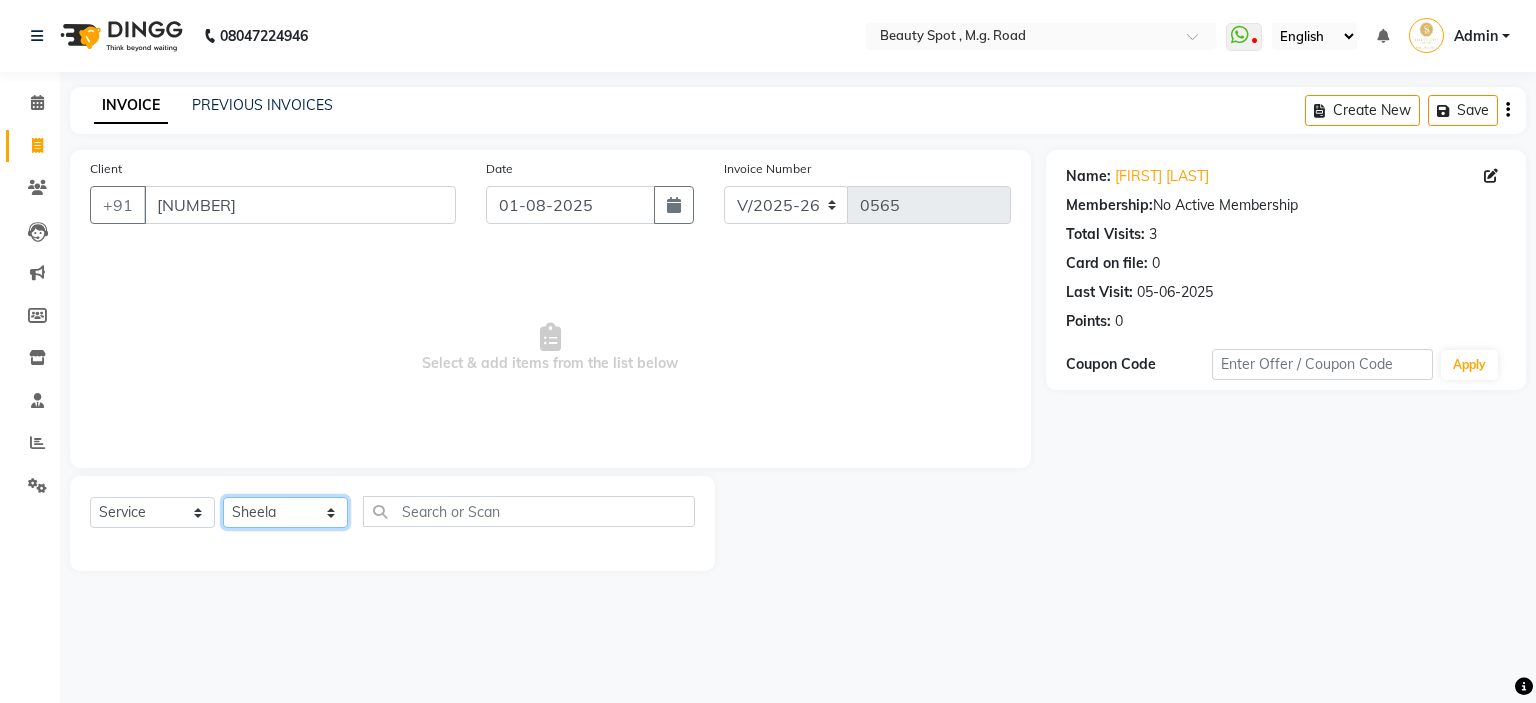 click on "Select Stylist Ahling Devika  Manager Sheela  Tayyaba  Yen" 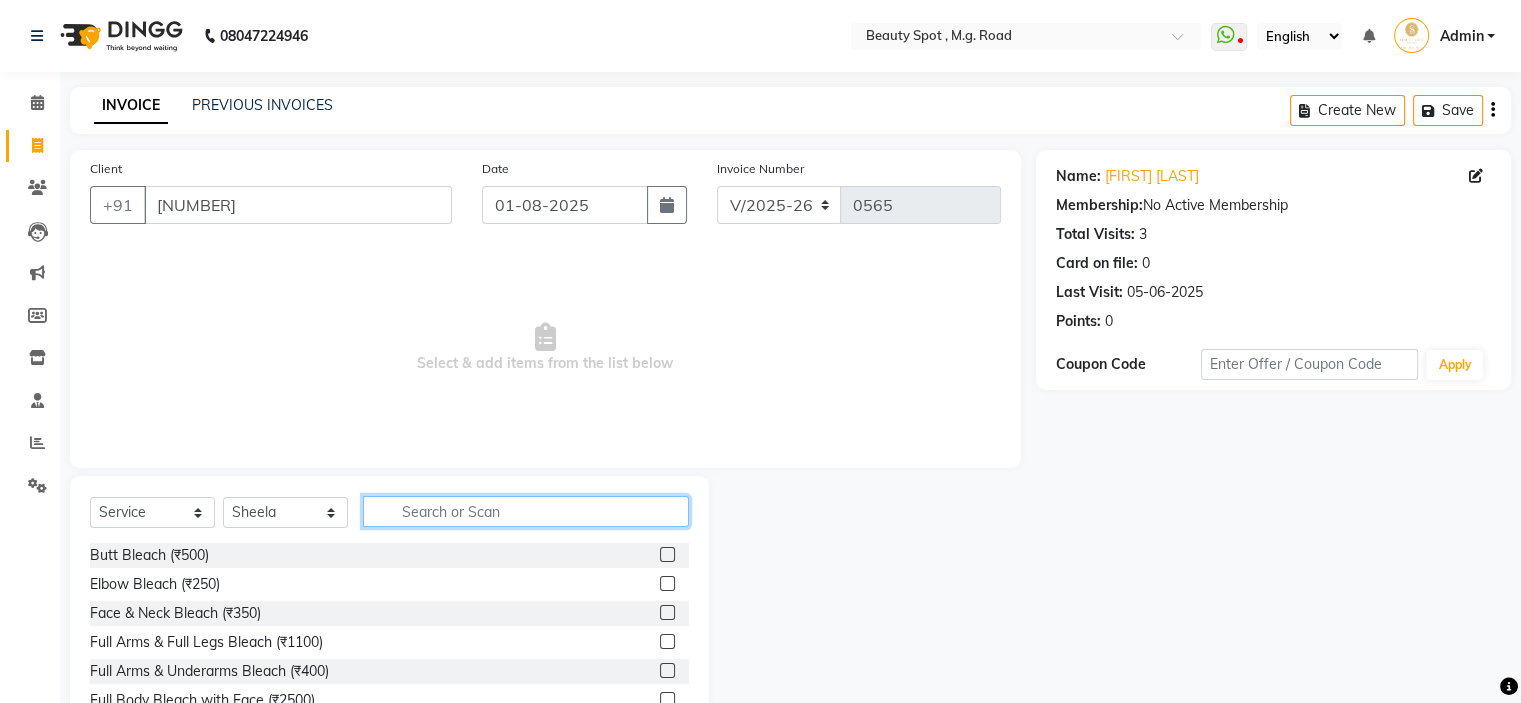 click 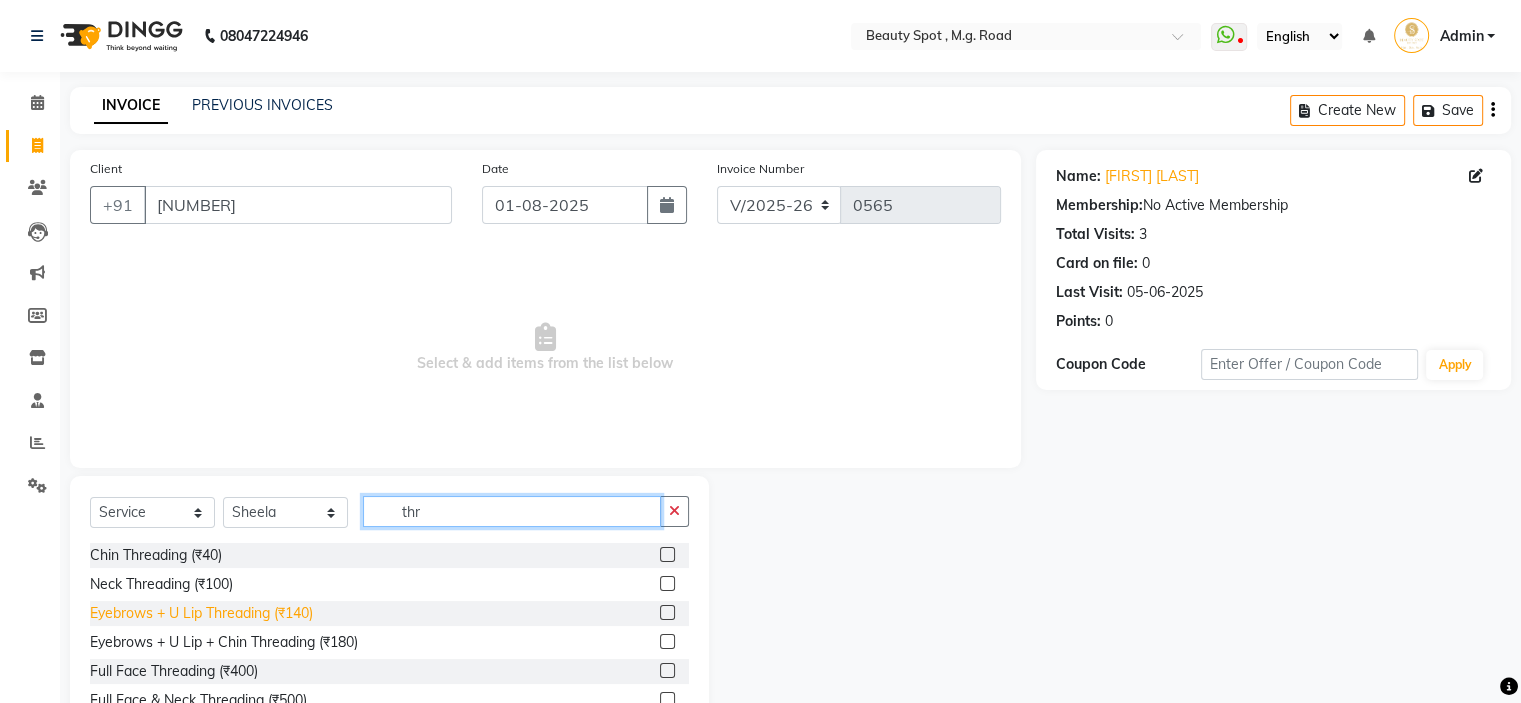 type on "thr" 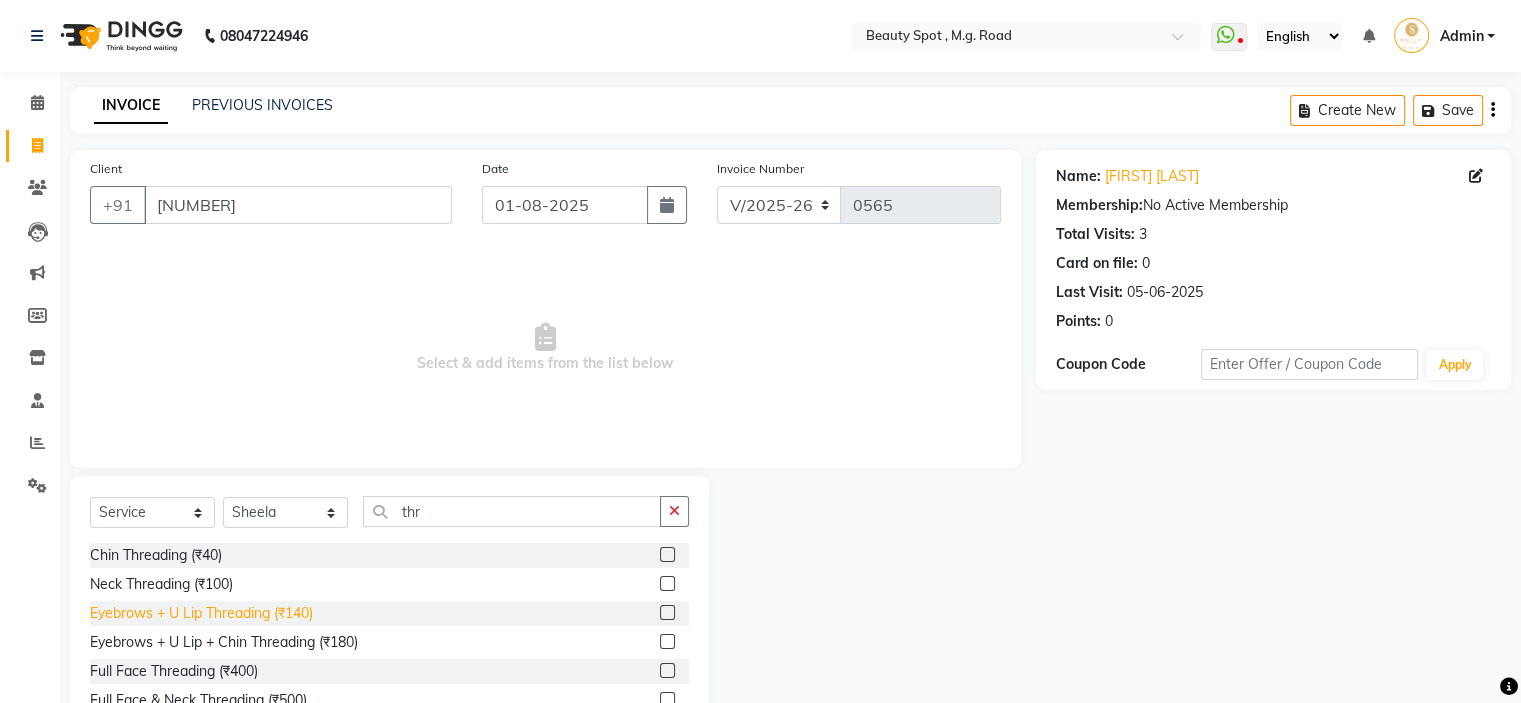 click on "Eyebrows + U Lip Threading (₹140)" 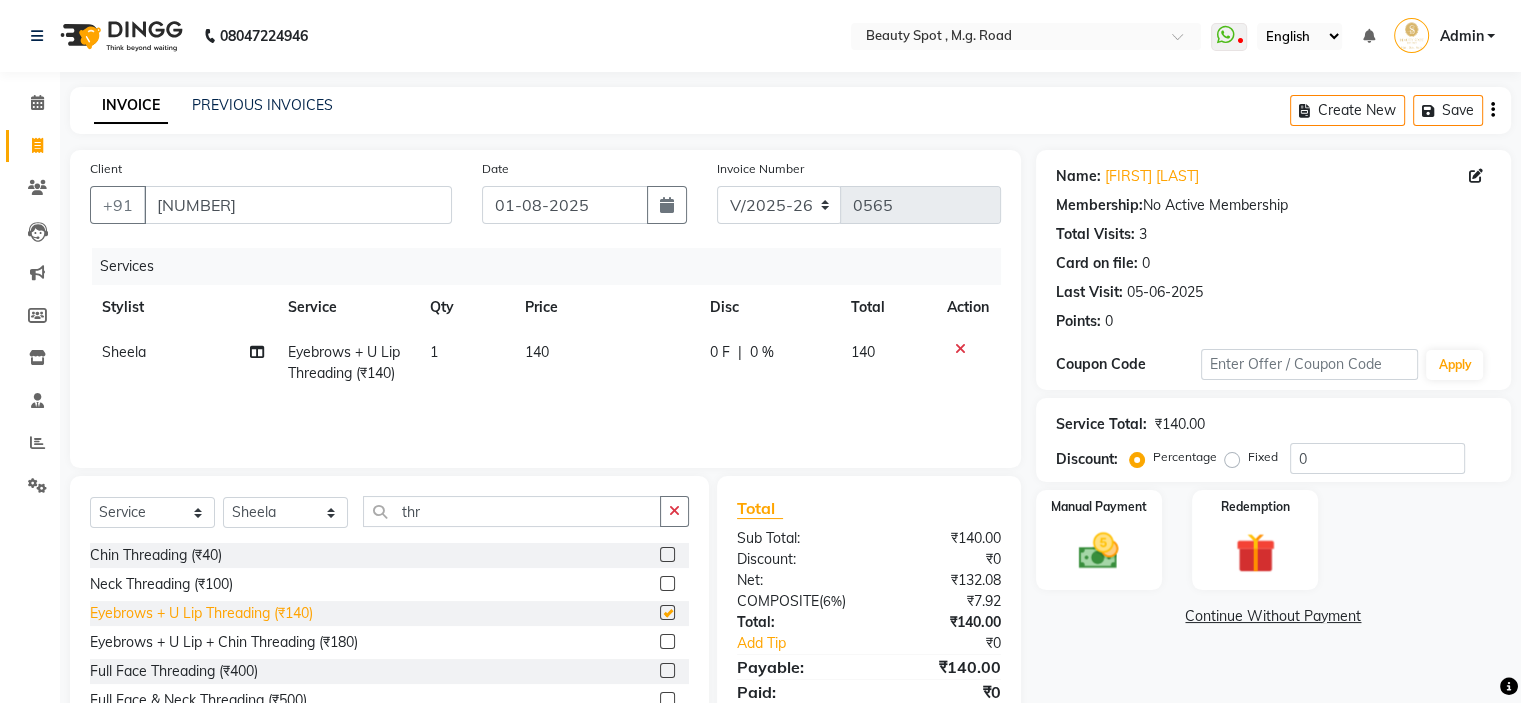checkbox on "false" 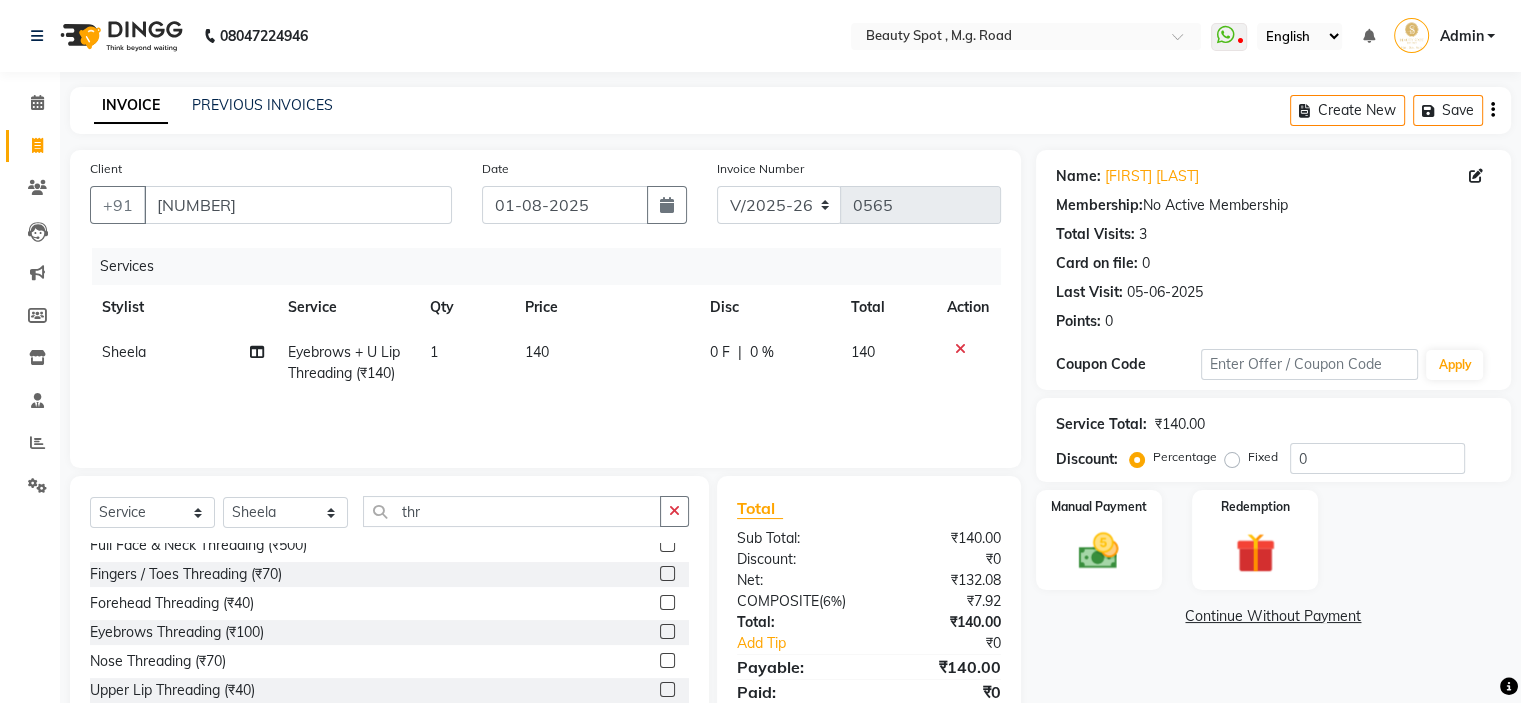 scroll, scrollTop: 200, scrollLeft: 0, axis: vertical 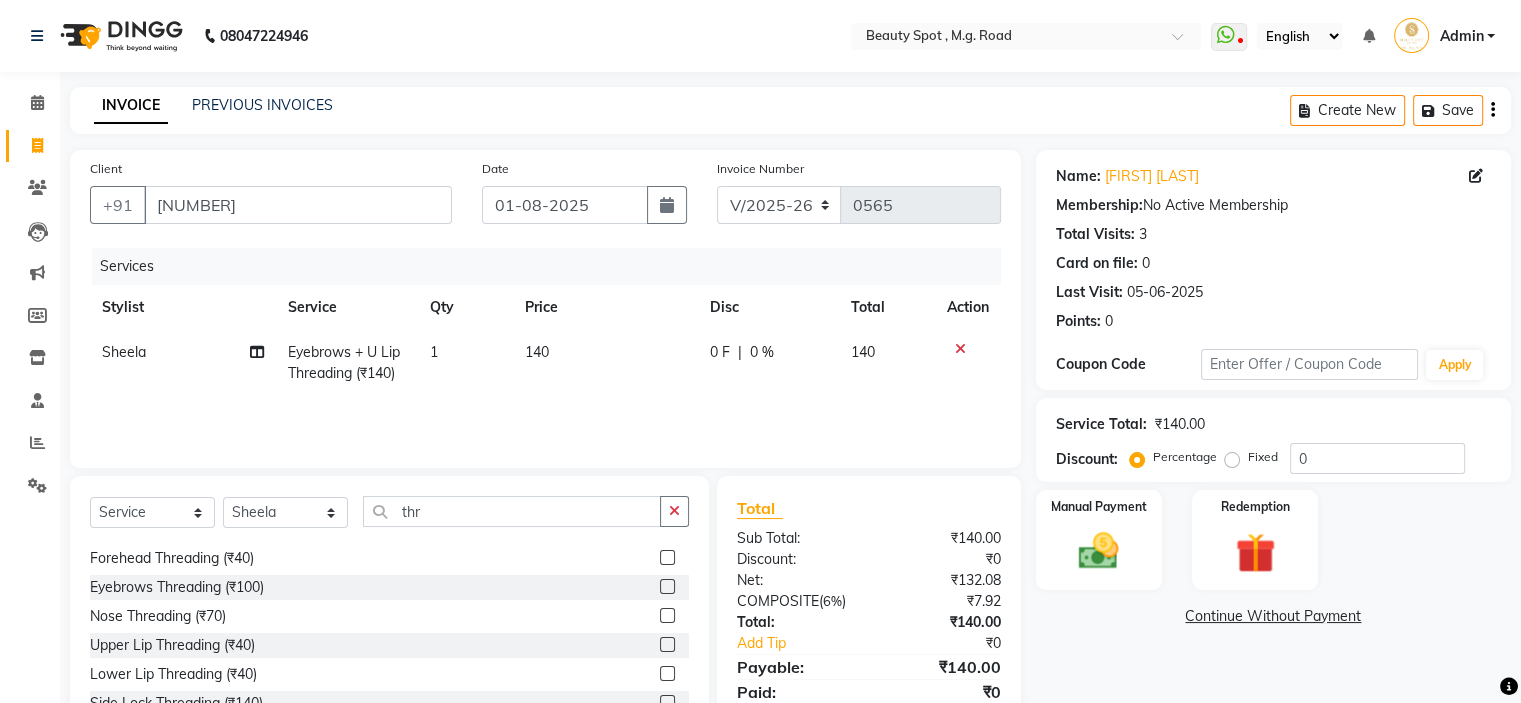 click on "Forehead Threading (₹40)" 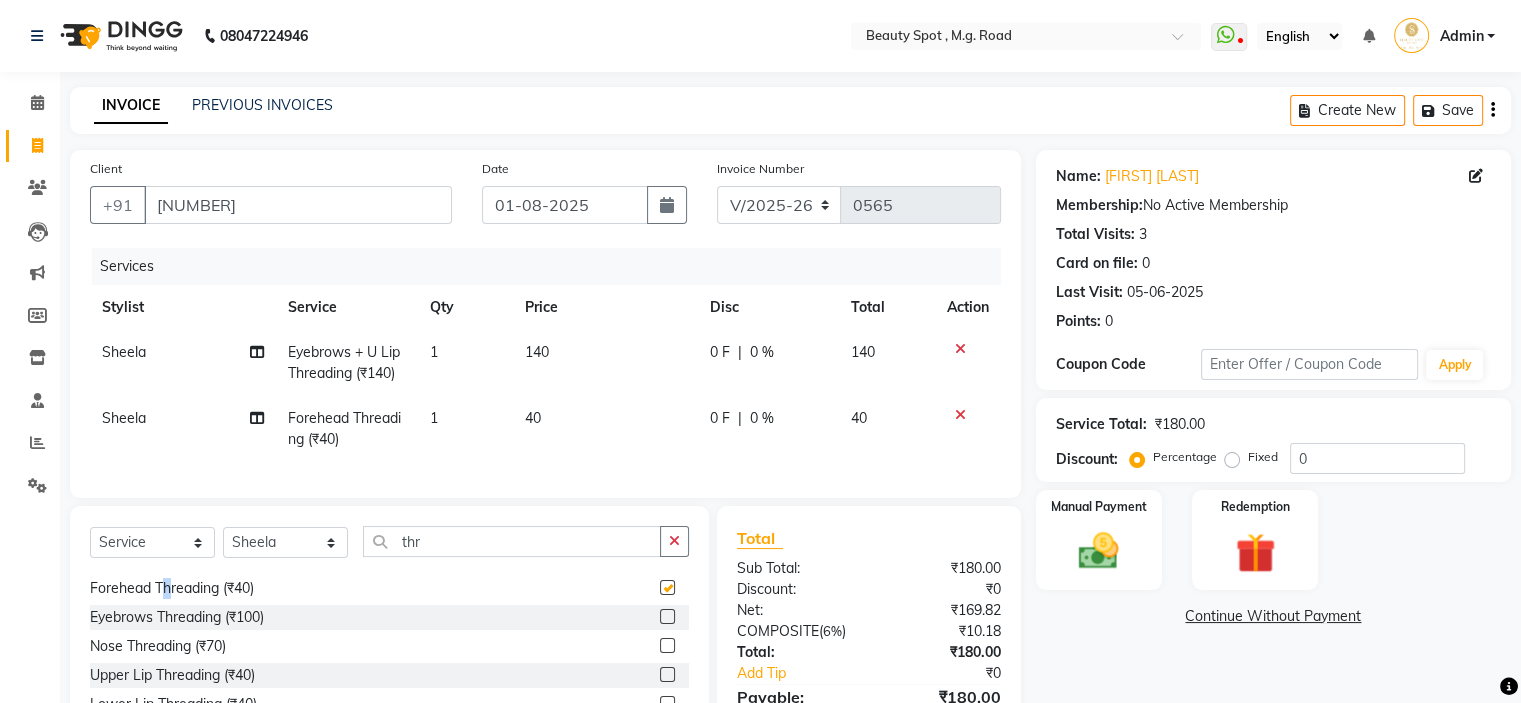 checkbox on "false" 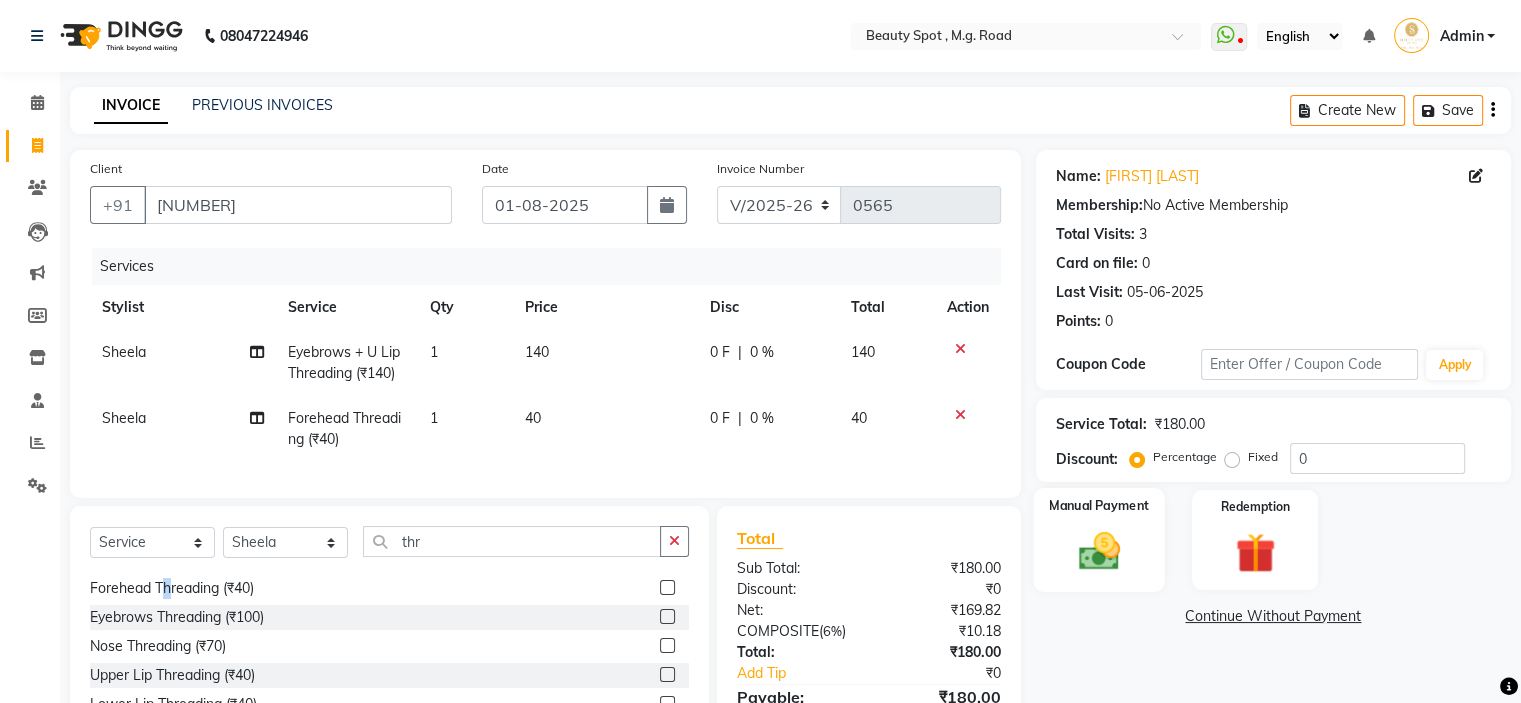click 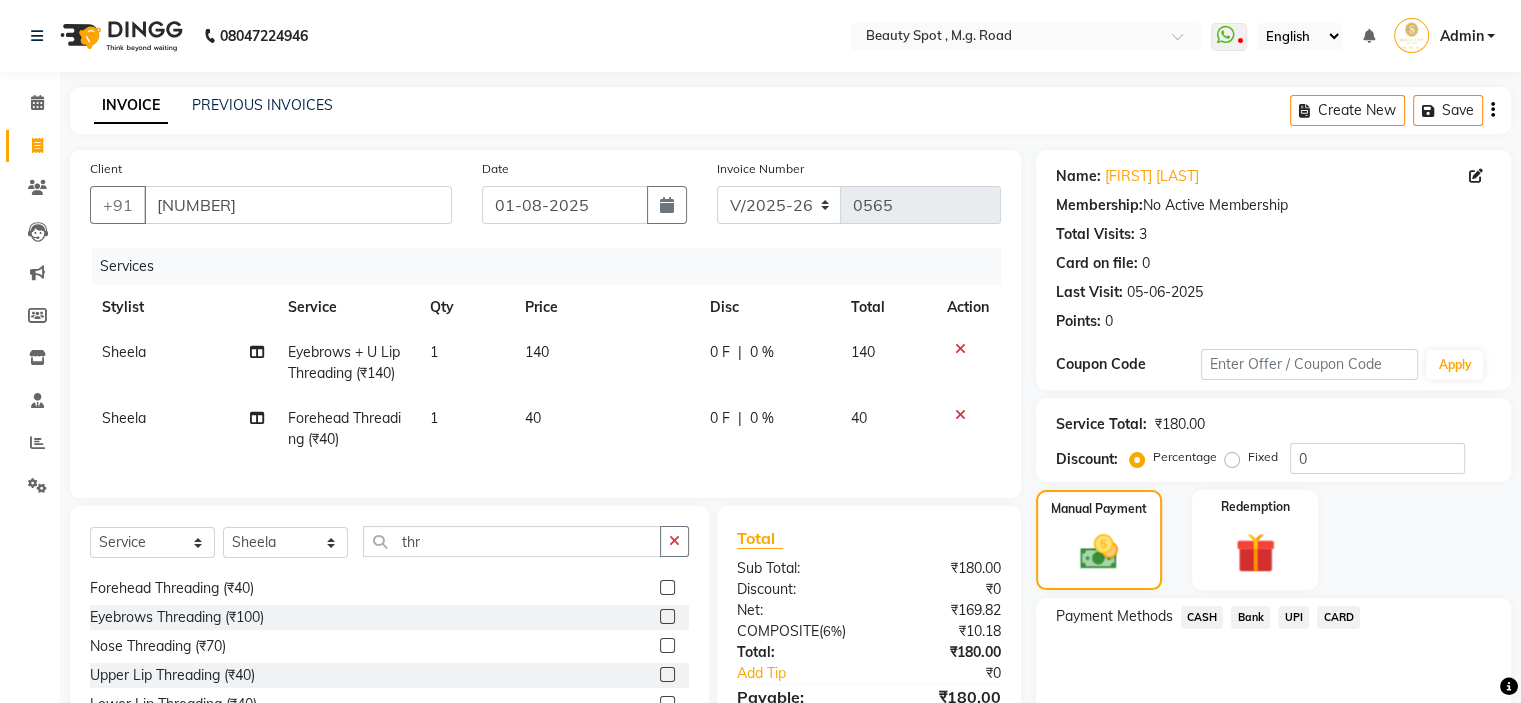 click on "UPI" 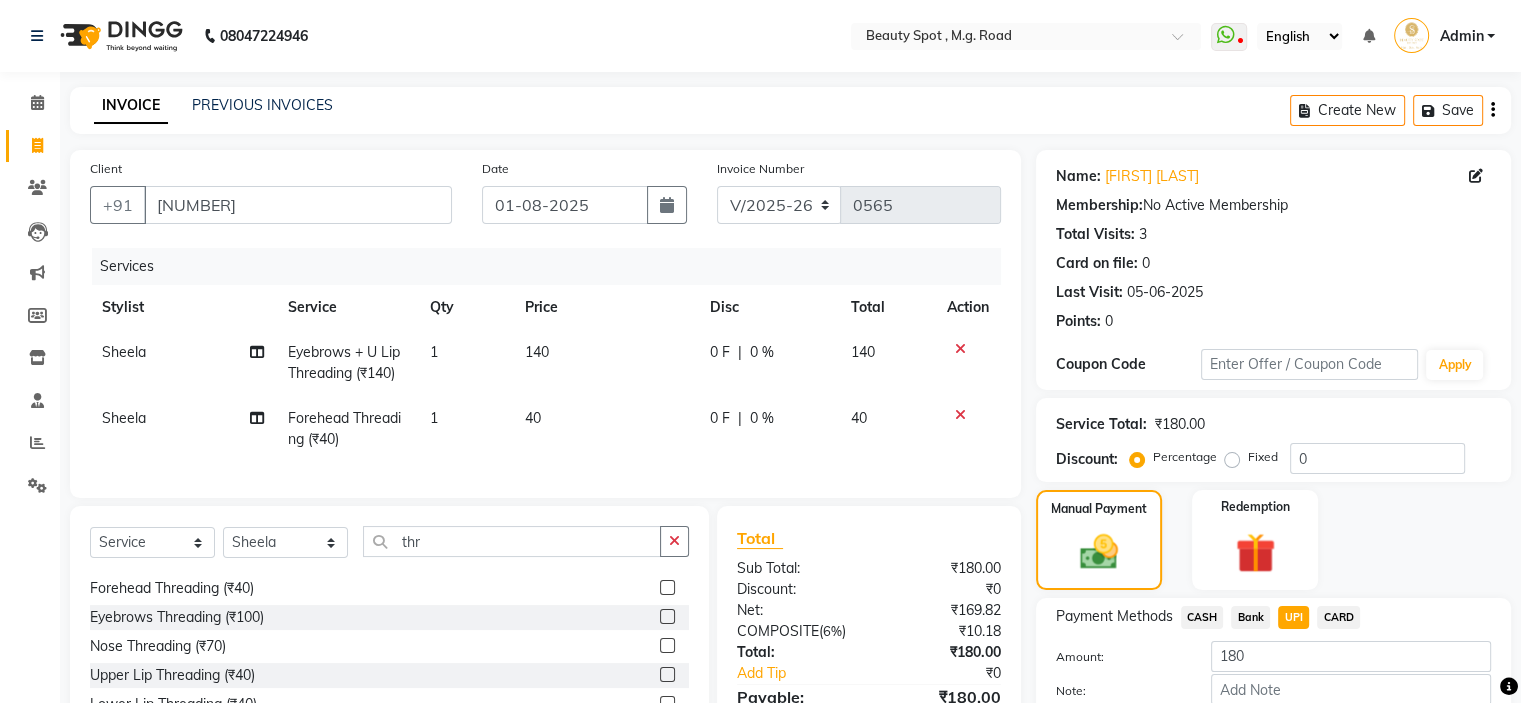 scroll, scrollTop: 144, scrollLeft: 0, axis: vertical 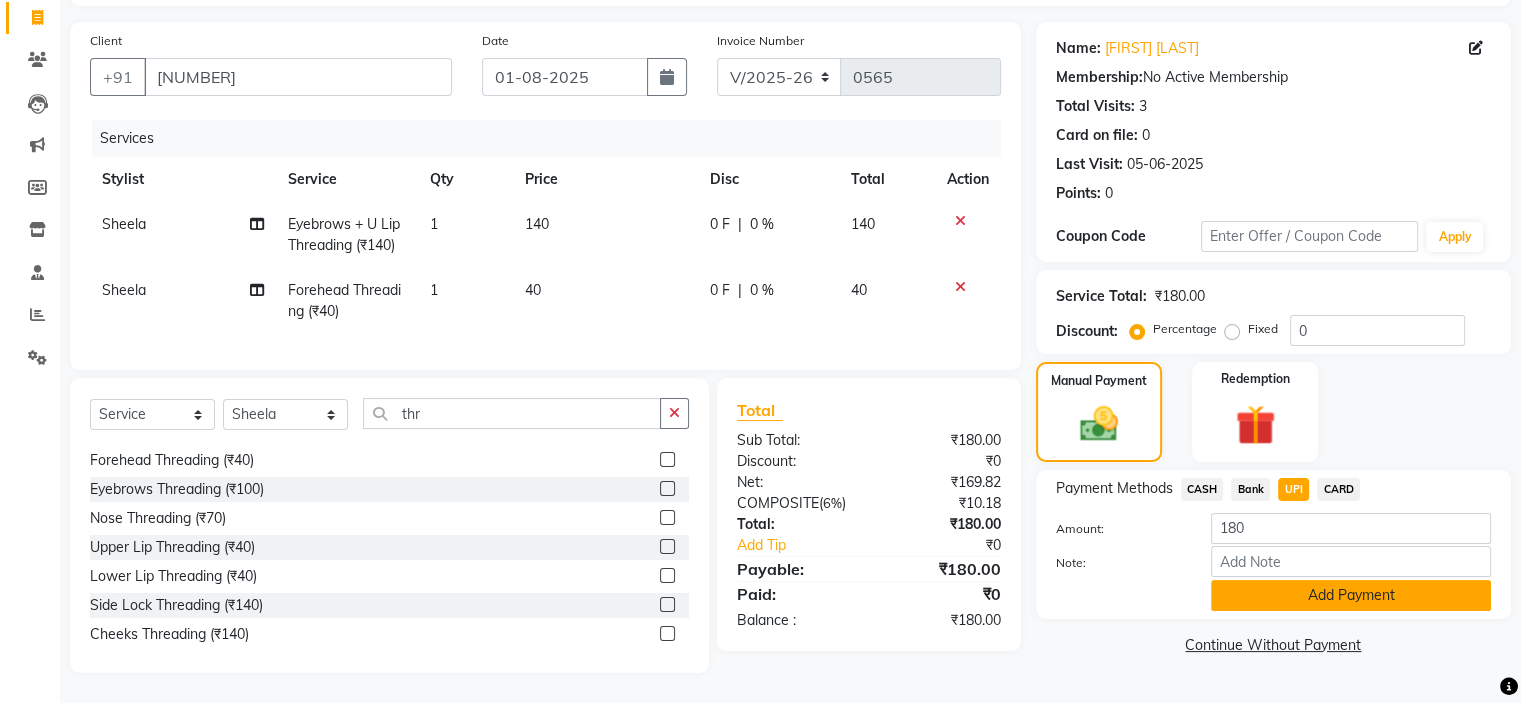 click on "Add Payment" 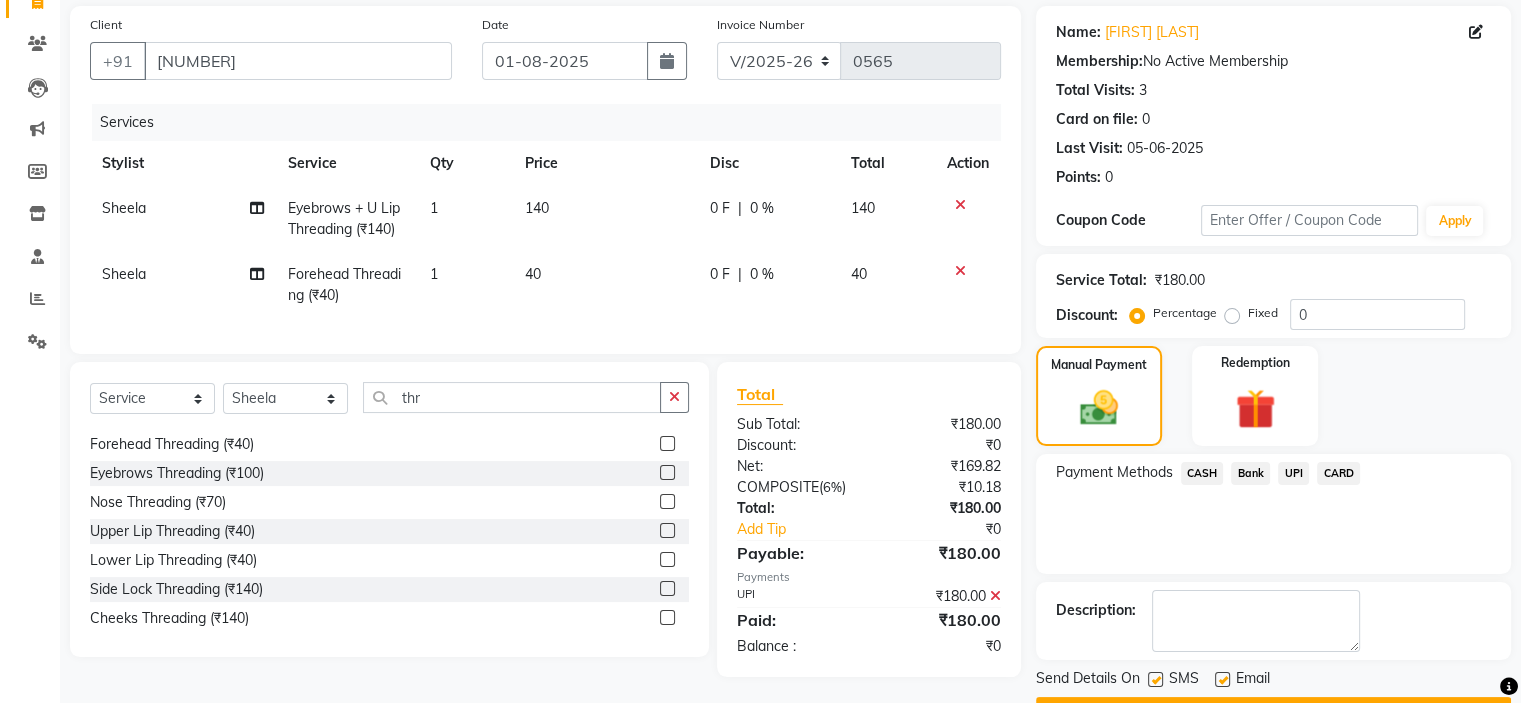 scroll, scrollTop: 197, scrollLeft: 0, axis: vertical 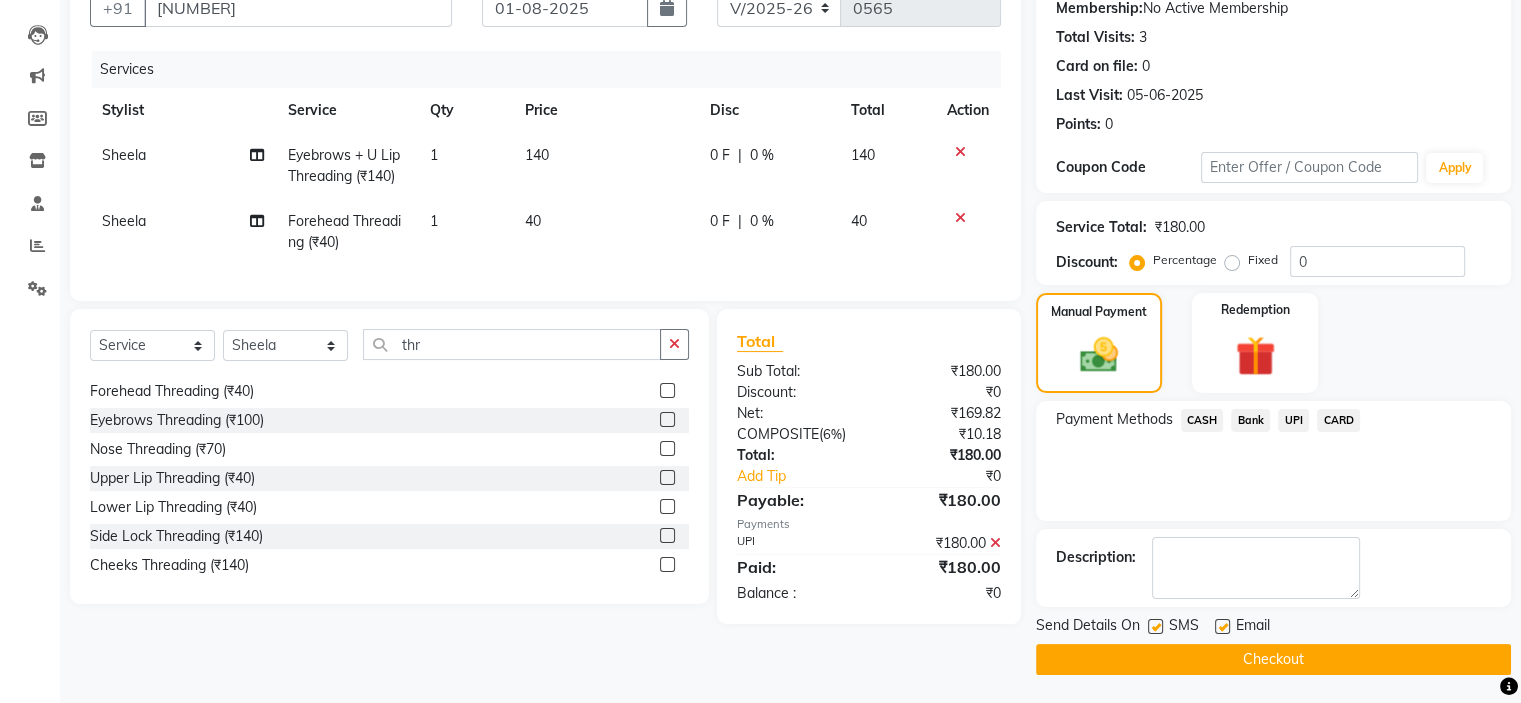 click on "Checkout" 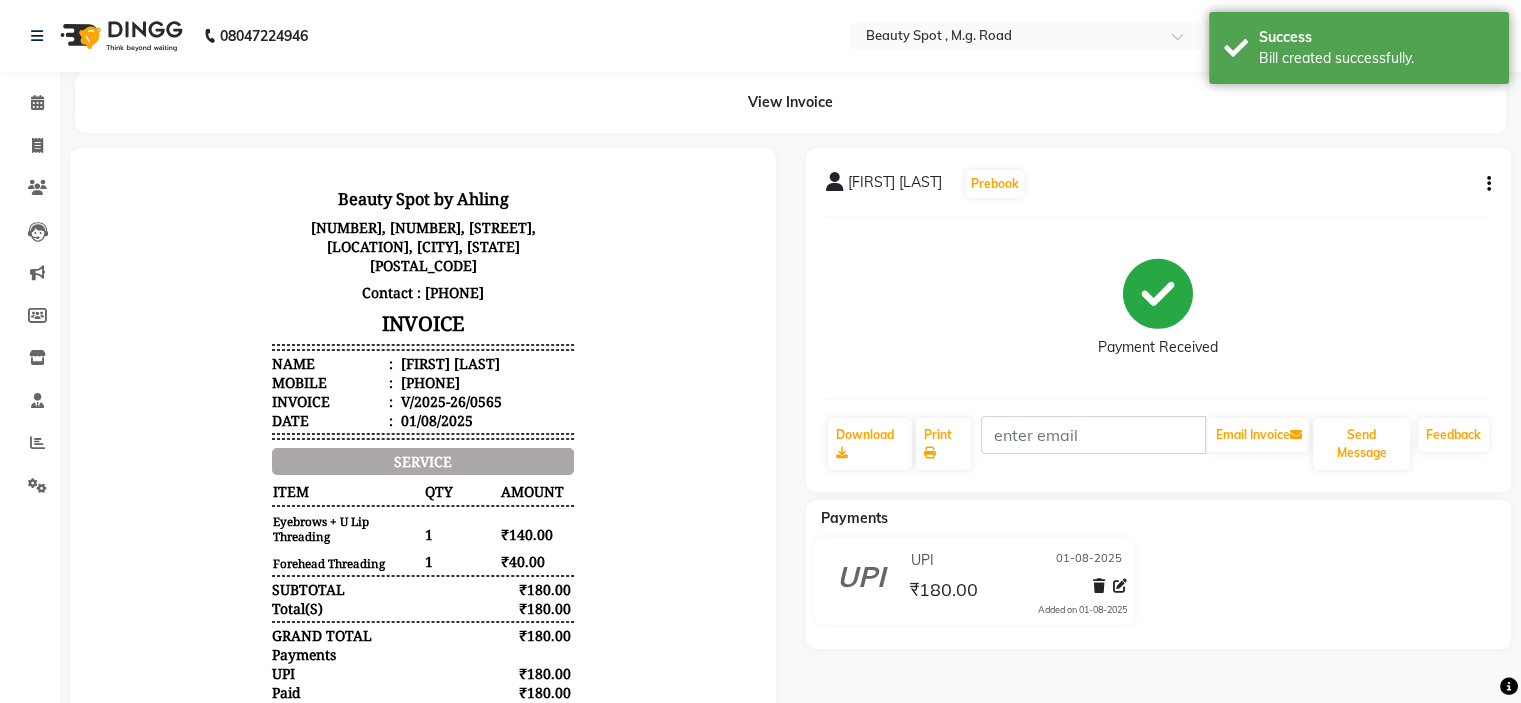 scroll, scrollTop: 0, scrollLeft: 0, axis: both 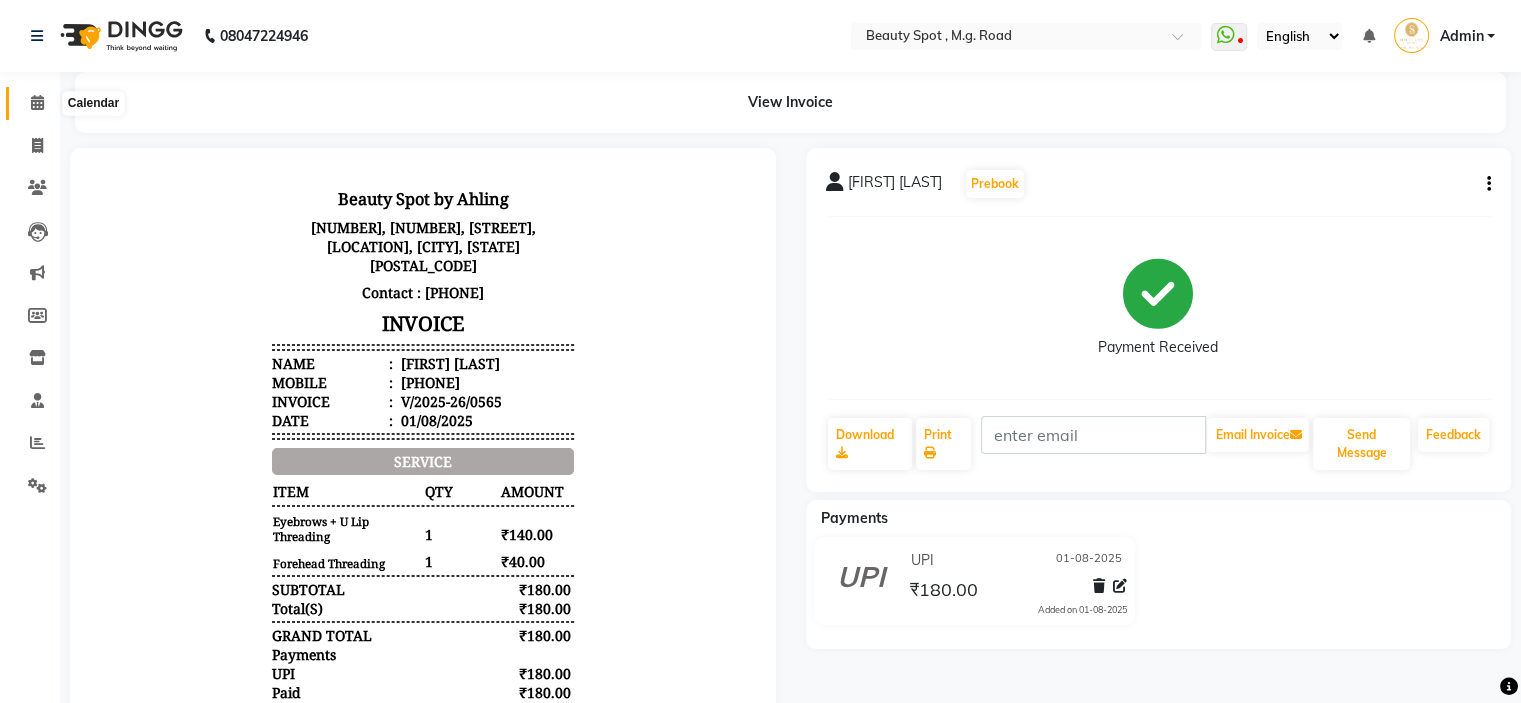 click 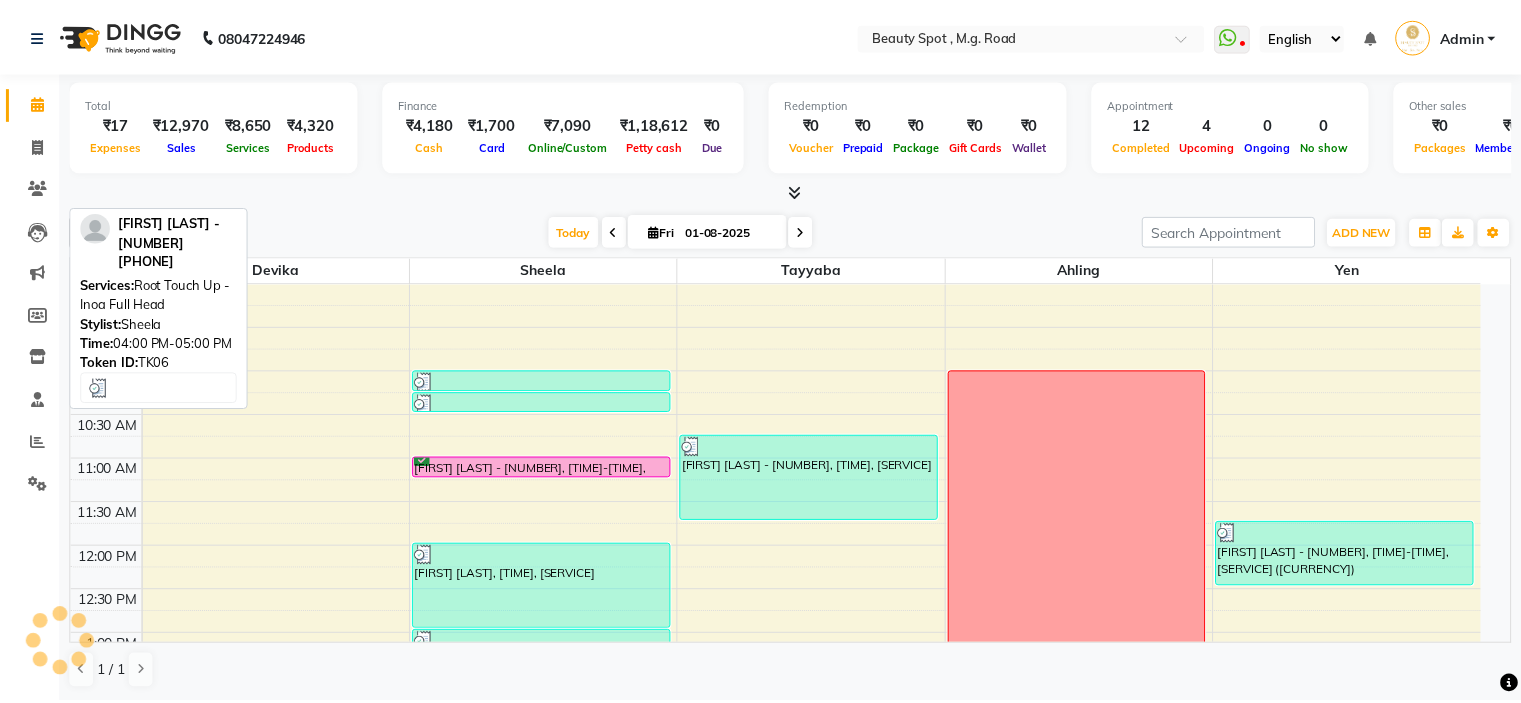 scroll, scrollTop: 558, scrollLeft: 0, axis: vertical 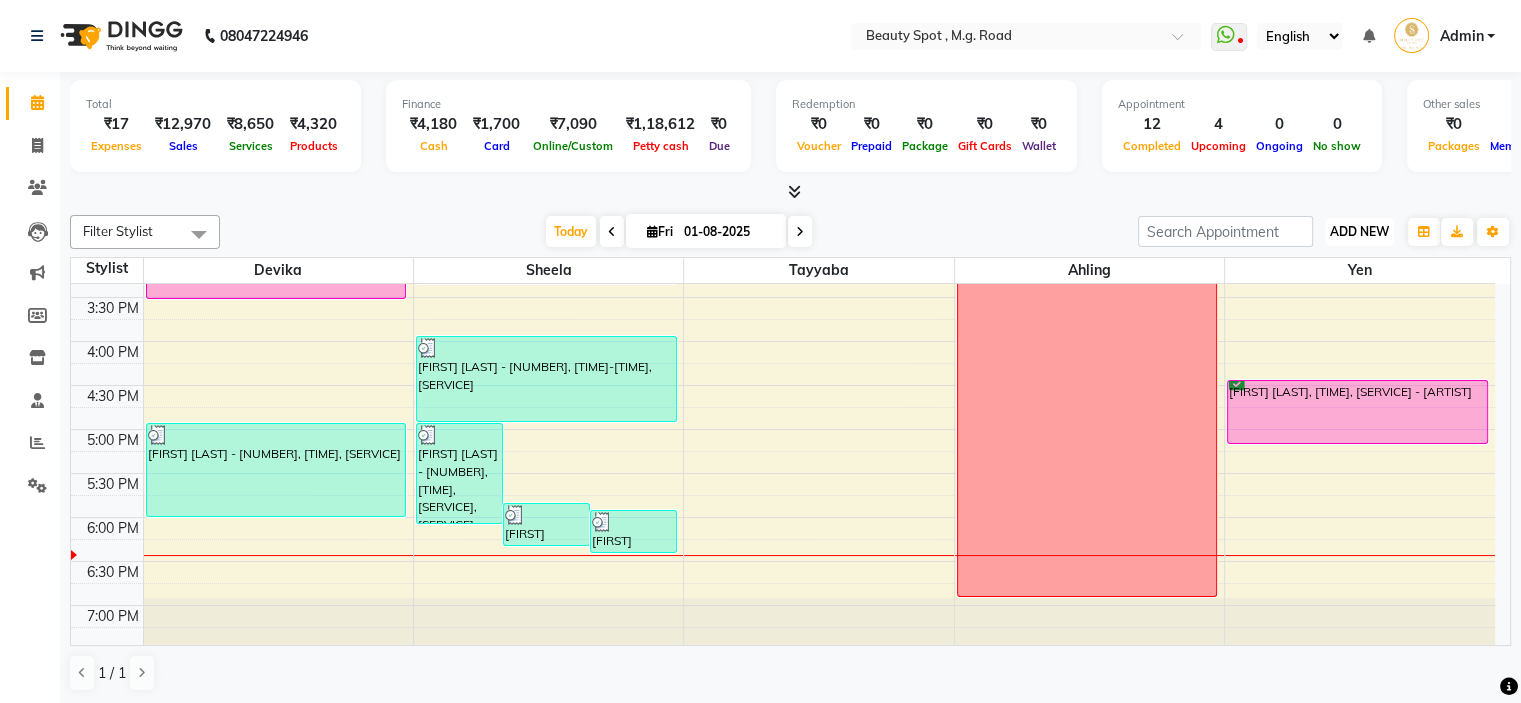 click on "ADD NEW" at bounding box center [1359, 231] 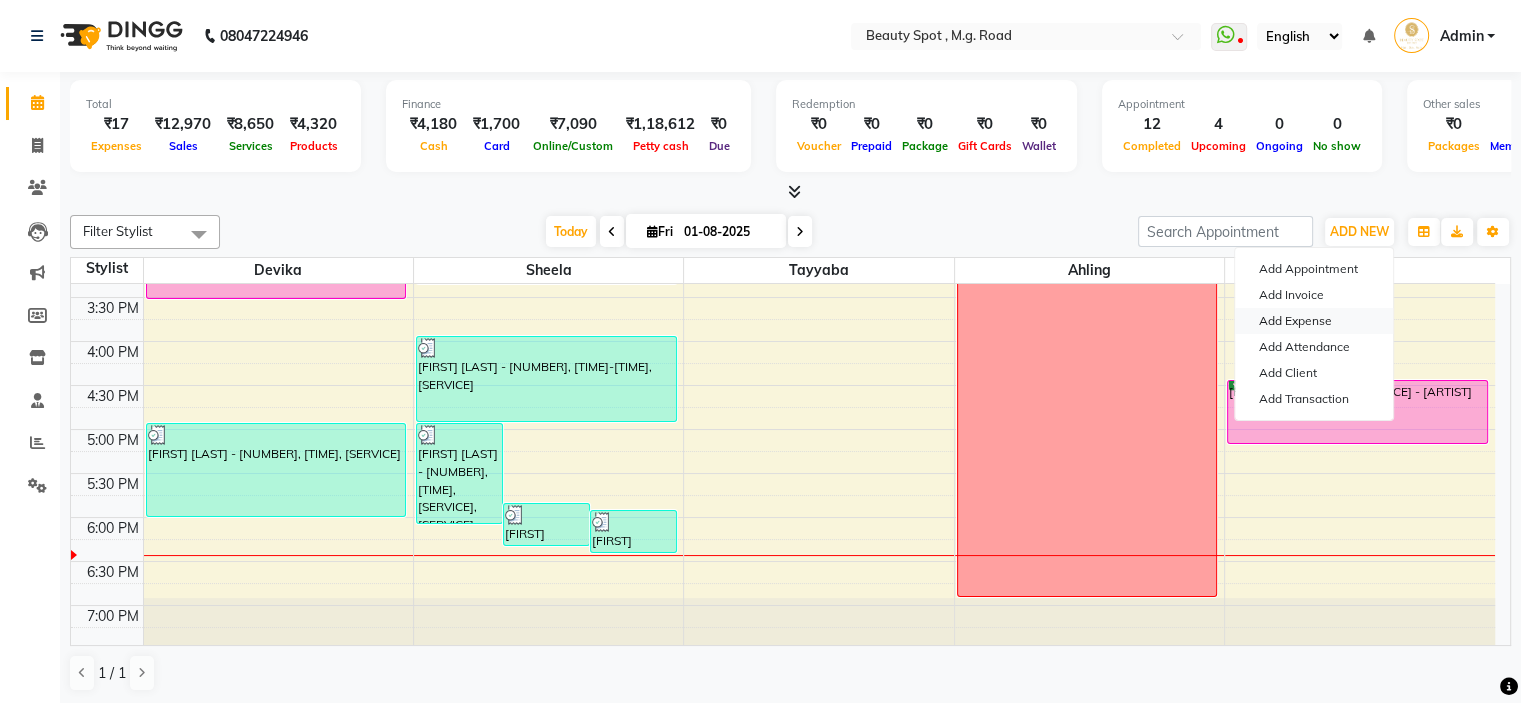 click on "Add Expense" at bounding box center [1314, 321] 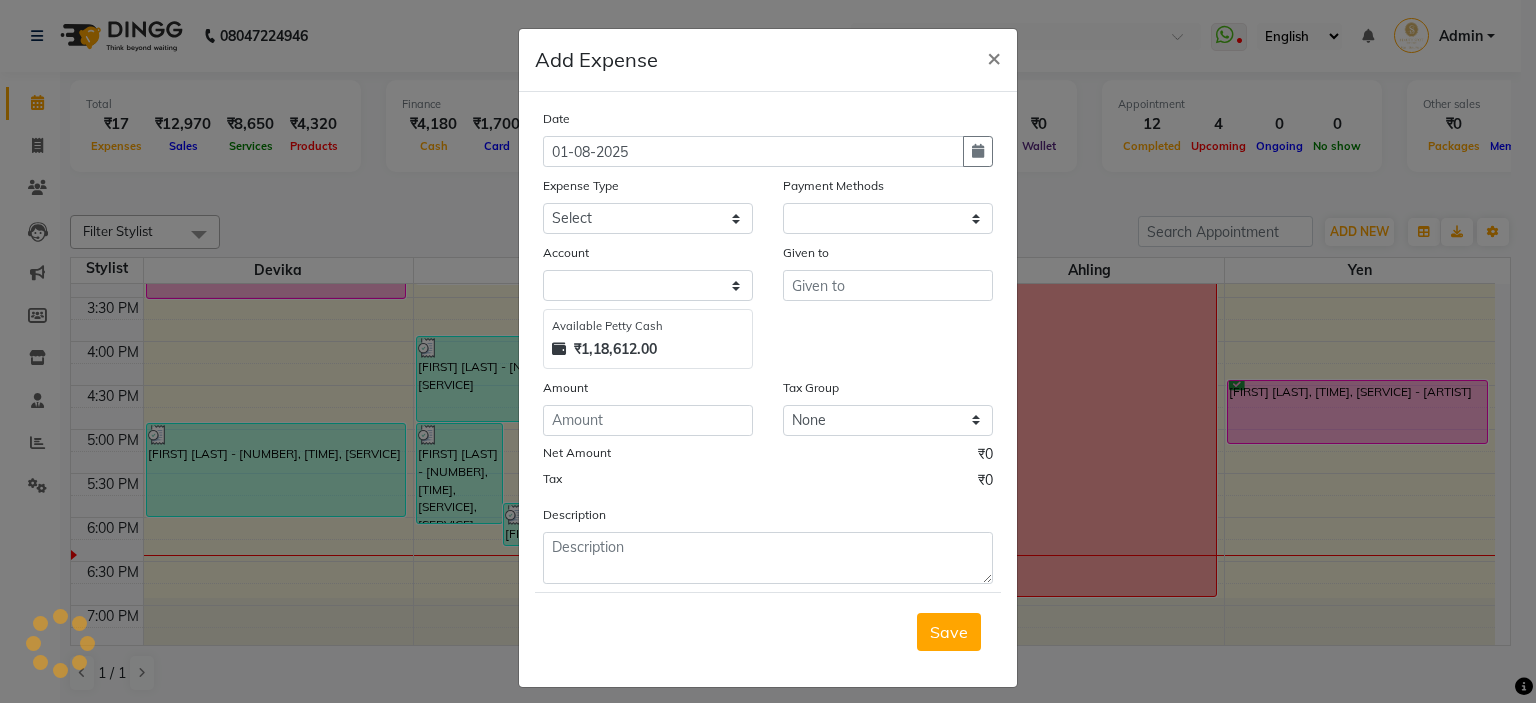 select on "1" 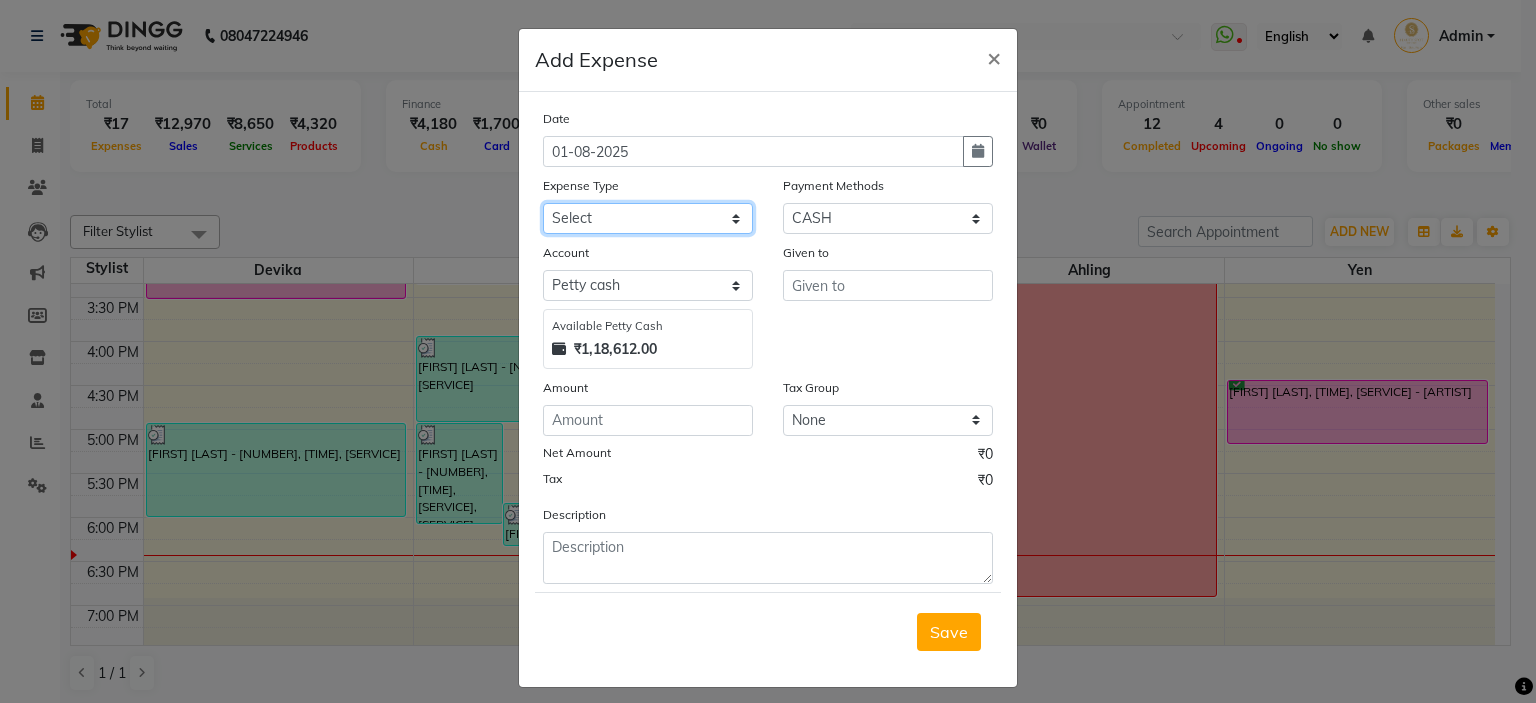 click on "Select Advance Salary Bank charges Bank Deposit Car maintenance  Cash transfer to bank Cash transfer to hub Client Snacks Conveyance Donation and Delivery Tip Equipment Fuel Govt fee Incentive Insurance International purchase Laundry Legal Fees Loan Repayment Maintenance Marketing Miscellaneous Pantry Petty Cash Reimbursement Print and Stationery Product Rent Salary Staff Snacks Staff Tiffin Service Tax Tea & Refreshment Utilities" 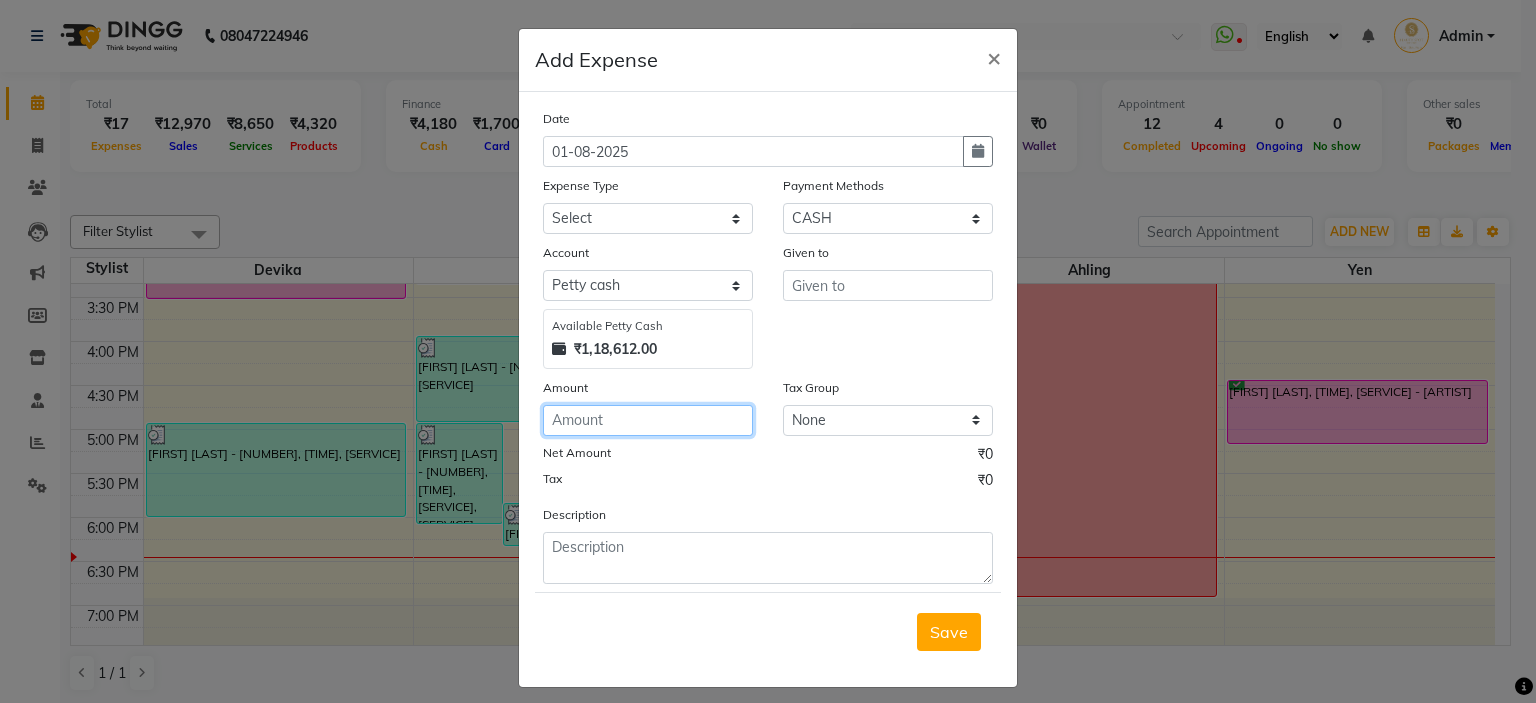 click 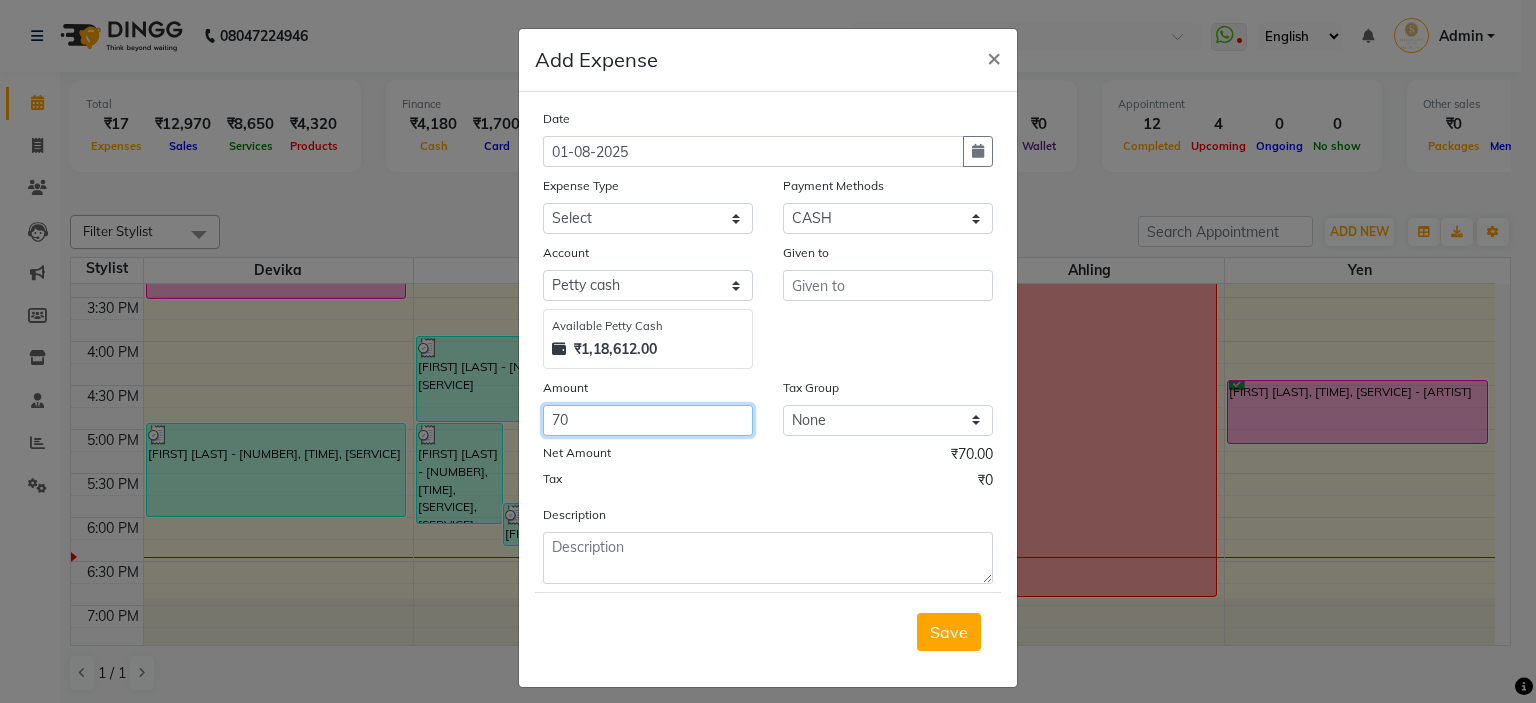 type on "70" 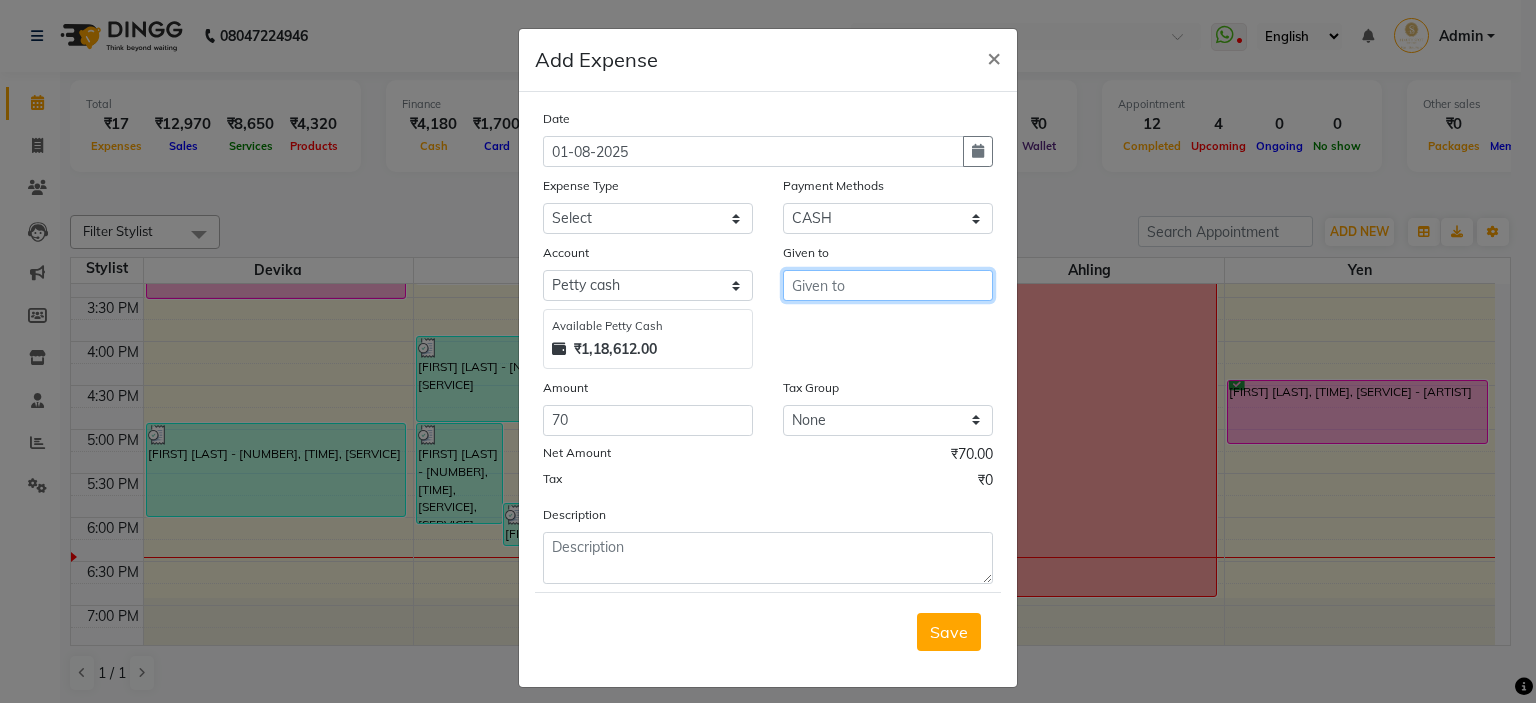 click at bounding box center [888, 285] 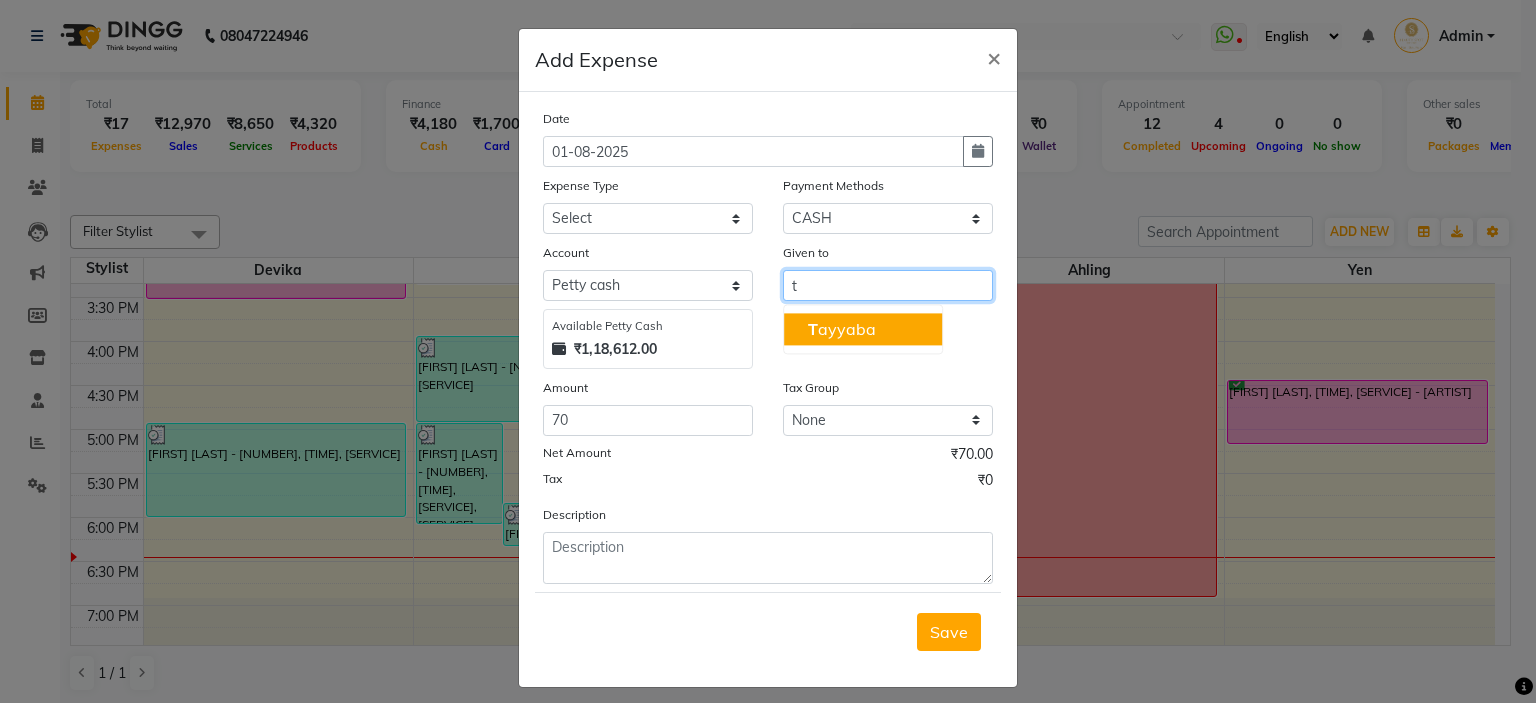 drag, startPoint x: 820, startPoint y: 332, endPoint x: 807, endPoint y: 340, distance: 15.264338 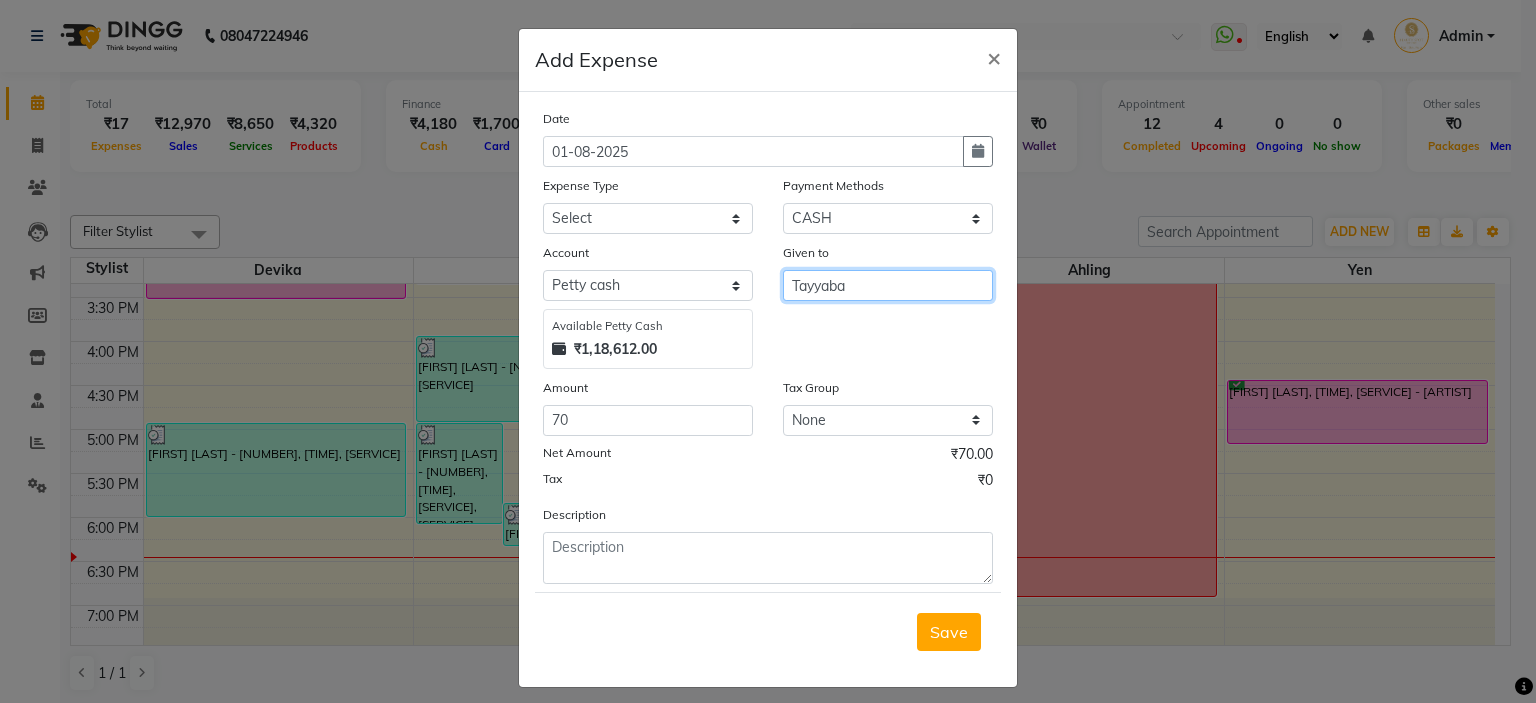 type on "Tayyaba" 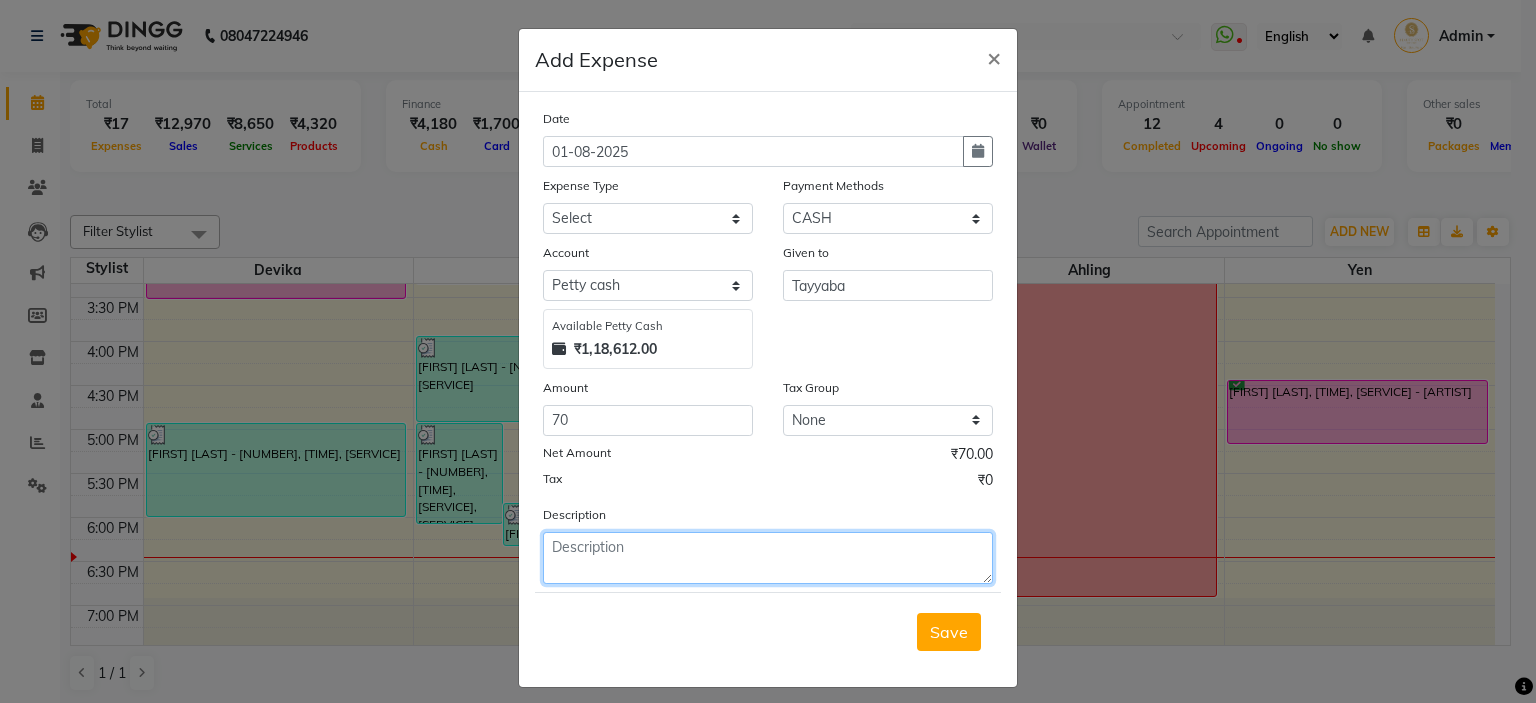 click 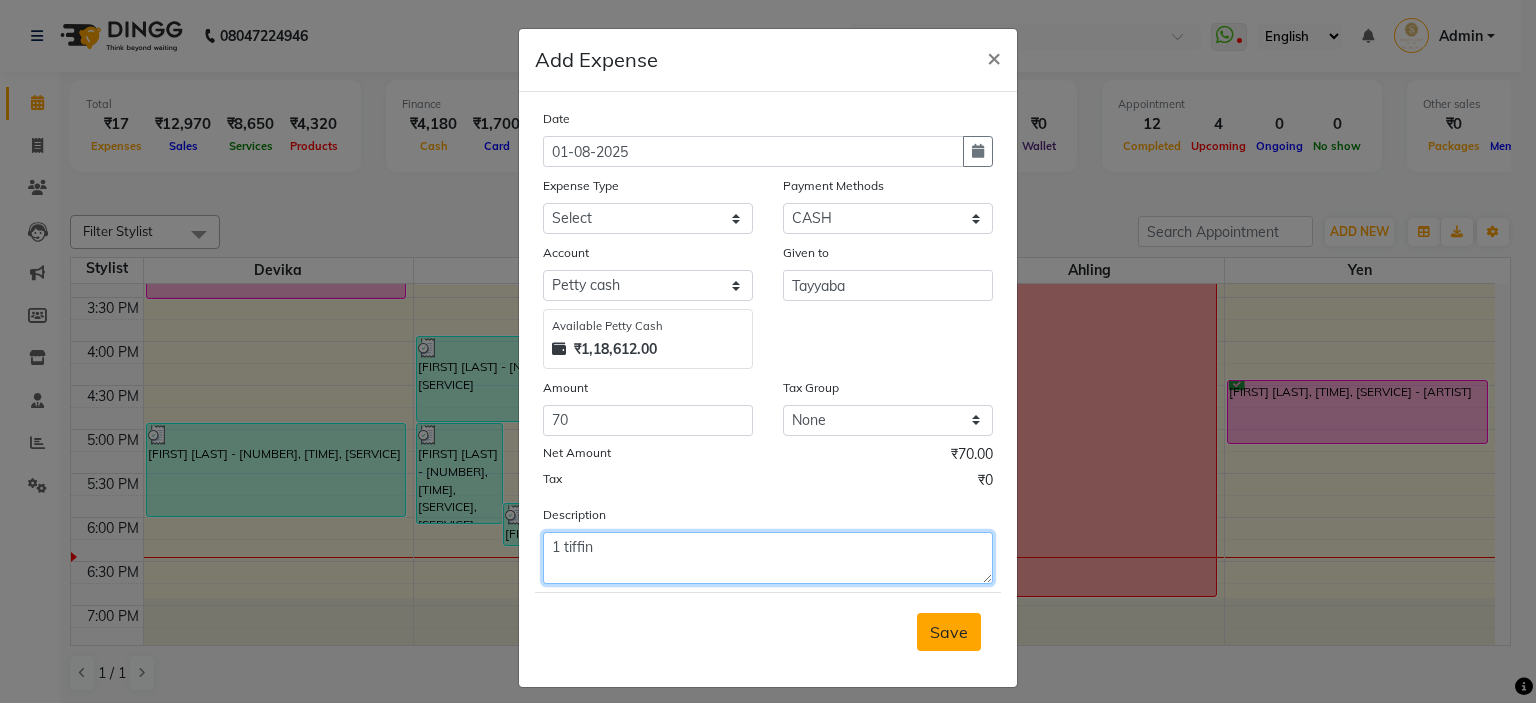 type on "1 tiffin" 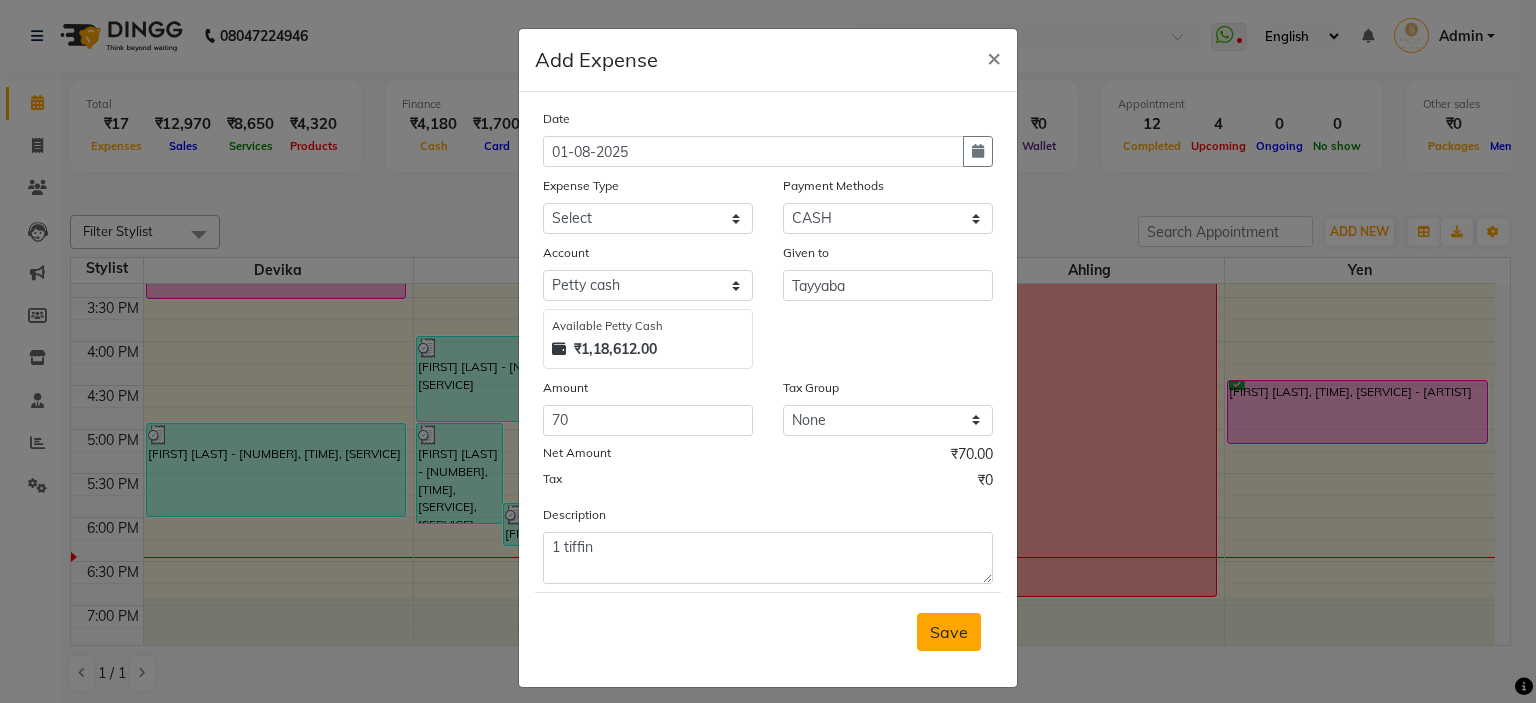 click on "Save" at bounding box center [949, 632] 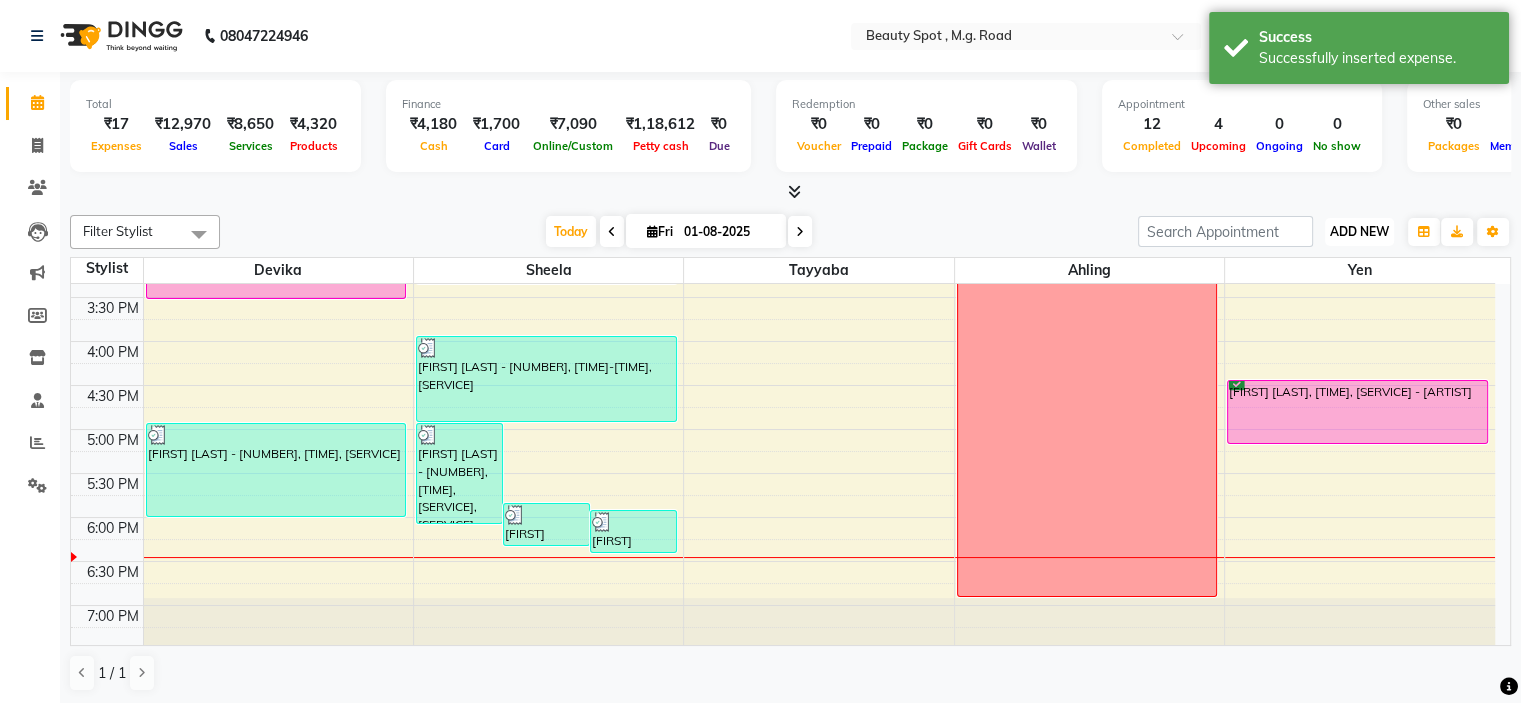 click on "ADD NEW" at bounding box center [1359, 231] 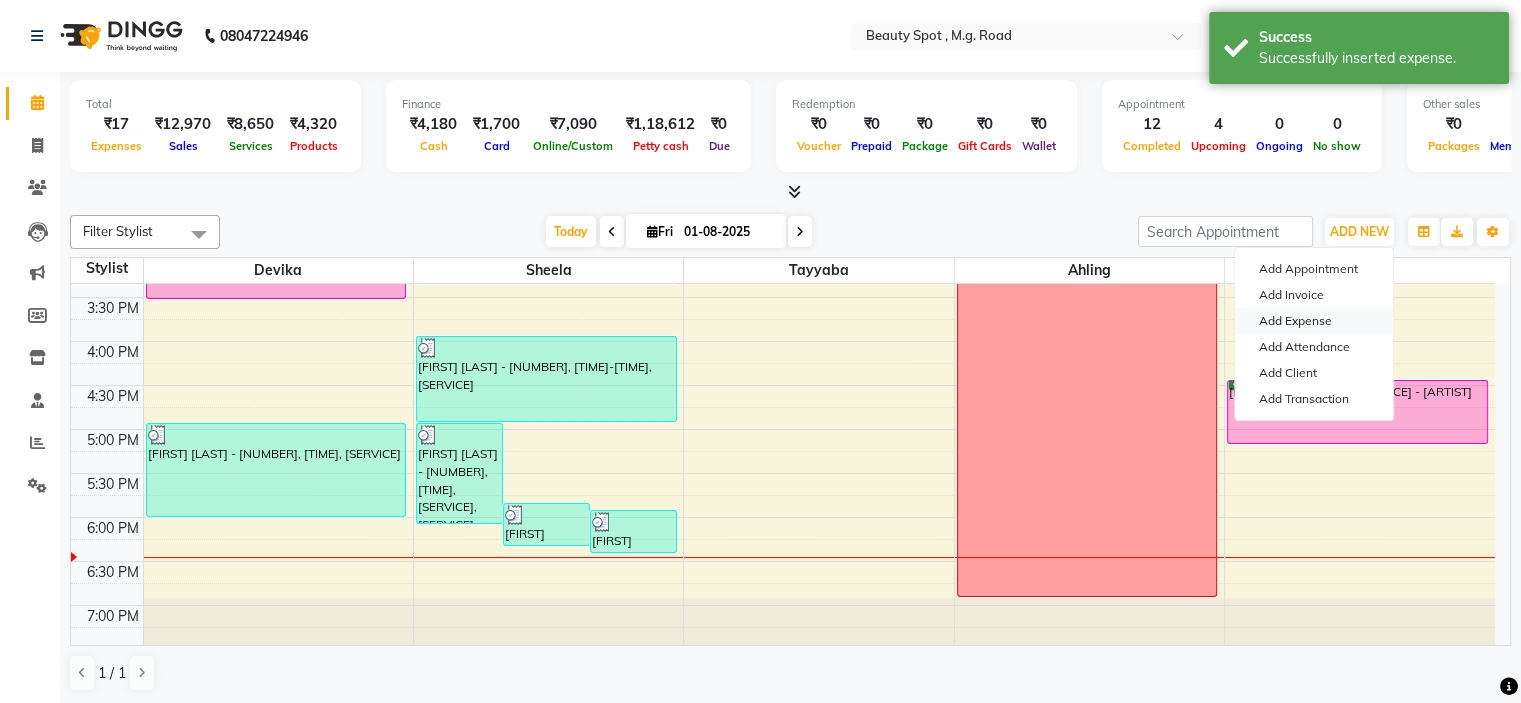 click on "Add Expense" at bounding box center [1314, 321] 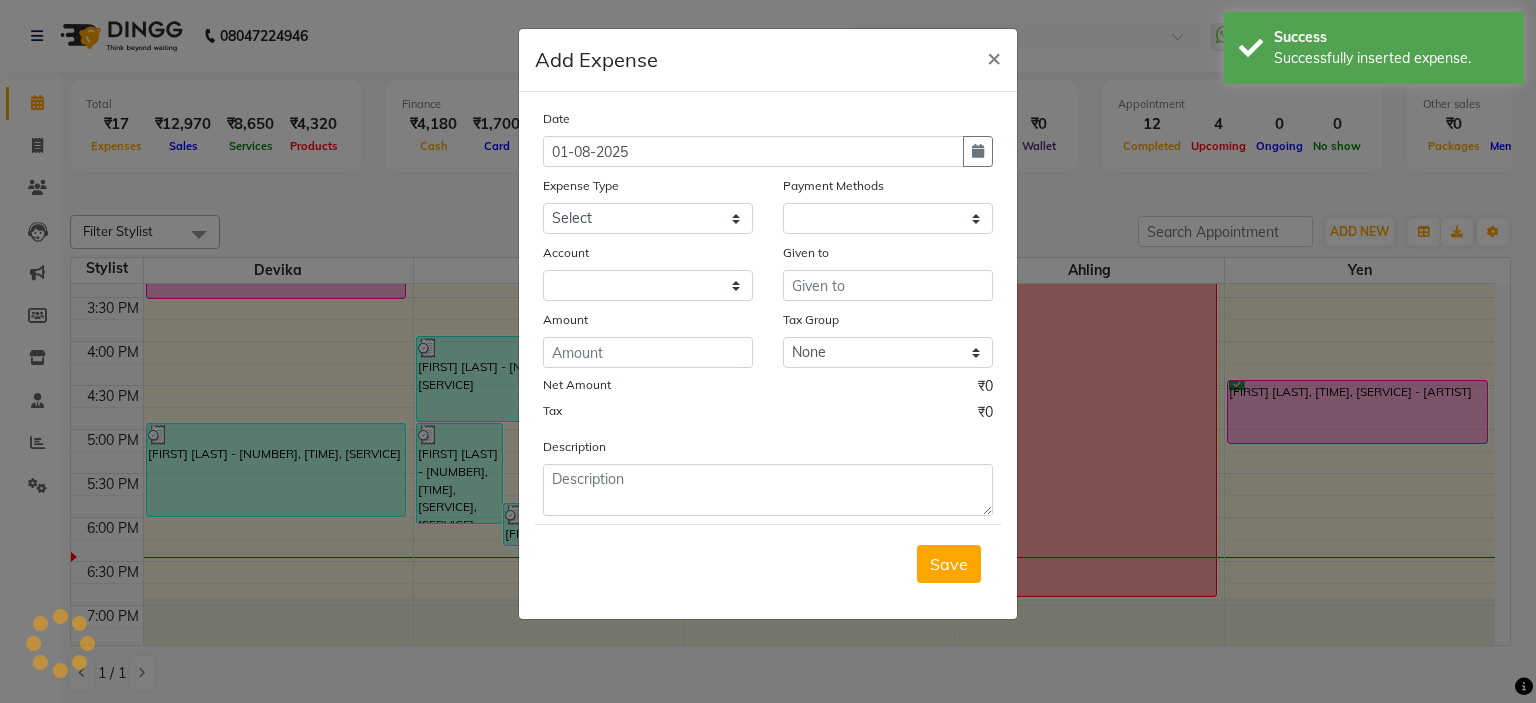 select on "1" 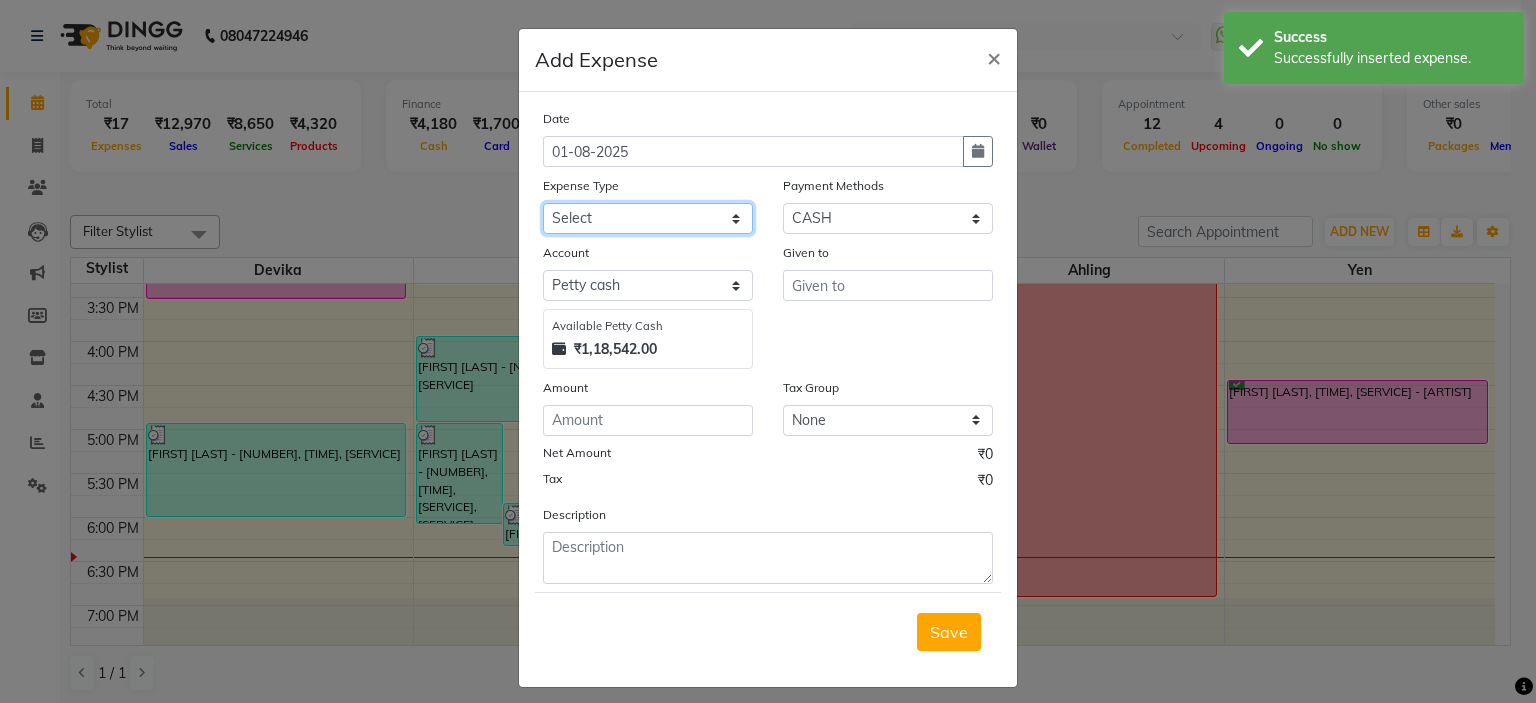 click on "Select Advance Salary Bank charges Bank Deposit Car maintenance  Cash transfer to bank Cash transfer to hub Client Snacks Conveyance Donation and Delivery Tip Equipment Fuel Govt fee Incentive Insurance International purchase Laundry Legal Fees Loan Repayment Maintenance Marketing Miscellaneous Pantry Petty Cash Reimbursement Print and Stationery Product Rent Salary Staff Snacks Staff Tiffin Service Tax Tea & Refreshment Utilities" 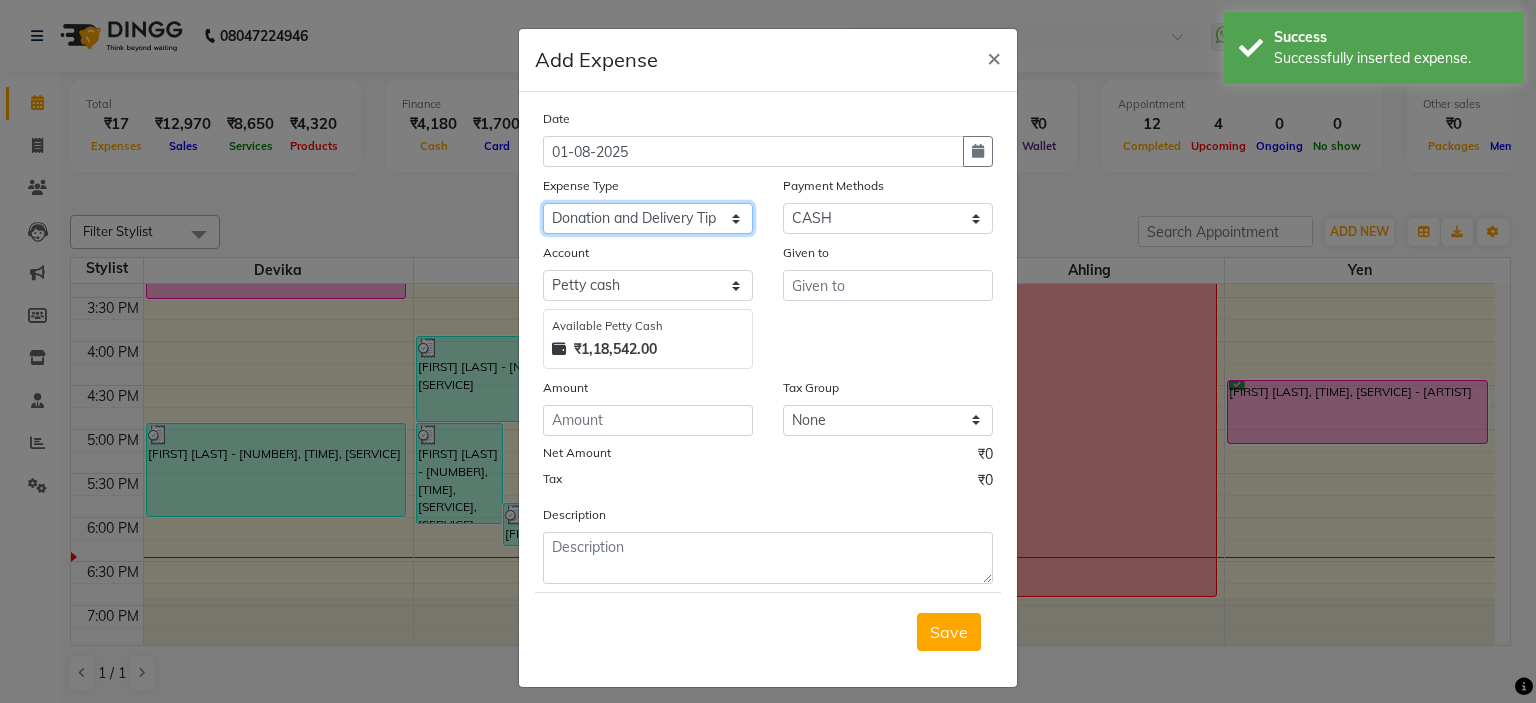 click on "Select Advance Salary Bank charges Bank Deposit Car maintenance  Cash transfer to bank Cash transfer to hub Client Snacks Conveyance Donation and Delivery Tip Equipment Fuel Govt fee Incentive Insurance International purchase Laundry Legal Fees Loan Repayment Maintenance Marketing Miscellaneous Pantry Petty Cash Reimbursement Print and Stationery Product Rent Salary Staff Snacks Staff Tiffin Service Tax Tea & Refreshment Utilities" 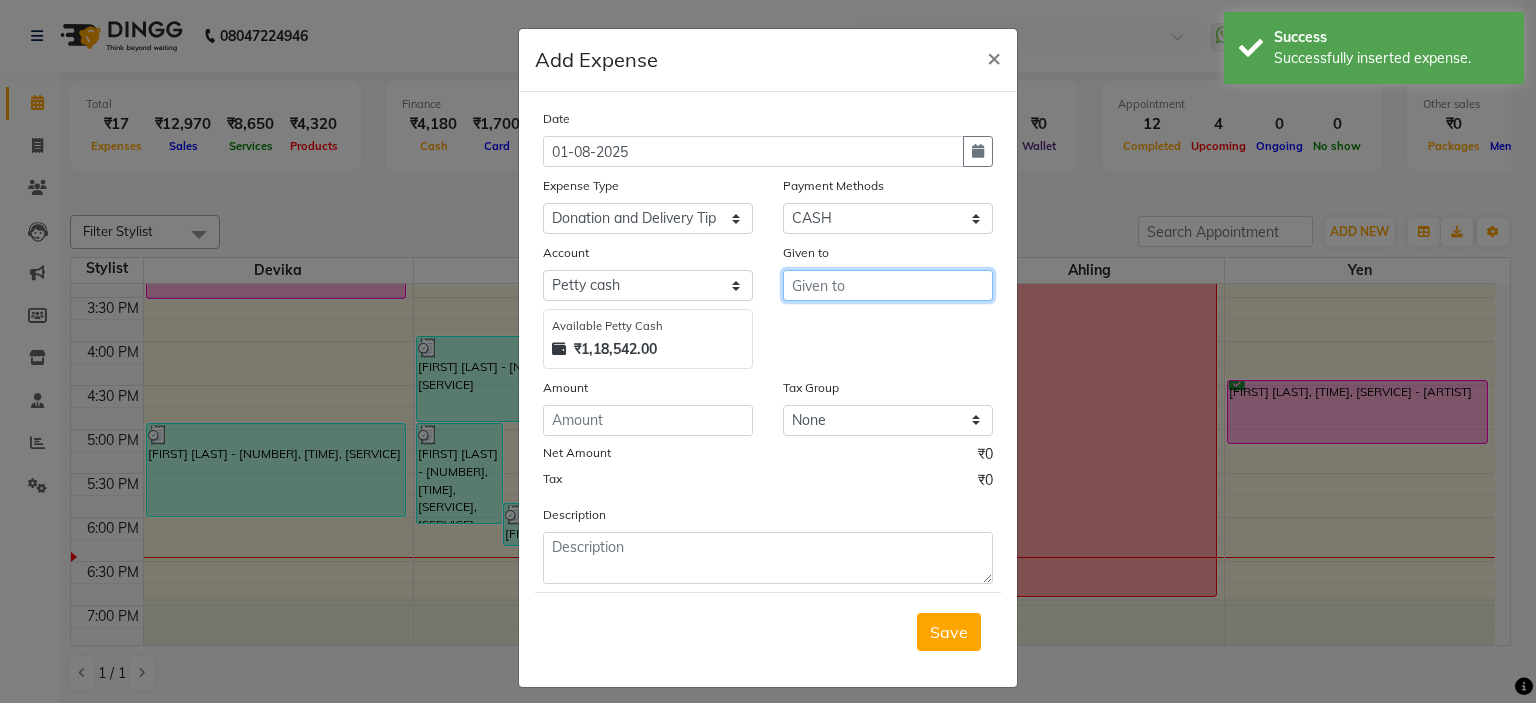 click at bounding box center [888, 285] 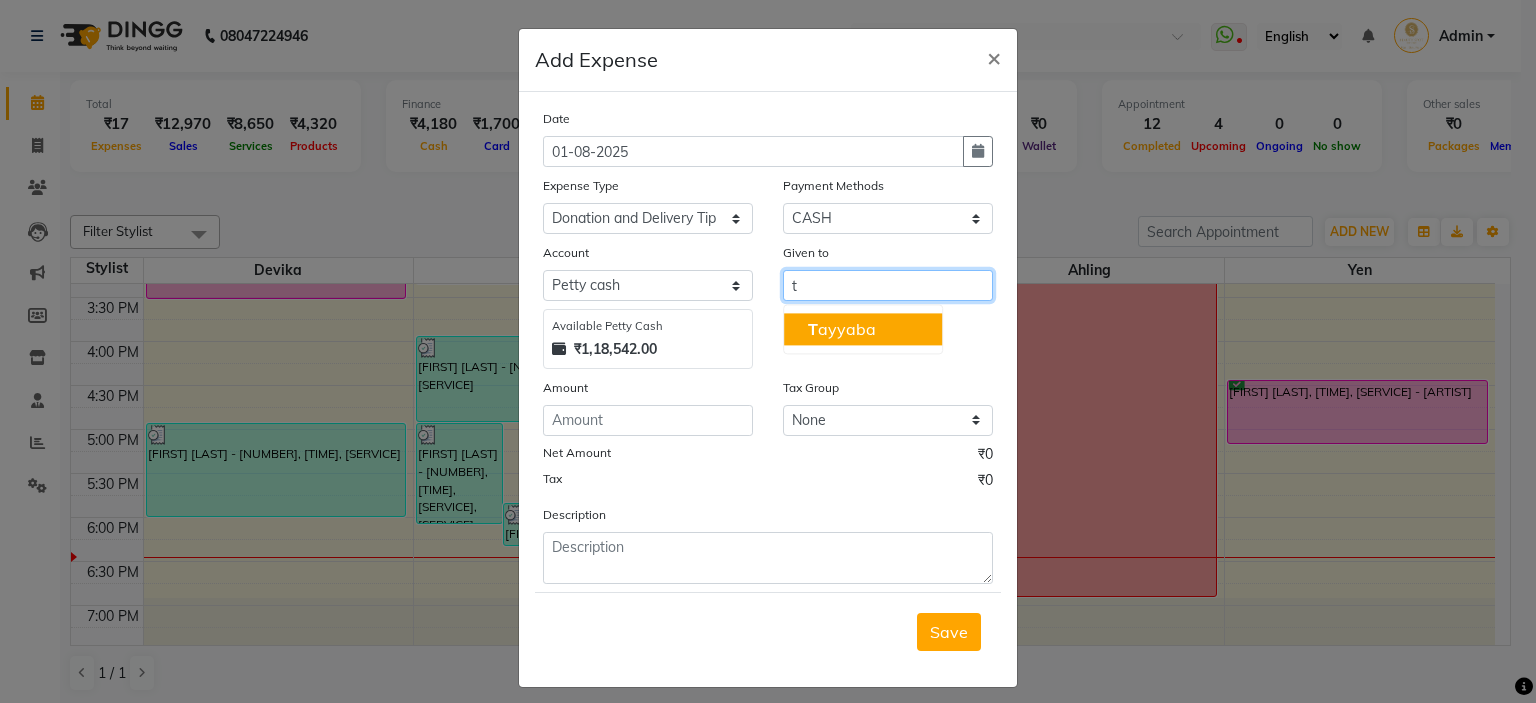 click on "T ayyaba" at bounding box center (842, 329) 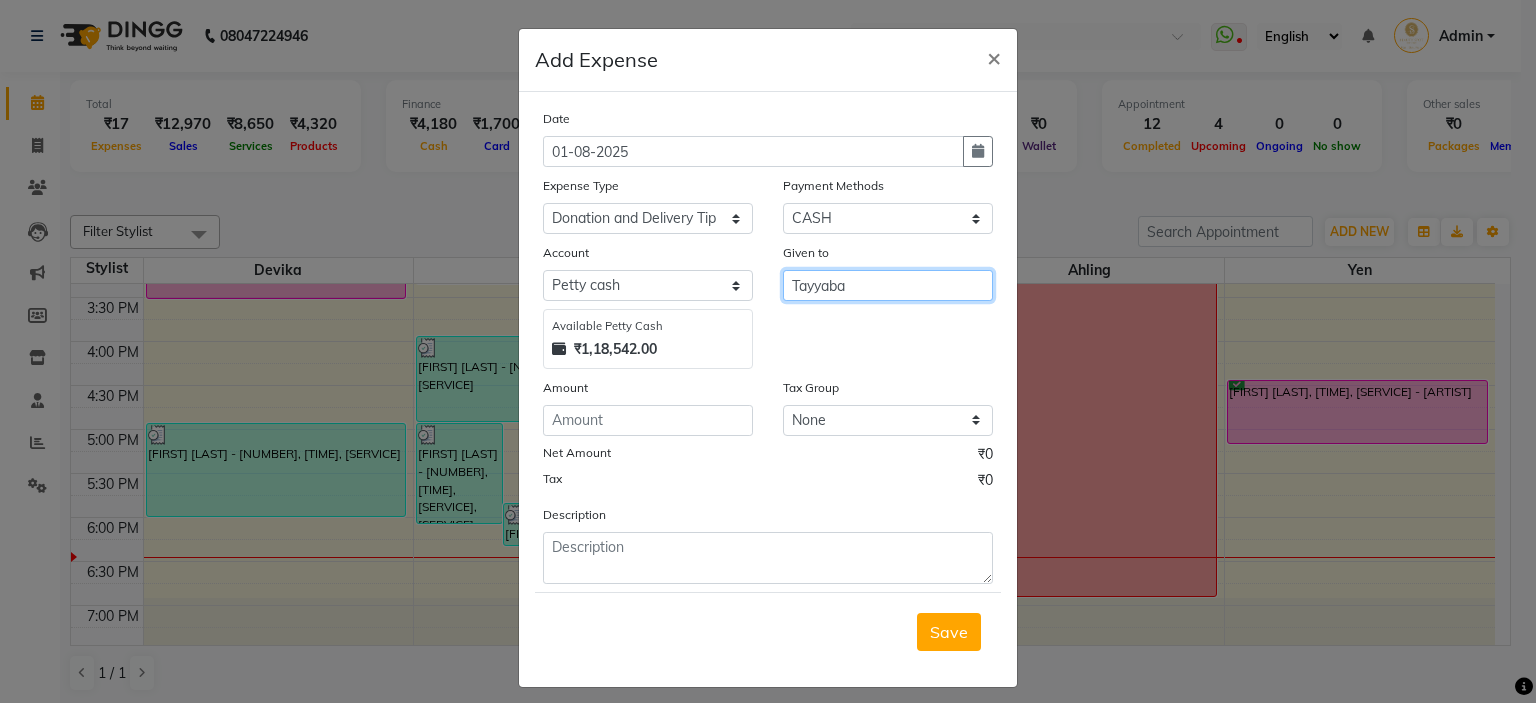 type on "Tayyaba" 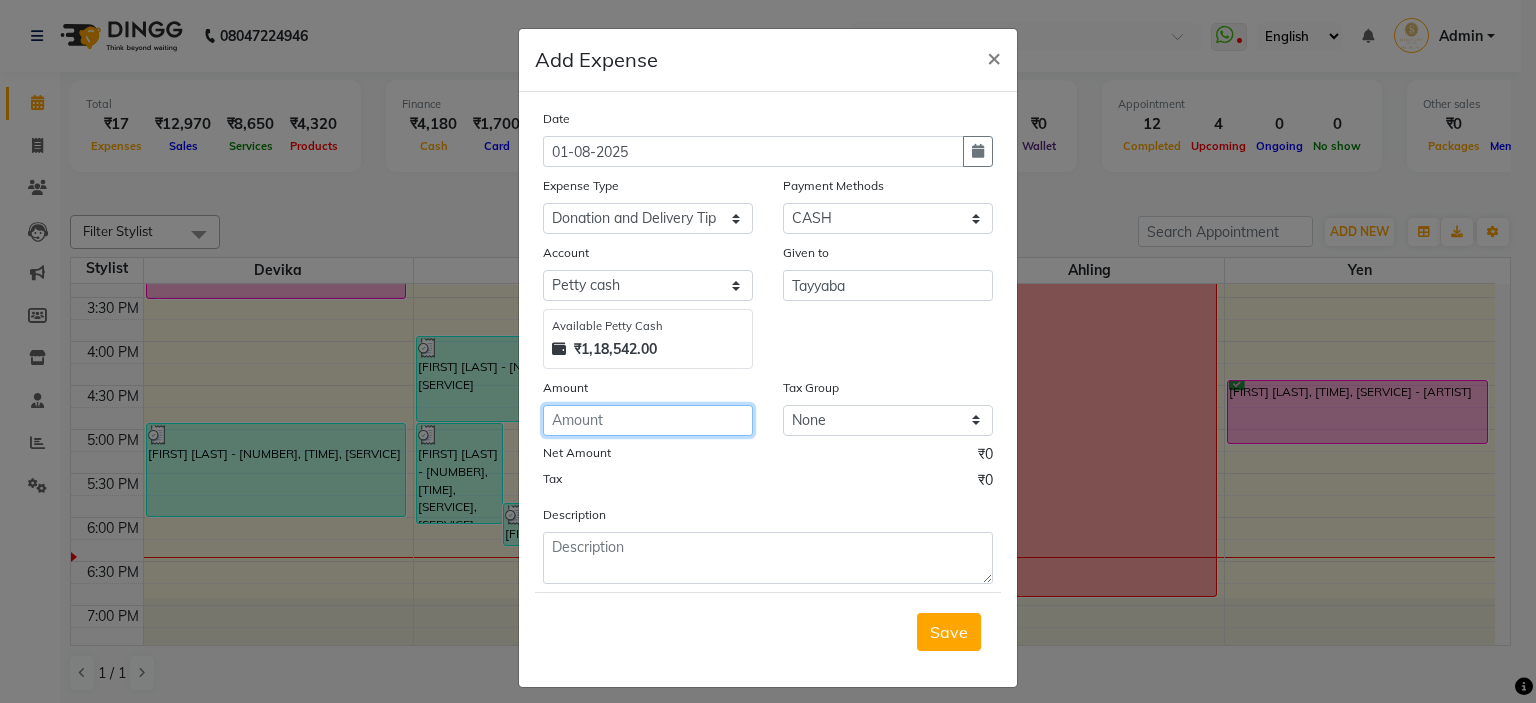 click 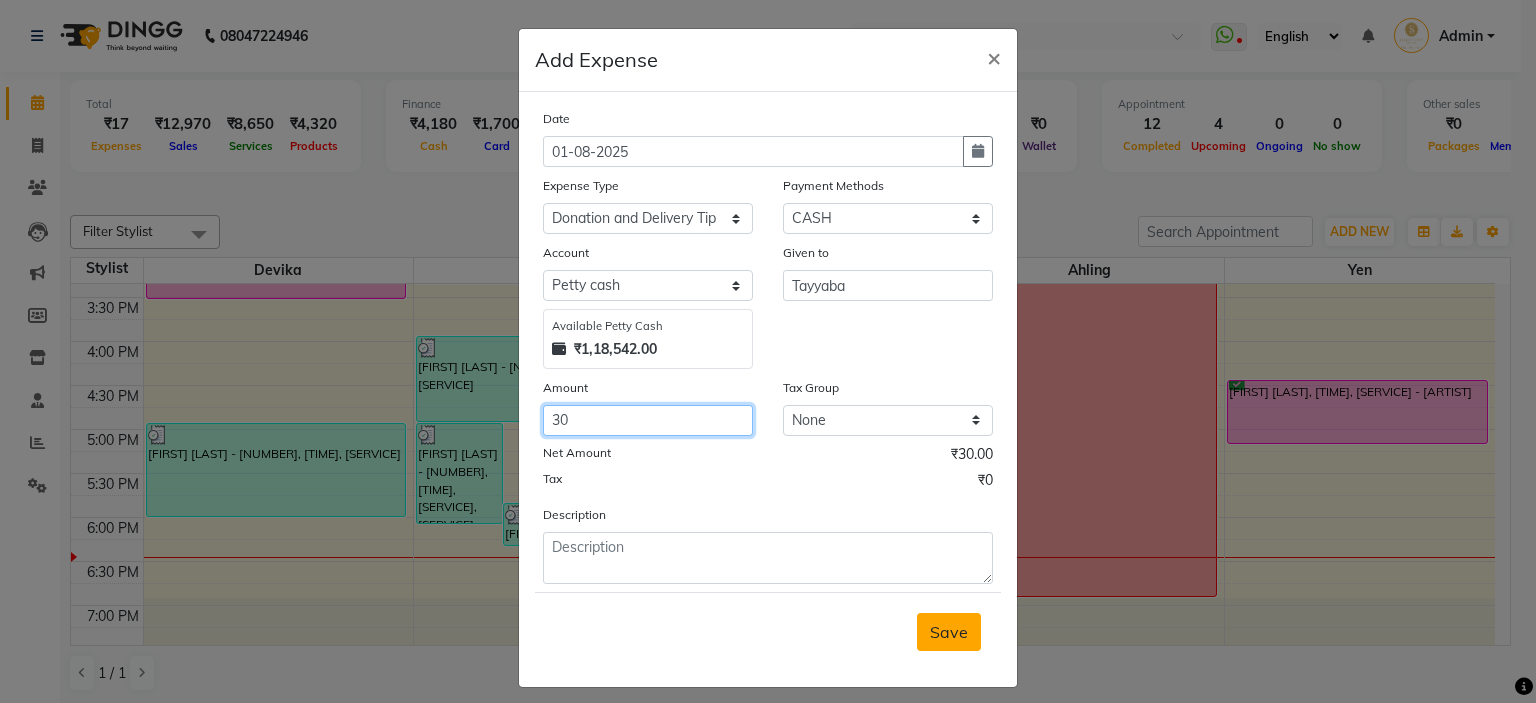 type on "30" 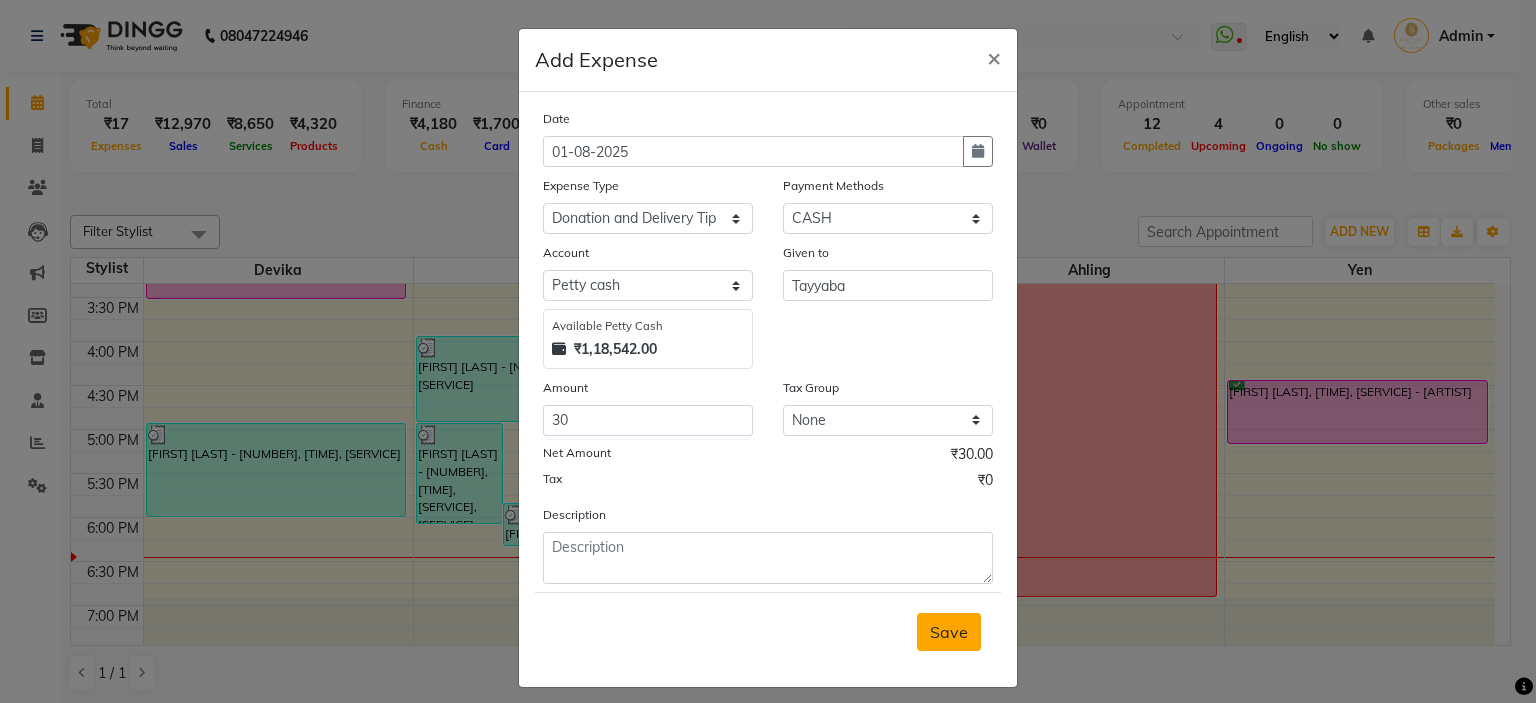 click on "Save" at bounding box center [949, 632] 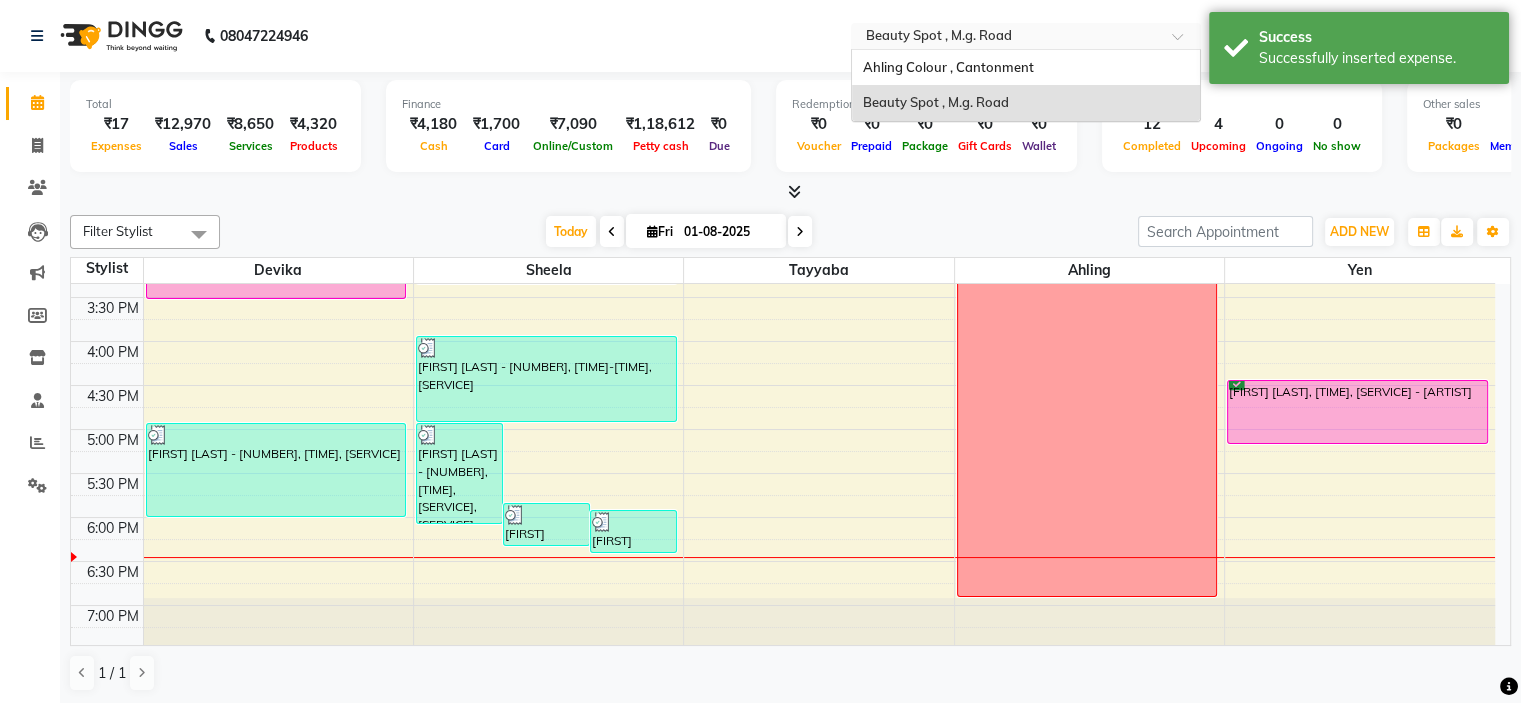 click at bounding box center (1006, 38) 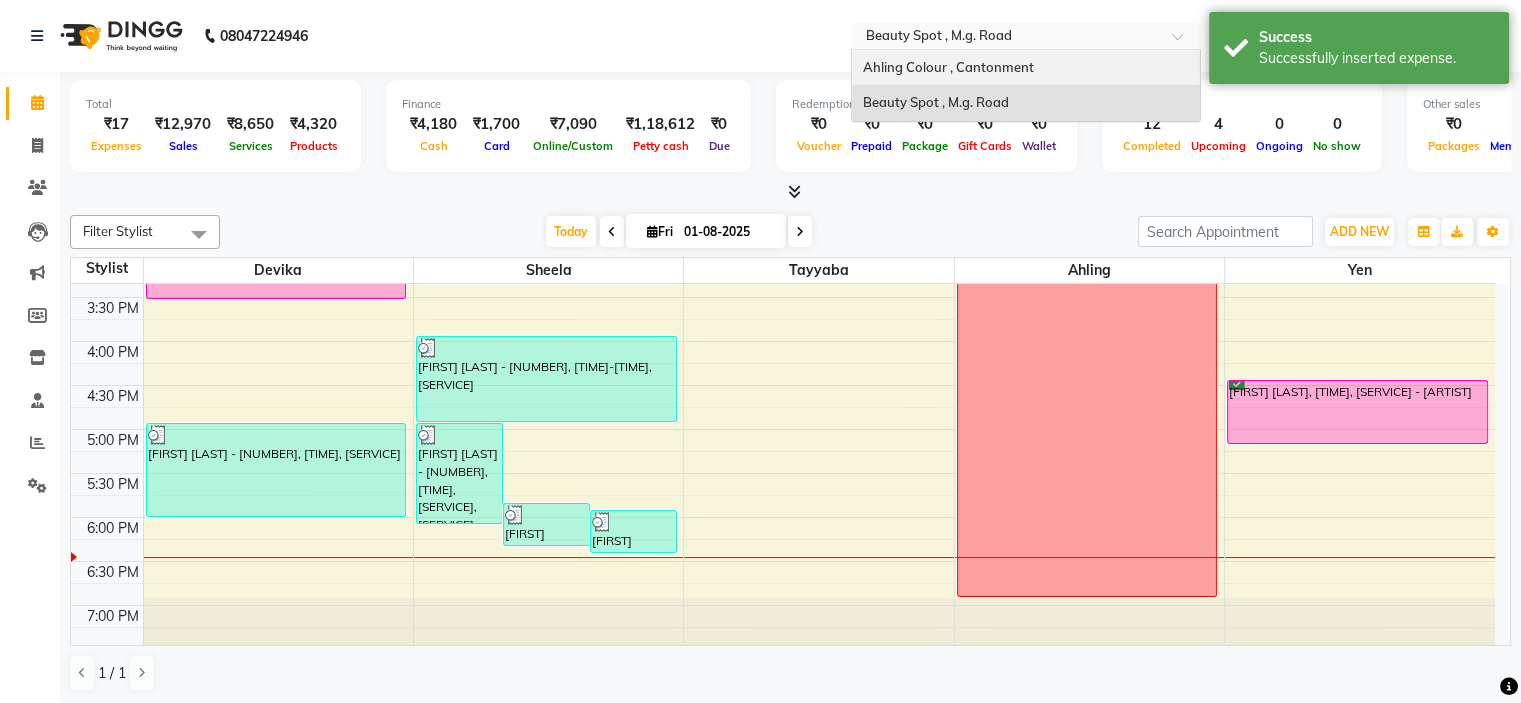 click on "Ahling Colour , Cantonment" at bounding box center [947, 67] 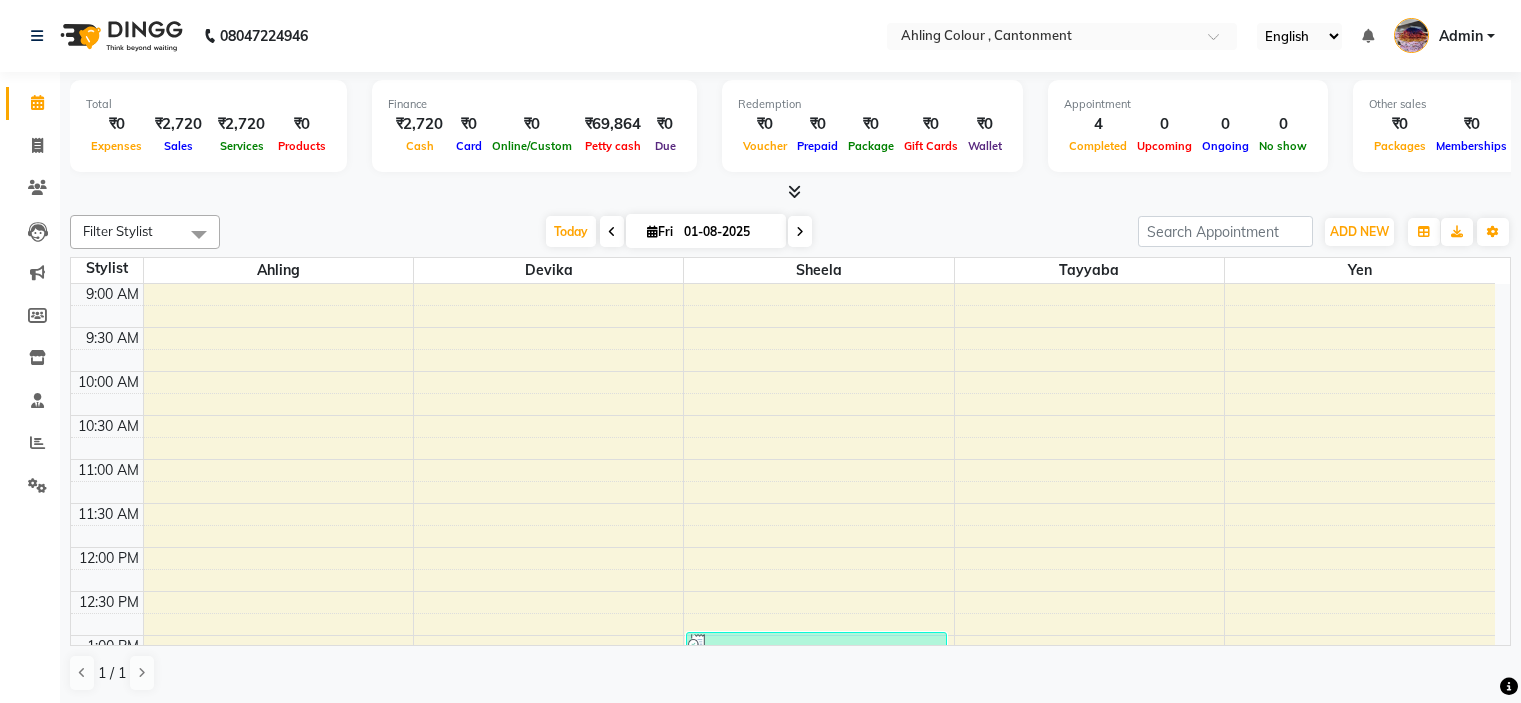 scroll, scrollTop: 0, scrollLeft: 0, axis: both 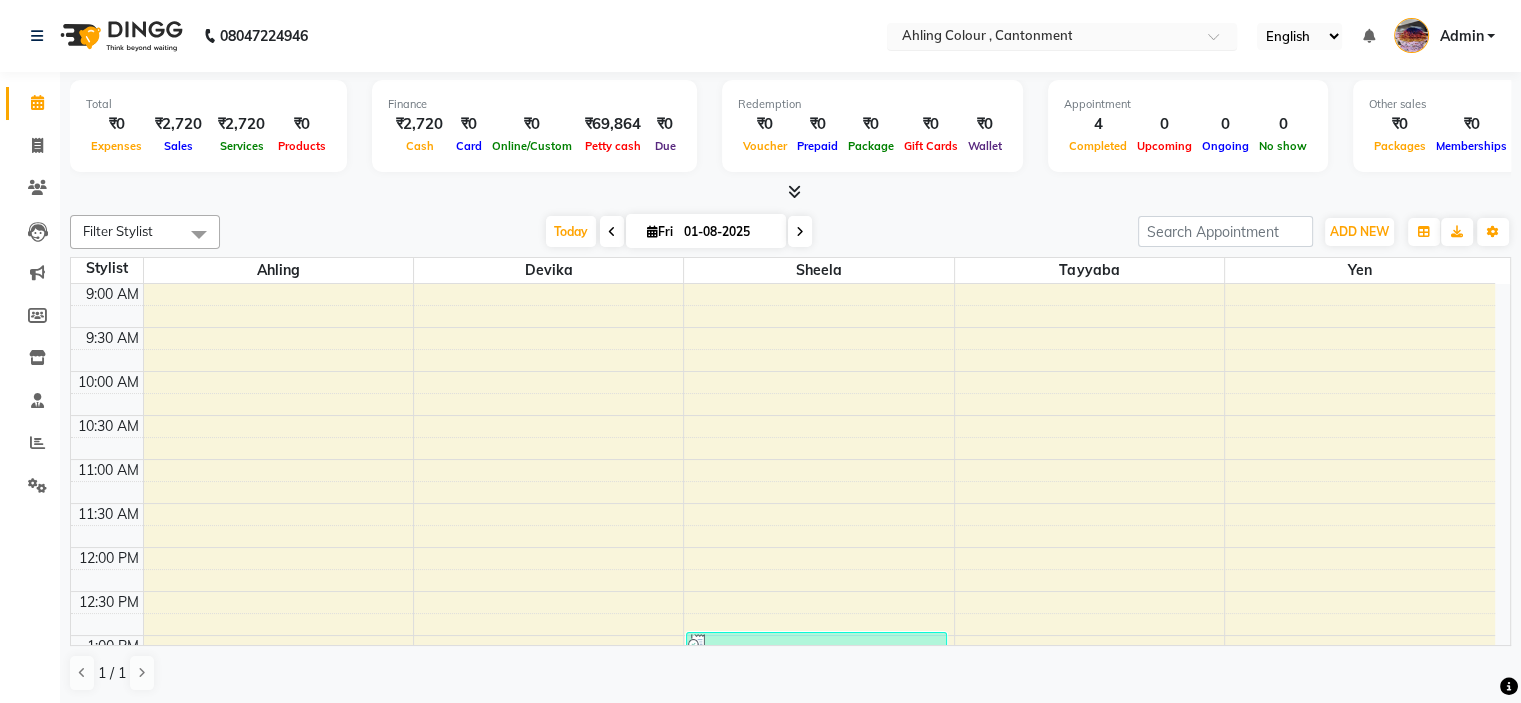 click at bounding box center [1042, 38] 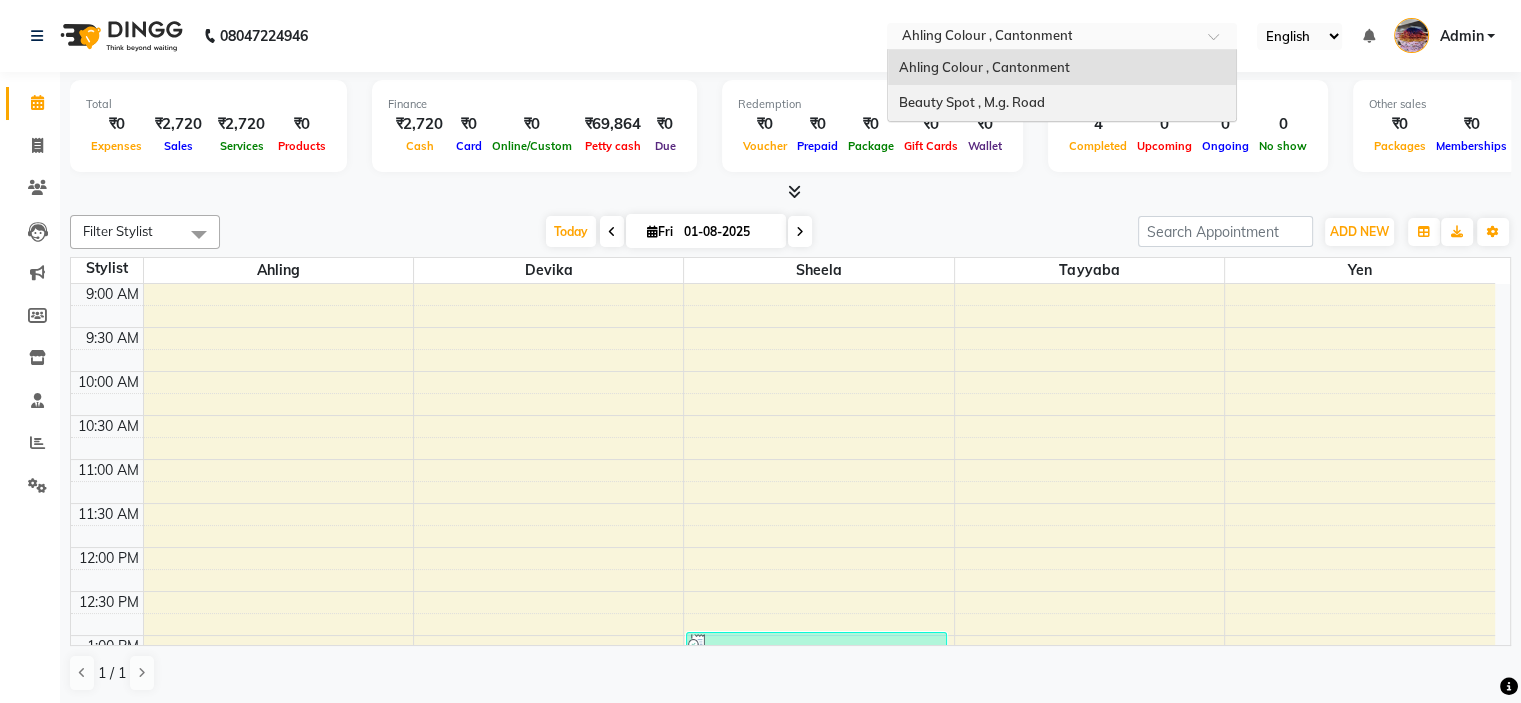 click on "Beauty Spot , M.g. Road" at bounding box center (971, 102) 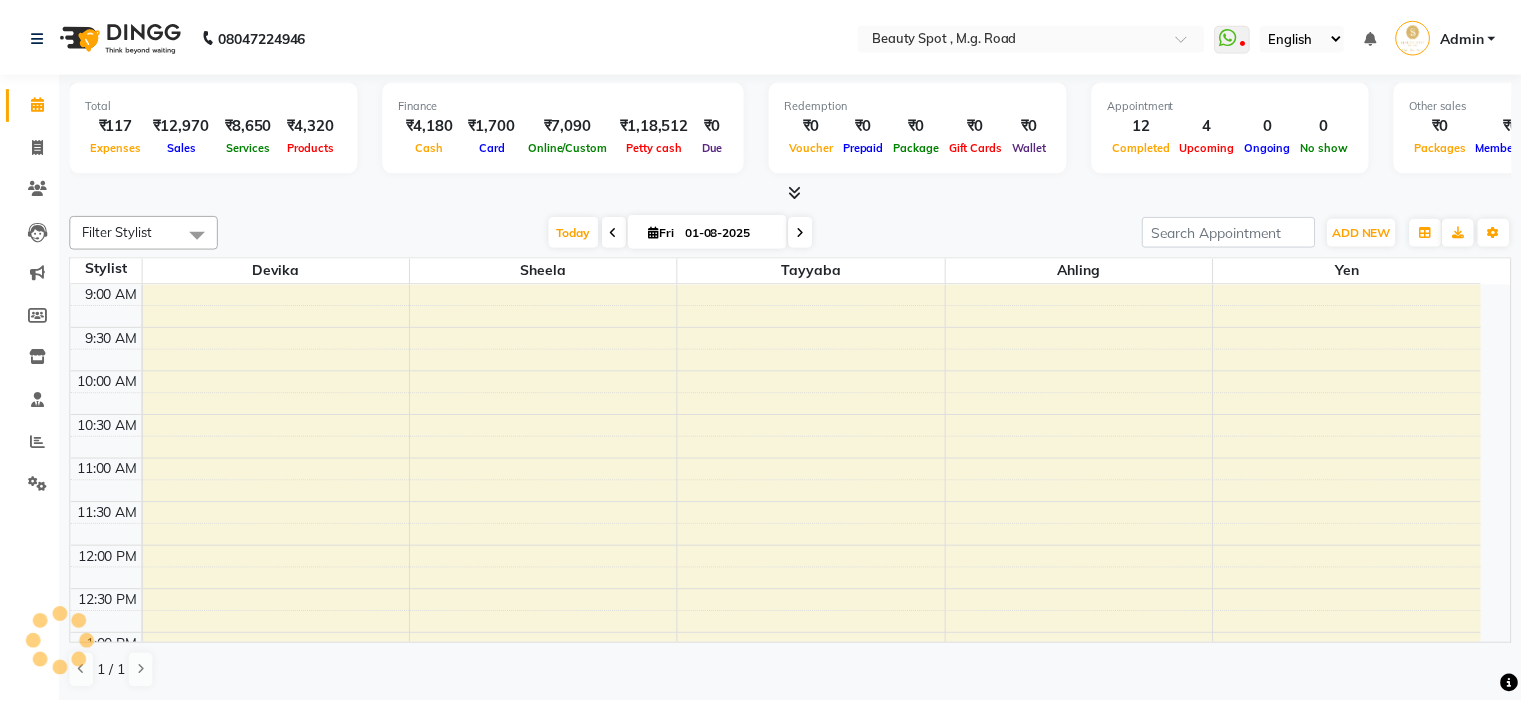 scroll, scrollTop: 0, scrollLeft: 0, axis: both 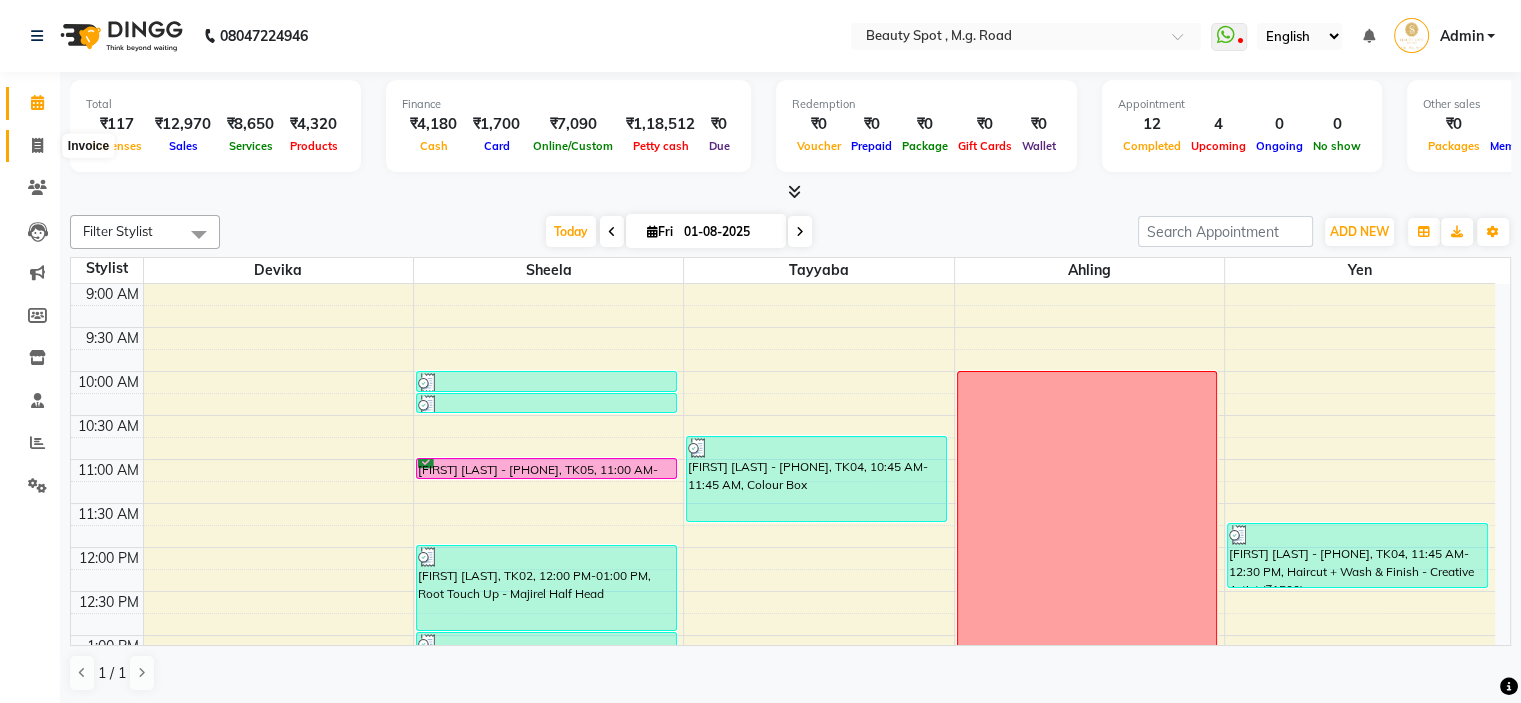 click 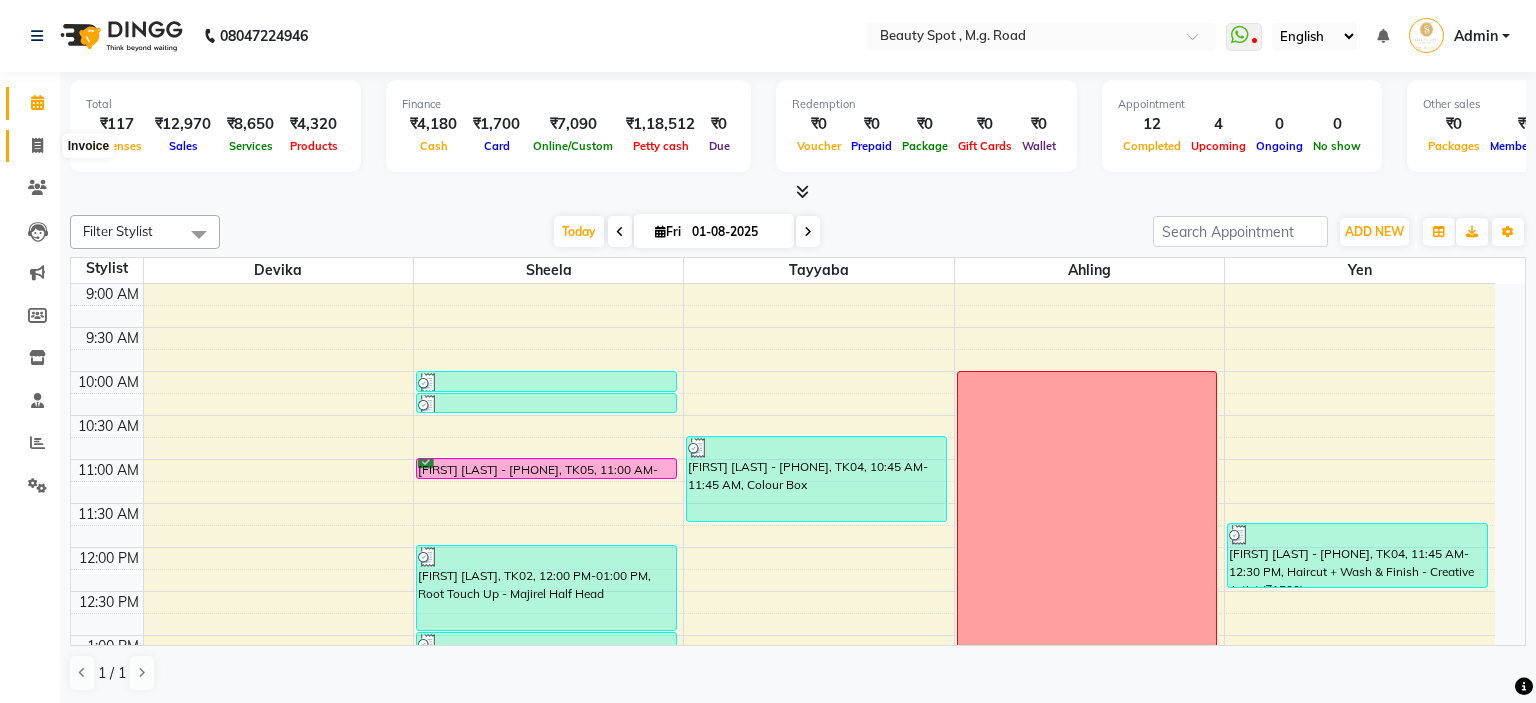 select on "7357" 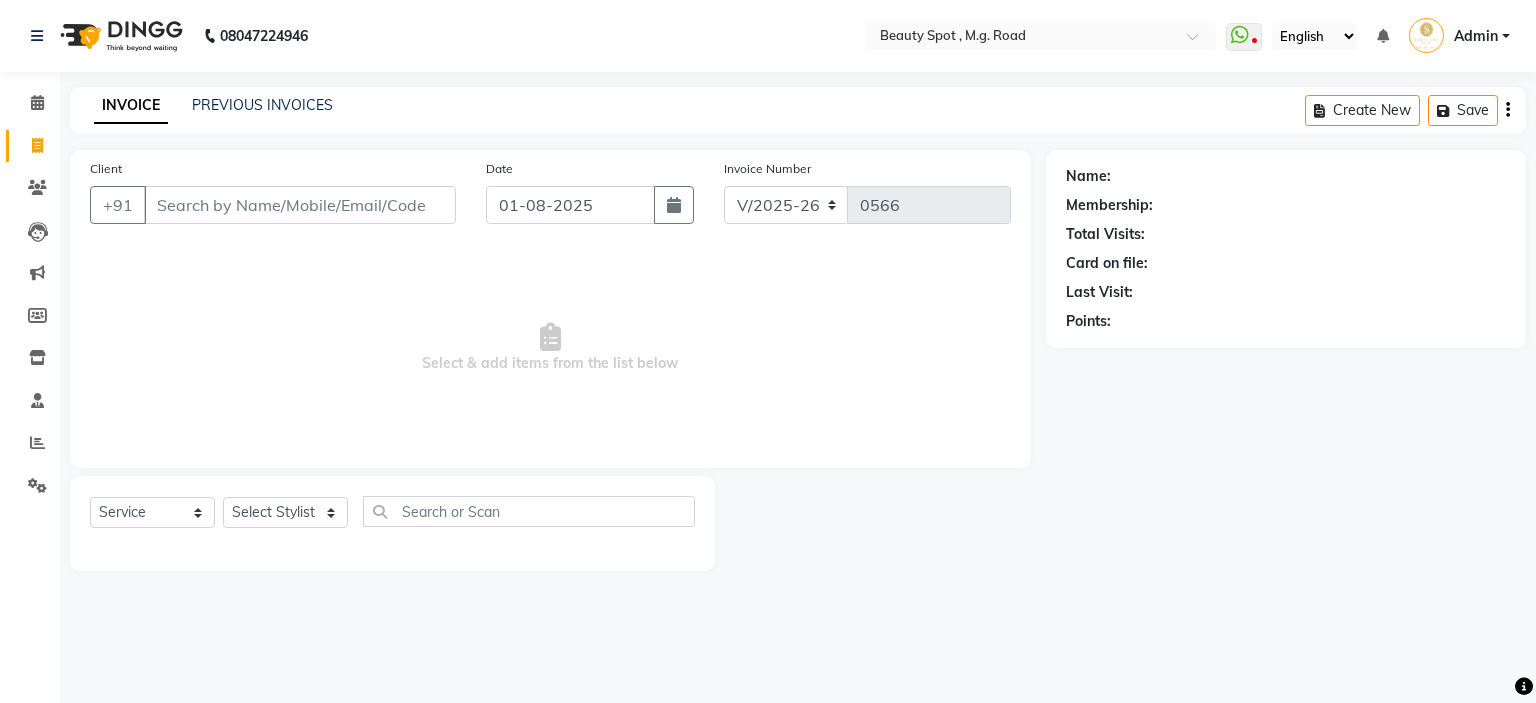 click on "Client +91" 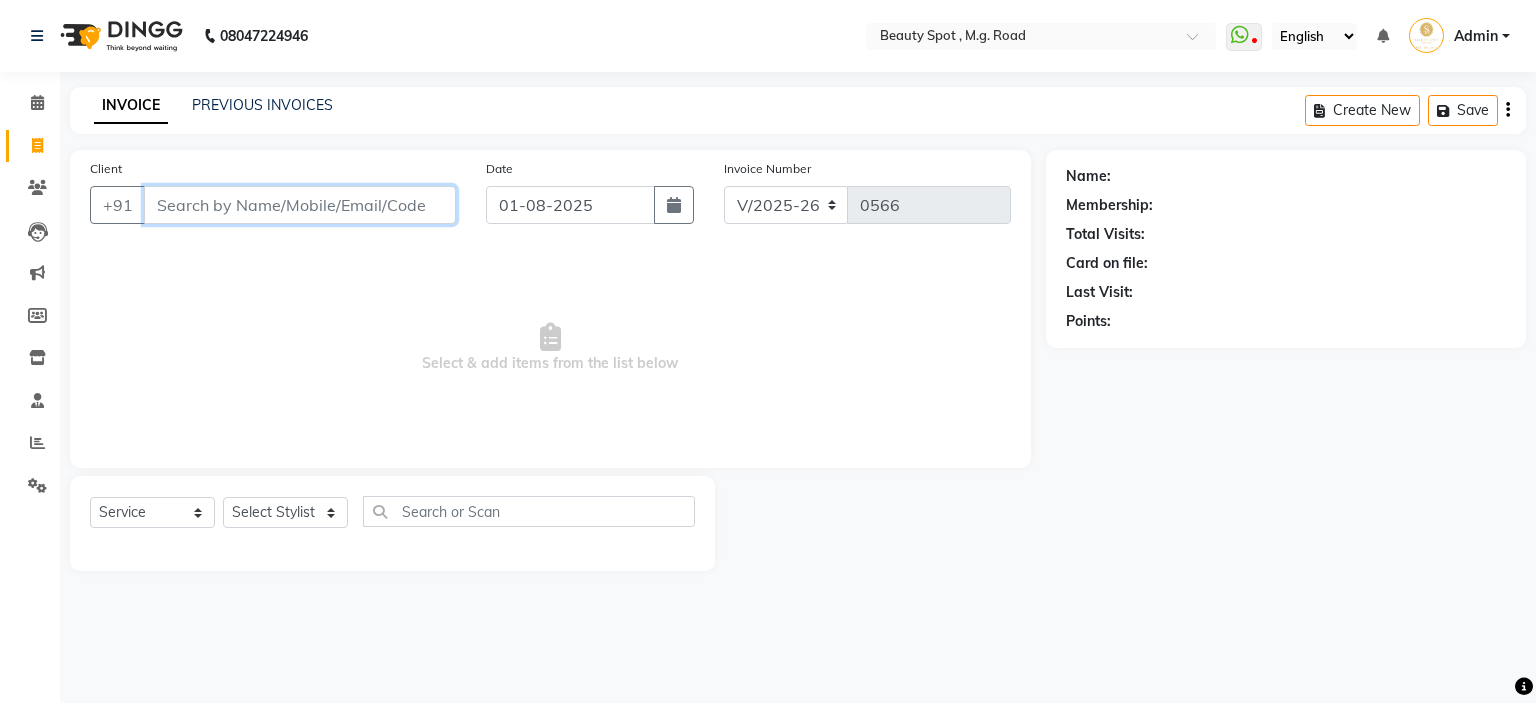 click on "Client" at bounding box center [300, 205] 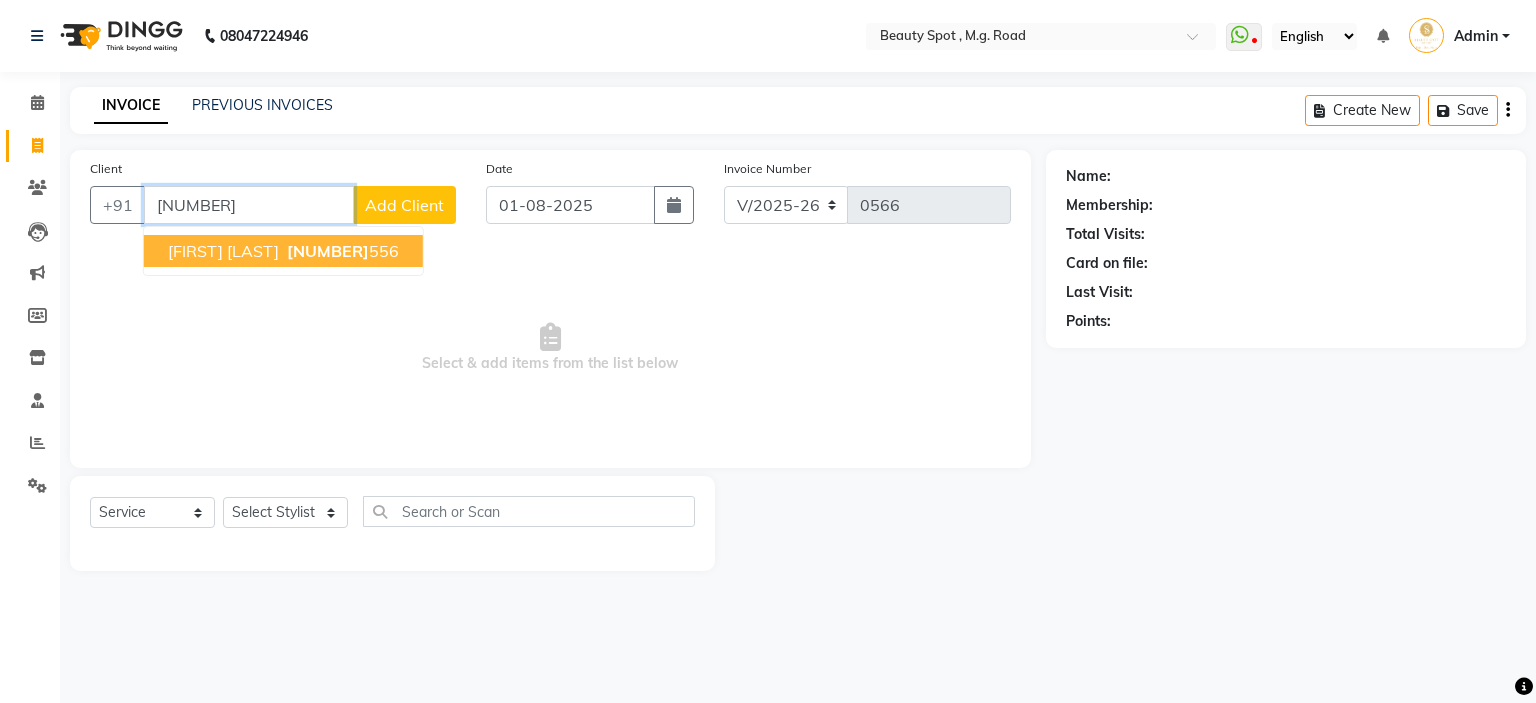 click on "[FIRST] [LAST]" at bounding box center (223, 251) 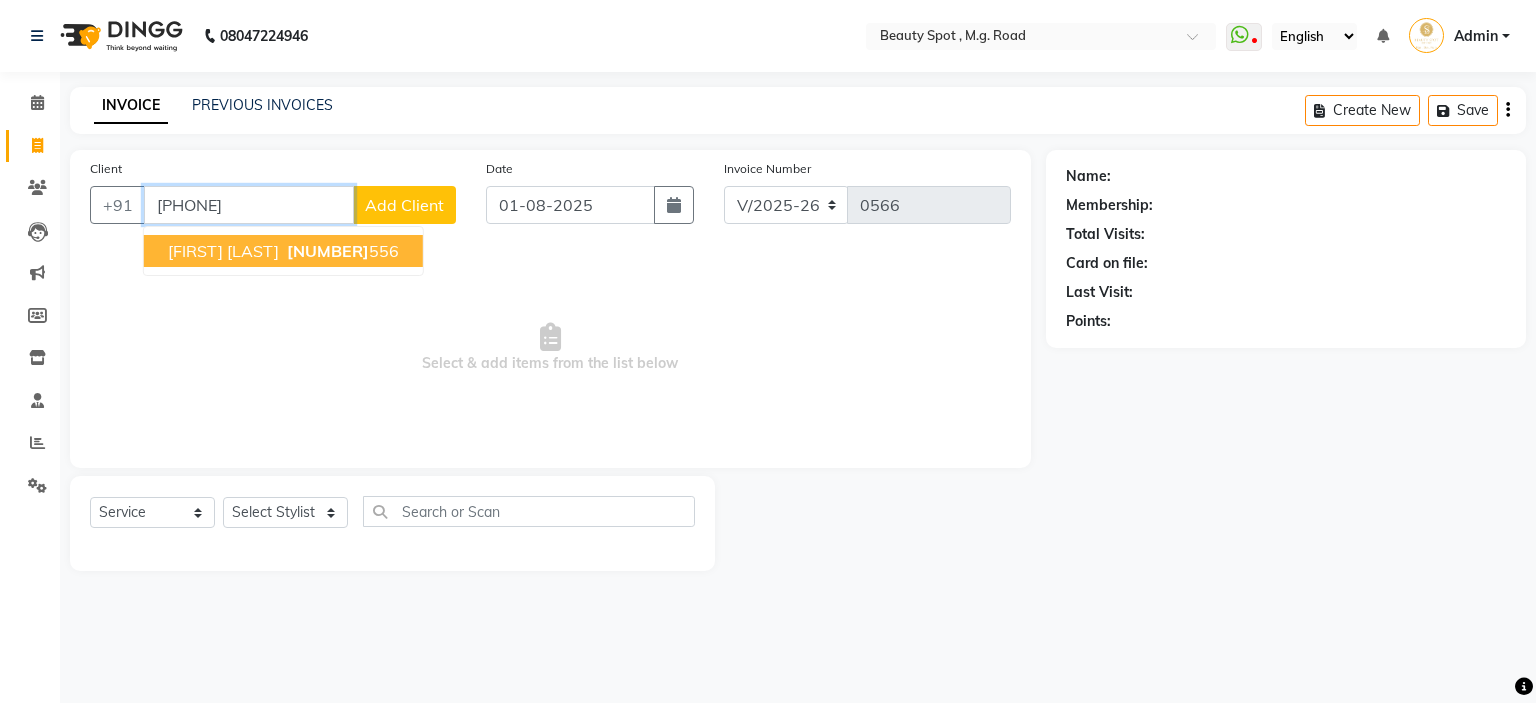 type on "[PHONE]" 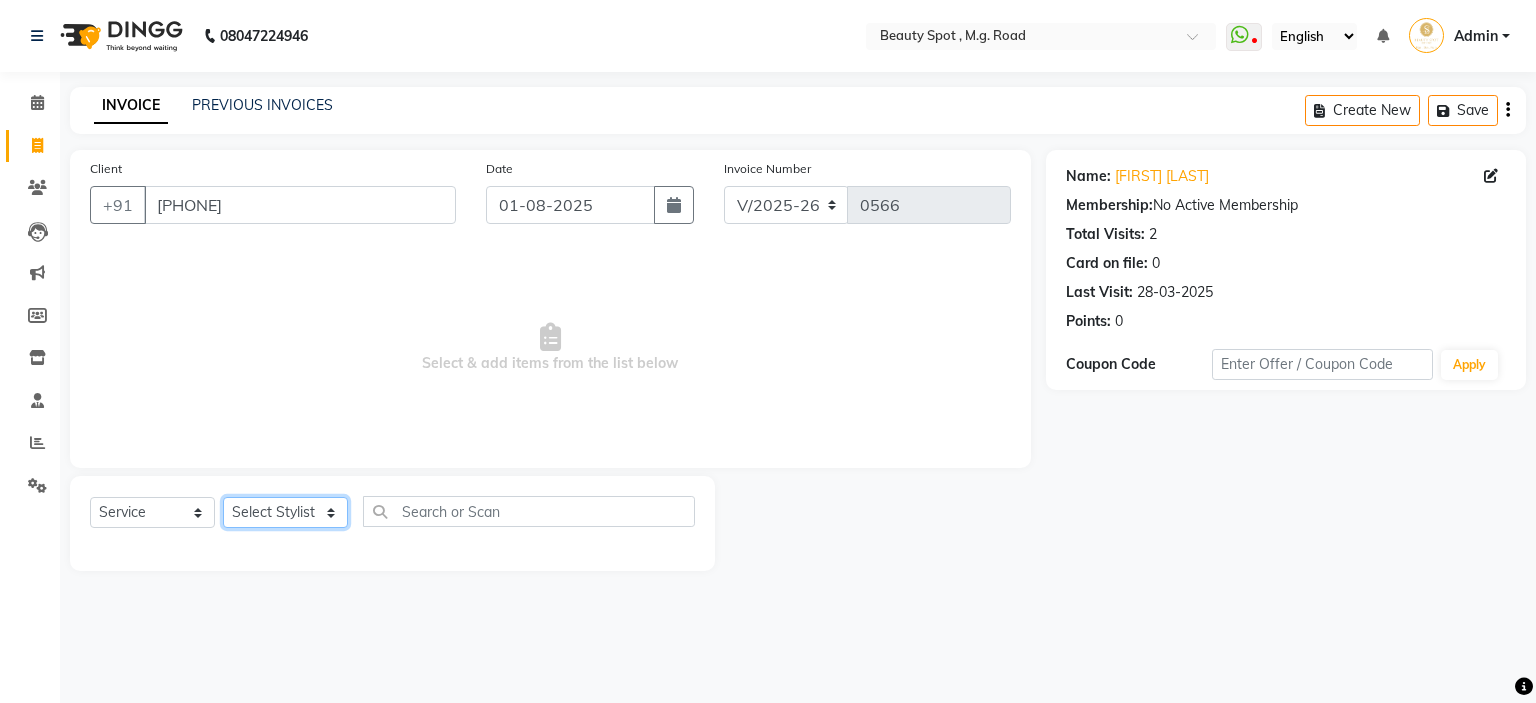 click on "Select Stylist Ahling Devika  Manager Sheela  Tayyaba  Yen" 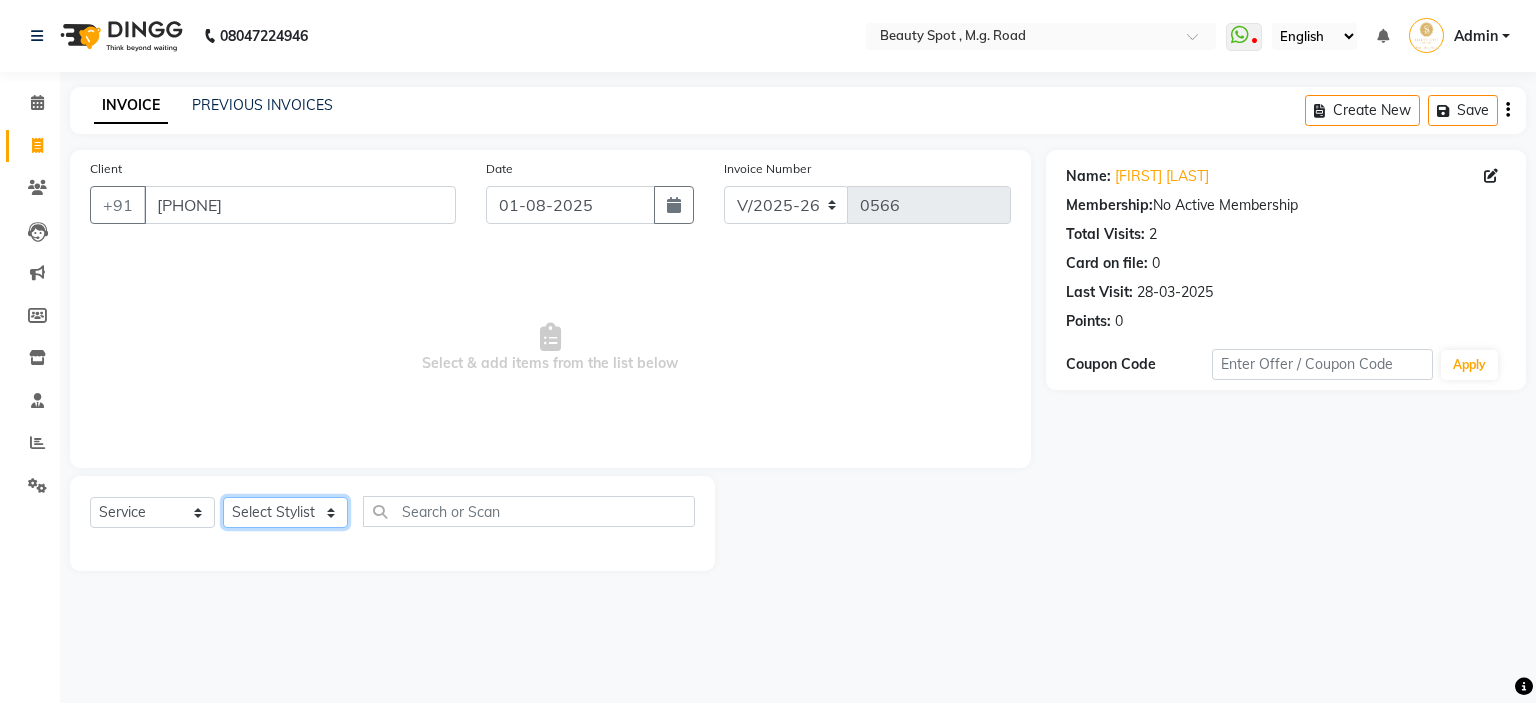 select on "70085" 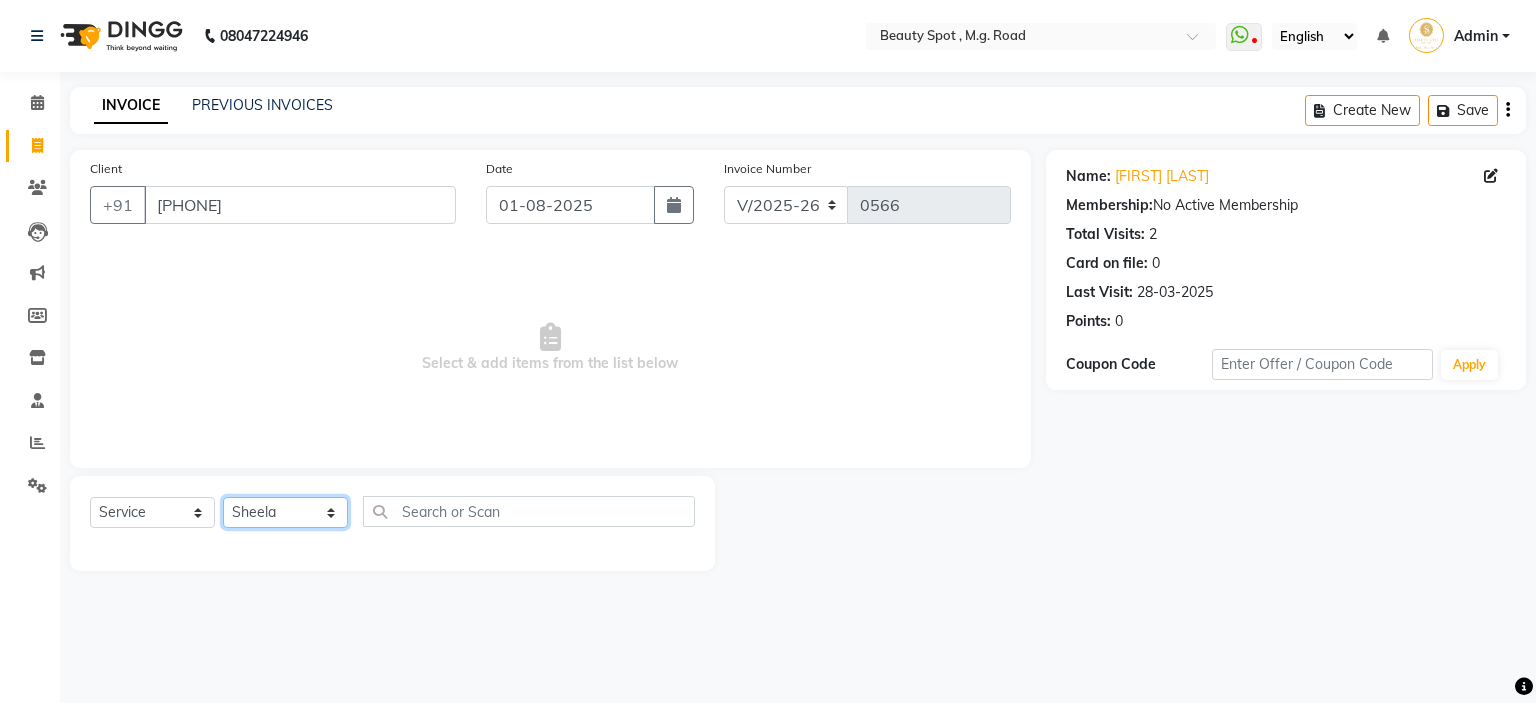 click on "Select Stylist Ahling Devika  Manager Sheela  Tayyaba  Yen" 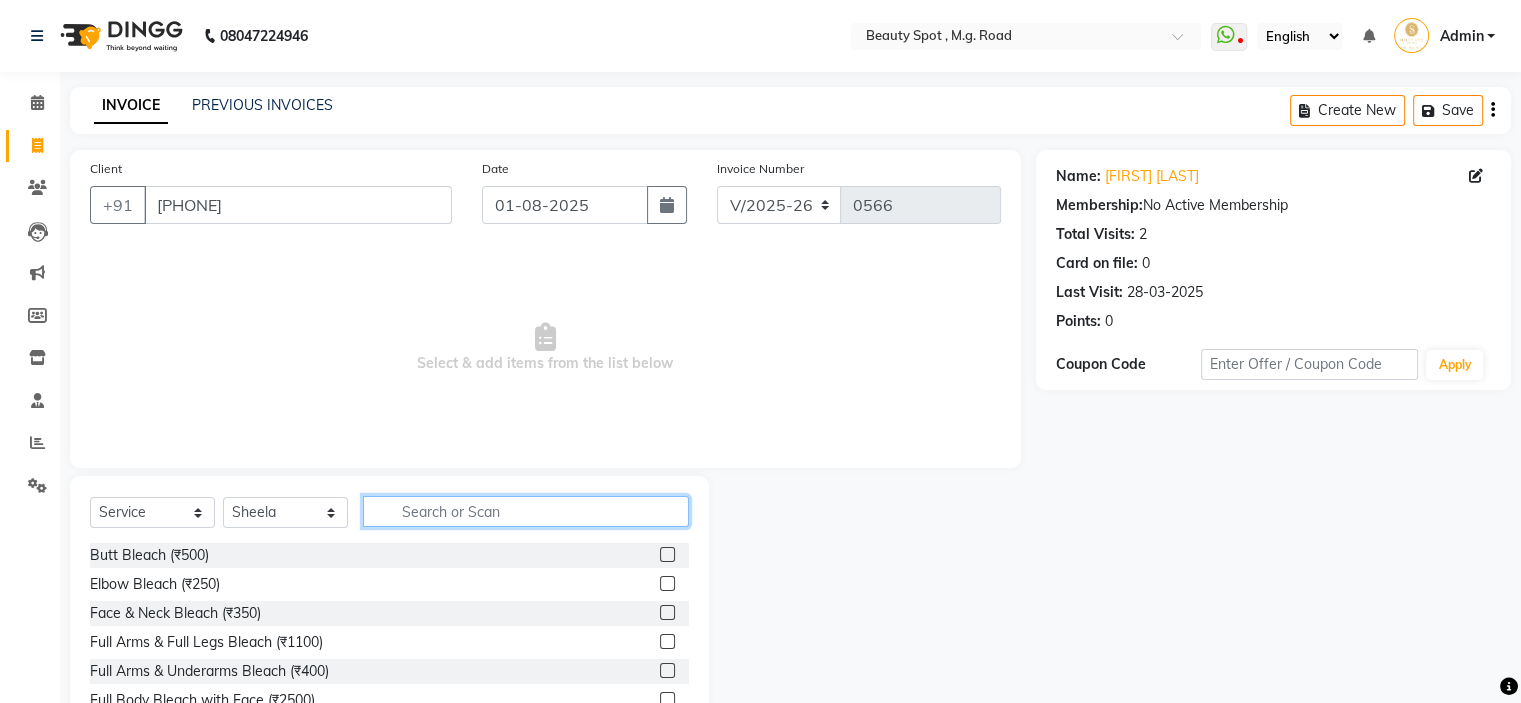 click 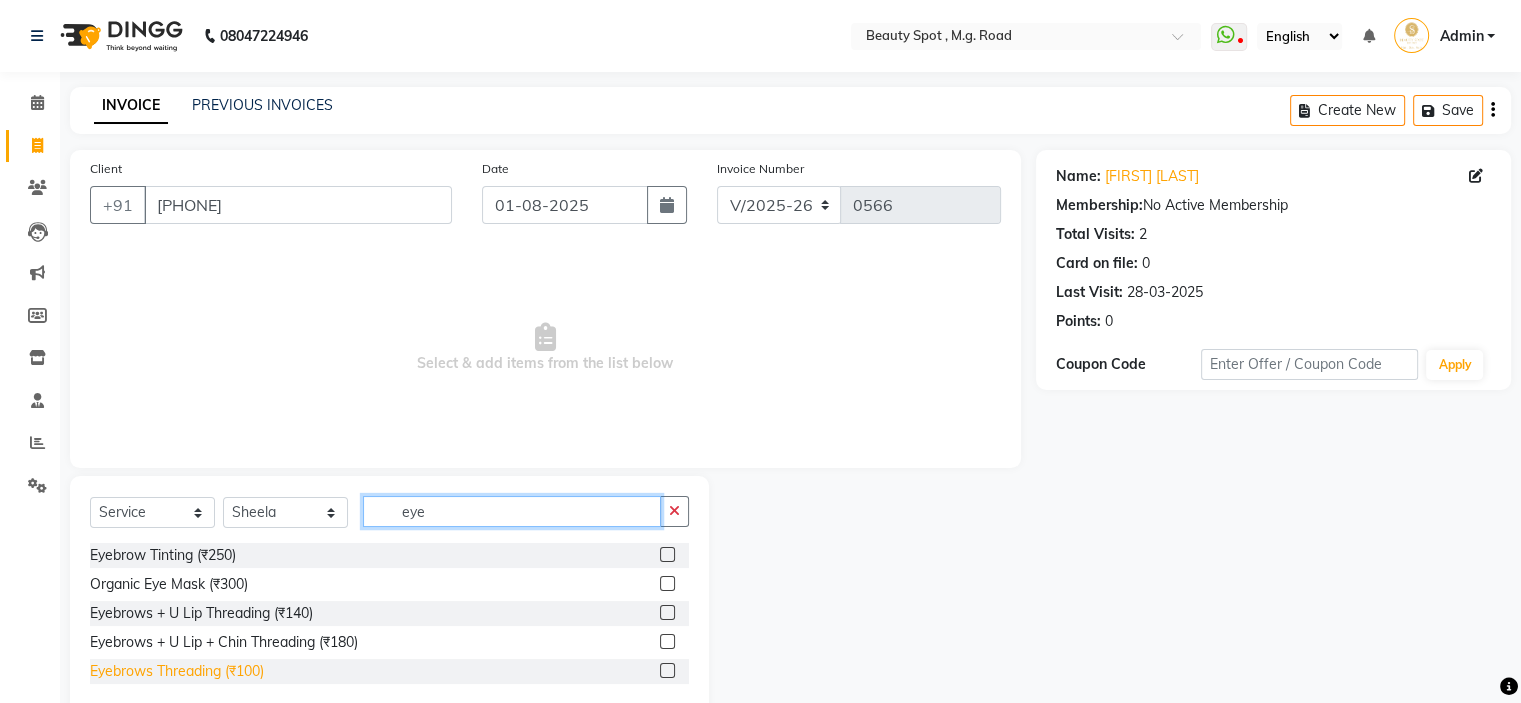 type on "eye" 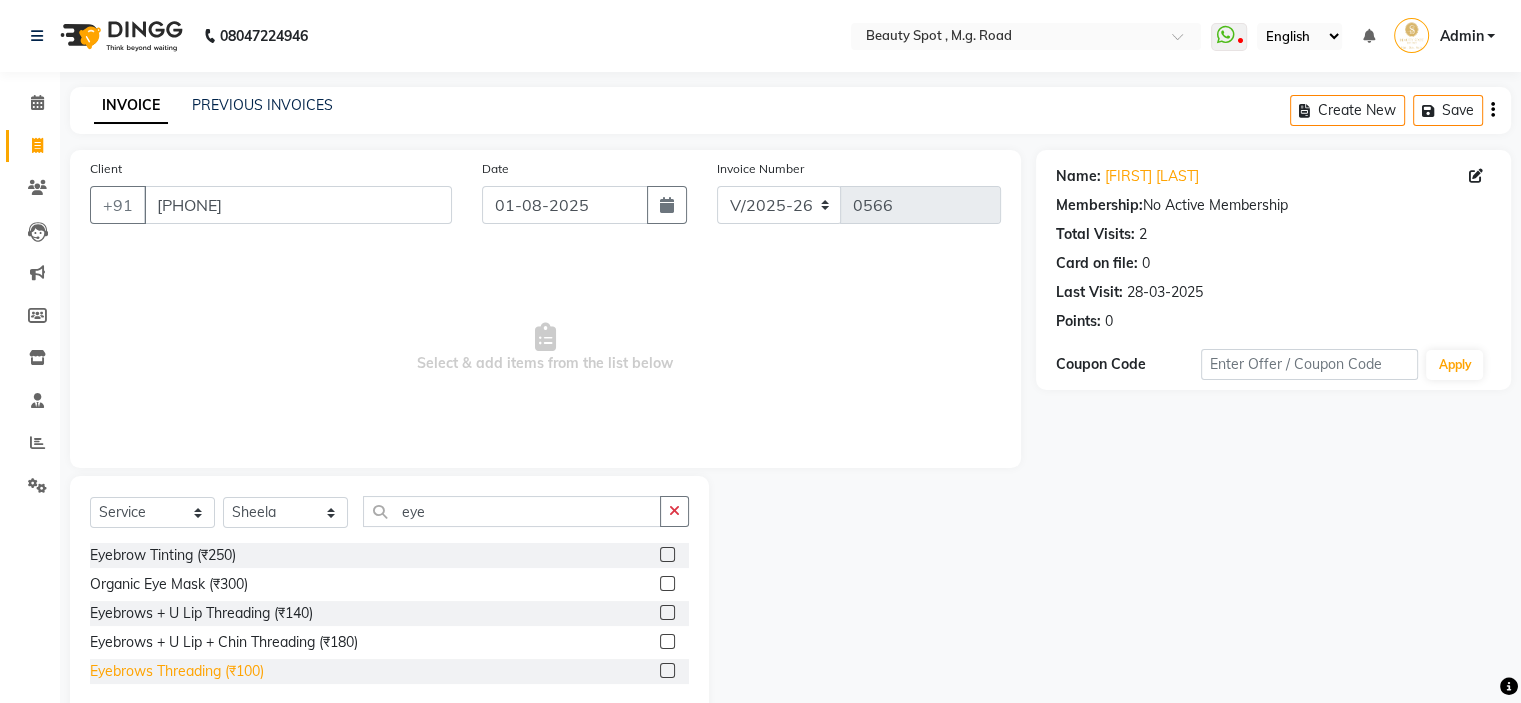 click on "Eyebrows Threading (₹100)" 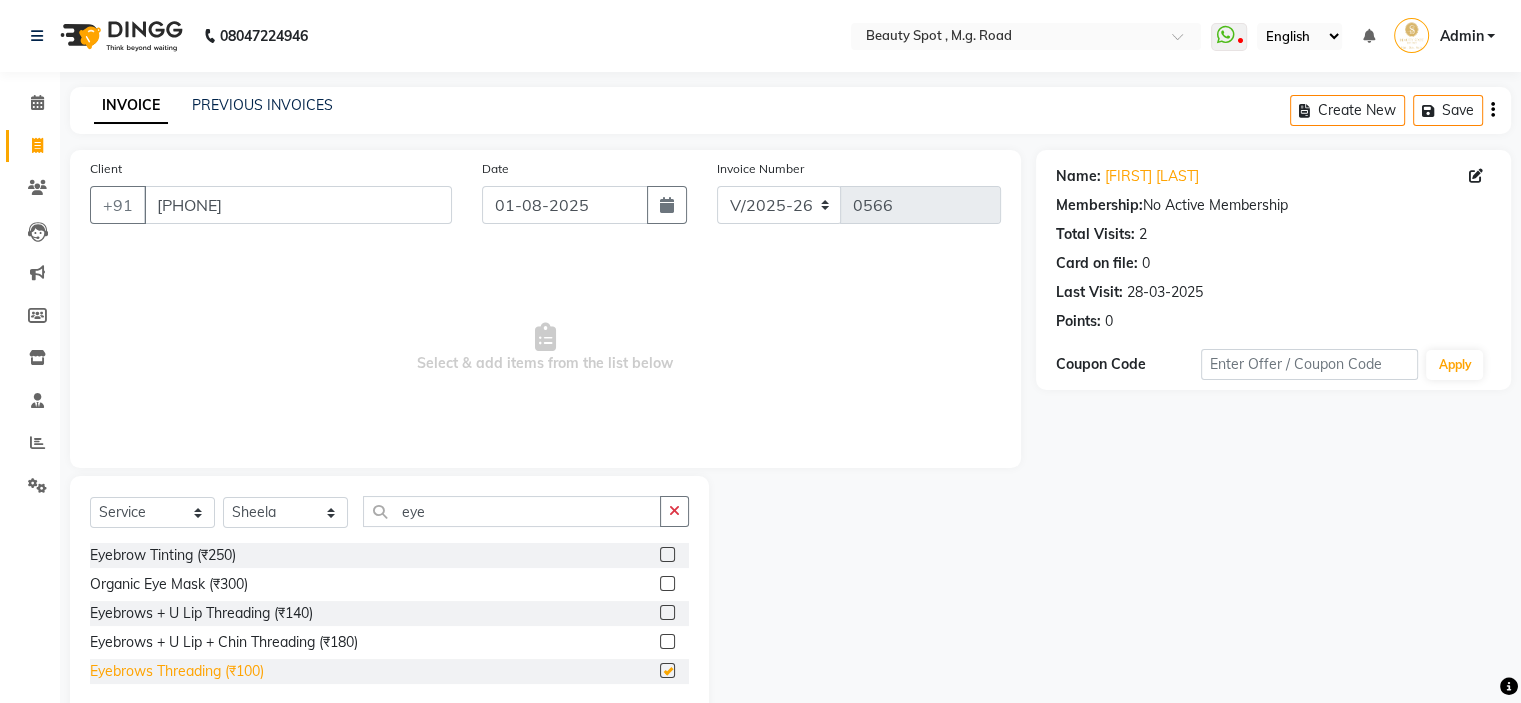 checkbox on "false" 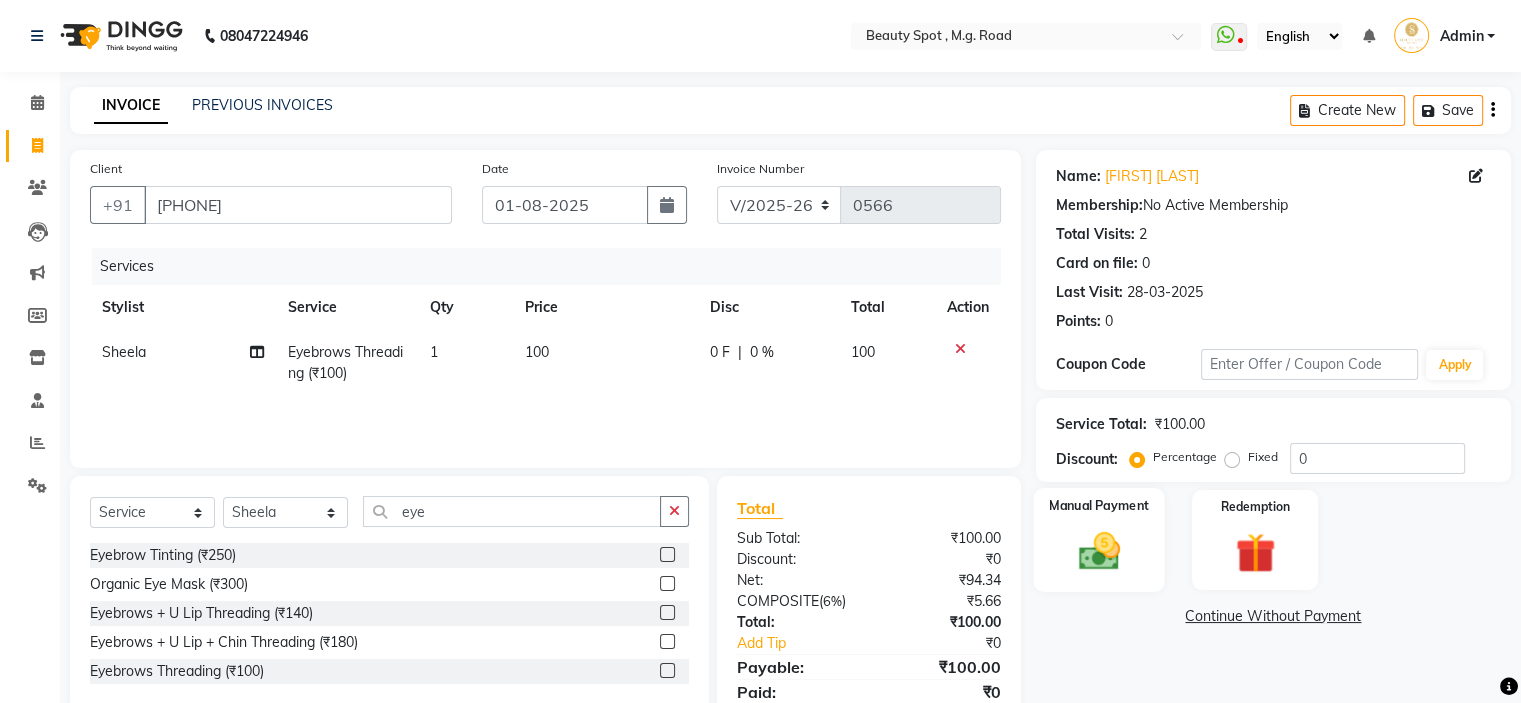 click 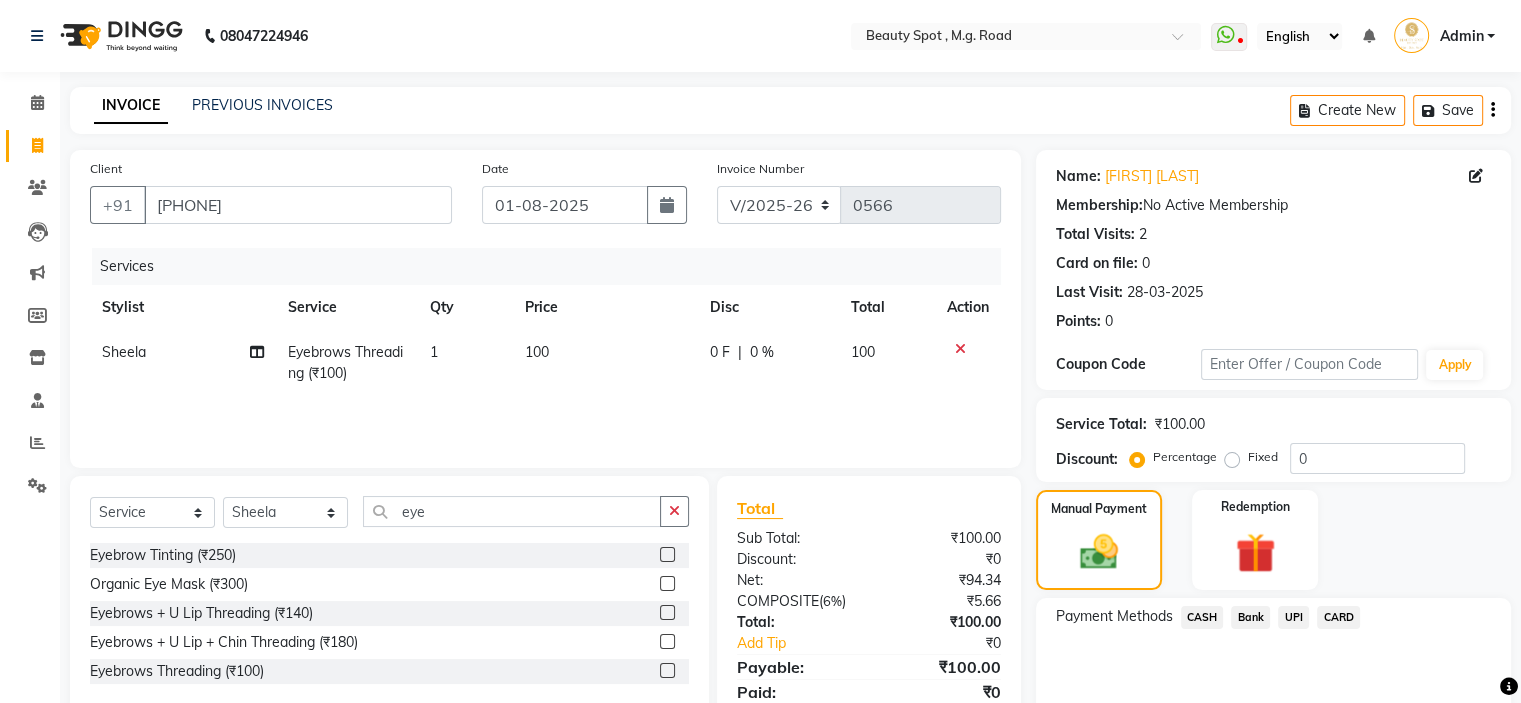 click on "UPI" 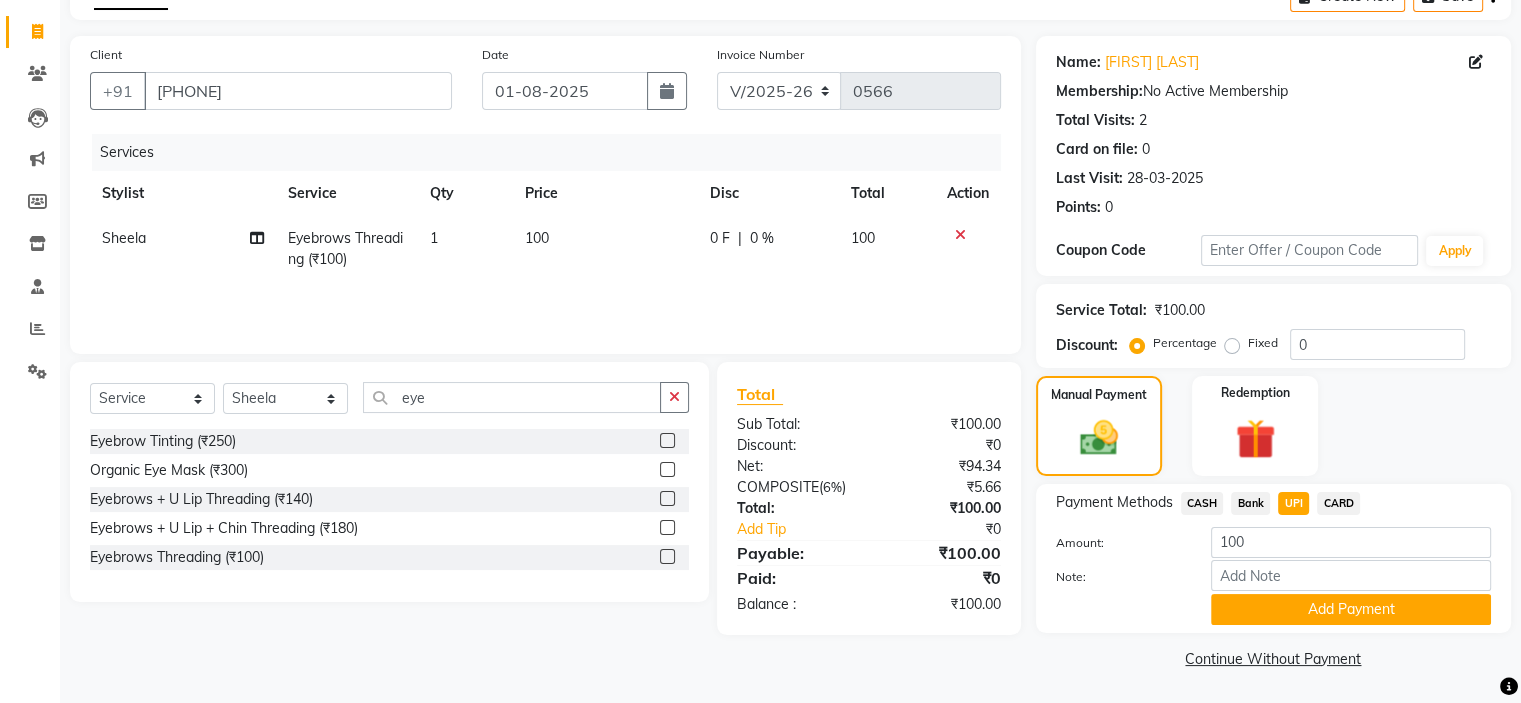 scroll, scrollTop: 116, scrollLeft: 0, axis: vertical 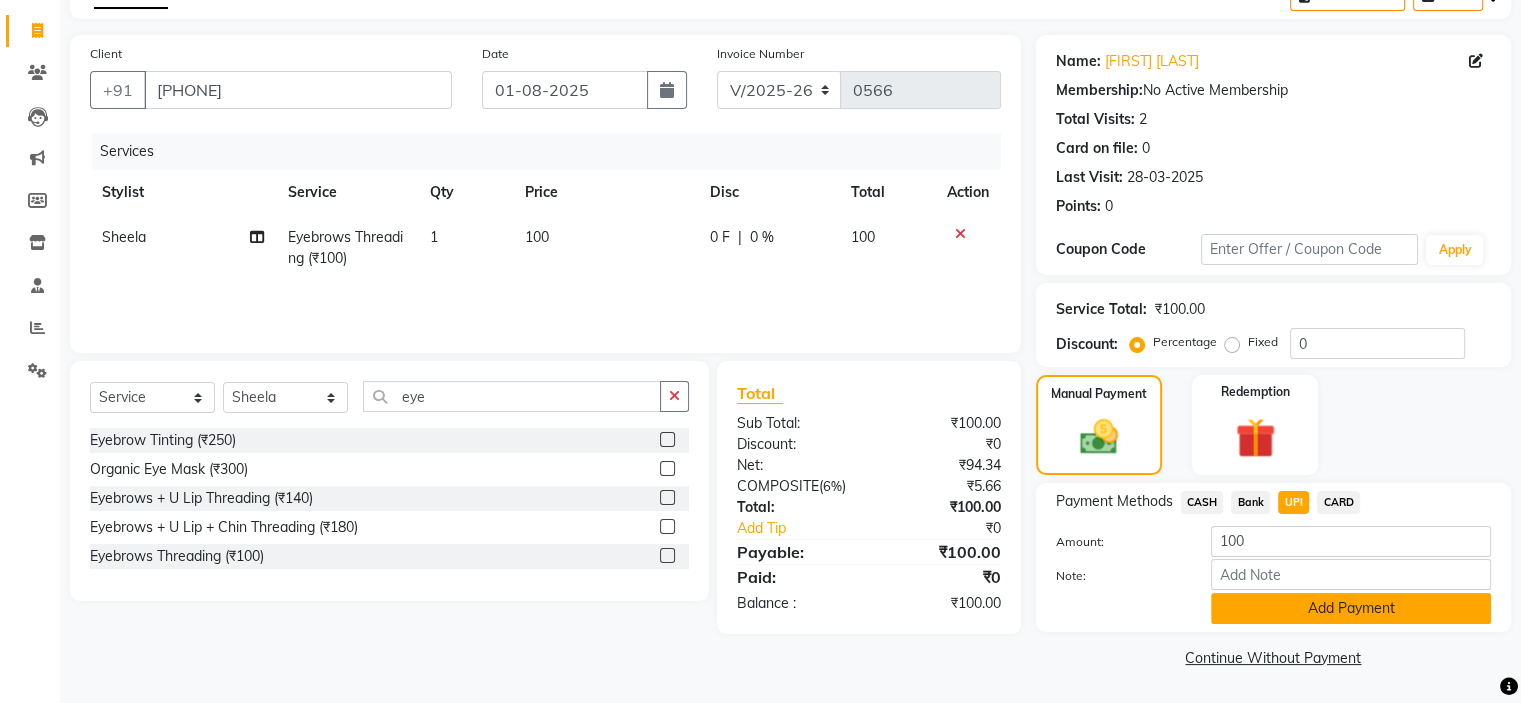 click on "Add Payment" 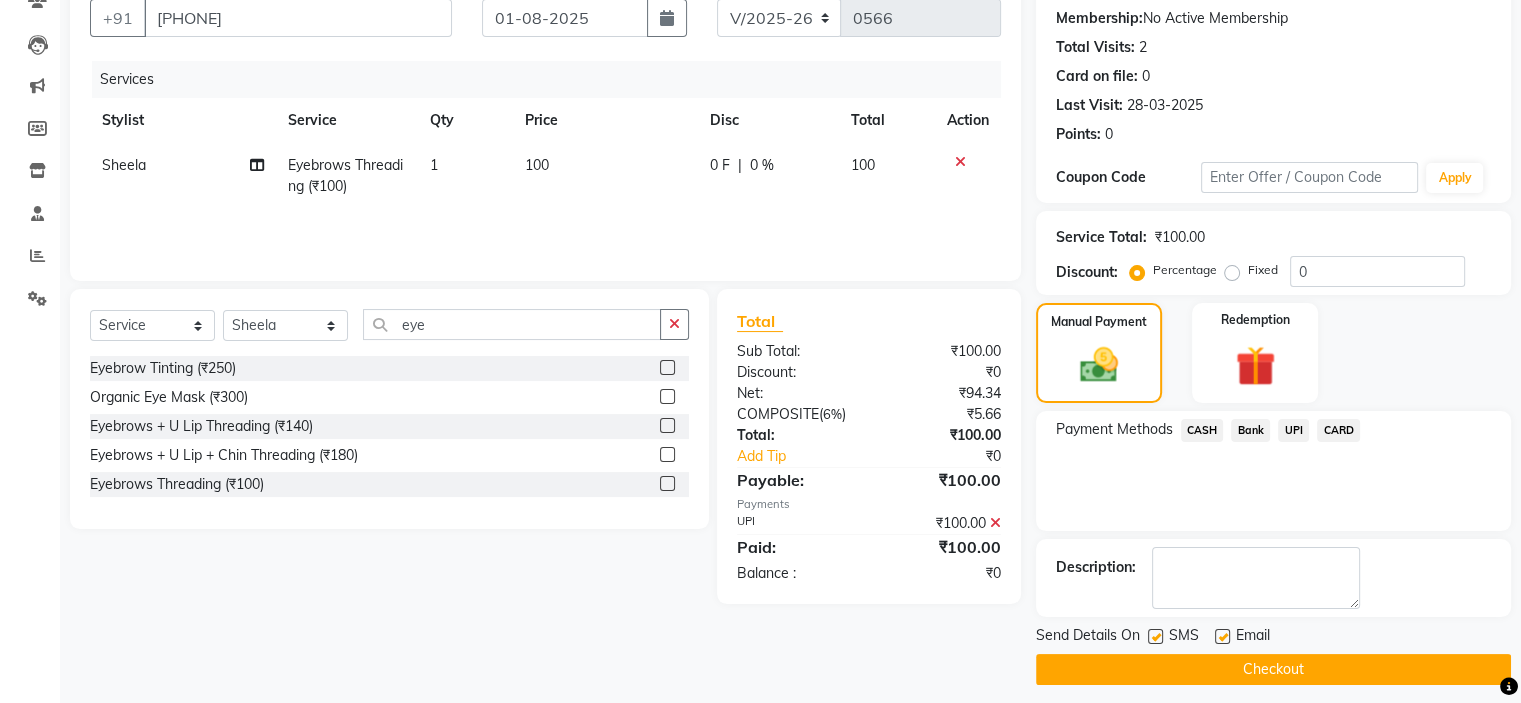 scroll, scrollTop: 197, scrollLeft: 0, axis: vertical 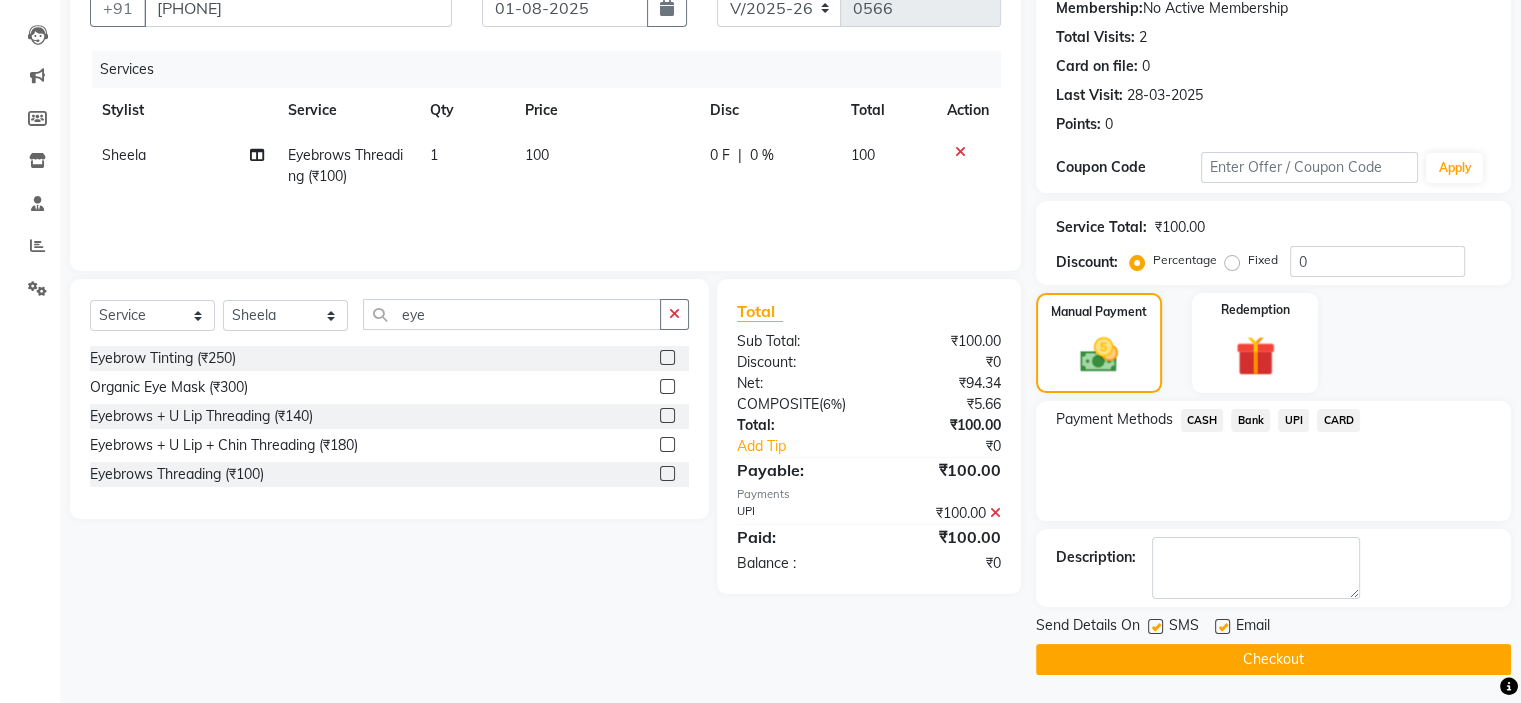 click on "Checkout" 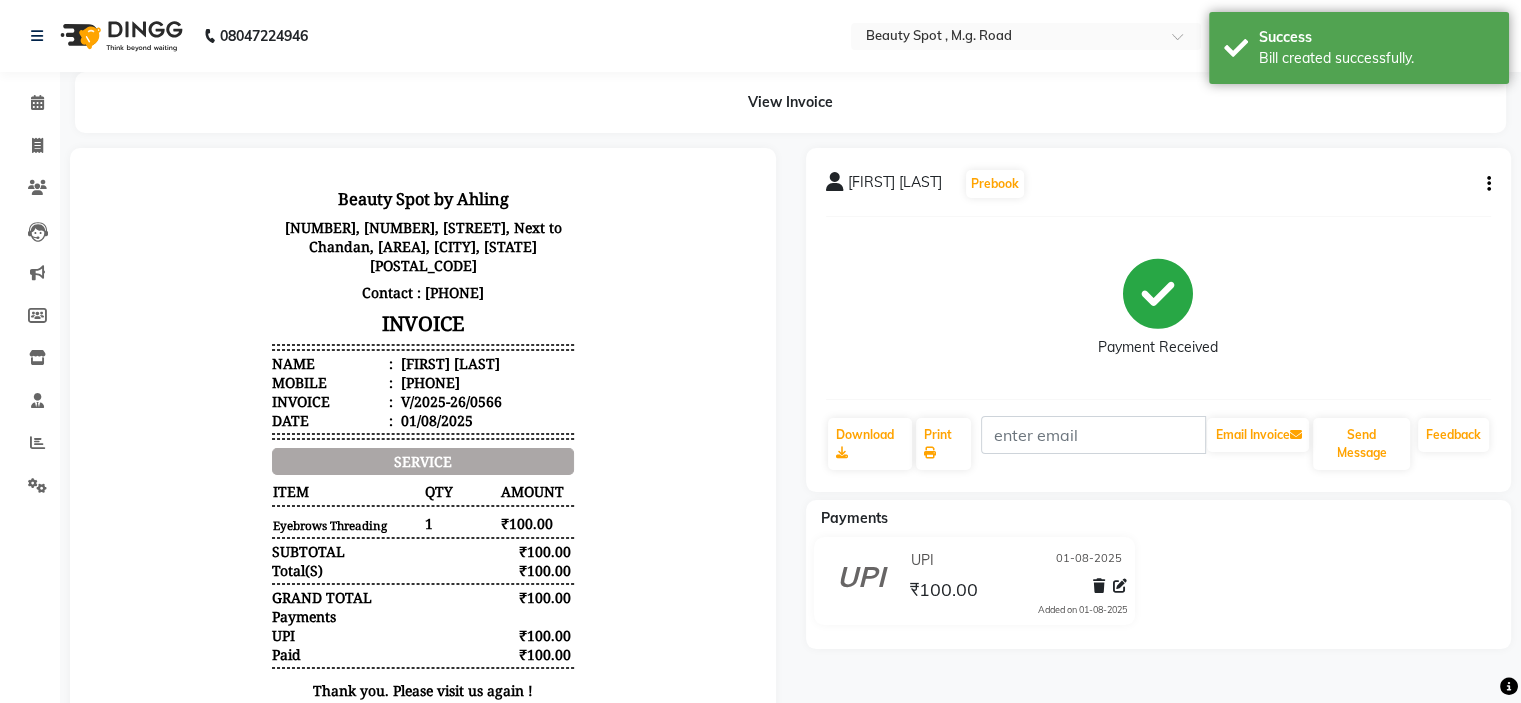 scroll, scrollTop: 0, scrollLeft: 0, axis: both 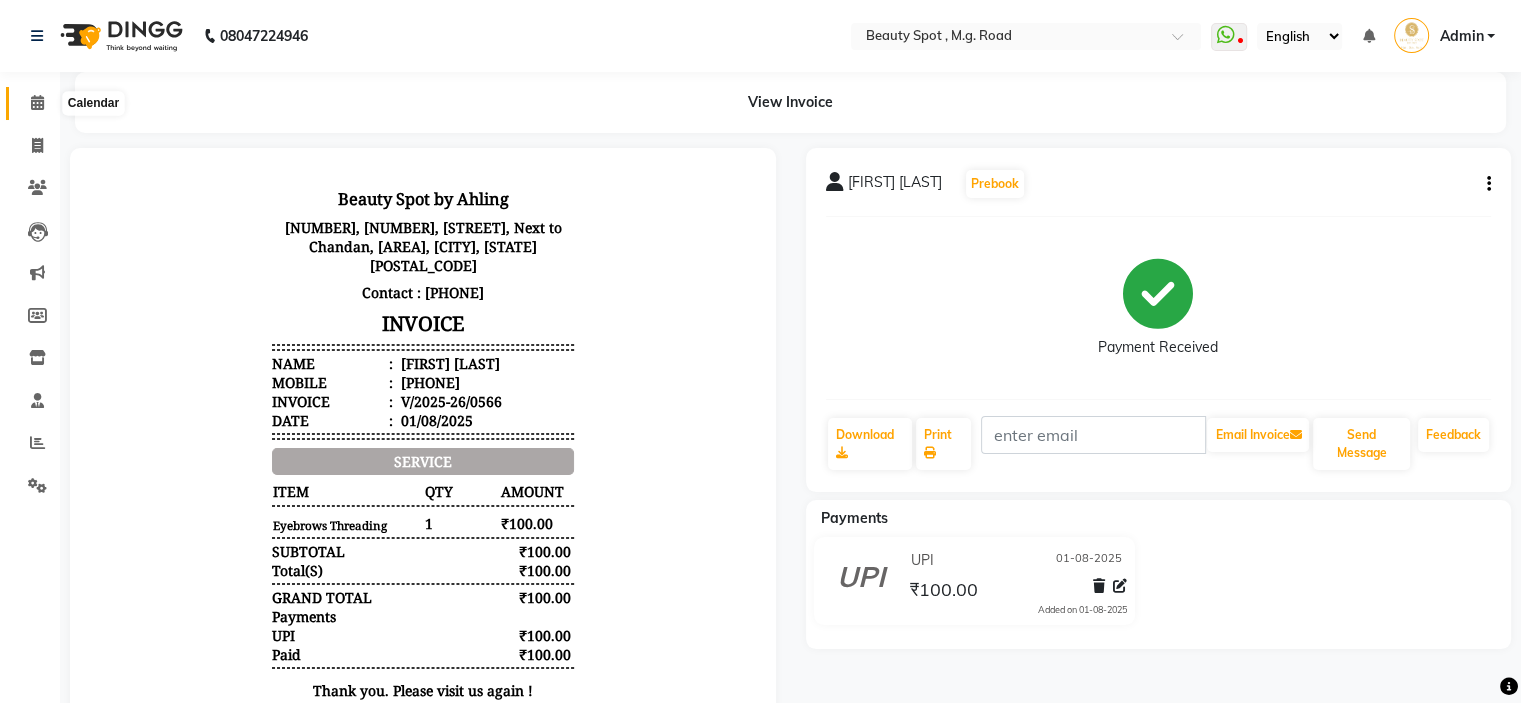 click 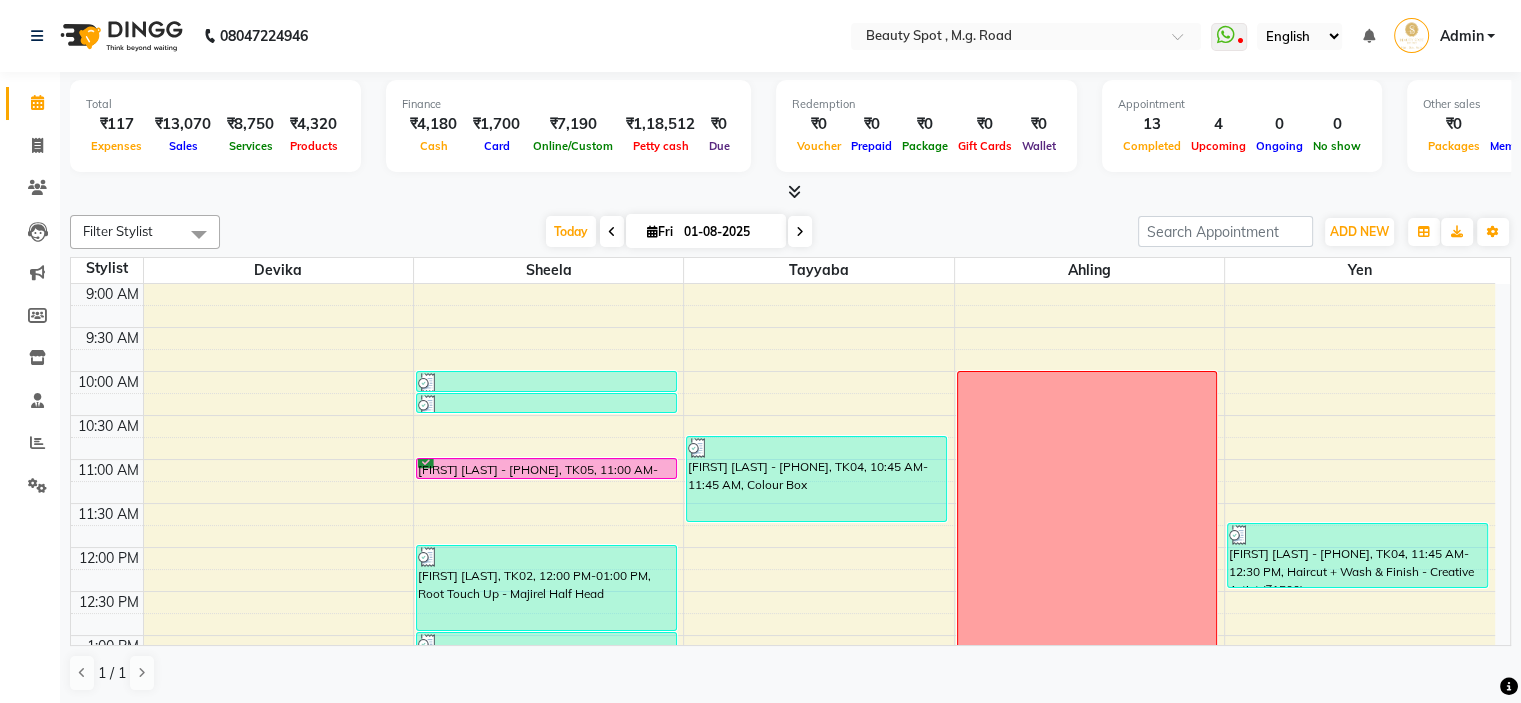 click on "Calendar  Invoice  Clients  Leads   Marketing  Members  Inventory  Staff  Reports  Settings Completed InProgress Upcoming Dropped Tentative Check-In Confirm Bookings Generate Report Segments Page Builder" 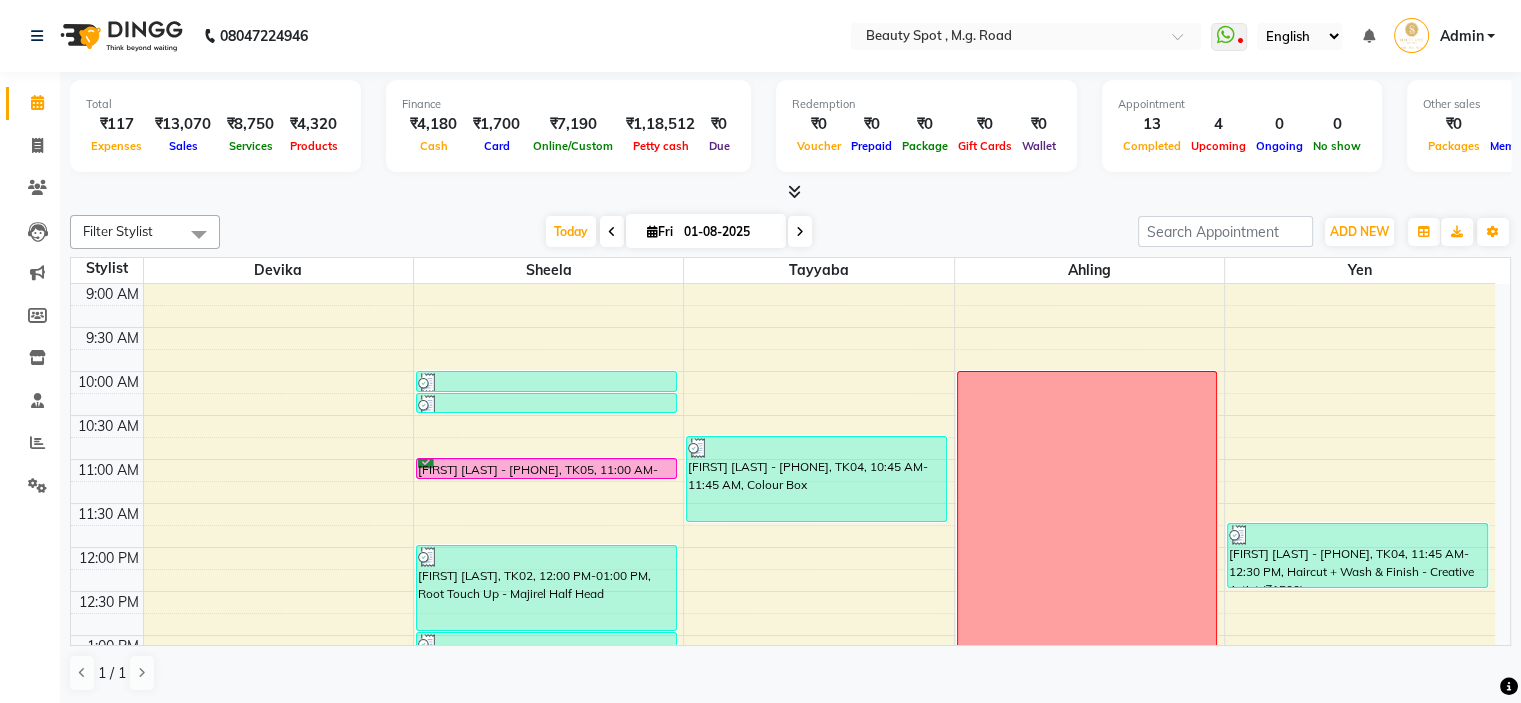 click at bounding box center (800, 232) 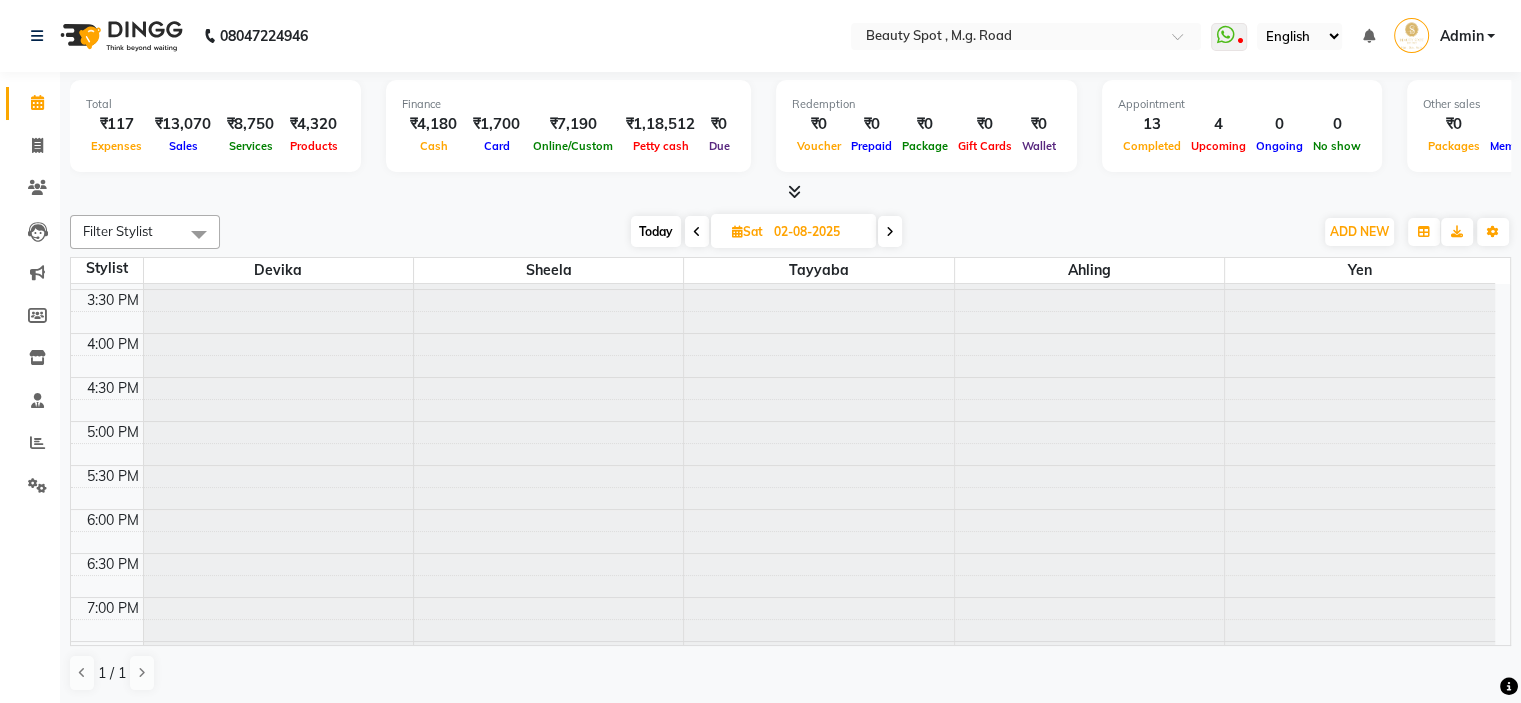 scroll, scrollTop: 596, scrollLeft: 0, axis: vertical 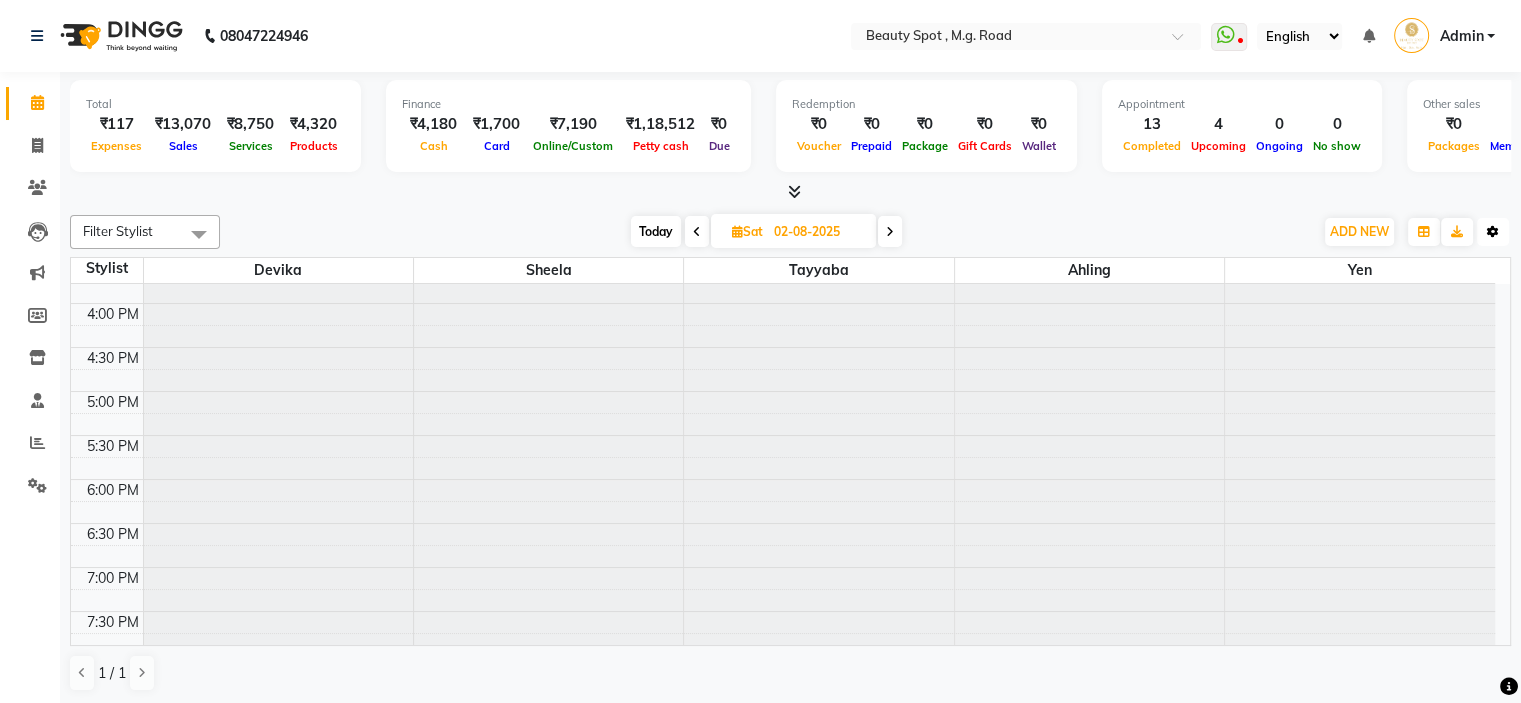 click at bounding box center (1493, 232) 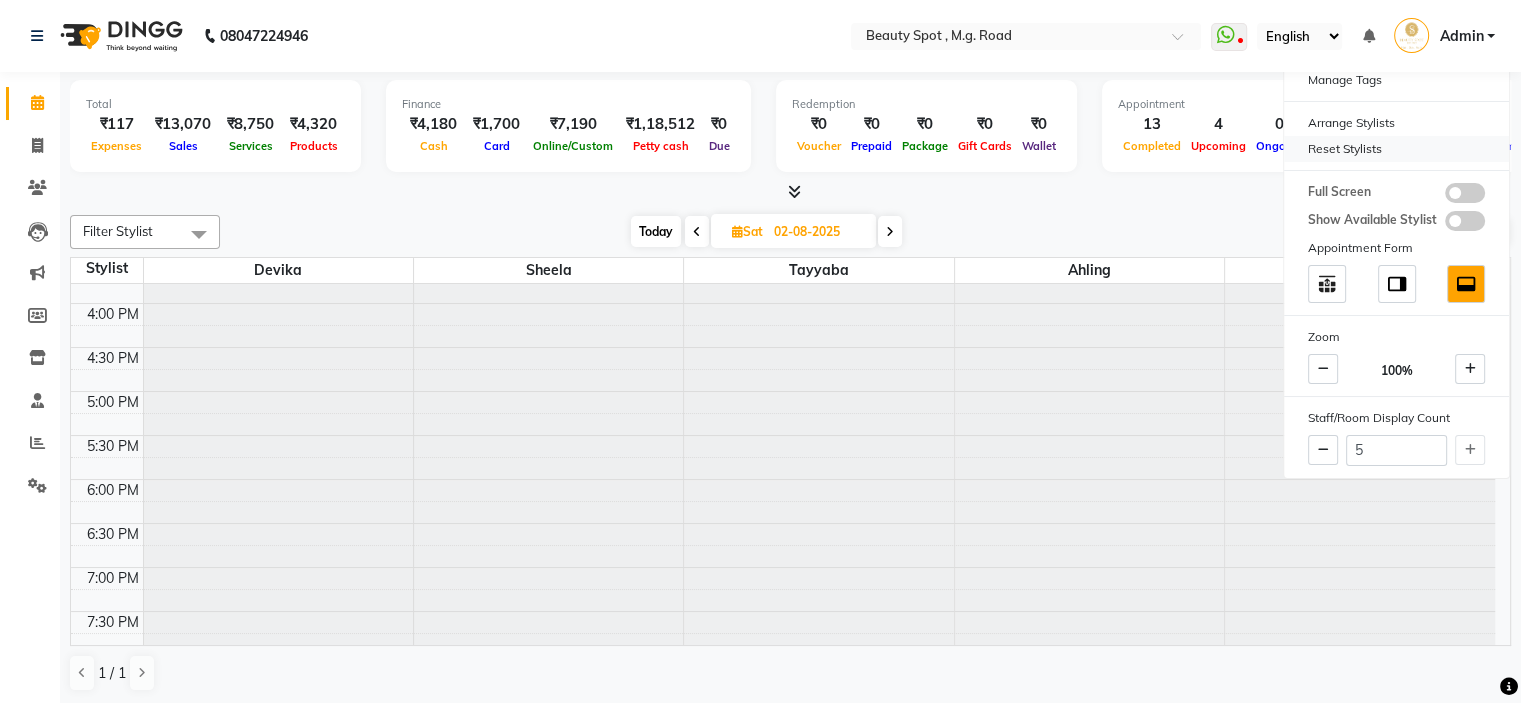 click on "Reset Stylists" at bounding box center [1396, 149] 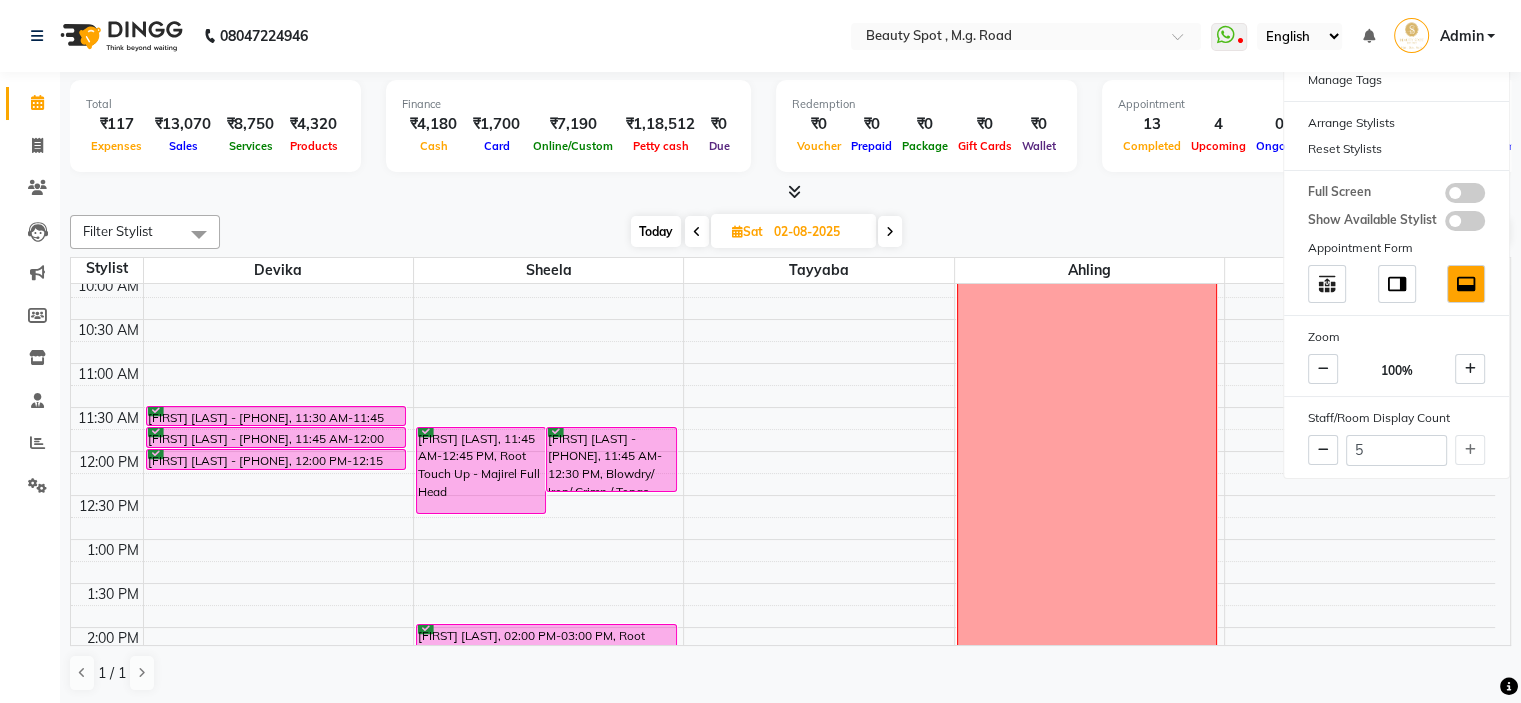scroll, scrollTop: 0, scrollLeft: 0, axis: both 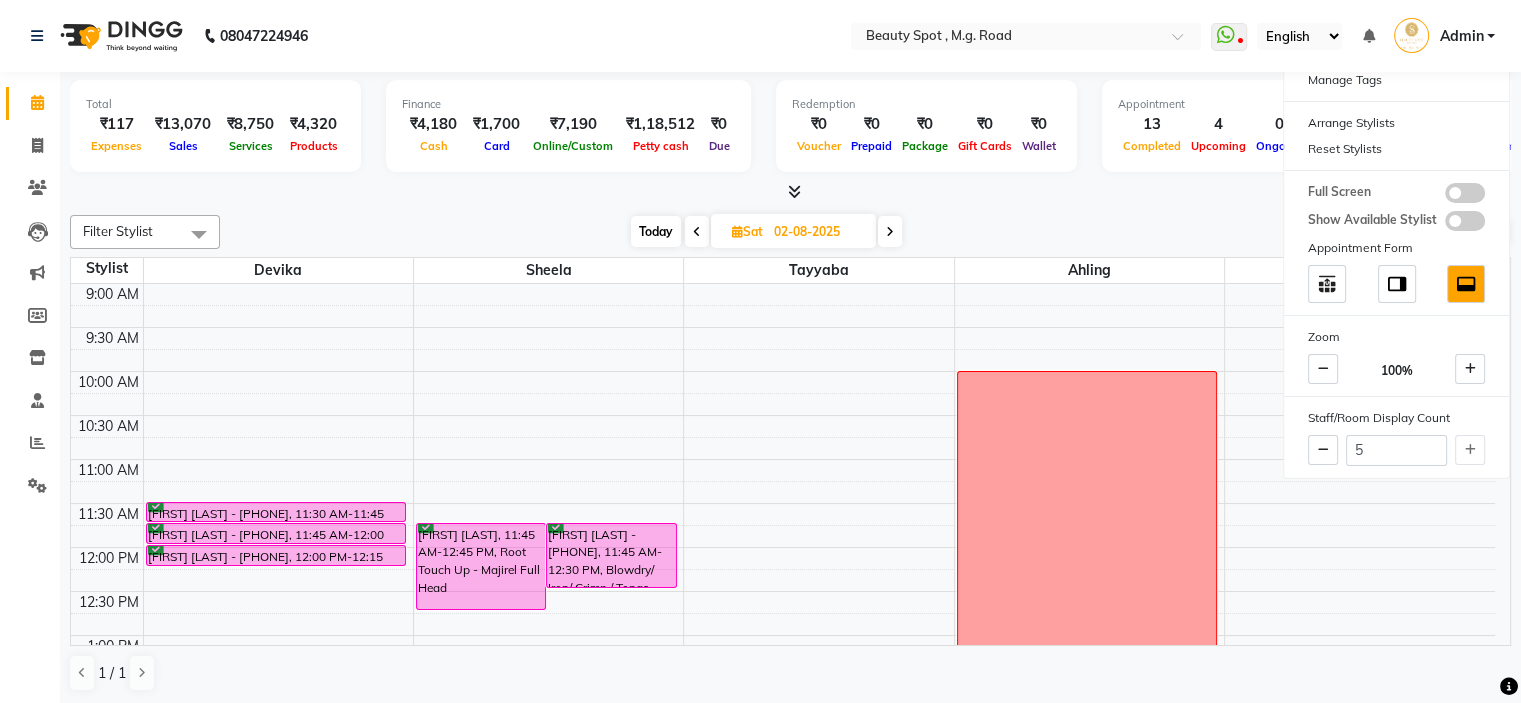 click on "Total  ₹117  Expenses ₹13,070  Sales ₹8,750  Services ₹4,320  Products Finance  ₹4,180  Cash ₹1,700  Card ₹7,190  Online/Custom ₹1,18,512 Petty cash ₹0 Due  Redemption  ₹0 Voucher ₹0 Prepaid ₹0 Package ₹0  Gift Cards ₹0  Wallet  Appointment  13 Completed 4 Upcoming 0 Ongoing 0 No show  Other sales  ₹0  Packages ₹0  Memberships ₹0  Vouchers ₹0  Prepaids ₹0  Gift Cards Filter Stylist Select All Ahling Devika  Sheela  Tayyaba  Yen Today  Sat 02-08-2025 Toggle Dropdown Add Appointment Add Invoice Add Expense Add Attendance Add Client Add Transaction Toggle Dropdown Add Appointment Add Invoice Add Expense Add Attendance Add Client ADD NEW Toggle Dropdown Add Appointment Add Invoice Add Expense Add Attendance Add Client Add Transaction Filter Stylist Select All Ahling Devika  Sheela  Tayyaba  Yen Group By  Staff View   Room View  View as Vertical  Vertical - Week View  Horizontal  Horizontal - Week View  List  Toggle Dropdown Calendar Settings Manage Tags   Arrange Stylists  5" 